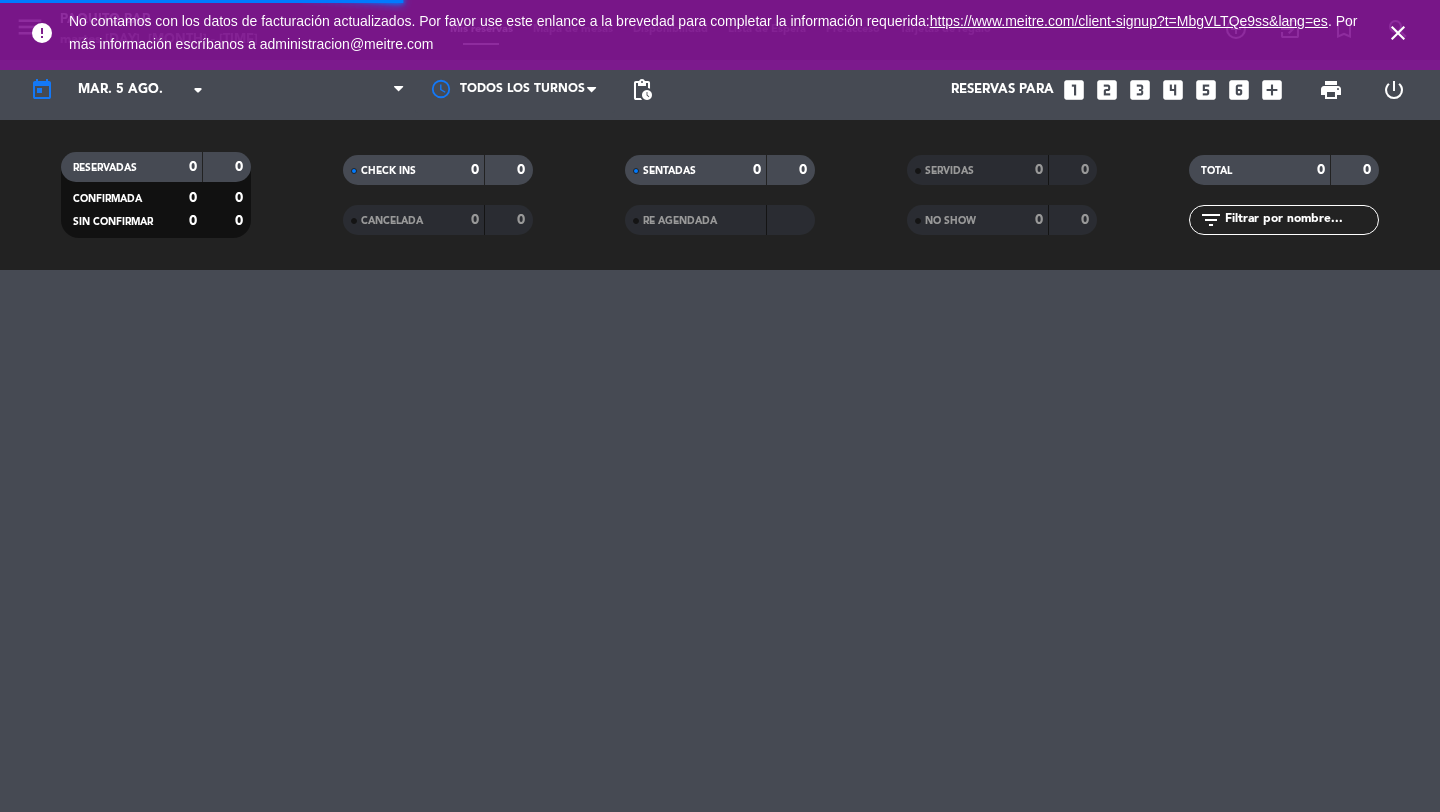 scroll, scrollTop: 0, scrollLeft: 0, axis: both 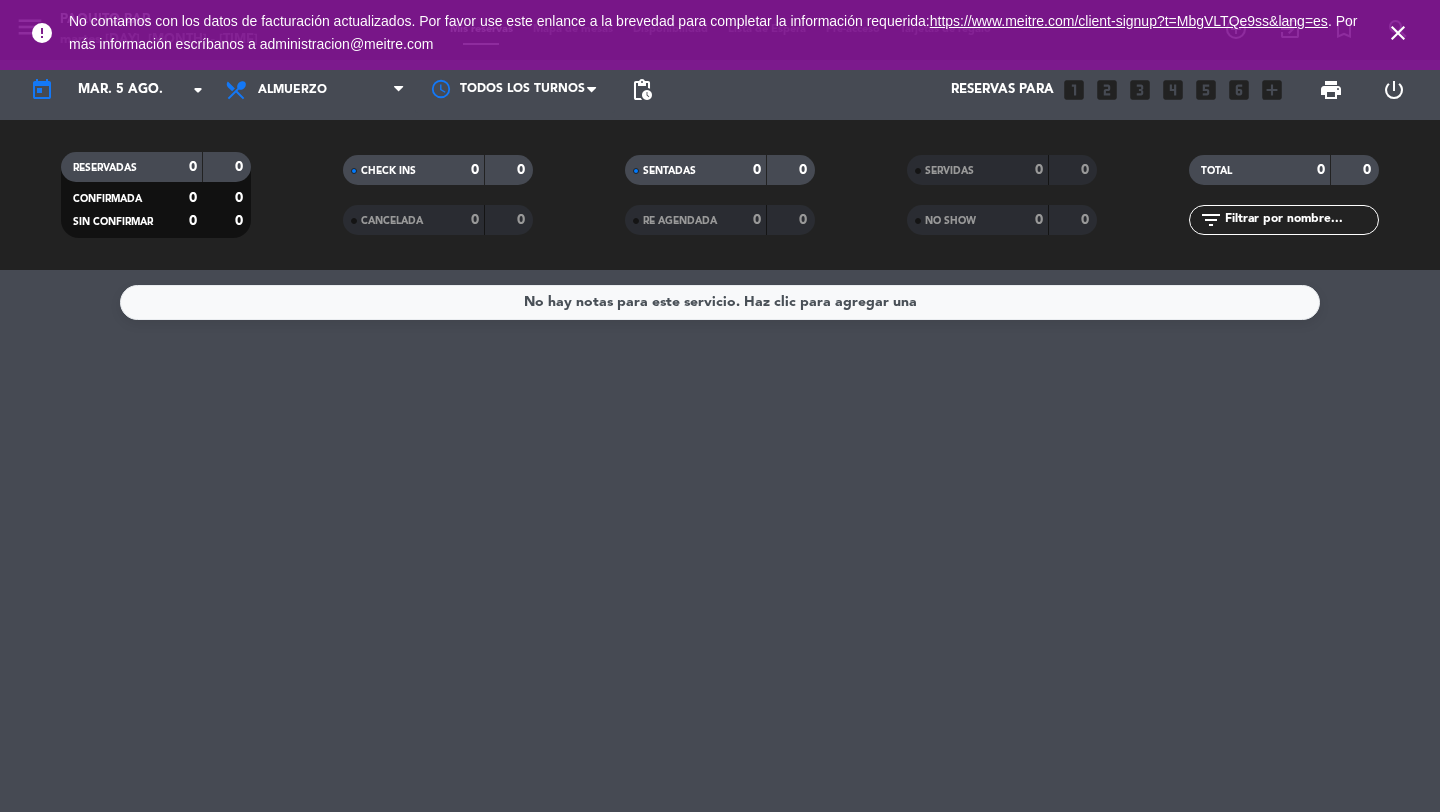 click on "close" at bounding box center [1398, 33] 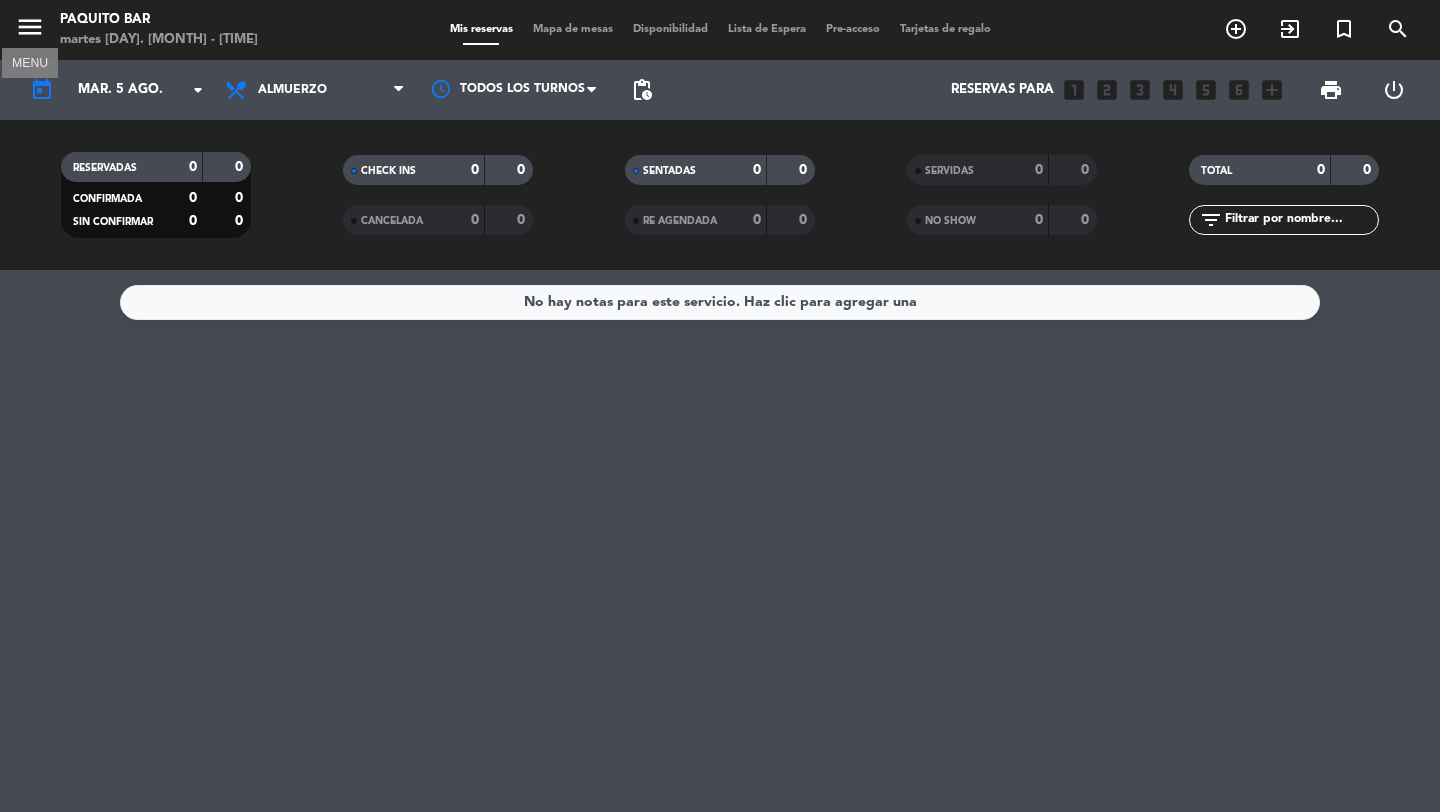click on "menu" at bounding box center [30, 27] 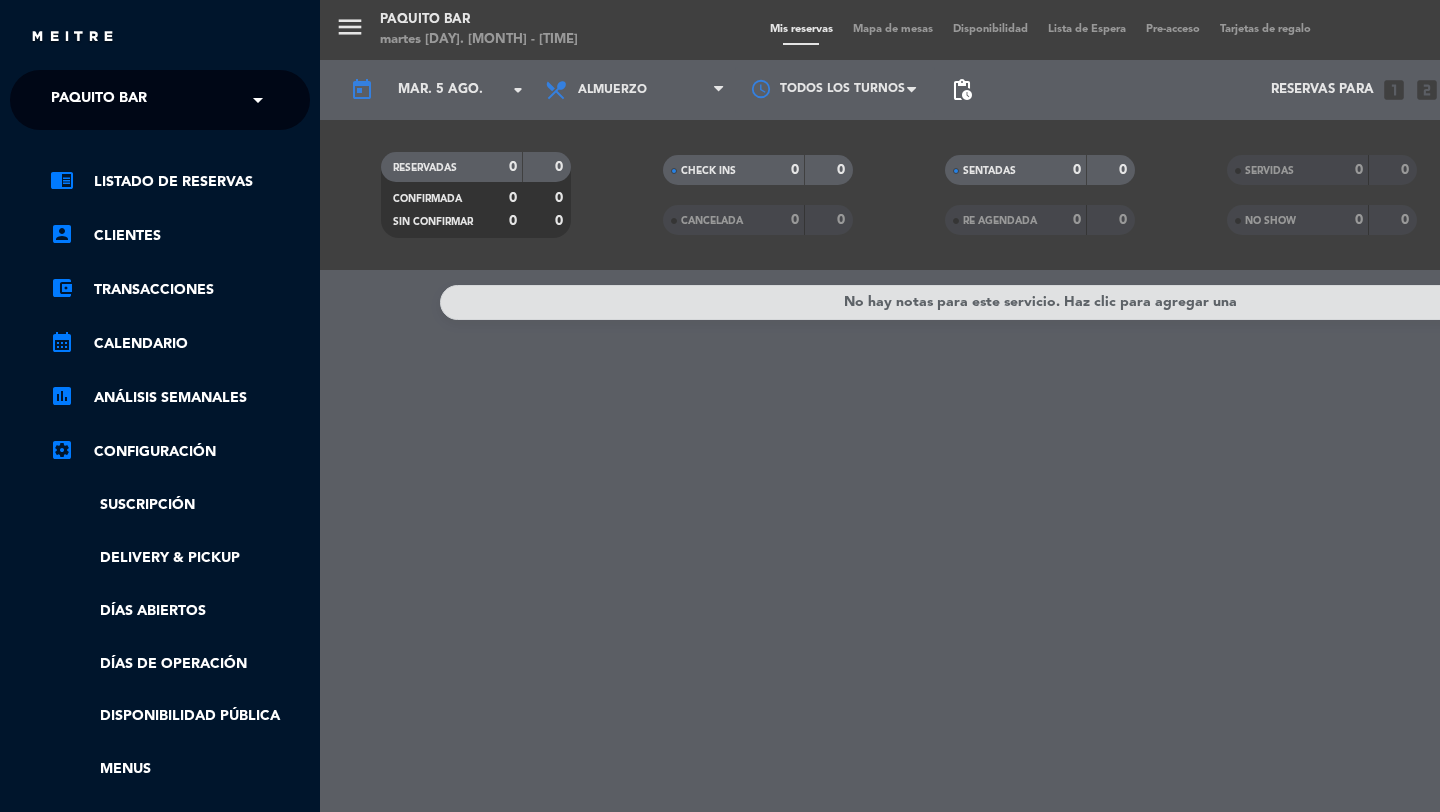type 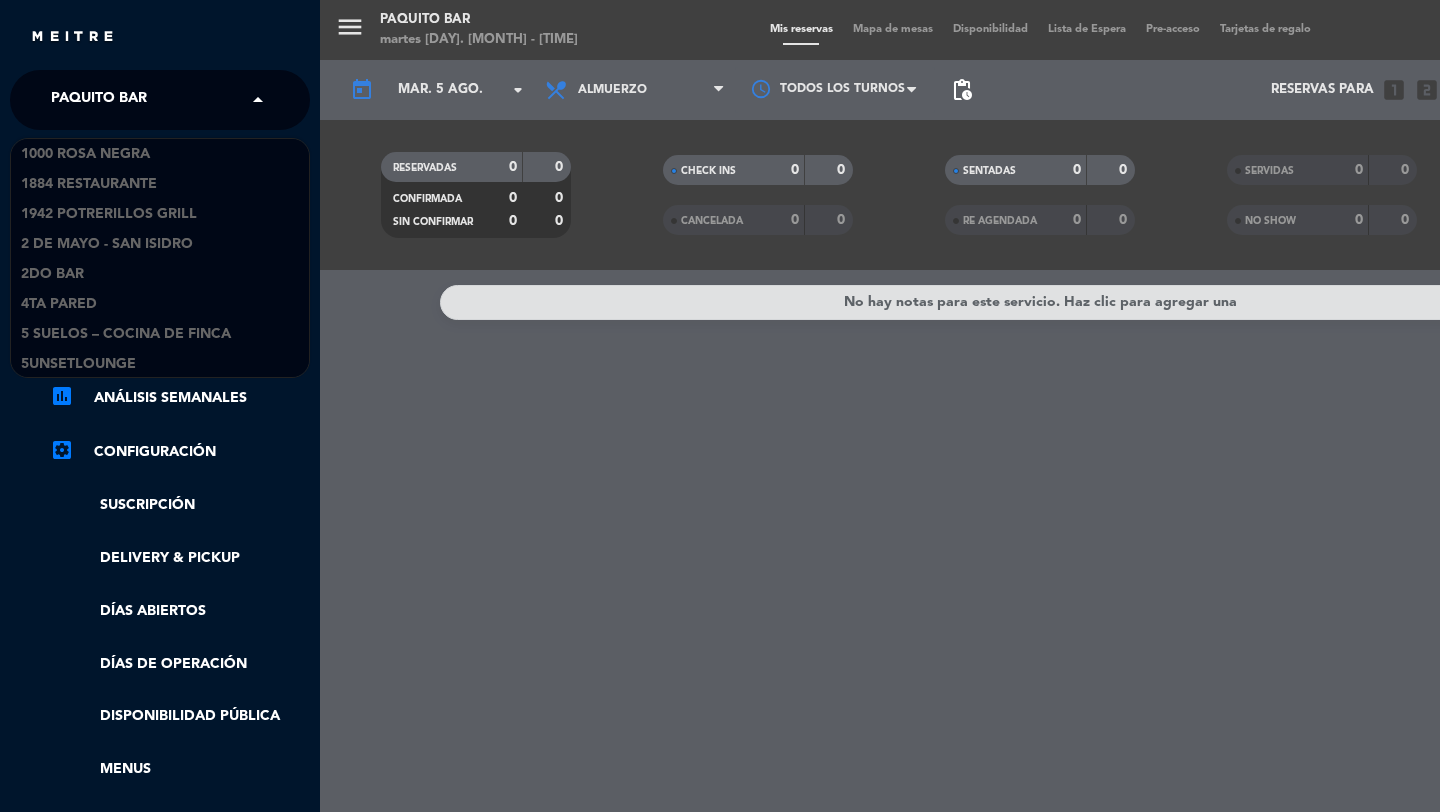 click on "× Paquito Bar" 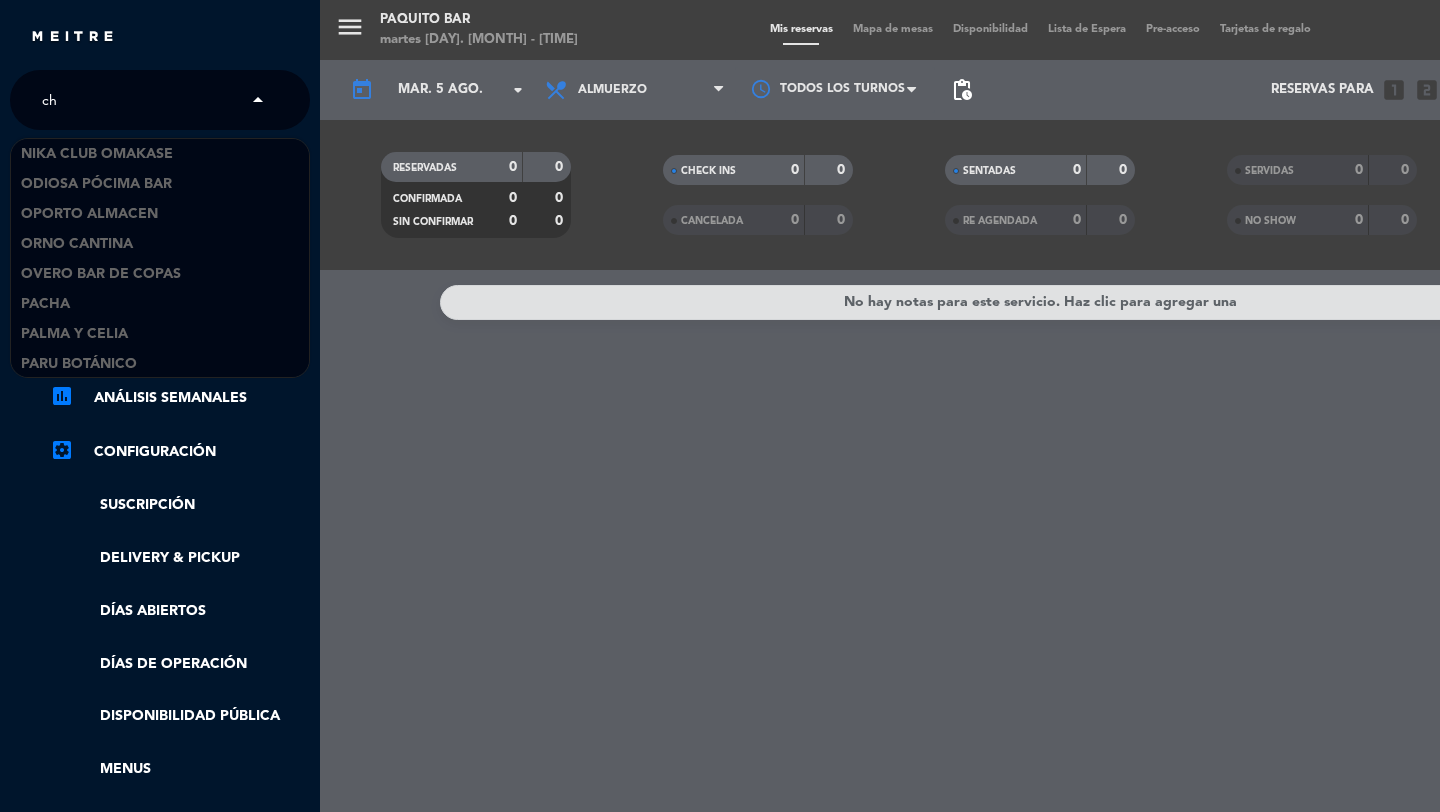 scroll, scrollTop: 2010, scrollLeft: 0, axis: vertical 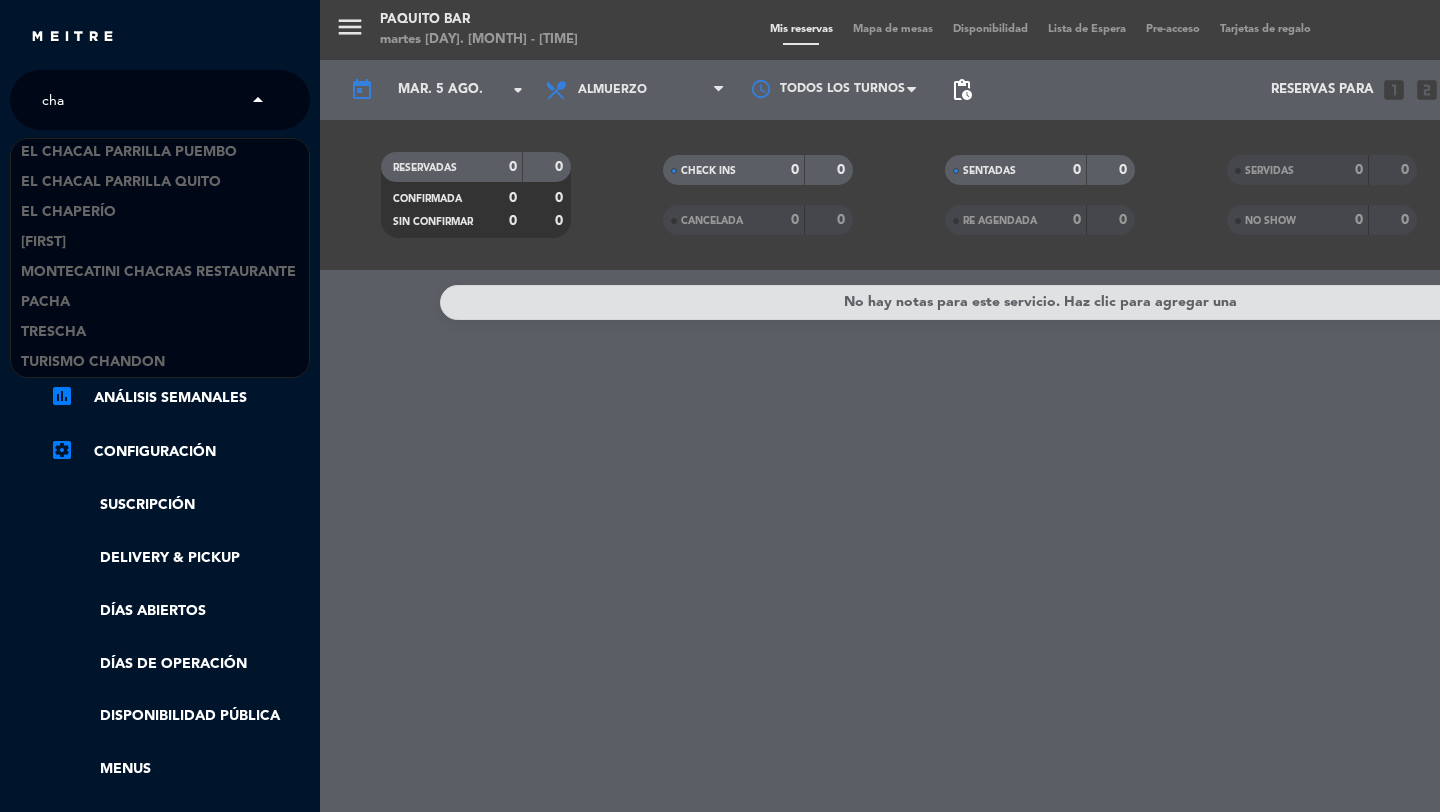 type on "char" 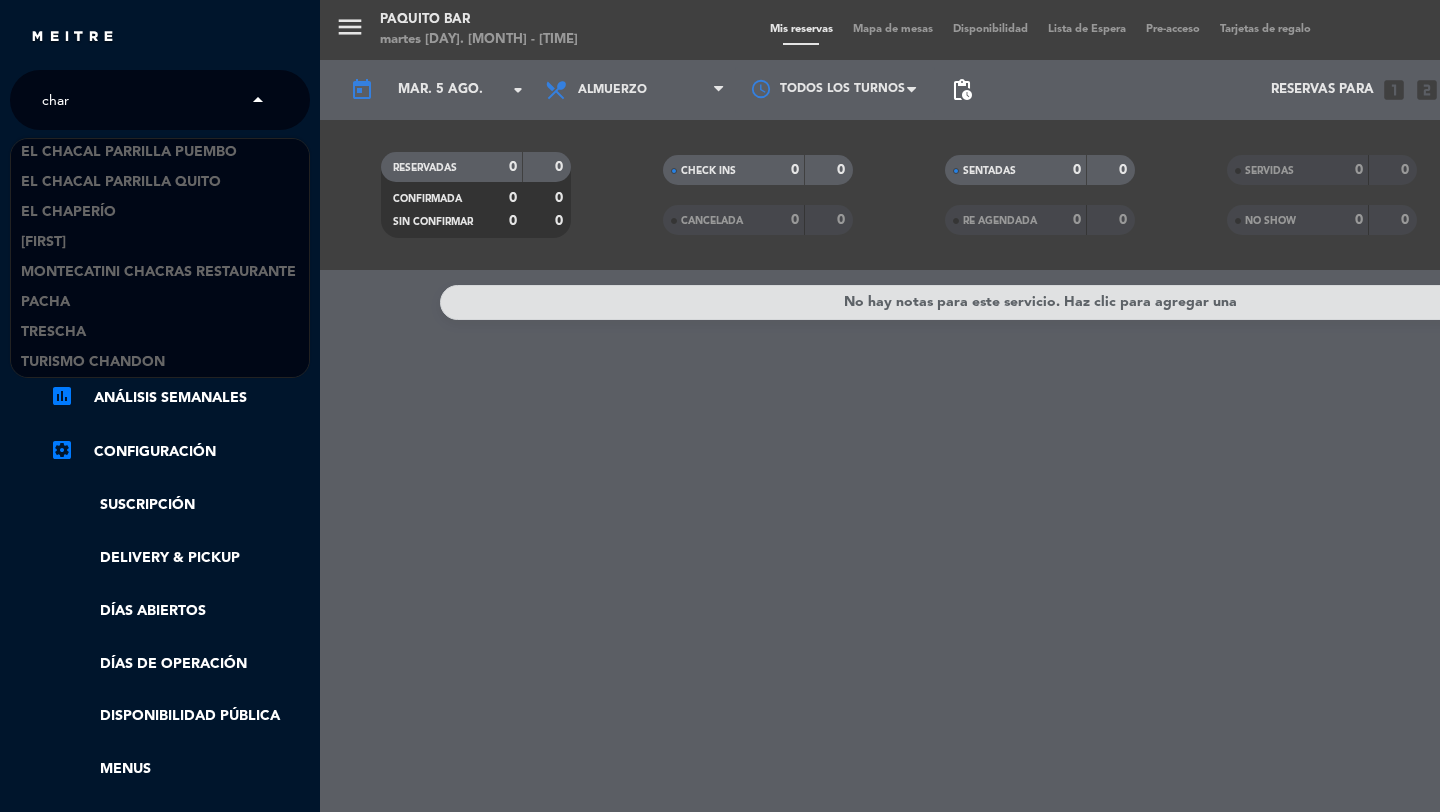 scroll, scrollTop: 0, scrollLeft: 0, axis: both 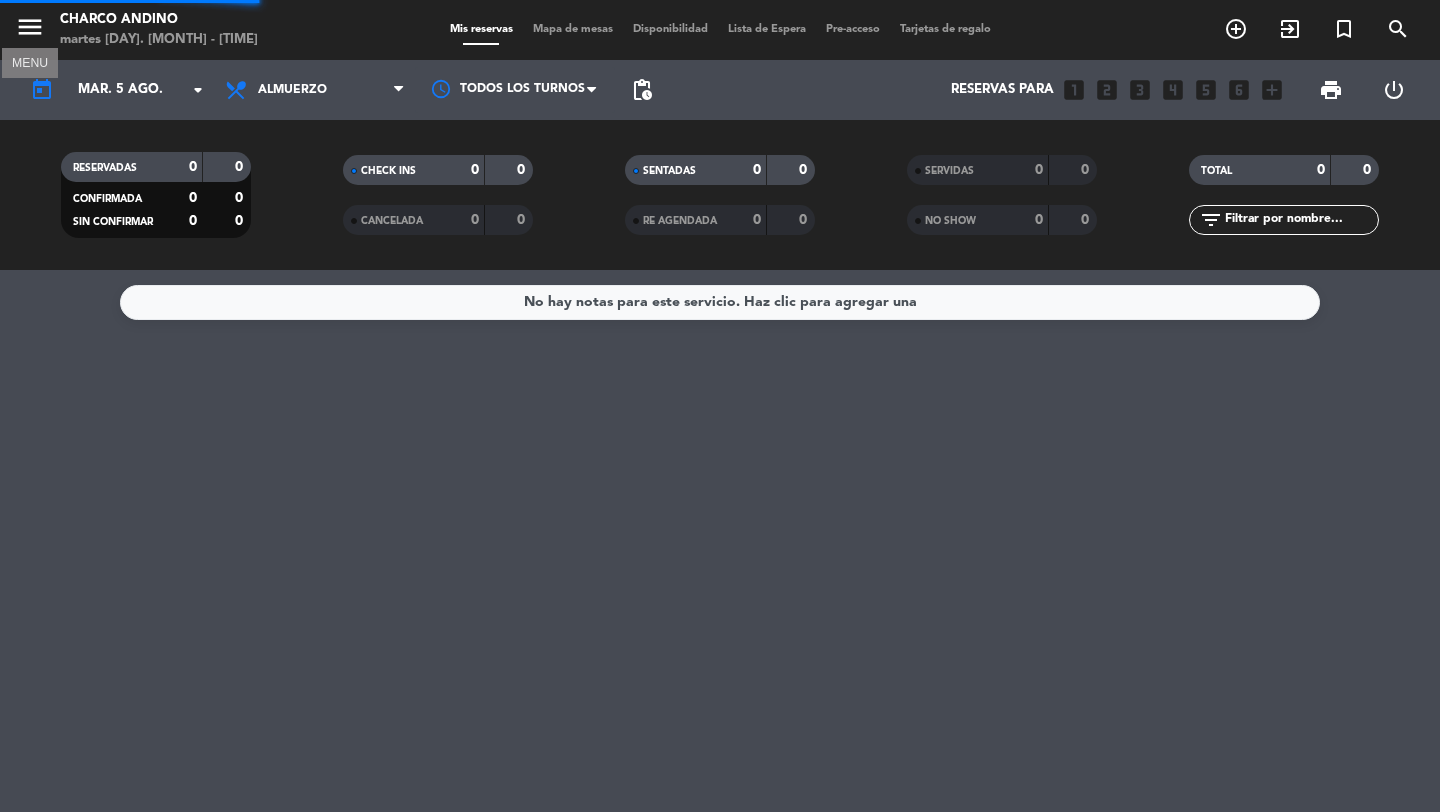 click on "menu" at bounding box center [30, 27] 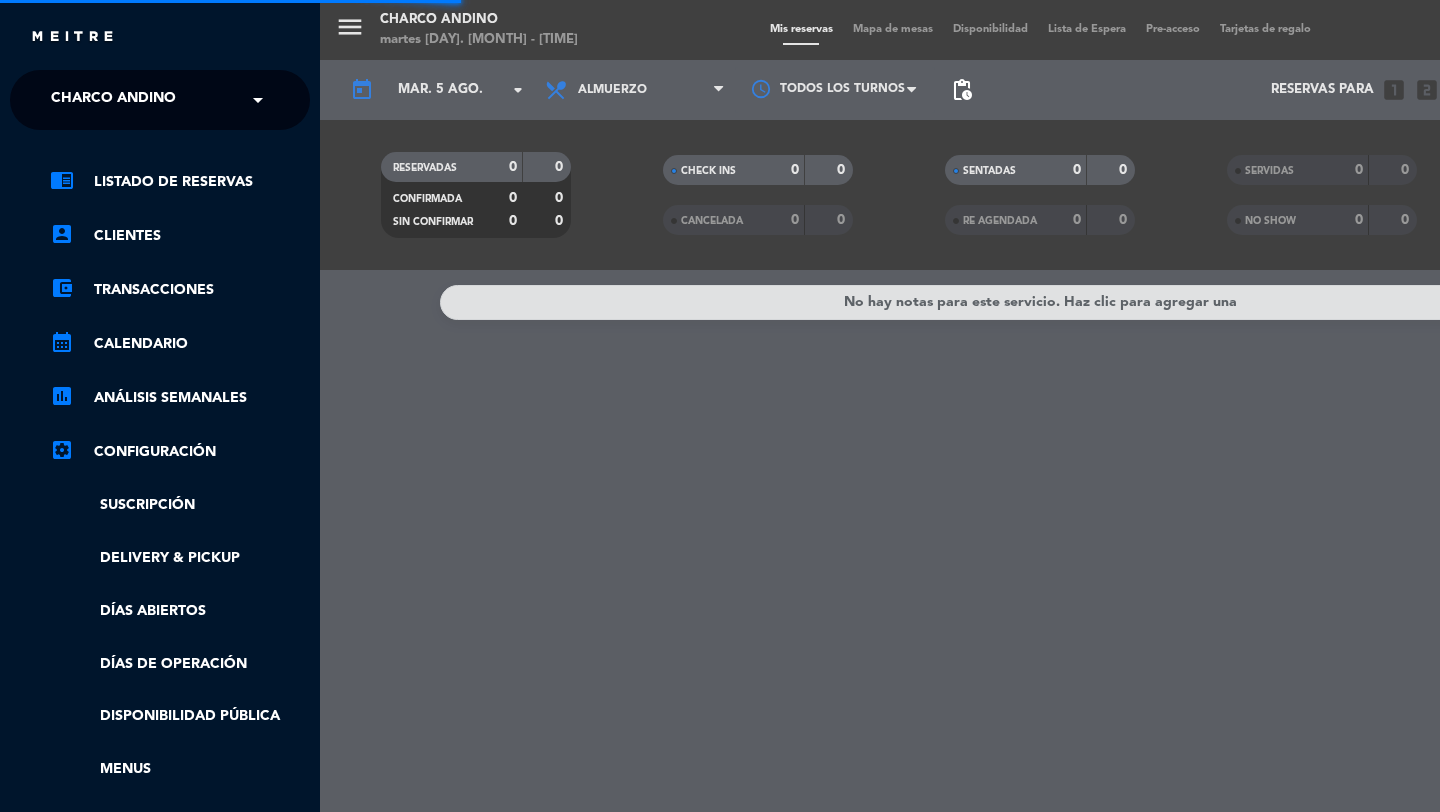 click on "Charco Andino" 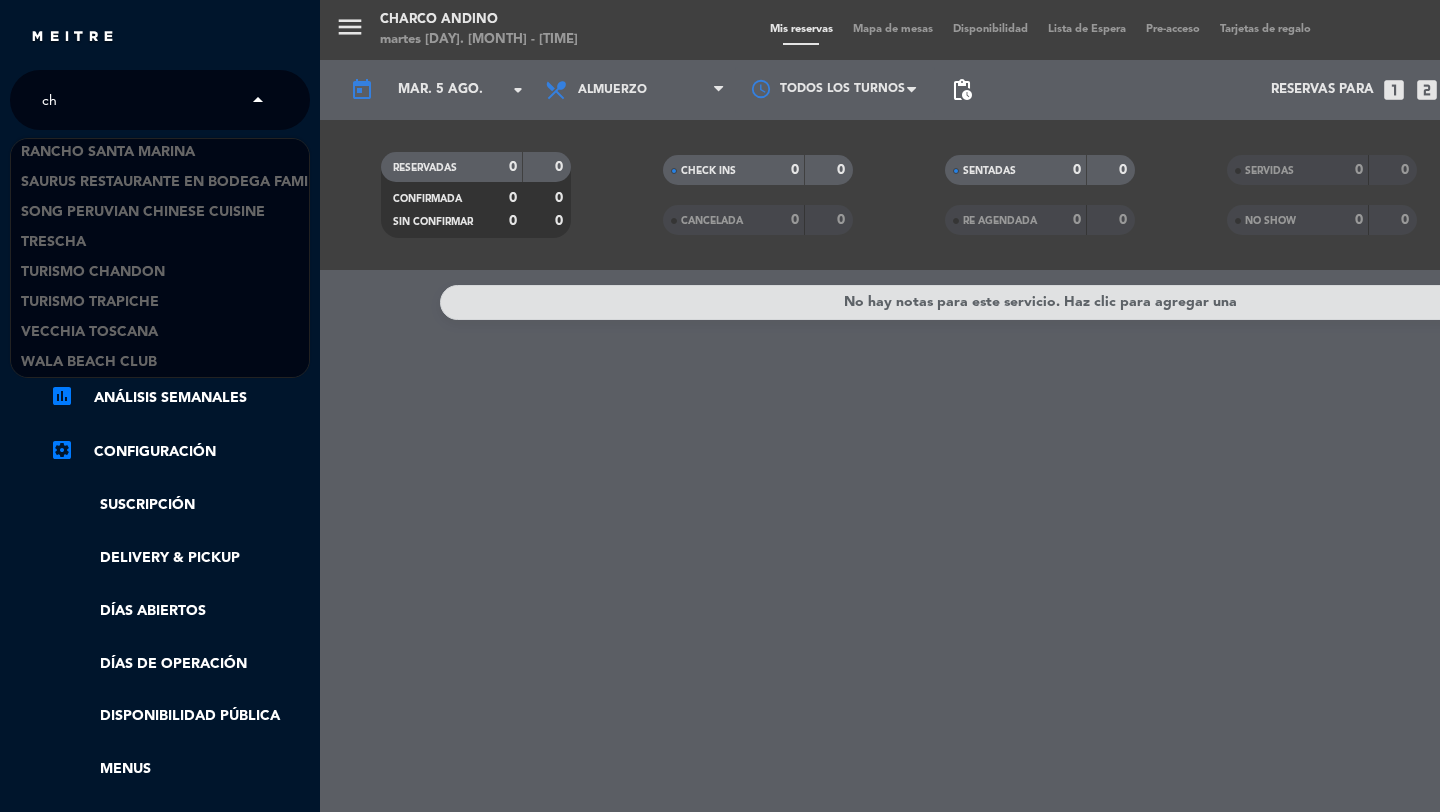scroll, scrollTop: 0, scrollLeft: 0, axis: both 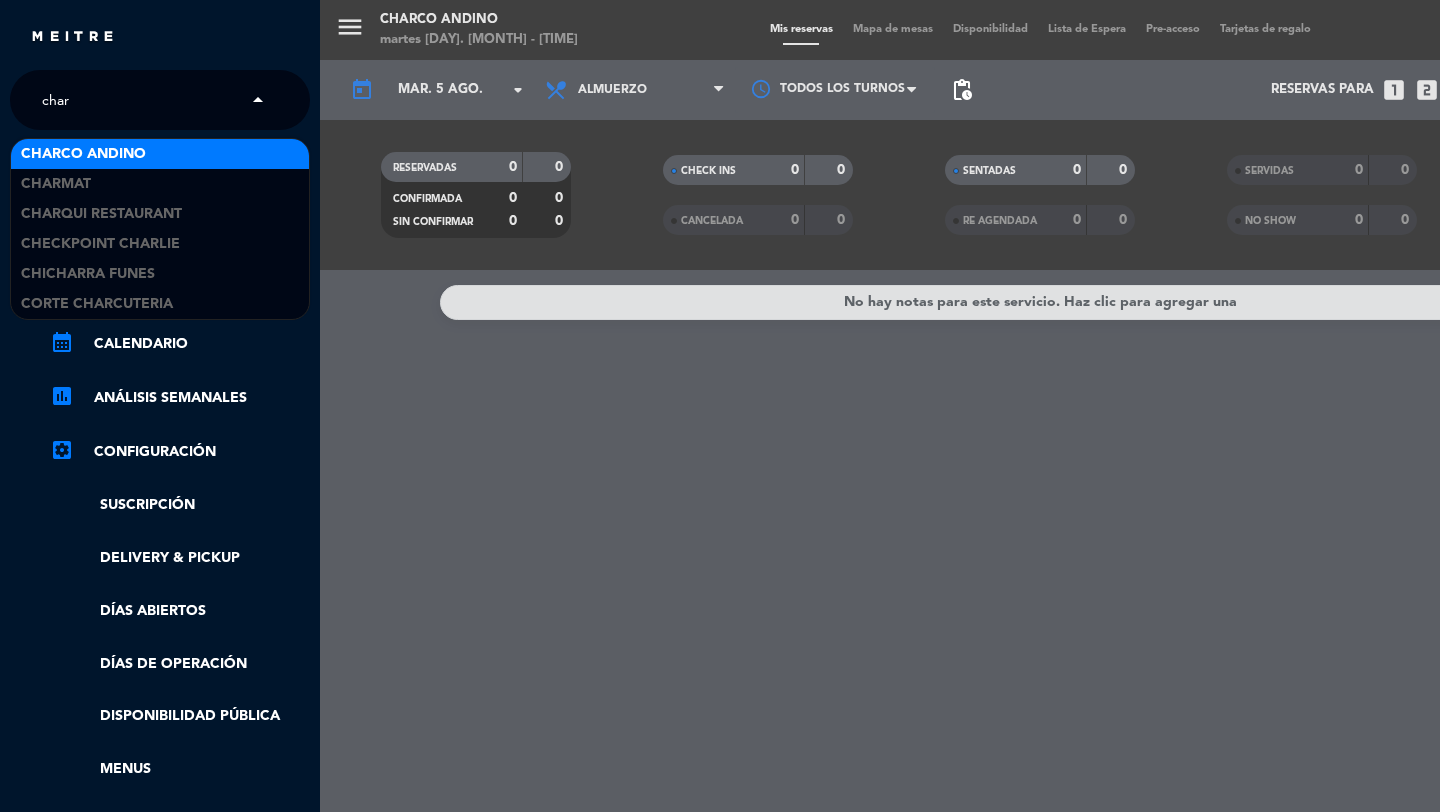 type on "charm" 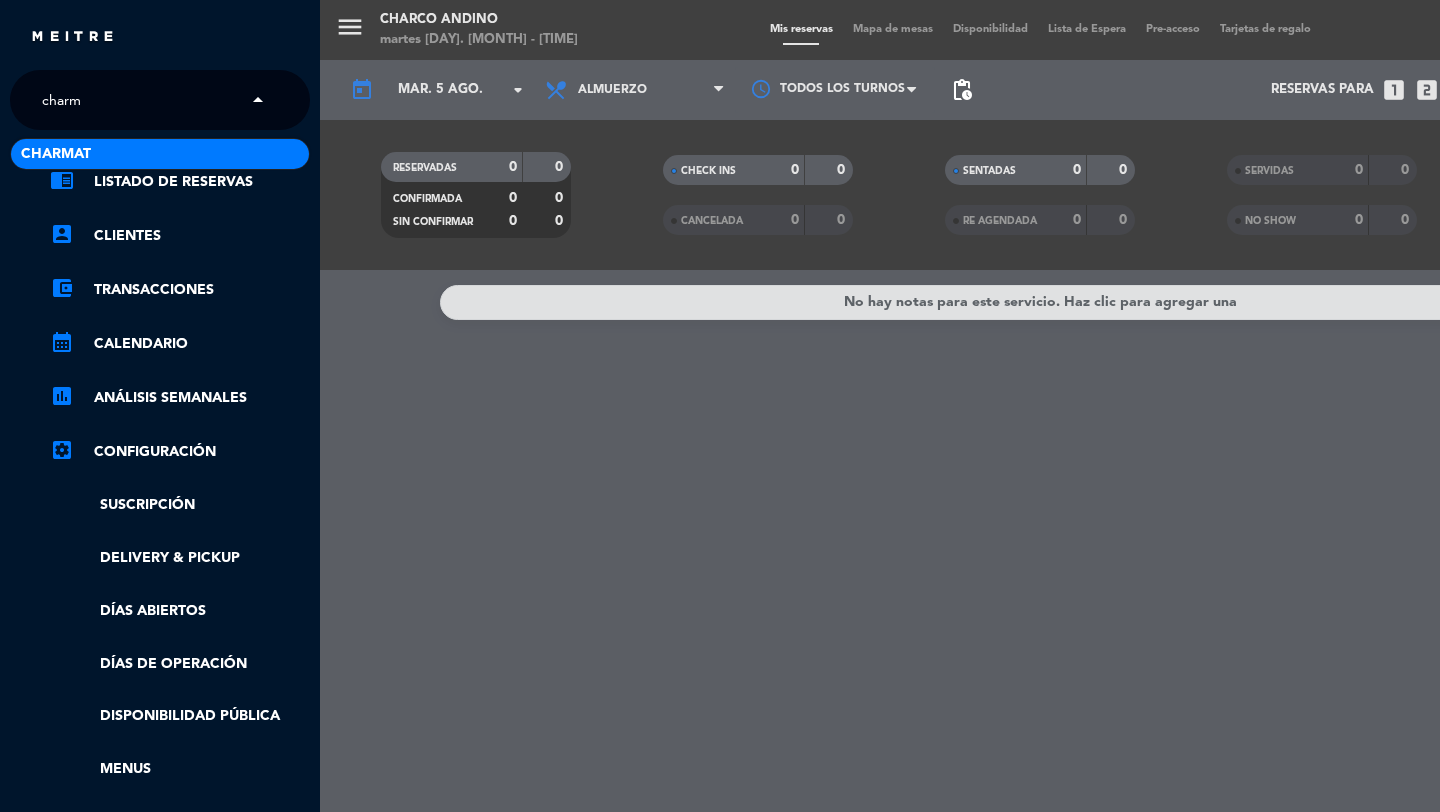type 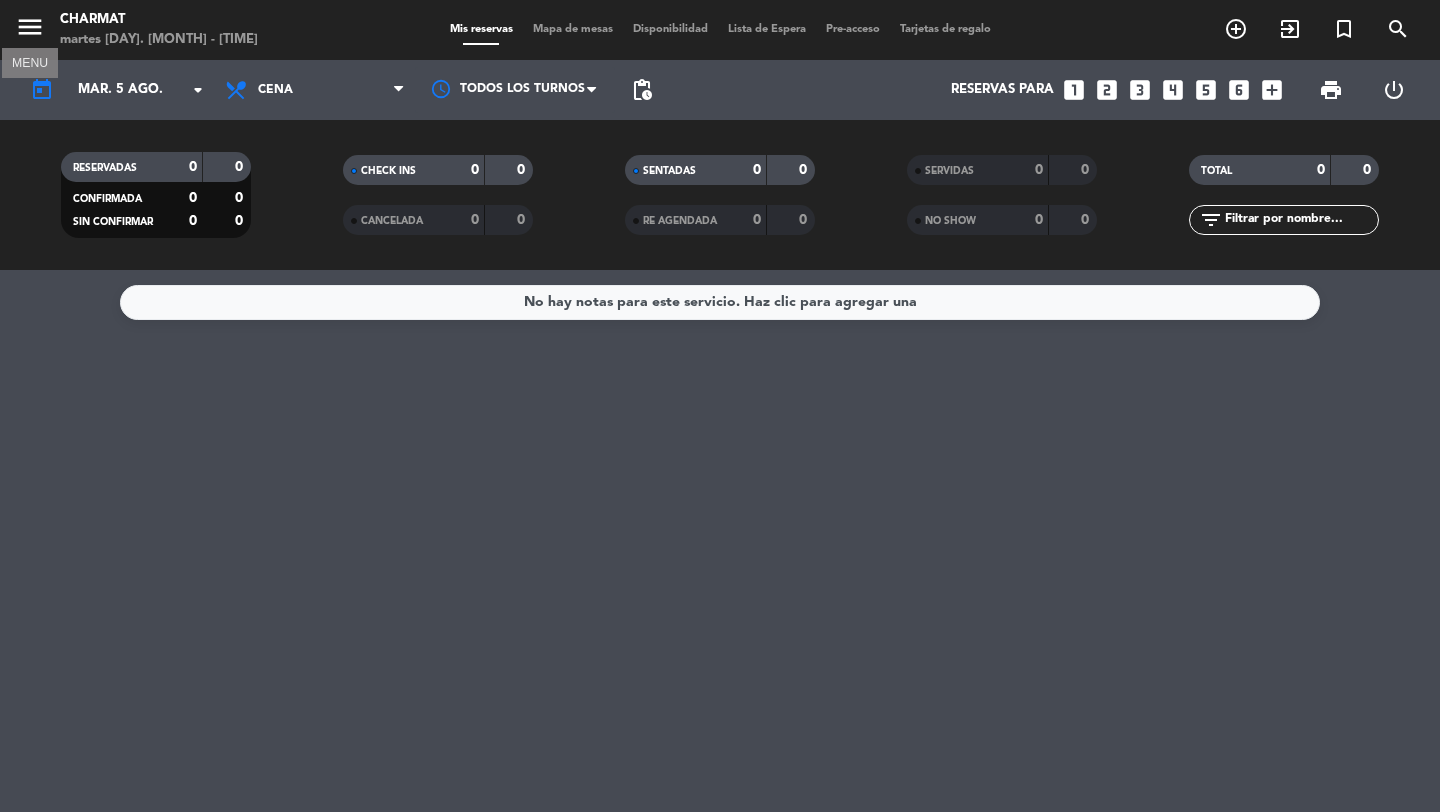 click on "menu" at bounding box center (30, 27) 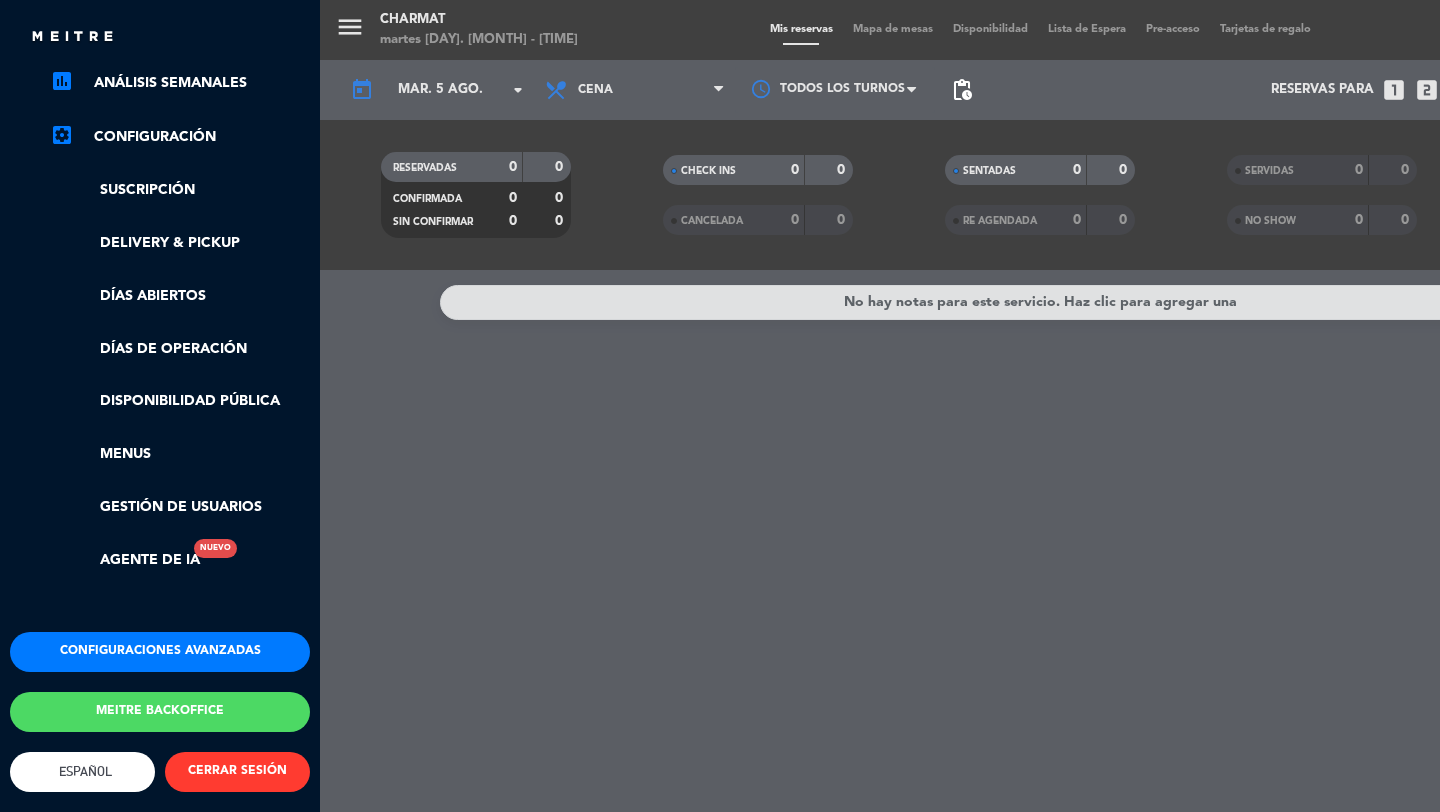 scroll, scrollTop: 331, scrollLeft: 0, axis: vertical 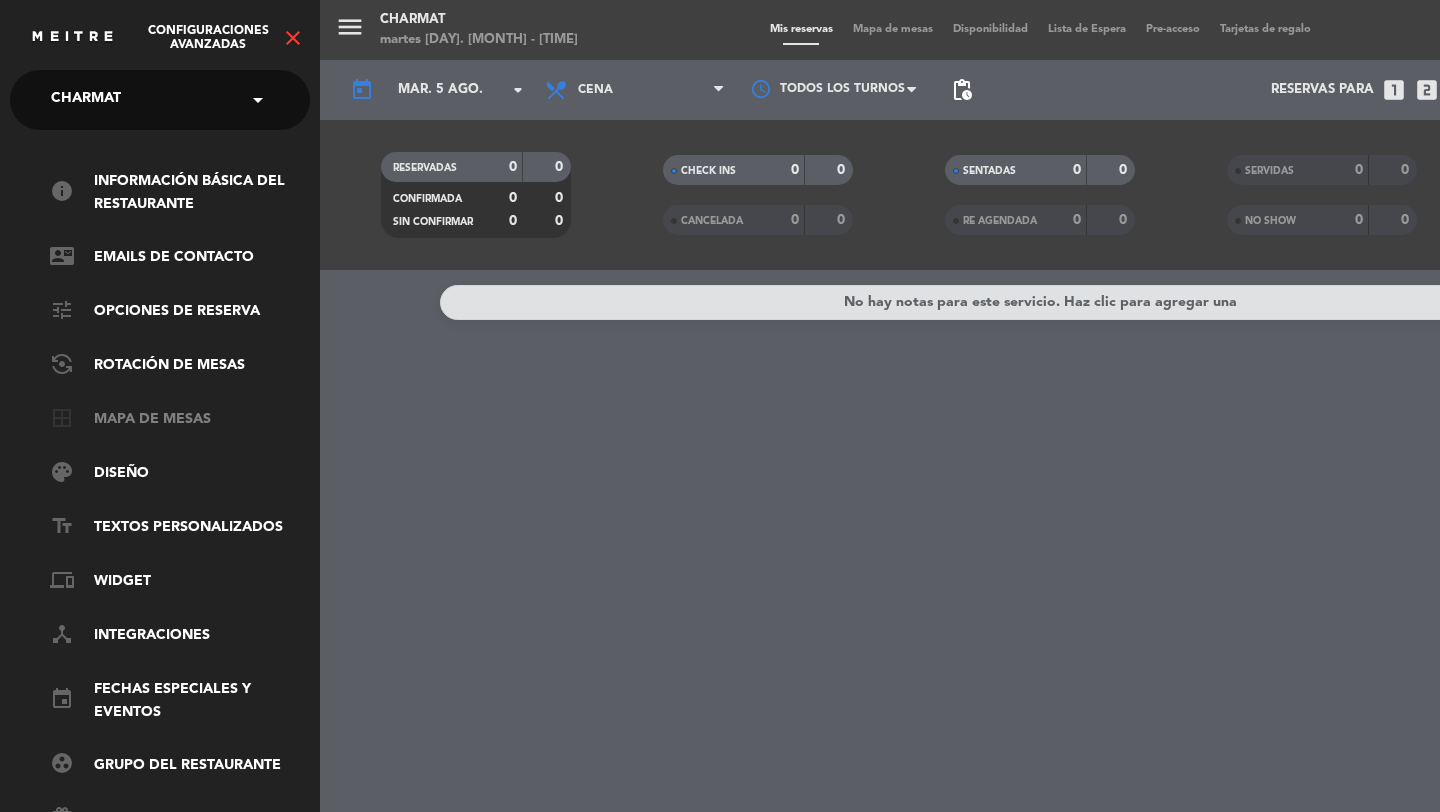 click on "border_all   Mapa de mesas" 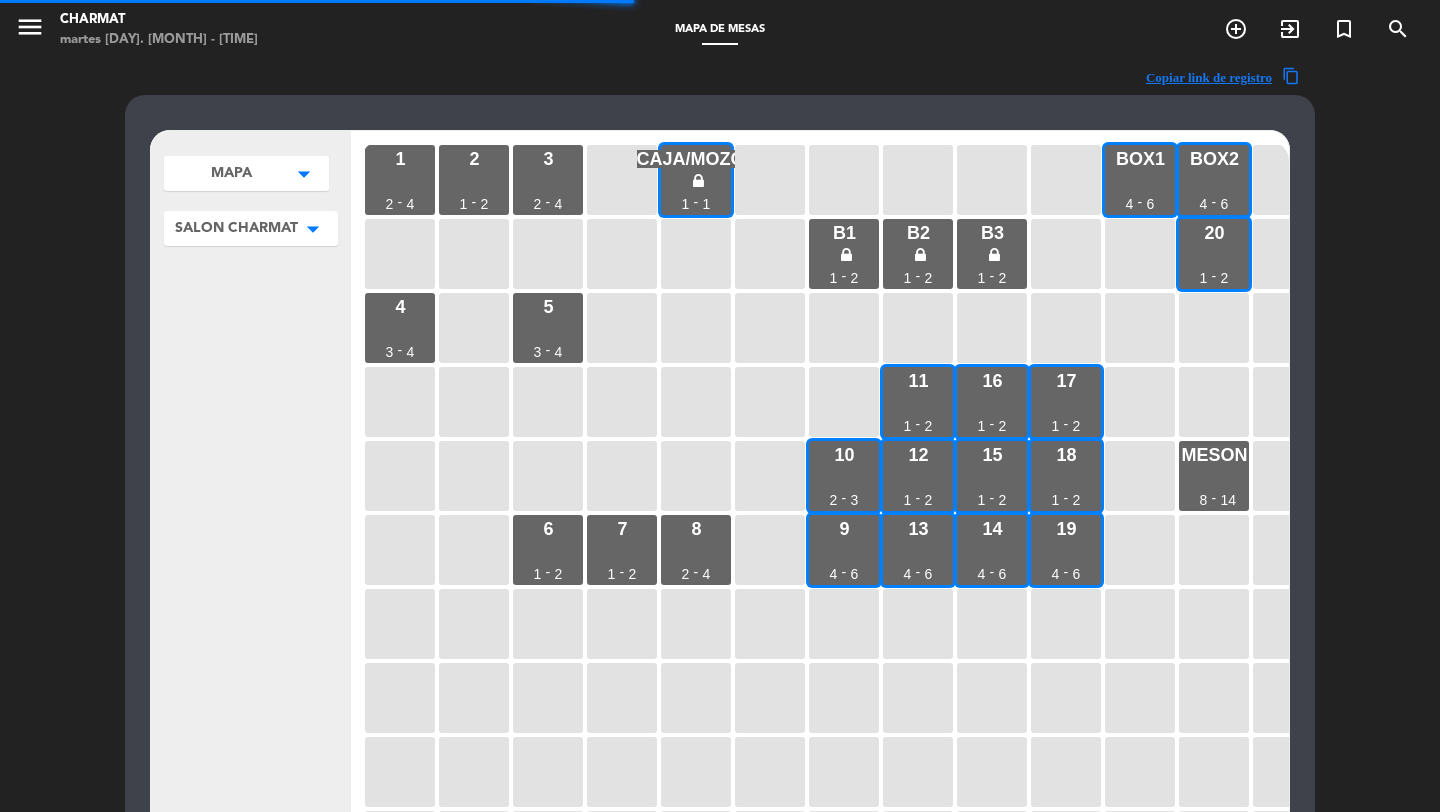 click on "SALON CHARMAT" at bounding box center (231, 173) 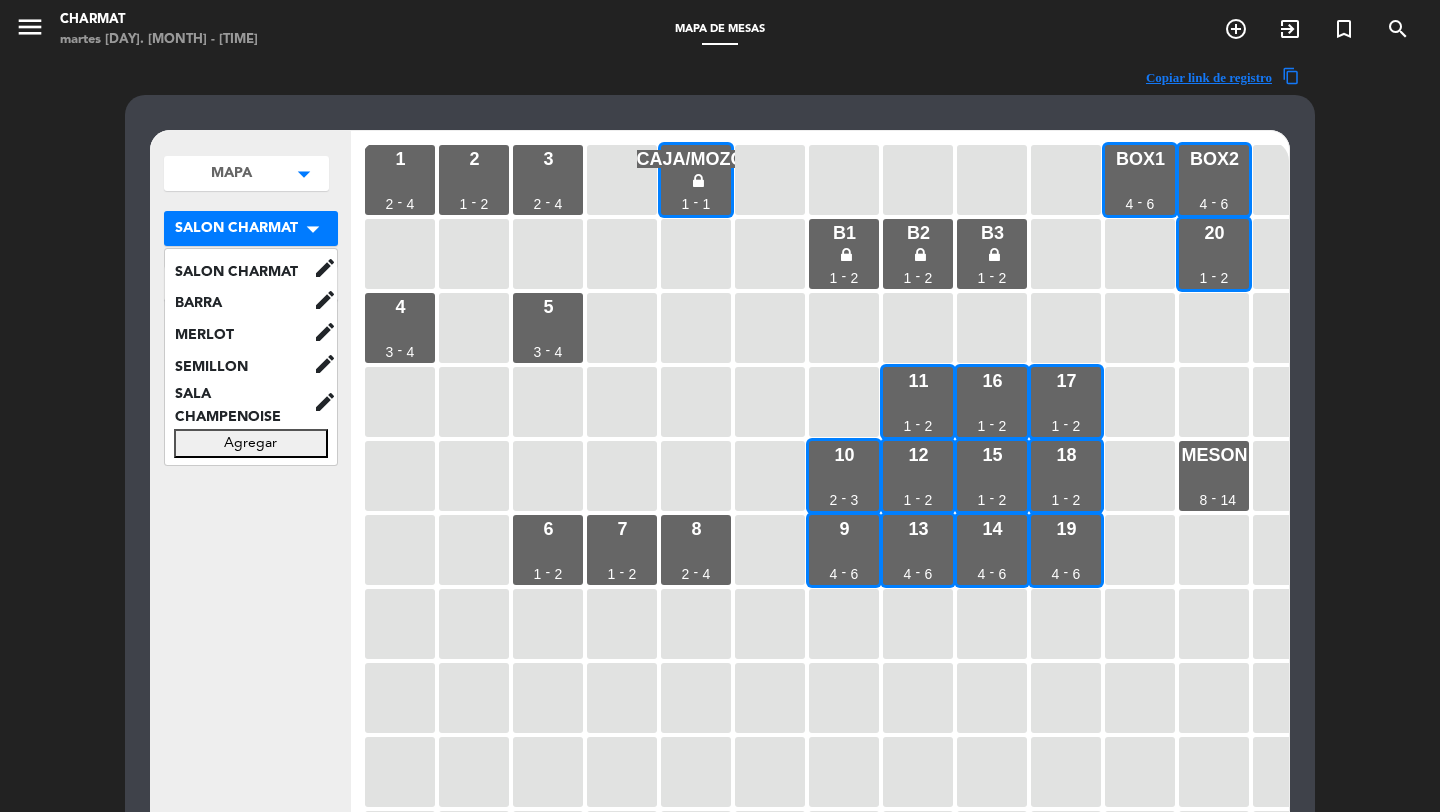 click on "MAPA arrow_drop_down MAPA edit  renombrar   borrar  Agregar SALON CHARMAT arrow_drop_down SALON CHARMAT edit  renombrar   borrar  BARRA edit  renombrar   borrar  MERLOT edit  renombrar   borrar  SEMILLON edit  renombrar   borrar  SALA CHAMPENOISE edit  renombrar   borrar  Agregar Editar Combinaciones × Editar Combinaciones × Copiar combinaciones content_copy settings_applications  Configuraciones de área" 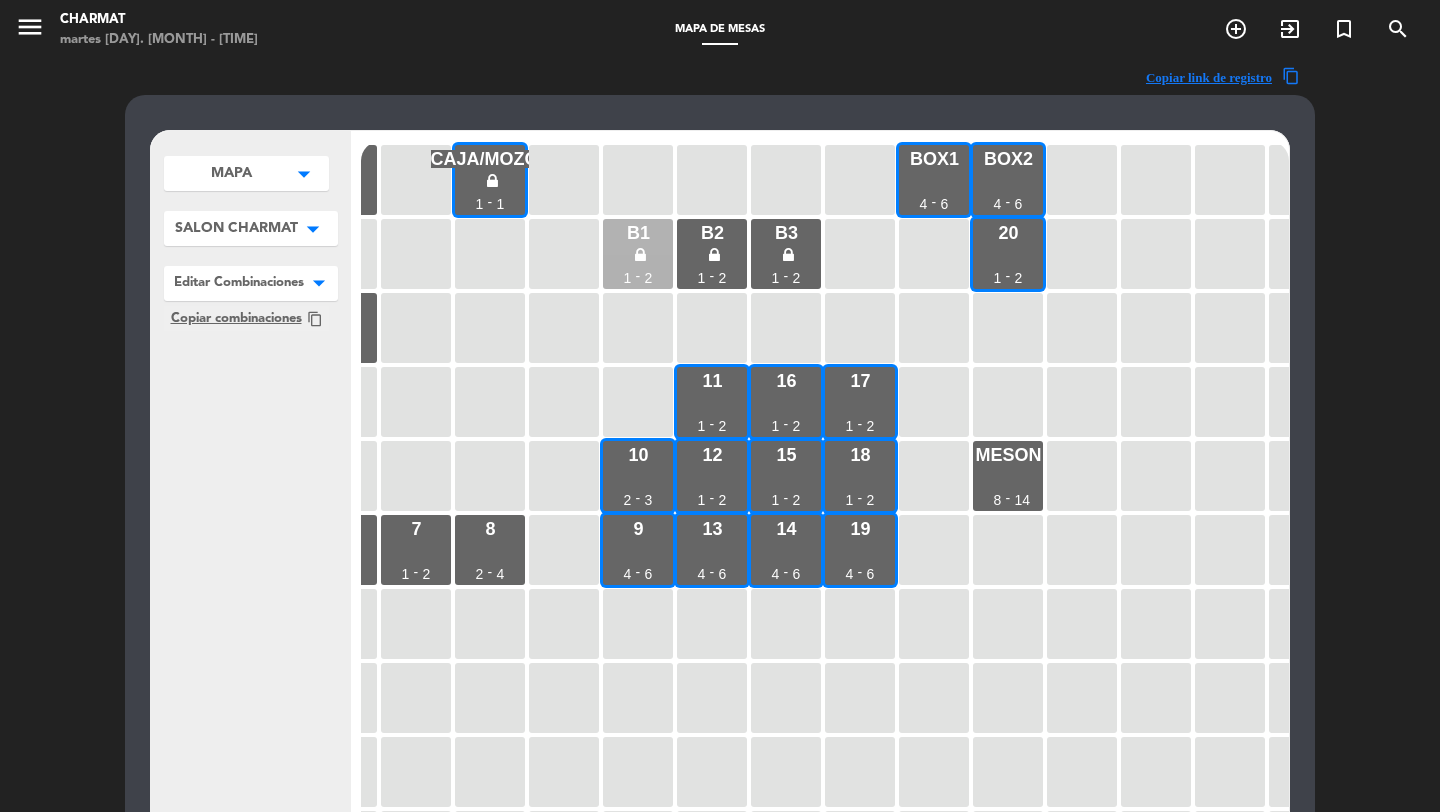 scroll, scrollTop: 0, scrollLeft: 208, axis: horizontal 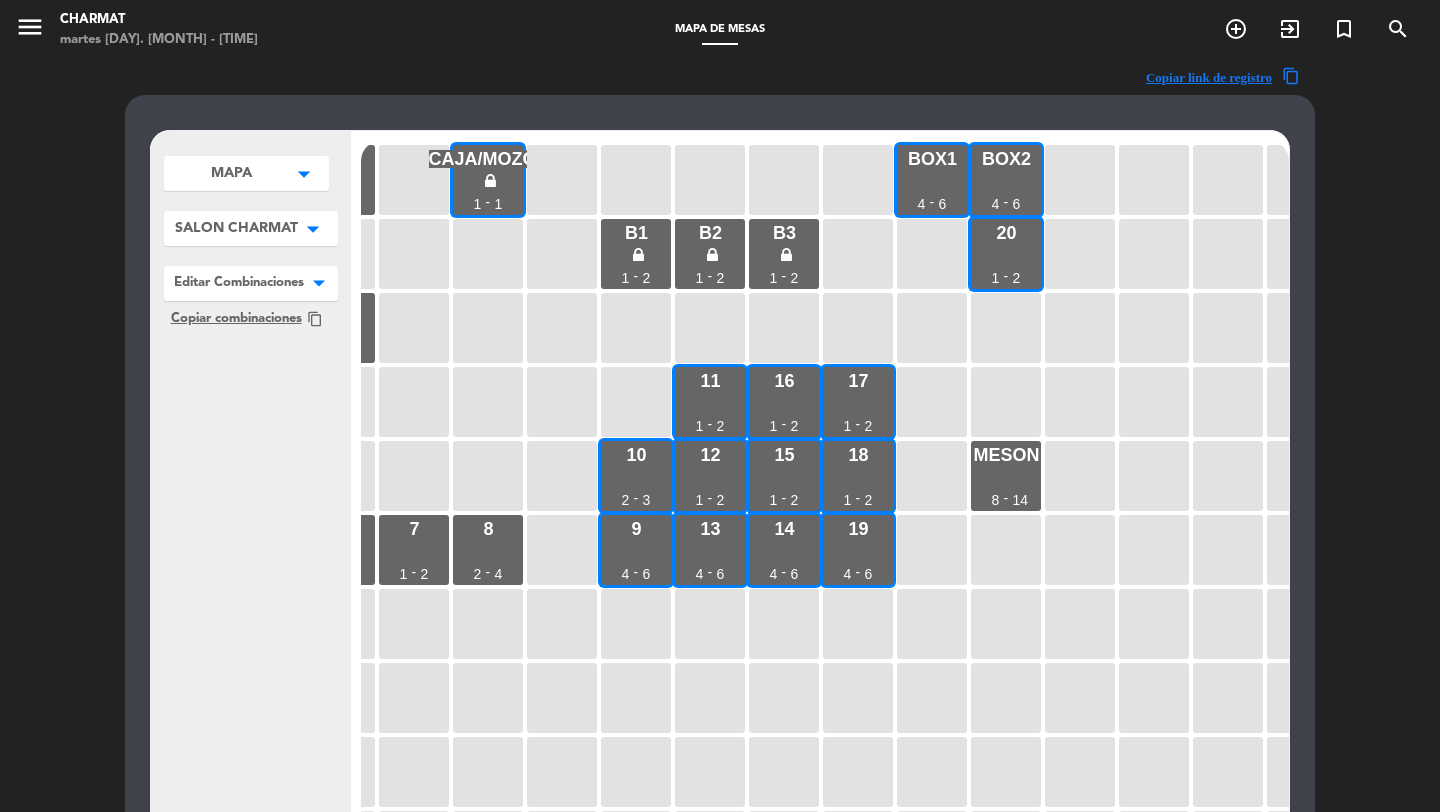 click at bounding box center (251, 279) 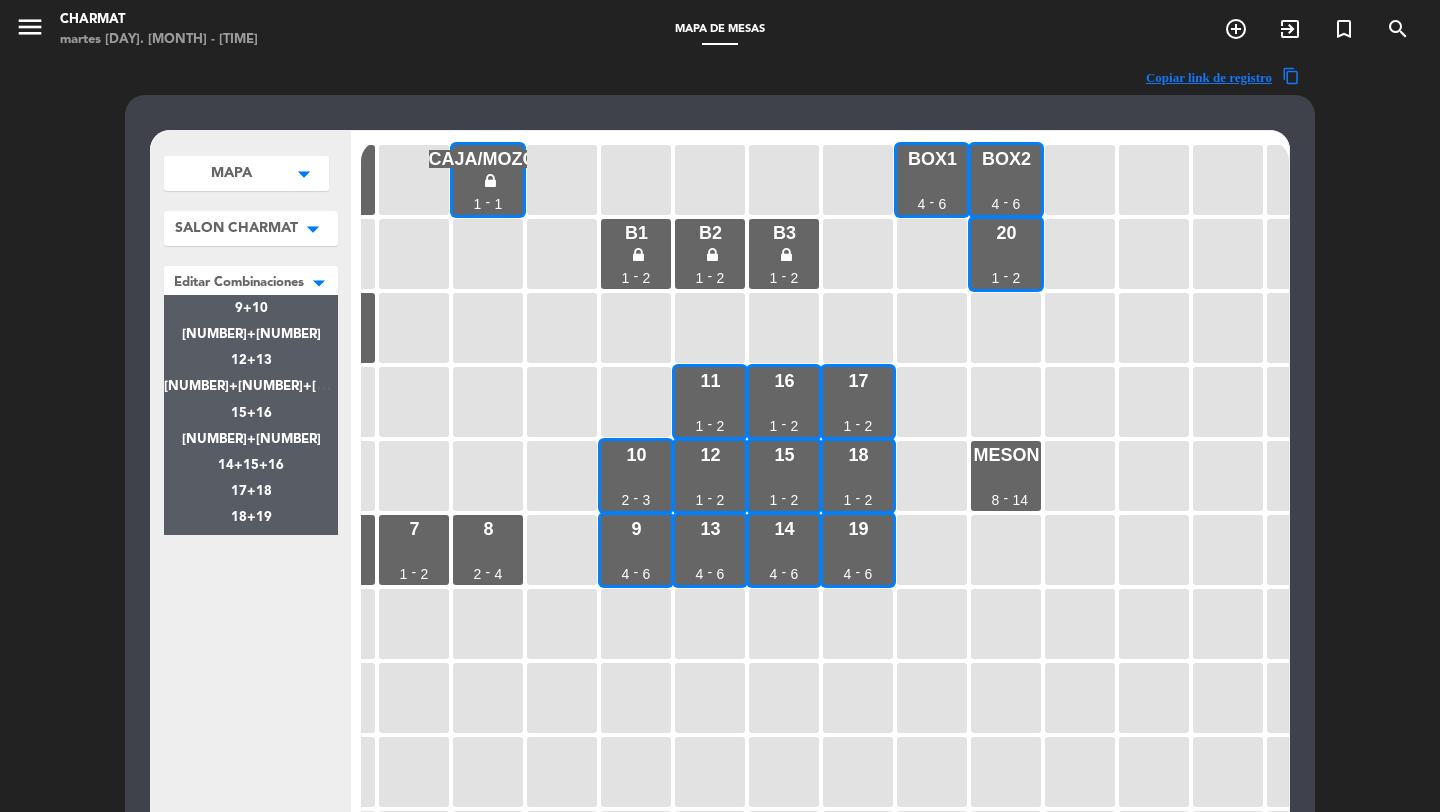 click on "MAPA arrow_drop_down MAPA edit  renombrar   borrar  Agregar SALON CHARMAT arrow_drop_down SALON CHARMAT edit  renombrar   borrar  BARRA edit  renombrar   borrar  MERLOT edit  renombrar   borrar  SEMILLON edit  renombrar   borrar  SALA CHAMPENOISE edit  renombrar   borrar  Agregar Editar Combinaciones × Editar Combinaciones × 9+10 11+12 12+13 11+12+13 15+16 14+15 14+15+16 17+18 18+19 17+18+19 11+16 16+17 11+16+17 12+15 15+18 12+15+18 Copiar combinaciones content_copy settings_applications  Configuraciones de área" 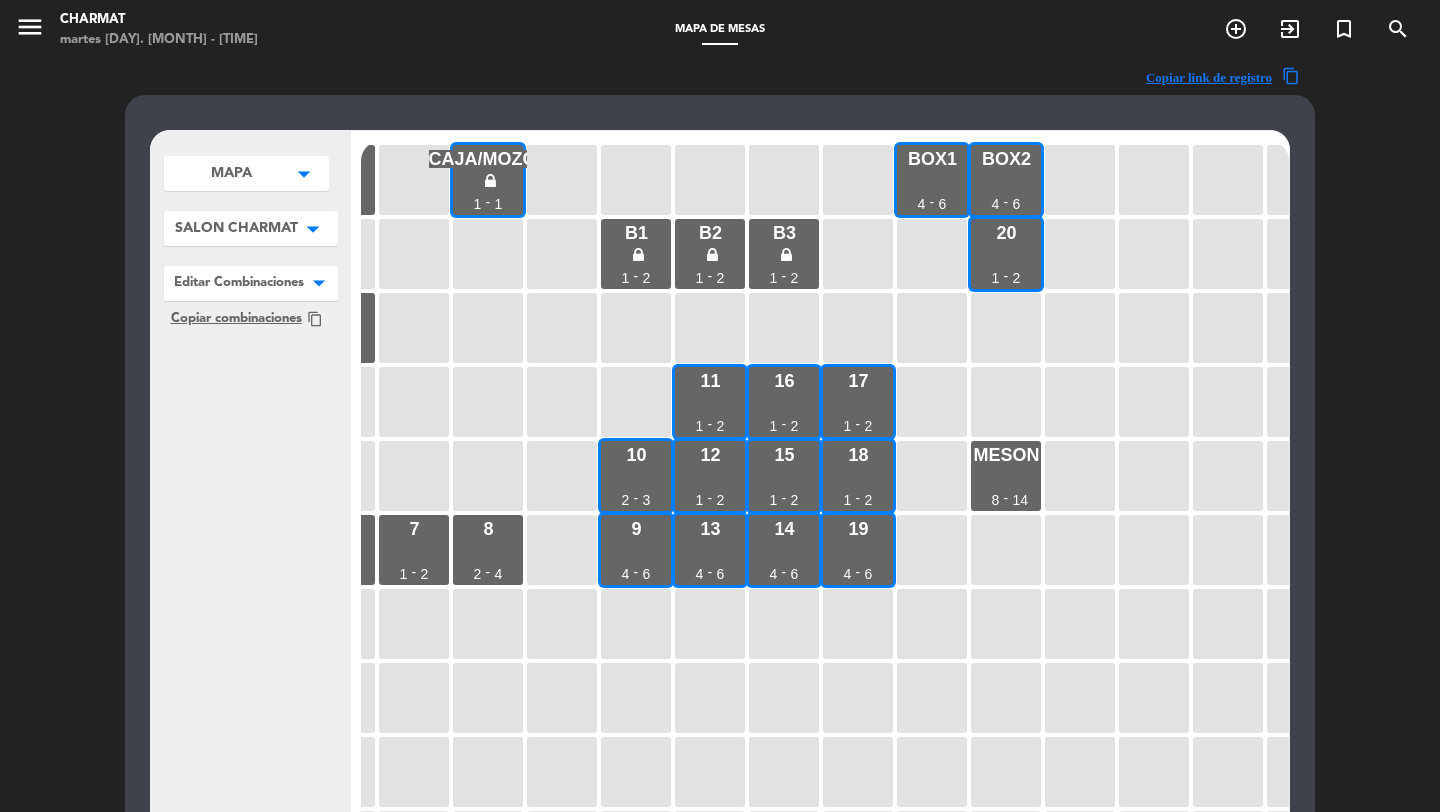 click on "SALON CHARMAT" at bounding box center [231, 173] 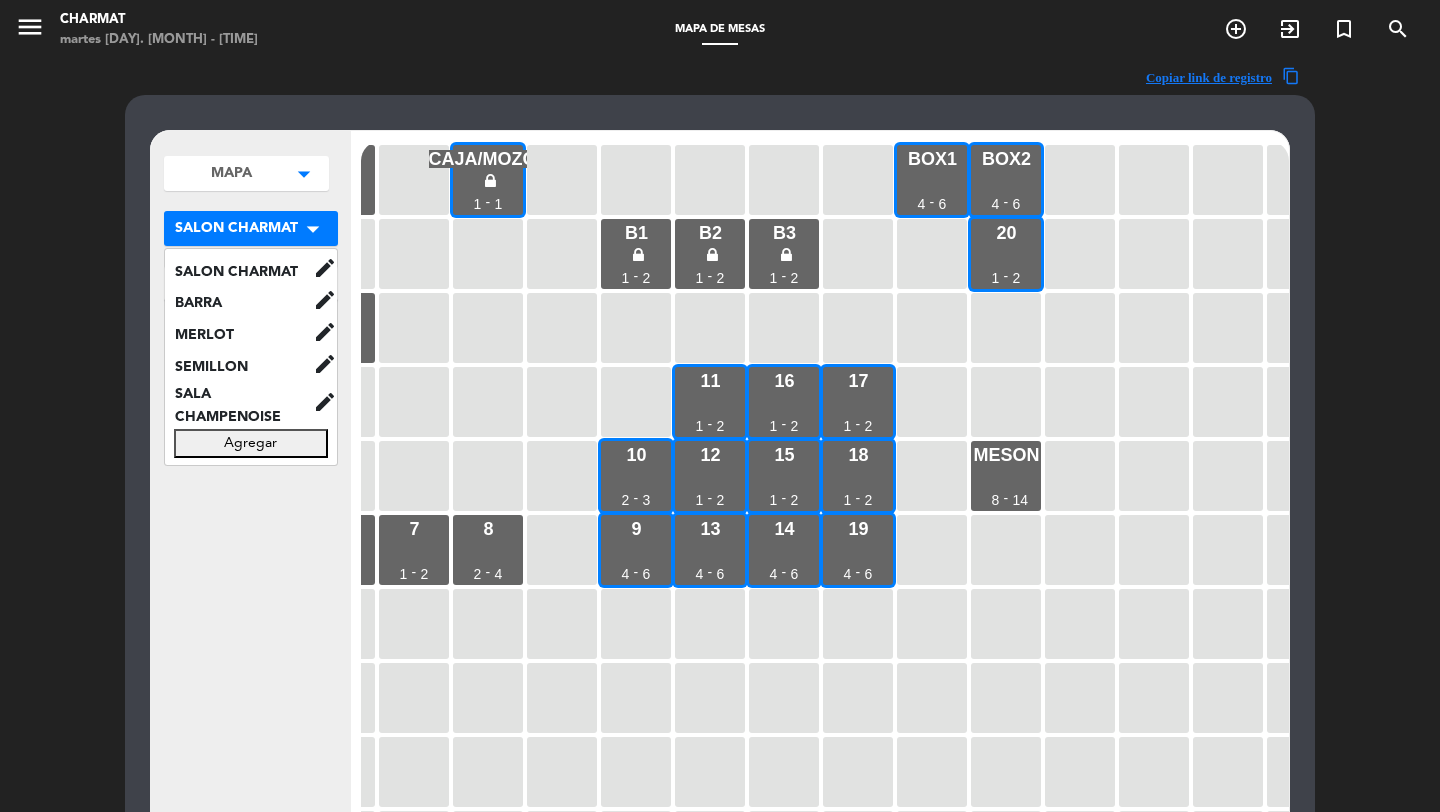 click on "Agregar" 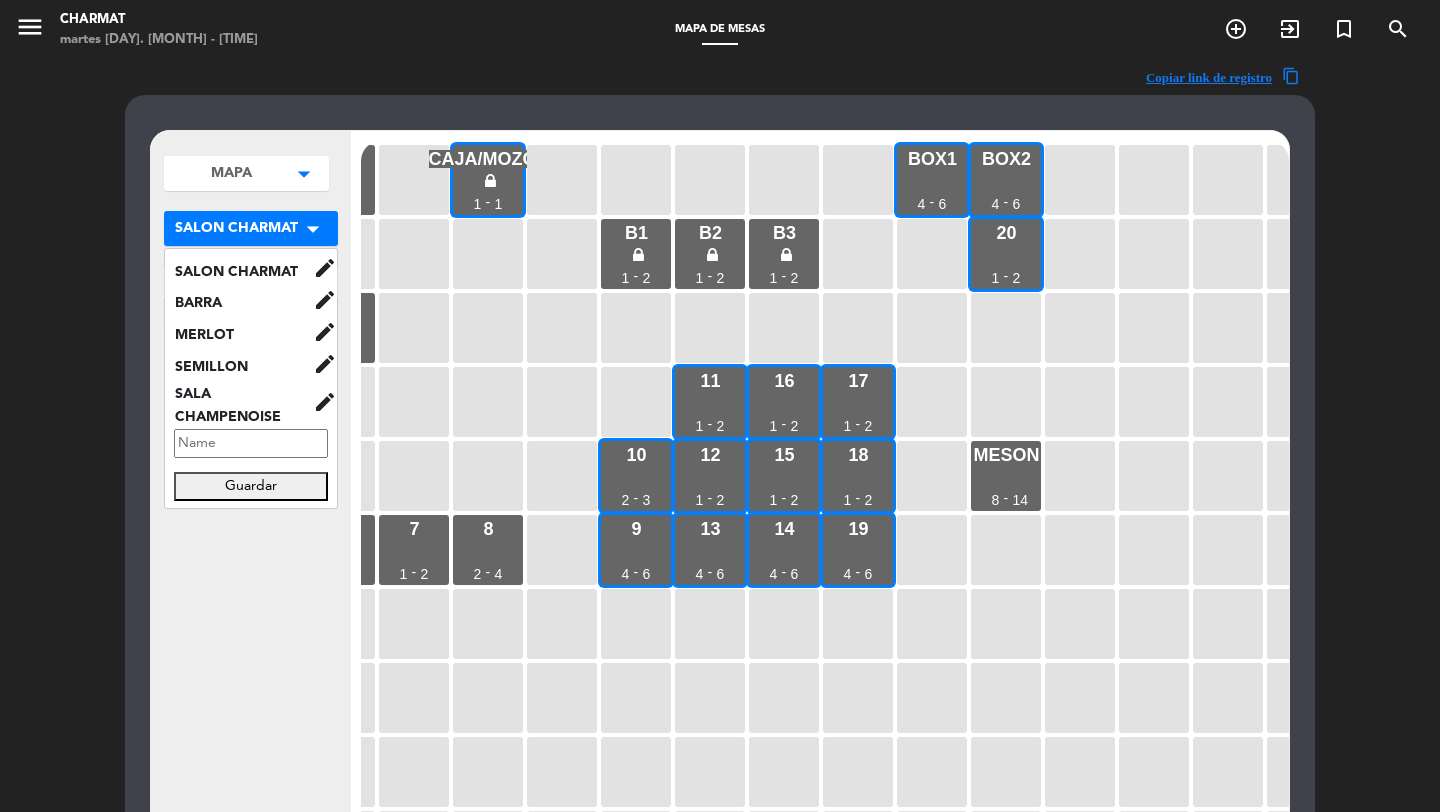 click 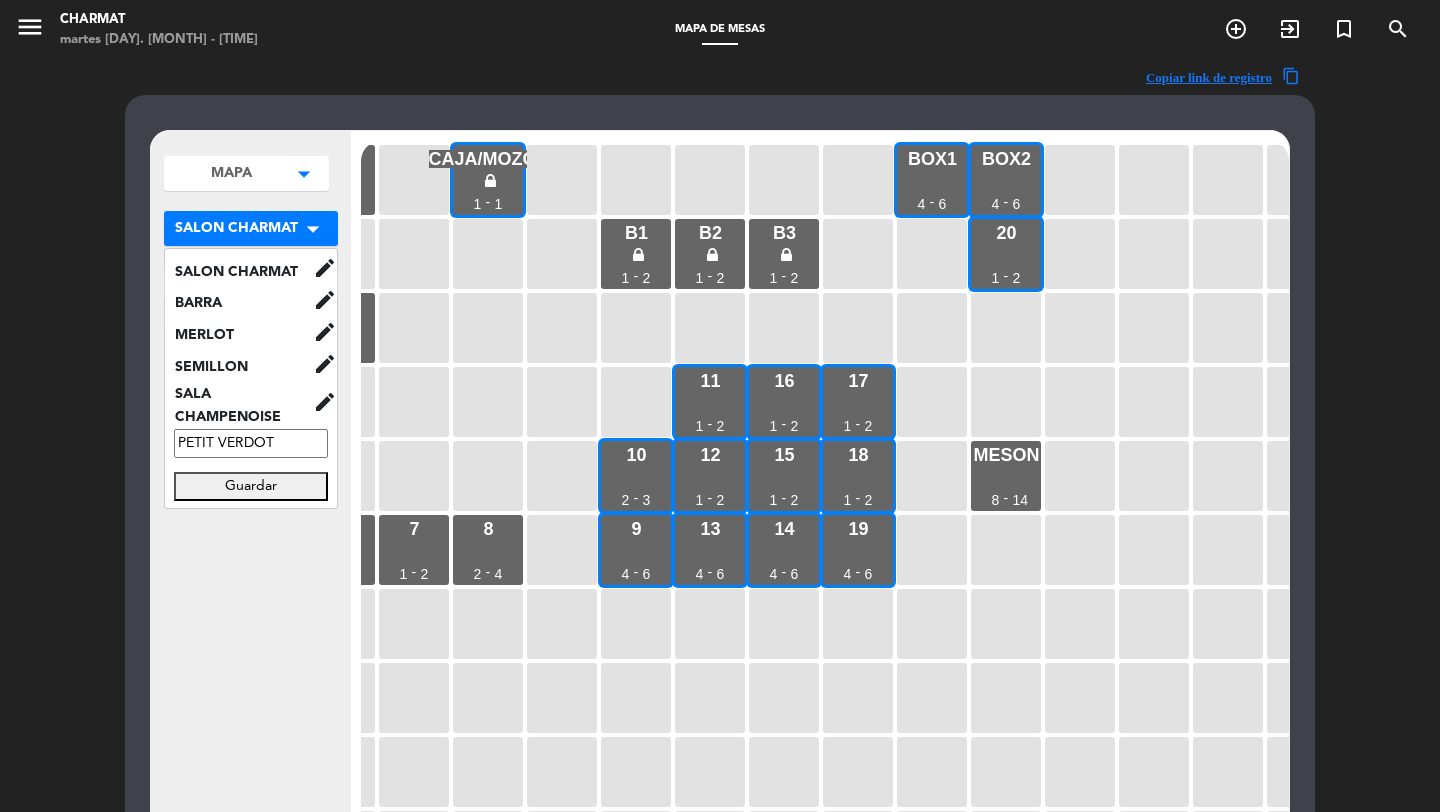 type on "PETIT VERDOT" 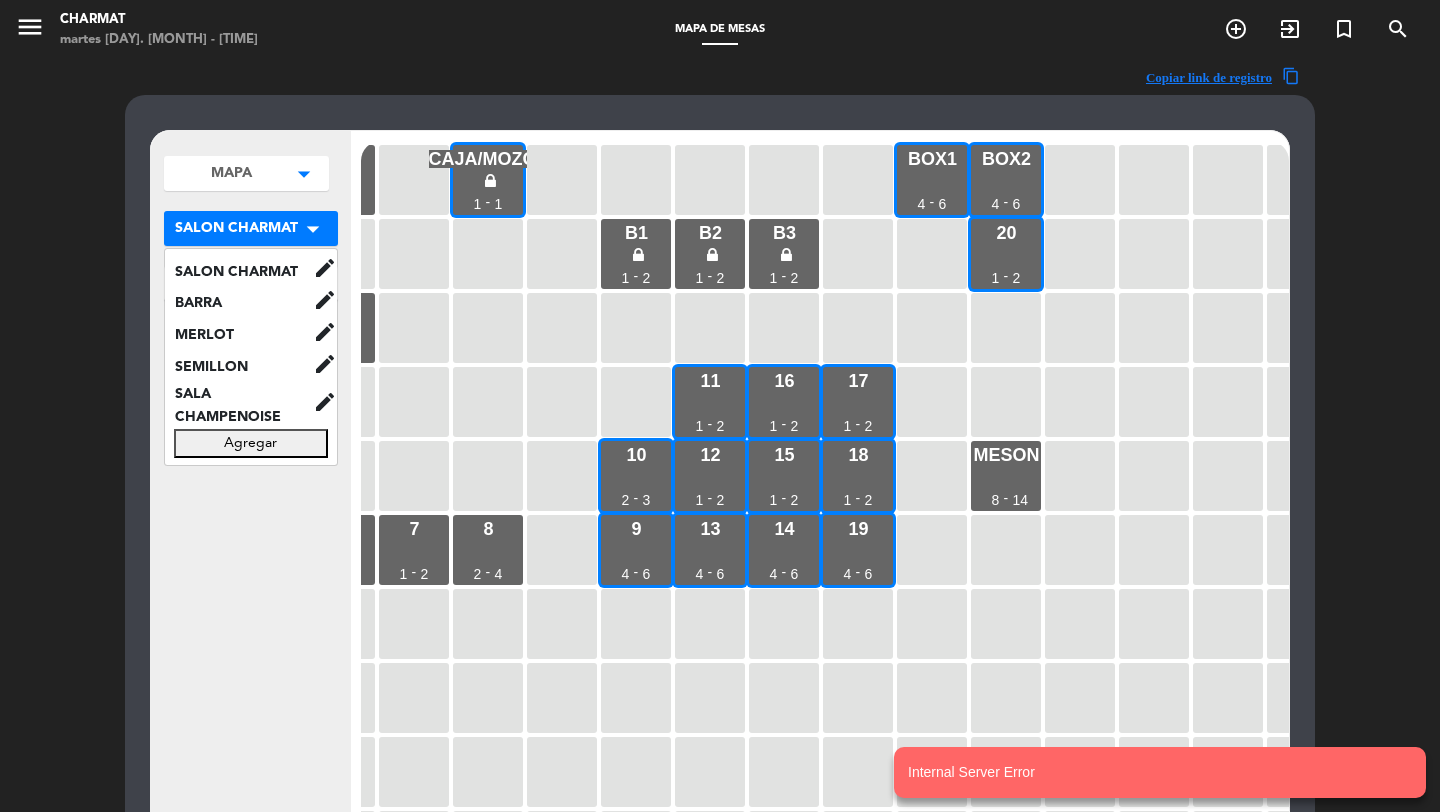 click on "Agregar" 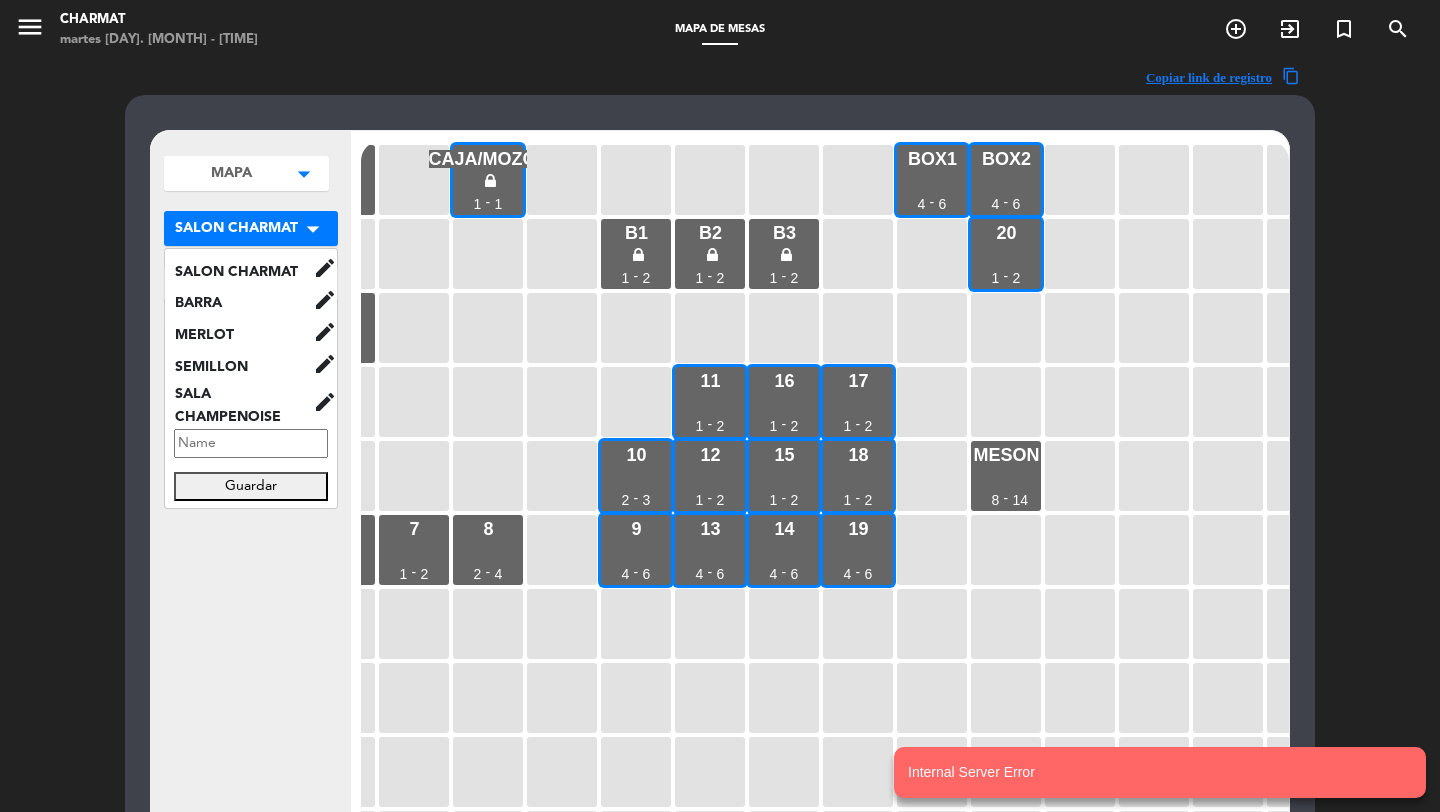 click 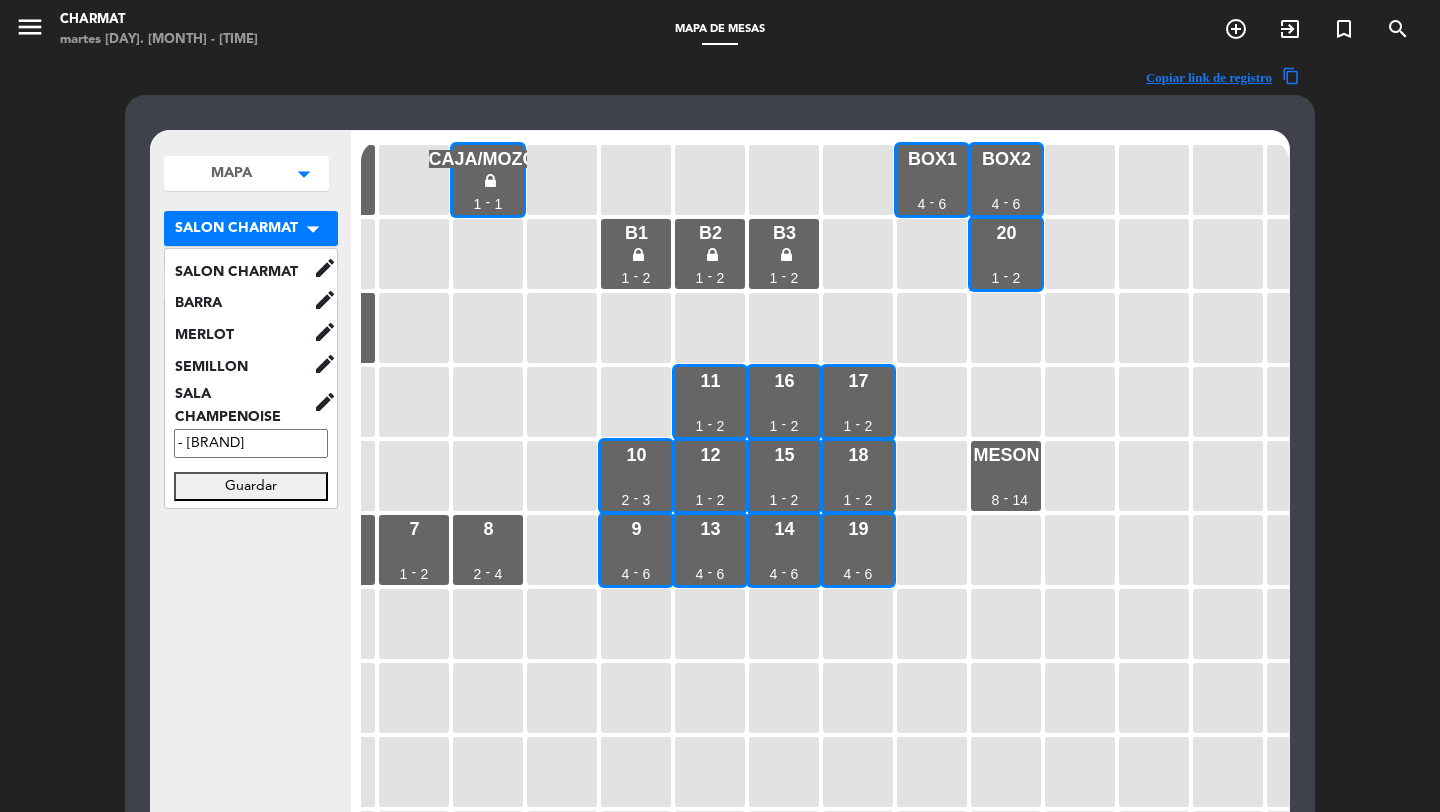 type on "- PETIT VERDOT" 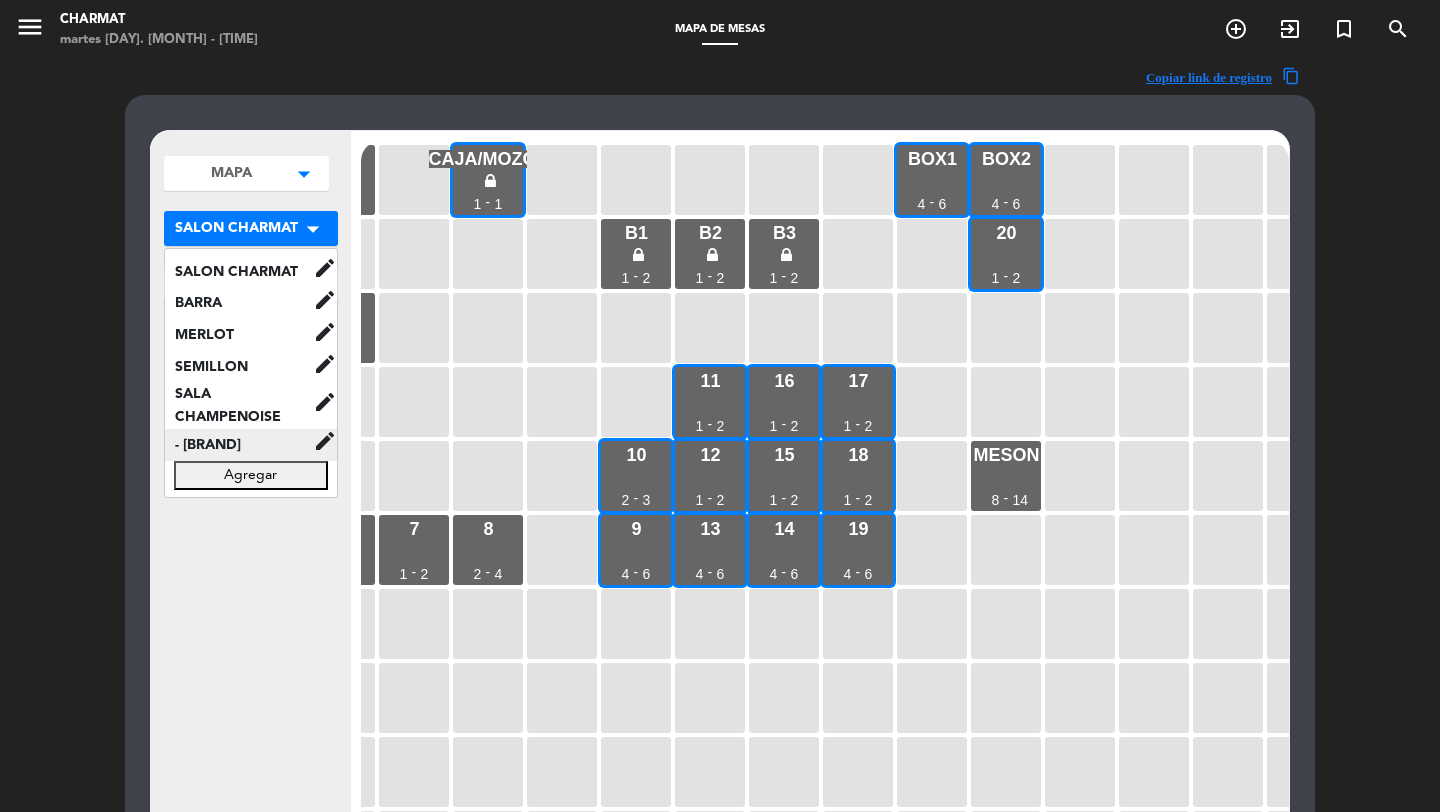 click on "- PETIT VERDOT" 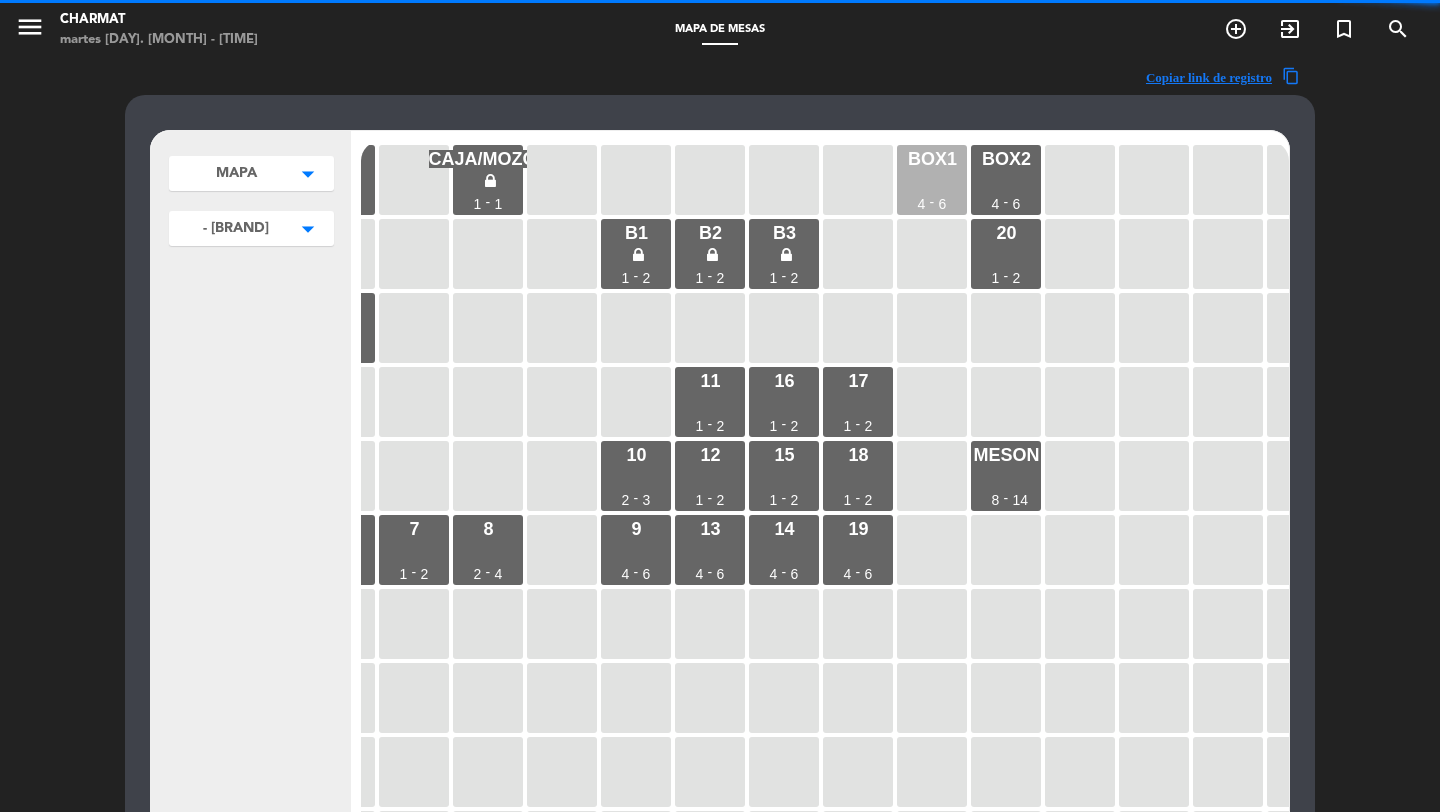 click on "BOX1 4 - 6" at bounding box center [932, 180] 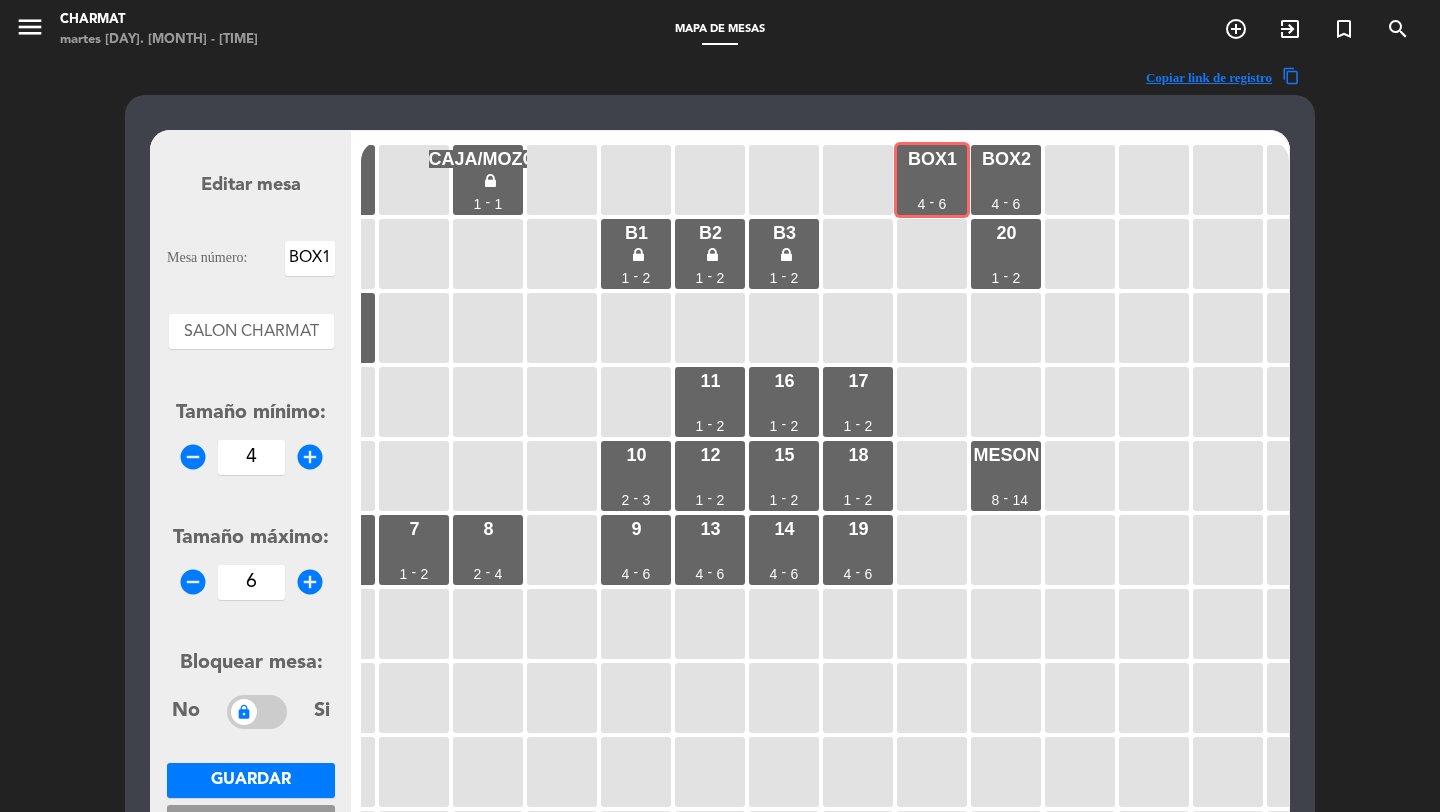 click at bounding box center [251, 327] 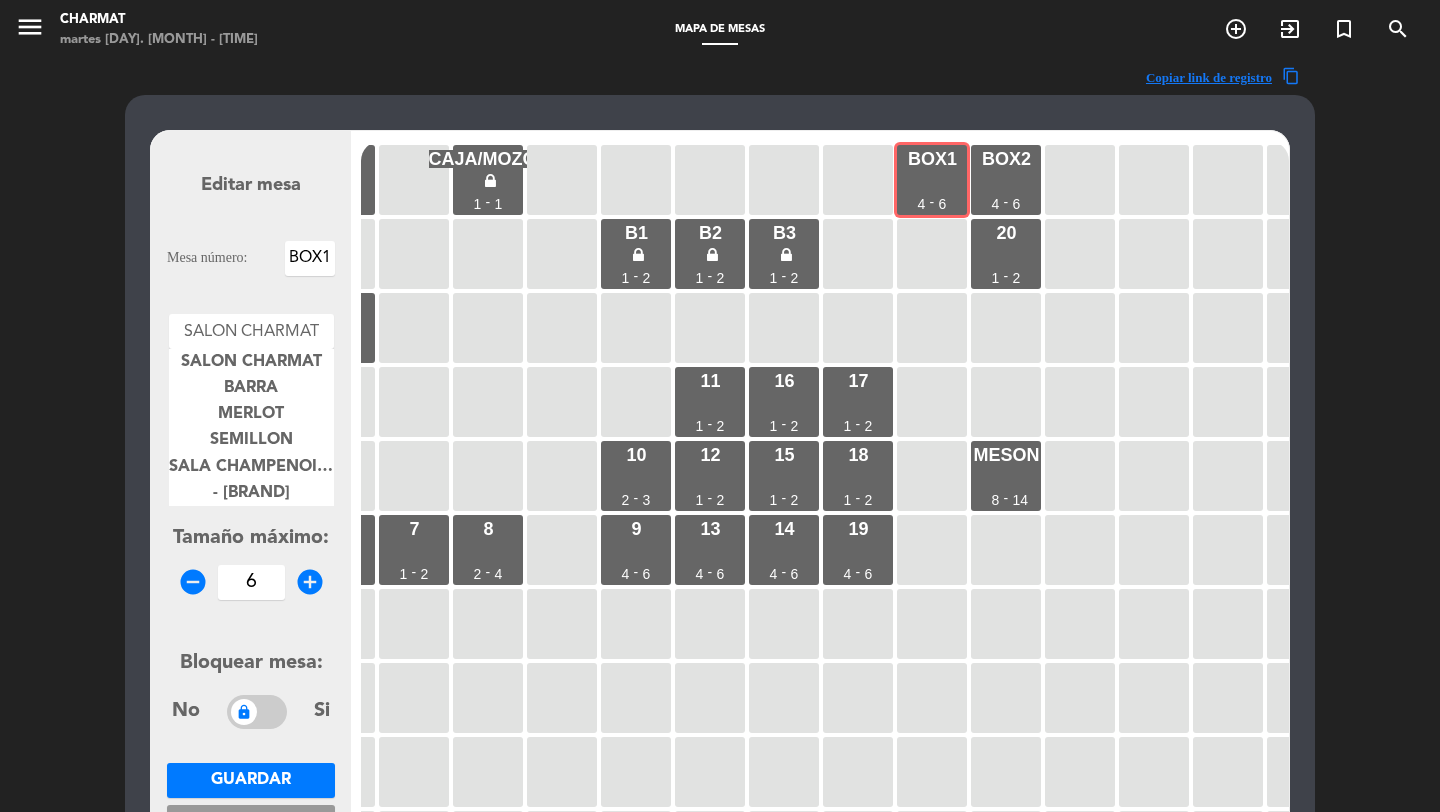 click on "- PETIT VERDOT" at bounding box center (251, 493) 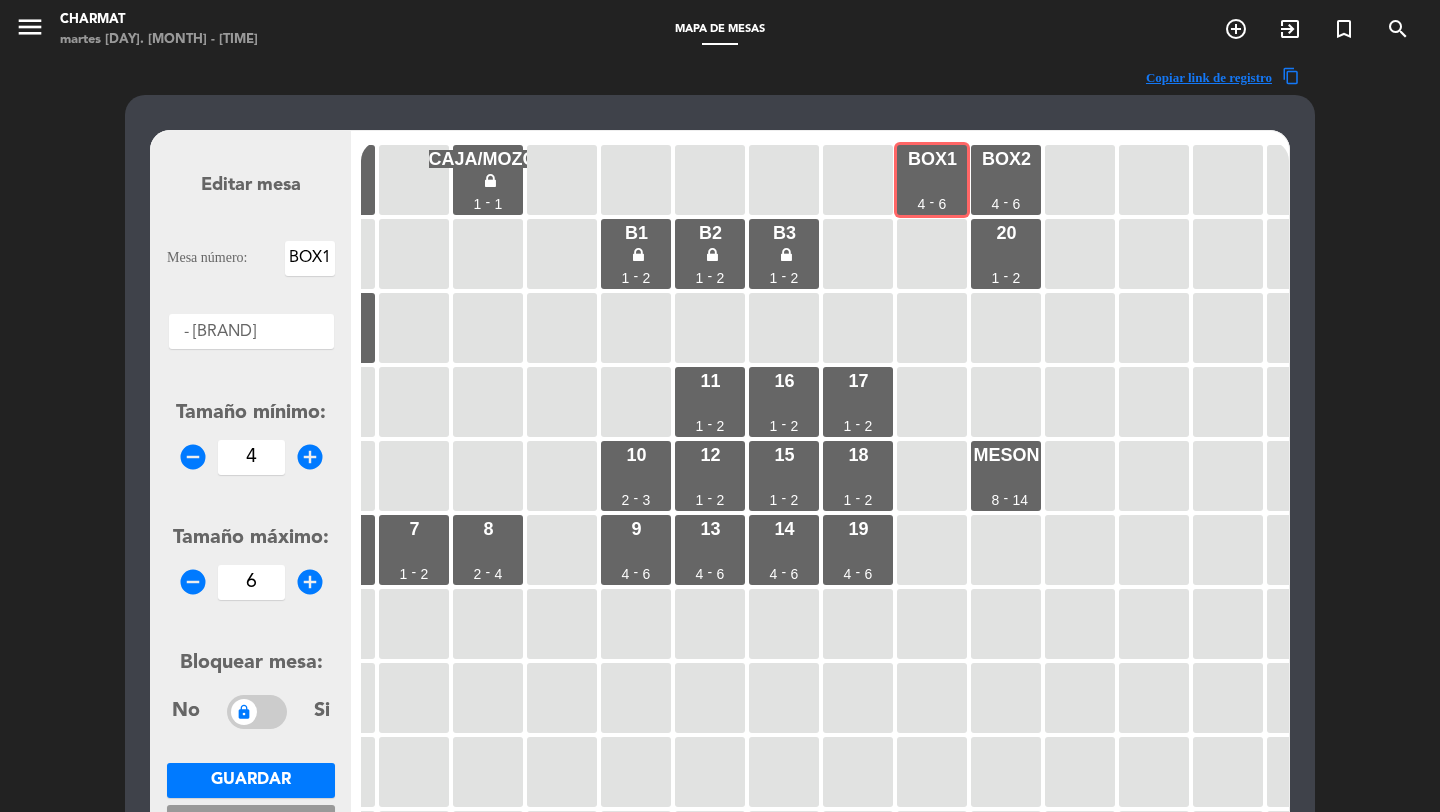 click on "Guardar" at bounding box center (251, 780) 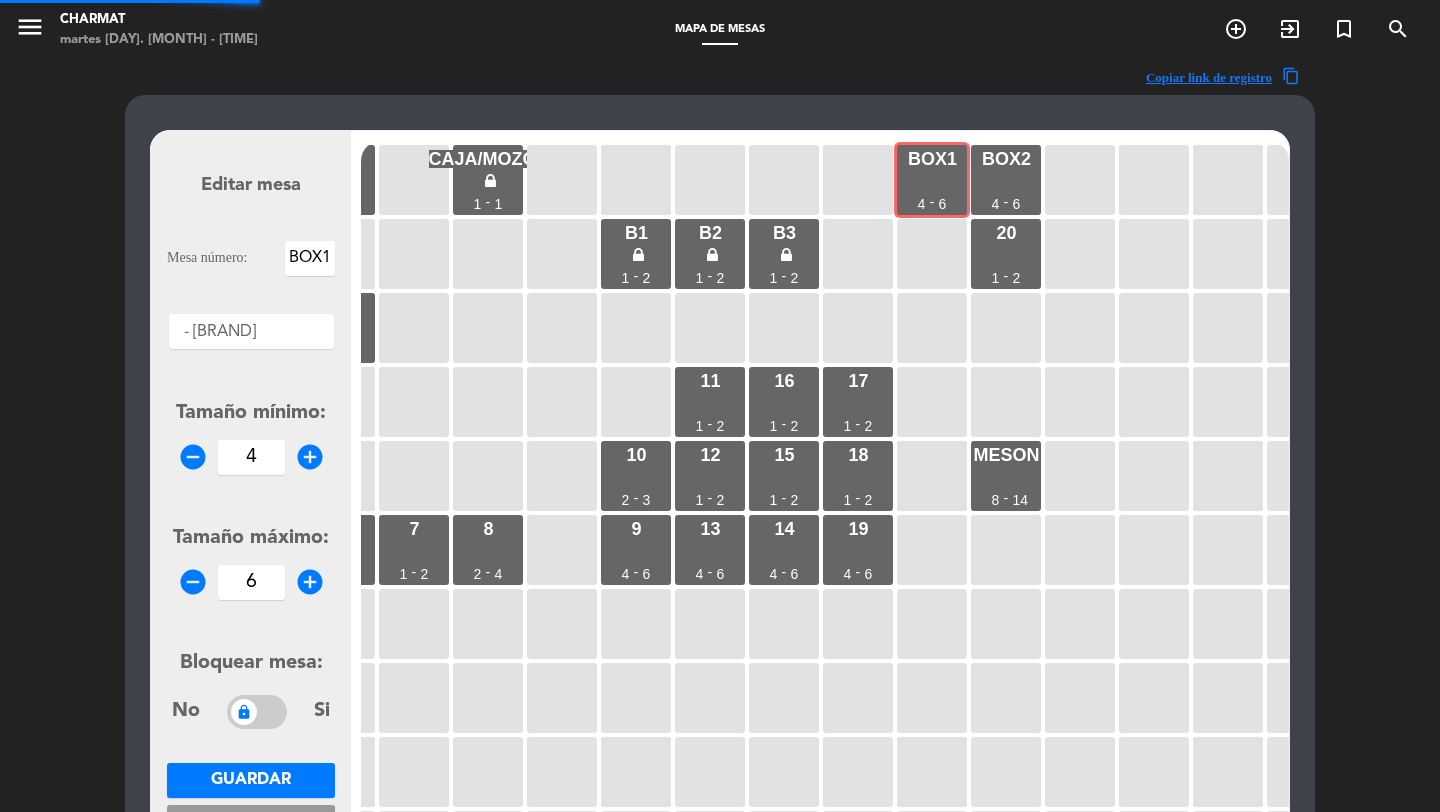 click on "Guardar" at bounding box center (251, 780) 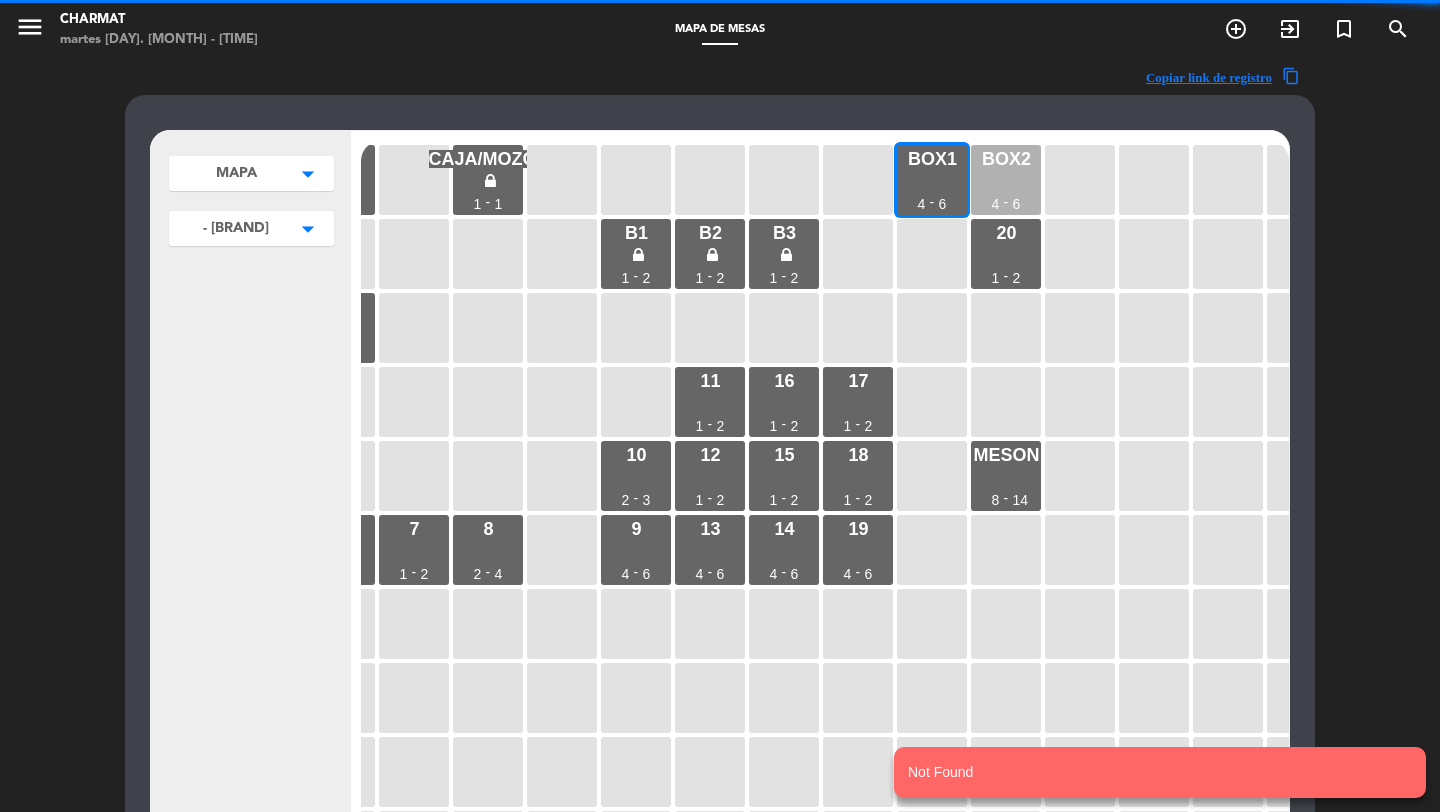click on "-" at bounding box center (1006, 202) 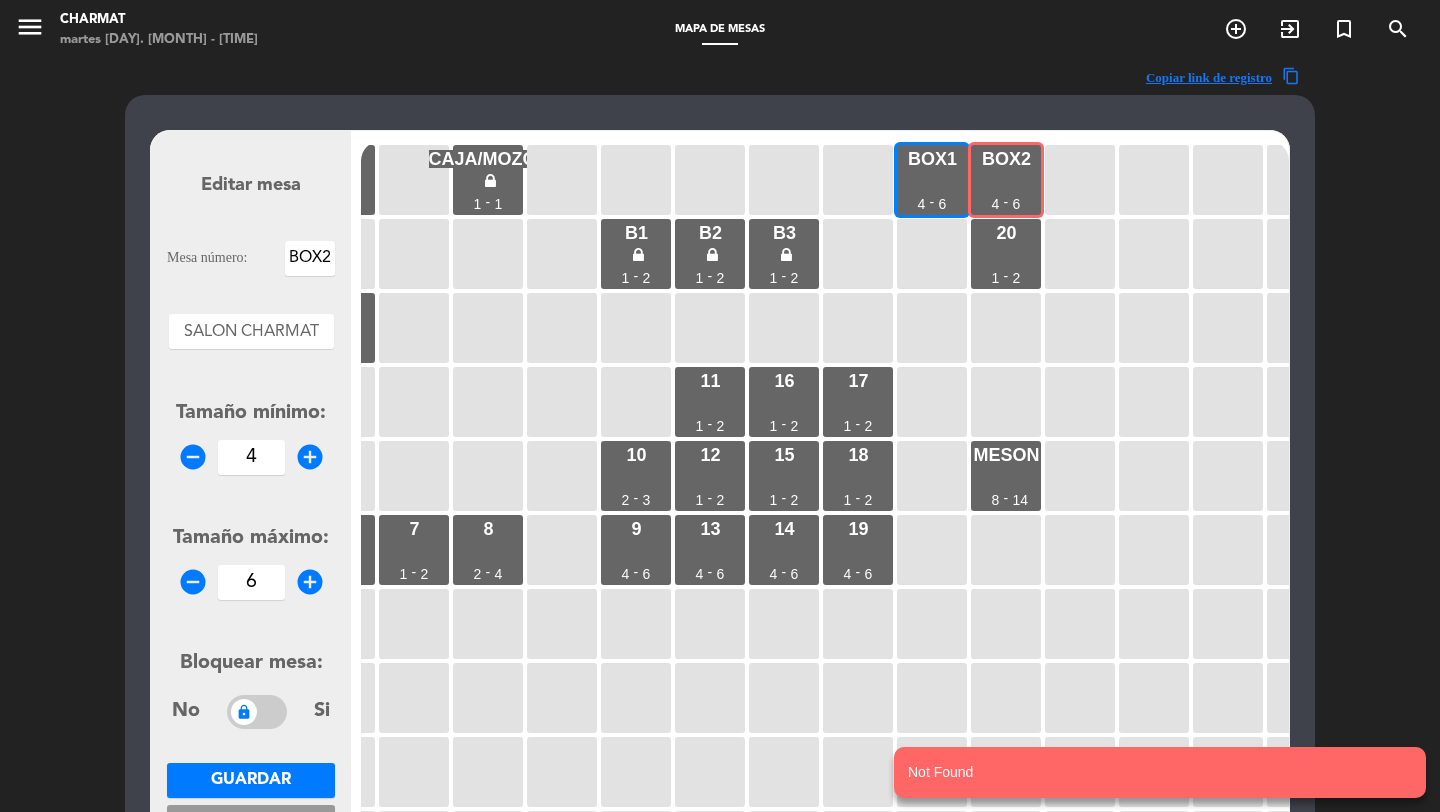 click at bounding box center (251, 327) 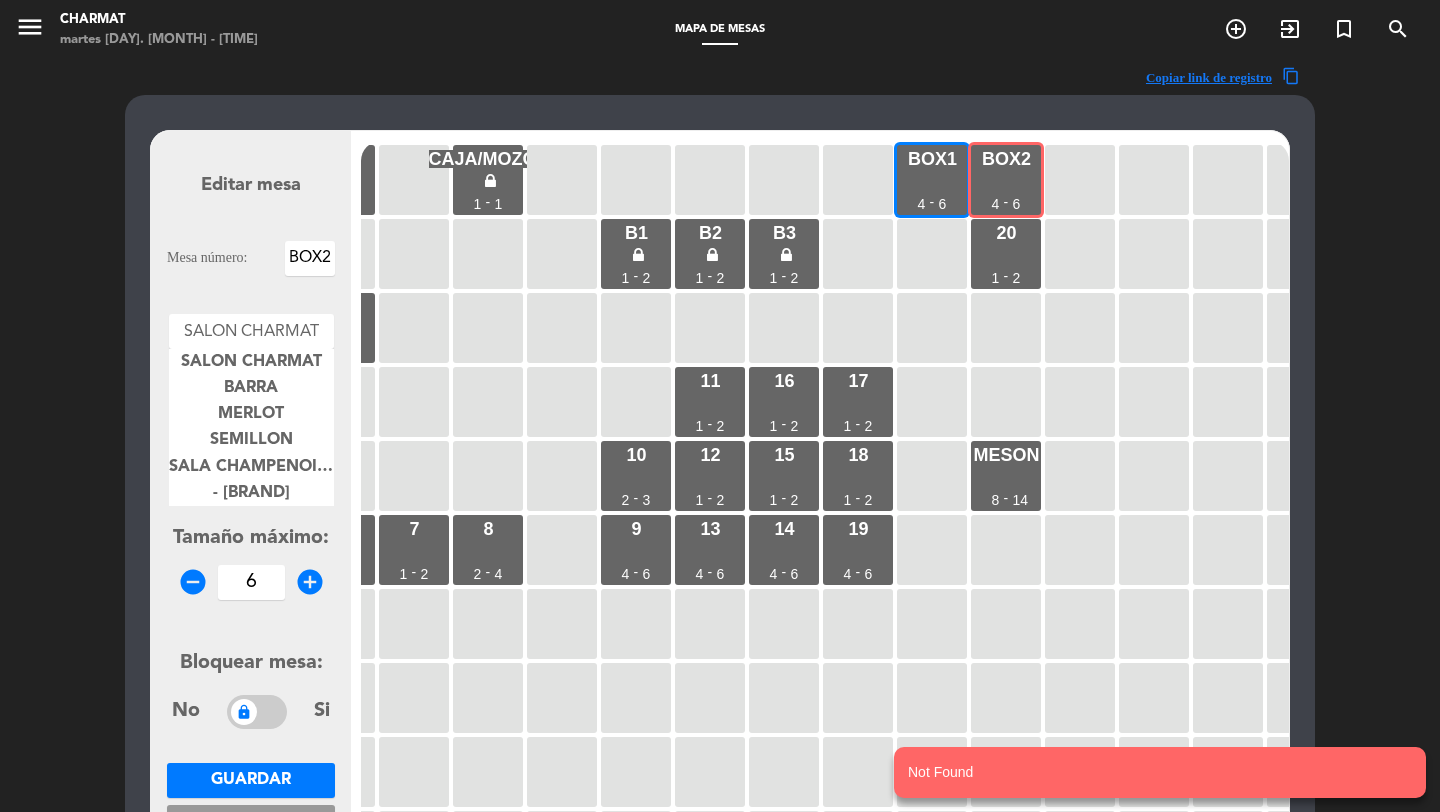 click on "- PETIT VERDOT" at bounding box center [251, 493] 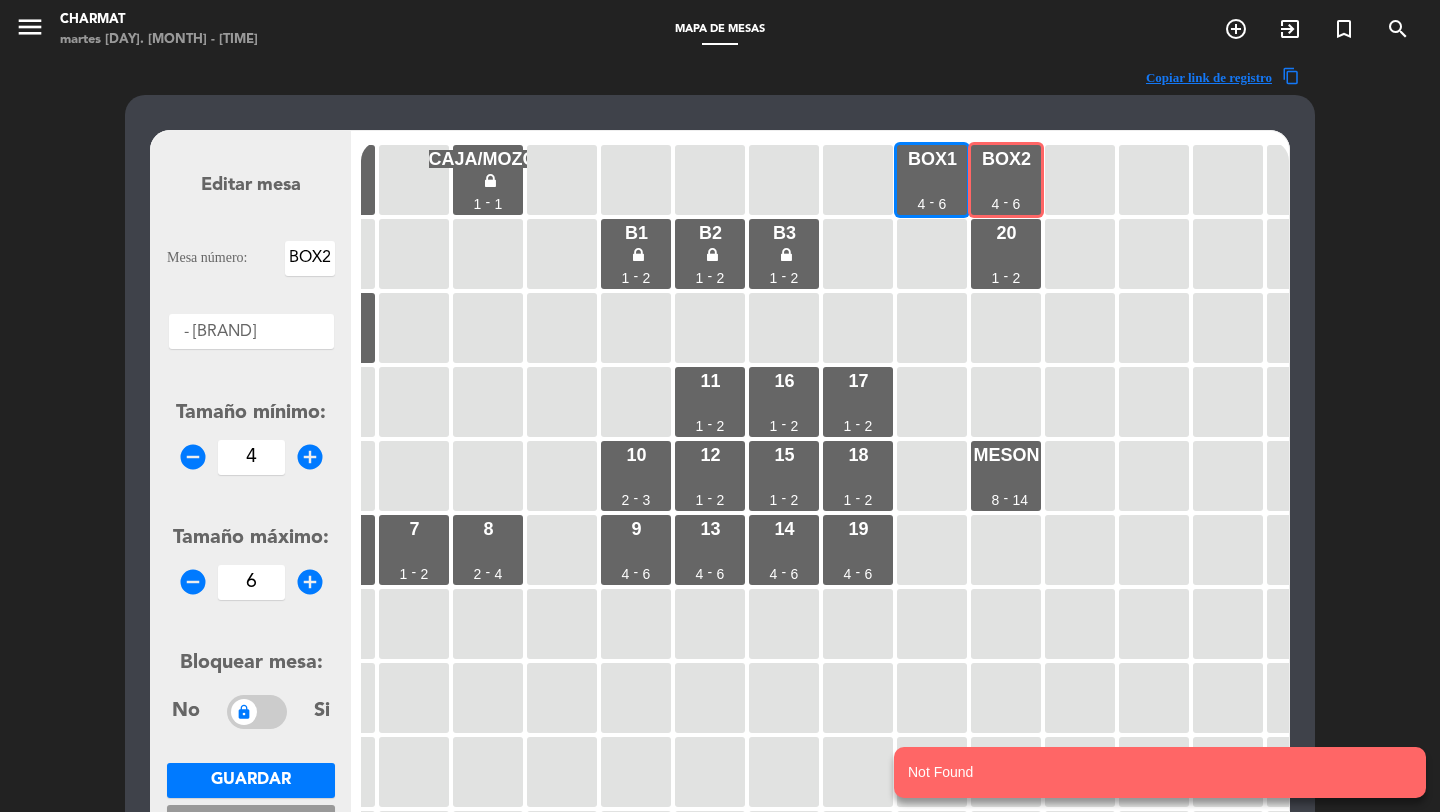 click on "Guardar" at bounding box center (251, 780) 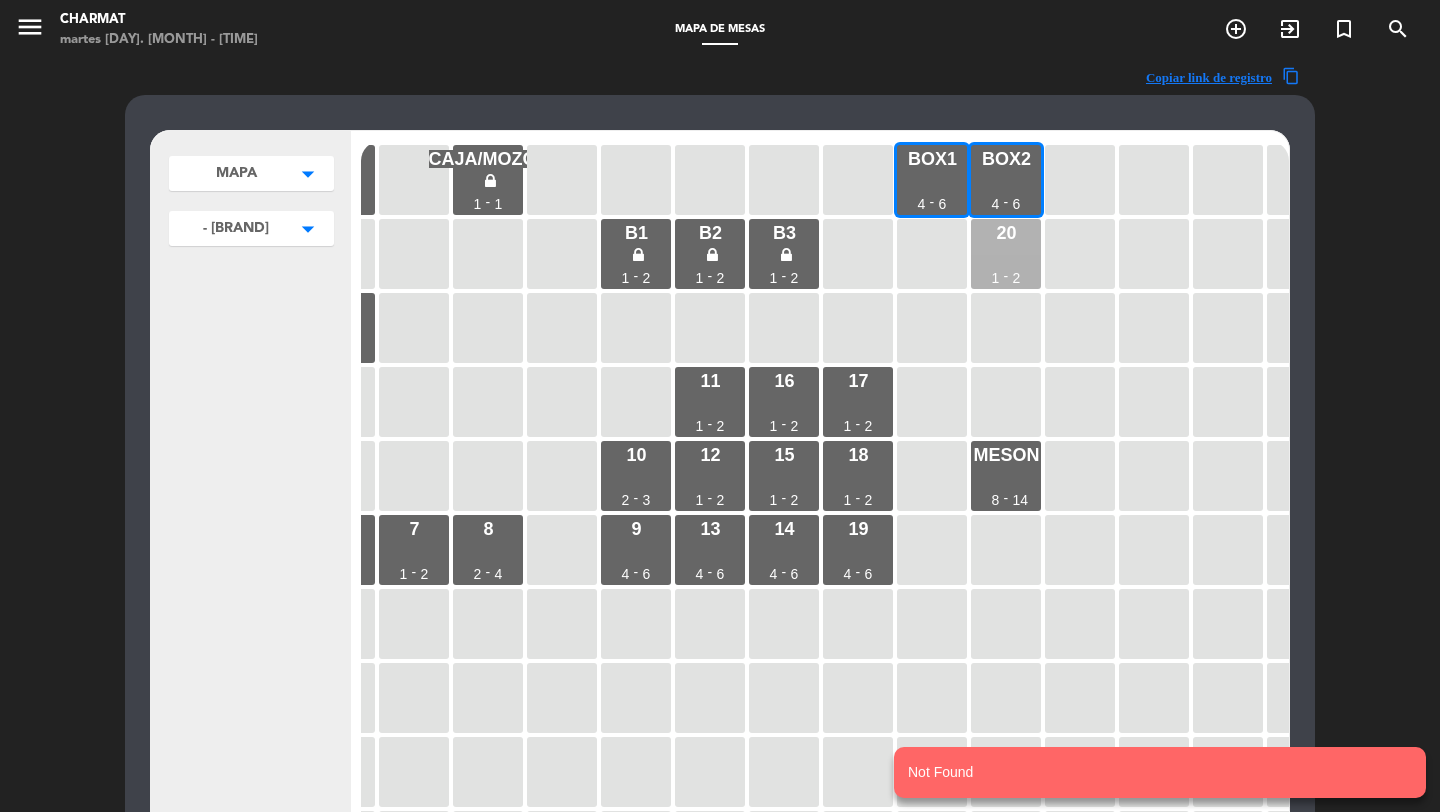 click on "20 1 - 2" at bounding box center (1006, 254) 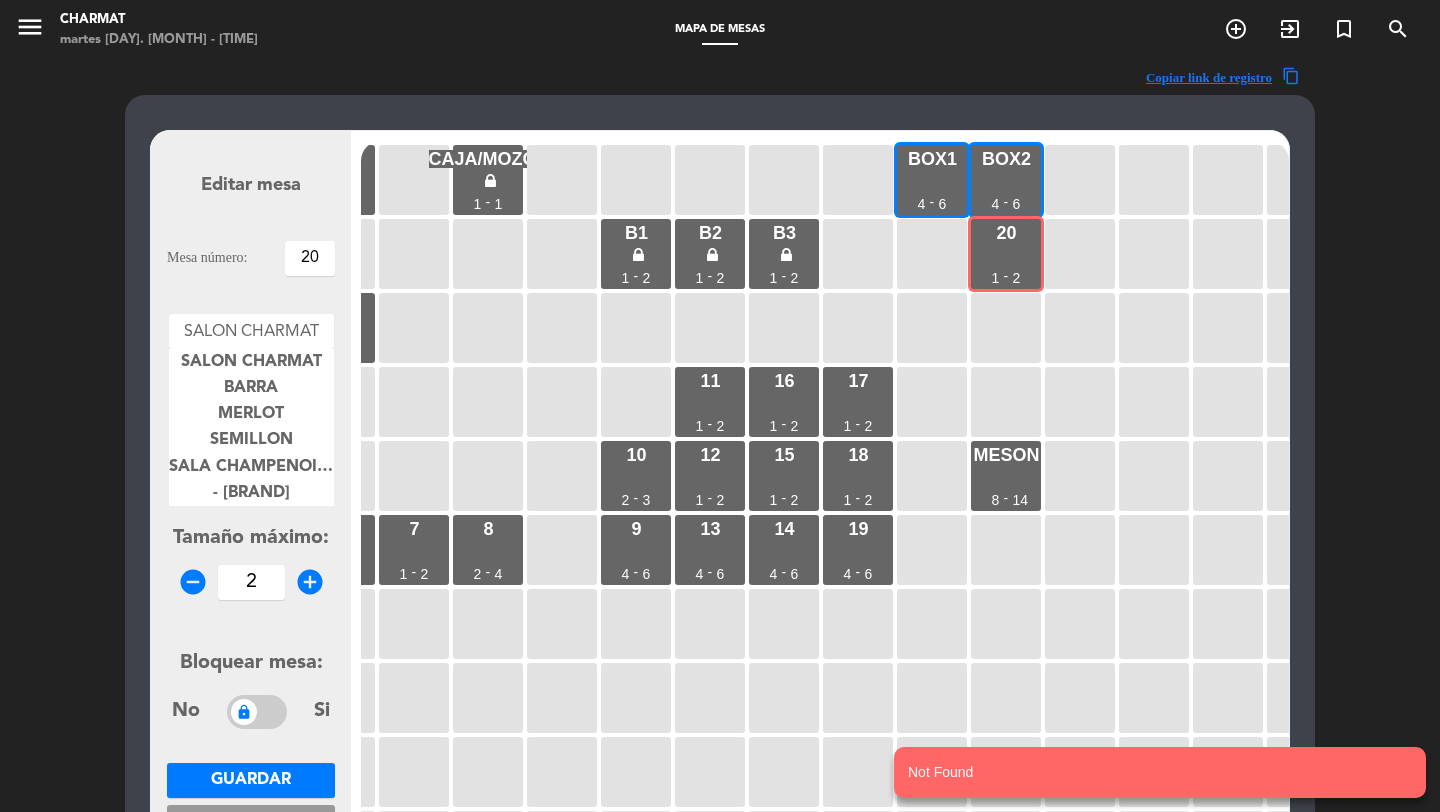 click at bounding box center (251, 327) 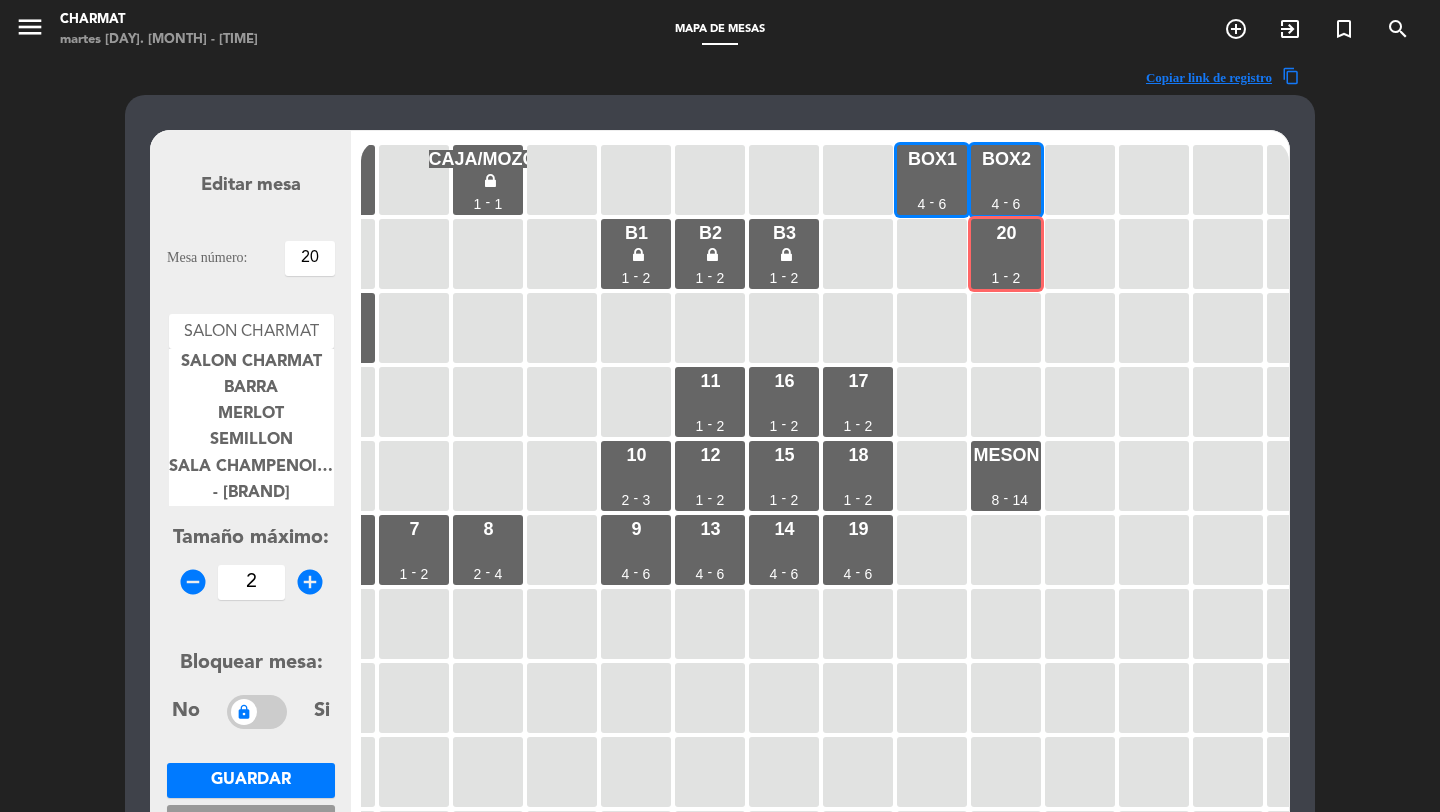 click on "- PETIT VERDOT" at bounding box center [251, 493] 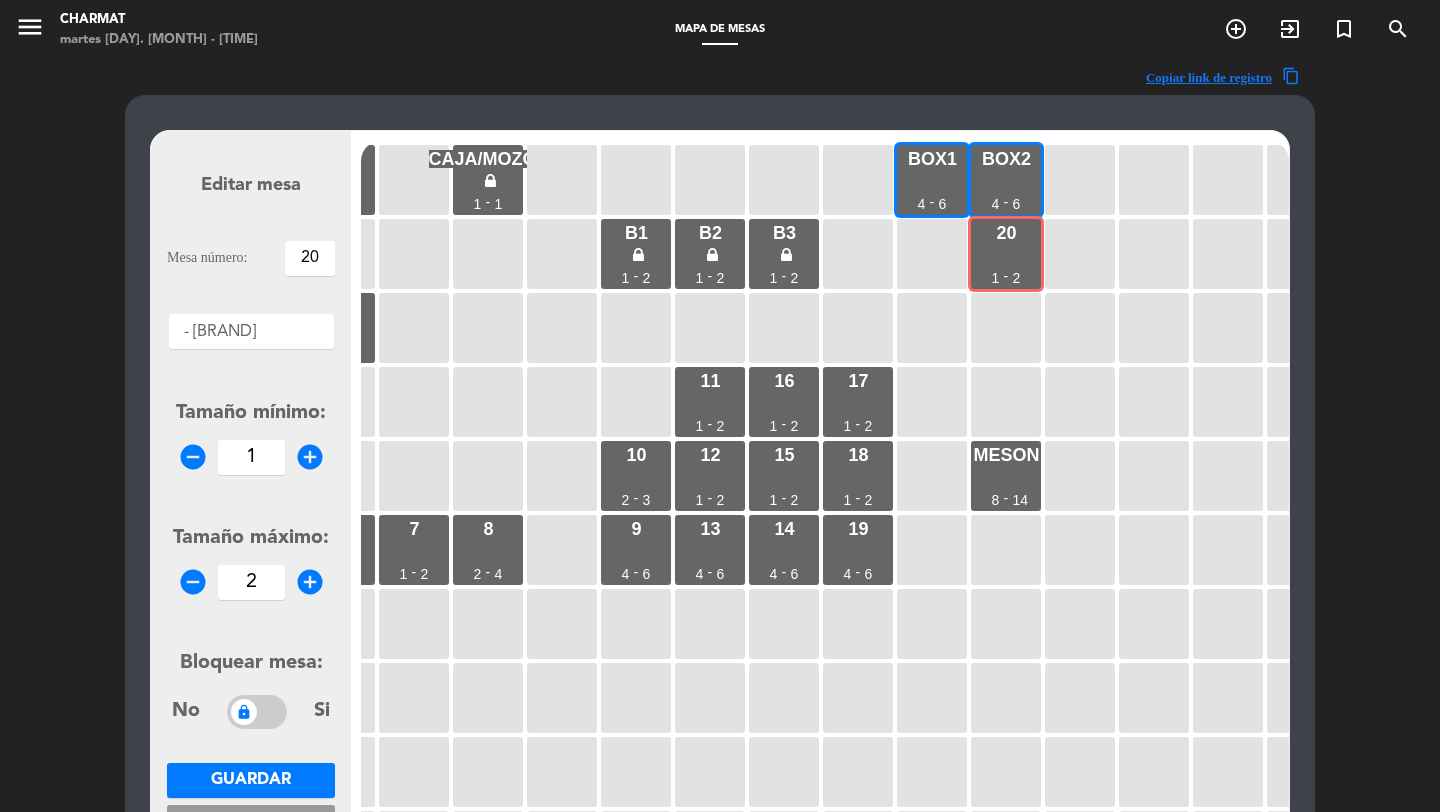 click on "Guardar" at bounding box center [251, 780] 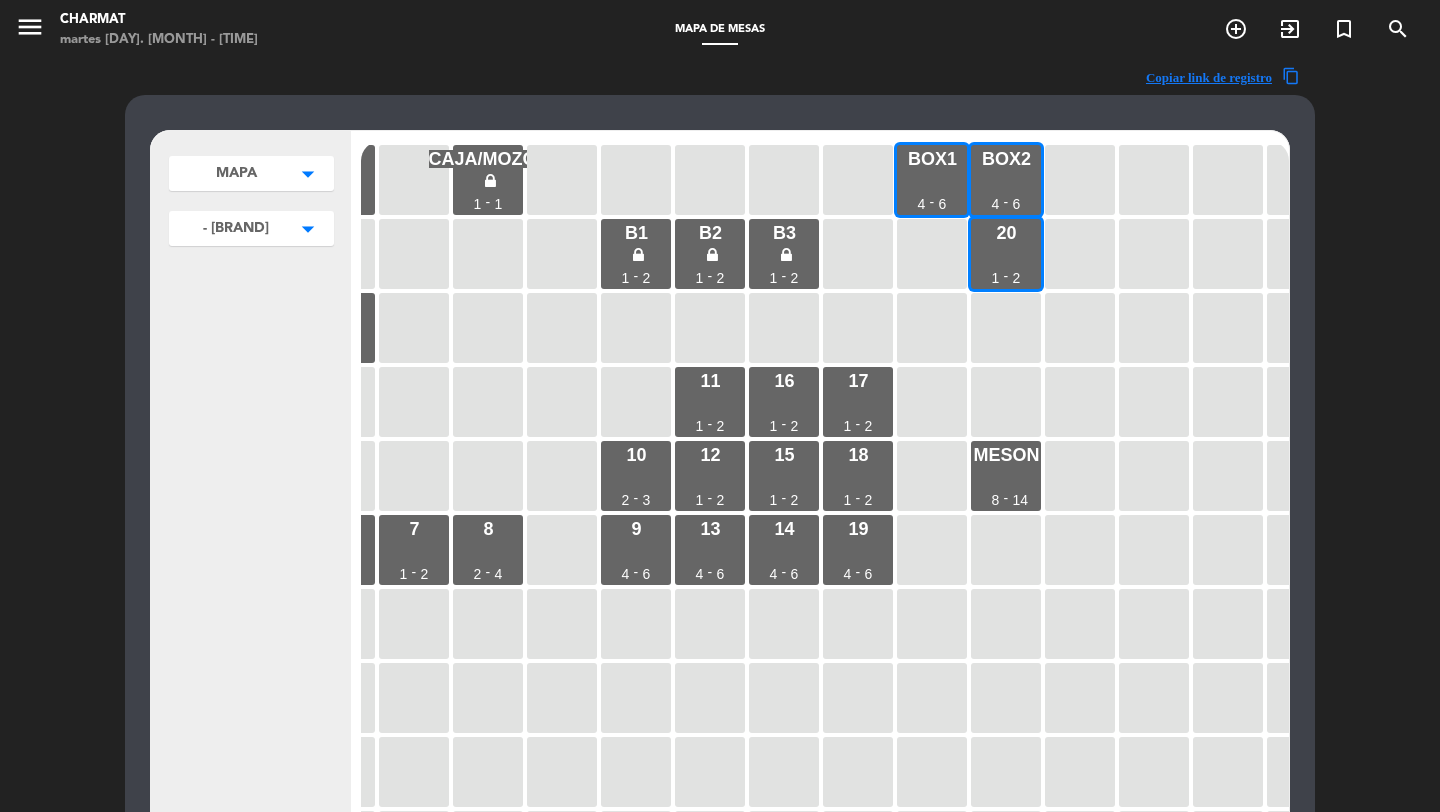 scroll, scrollTop: 345, scrollLeft: 0, axis: vertical 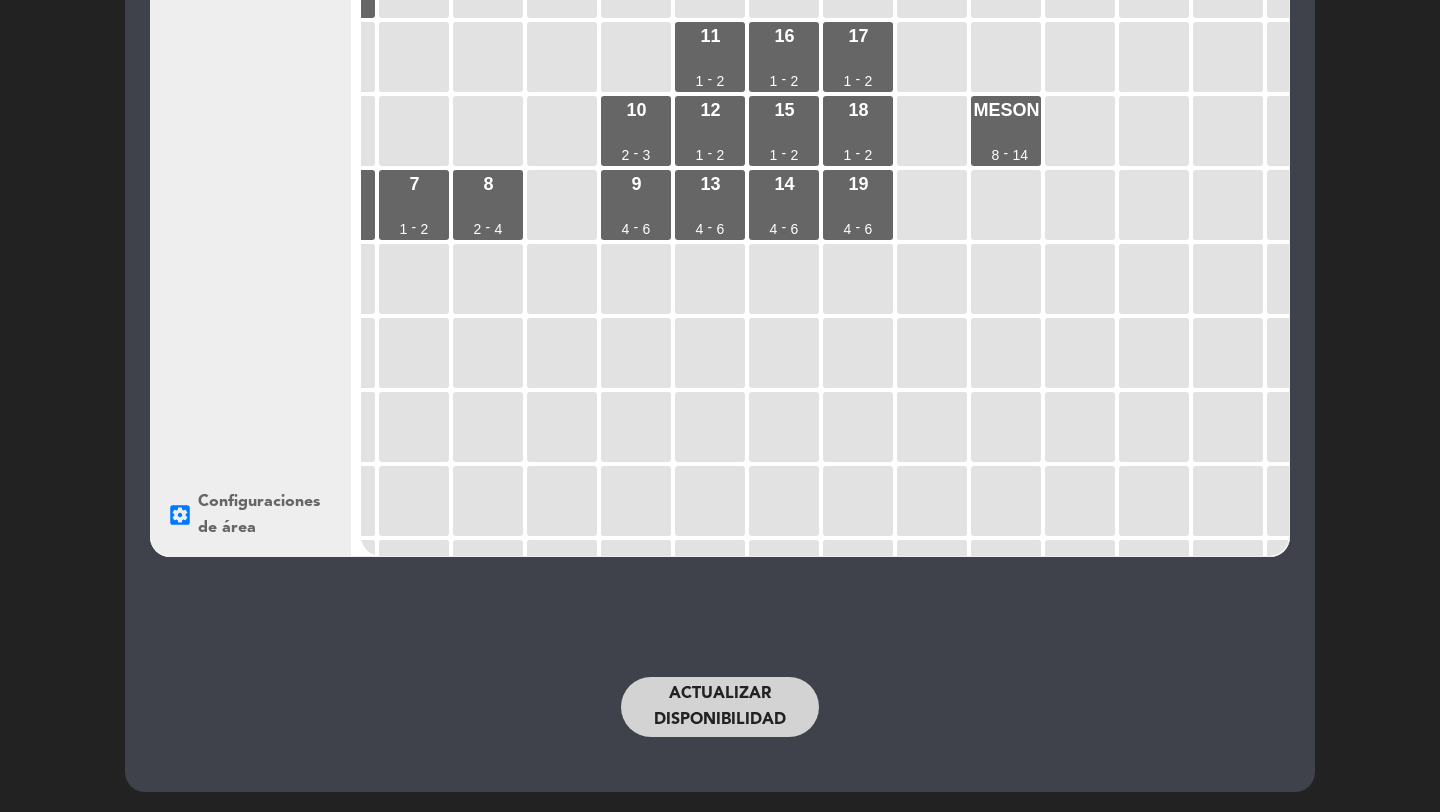 click on "Actualizar disponibilidad" 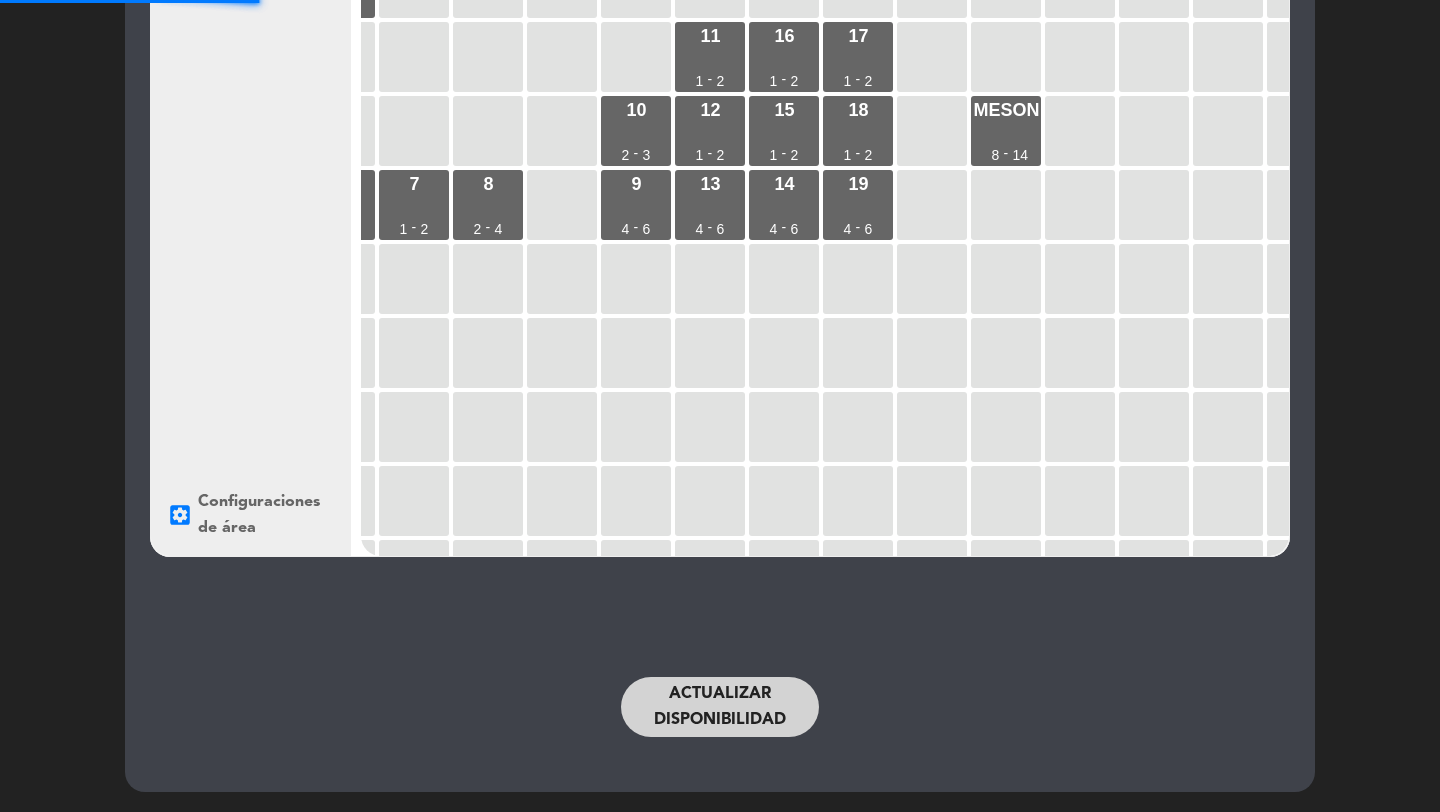 click on "Actualizar disponibilidad" 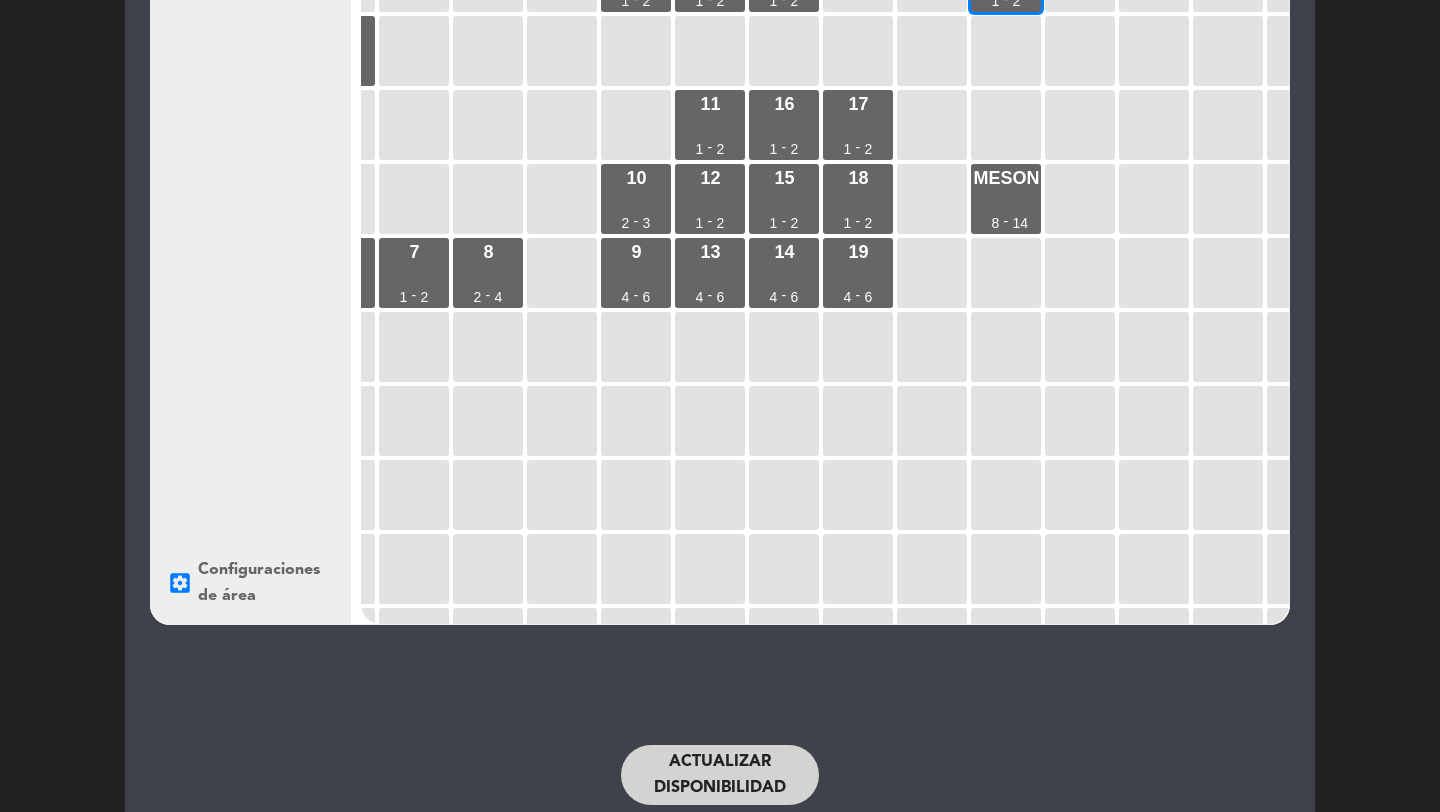 scroll, scrollTop: 318, scrollLeft: 0, axis: vertical 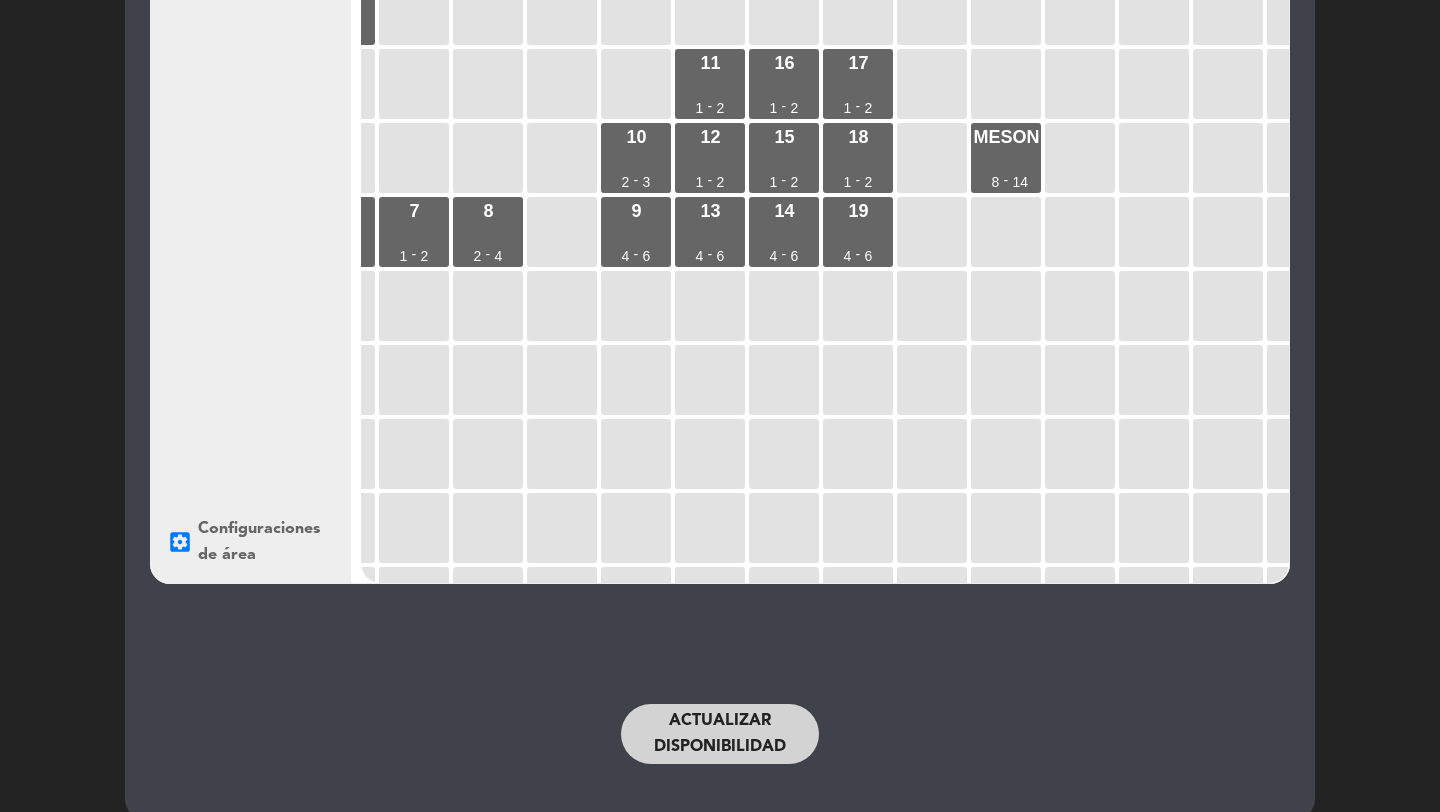 click on "Actualizar disponibilidad" 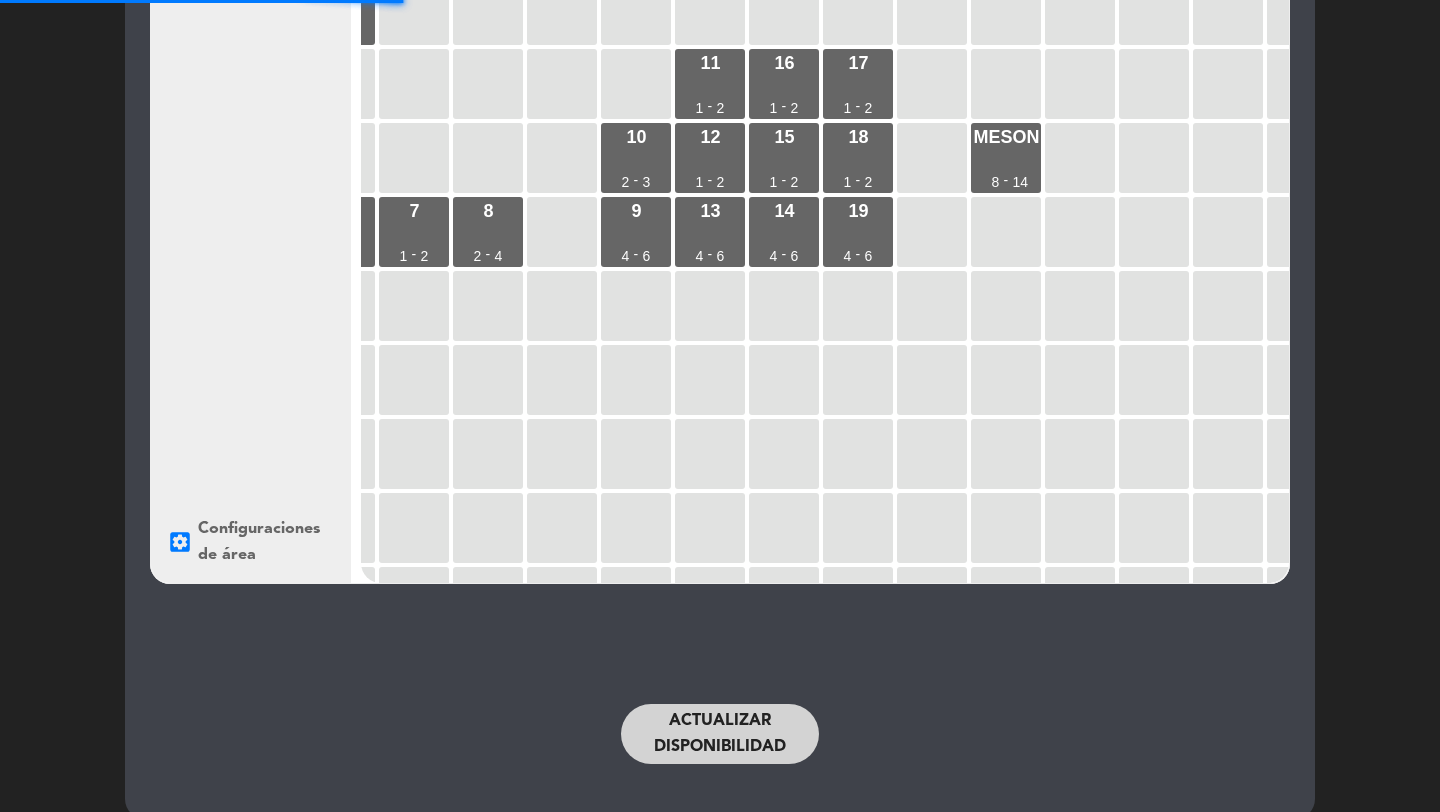 scroll, scrollTop: 0, scrollLeft: 0, axis: both 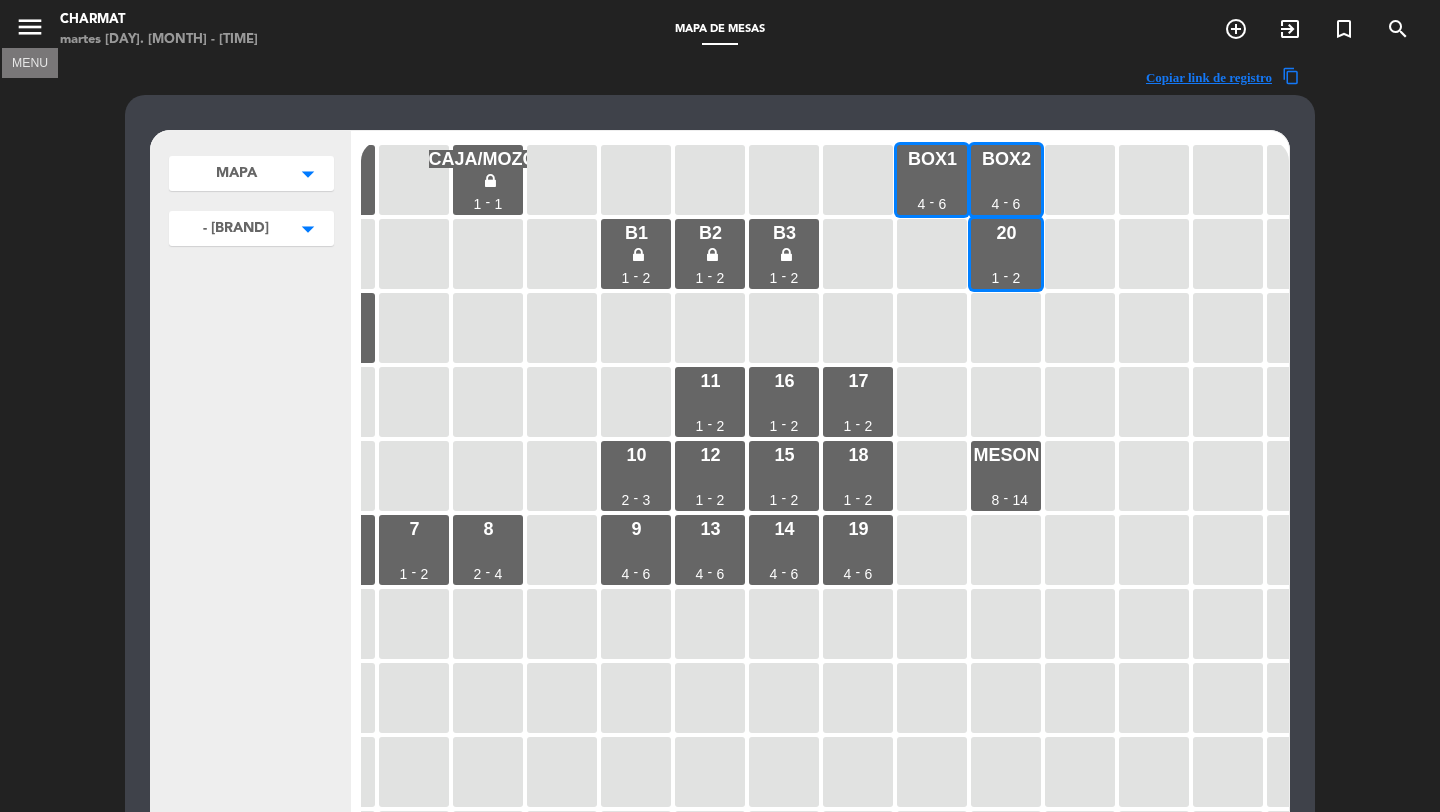click on "menu" at bounding box center (30, 27) 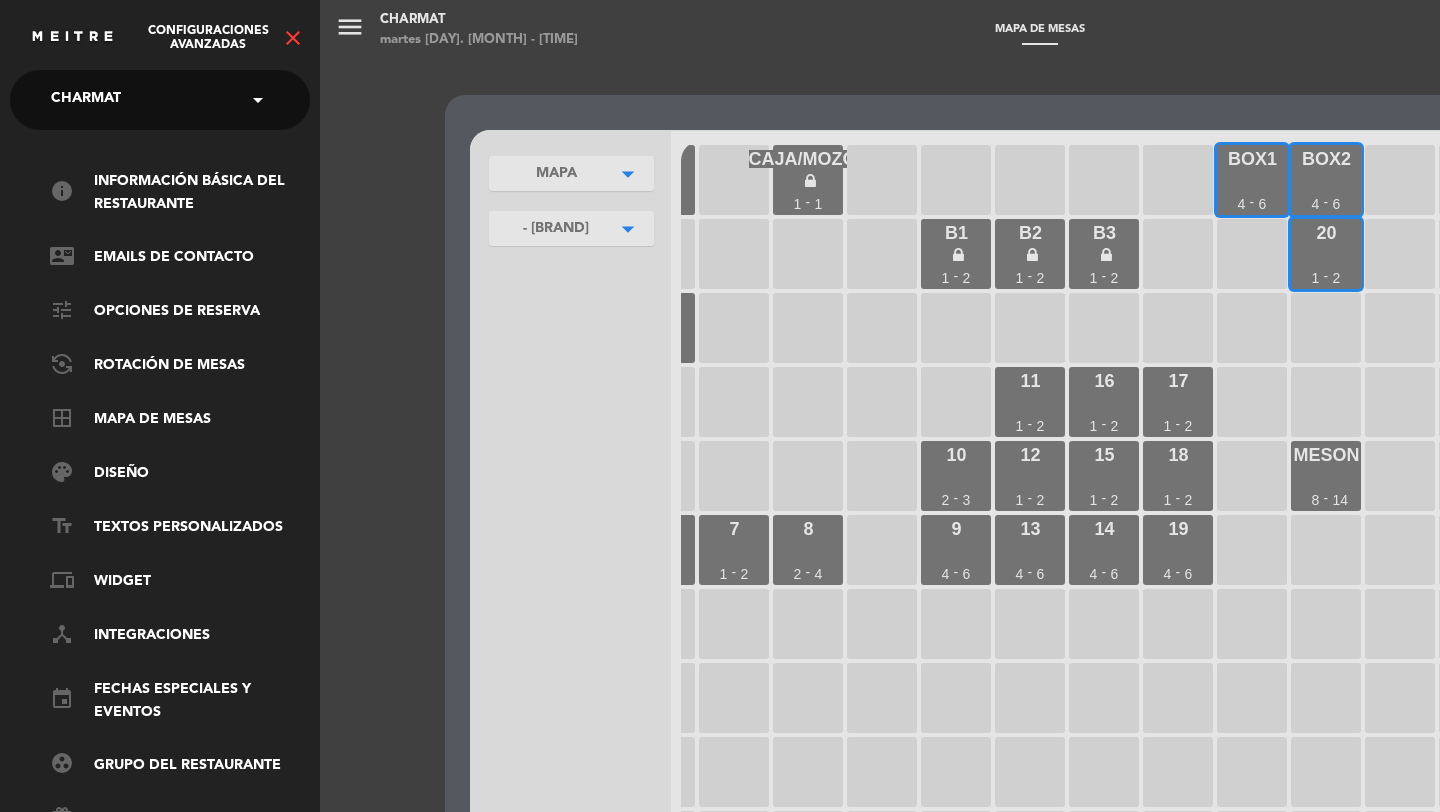 click on "close" 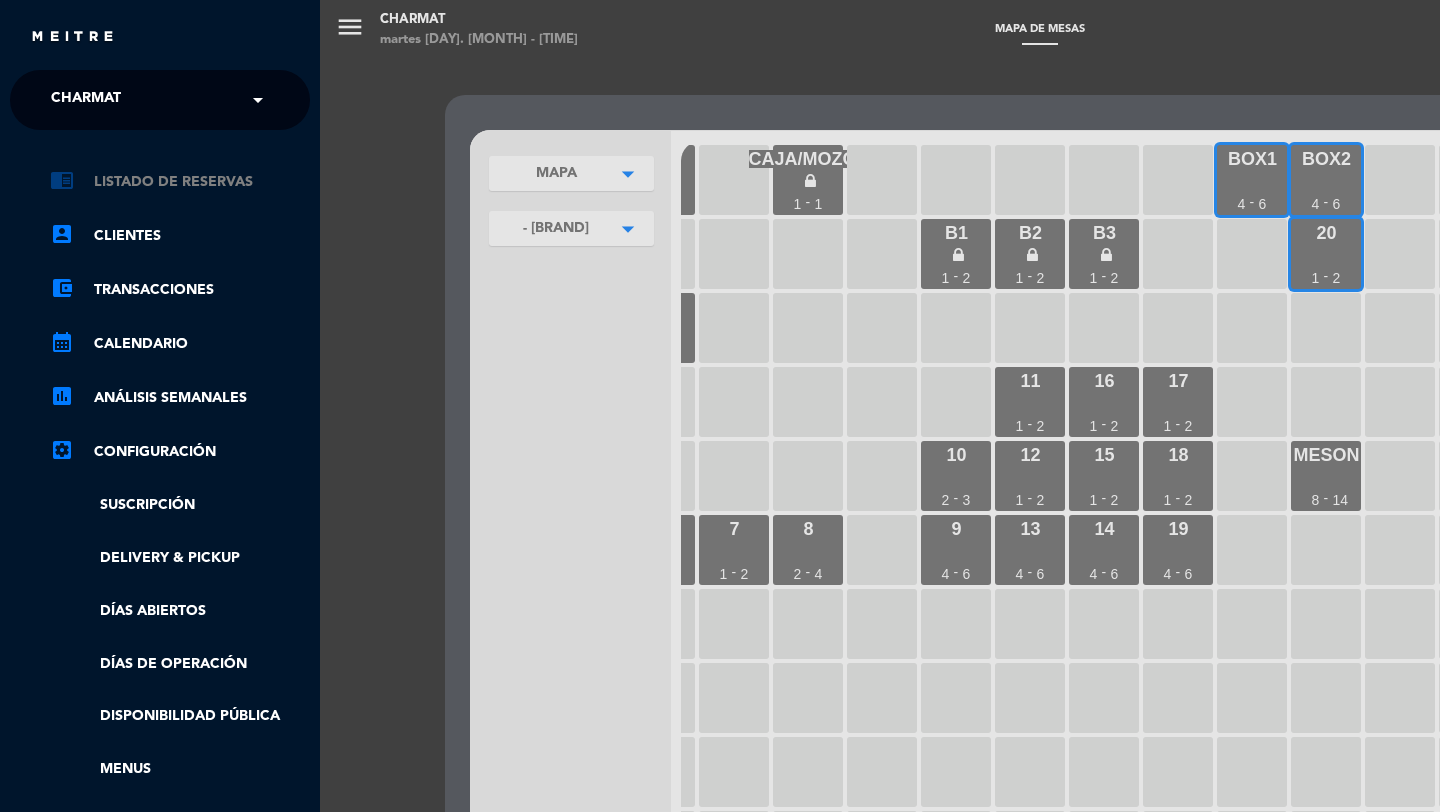 click on "chrome_reader_mode   Listado de Reservas" 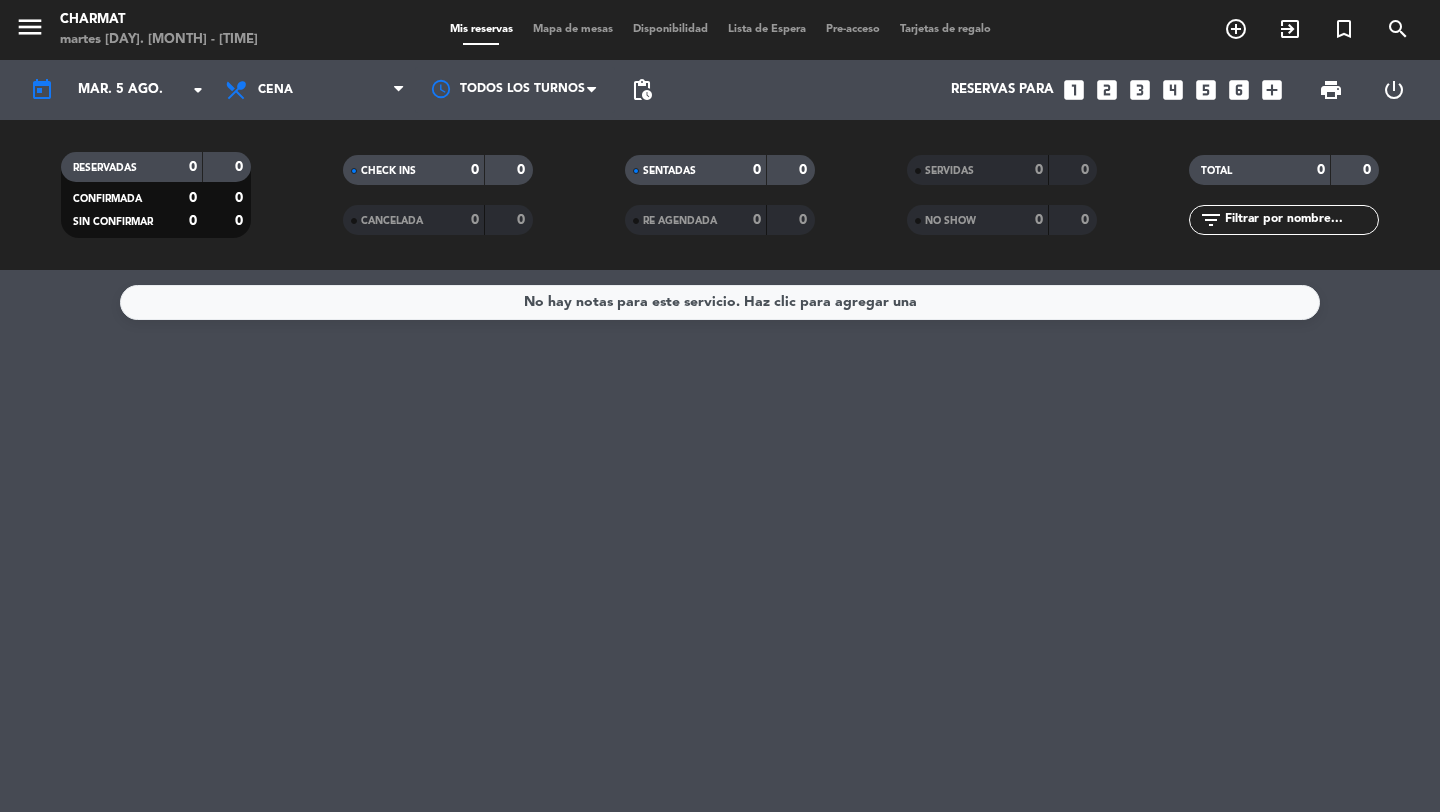 click on "Mapa de mesas" at bounding box center (573, 29) 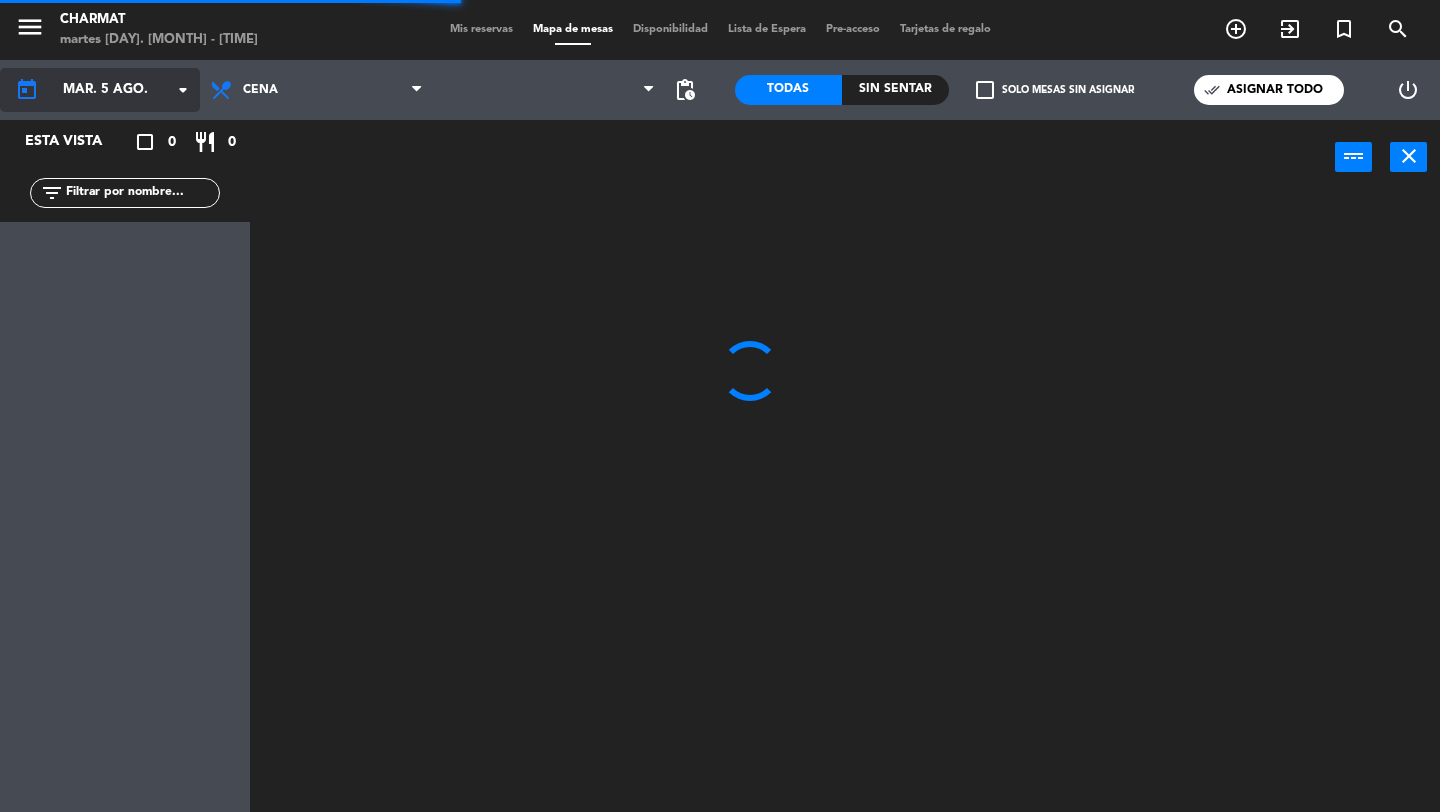 click on "arrow_drop_down" 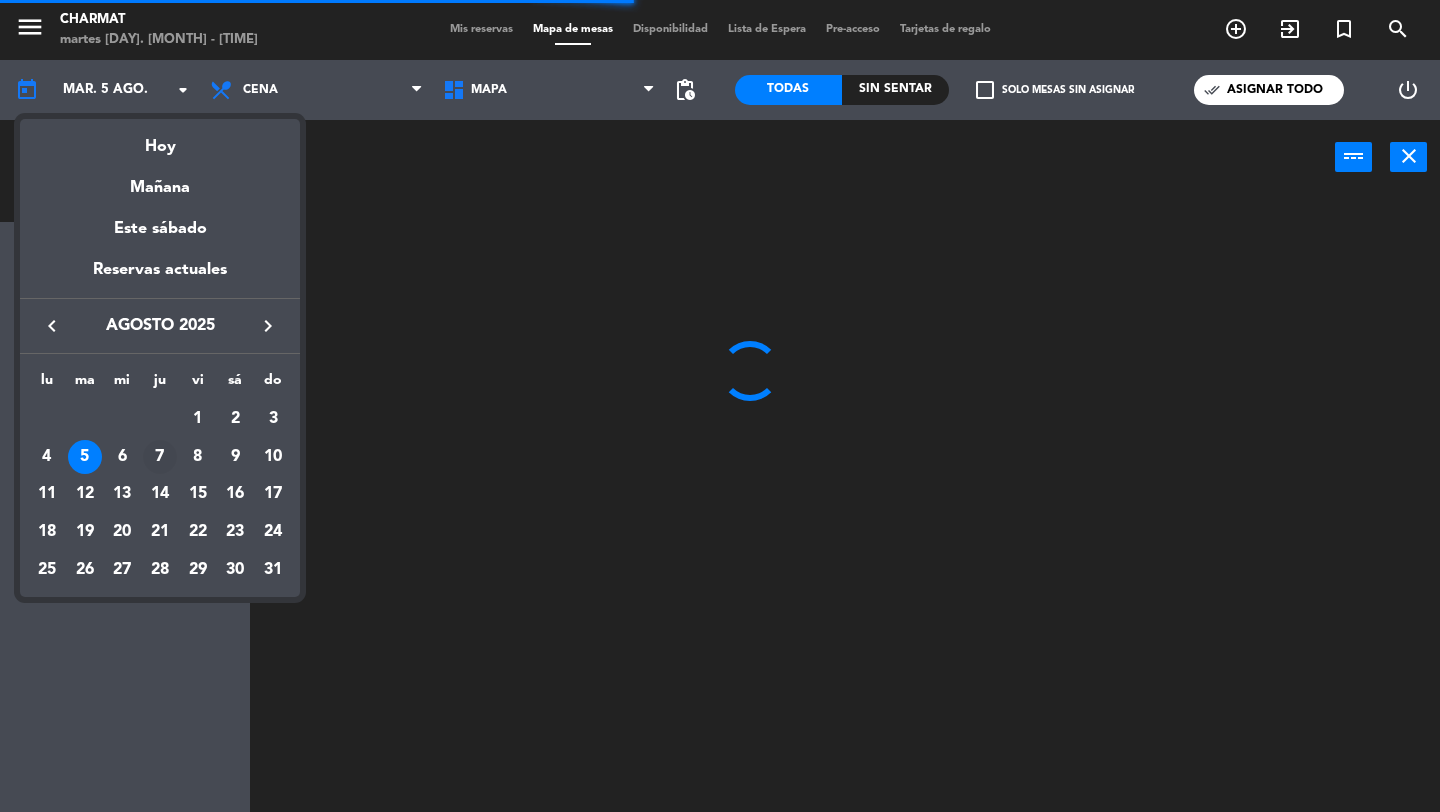 click on "7" at bounding box center [160, 457] 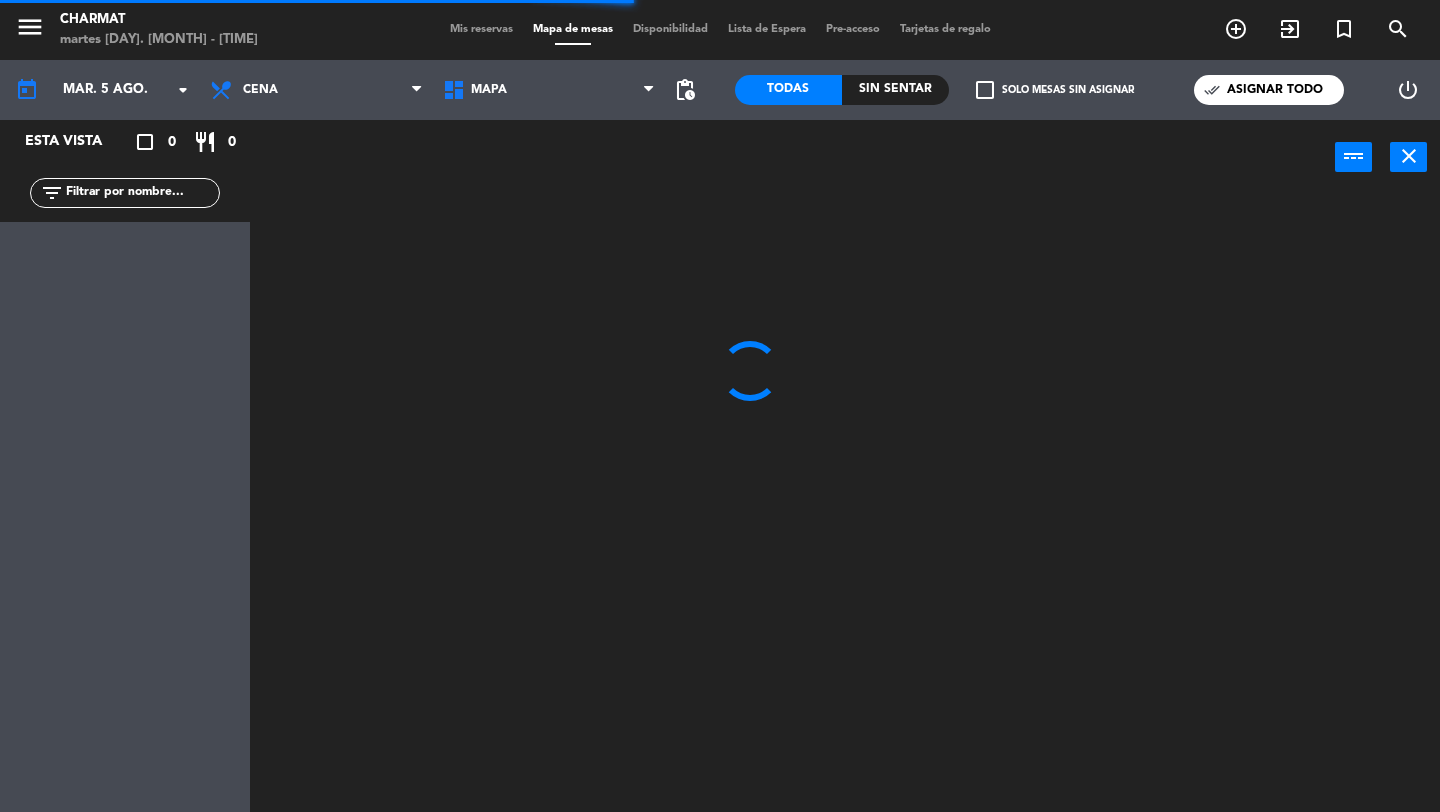 type on "jue. 7 ago." 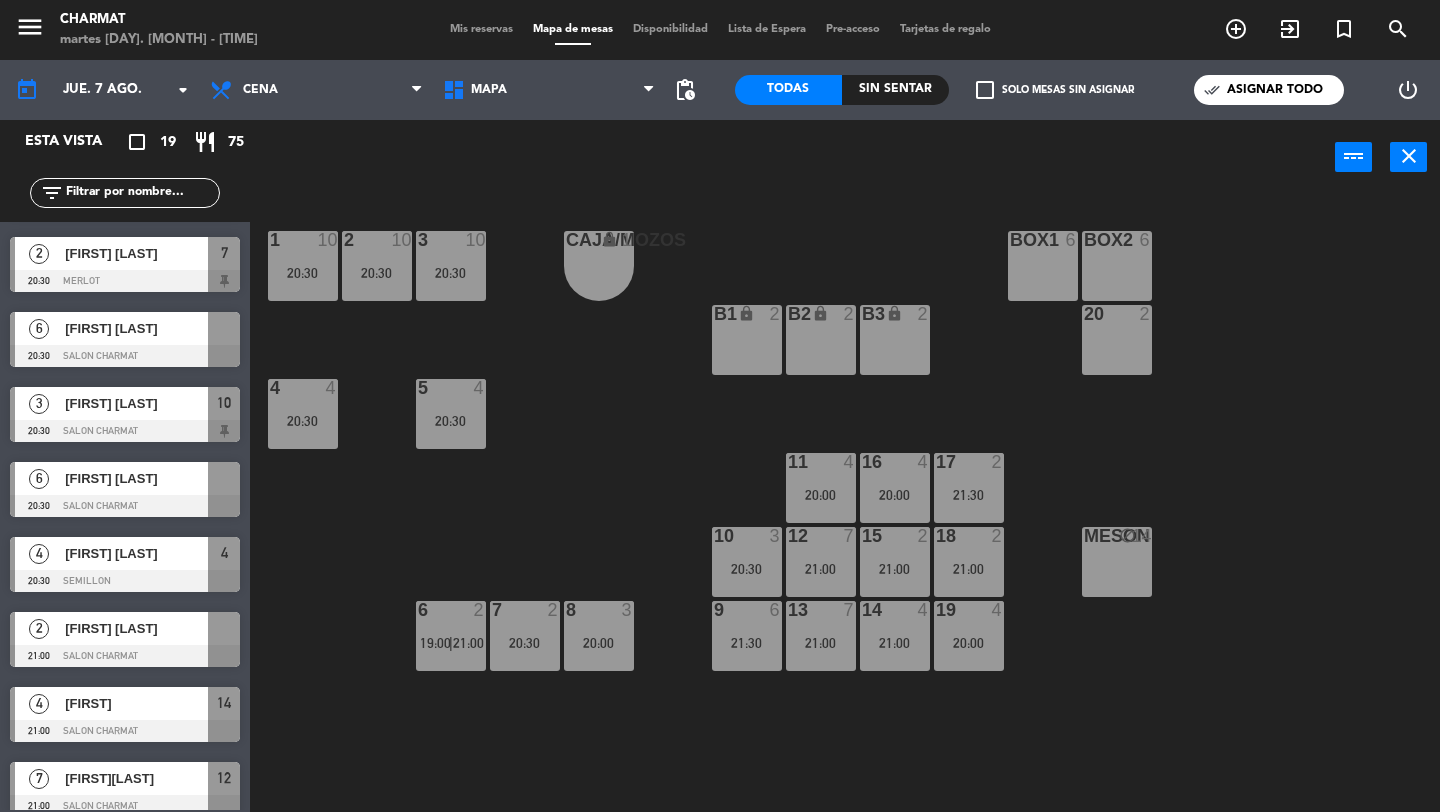 scroll, scrollTop: 427, scrollLeft: 0, axis: vertical 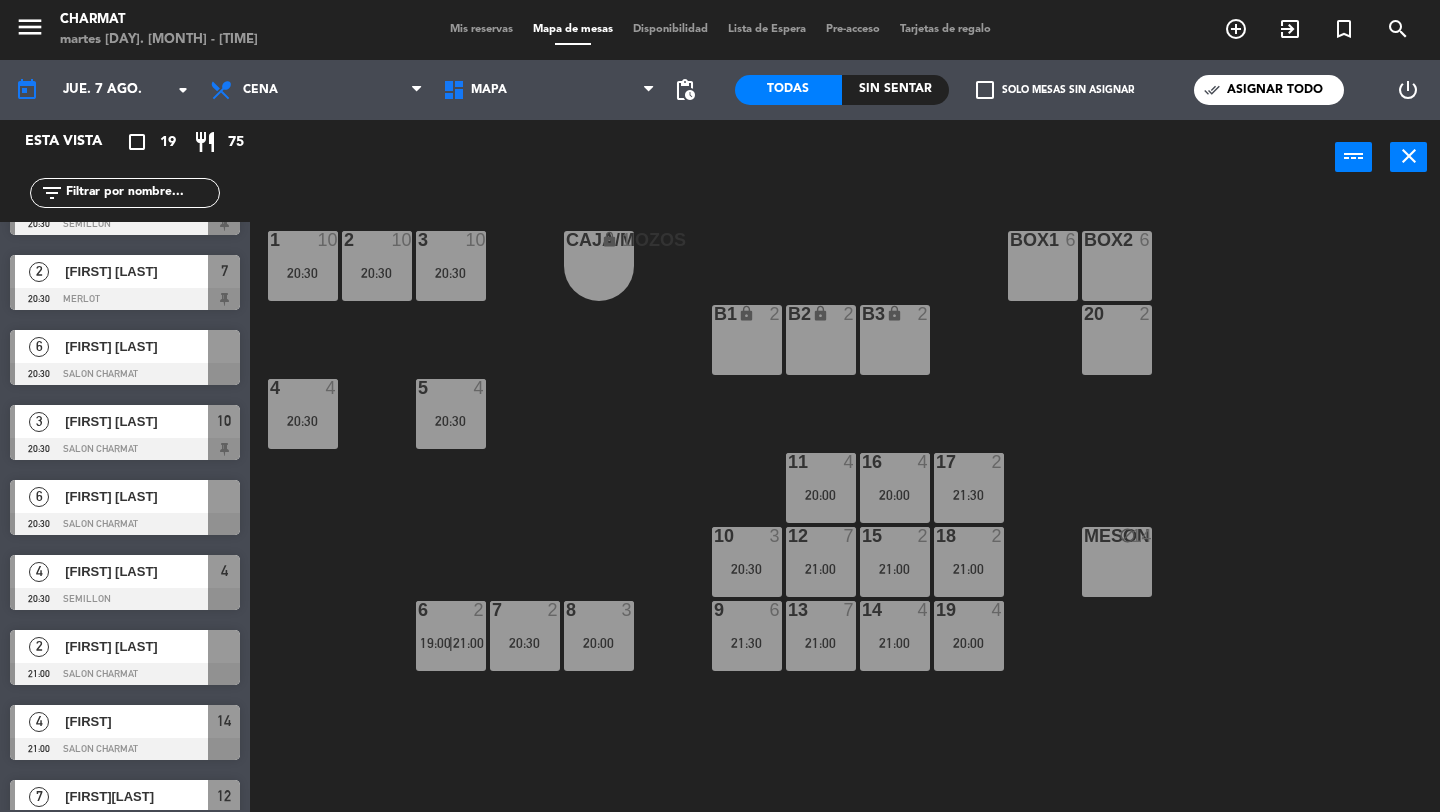 click at bounding box center [125, 374] 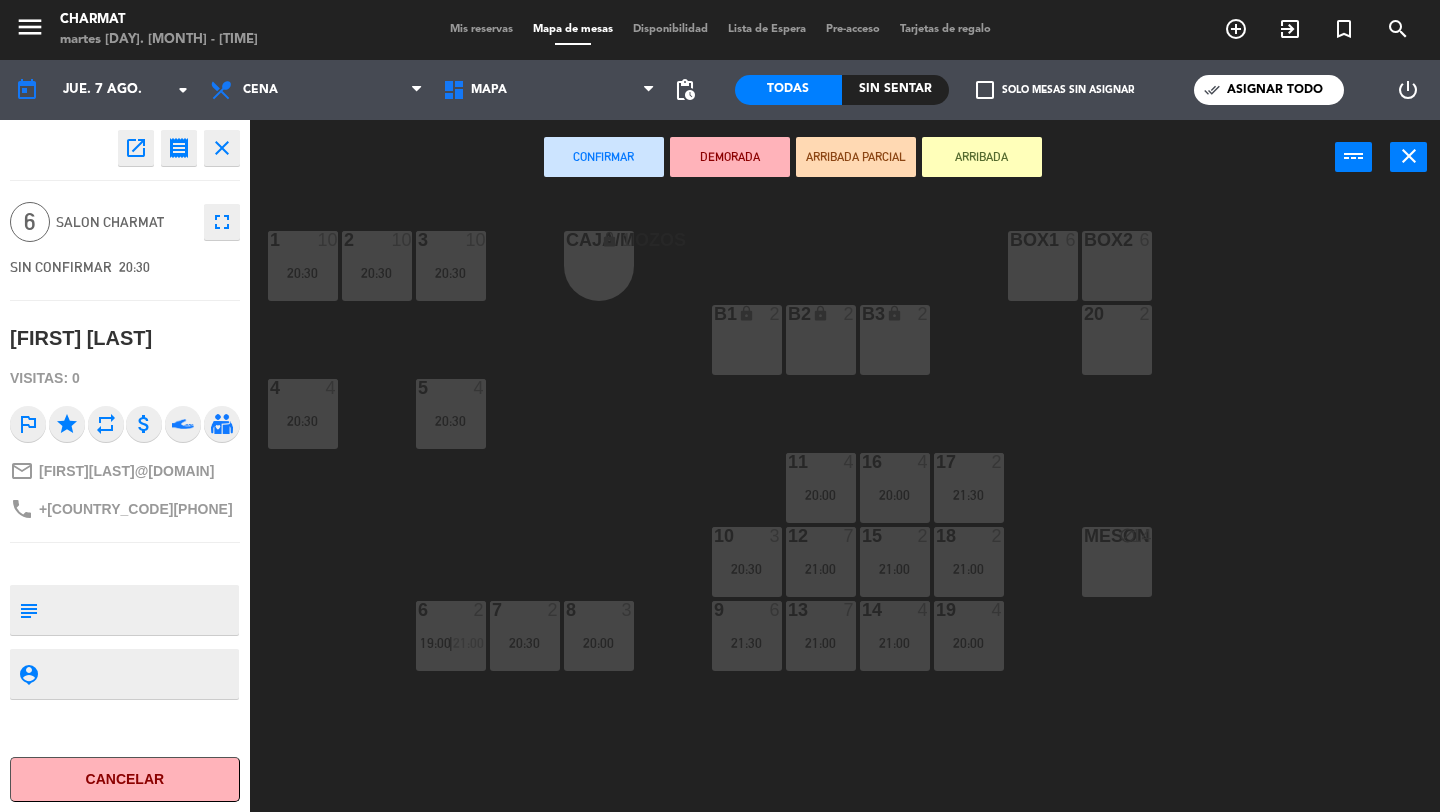 click on "CAJA/MOZOS lock  1  1  10   20:30  2  10   20:30  3  10   20:30  BOX1  6  BOX2  6  B1 lock  2  B2 lock  2  B3 lock  2  20  2  4  4   20:30  5  4   20:30  11  4   20:00  16  4   20:00  17  2   21:30  10  3   20:30  12  7   21:00  15  2   21:00  18  2   21:00  MESON block  14  9  6   21:30  13  7   21:00  14  4   21:00  19  4   20:00  6  2   19:00    |    21:00     7  2   20:30  8  3   20:00" 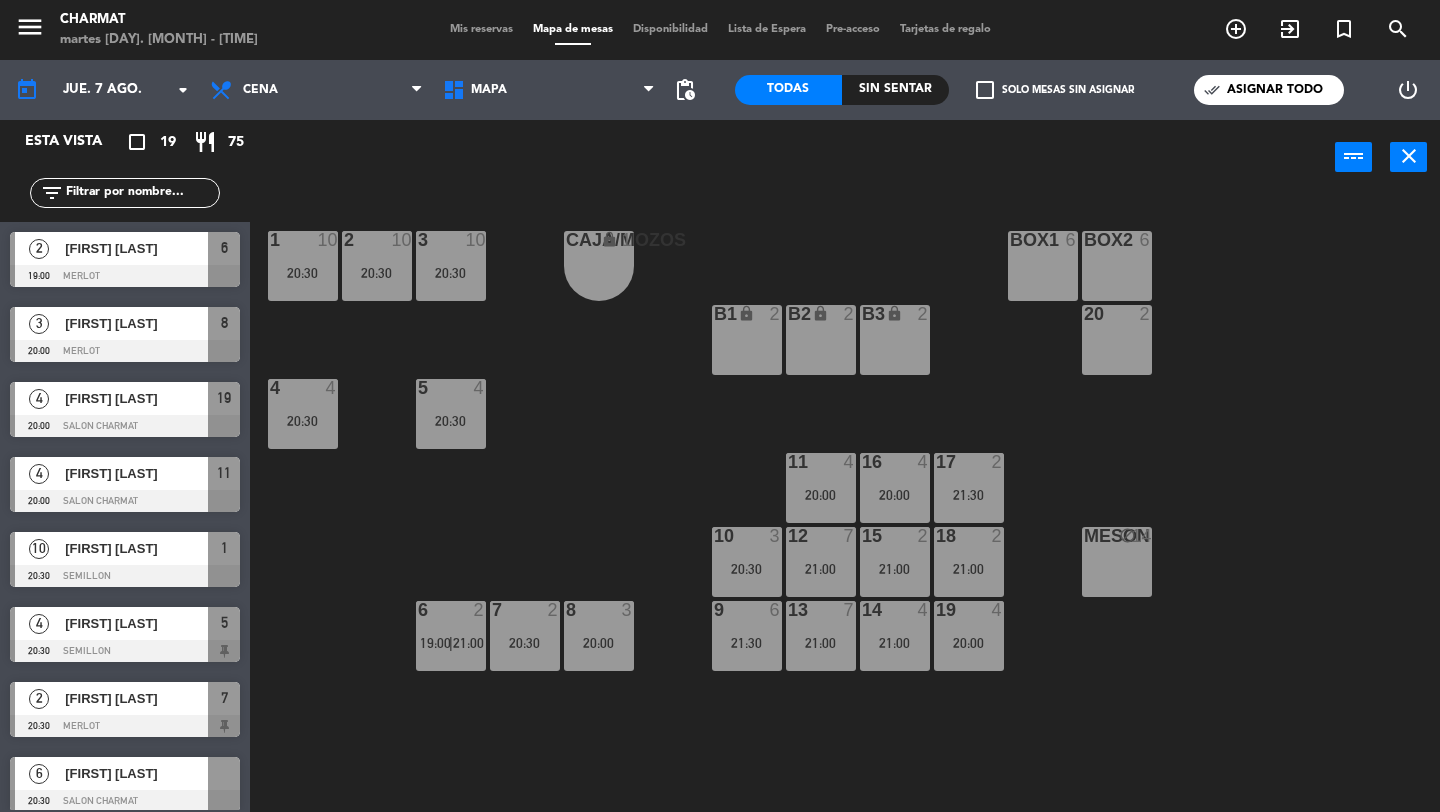 scroll, scrollTop: 0, scrollLeft: 0, axis: both 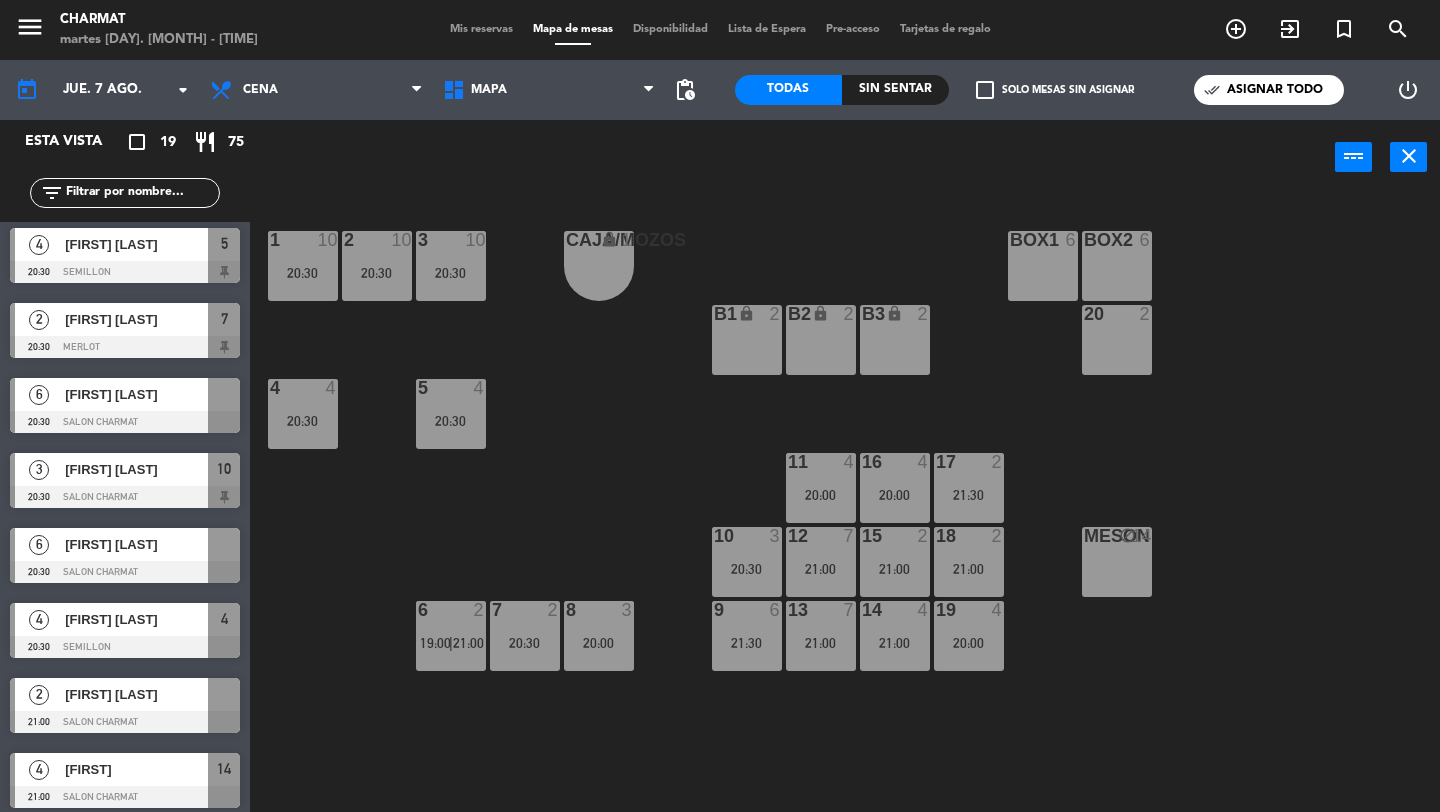 click at bounding box center (125, 422) 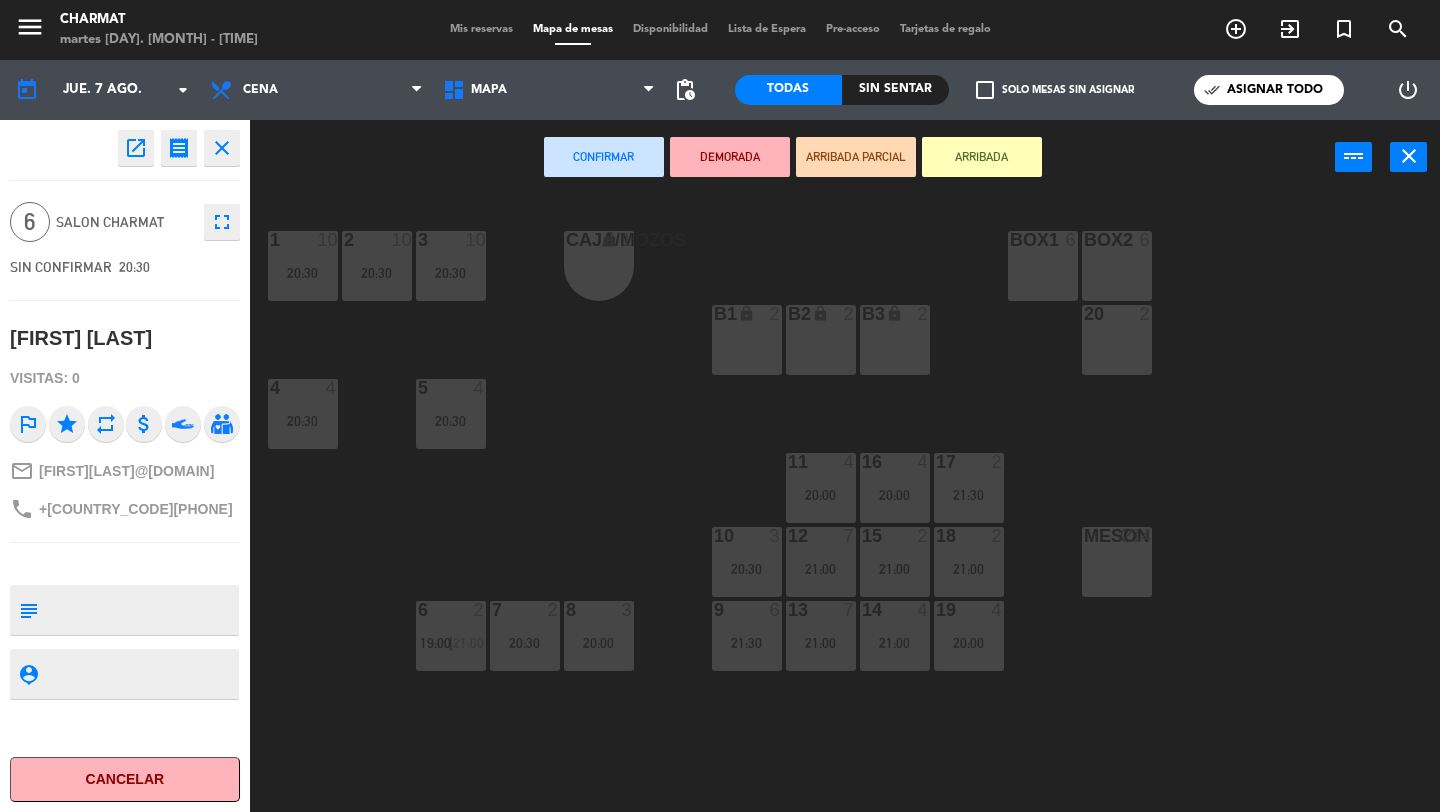 click on "BOX1  6" at bounding box center [1043, 266] 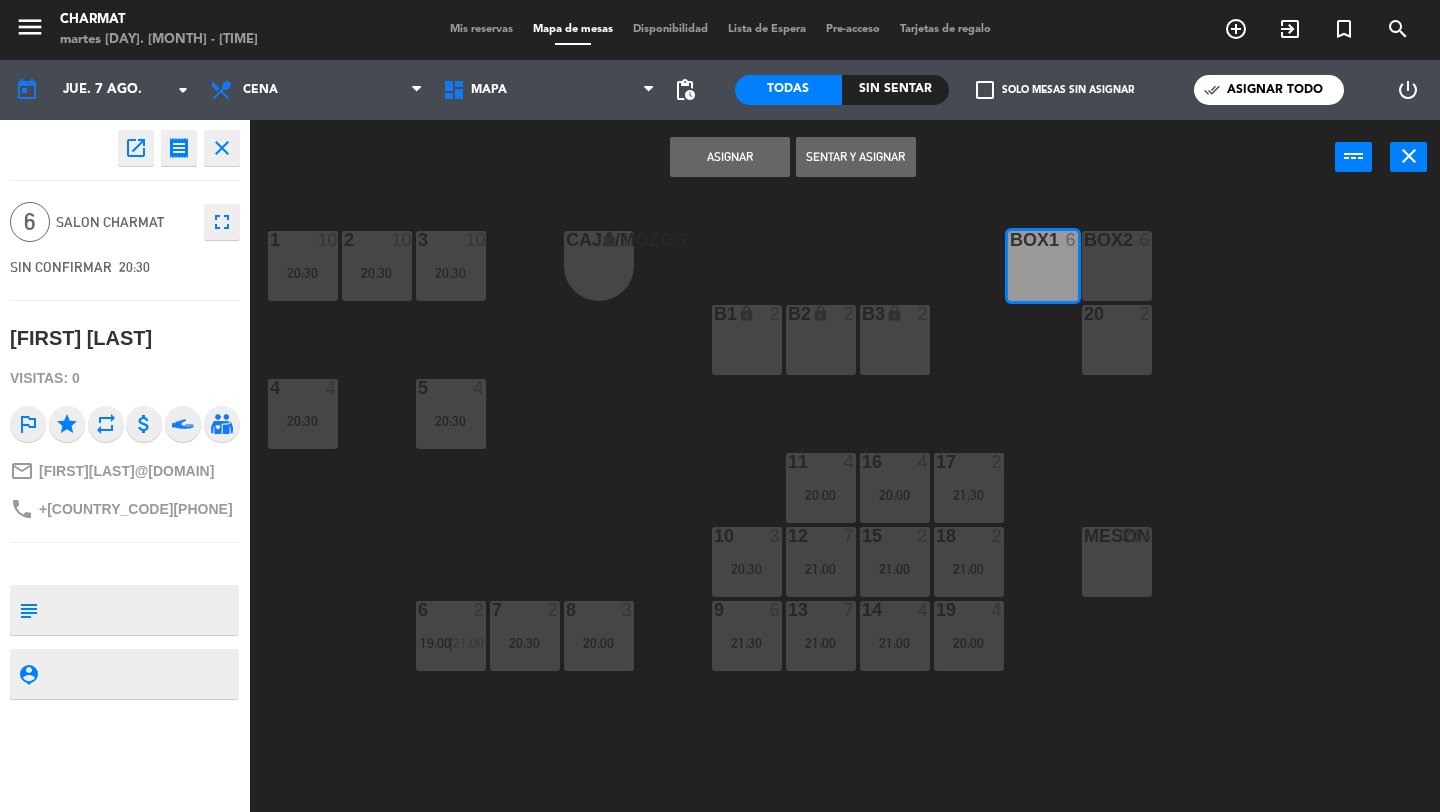click on "Asignar" at bounding box center (730, 157) 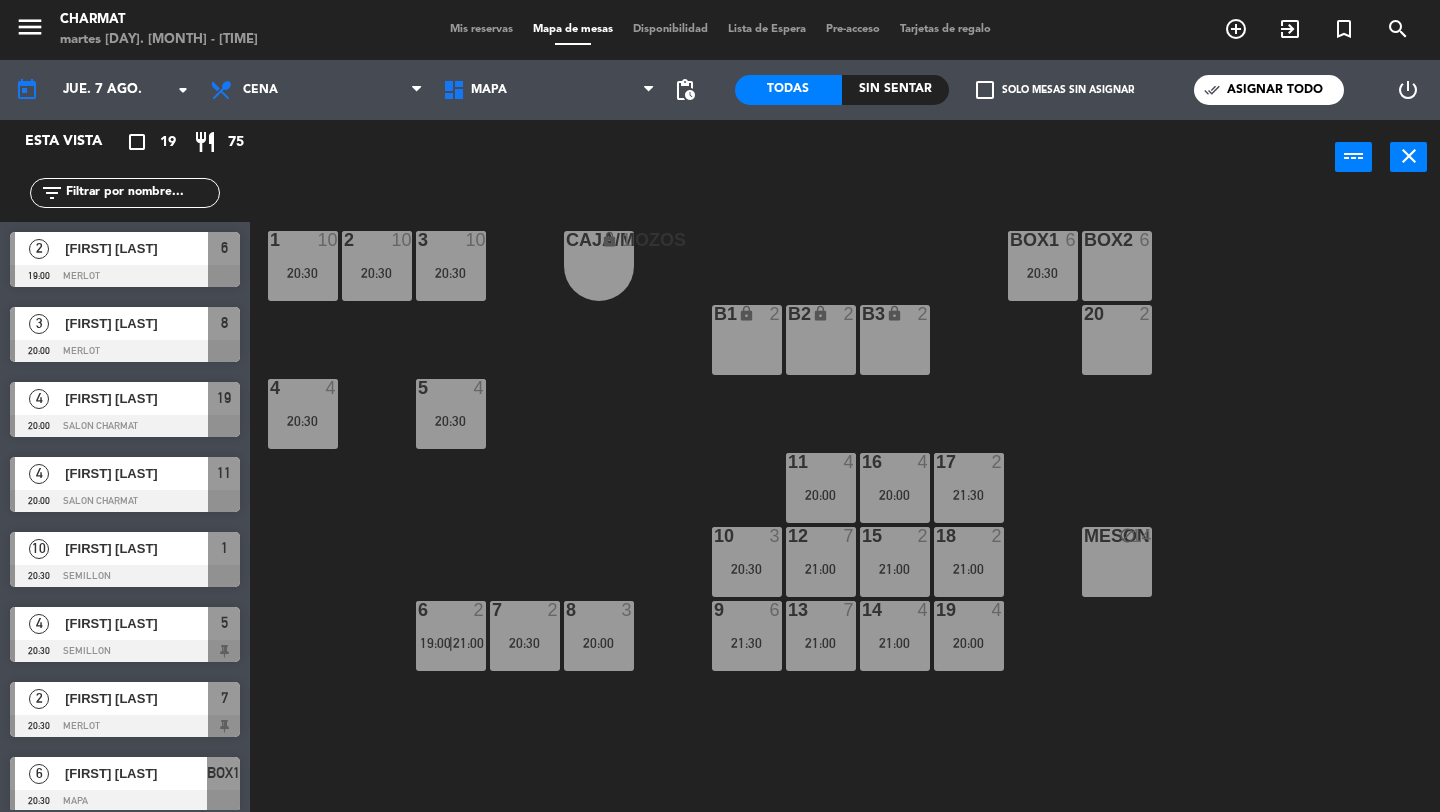 scroll, scrollTop: 0, scrollLeft: 0, axis: both 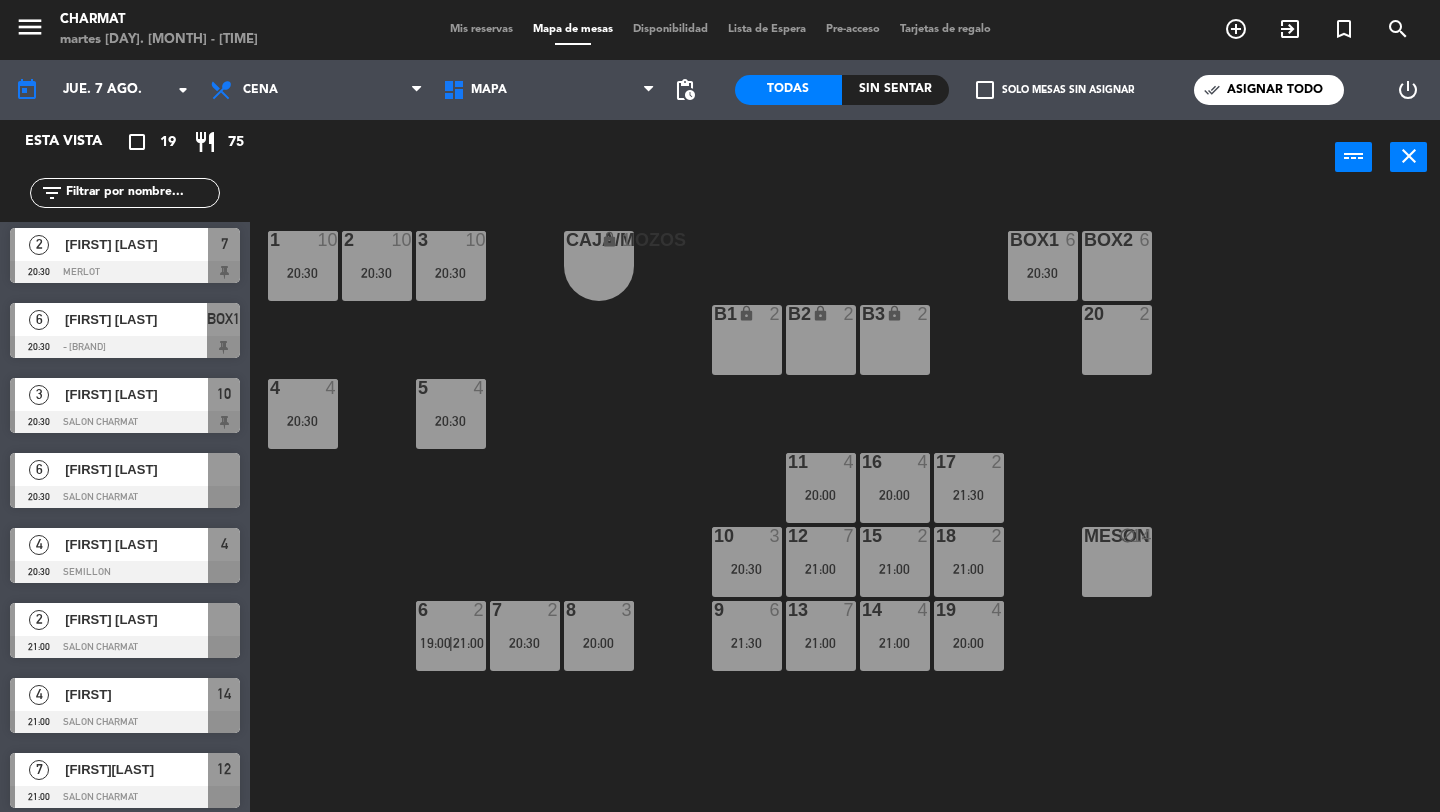 click at bounding box center (125, 497) 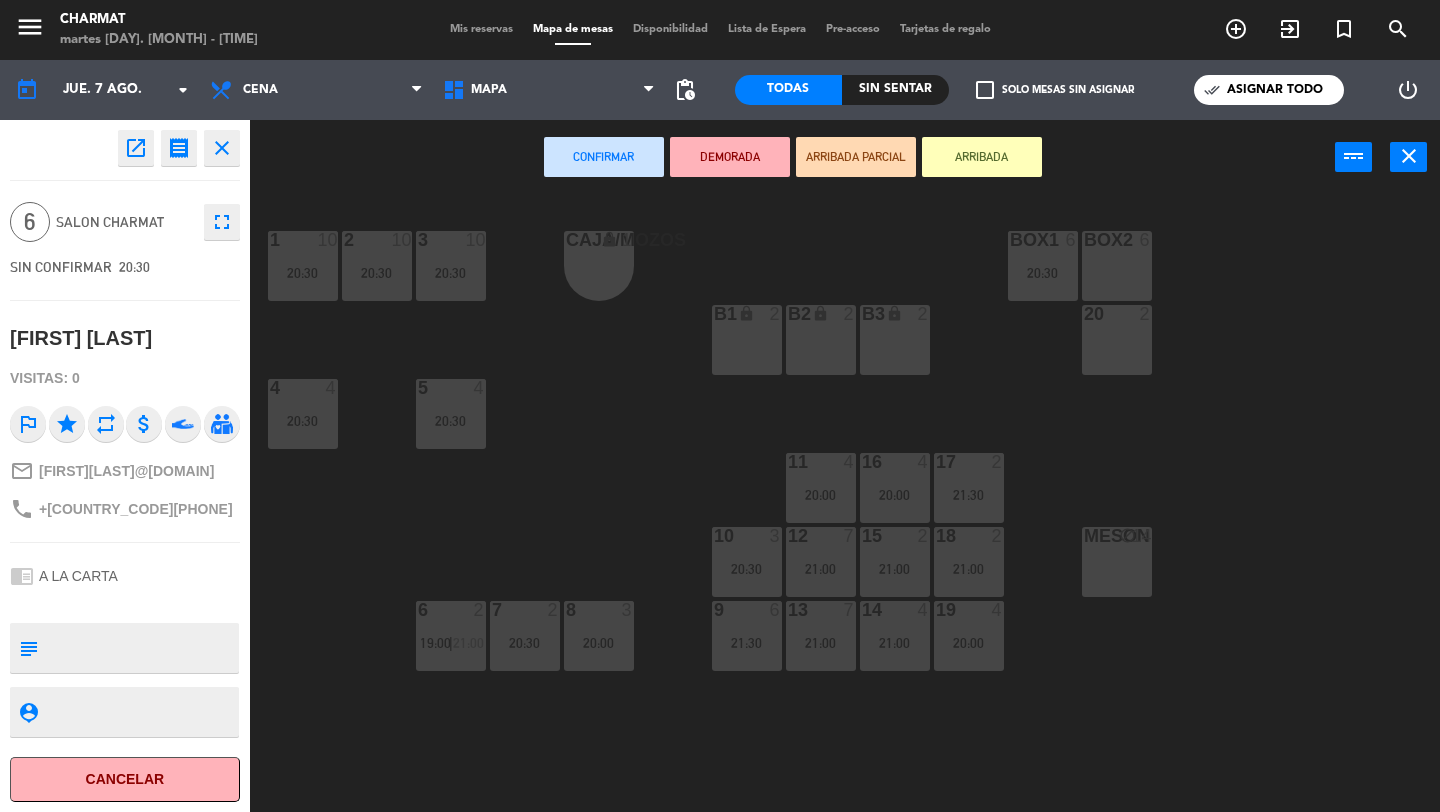 click on "BOX2  6" at bounding box center (1117, 266) 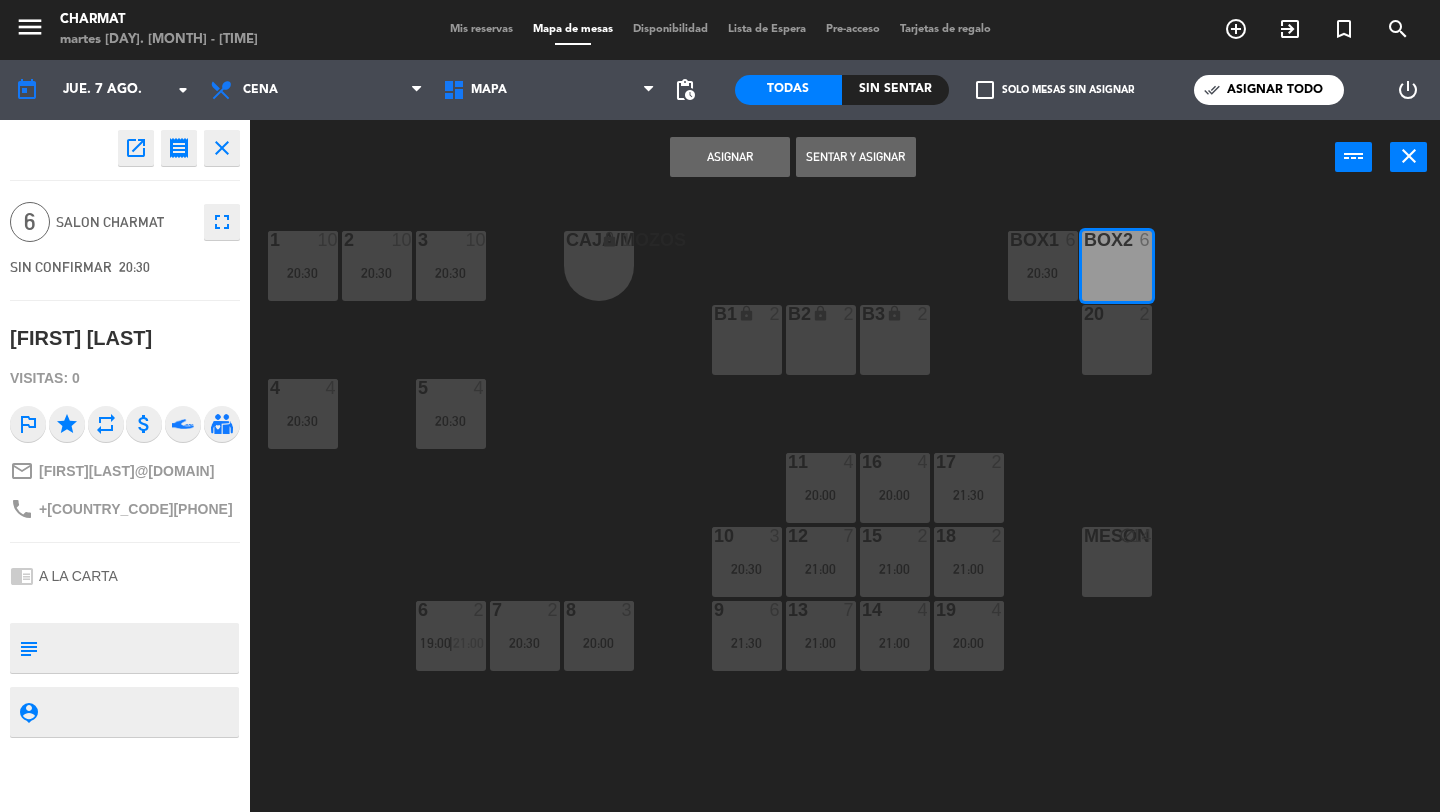 click on "Asignar" at bounding box center (730, 157) 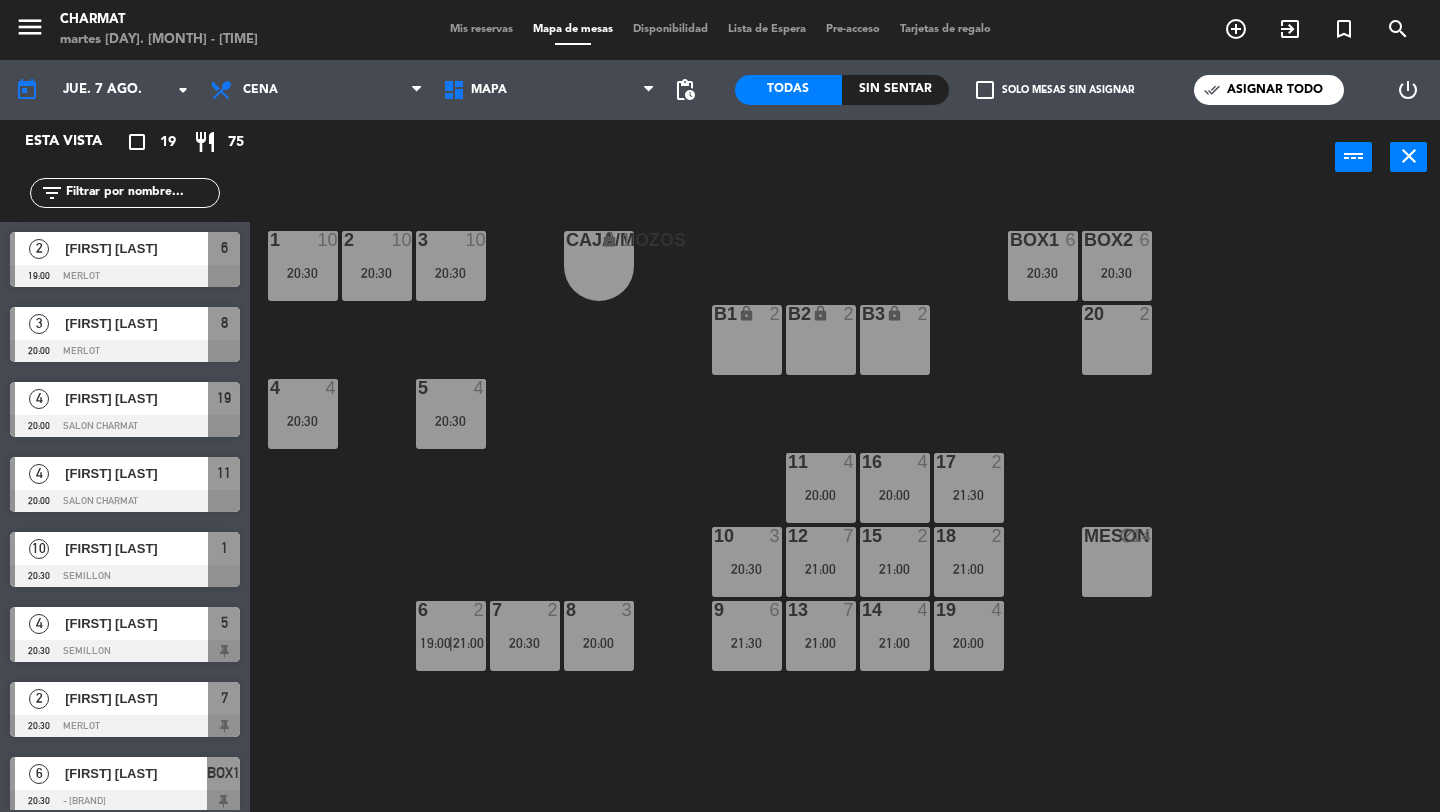 scroll, scrollTop: 0, scrollLeft: 0, axis: both 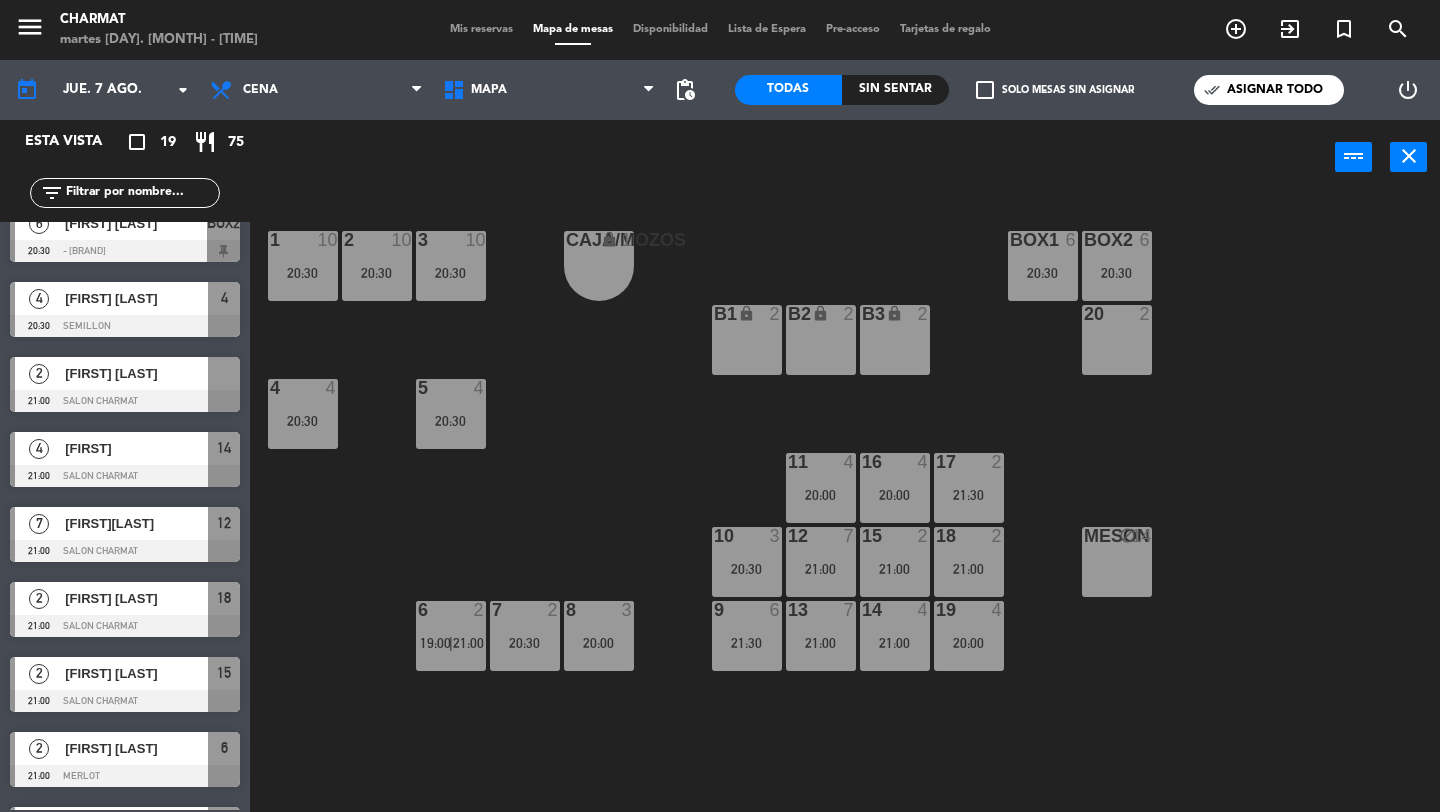 click on "2   Camila Gonzalez   21:00   SALON CHARMAT" at bounding box center [125, 384] 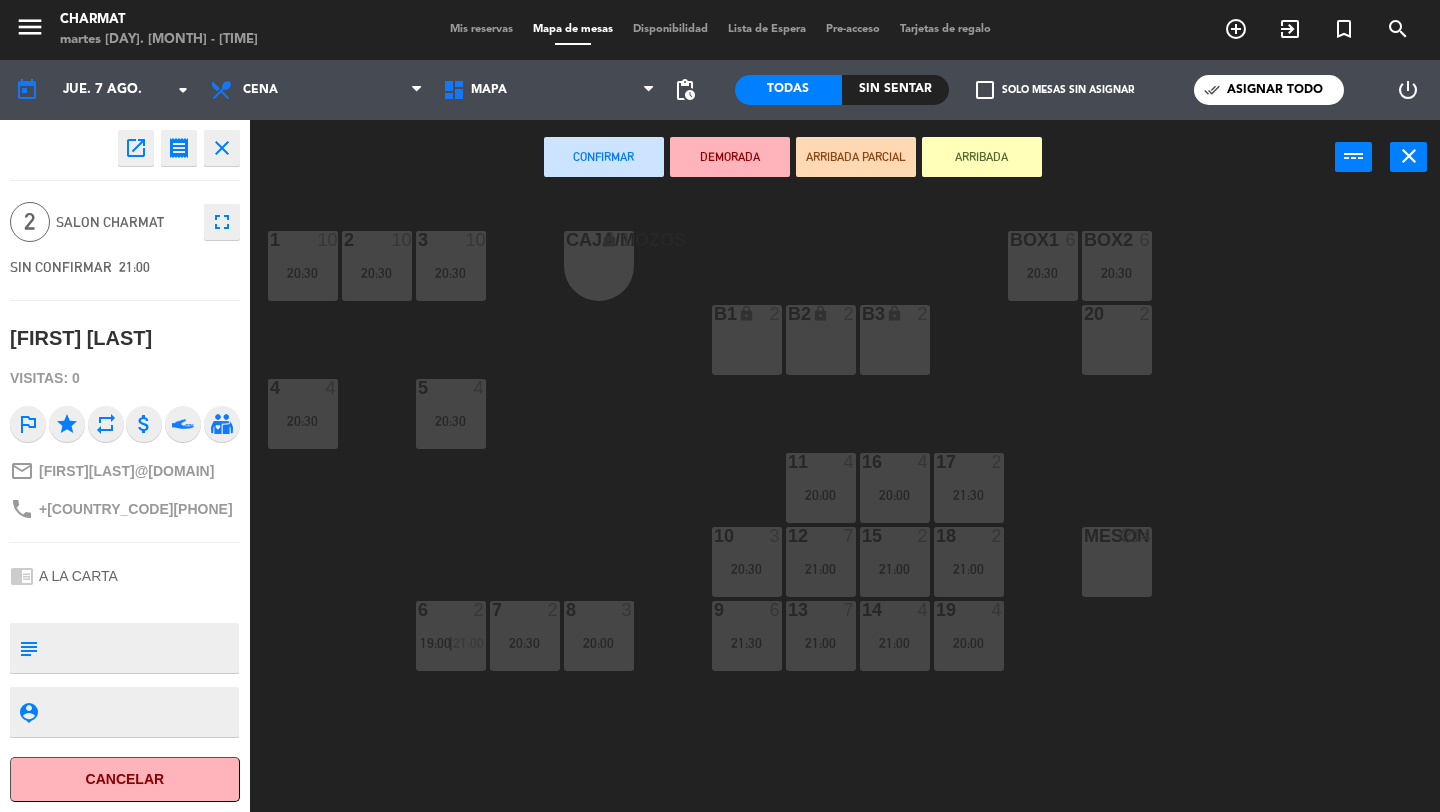 click on "CAJA/MOZOS lock  1  1  10   20:30  2  10   20:30  3  10   20:30  BOX1  6   20:30  BOX2  6   20:30  B1 lock  2  B2 lock  2  B3 lock  2  20  2  4  4   20:30  5  4   20:30  11  4   20:00  16  4   20:00  17  2   21:30  10  3   20:30  12  7   21:00  15  2   21:00  18  2   21:00  MESON block  14  9  6   21:30  13  7   21:00  14  4   21:00  19  4   20:00  6  2   19:00    |    21:00     7  2   20:30  8  3   20:00" 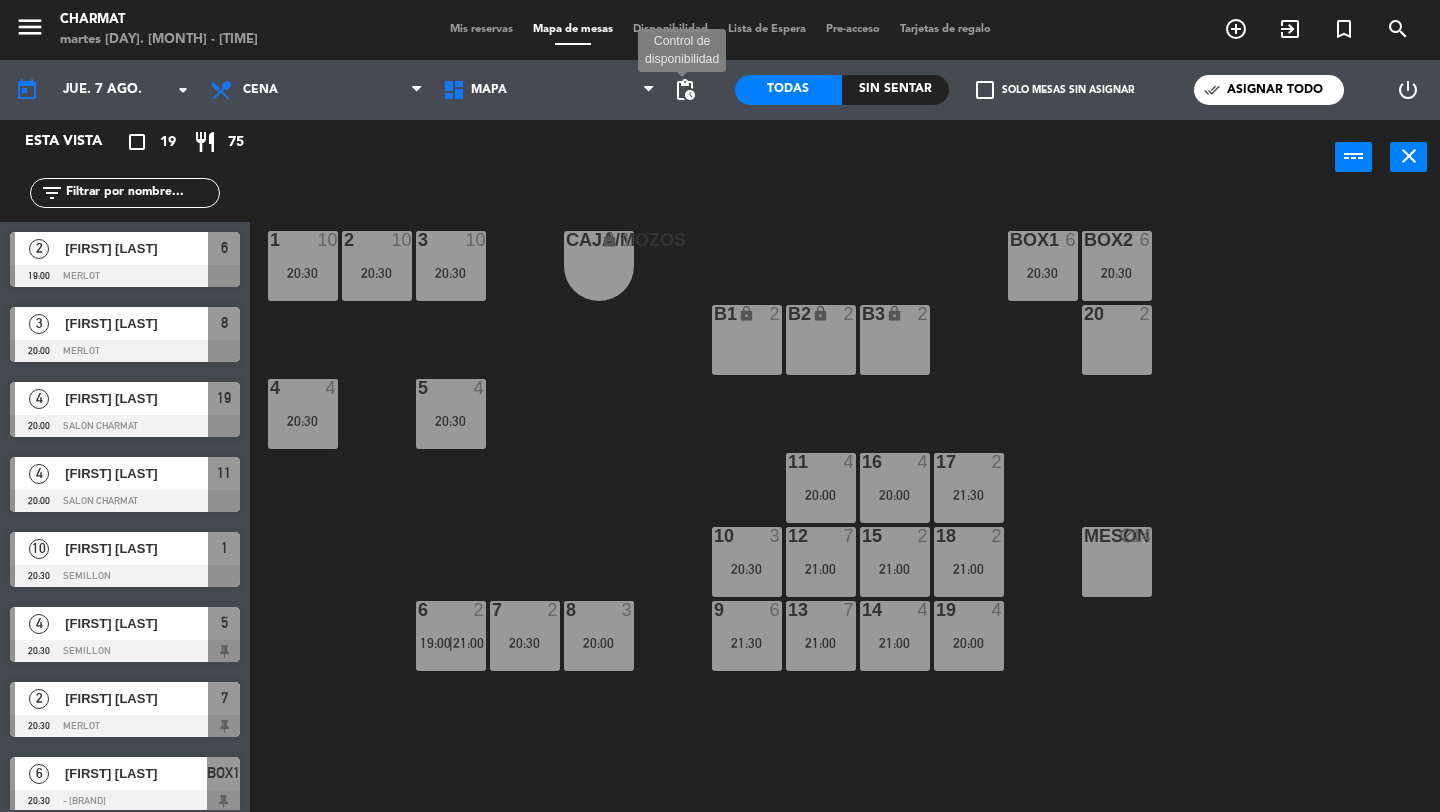 click on "pending_actions" 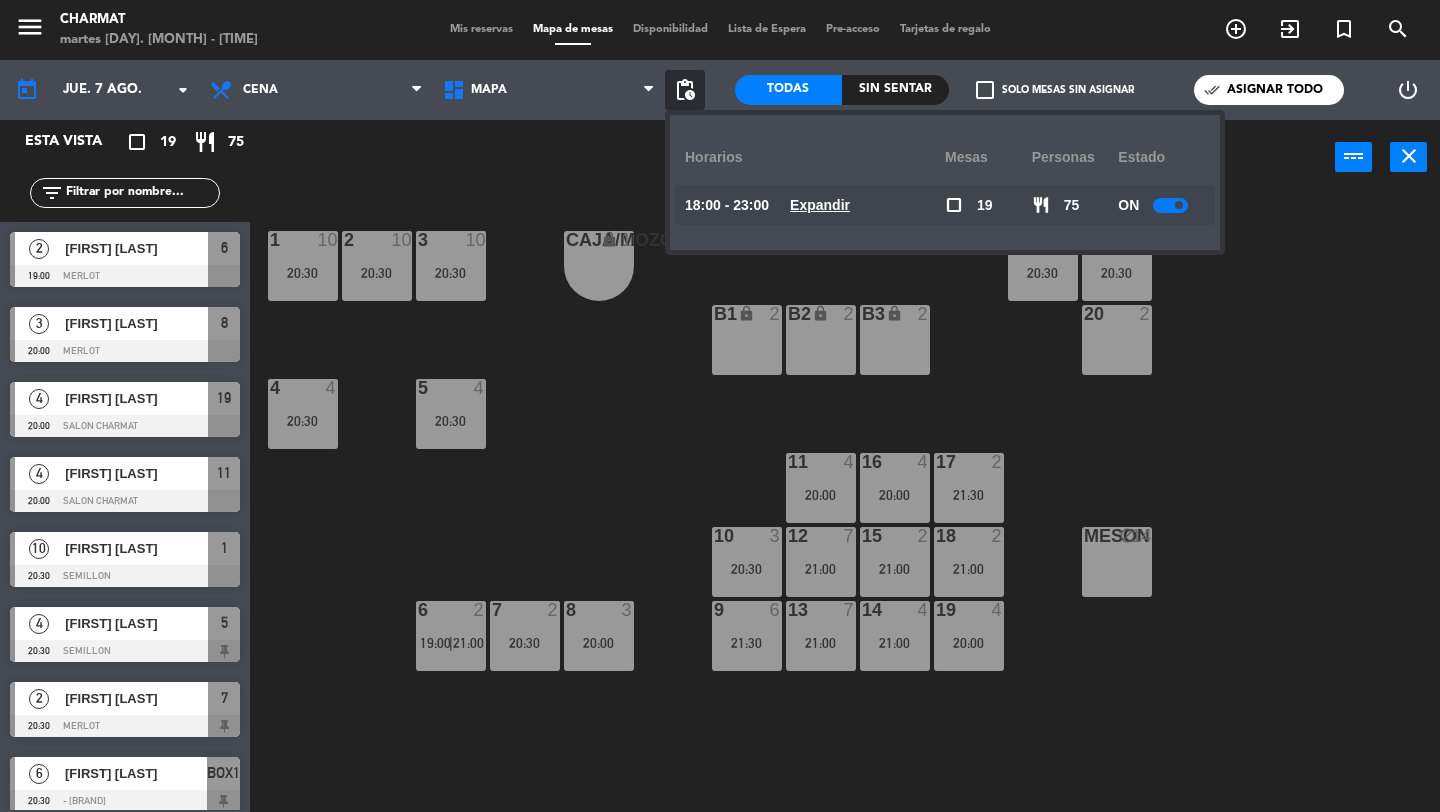 click on "Expandir" 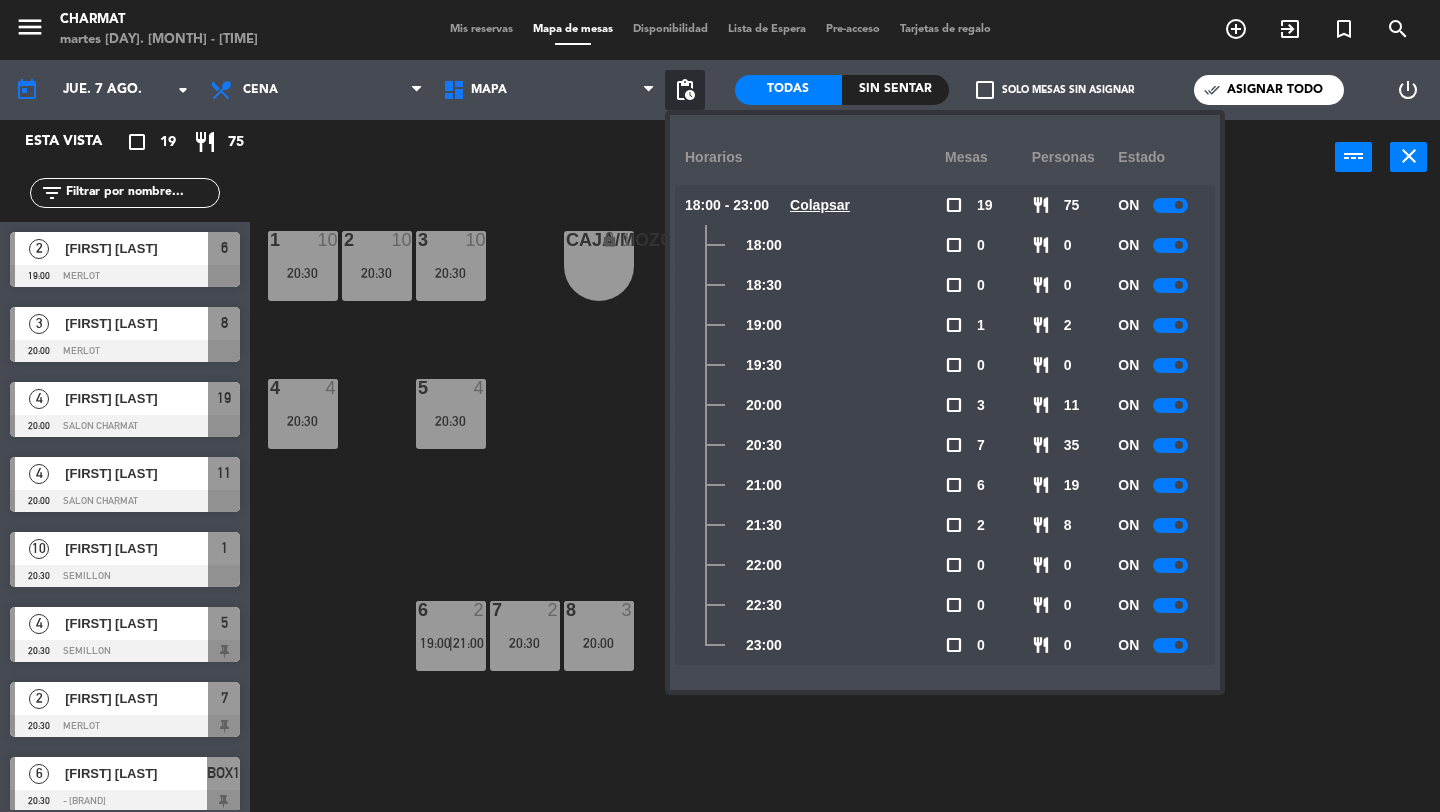 click on "CAJA/MOZOS lock  1  1  10   20:30  2  10   20:30  3  10   20:30  BOX1  6   20:30  BOX2  6   20:30  B1 lock  2  B2 lock  2  B3 lock  2  20  2  4  4   20:30  5  4   20:30  11  4   20:00  16  4   20:00  17  2   21:30  10  3   20:30  12  7   21:00  15  2   21:00  18  2   21:00  MESON block  14  9  6   21:30  13  7   21:00  14  4   21:00  19  4   20:00  6  2   19:00    |    21:00     7  2   20:30  8  3   20:00" 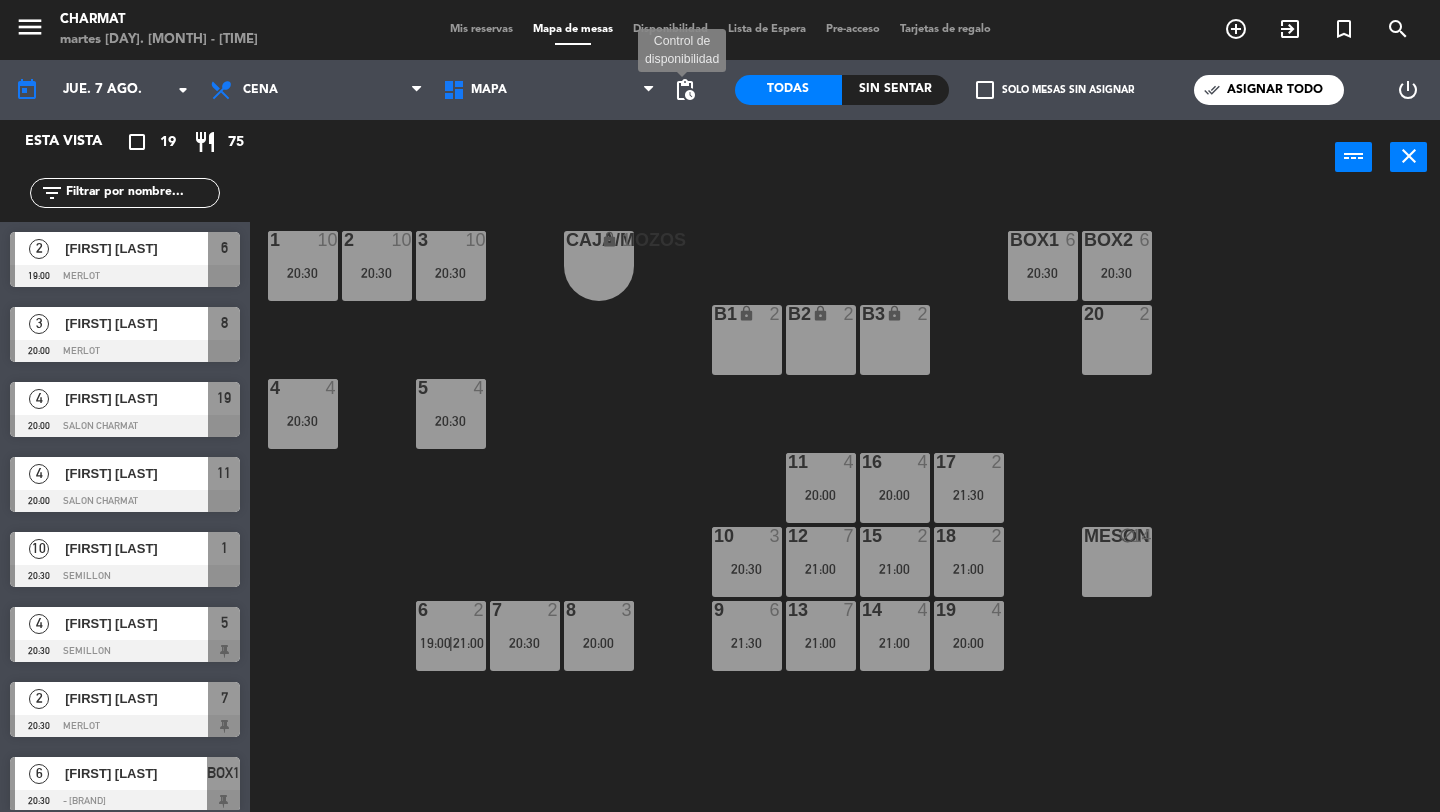 click on "pending_actions" 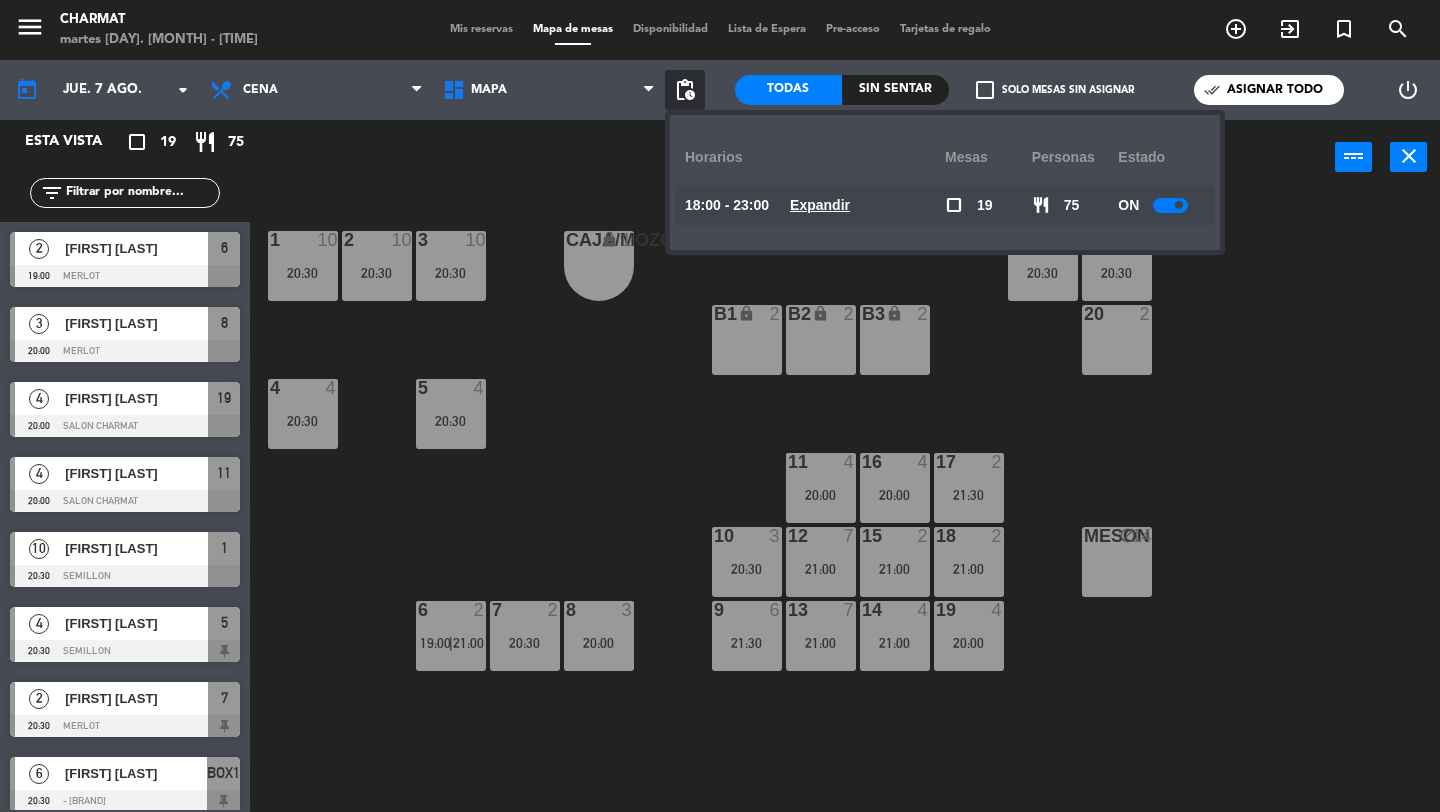 click on "Expandir" 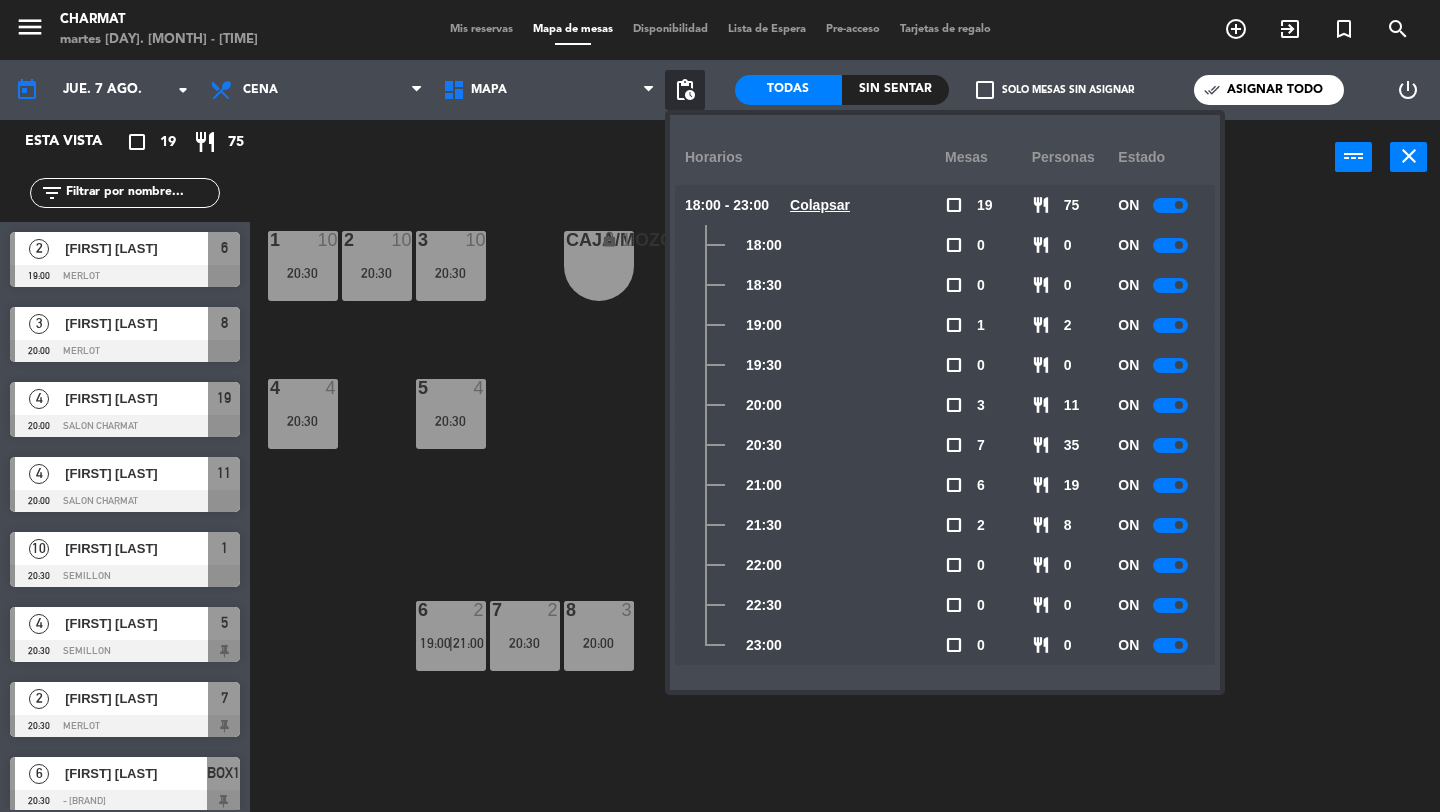 click on "Mis reservas" at bounding box center (481, 29) 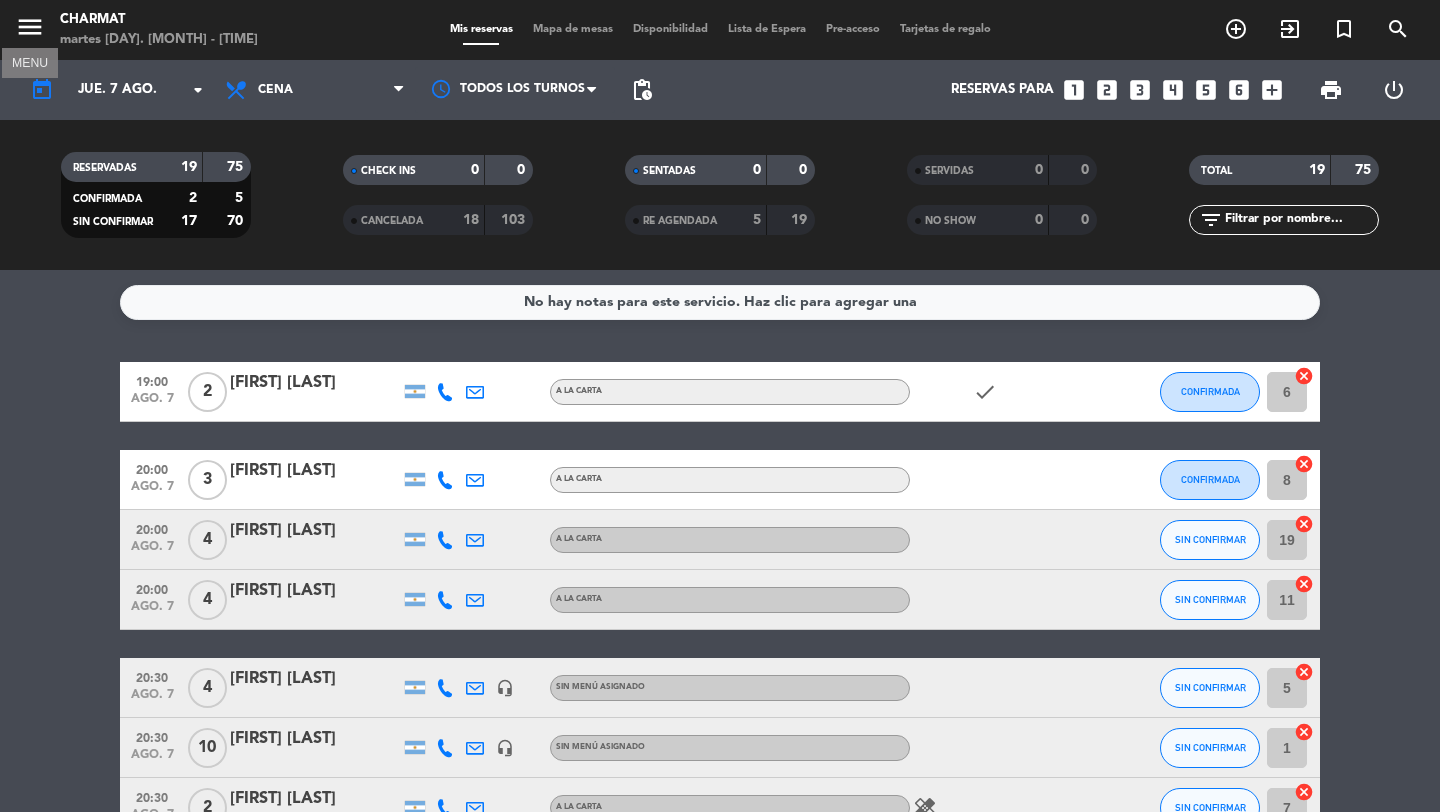 click on "menu" at bounding box center (30, 27) 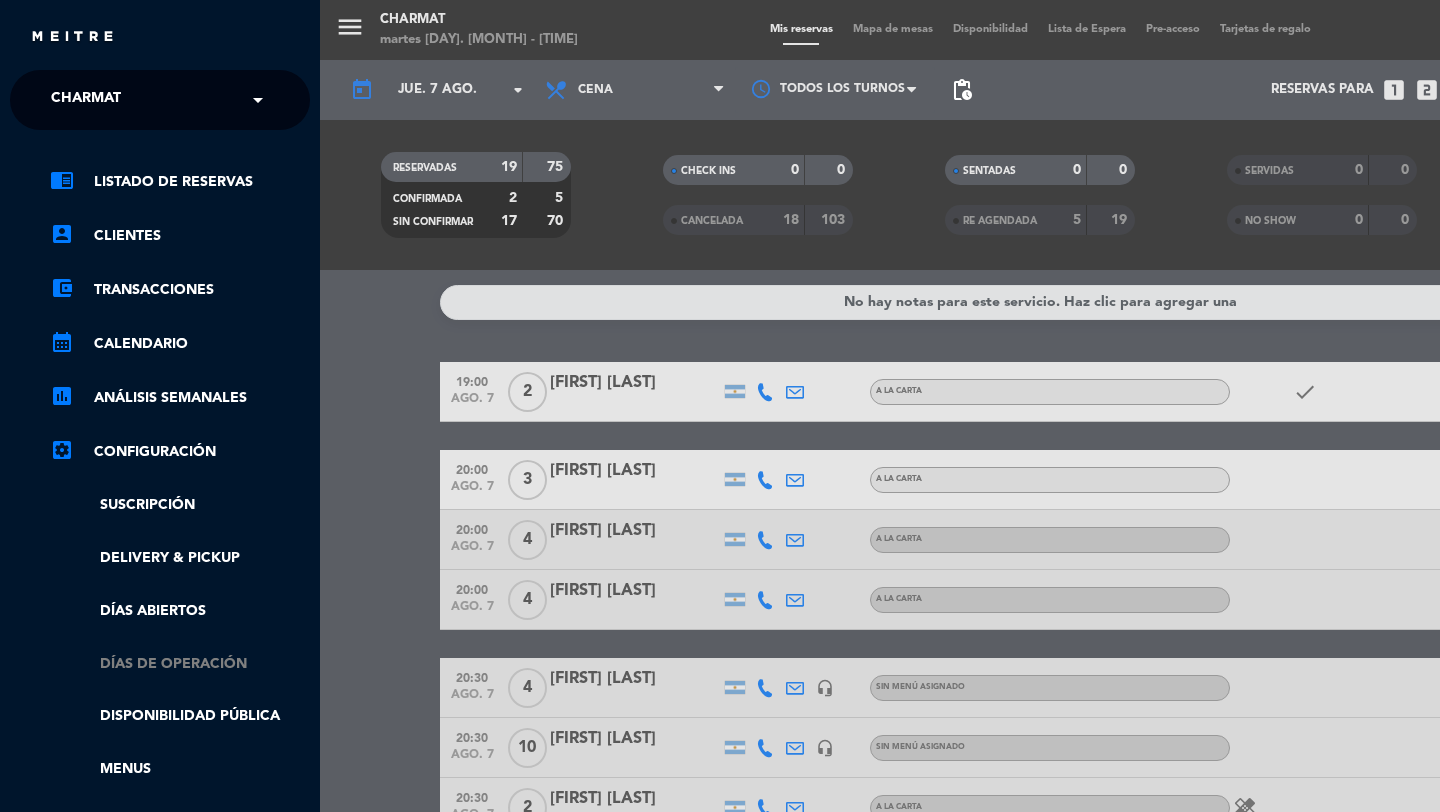 click on "Días de Operación" 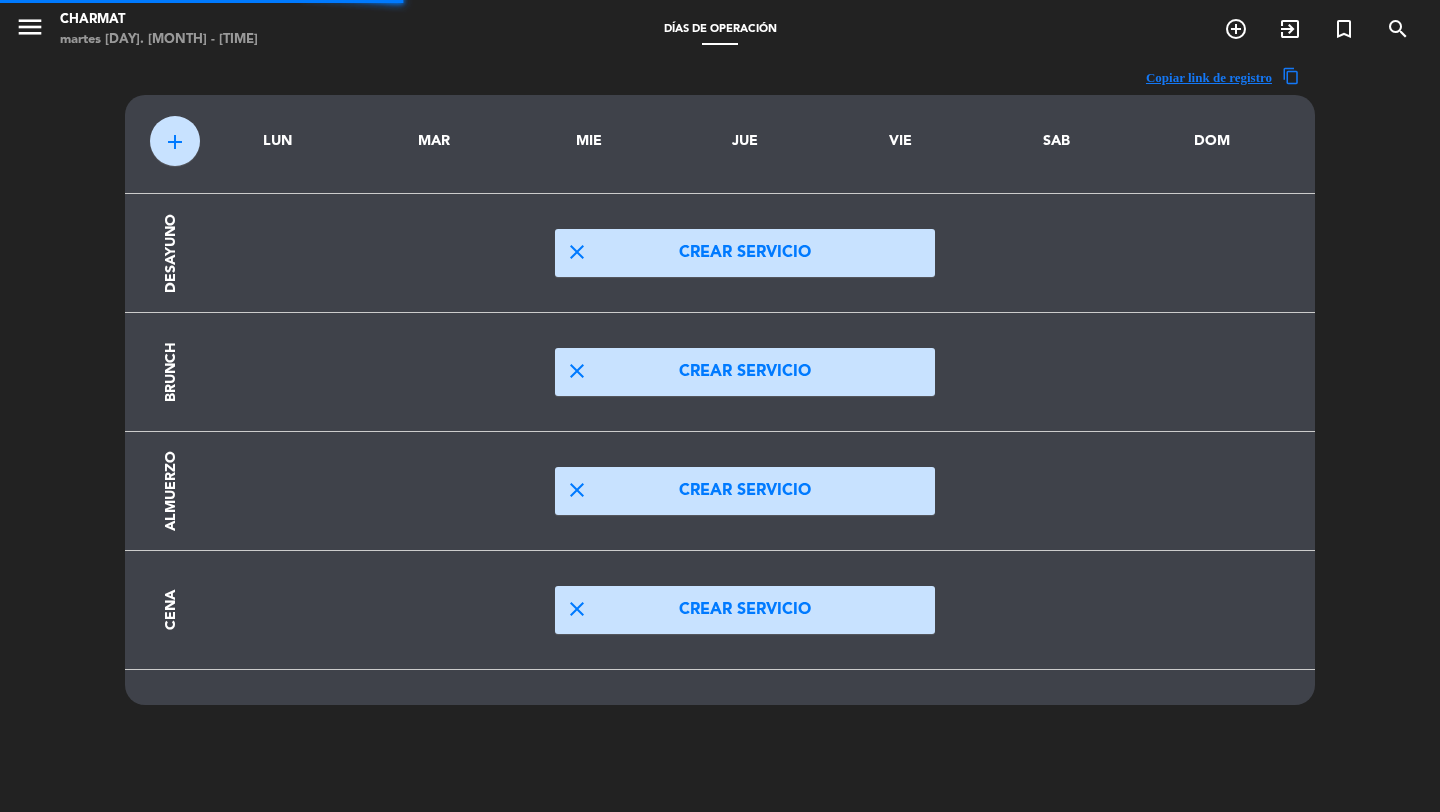 scroll, scrollTop: 60, scrollLeft: 0, axis: vertical 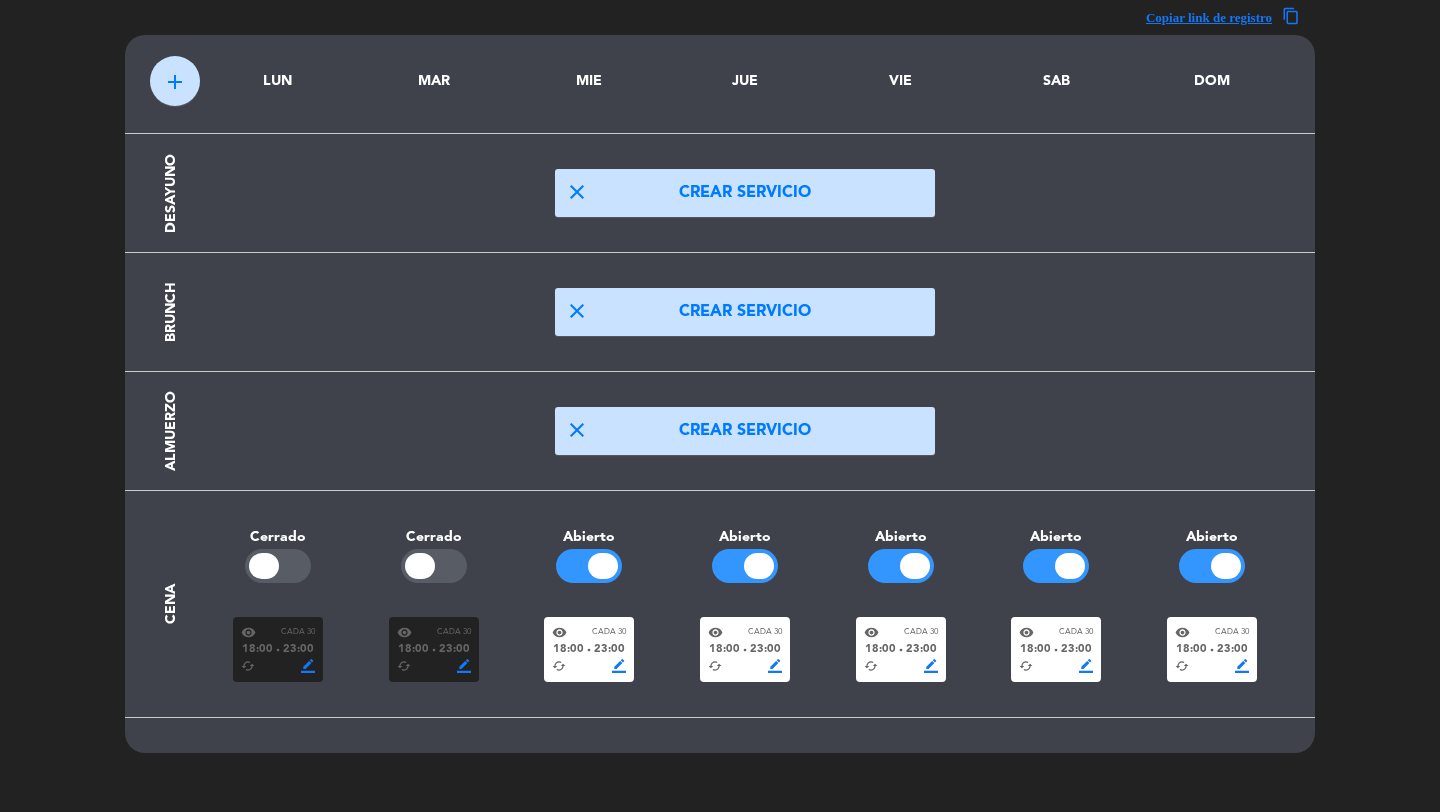click on "cached  border_color" 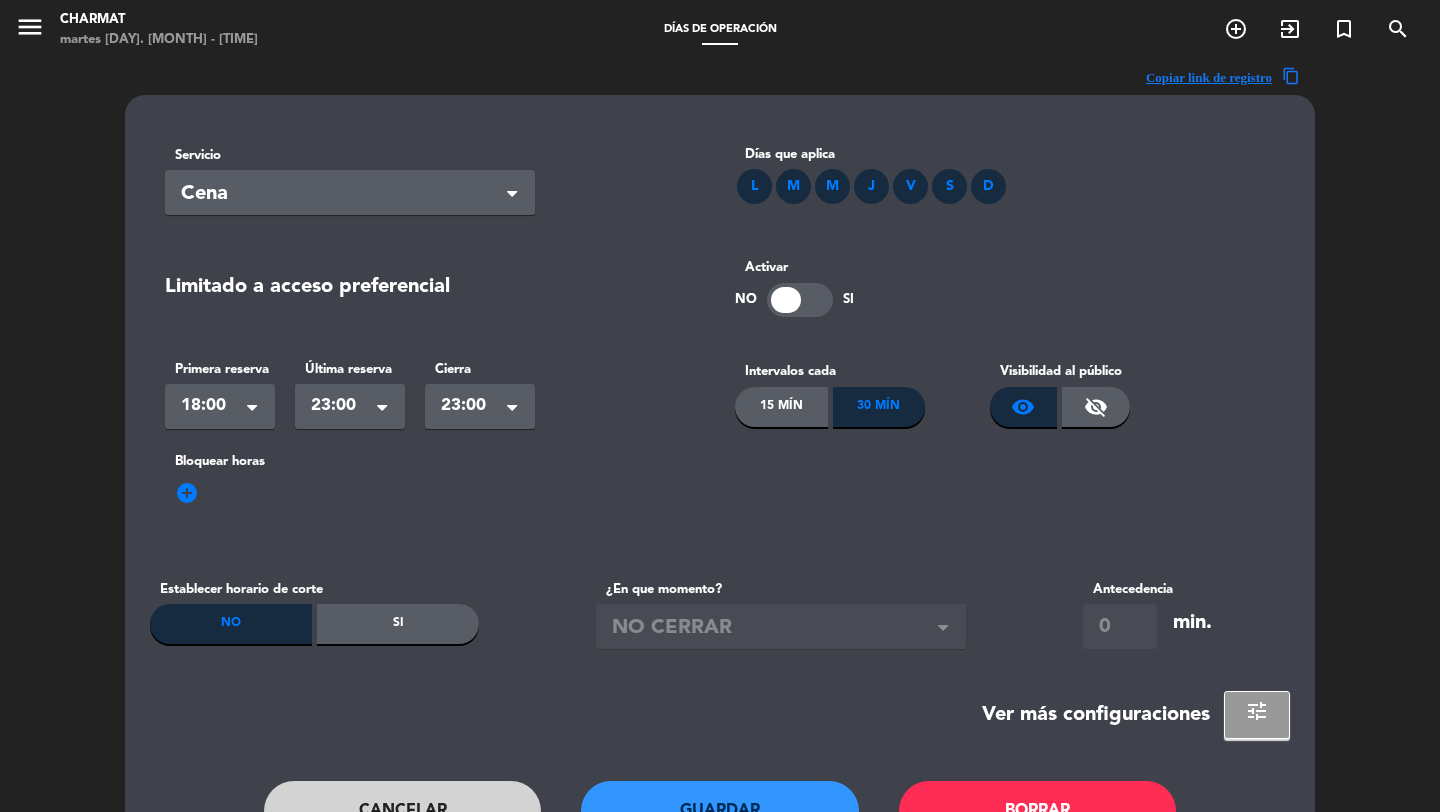 scroll, scrollTop: 124, scrollLeft: 0, axis: vertical 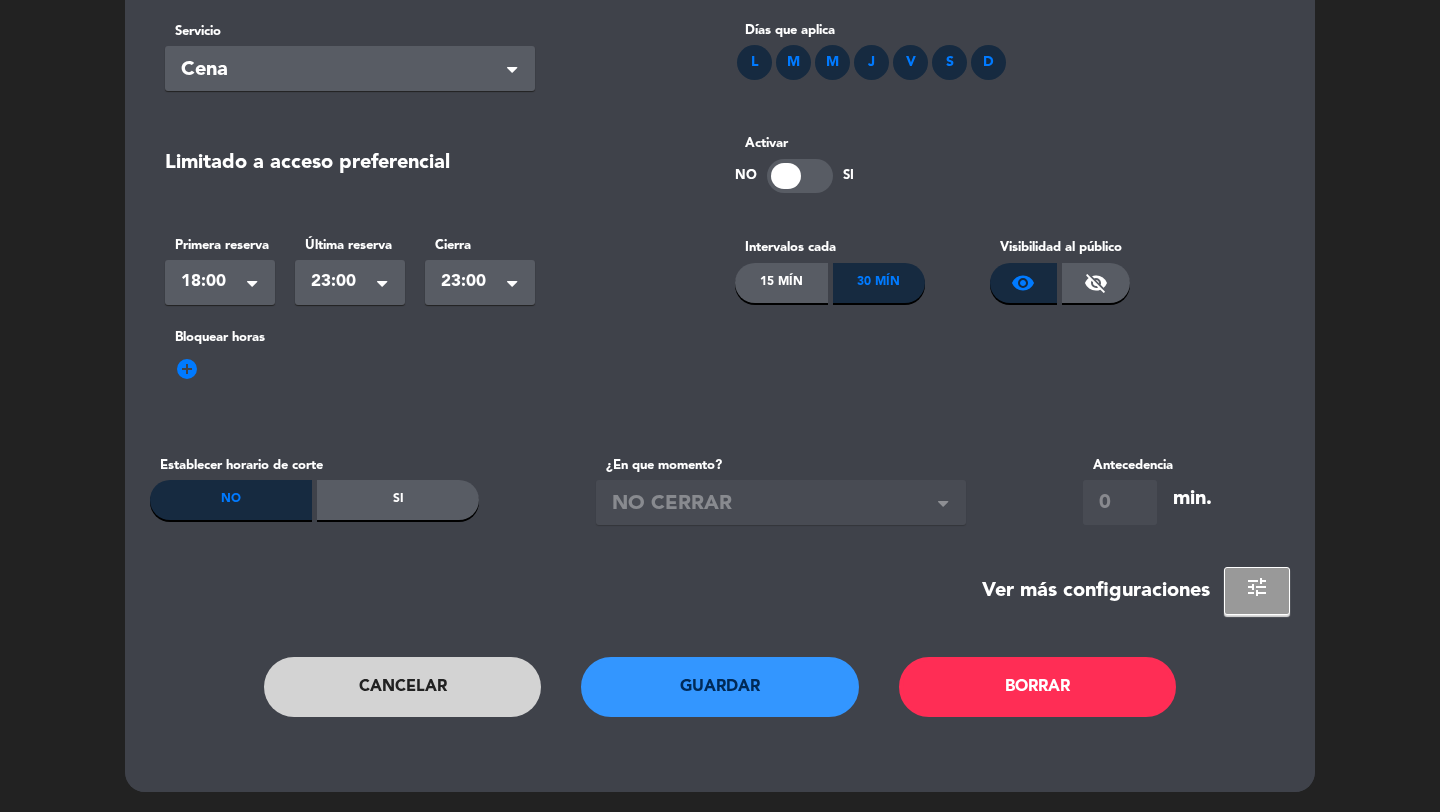 click on "add_circle" 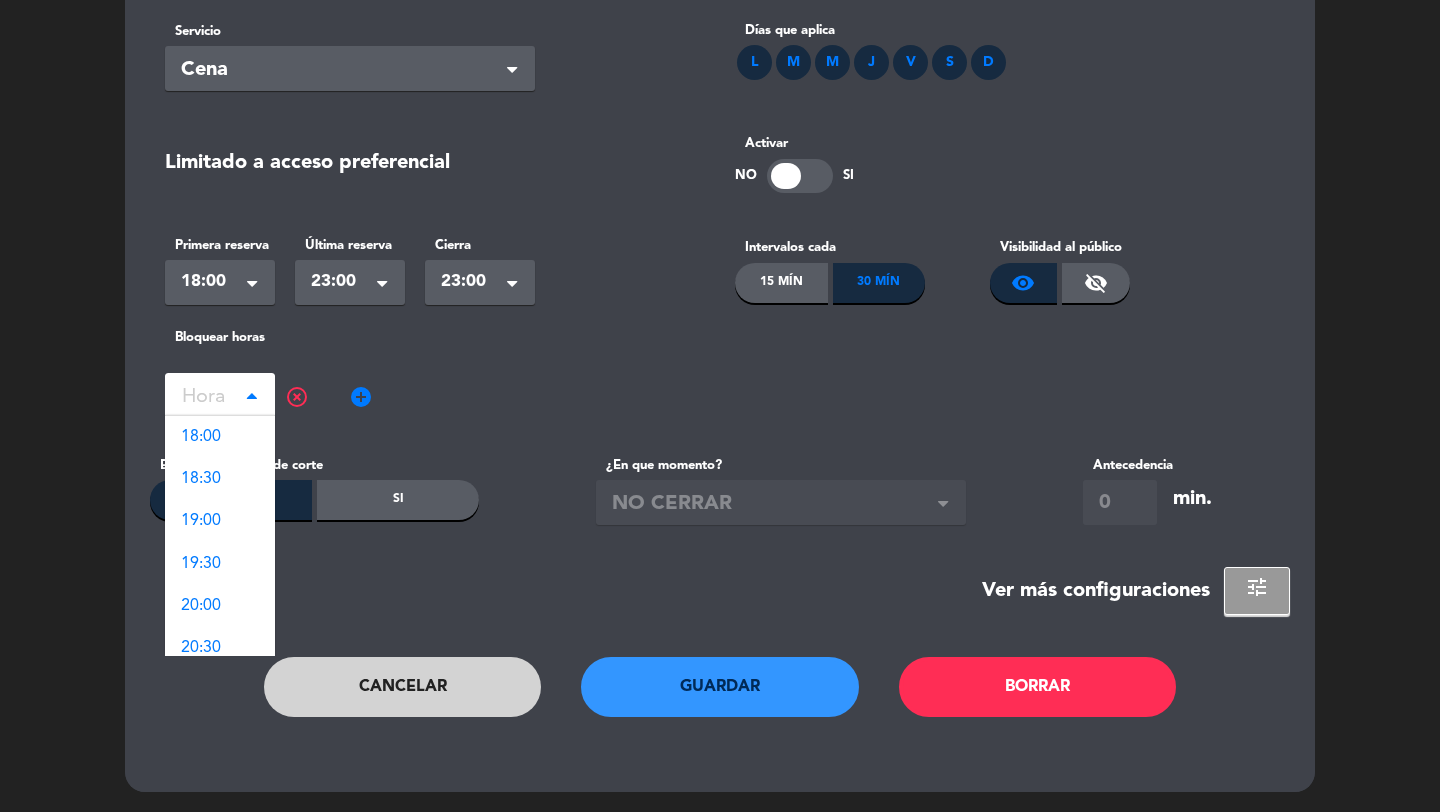 click 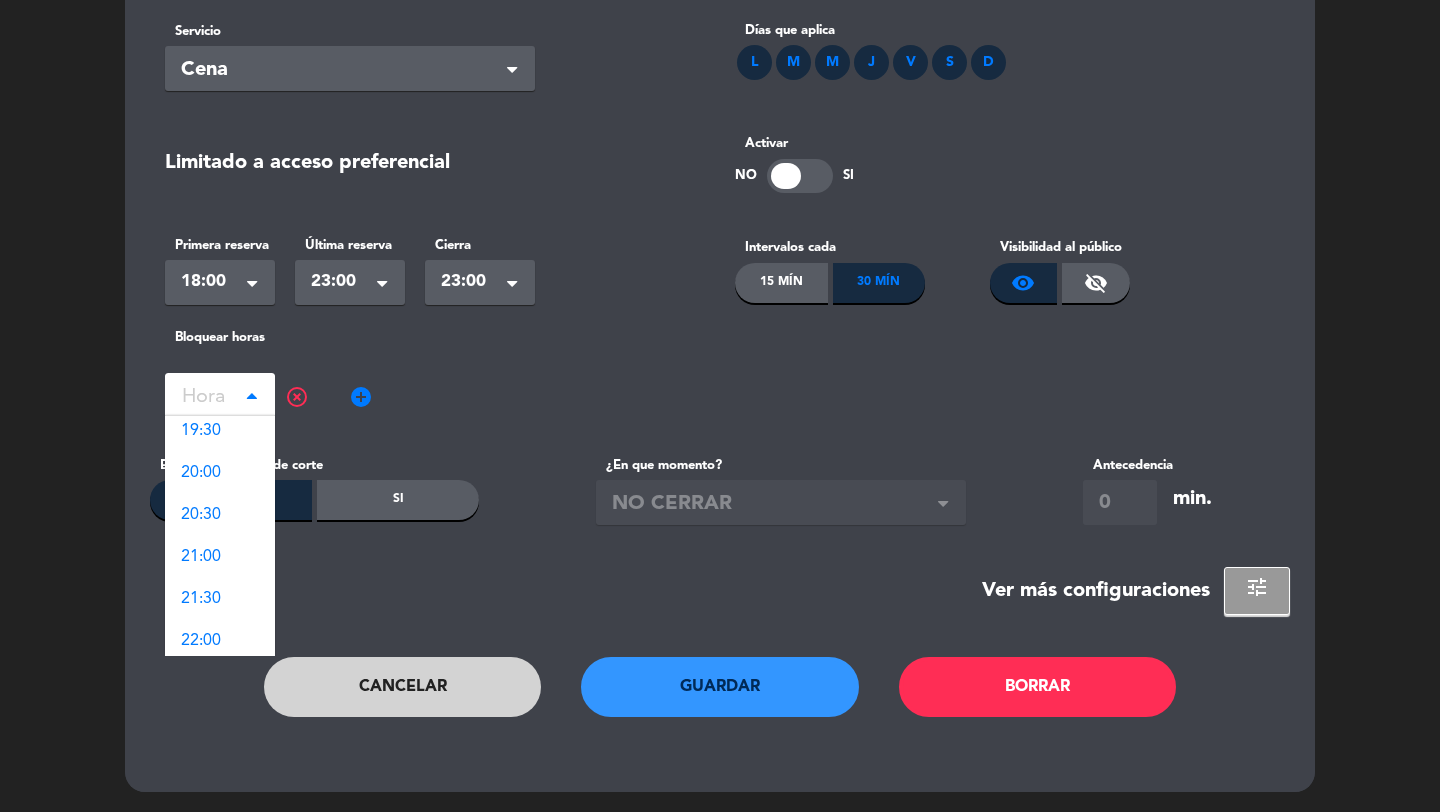 scroll, scrollTop: 154, scrollLeft: 0, axis: vertical 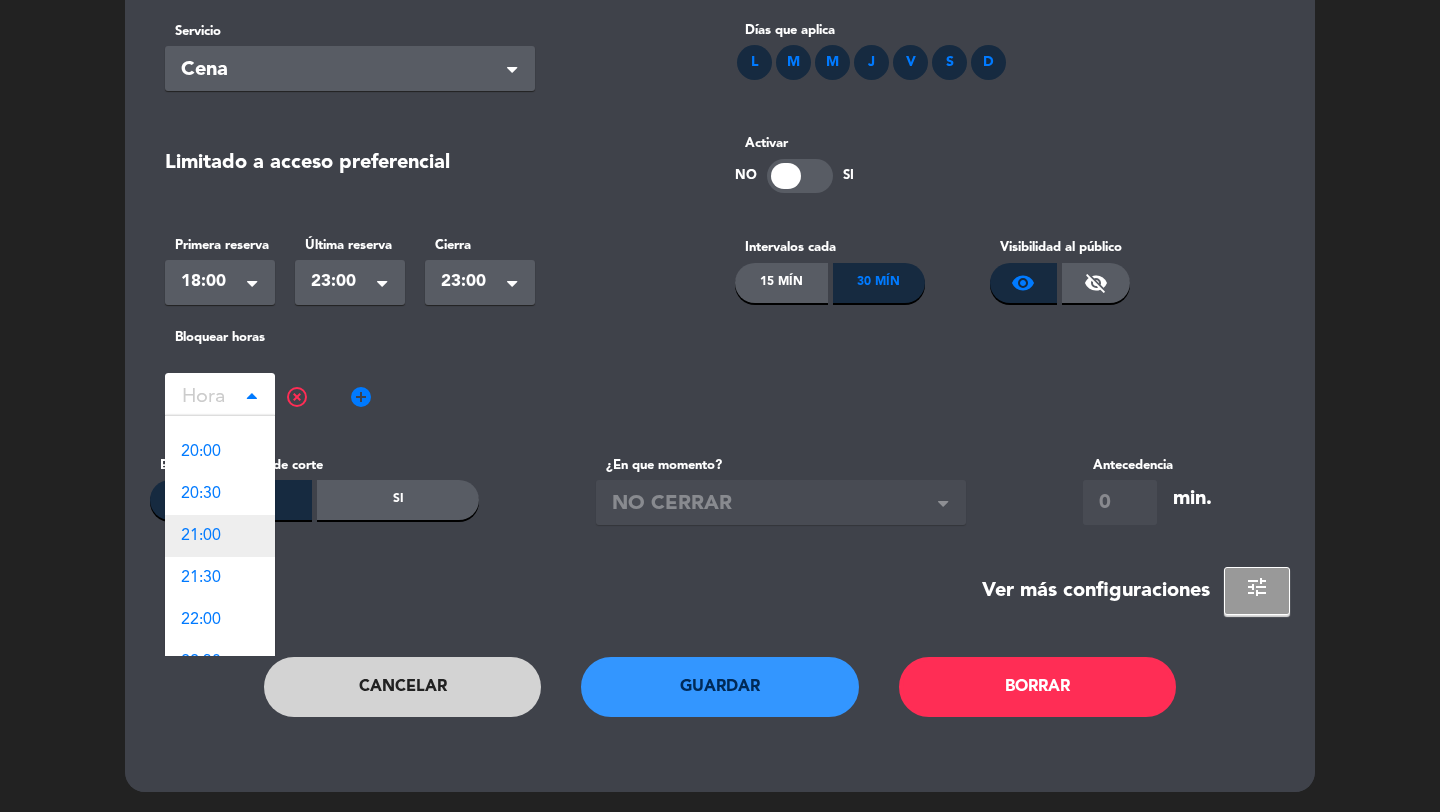 click on "21:00" at bounding box center [220, 536] 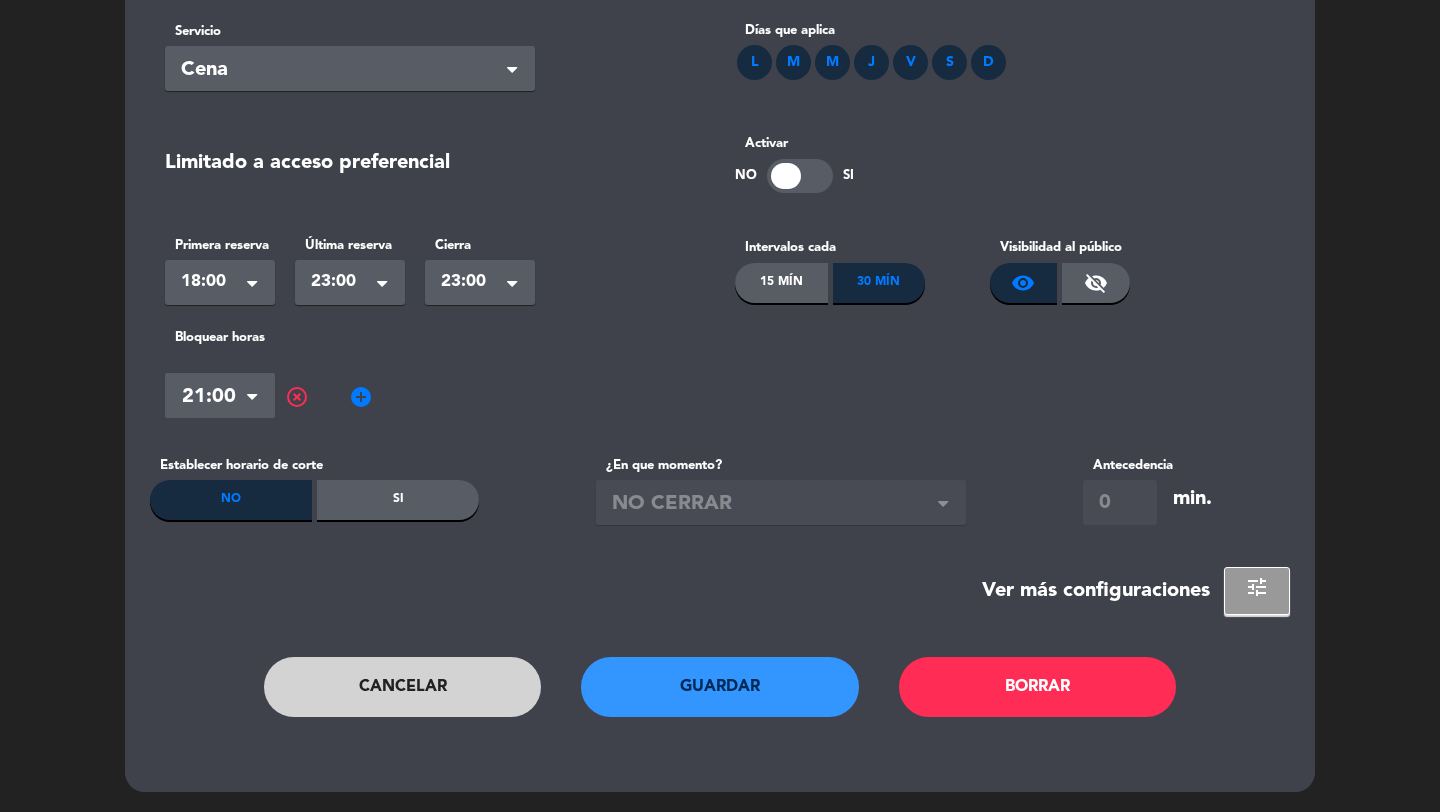 click on "add_circle" 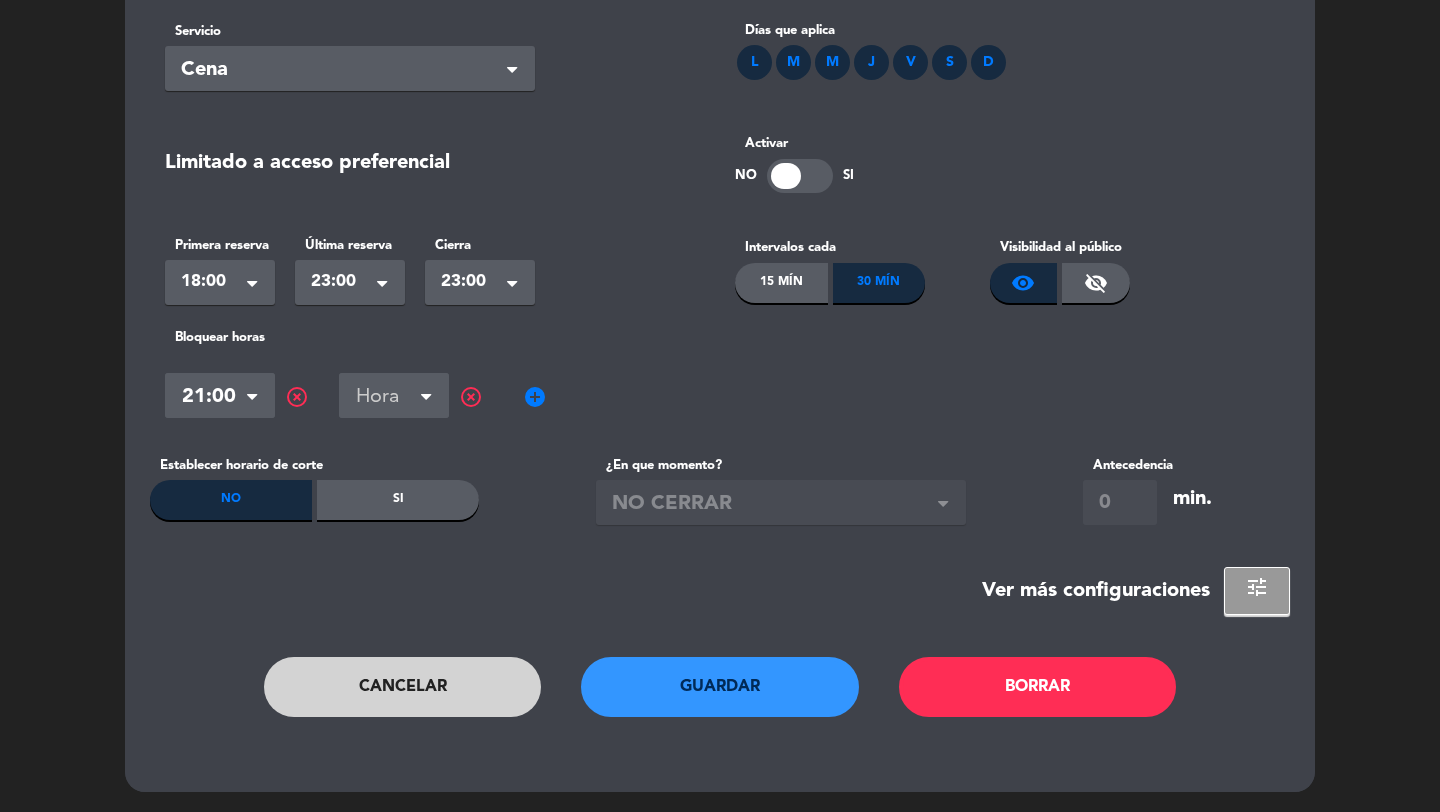 click 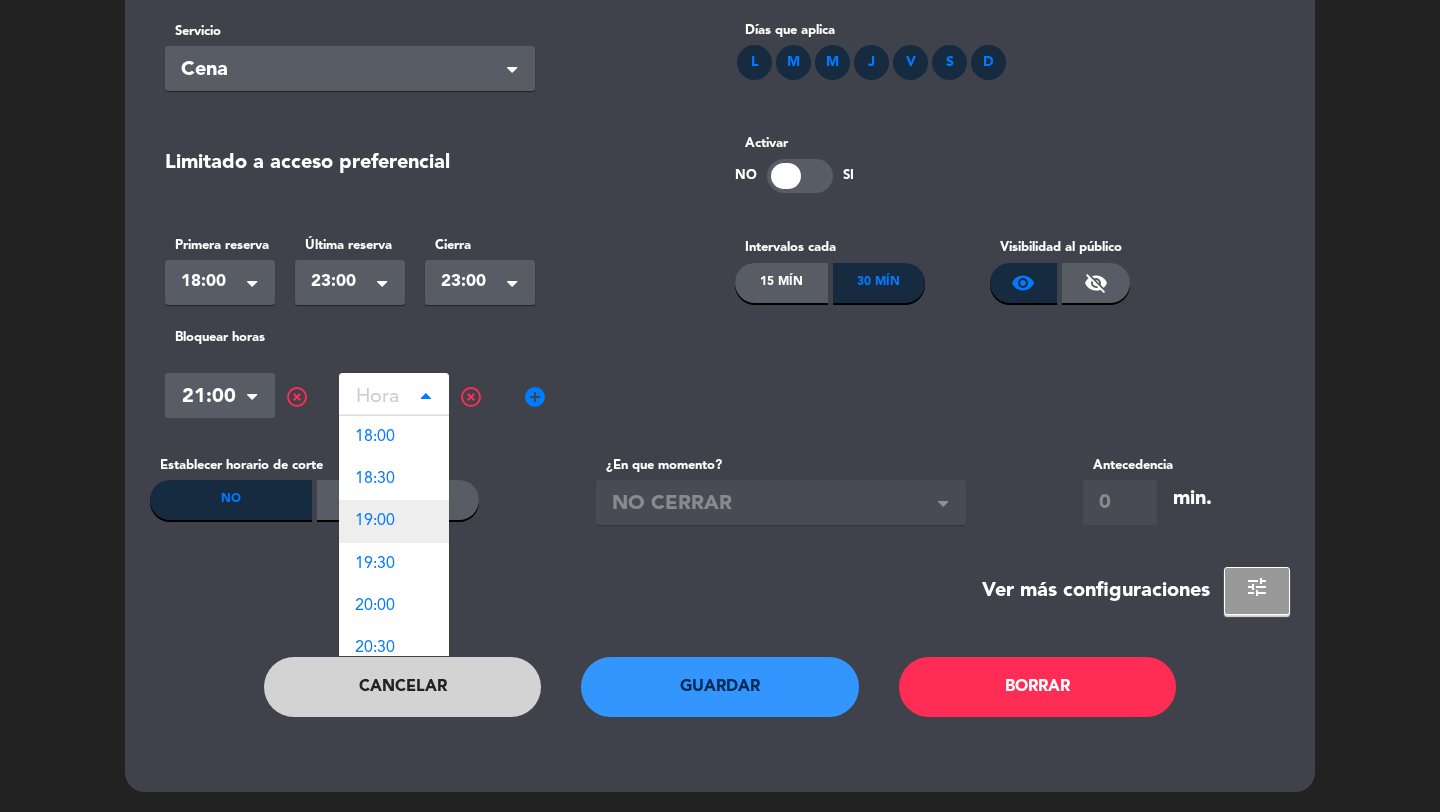 scroll, scrollTop: 181, scrollLeft: 0, axis: vertical 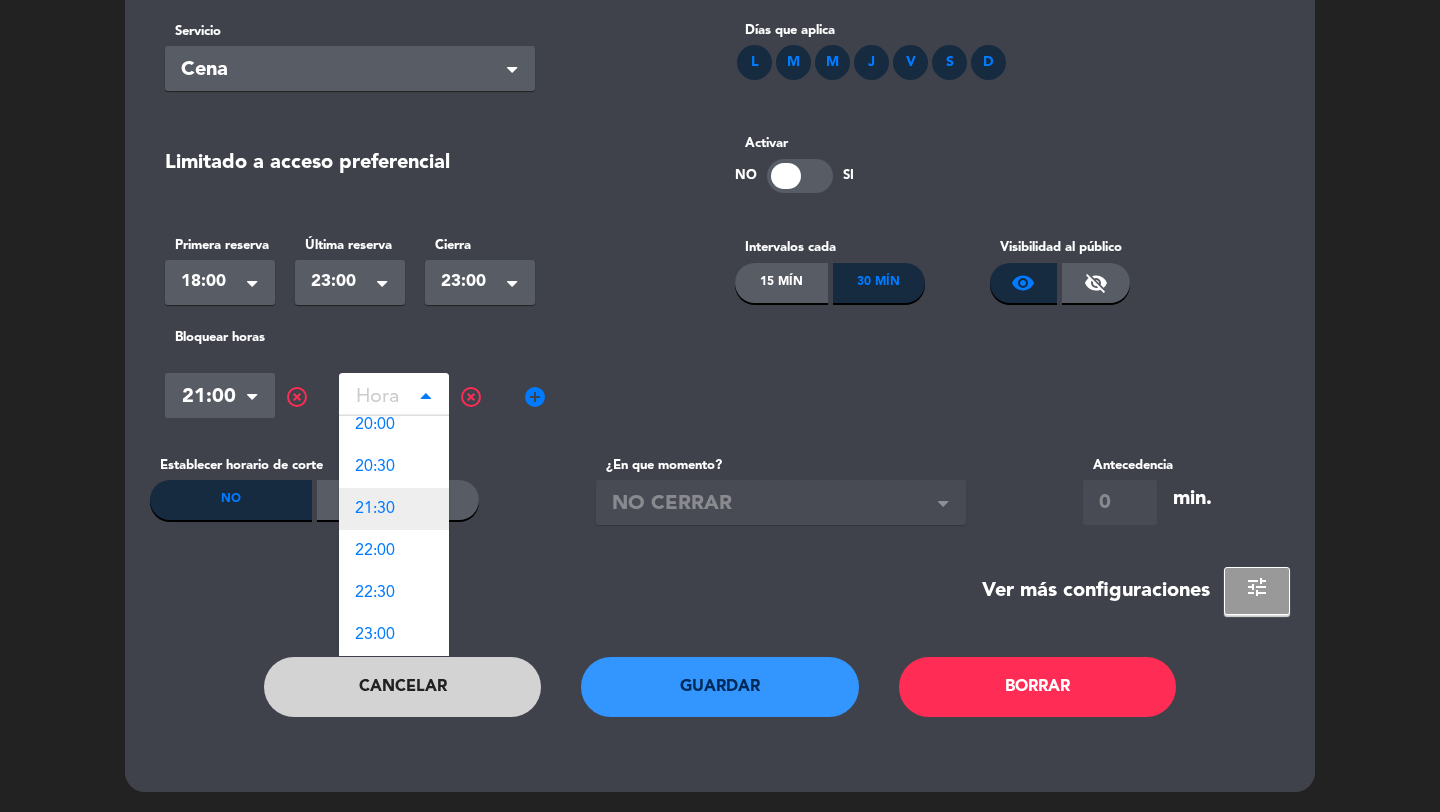 click on "21:30" at bounding box center [394, 509] 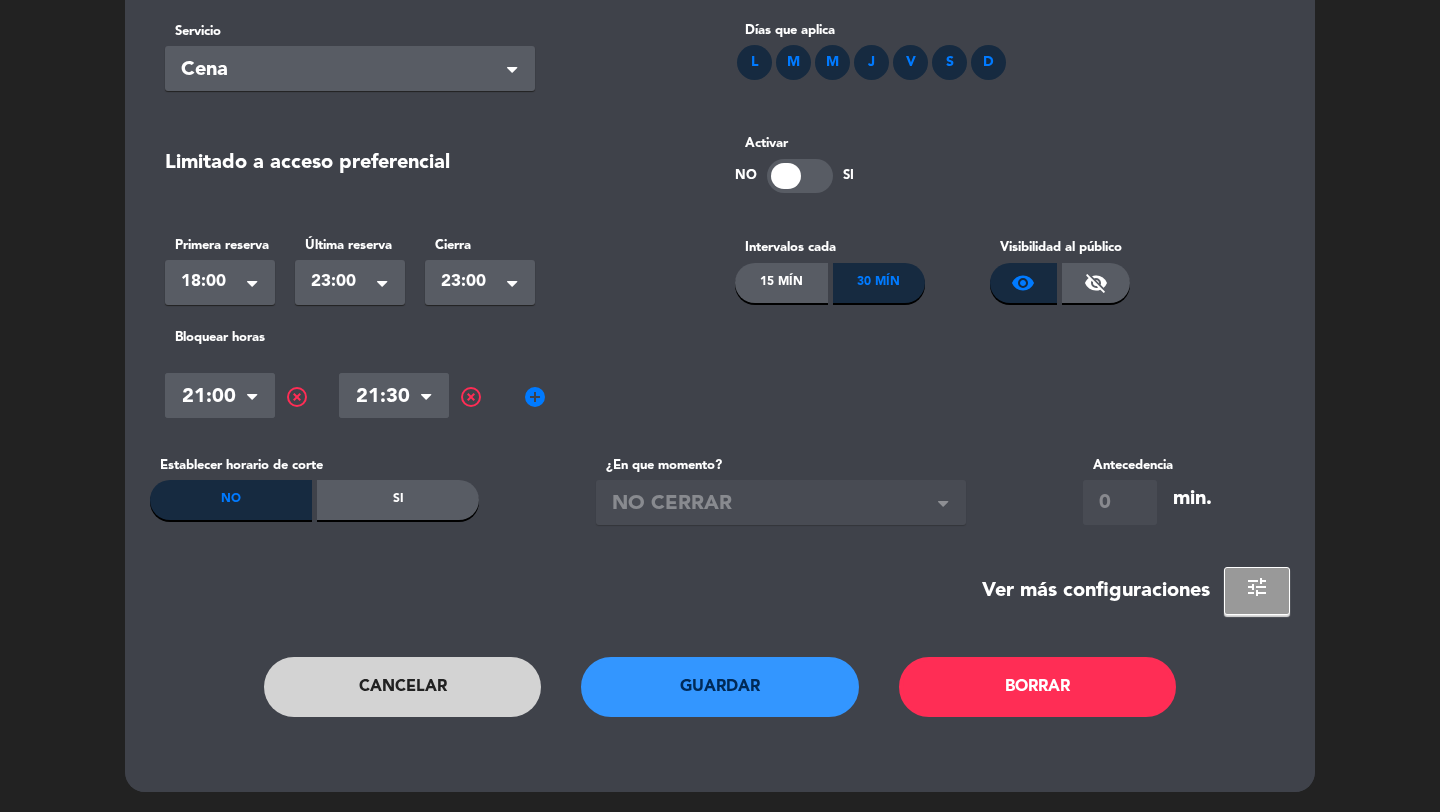 click on "Cancelar" 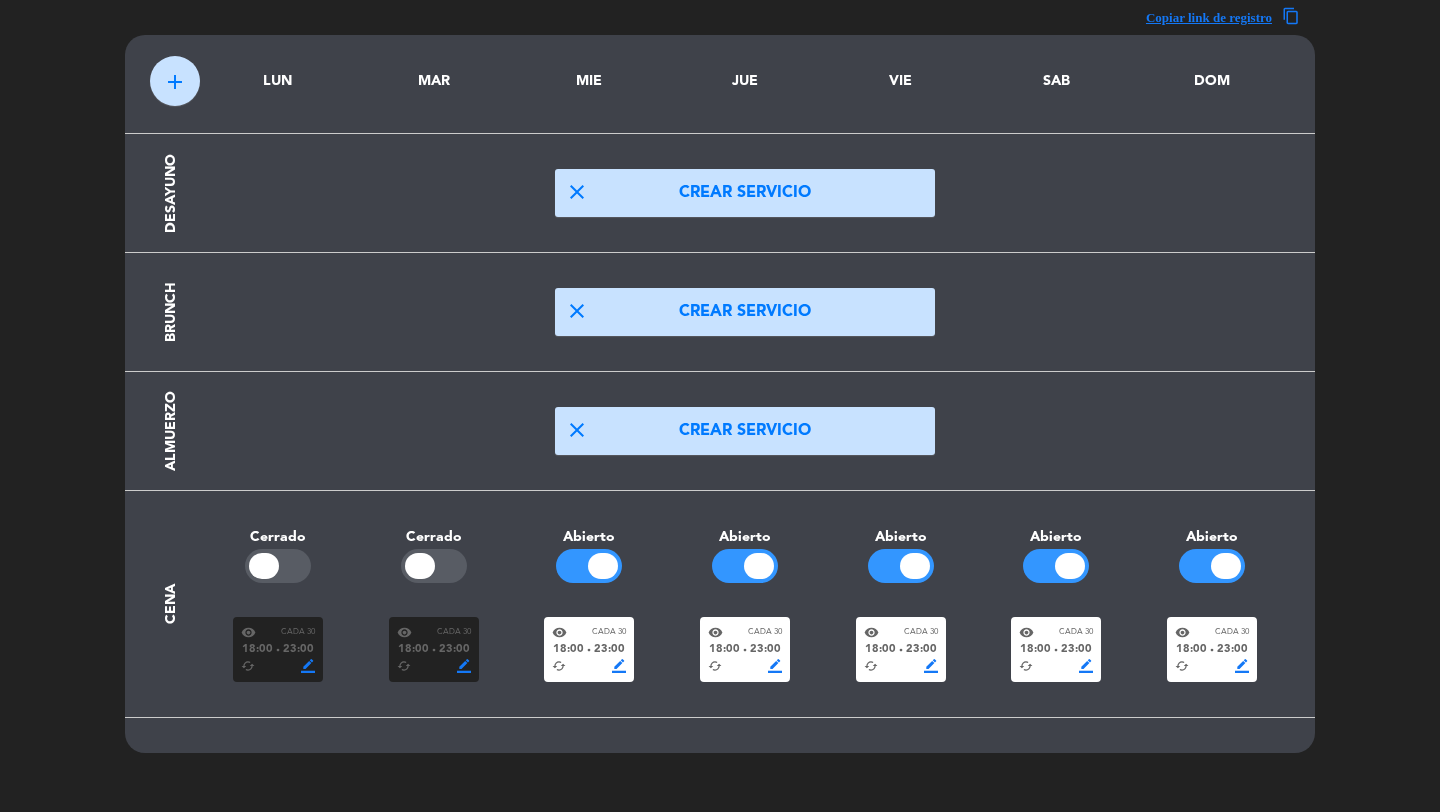 scroll, scrollTop: 0, scrollLeft: 0, axis: both 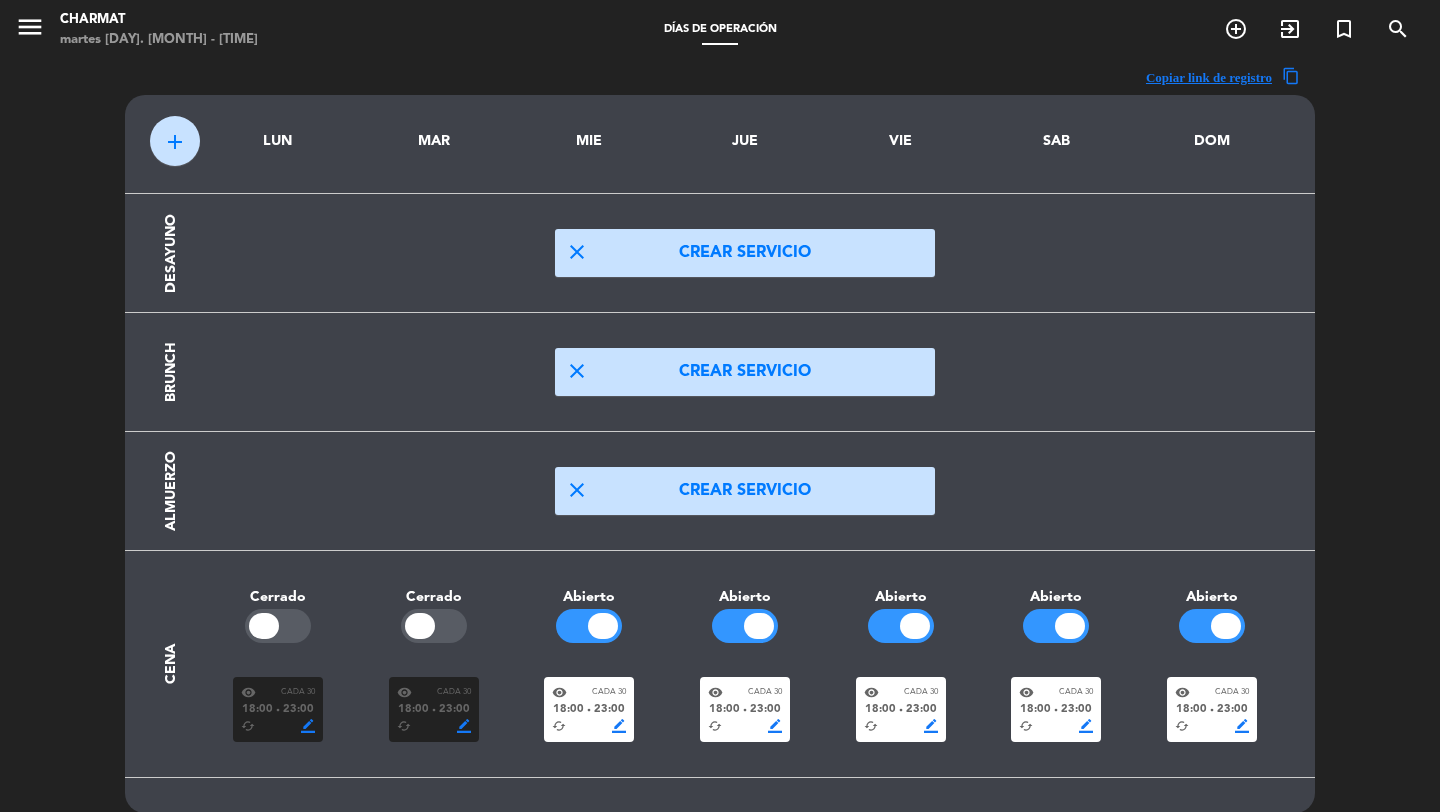 click on "23:00" 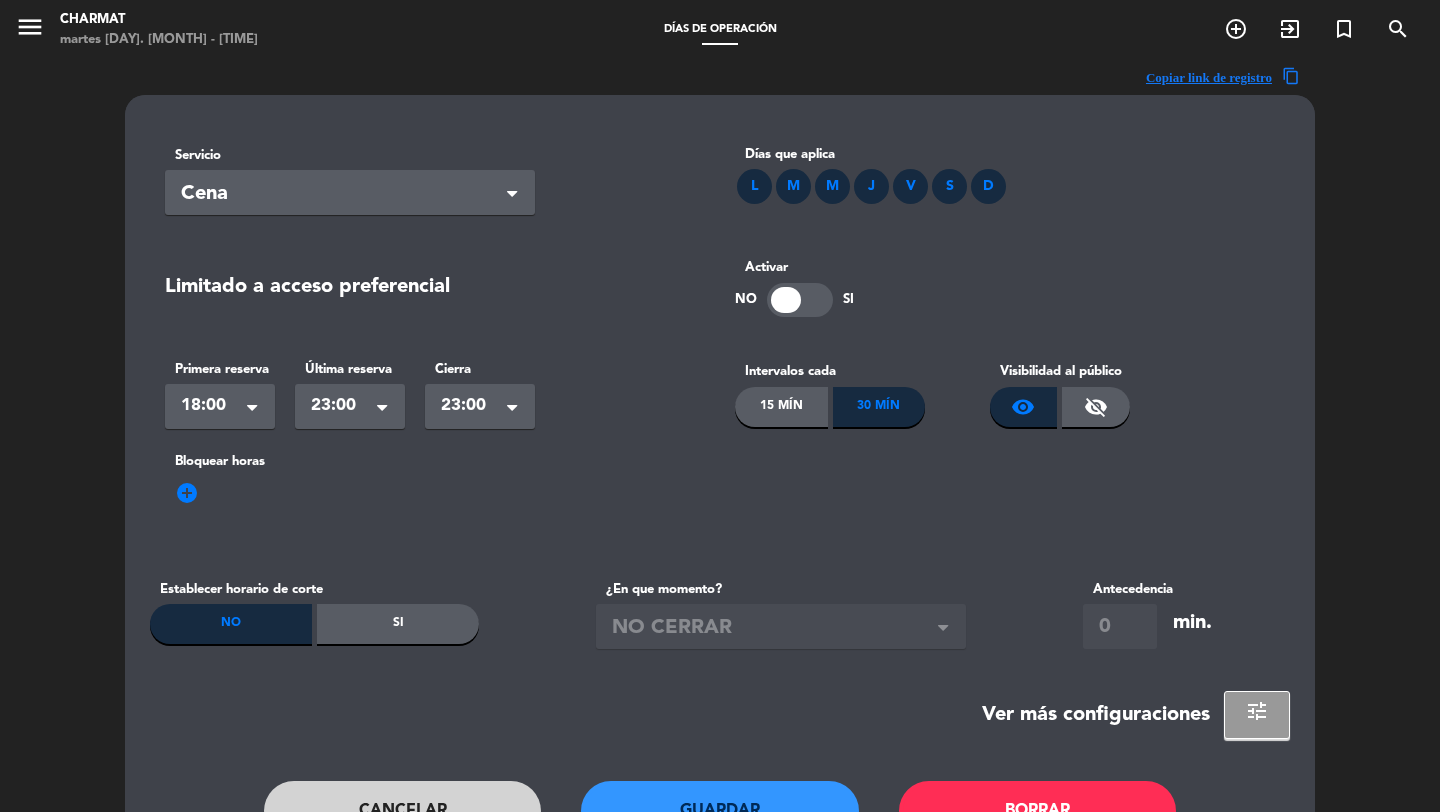scroll, scrollTop: 124, scrollLeft: 0, axis: vertical 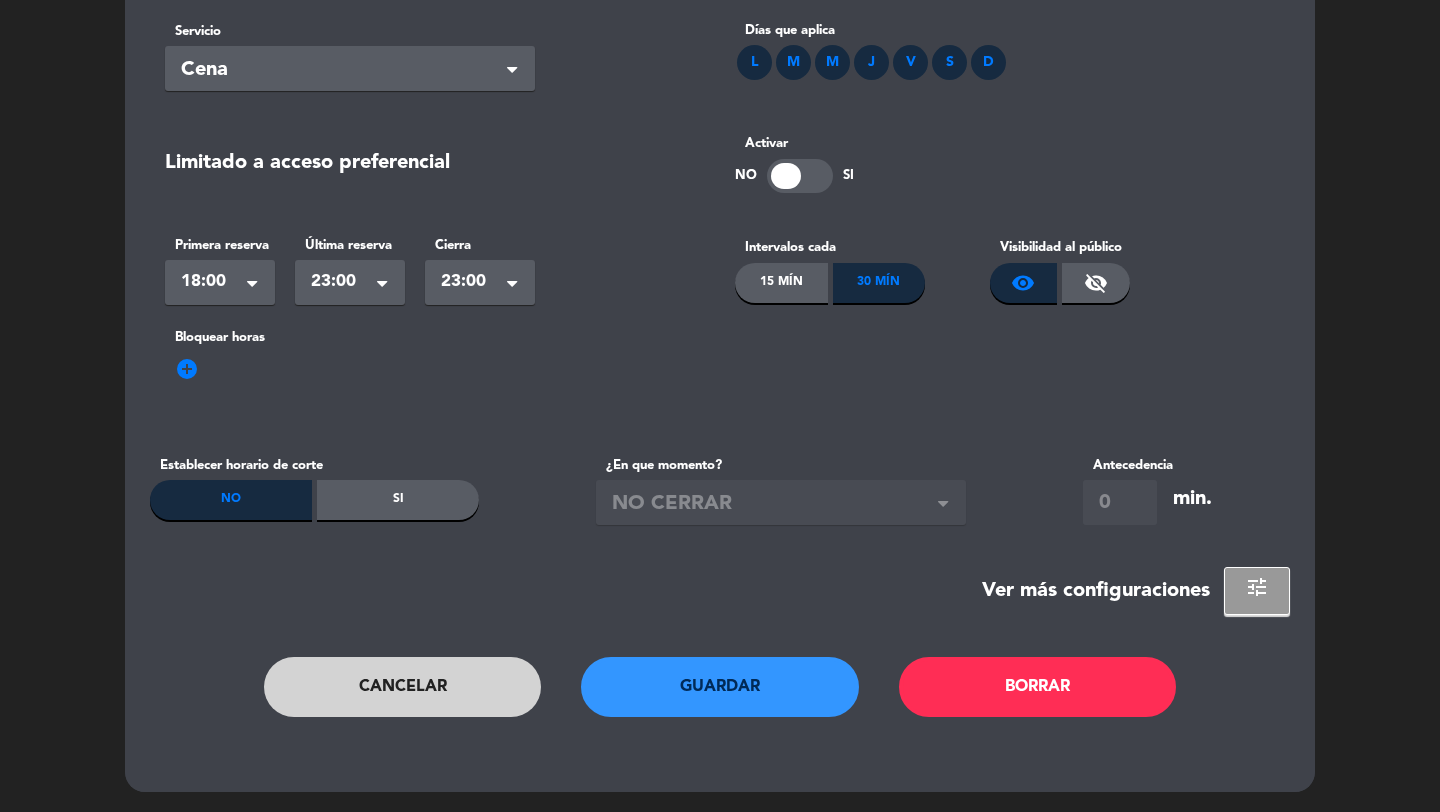 click on "add_circle" 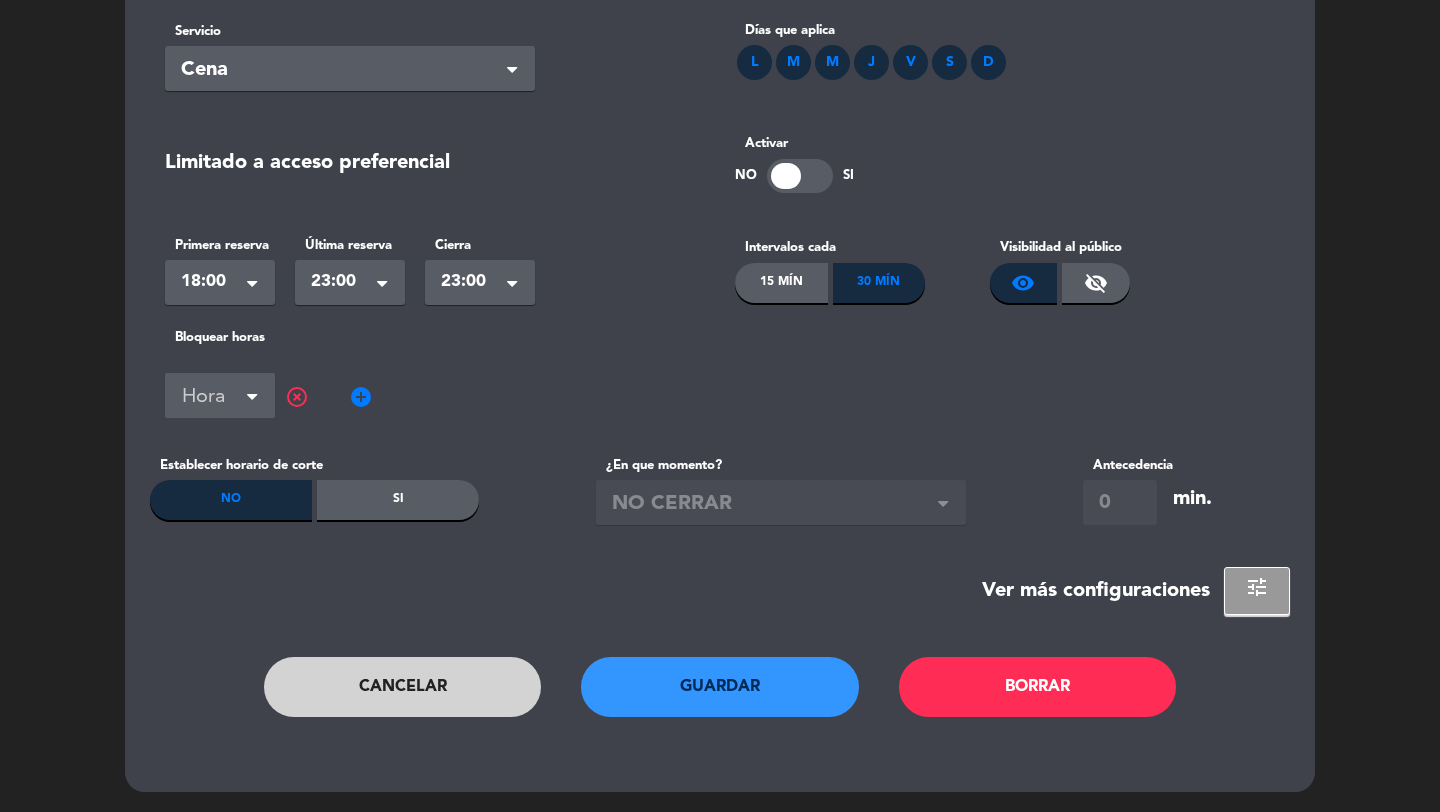 click 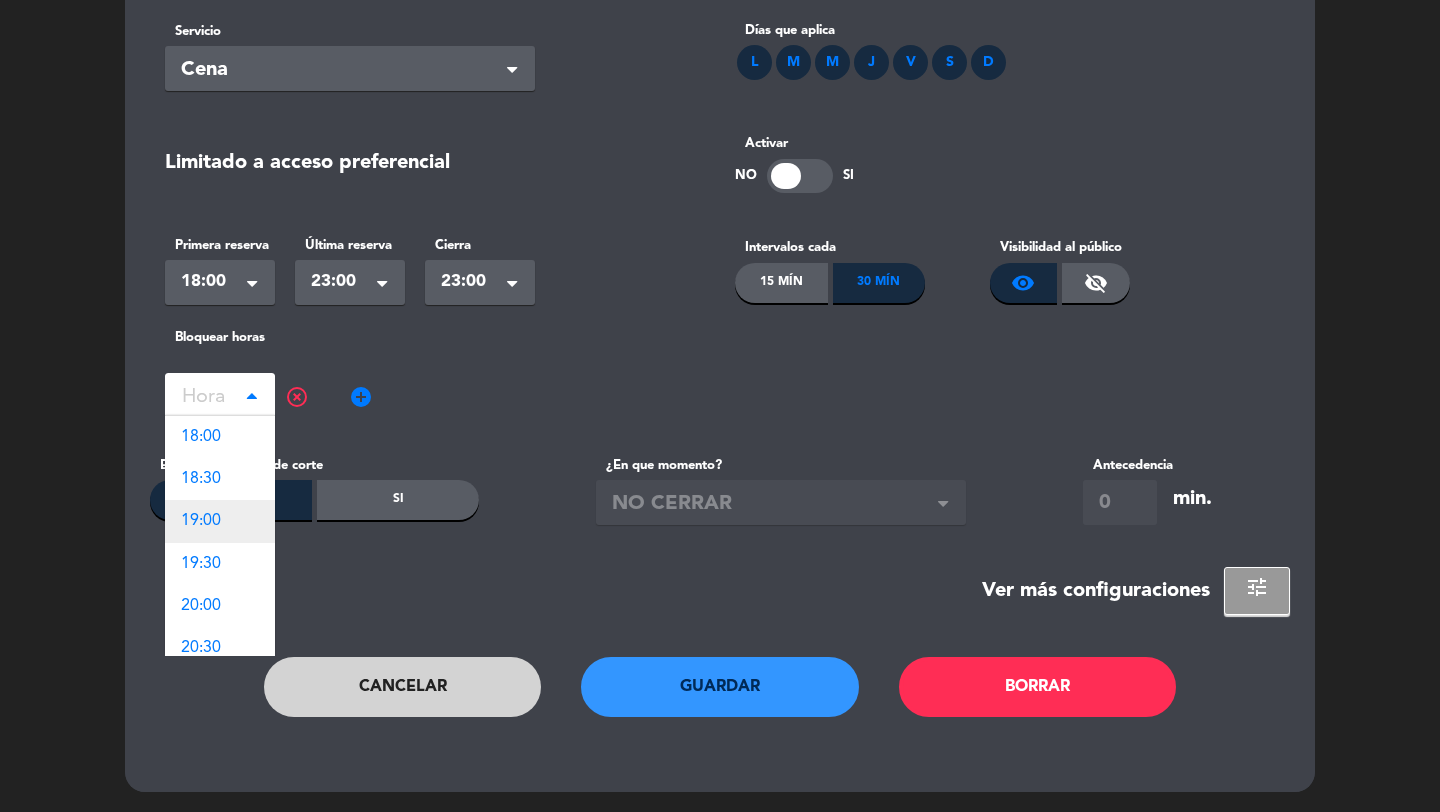 click on "19:00" at bounding box center (220, 521) 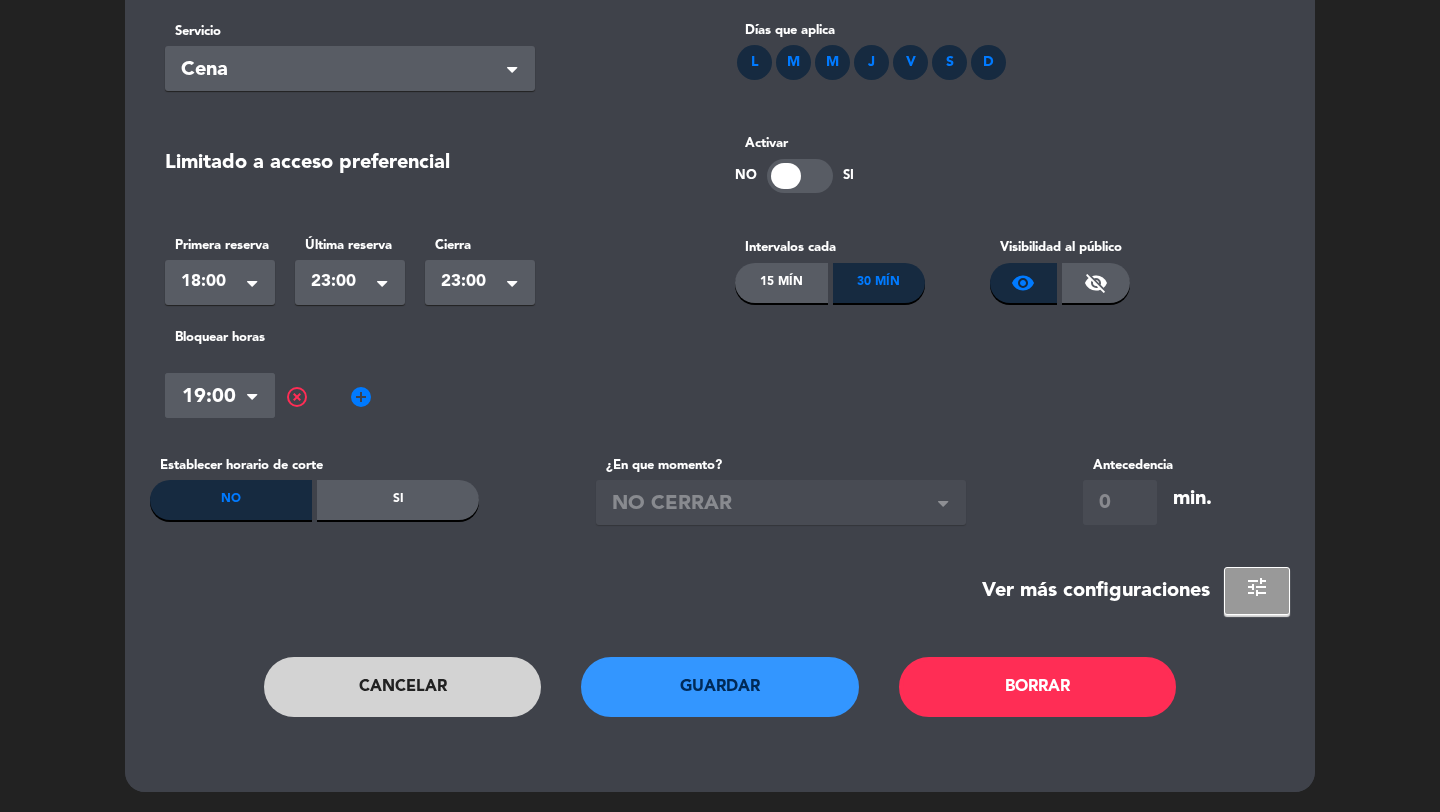 click on "add_circle" 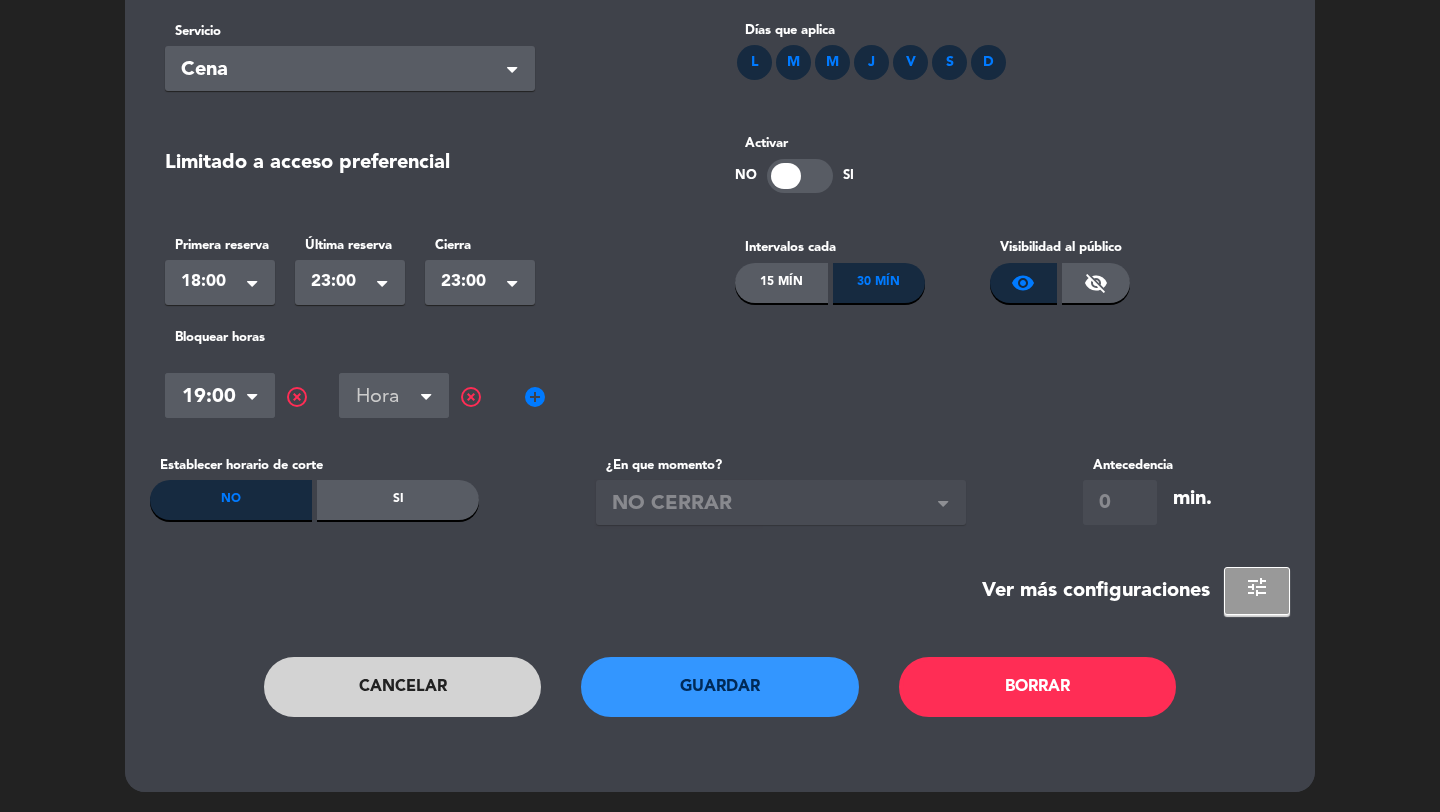 click 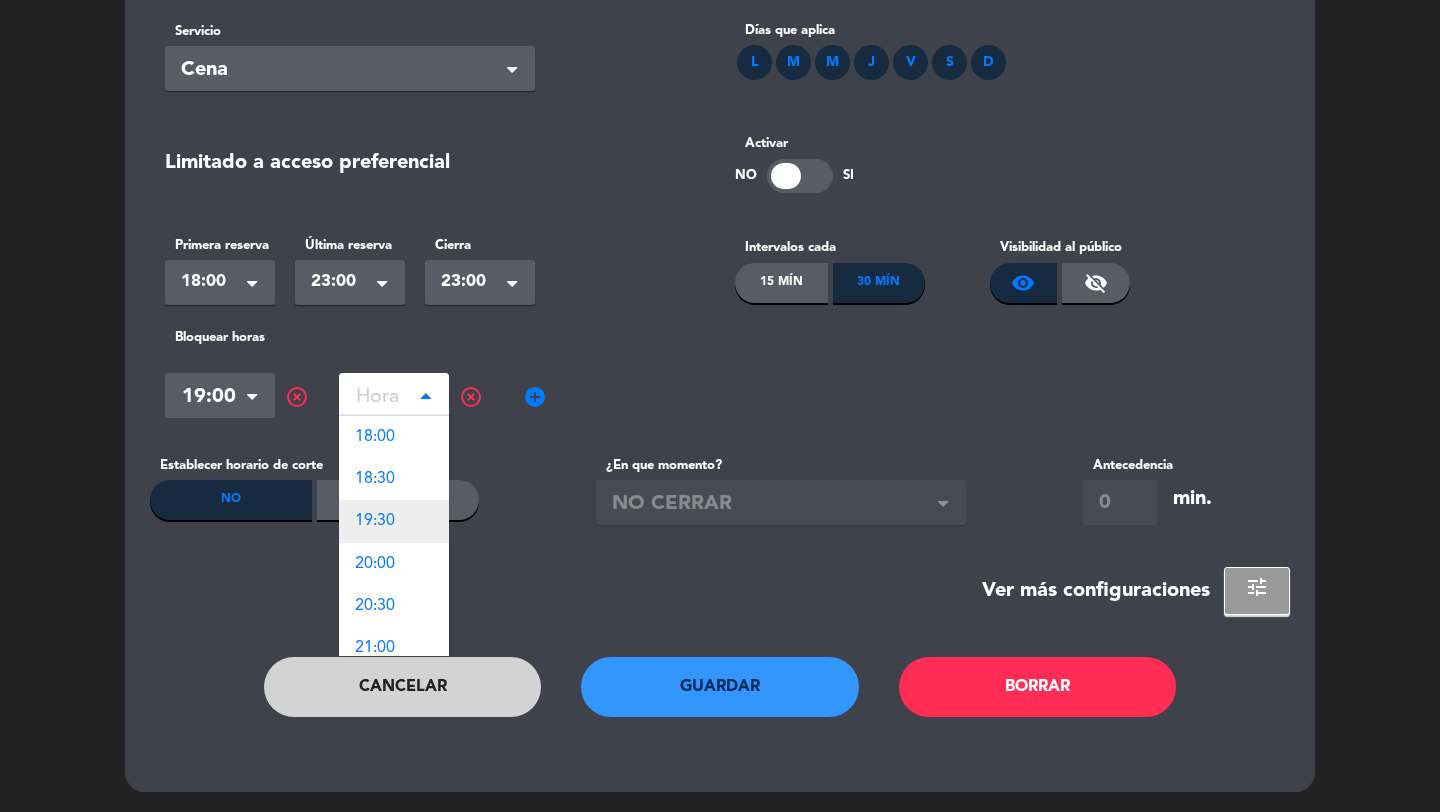click on "19:30" at bounding box center (394, 521) 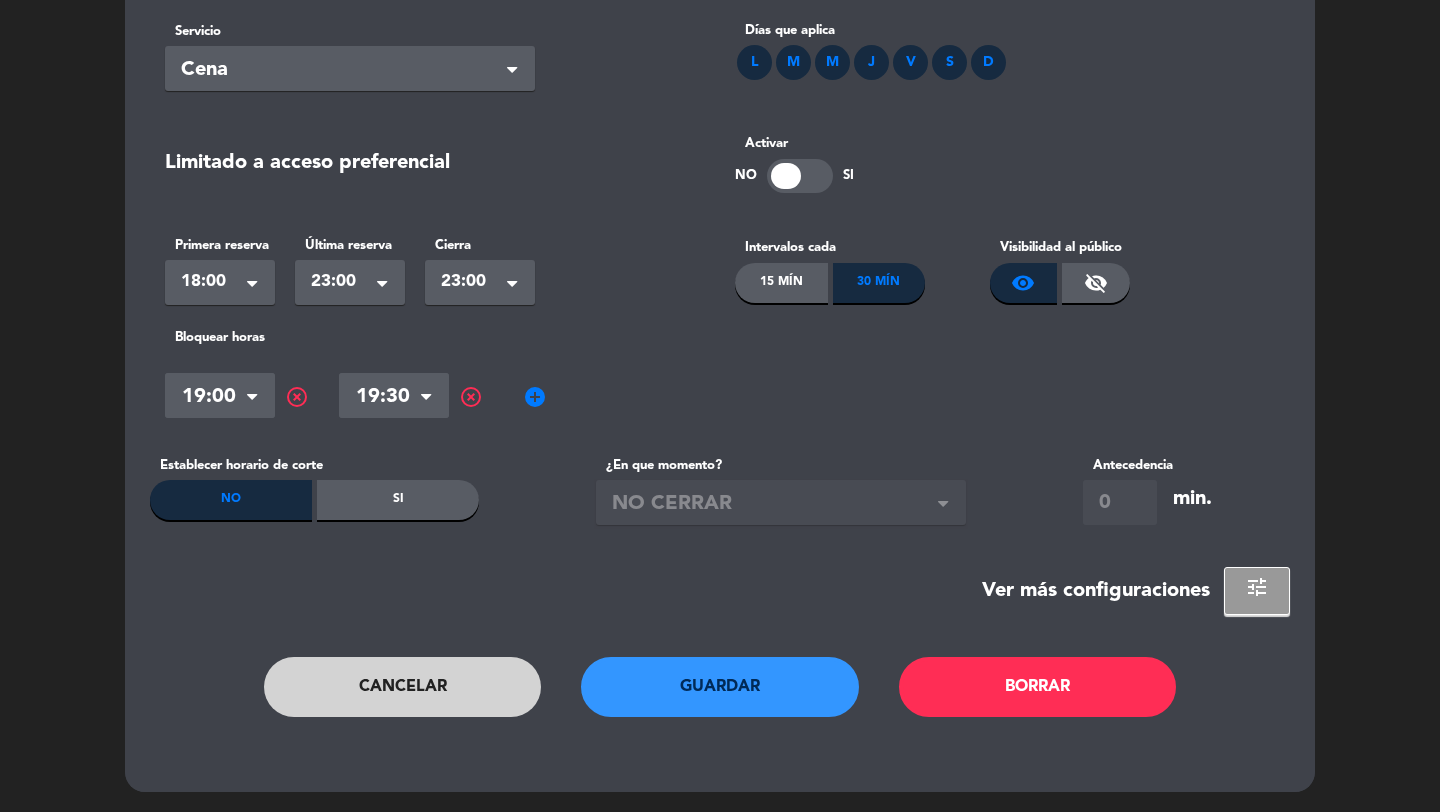 click on "add_circle" 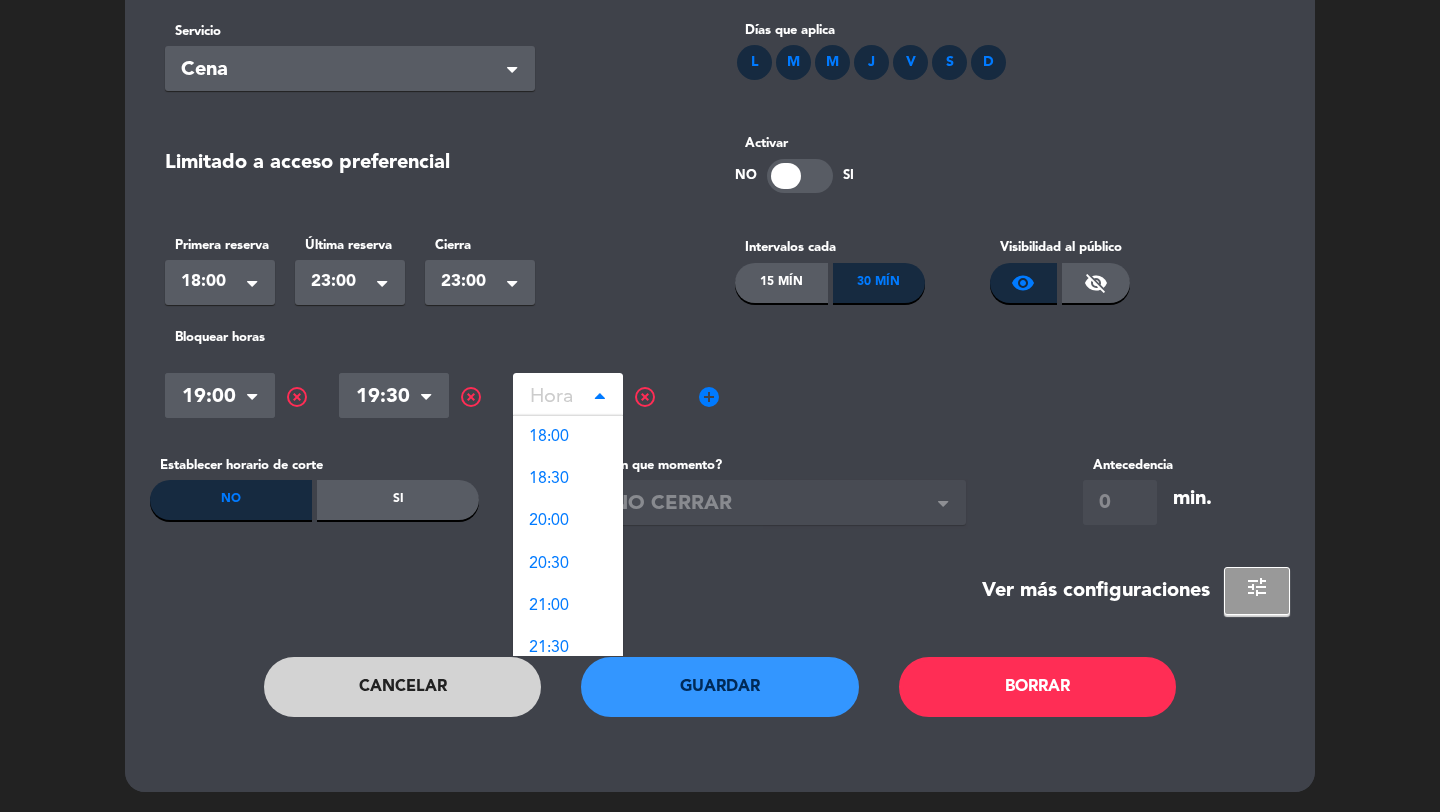 click 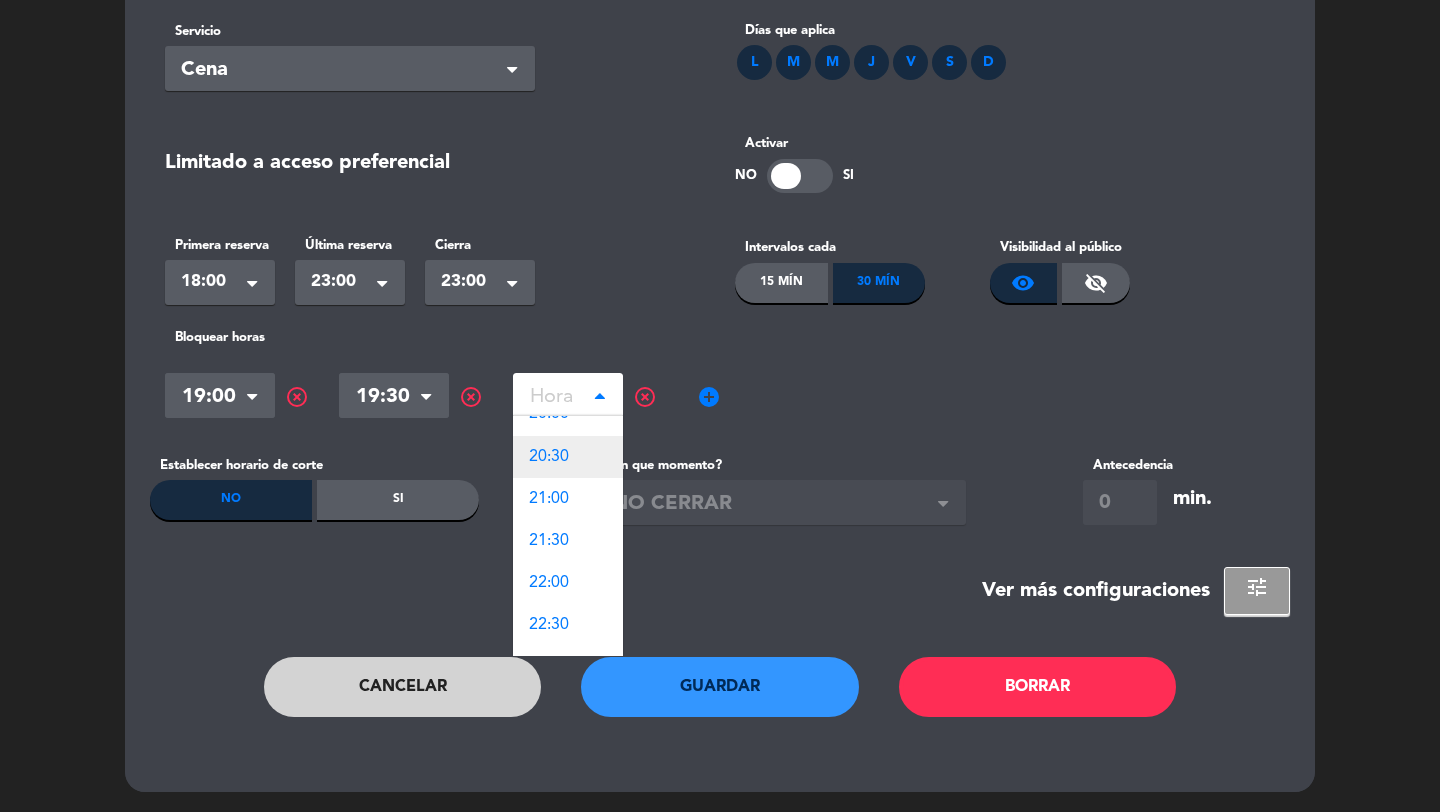 scroll, scrollTop: 111, scrollLeft: 0, axis: vertical 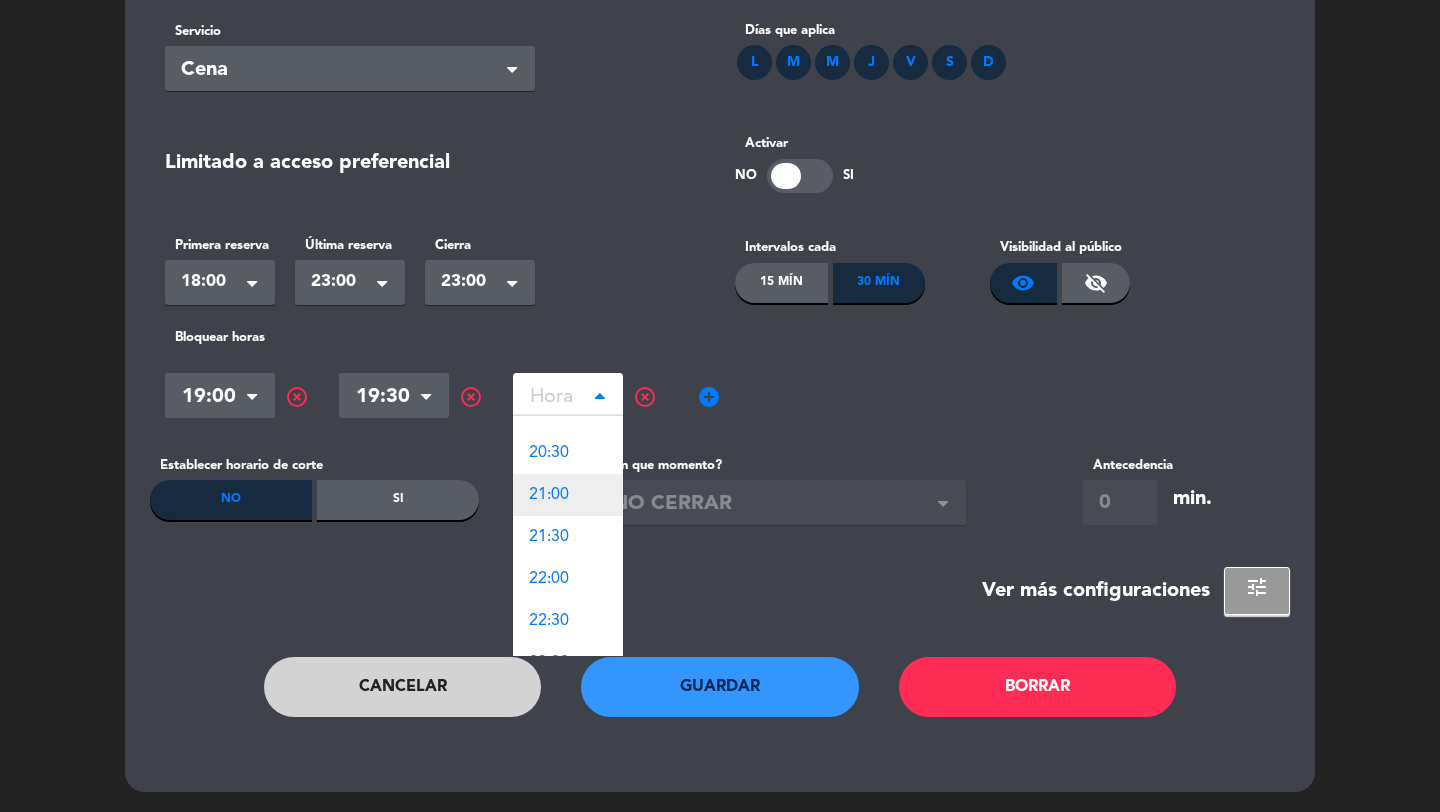 click on "21:00" at bounding box center [568, 495] 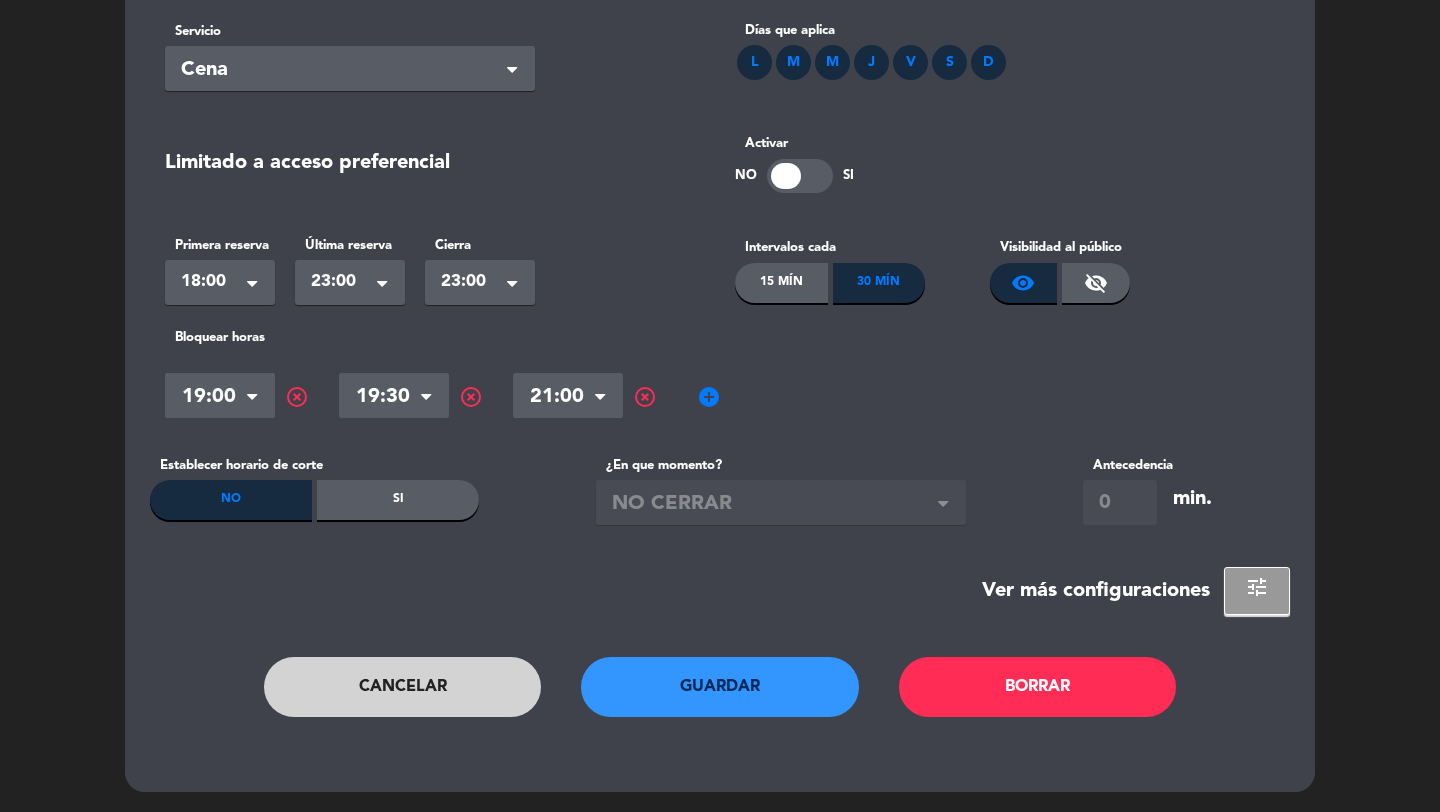 click on "add_circle" 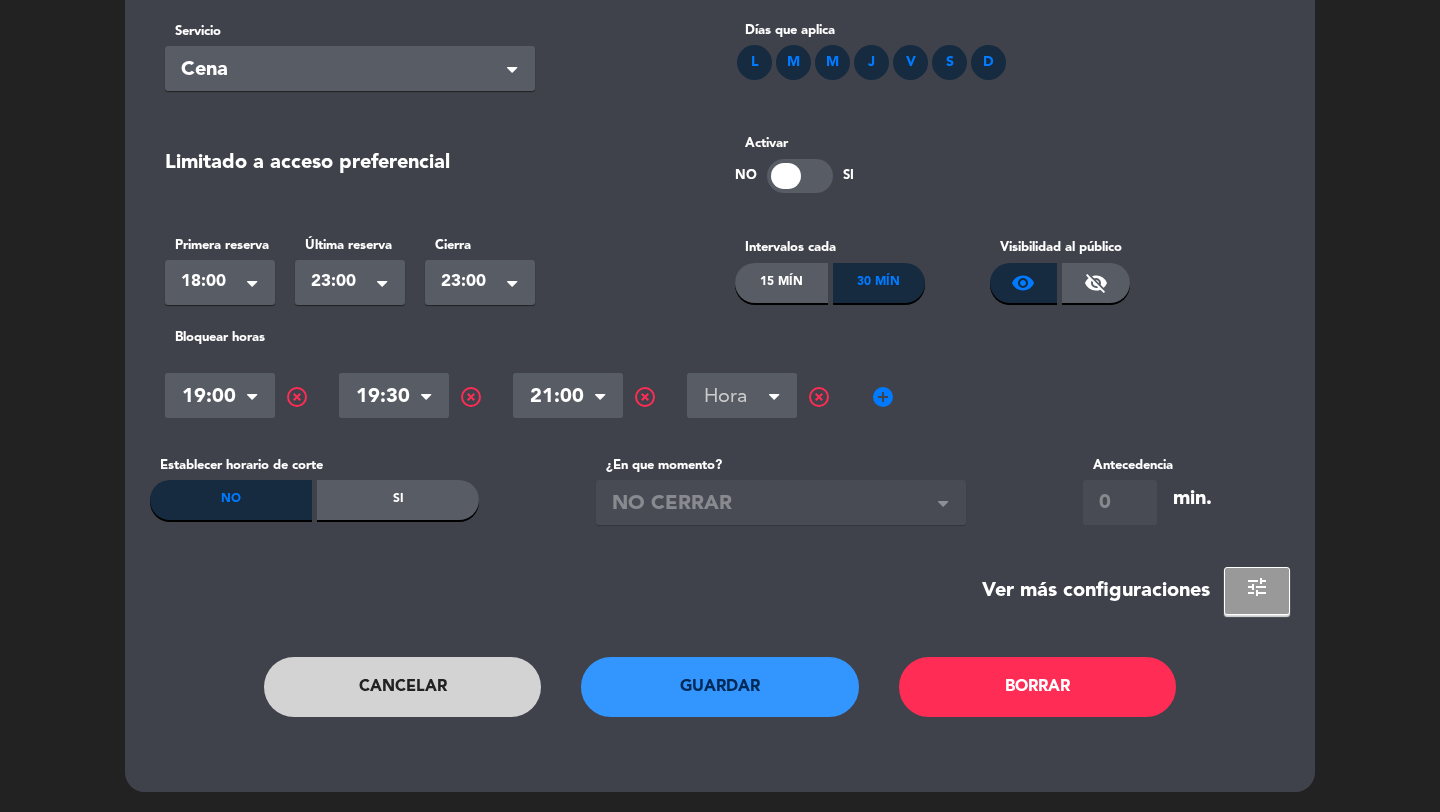 click 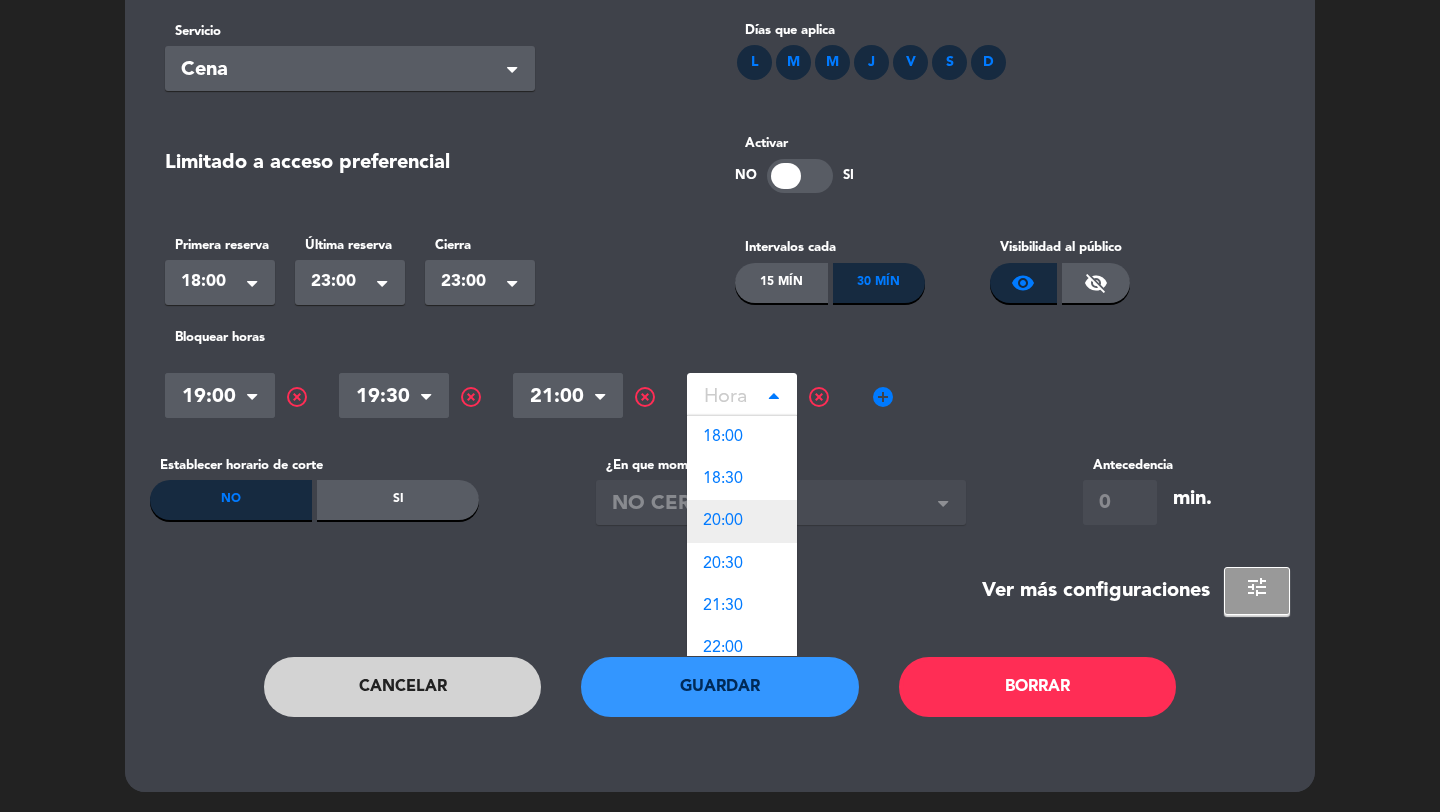scroll, scrollTop: 97, scrollLeft: 0, axis: vertical 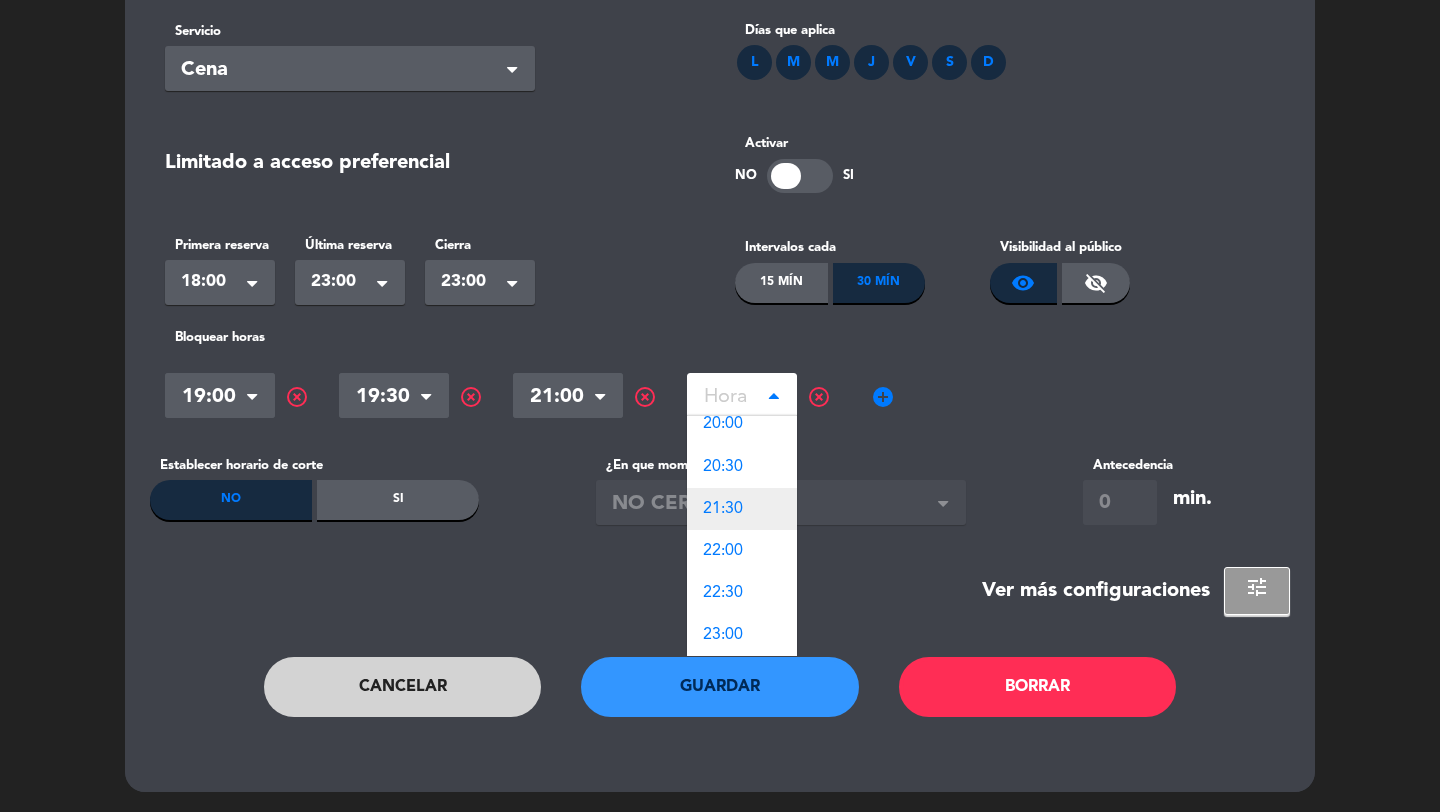 click on "21:30" at bounding box center [742, 509] 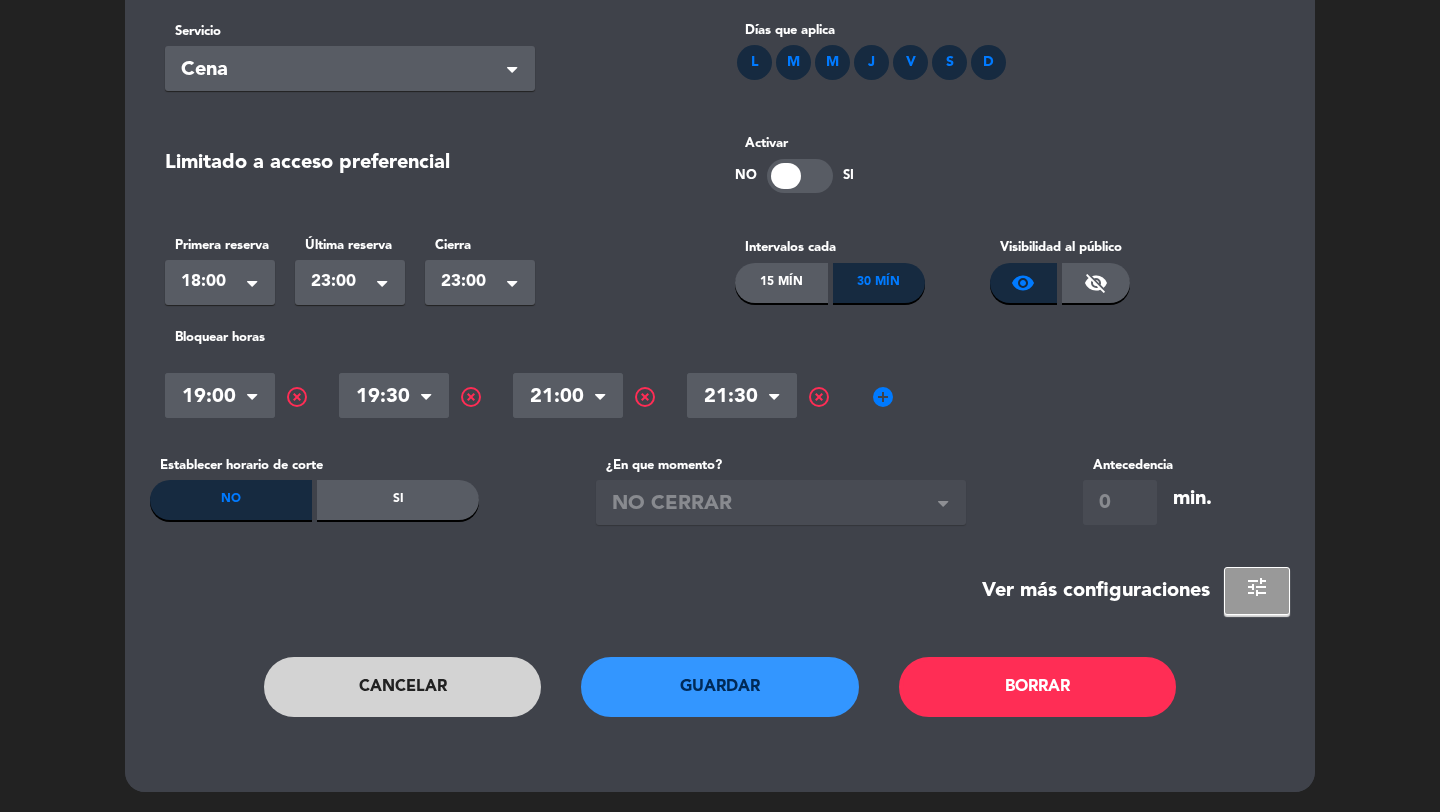 click on "add_circle" 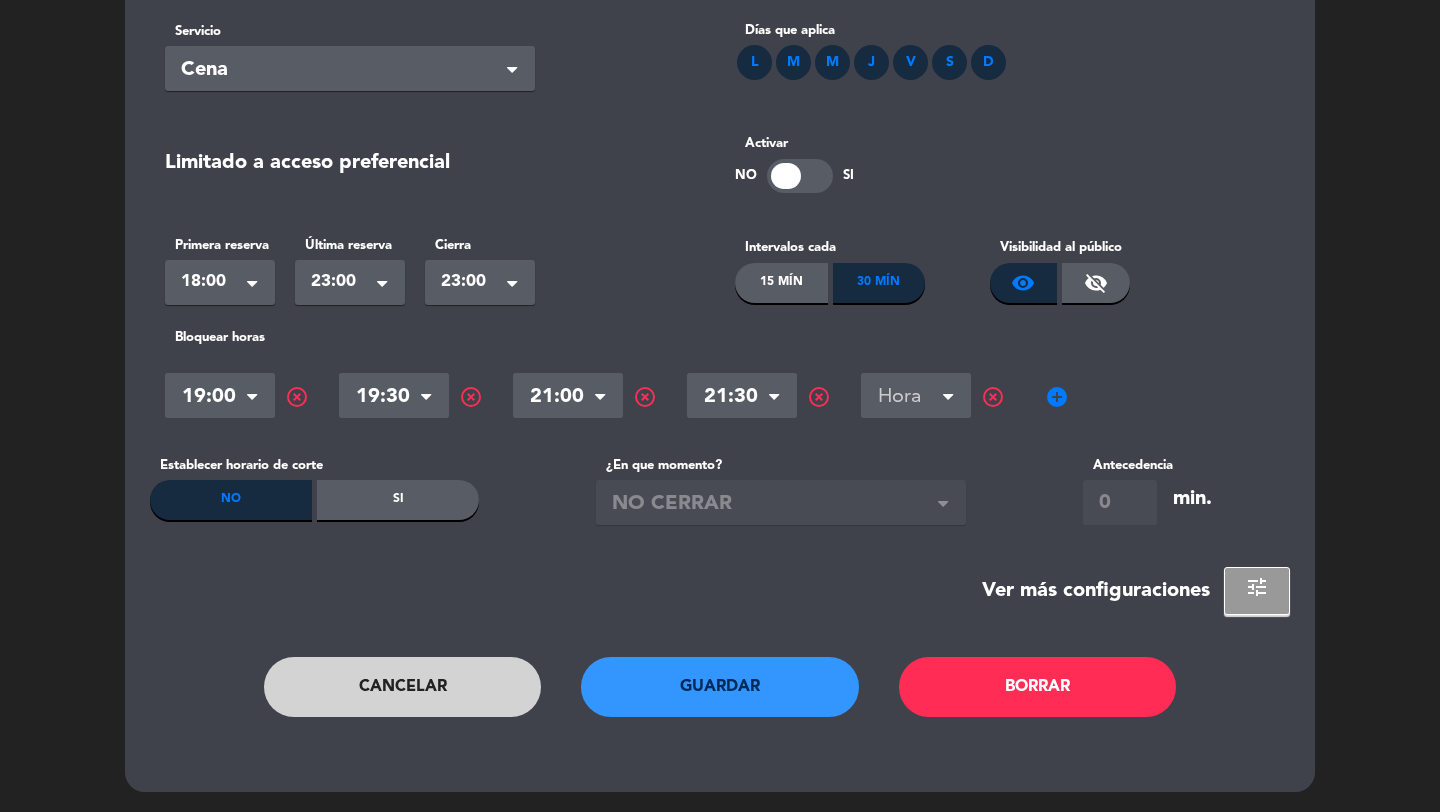 click 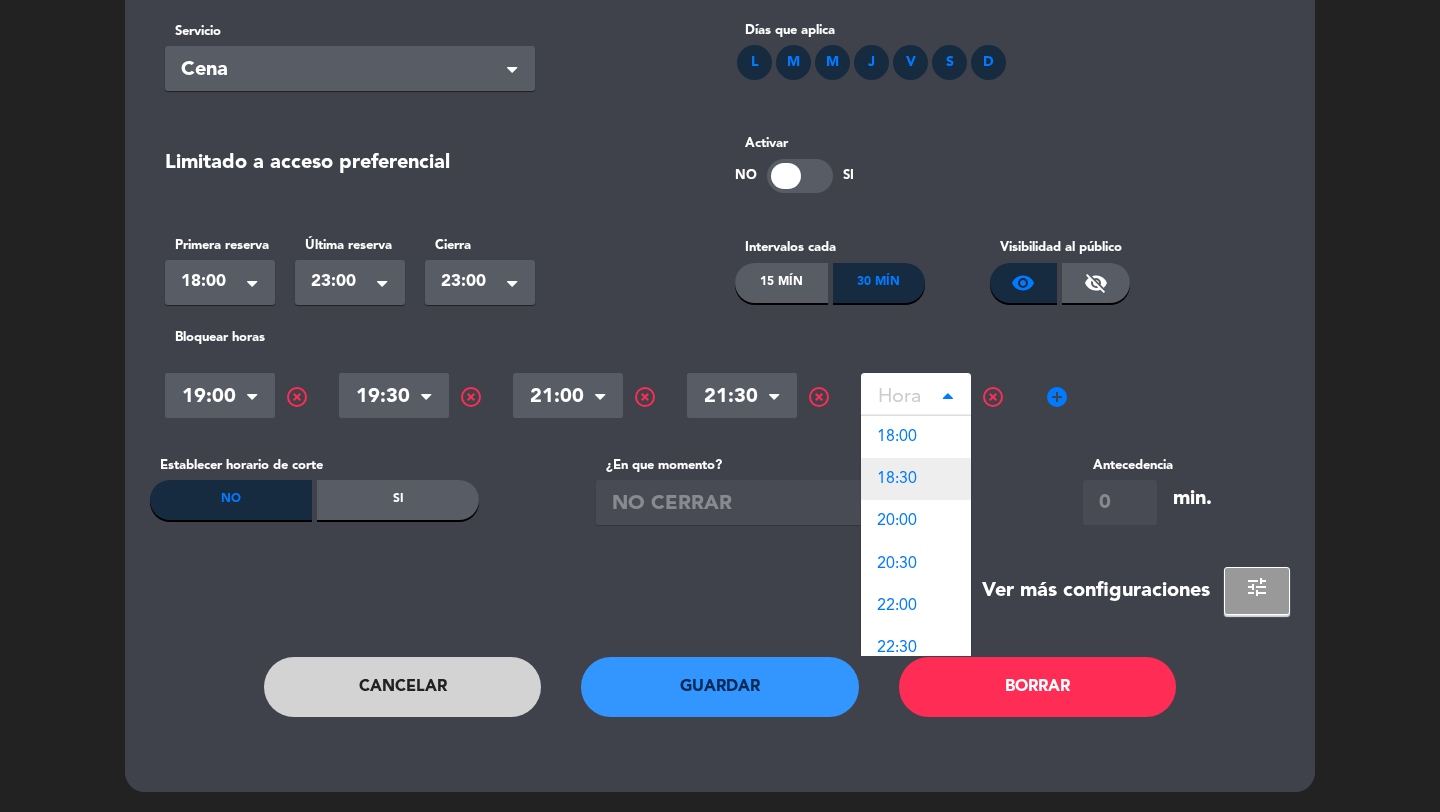 scroll, scrollTop: 55, scrollLeft: 0, axis: vertical 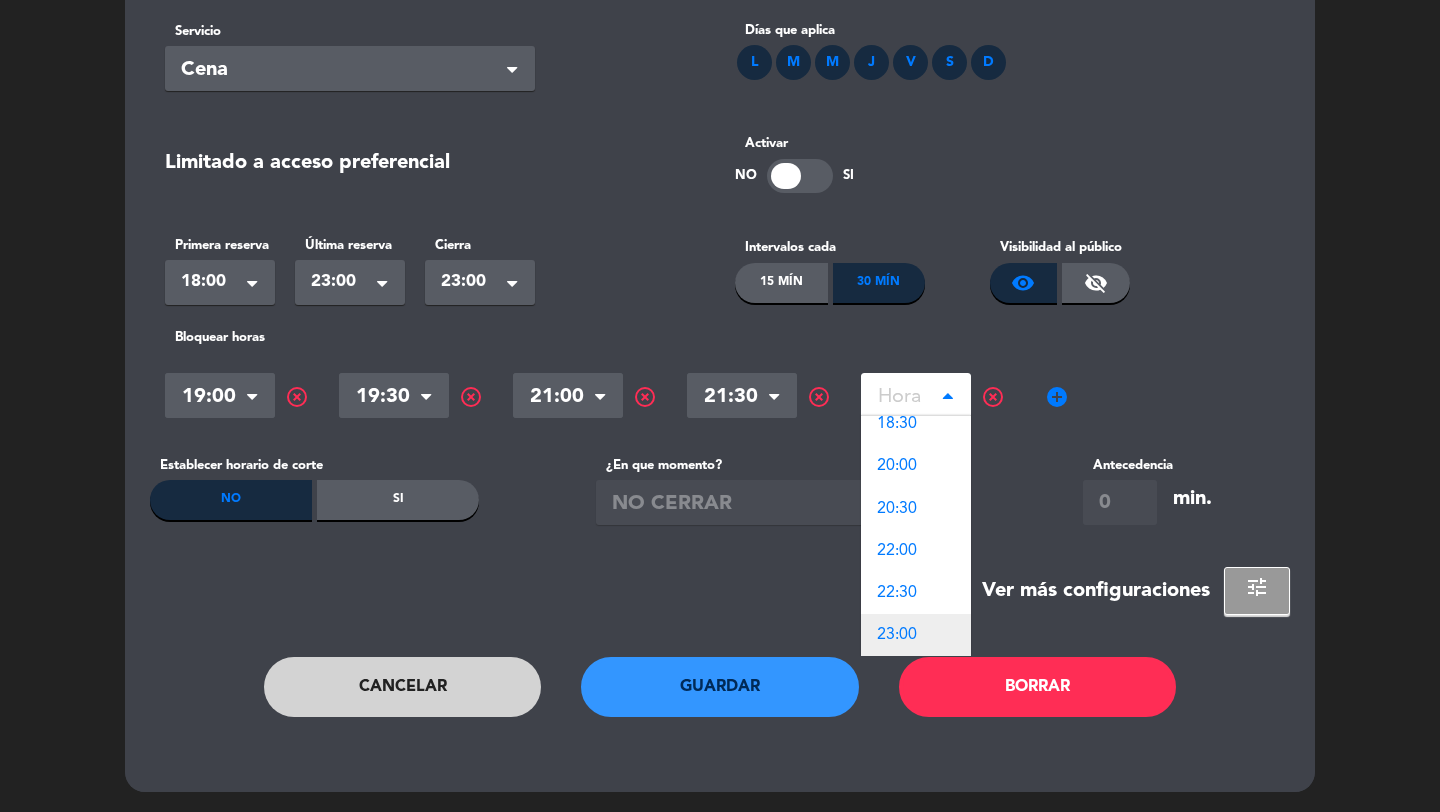 click on "23:00" at bounding box center [897, 635] 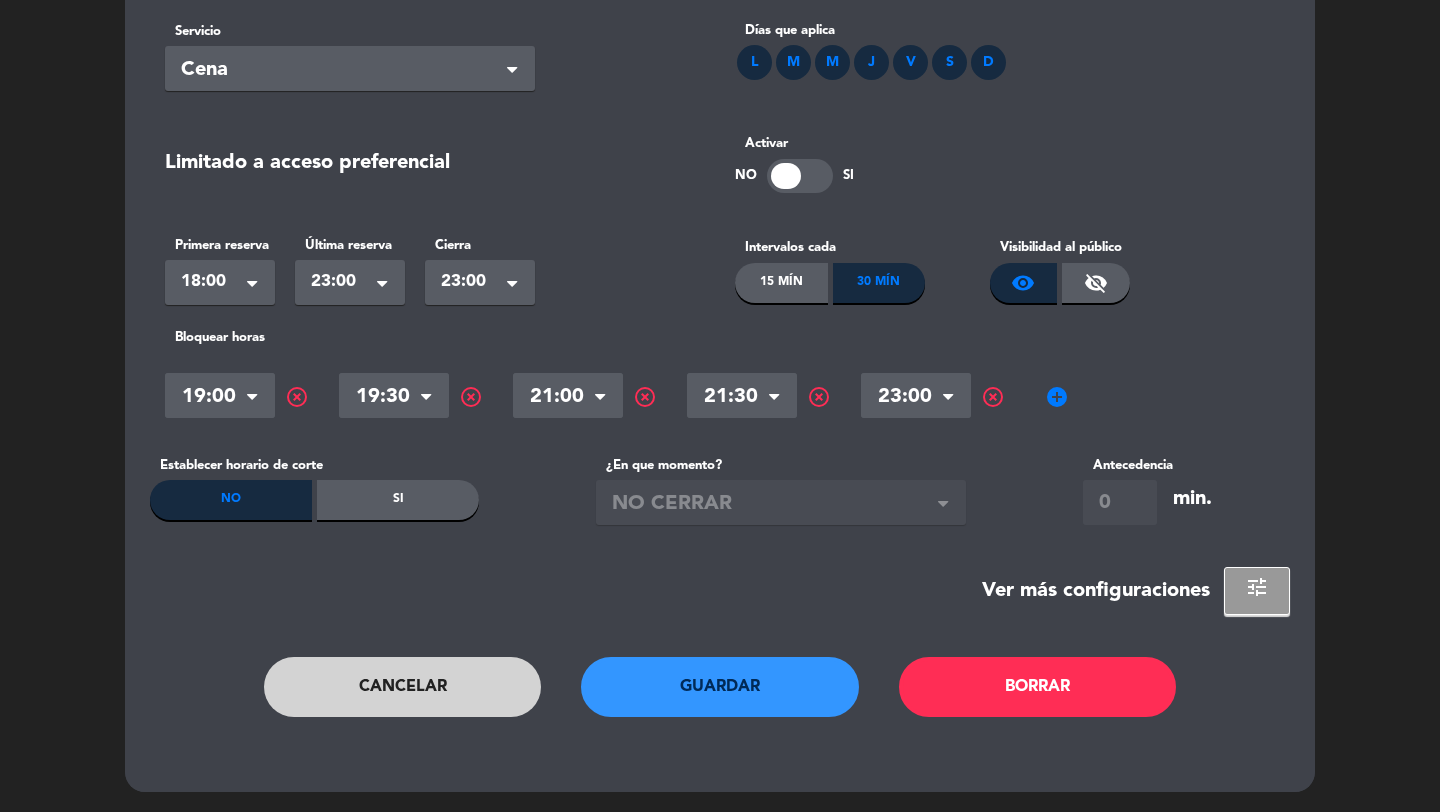 click on "Hora × 19:00 ×  highlight_off  Hora × 19:30 ×  highlight_off  Hora × 21:00 ×  highlight_off  Hora × 21:30 ×  highlight_off  Hora × 23:00 ×  highlight_off   add_circle" 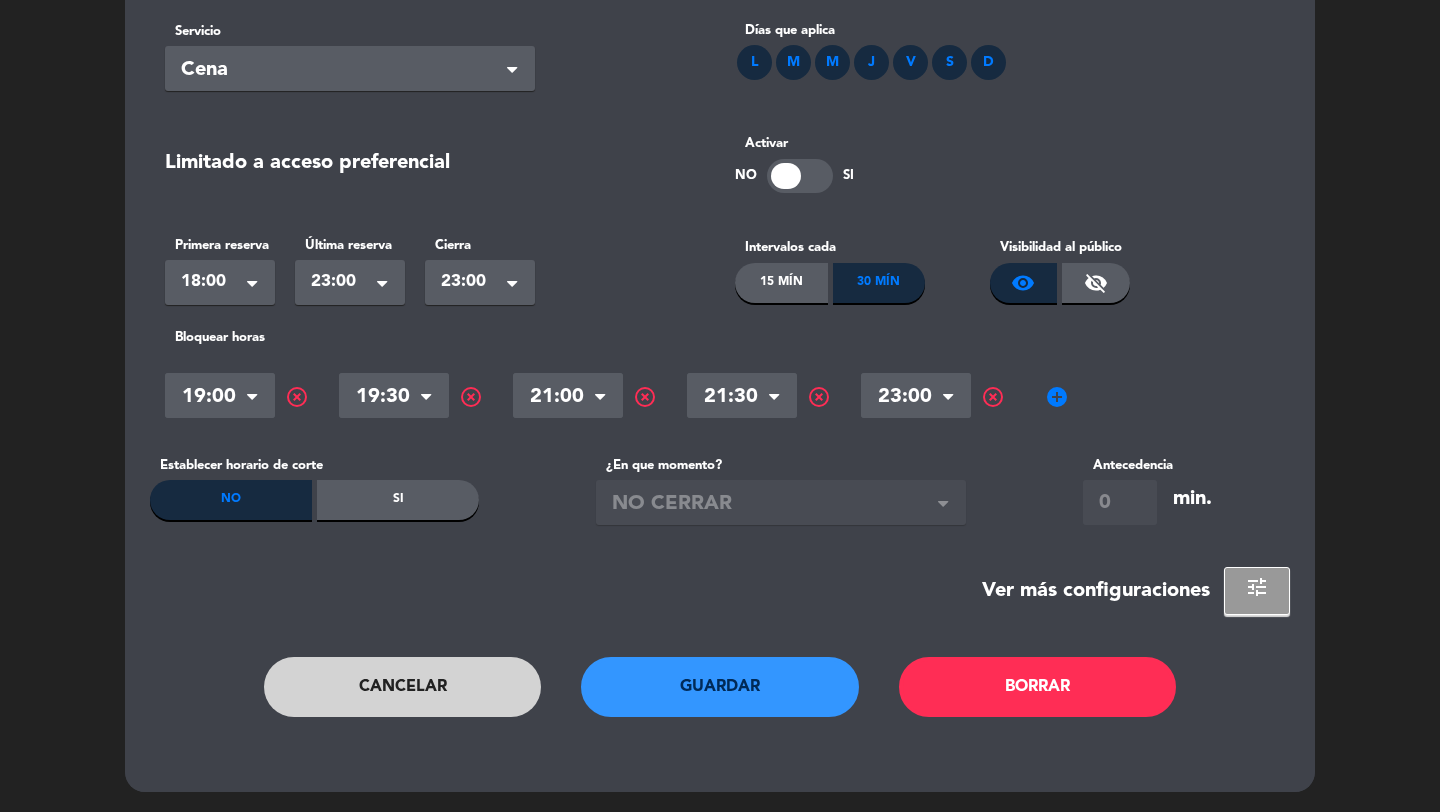 click on "Hora × 19:00 ×  highlight_off  Hora × 19:30 ×  highlight_off  Hora × 21:00 ×  highlight_off  Hora × 21:30 ×  highlight_off  Hora × 23:00 ×  highlight_off   add_circle" 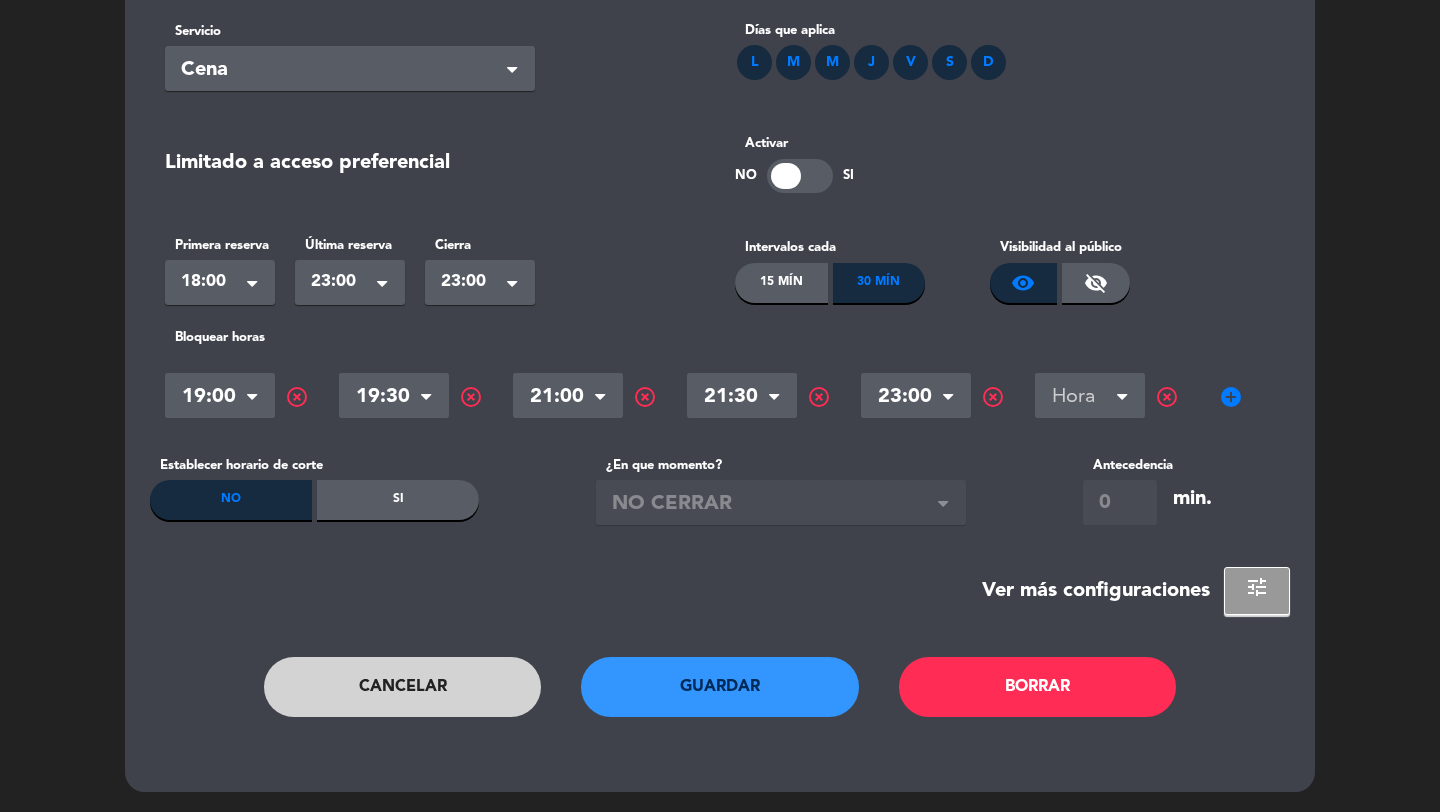 click 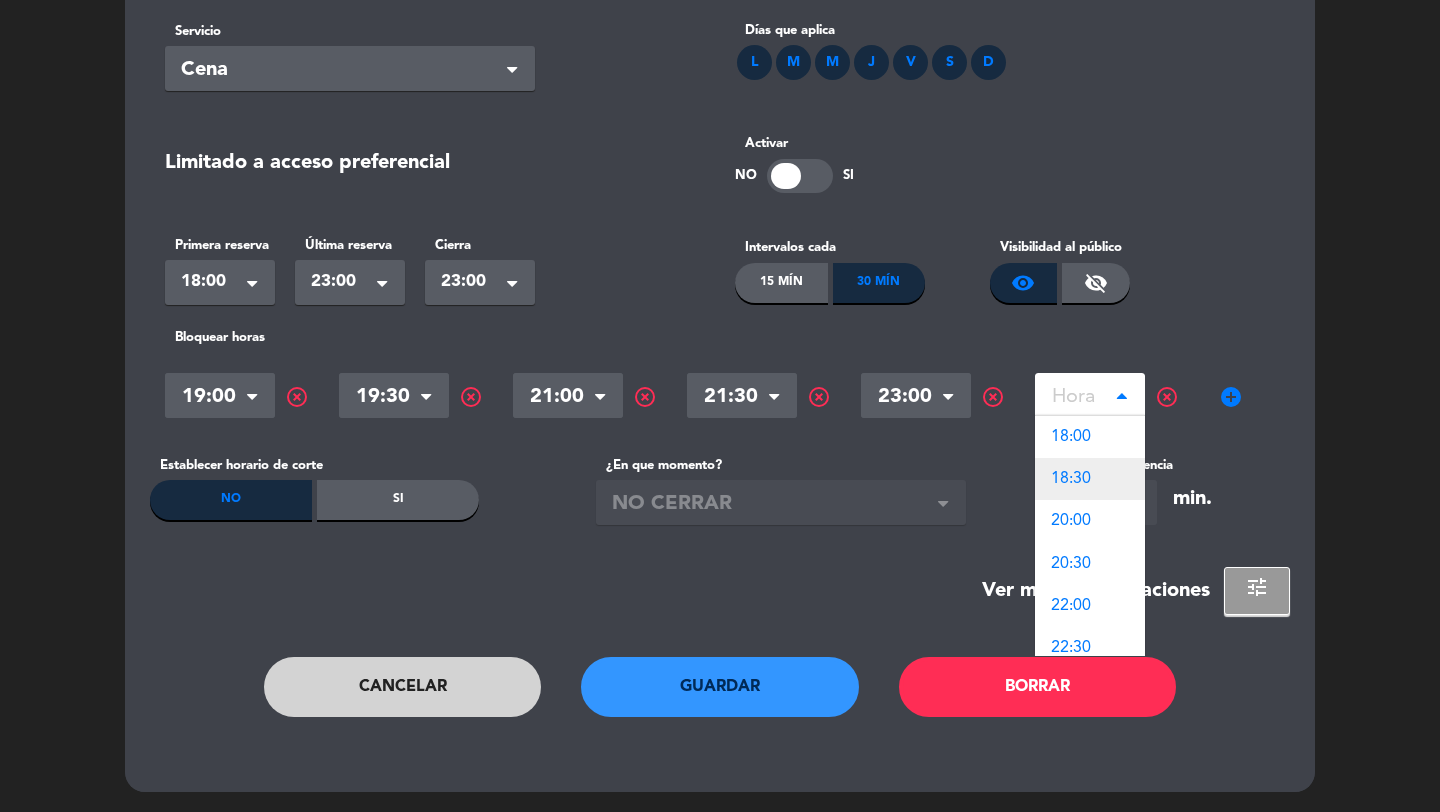 scroll, scrollTop: 12, scrollLeft: 0, axis: vertical 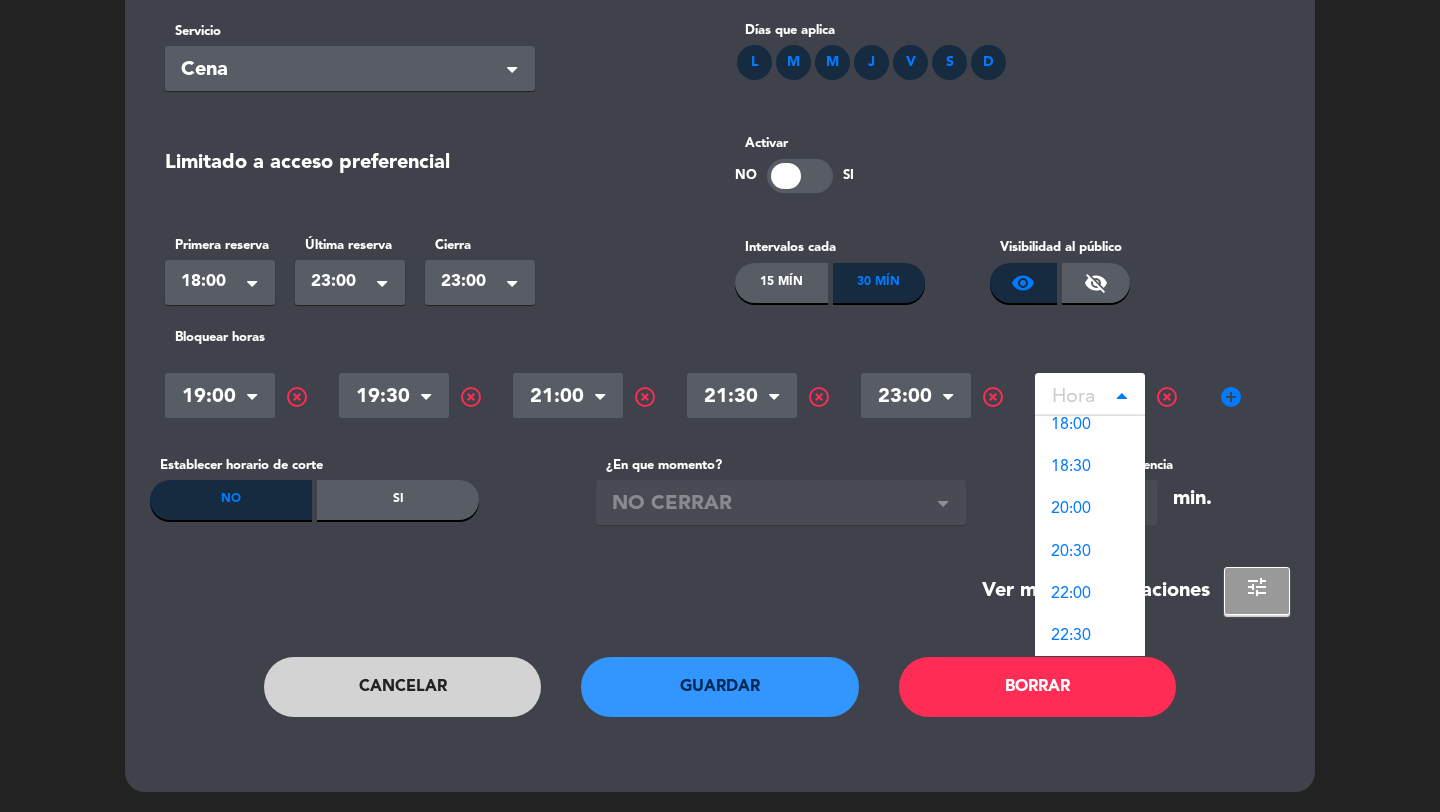 click on "highlight_off" 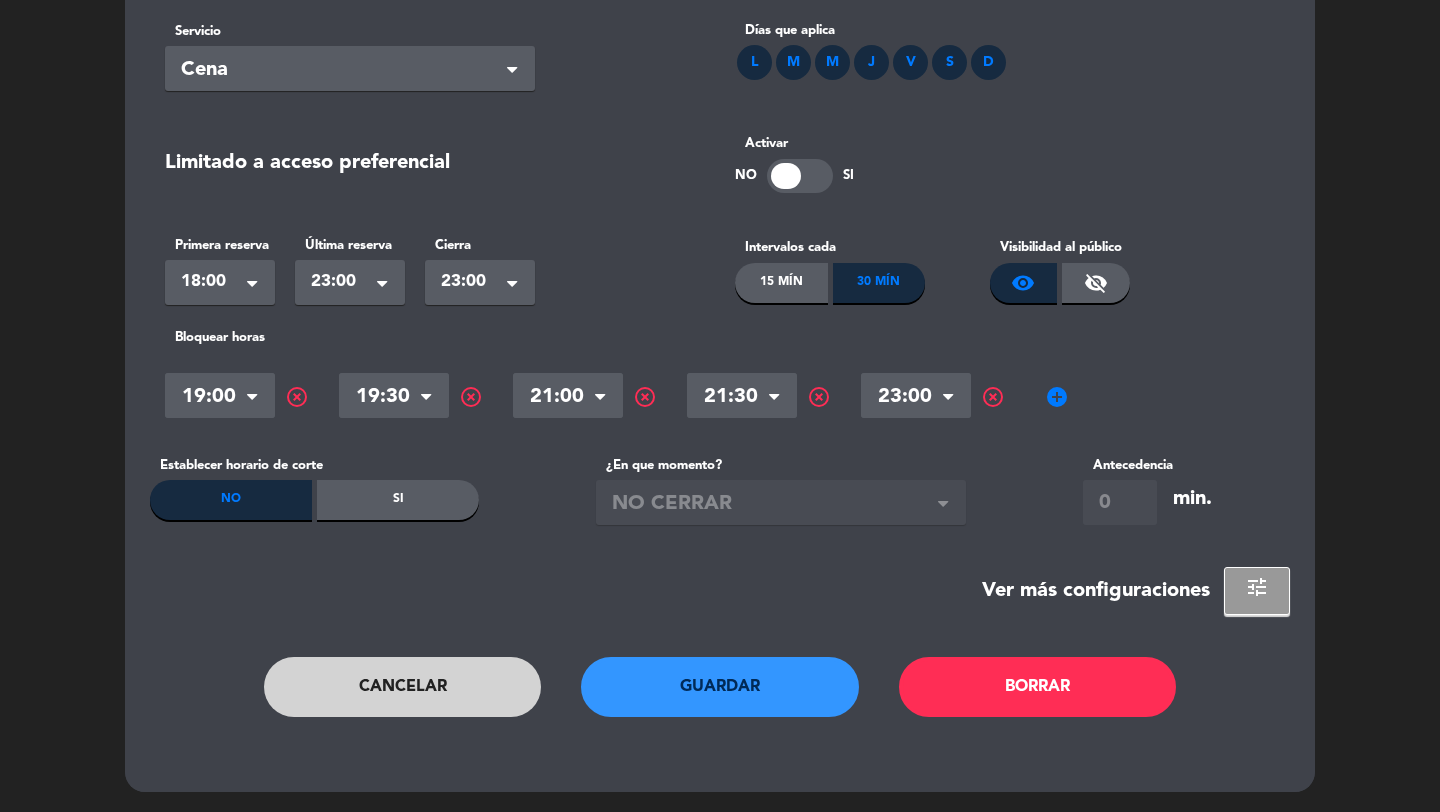 click on "Guardar" 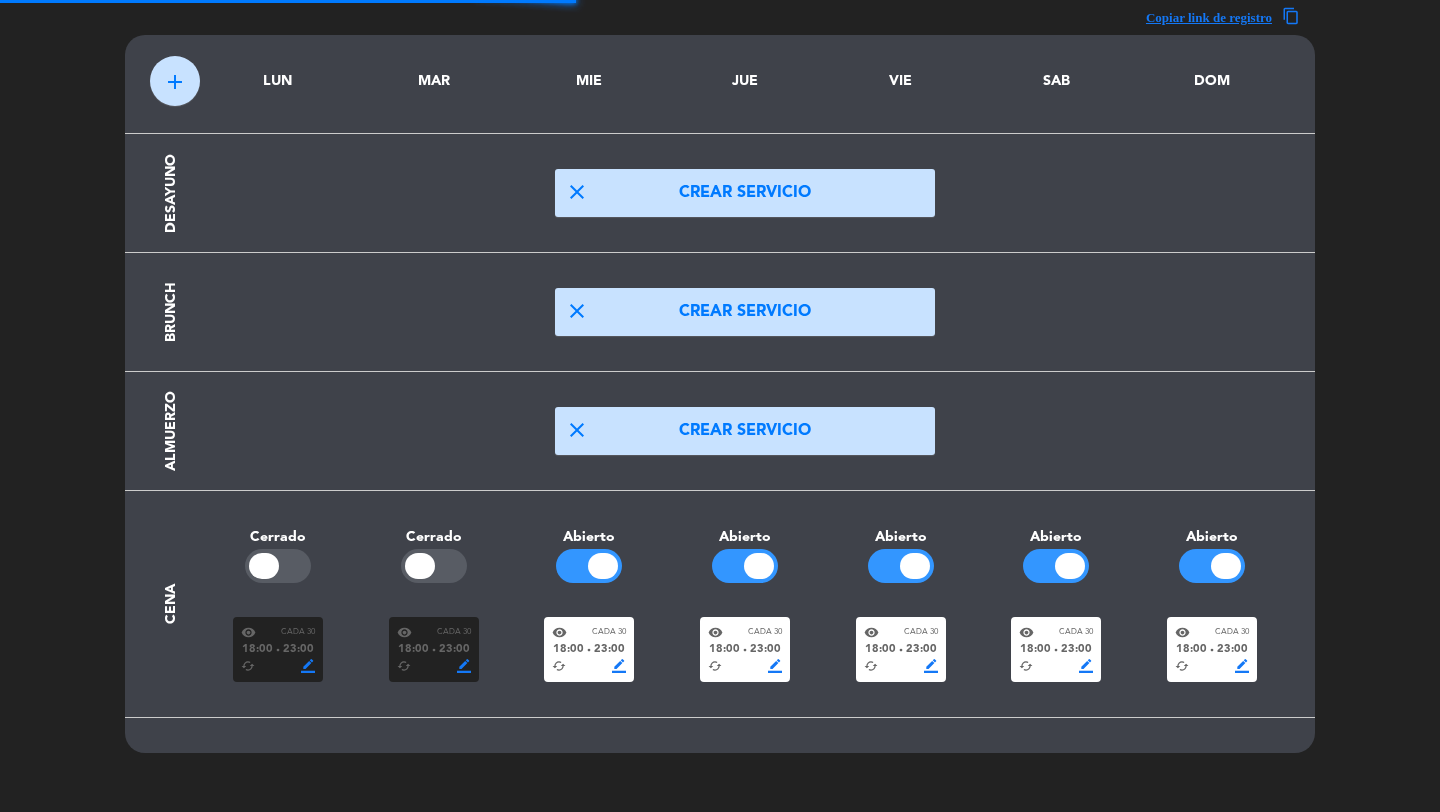 click on "18:00" 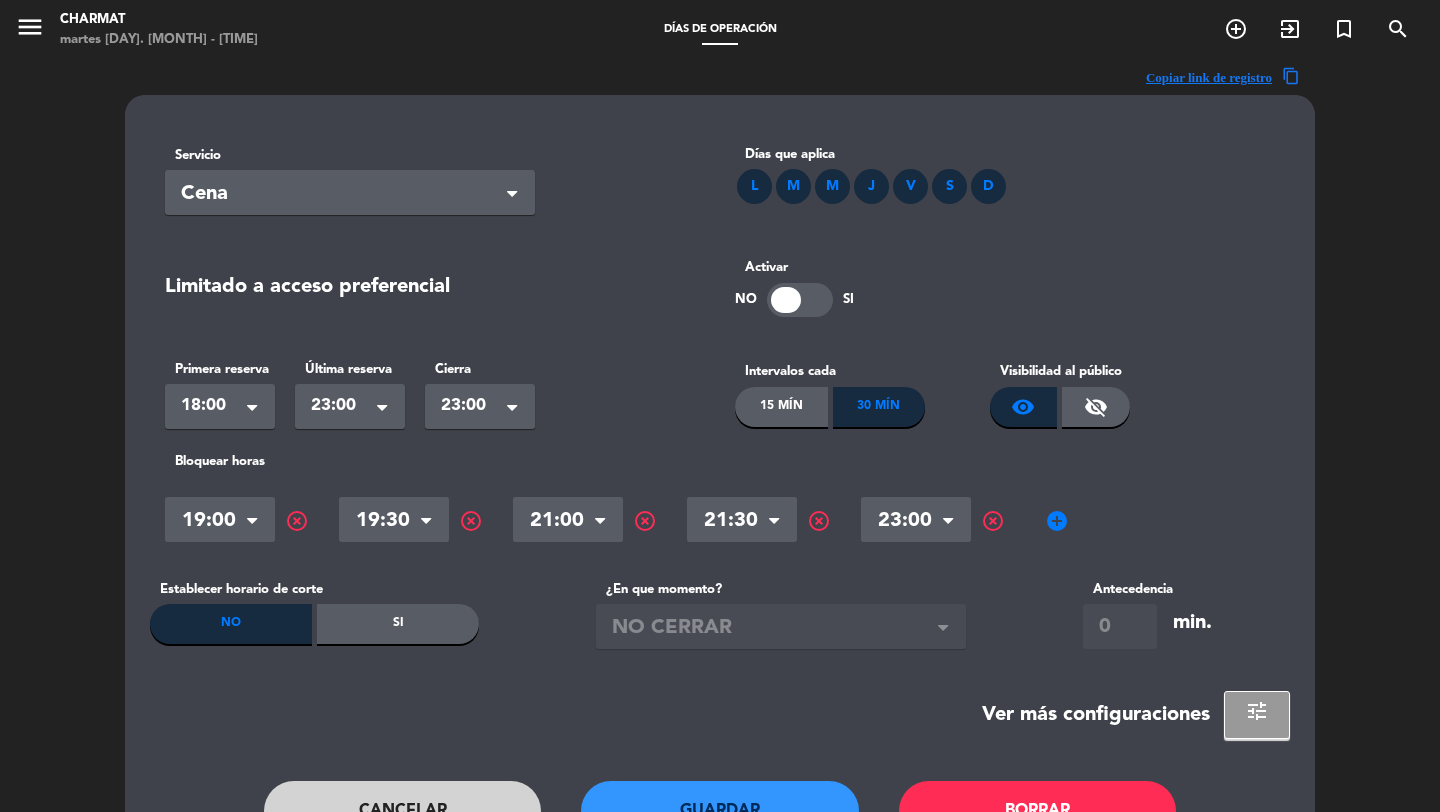 scroll, scrollTop: 124, scrollLeft: 0, axis: vertical 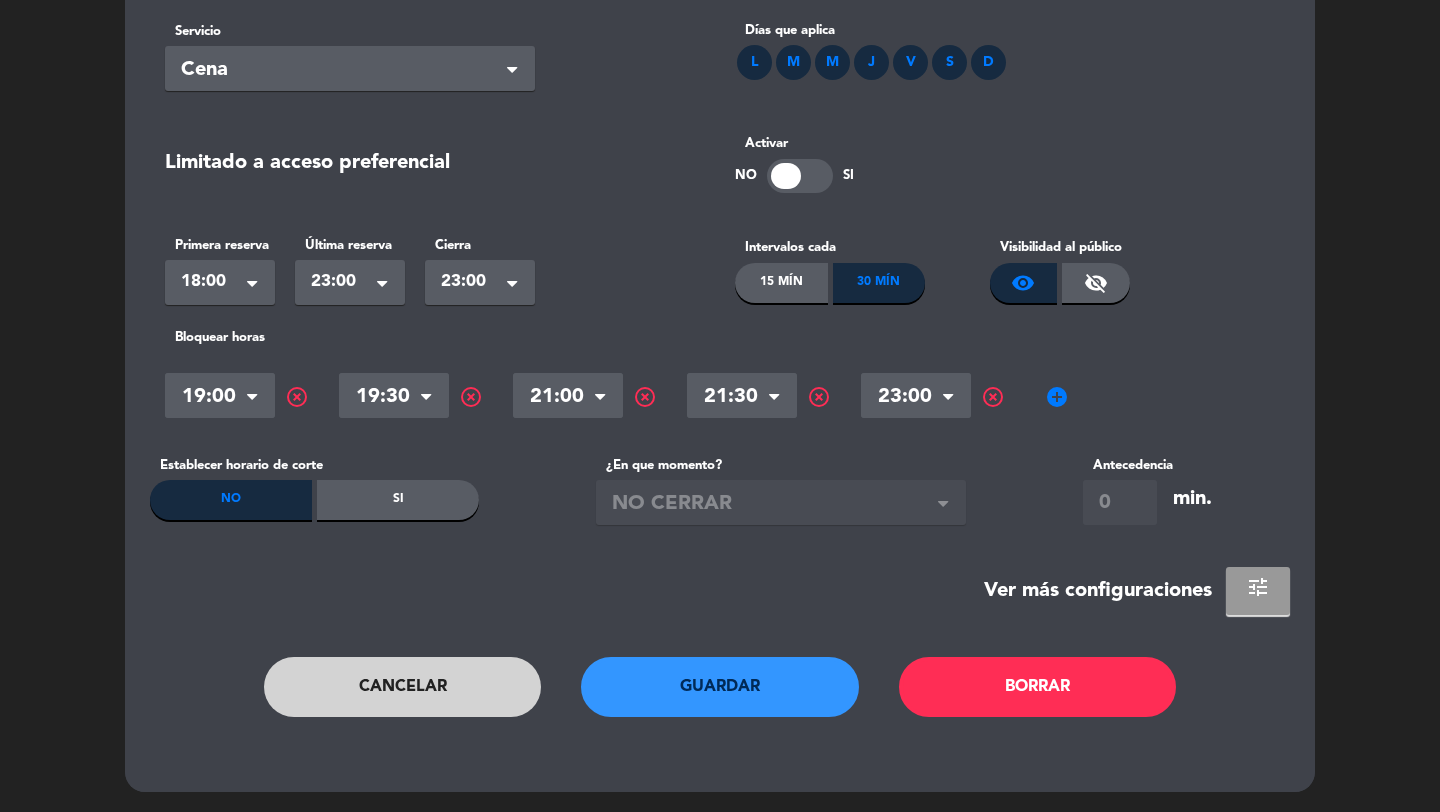 click on "tune" 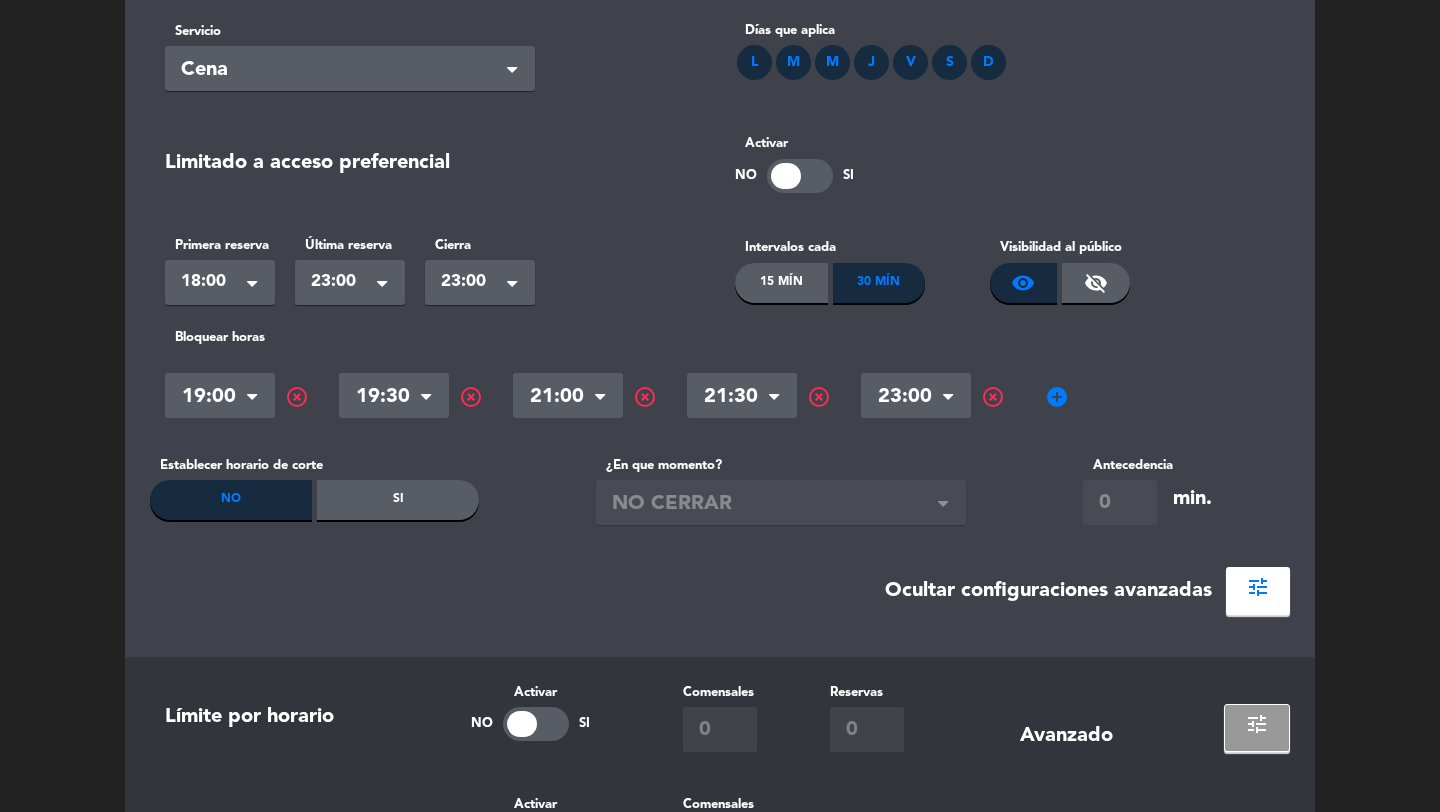 scroll, scrollTop: 804, scrollLeft: 0, axis: vertical 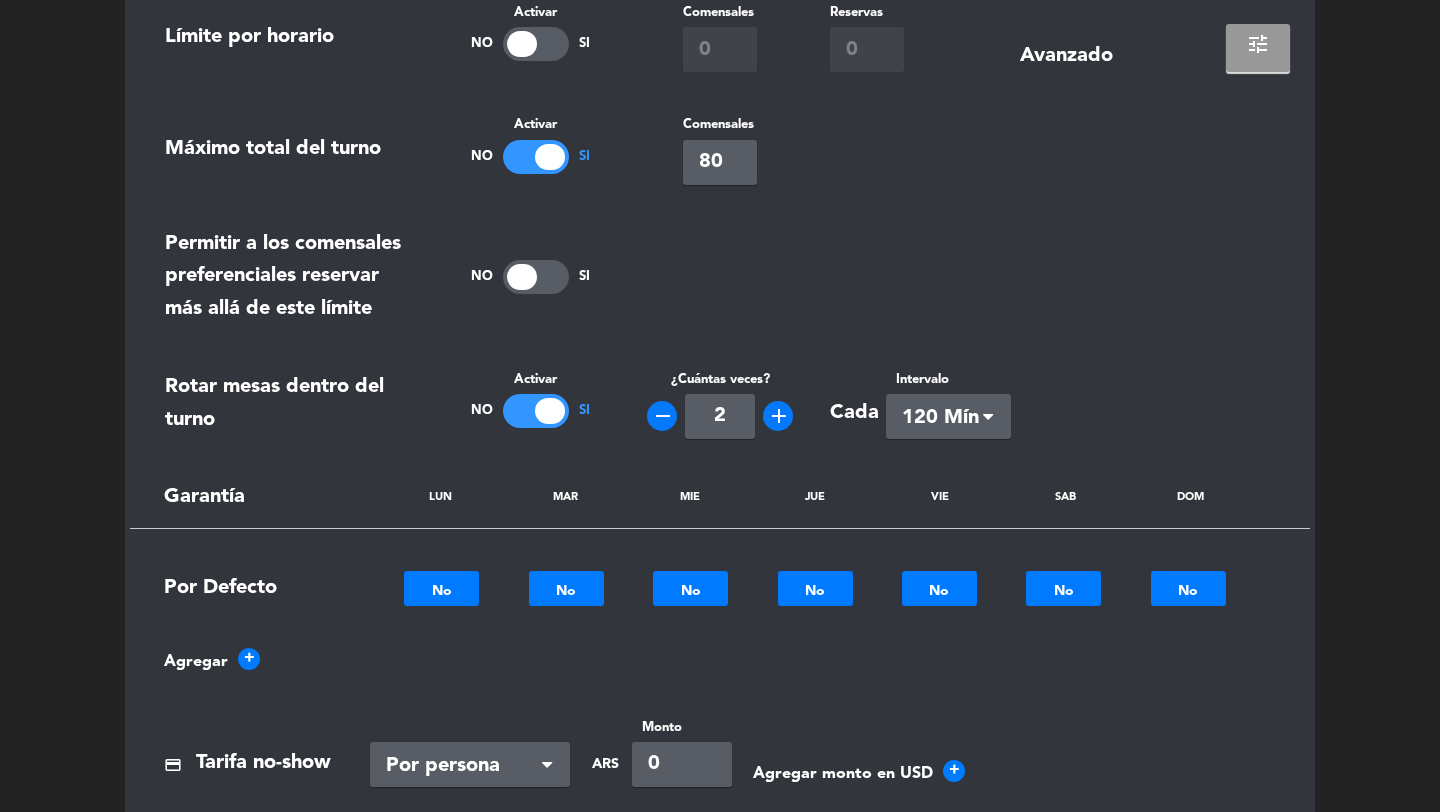 click on "tune" 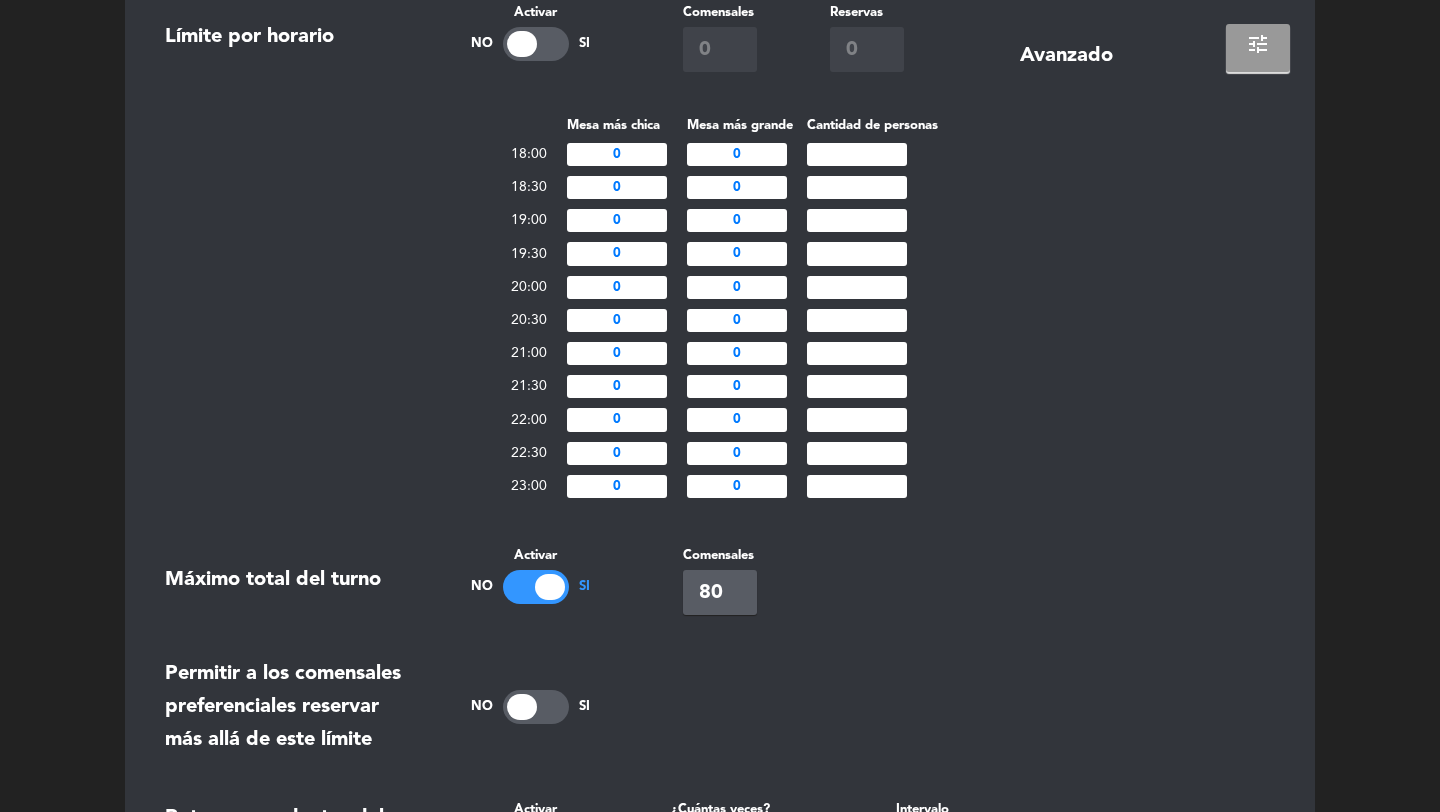 click on "tune" 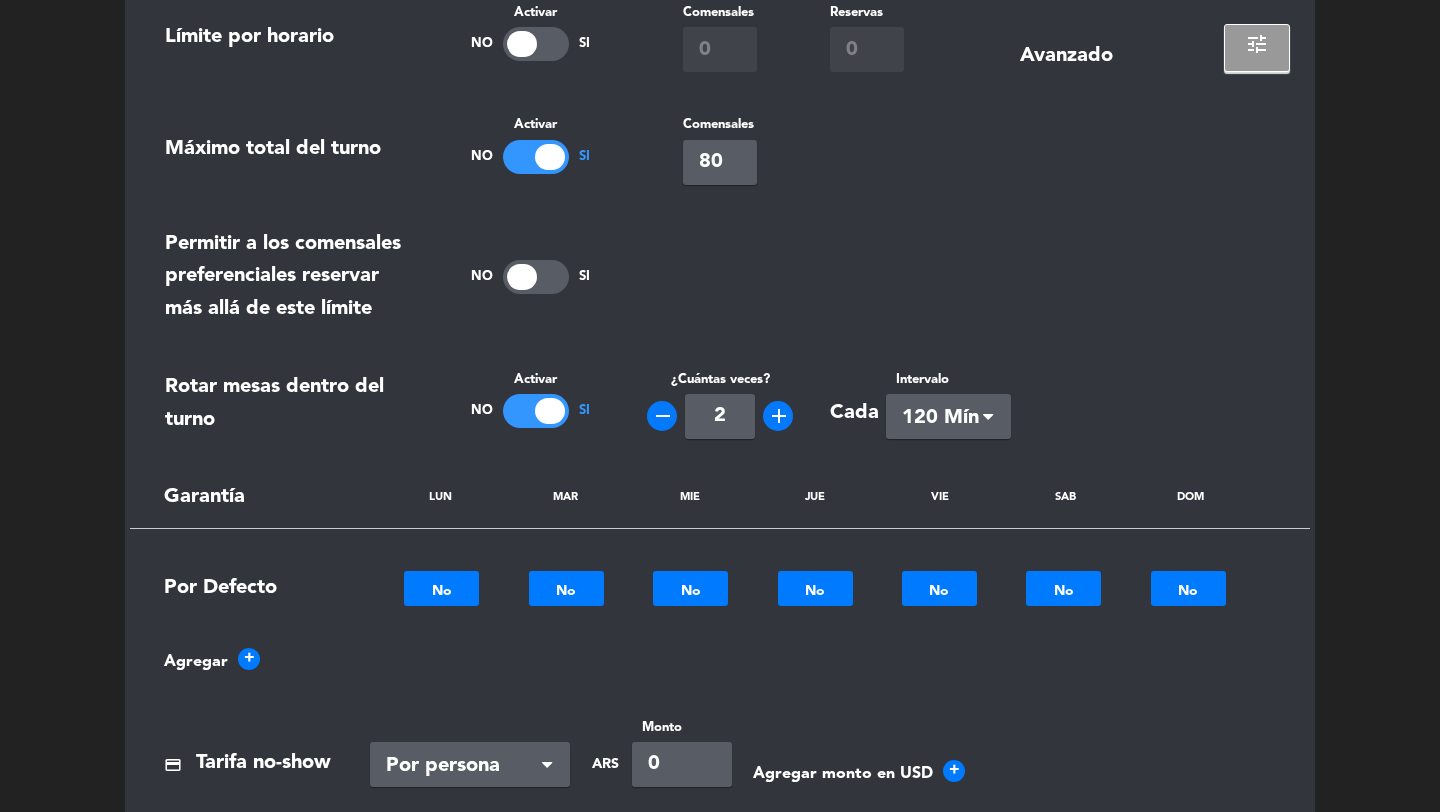 click on "add" 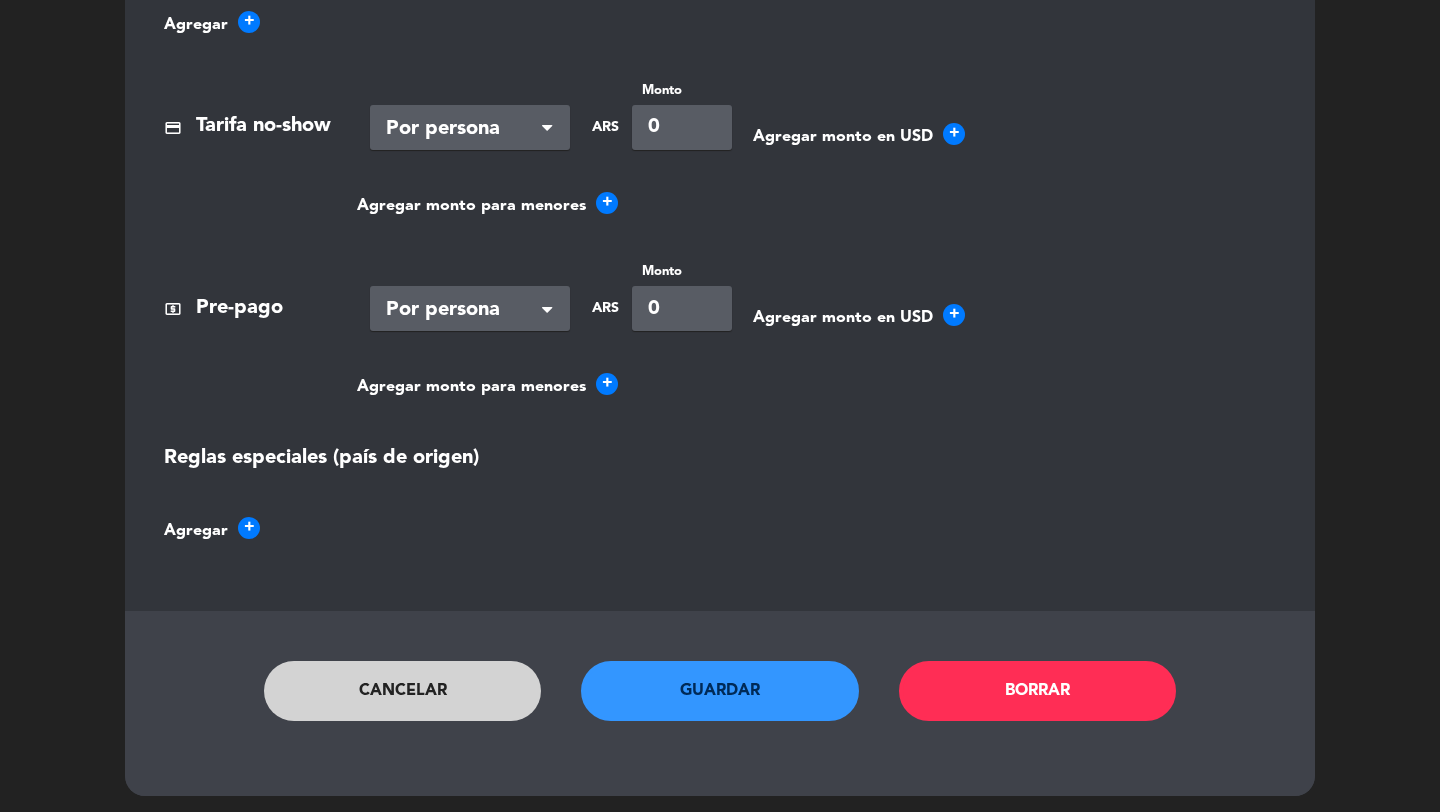 click on "Guardar" 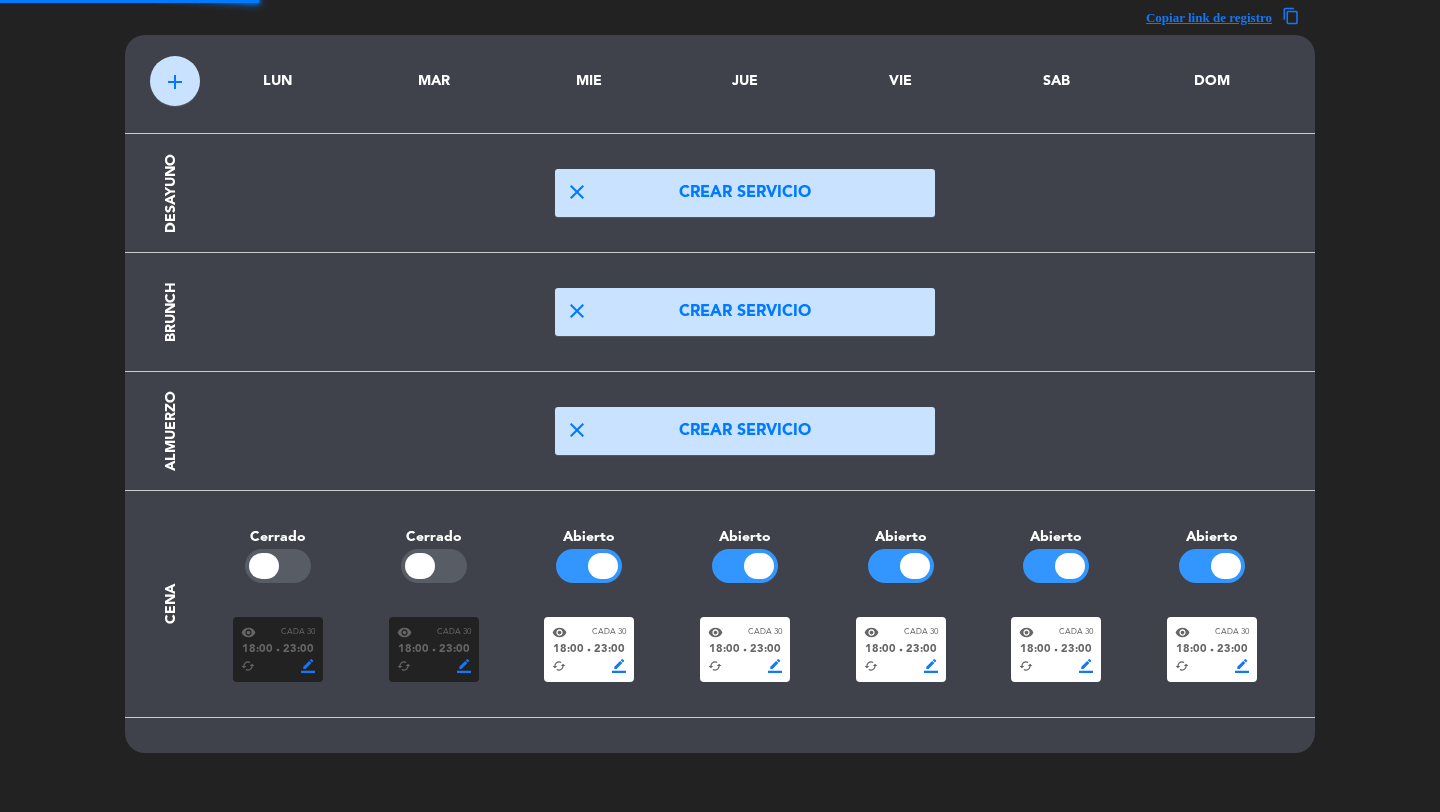 scroll, scrollTop: 60, scrollLeft: 0, axis: vertical 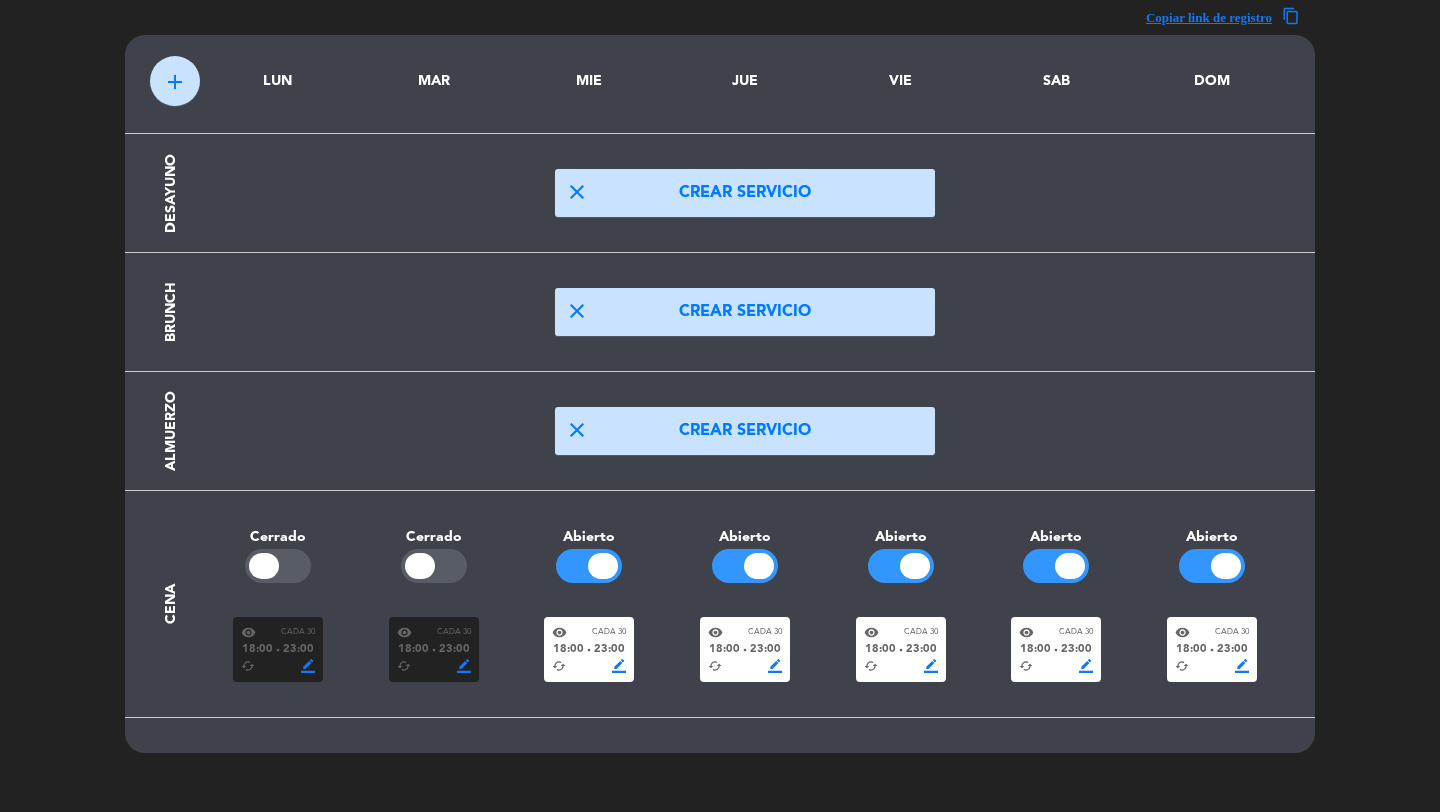 click on "18:00" 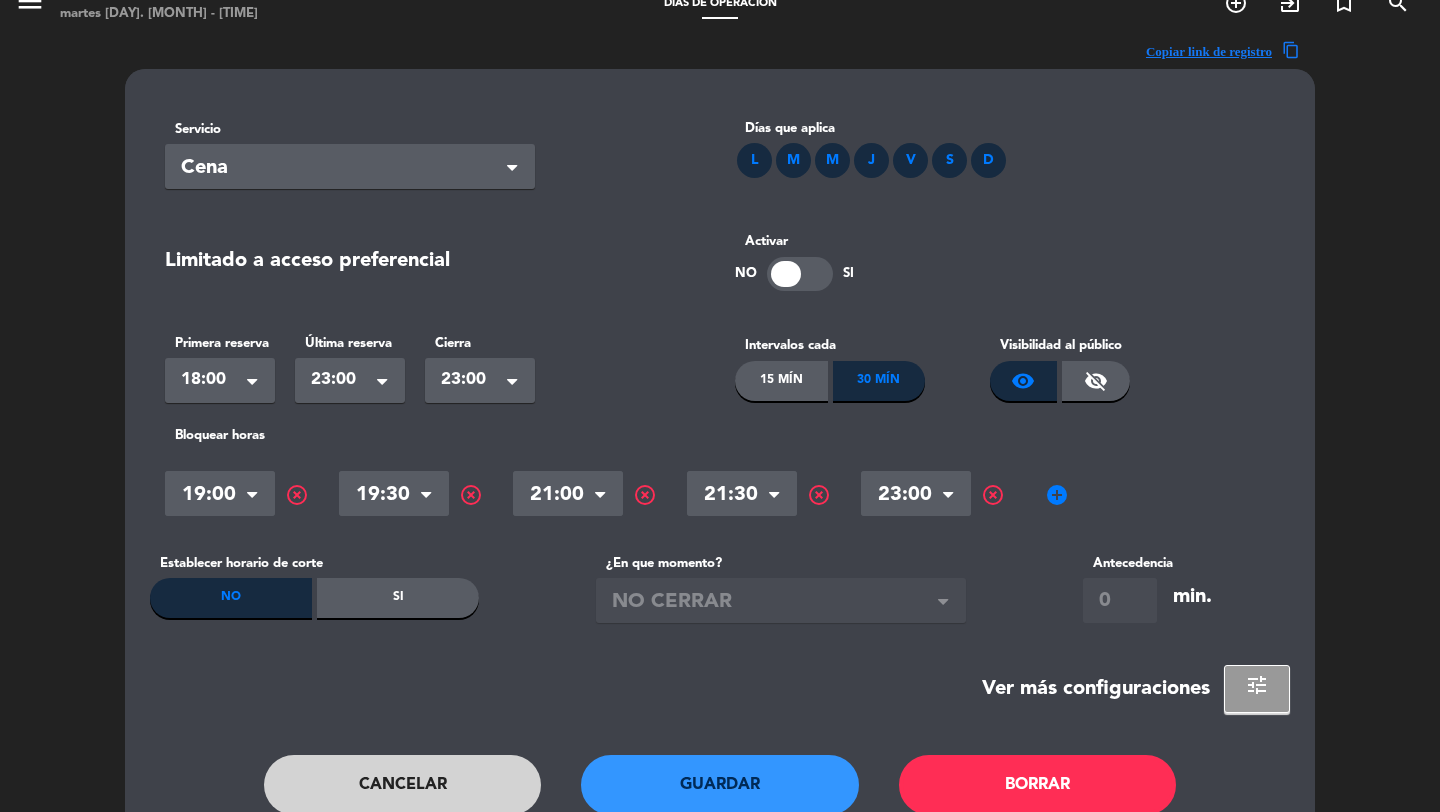 scroll, scrollTop: 0, scrollLeft: 0, axis: both 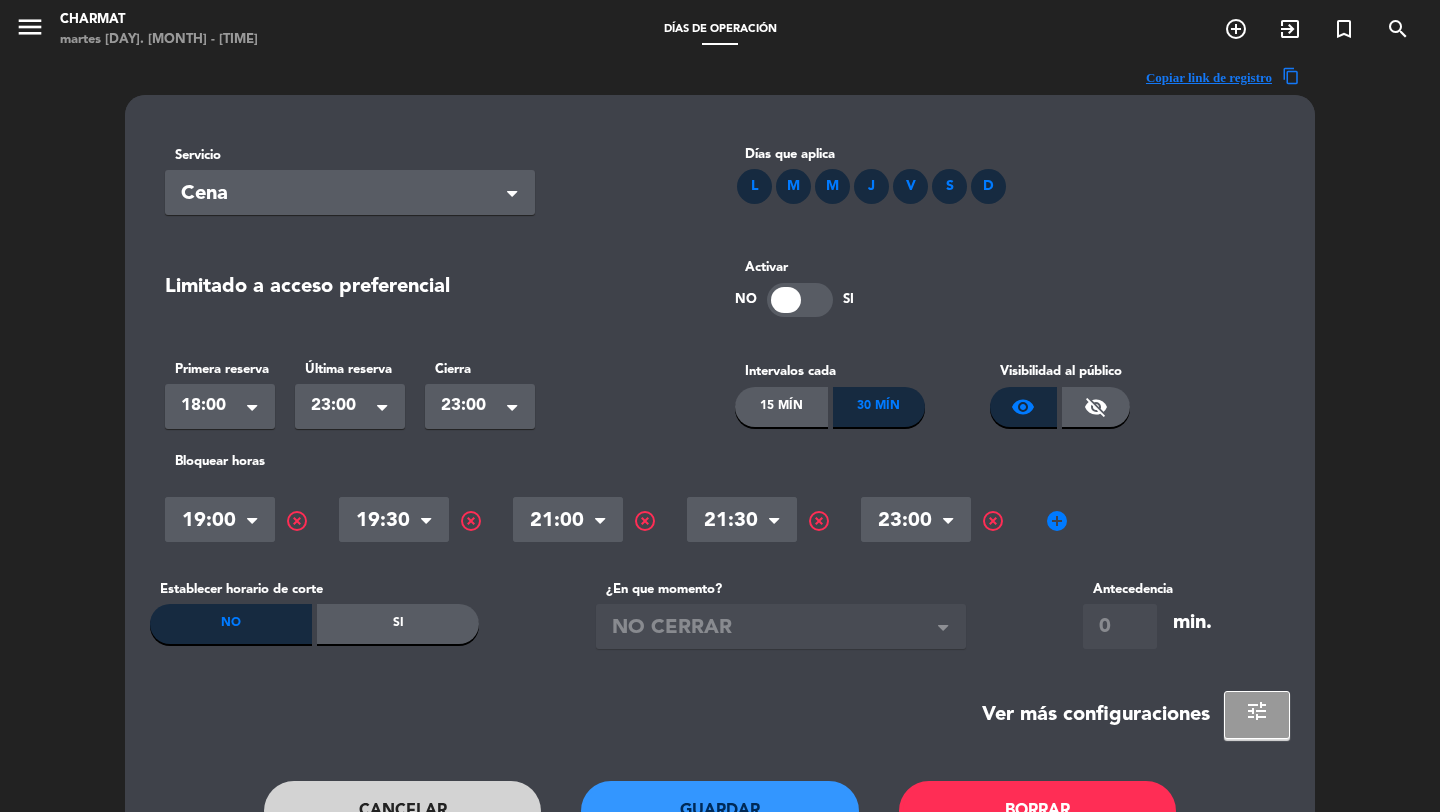 click on "D" 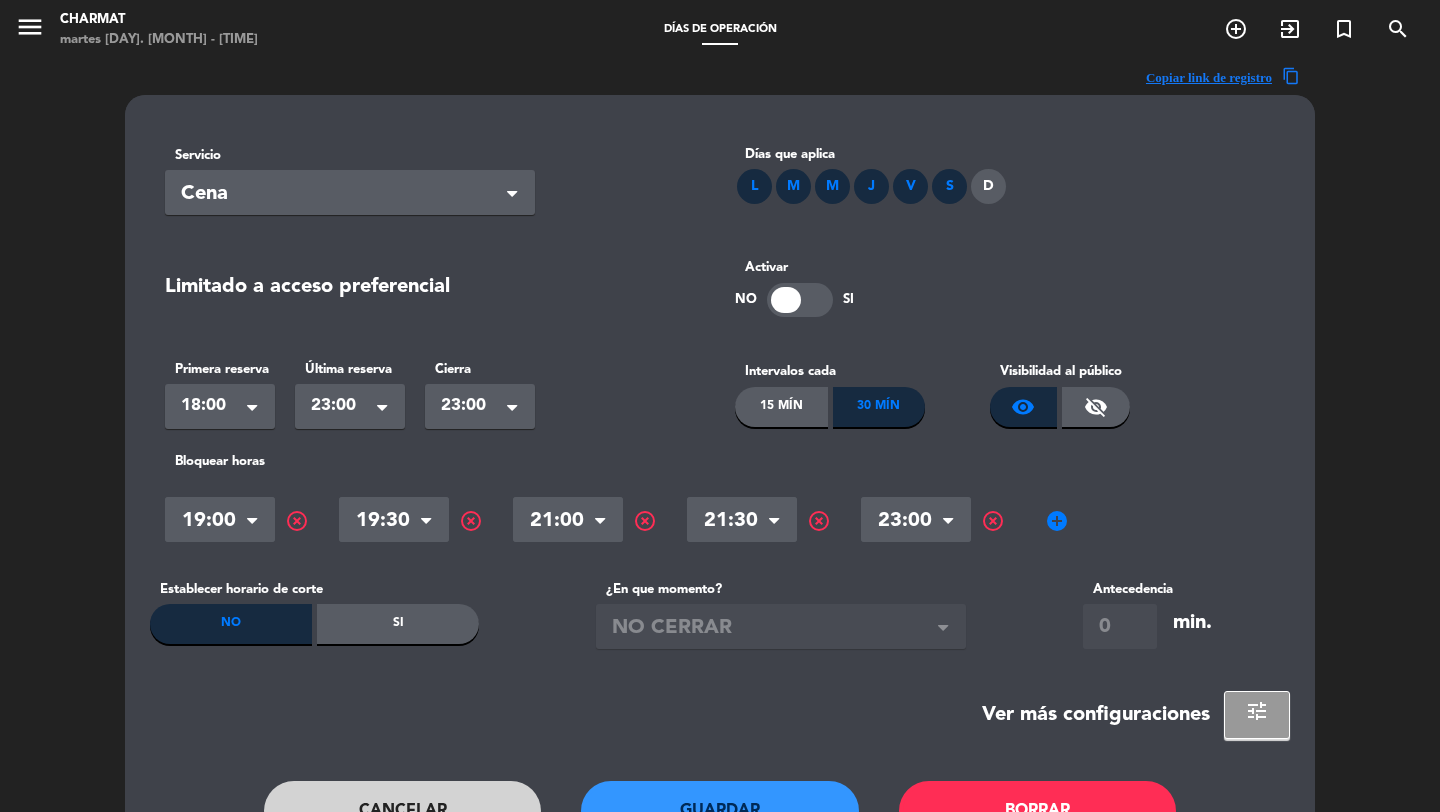 scroll, scrollTop: 124, scrollLeft: 0, axis: vertical 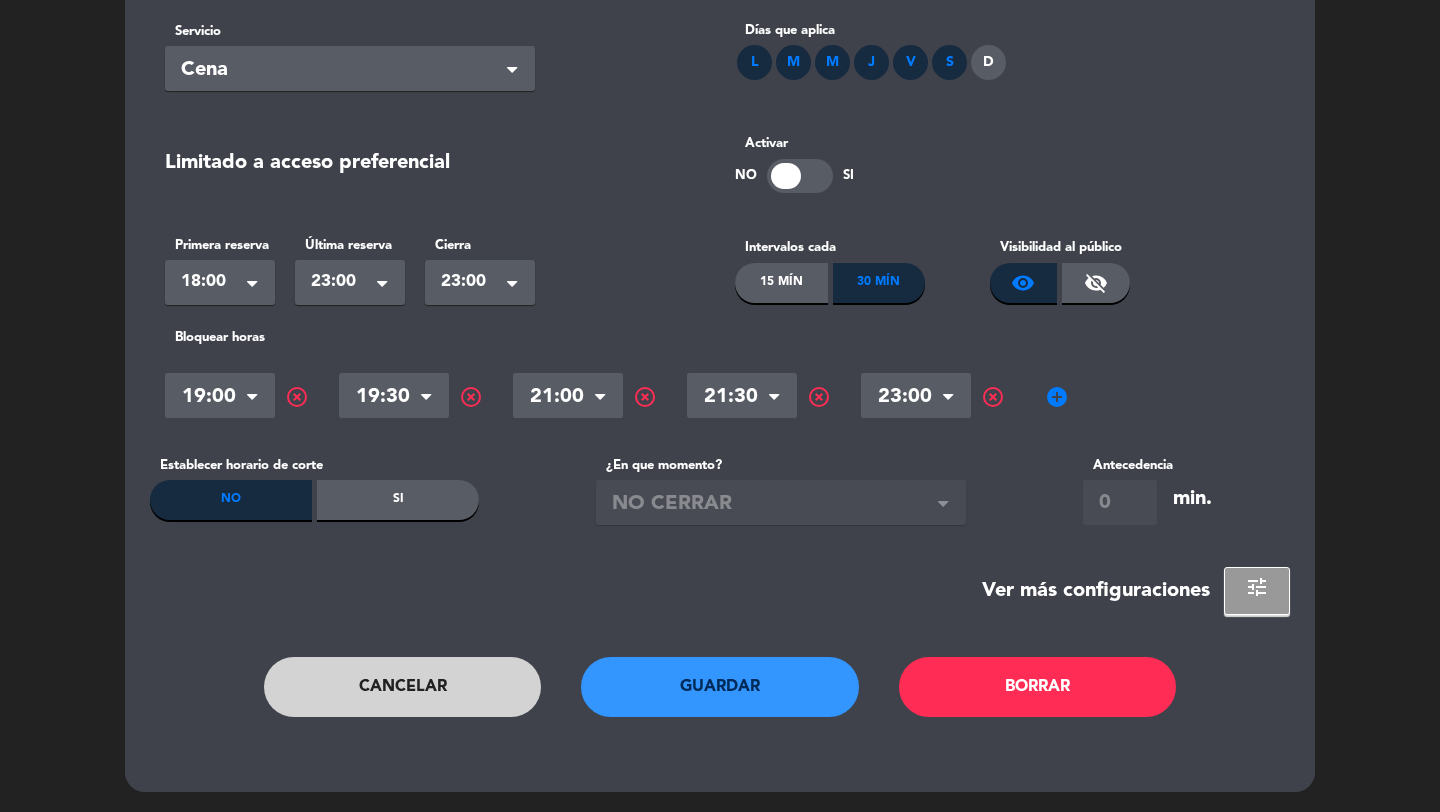click on "Cancelar" 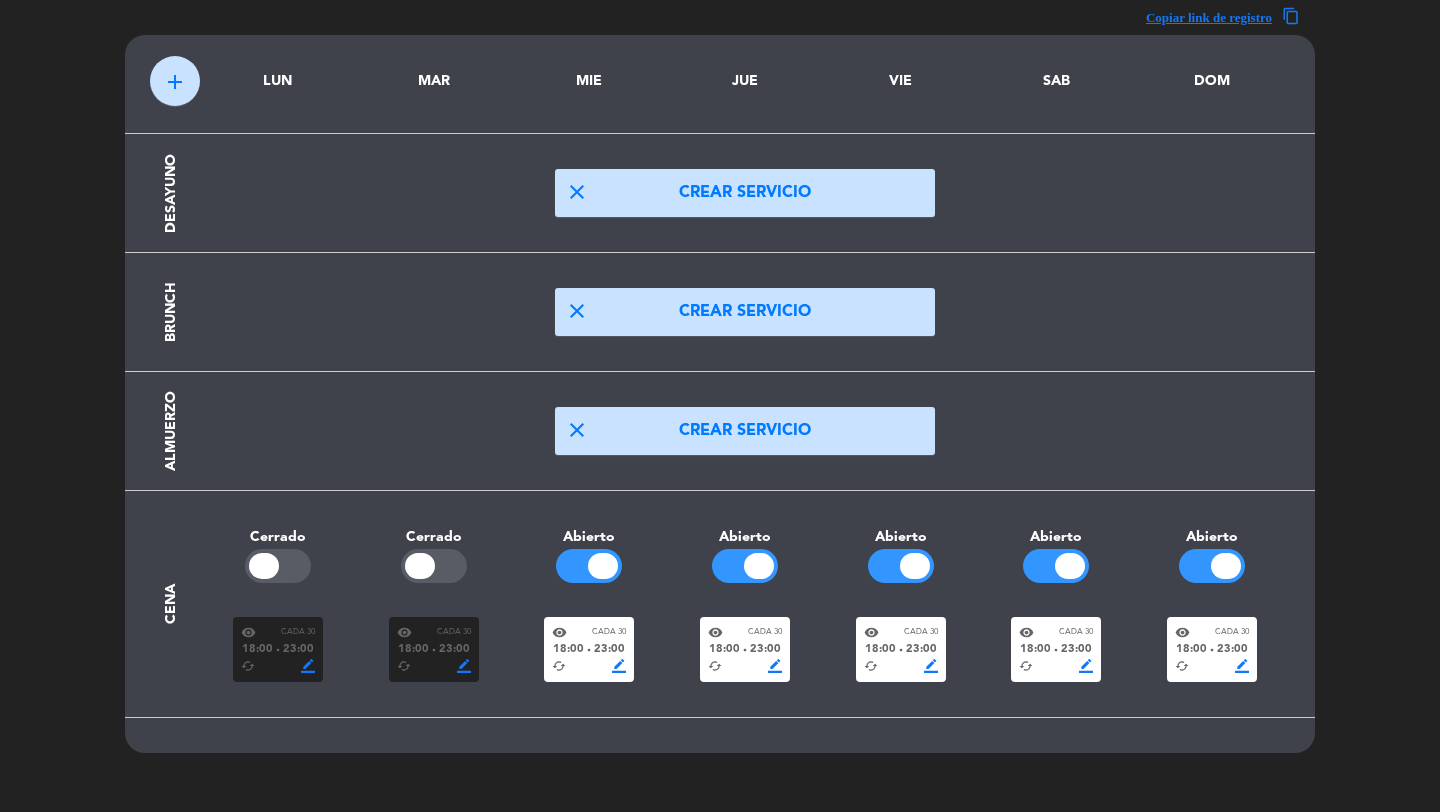 scroll, scrollTop: 0, scrollLeft: 0, axis: both 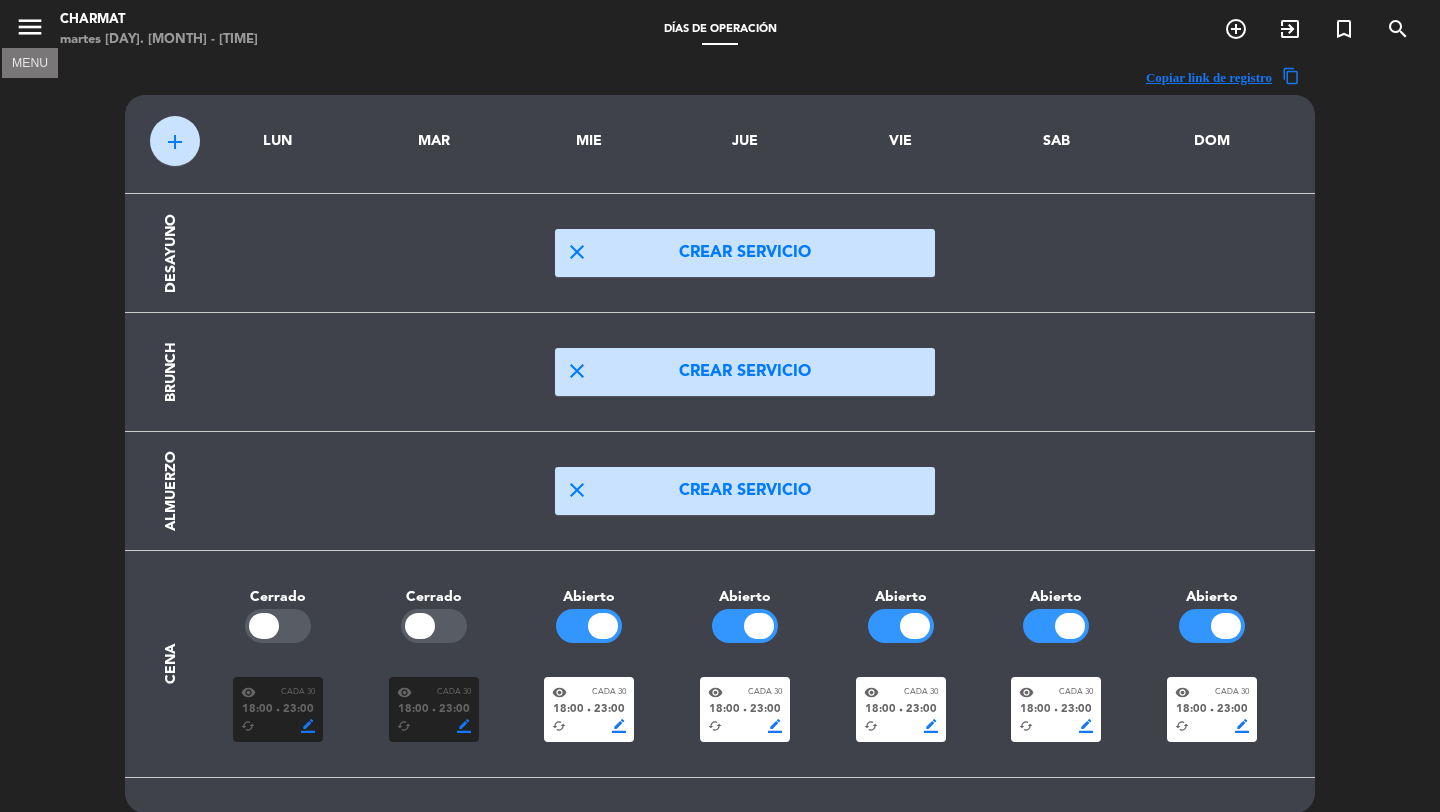 click on "menu" at bounding box center (30, 27) 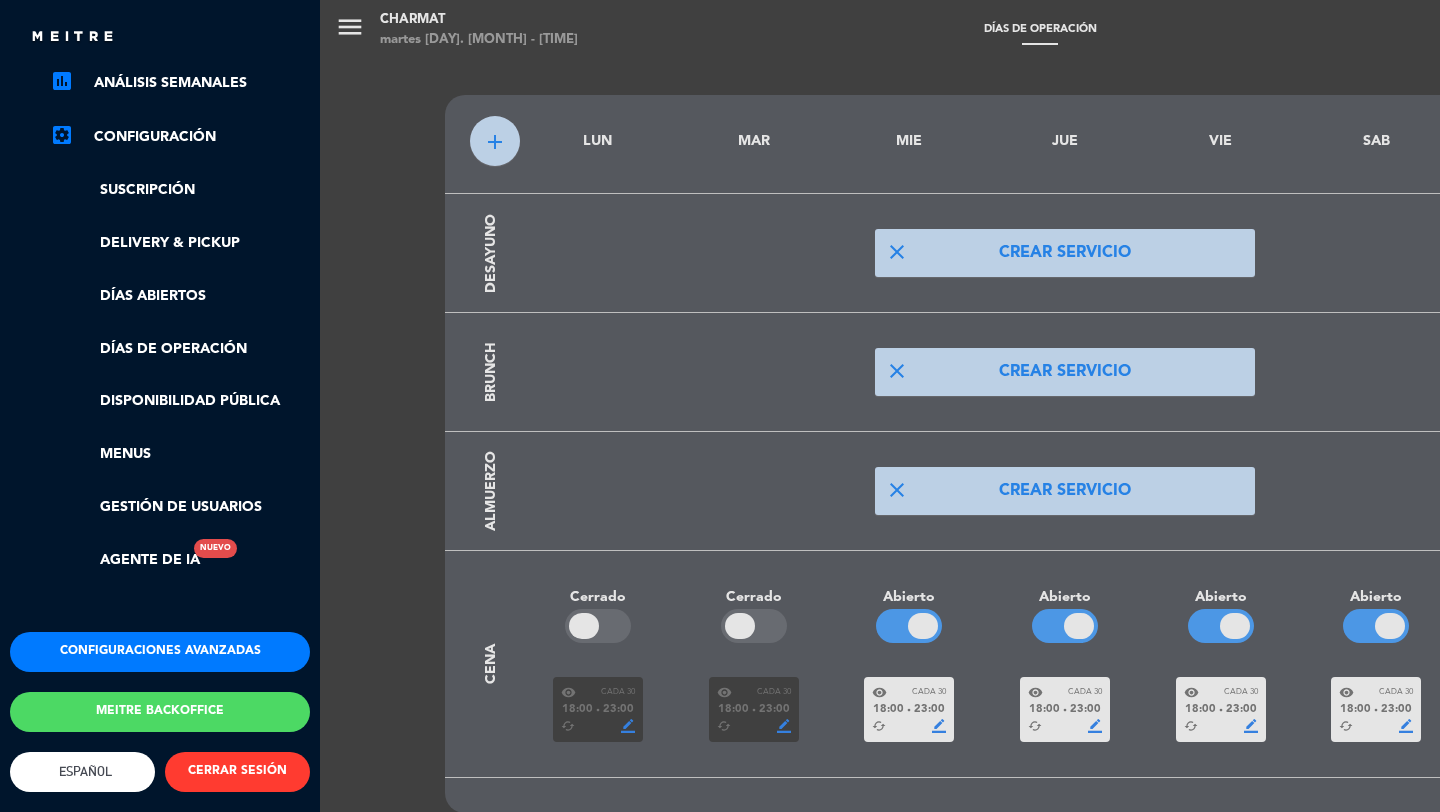 scroll, scrollTop: 331, scrollLeft: 0, axis: vertical 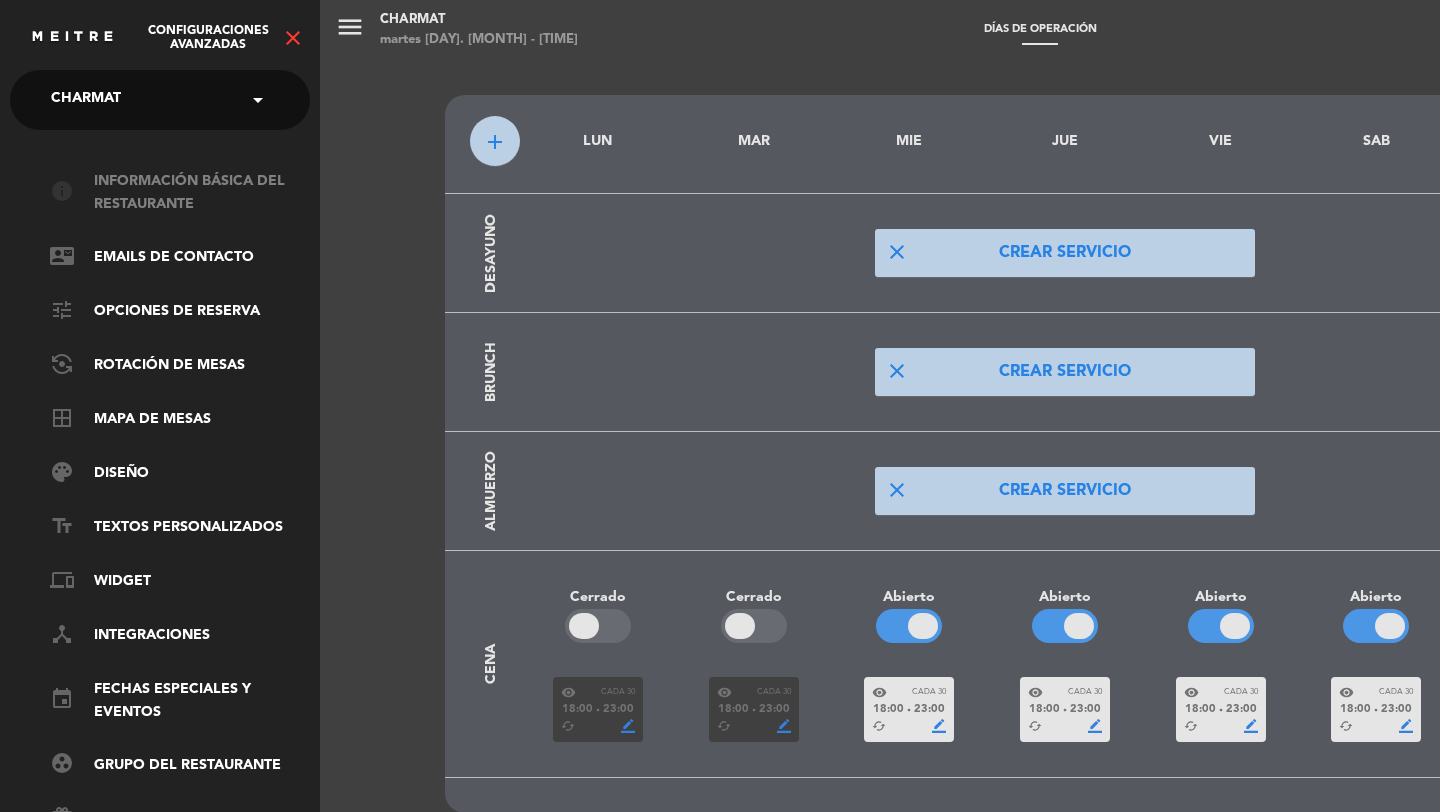 click on "info   Información básica del restaurante" 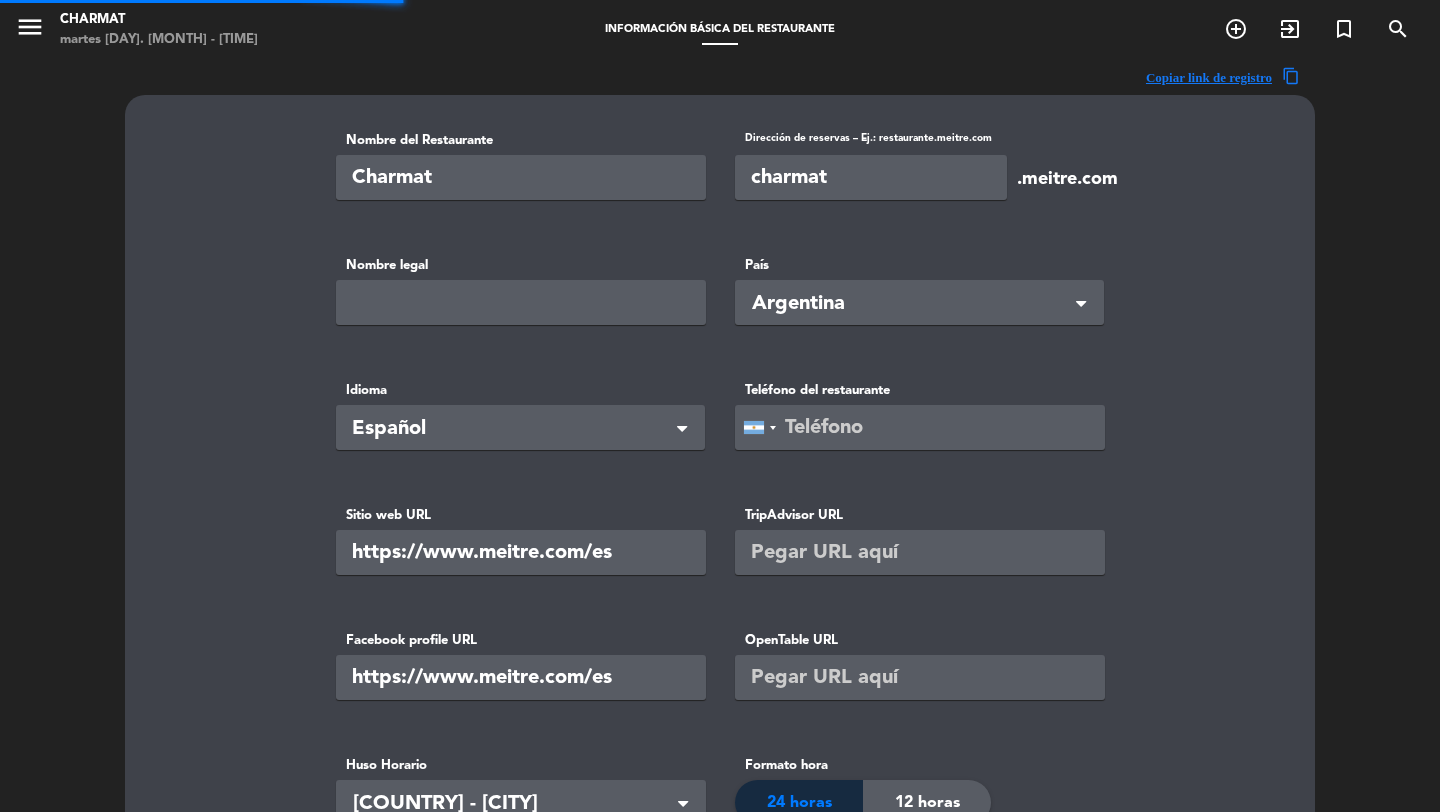 type on "Ceha gastronomía y servicios s.a.s" 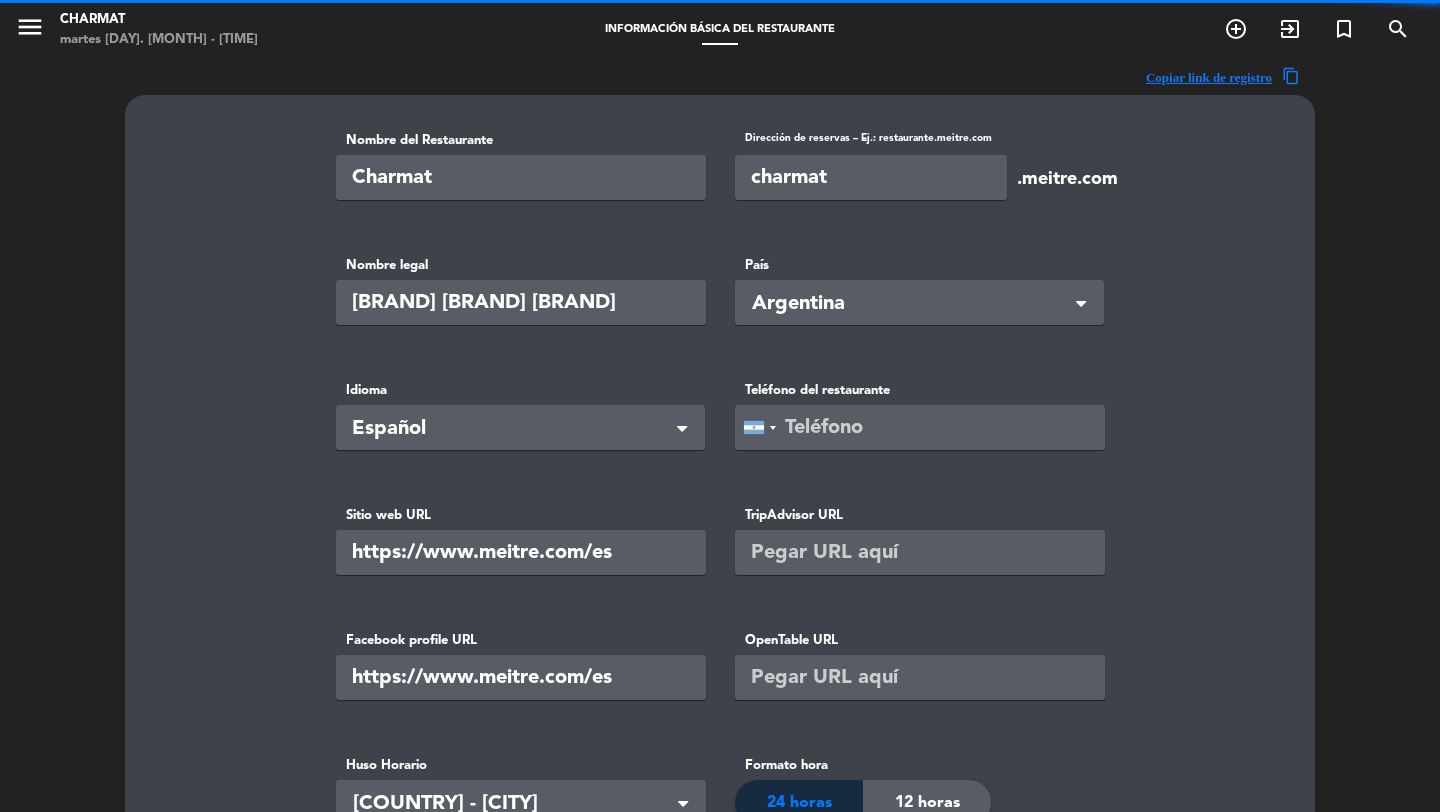 drag, startPoint x: 867, startPoint y: 173, endPoint x: 597, endPoint y: 173, distance: 270 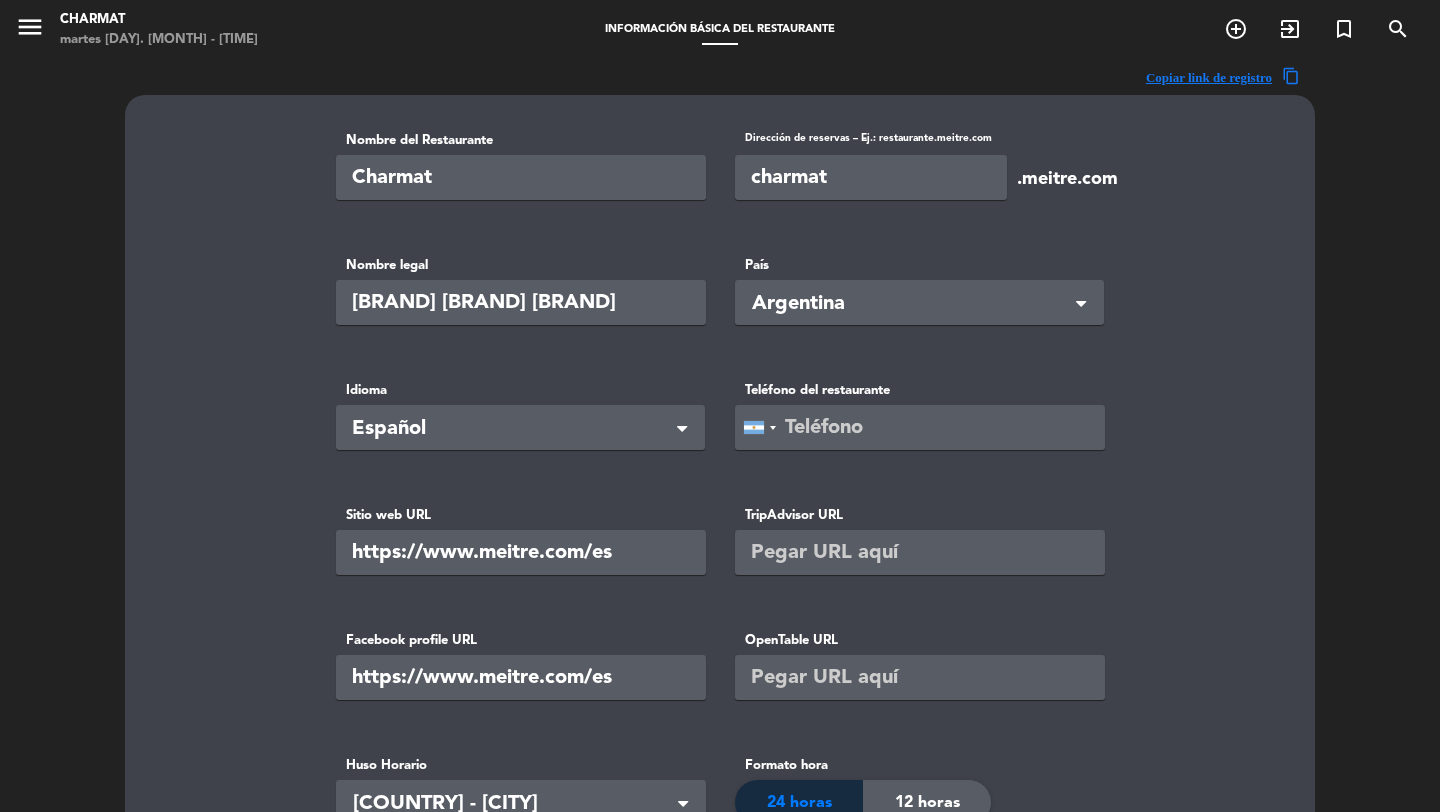 click on "Nombre del Restaurante Charmat Dirección de reservas  – Ej.: restaurante.meitre.com charmat .meitre.com Nombre legal Ceha gastronomía y servicios s.a.s País Seleccionar × Argentina ×  Idioma  Idioma × Español × Teléfono del restaurante United States +1 United Kingdom +44 Peru (Perú) +51 Argentina +54 Brazil (Brasil) +55 Afghanistan (‫افغانستان‬‎) +93 Albania (Shqipëri) +355 Algeria (‫الجزائر‬‎) +213 American Samoa +1684 Andorra +376 Angola +244 Anguilla +1264 Antigua and Barbuda +1268 Argentina +54 Armenia (Հայաստան) +374 Aruba +297 Australia +61 Austria (Österreich) +43 Azerbaijan (Azərbaycan) +994 Bahamas +1242 Bahrain (‫البحرين‬‎) +973 Bangladesh (বাংলাদেশ) +880 Barbados +1246 Belarus (Беларусь) +375 Belgium (België) +32 Belize +501 Benin (Bénin) +229 Bermuda +1441 Bhutan (འབྲུག) +975 Bolivia +591 Bosnia and Herzegovina (Босна и Херцеговина) +387 Botswana +267 Brazil (Brasil) +55 +246 +1284" 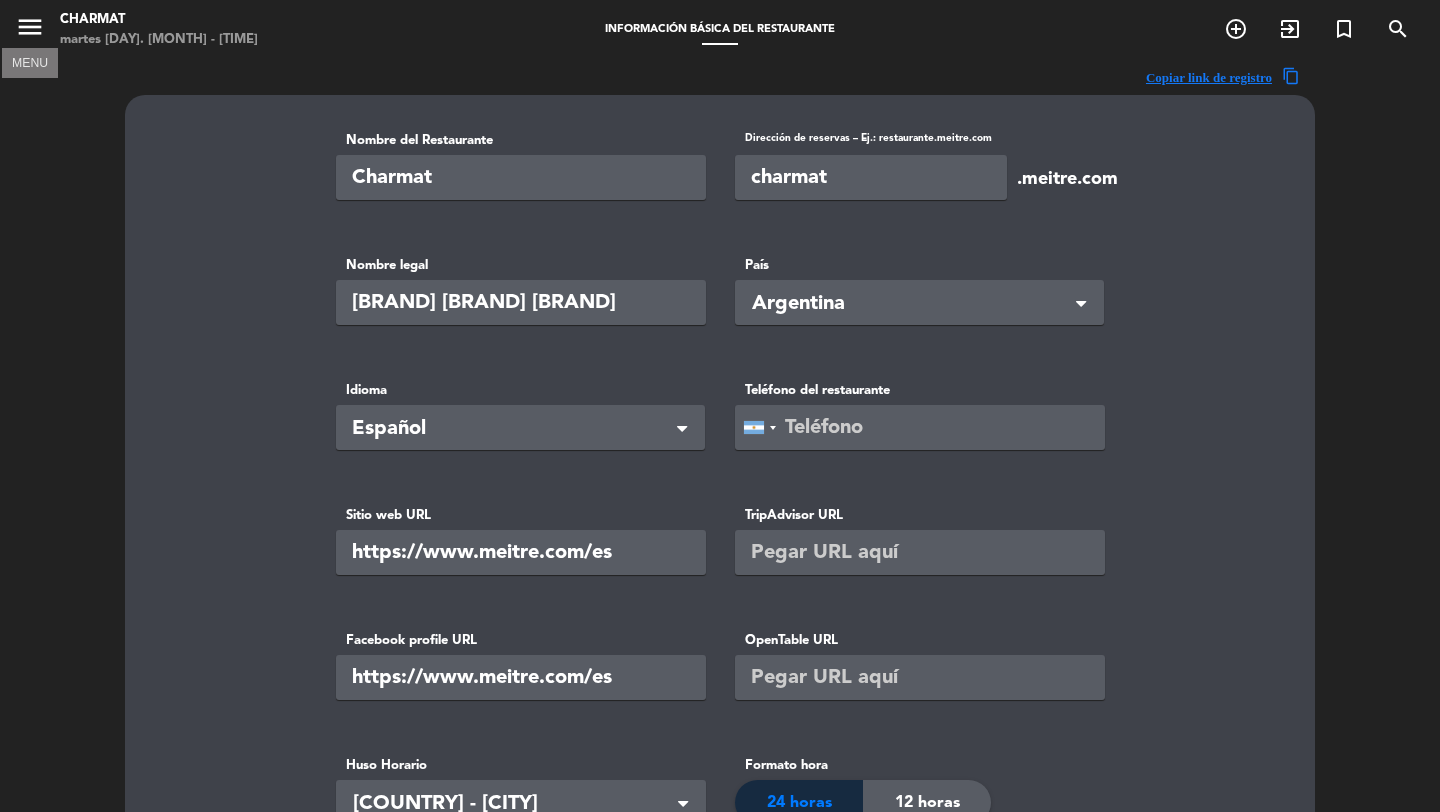 click on "menu" at bounding box center [30, 27] 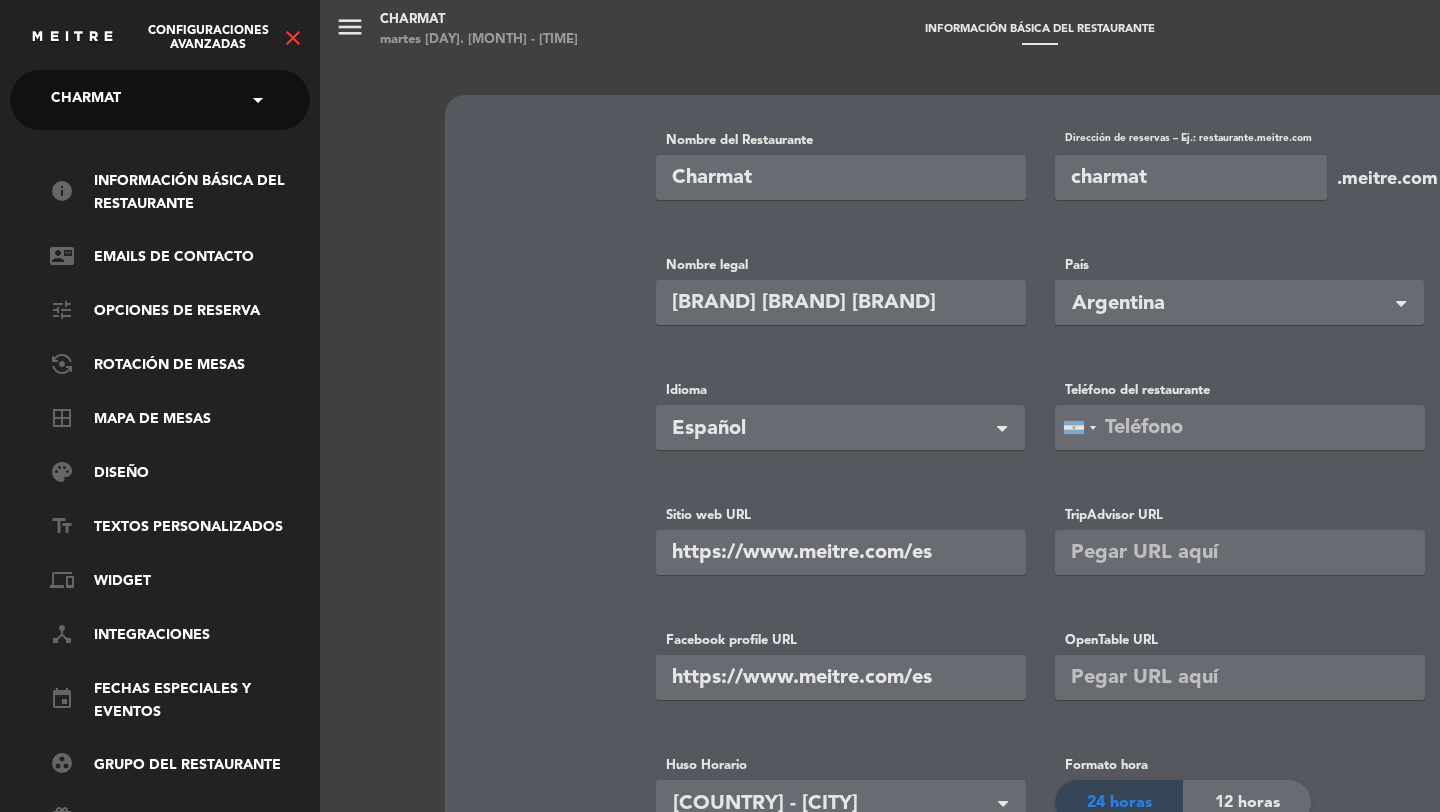 click on "close" 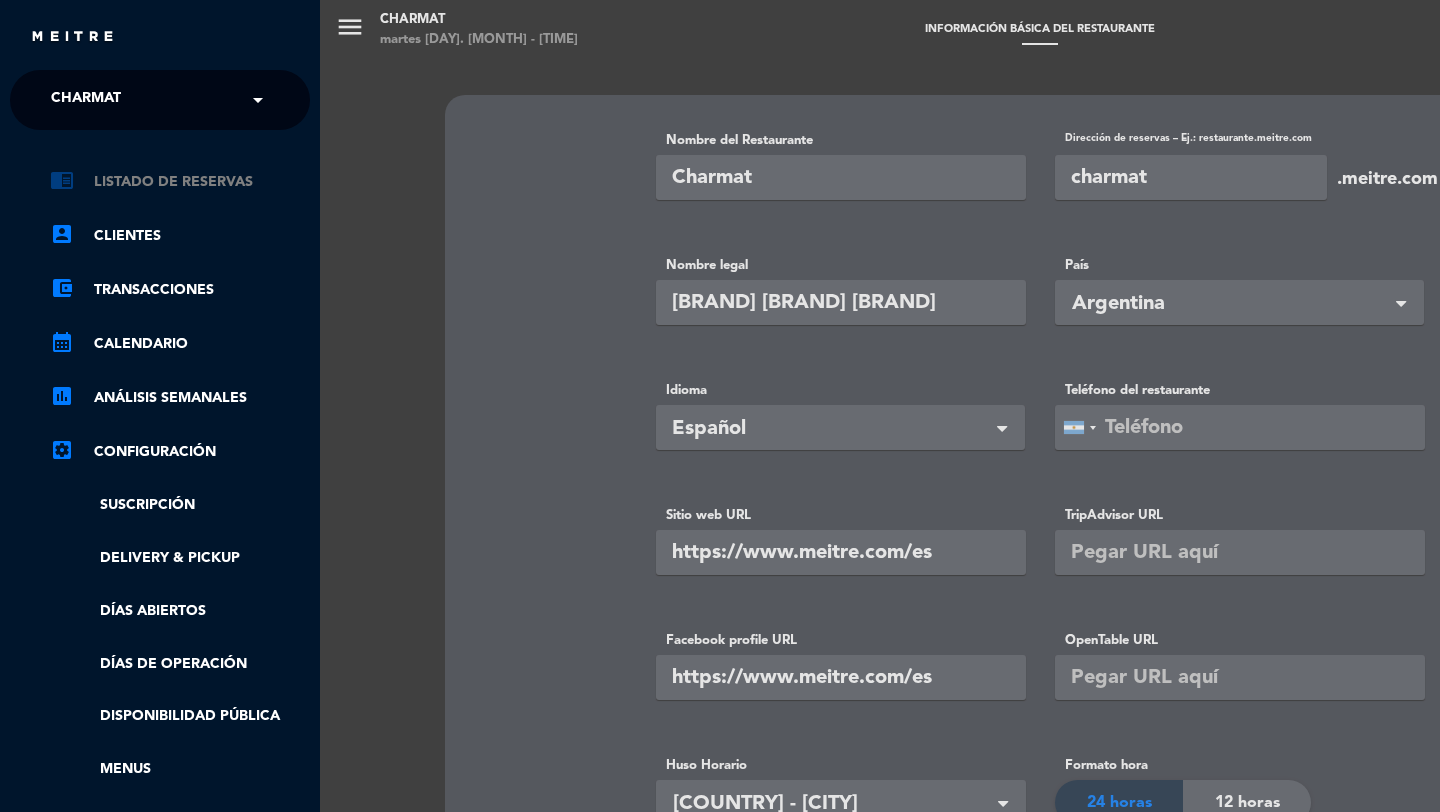 click on "chrome_reader_mode   Listado de Reservas" 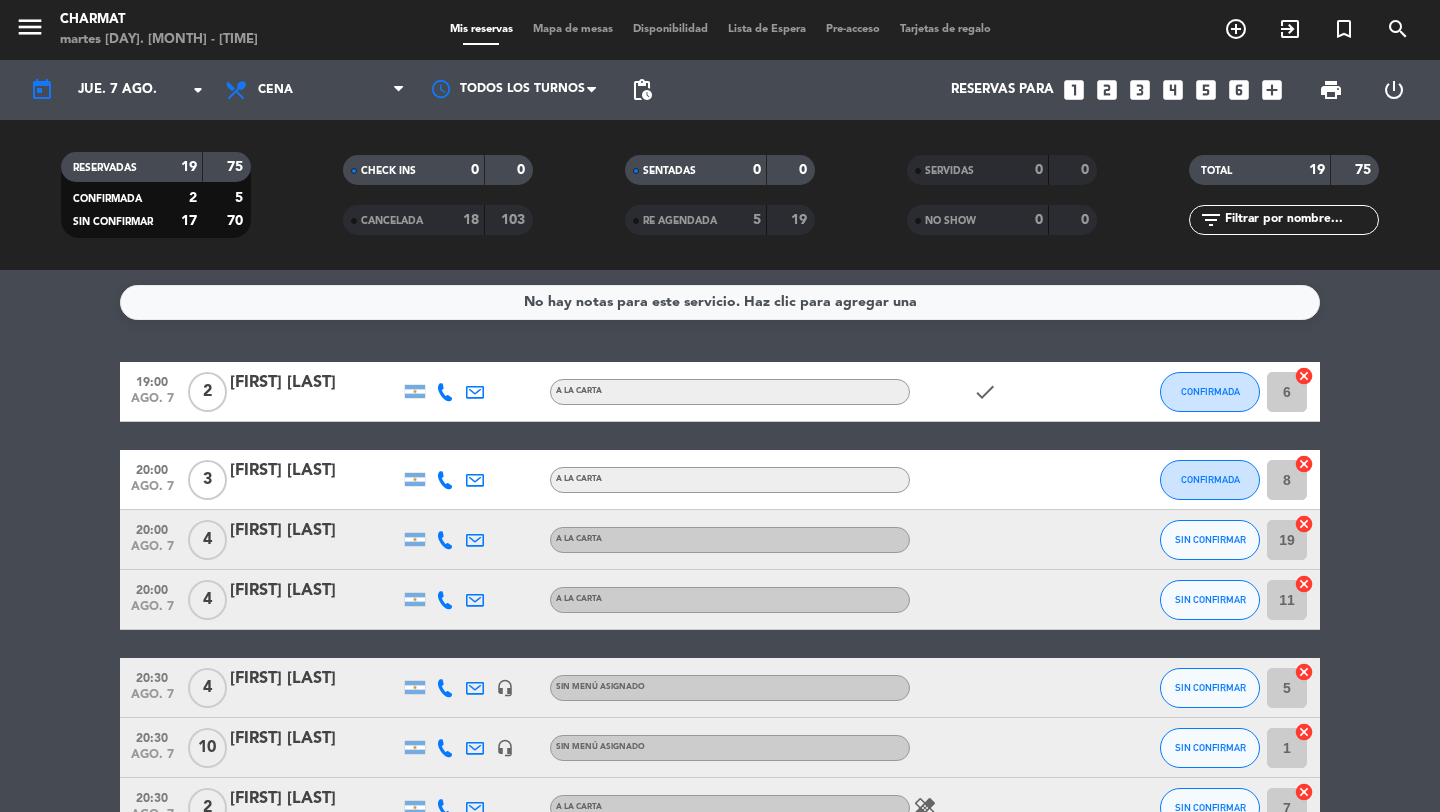 click on "Lista de Espera" at bounding box center [767, 29] 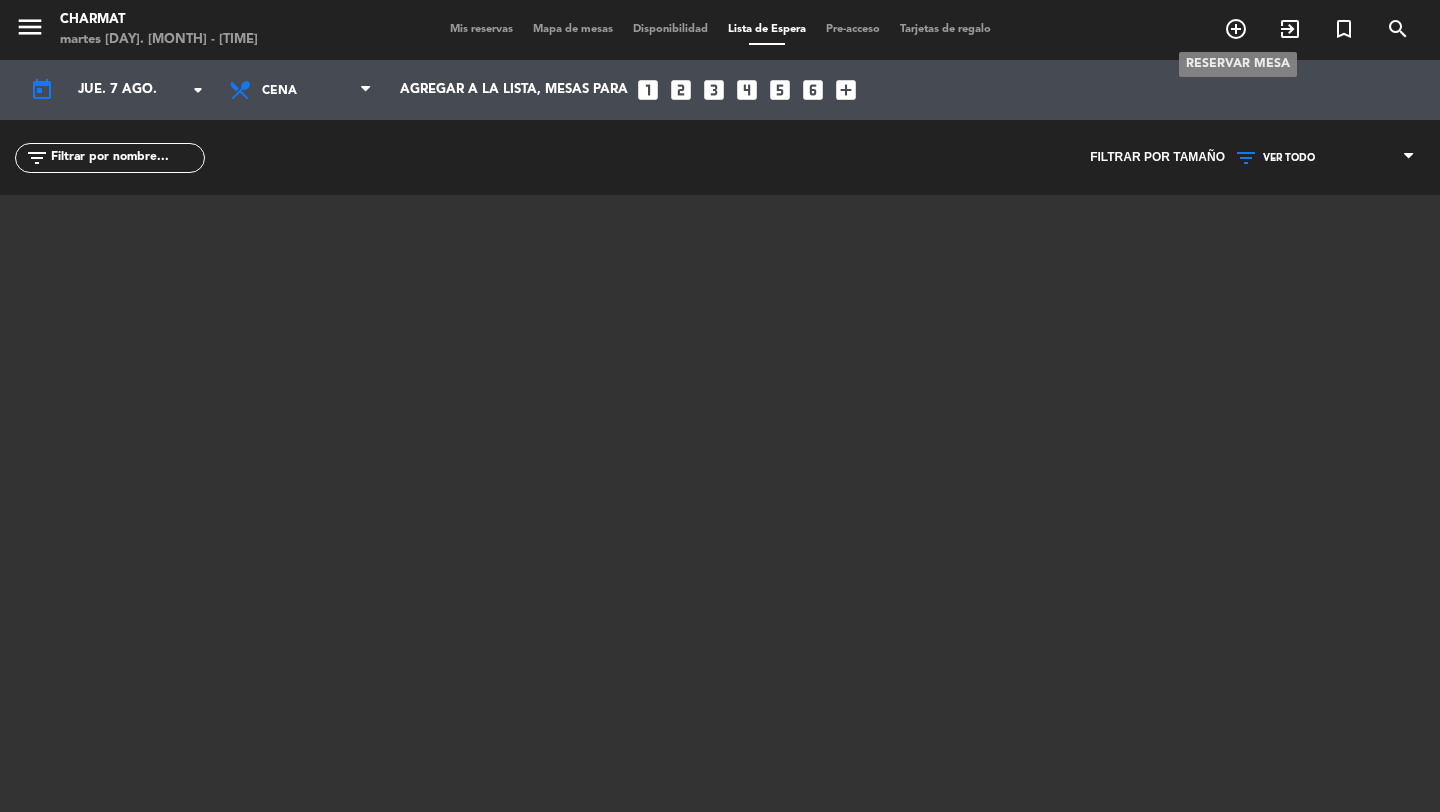 click on "add_circle_outline" at bounding box center [1236, 29] 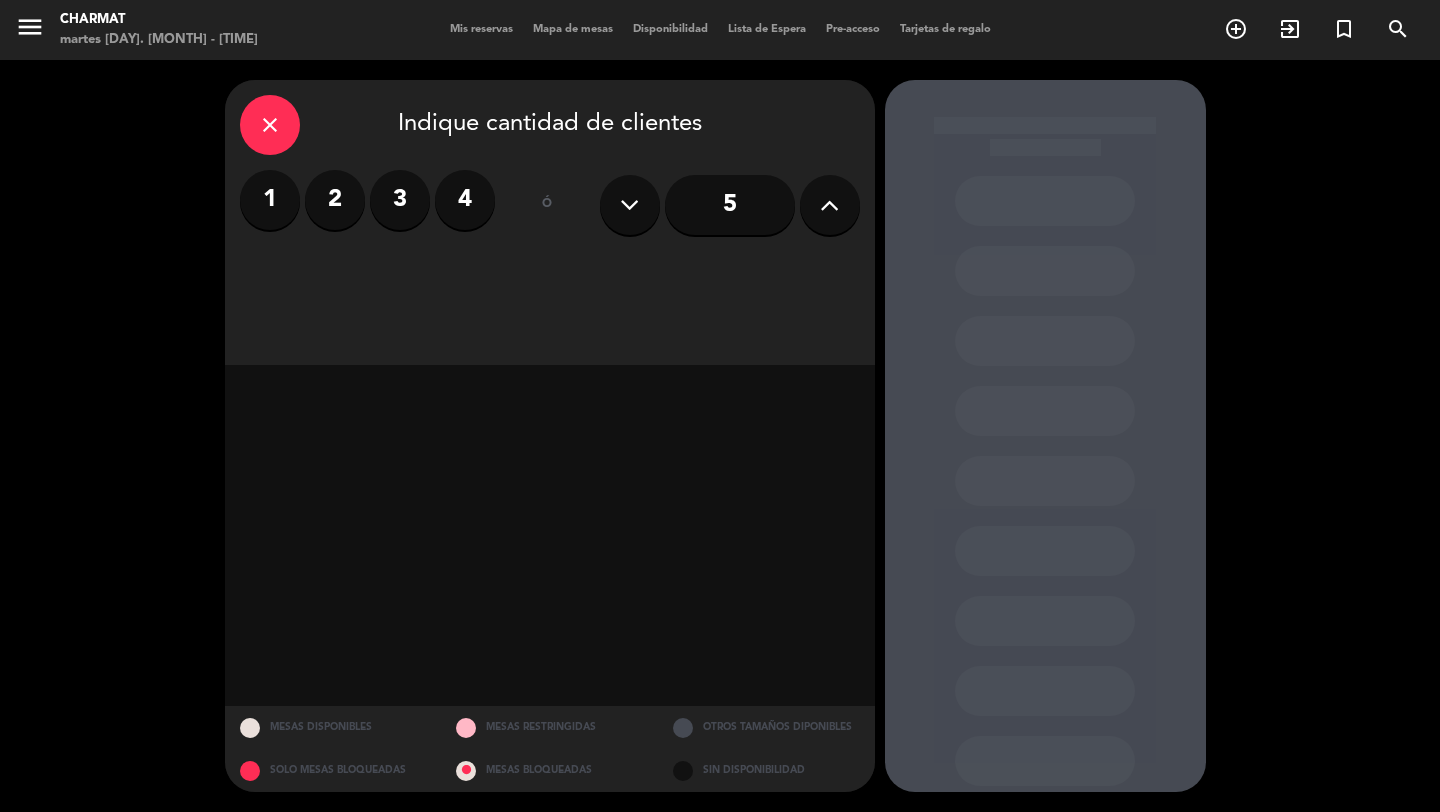 click on "close" at bounding box center [270, 125] 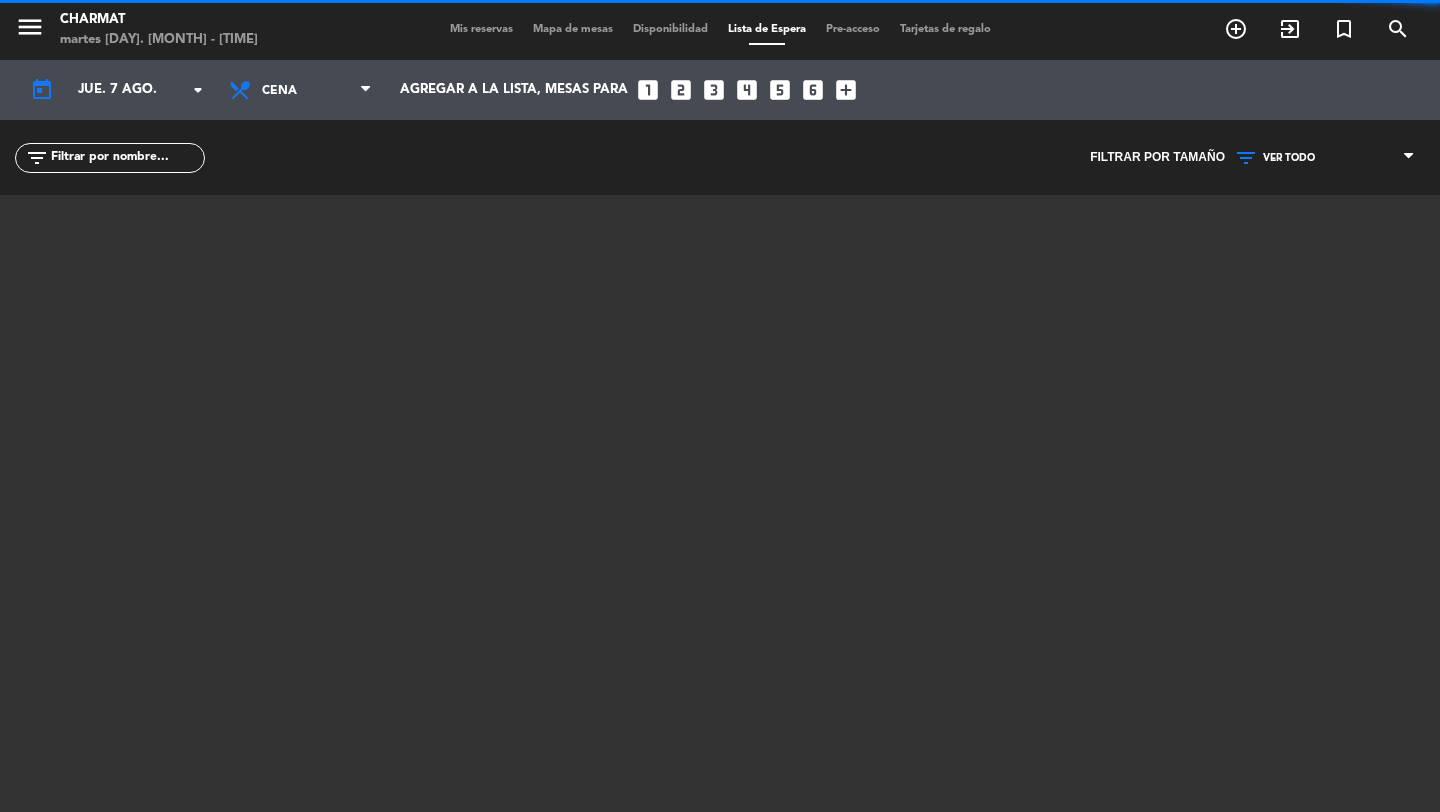 click on "Mis reservas" at bounding box center (481, 29) 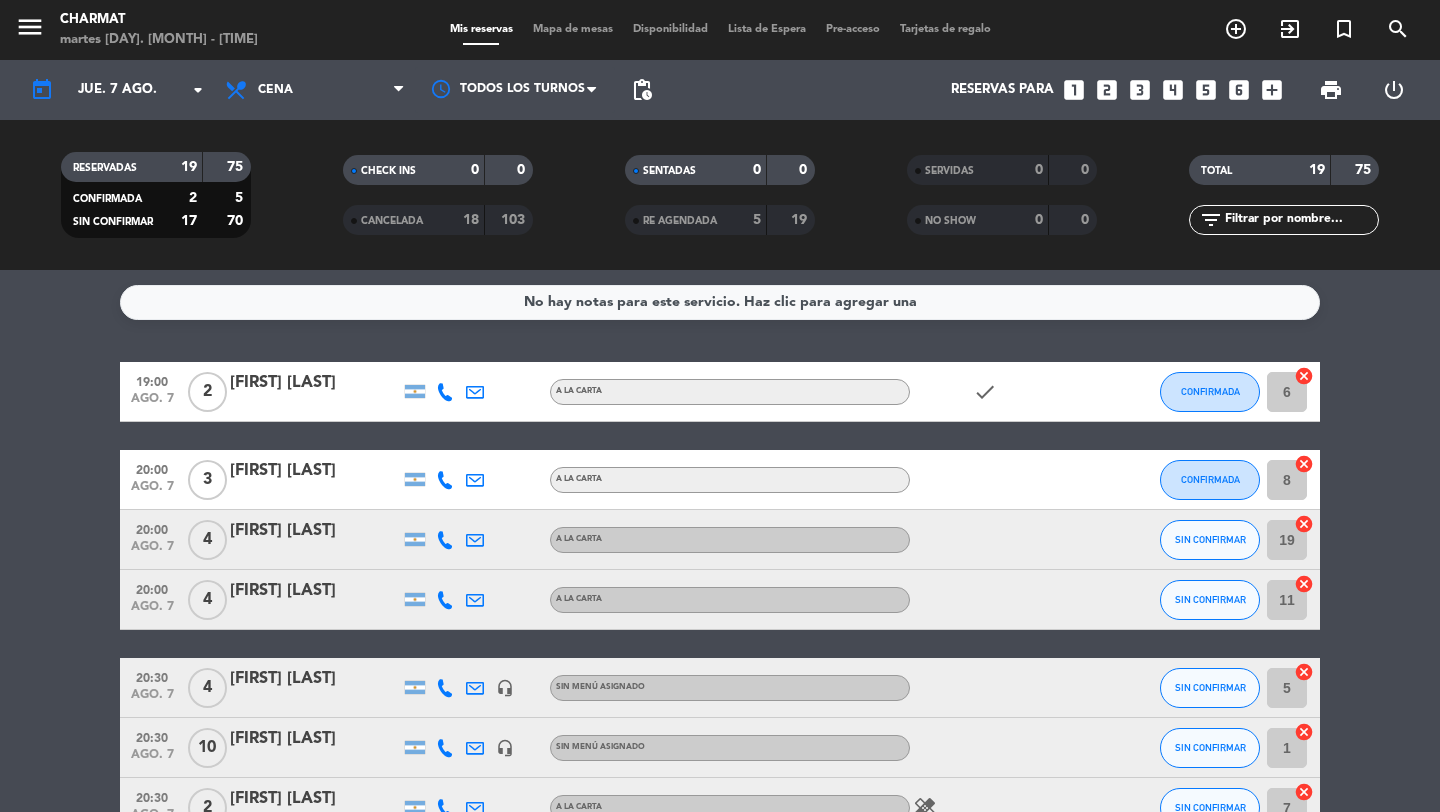 click on "menu" at bounding box center (30, 27) 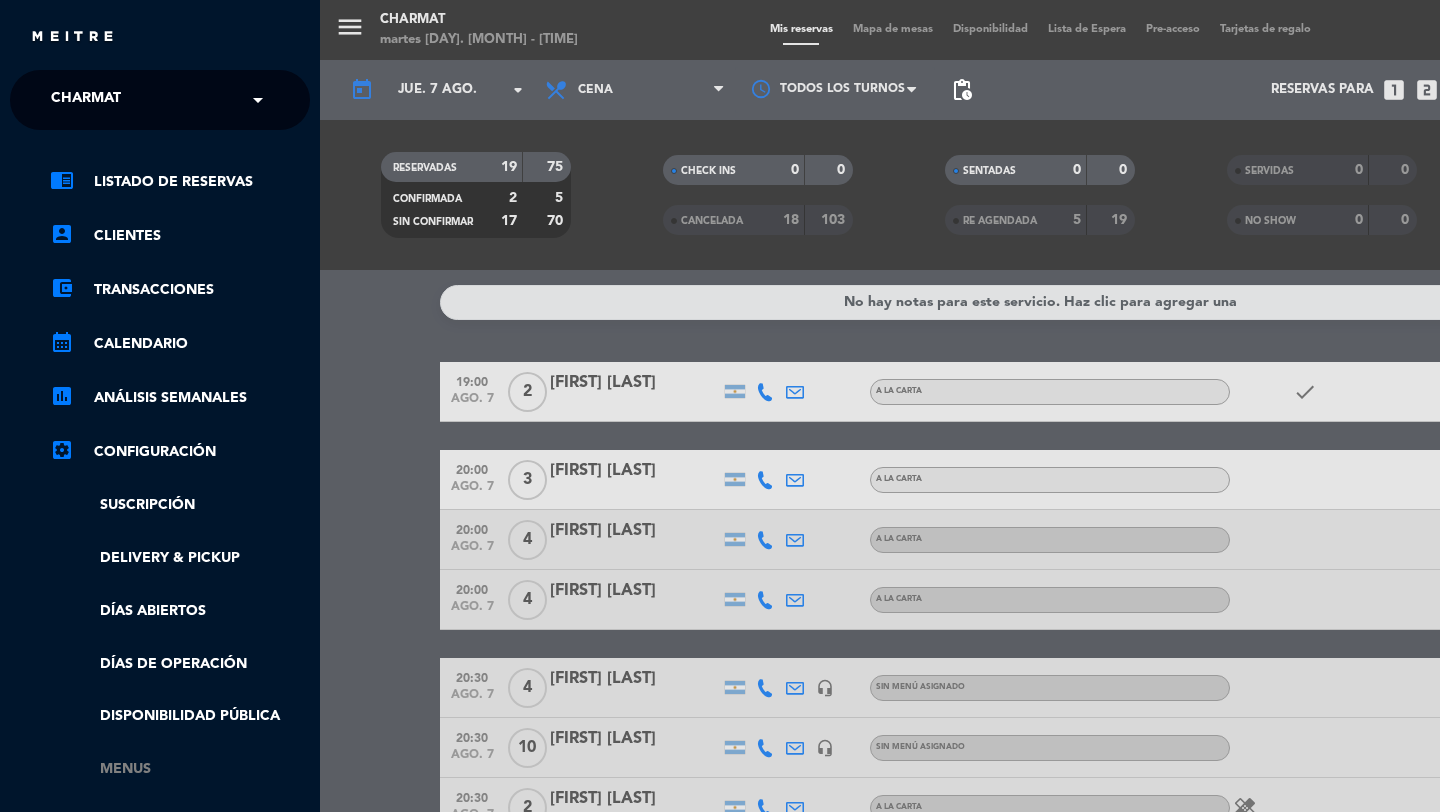 click on "Menus" 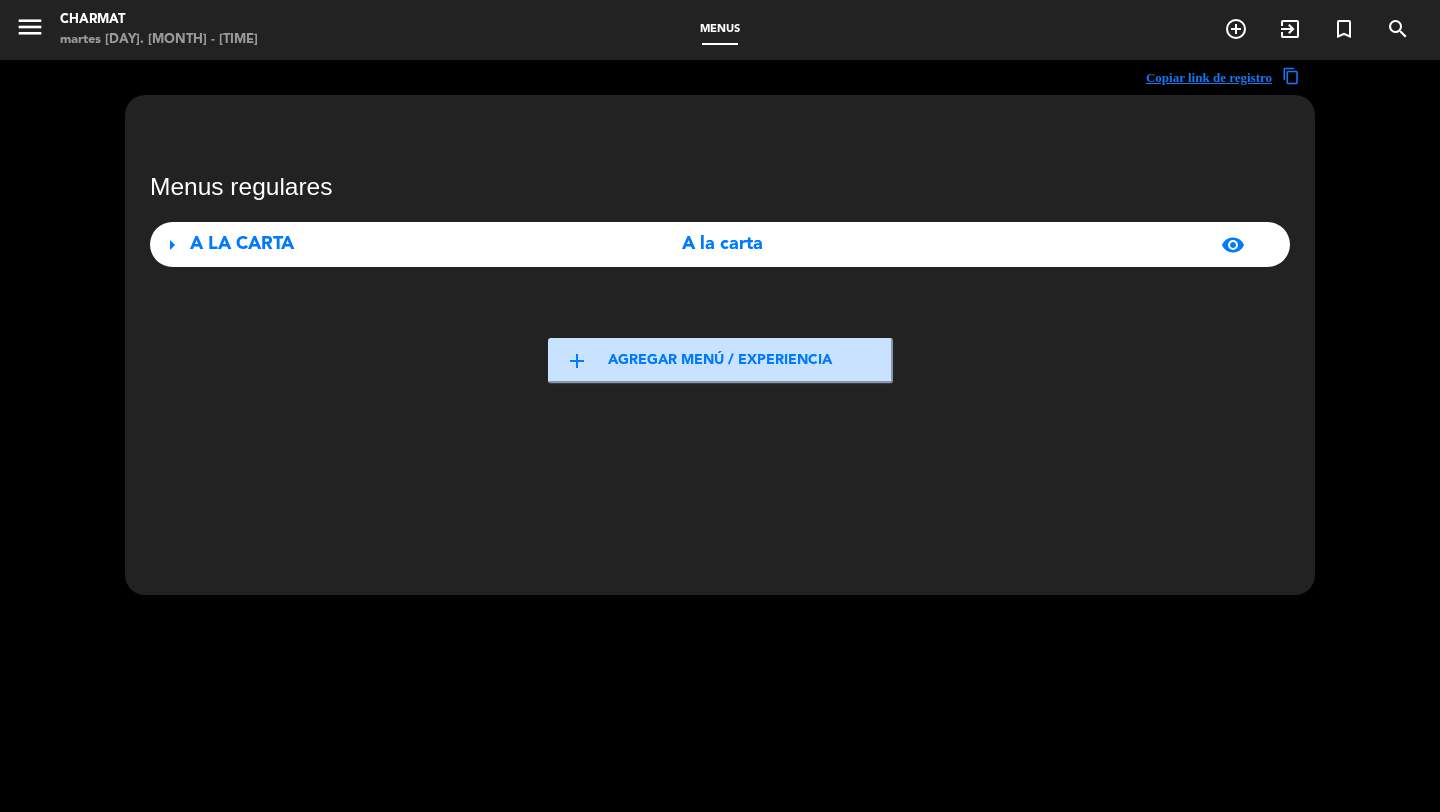 scroll, scrollTop: 60, scrollLeft: 0, axis: vertical 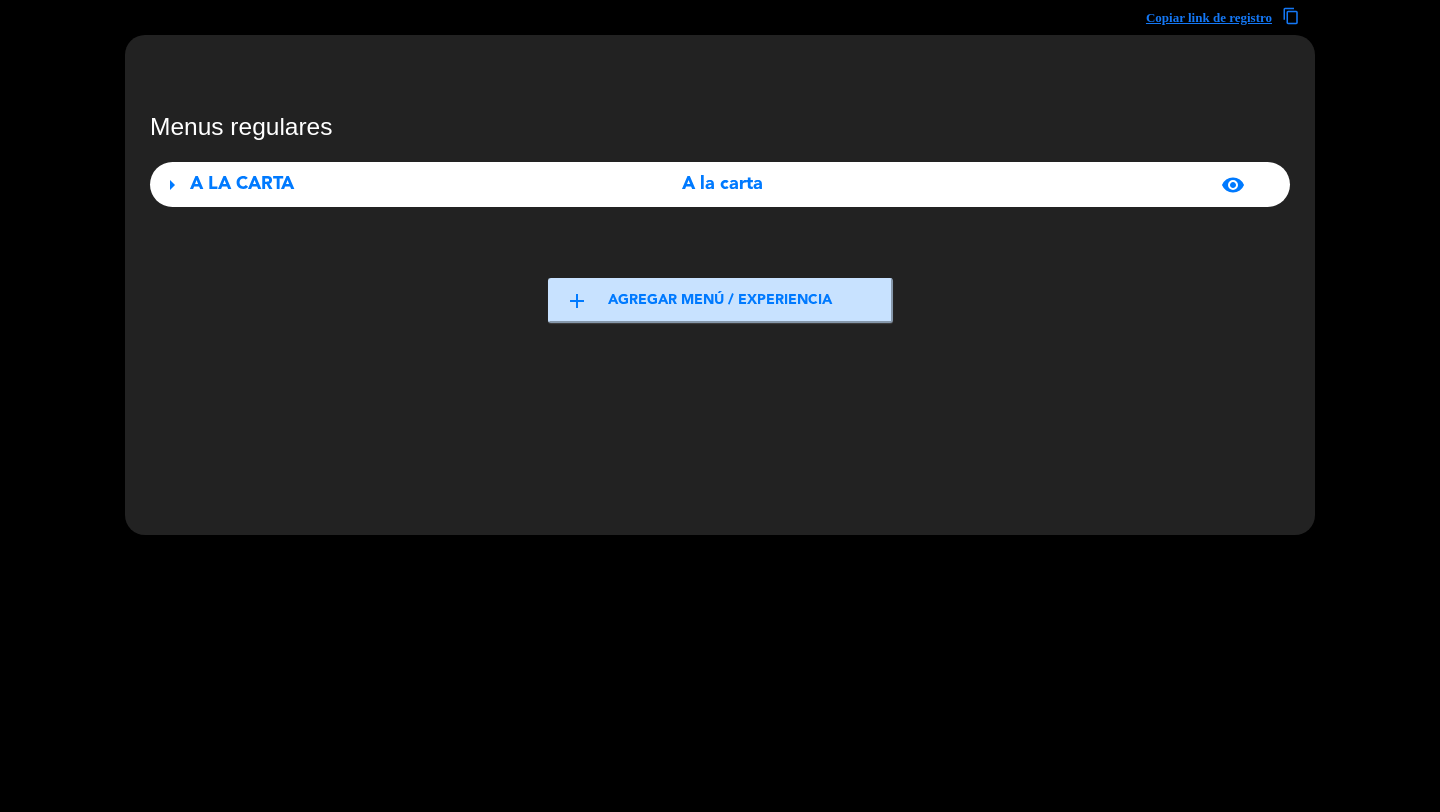 click on "A LA CARTA" at bounding box center [367, 184] 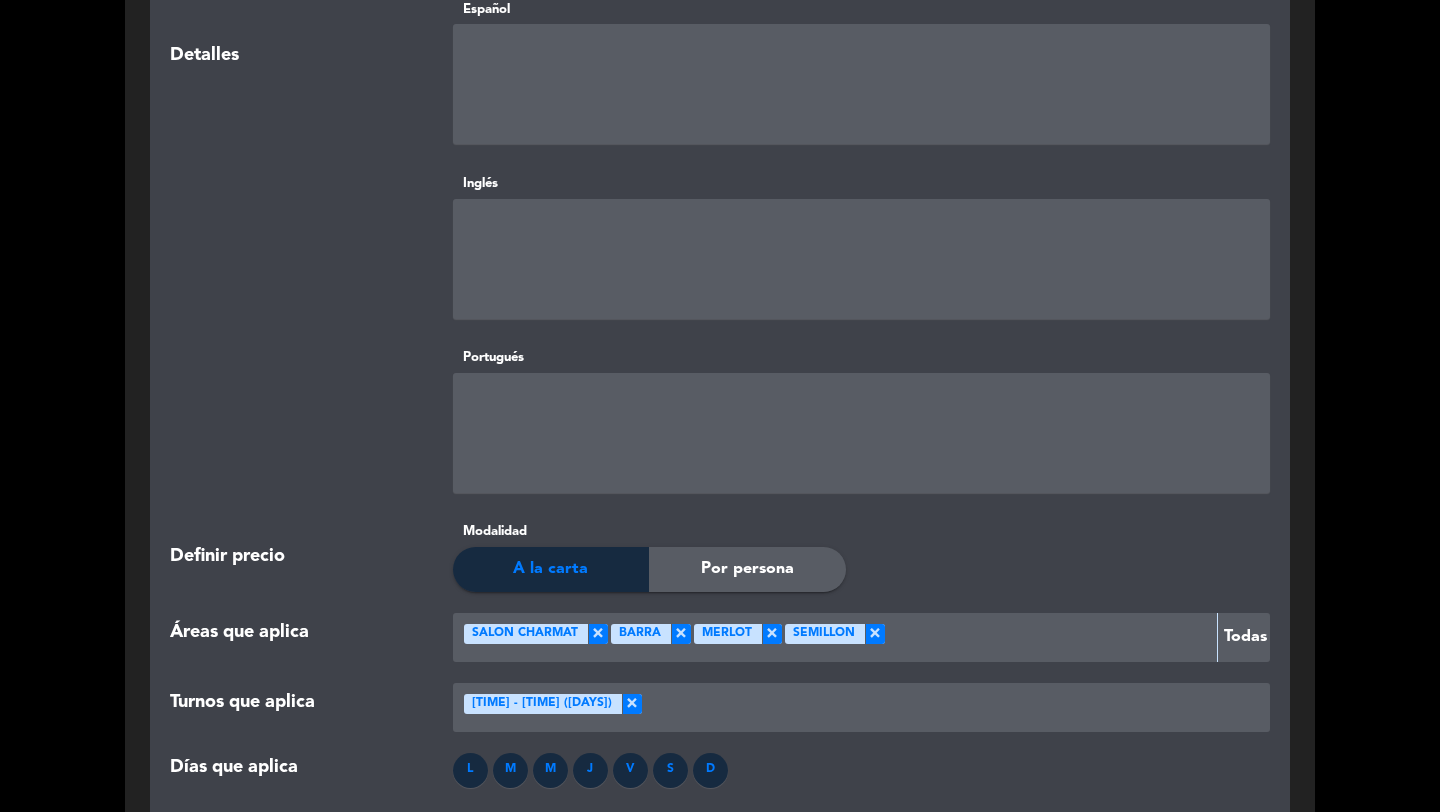 scroll, scrollTop: 1290, scrollLeft: 0, axis: vertical 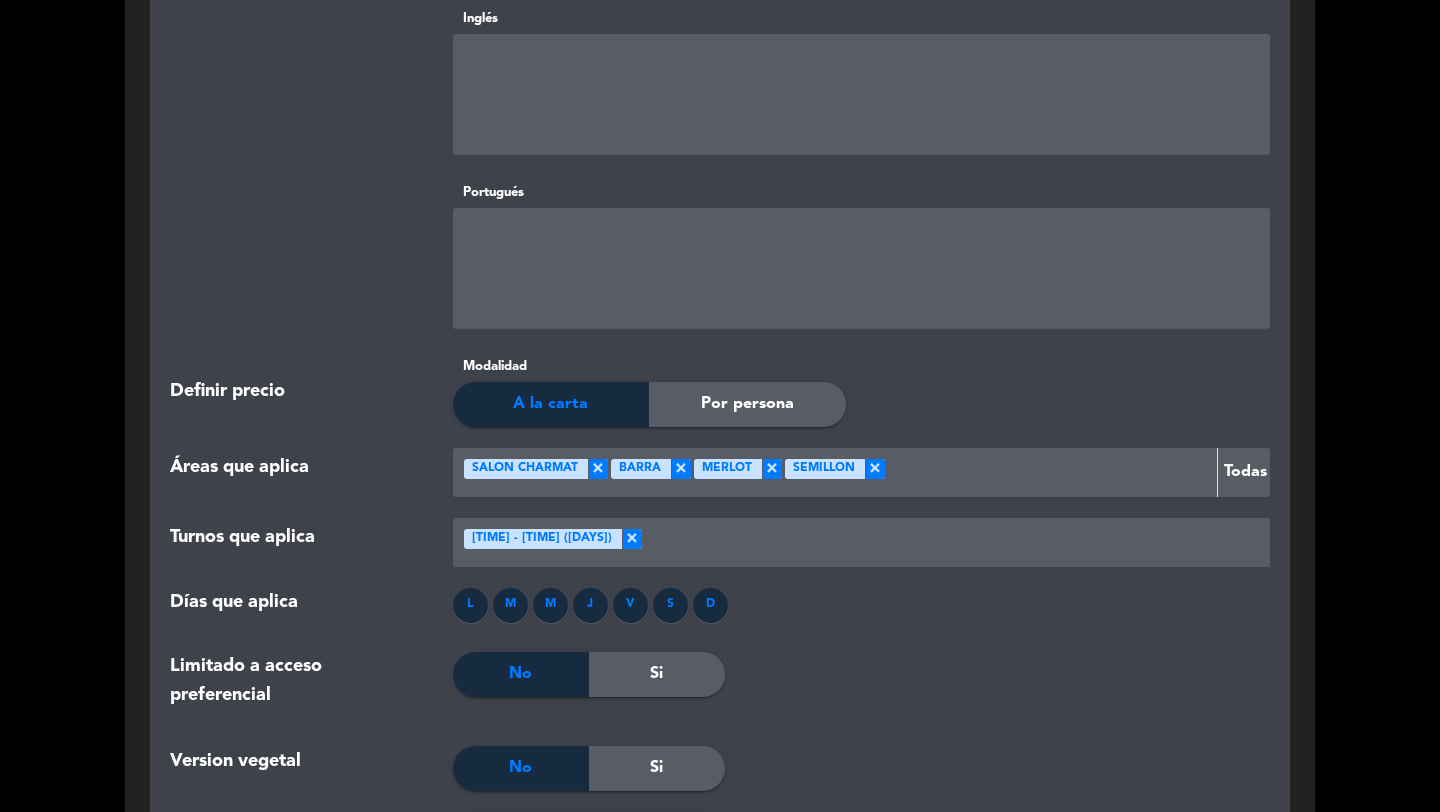 click at bounding box center [1047, 472] 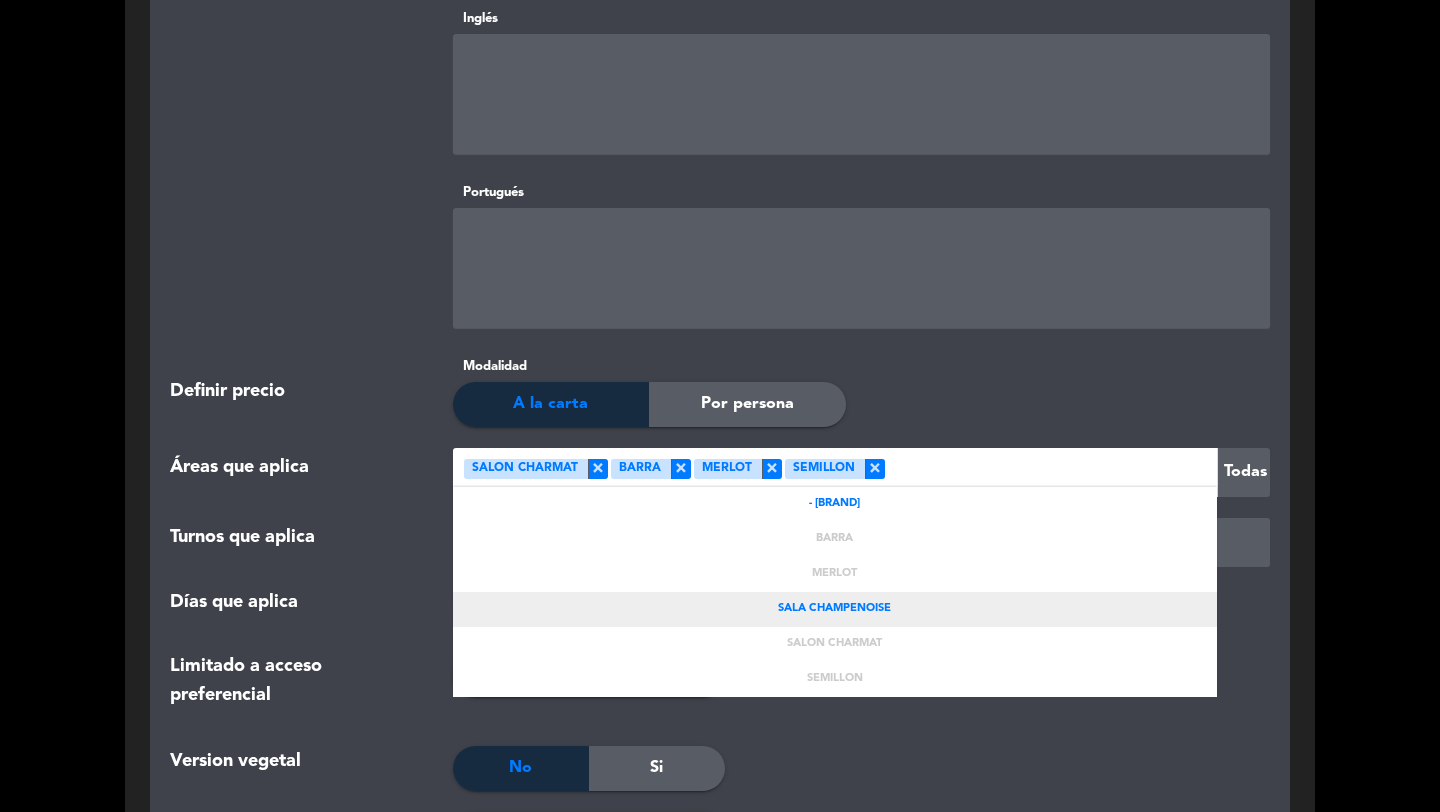 click on "SALA CHAMPENOISE" at bounding box center [834, 609] 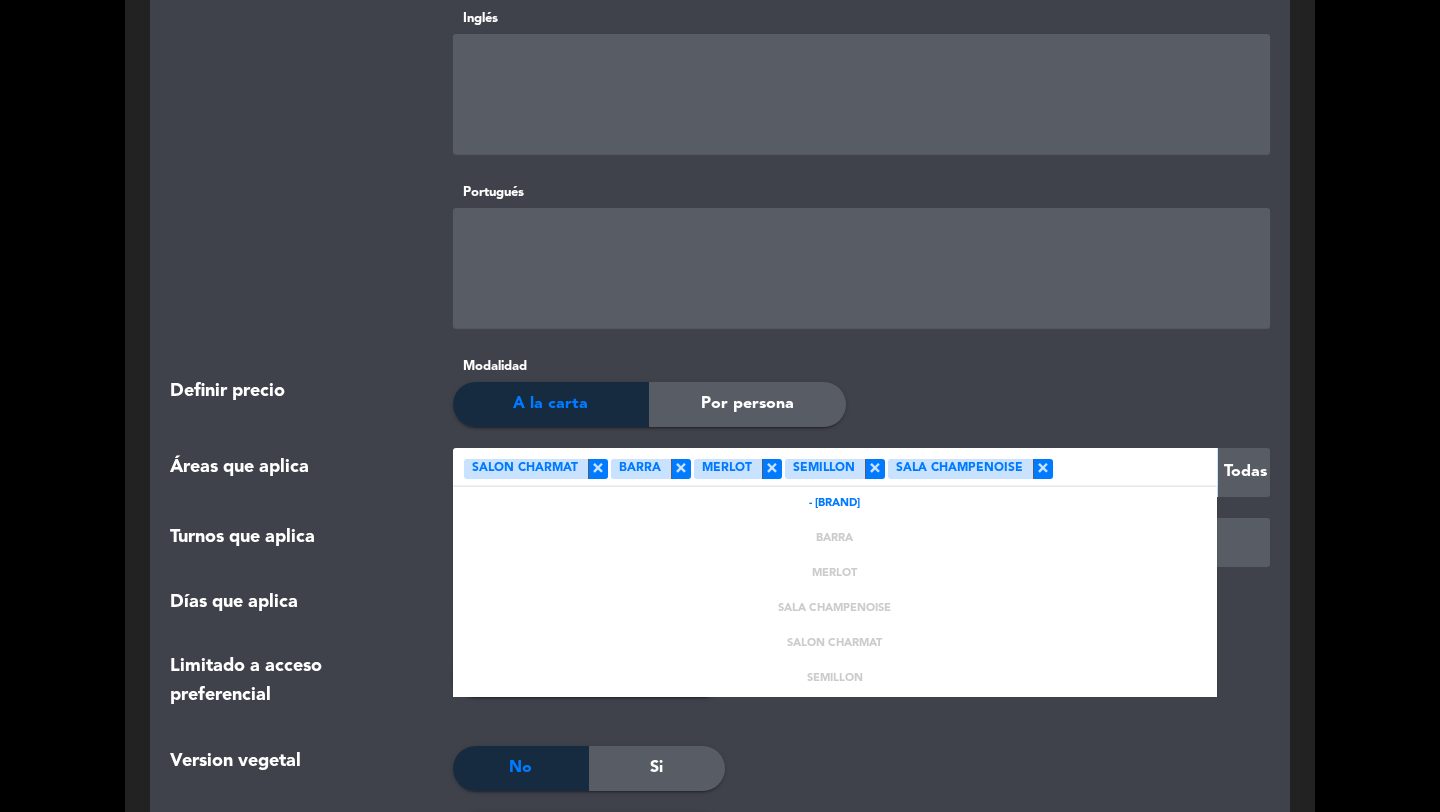 click at bounding box center [1131, 472] 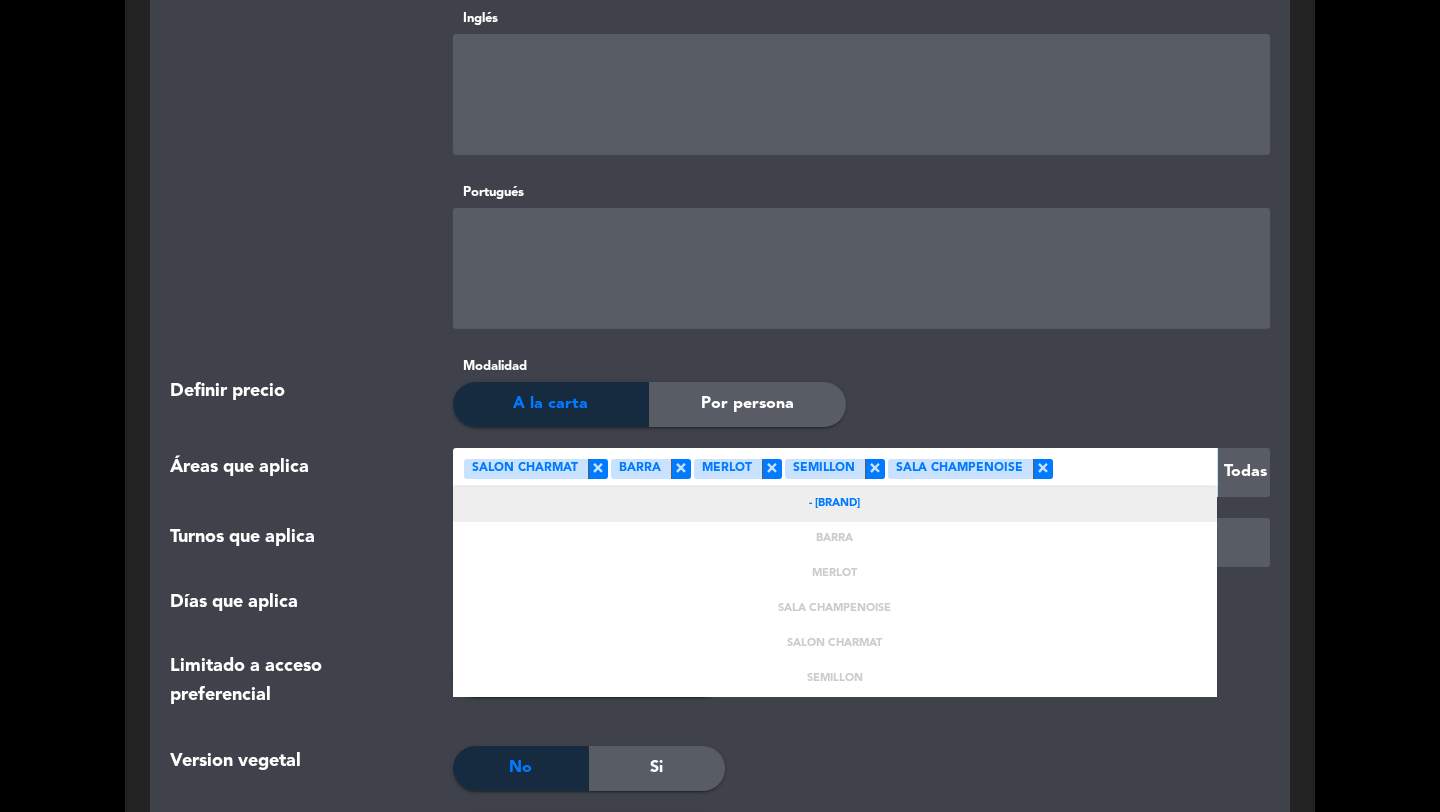 click on "- PETIT VERDOT" at bounding box center (835, 504) 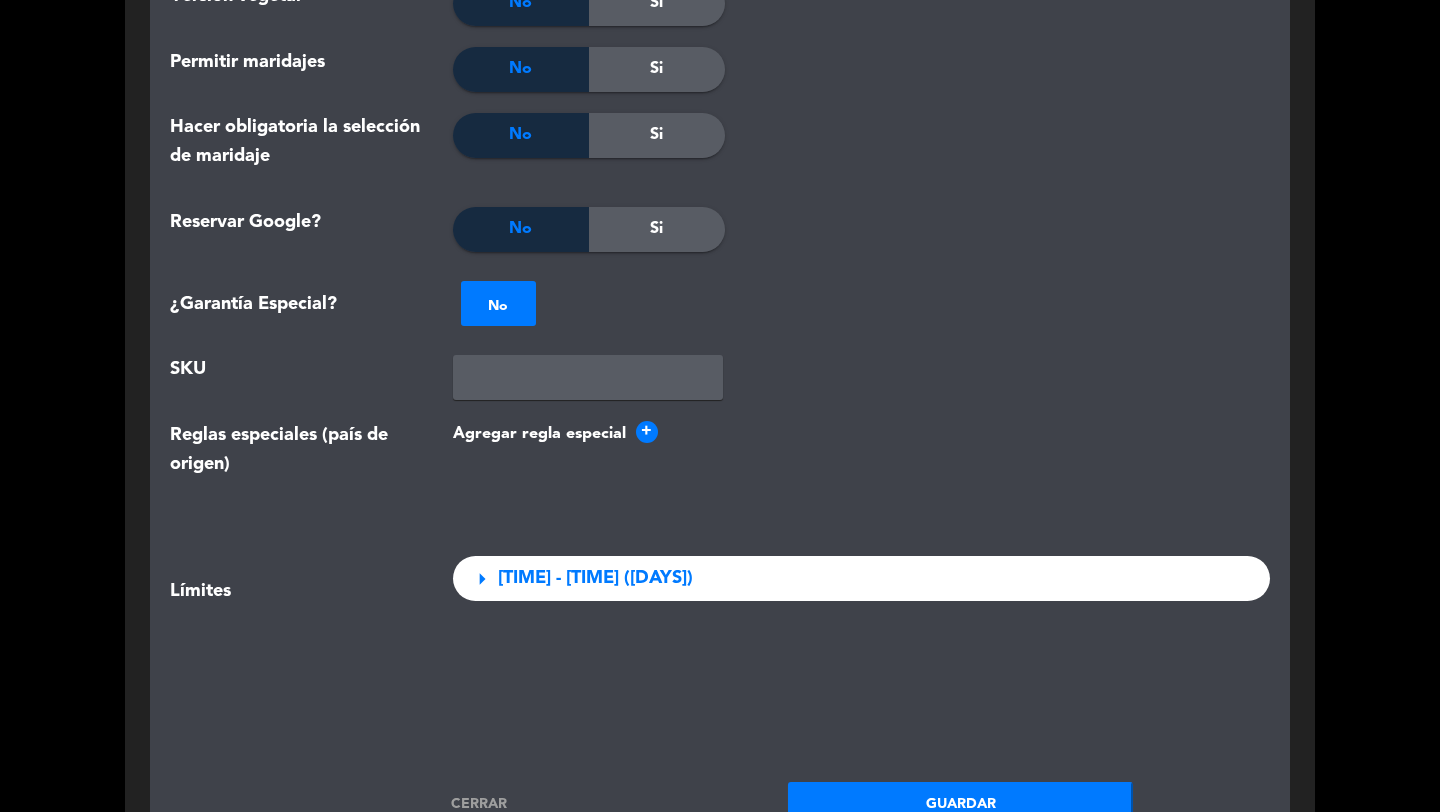 scroll, scrollTop: 2453, scrollLeft: 0, axis: vertical 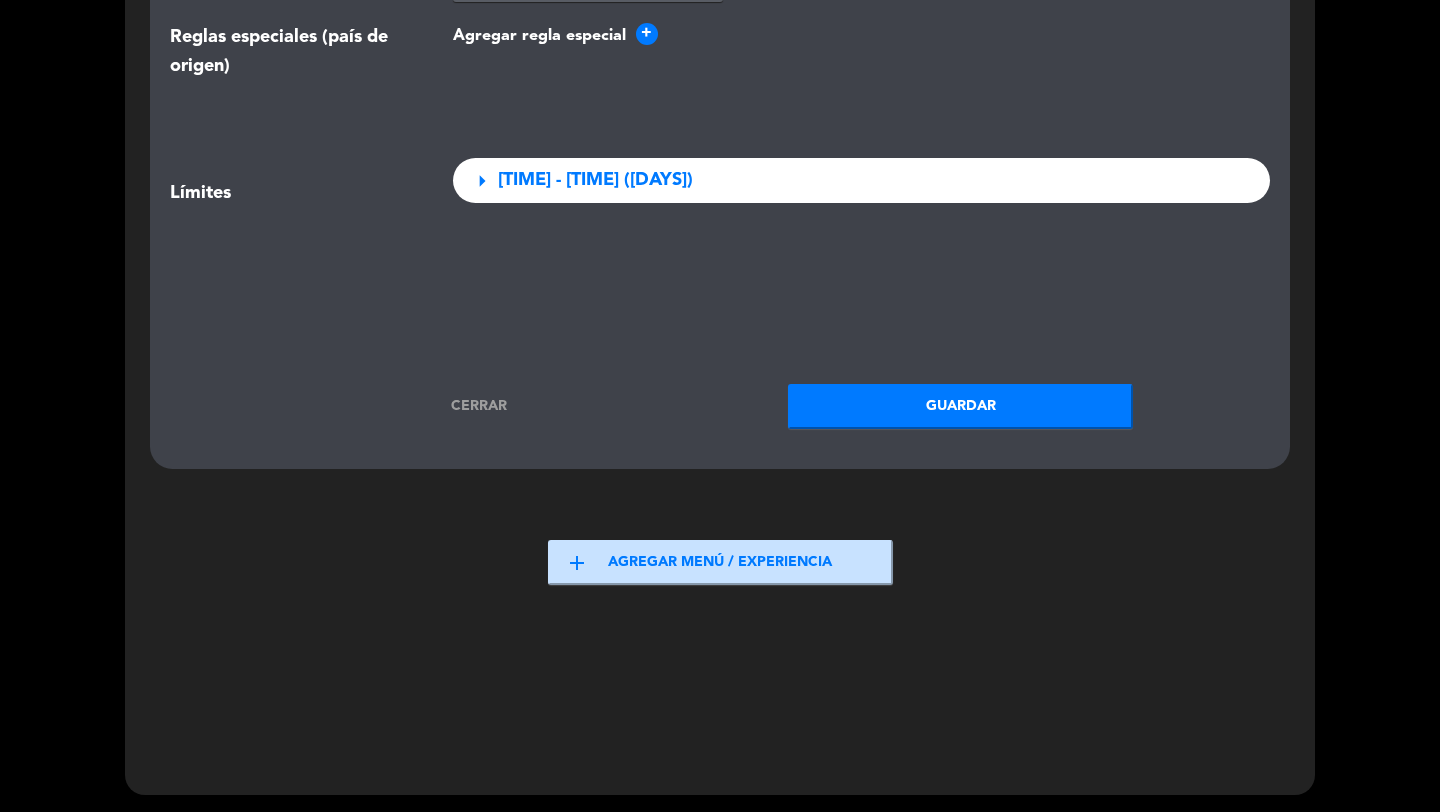 click on "Guardar" at bounding box center (960, 406) 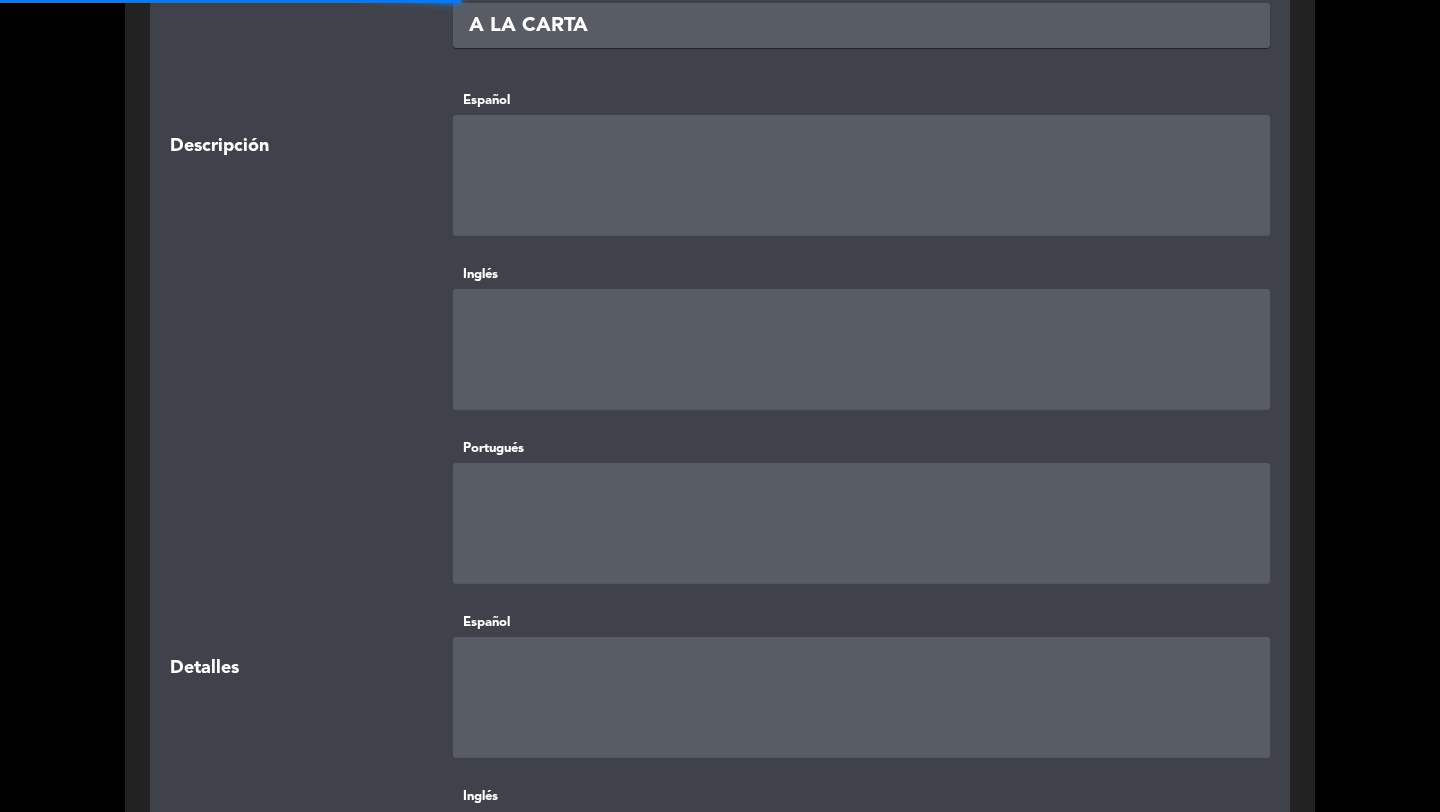scroll, scrollTop: 0, scrollLeft: 0, axis: both 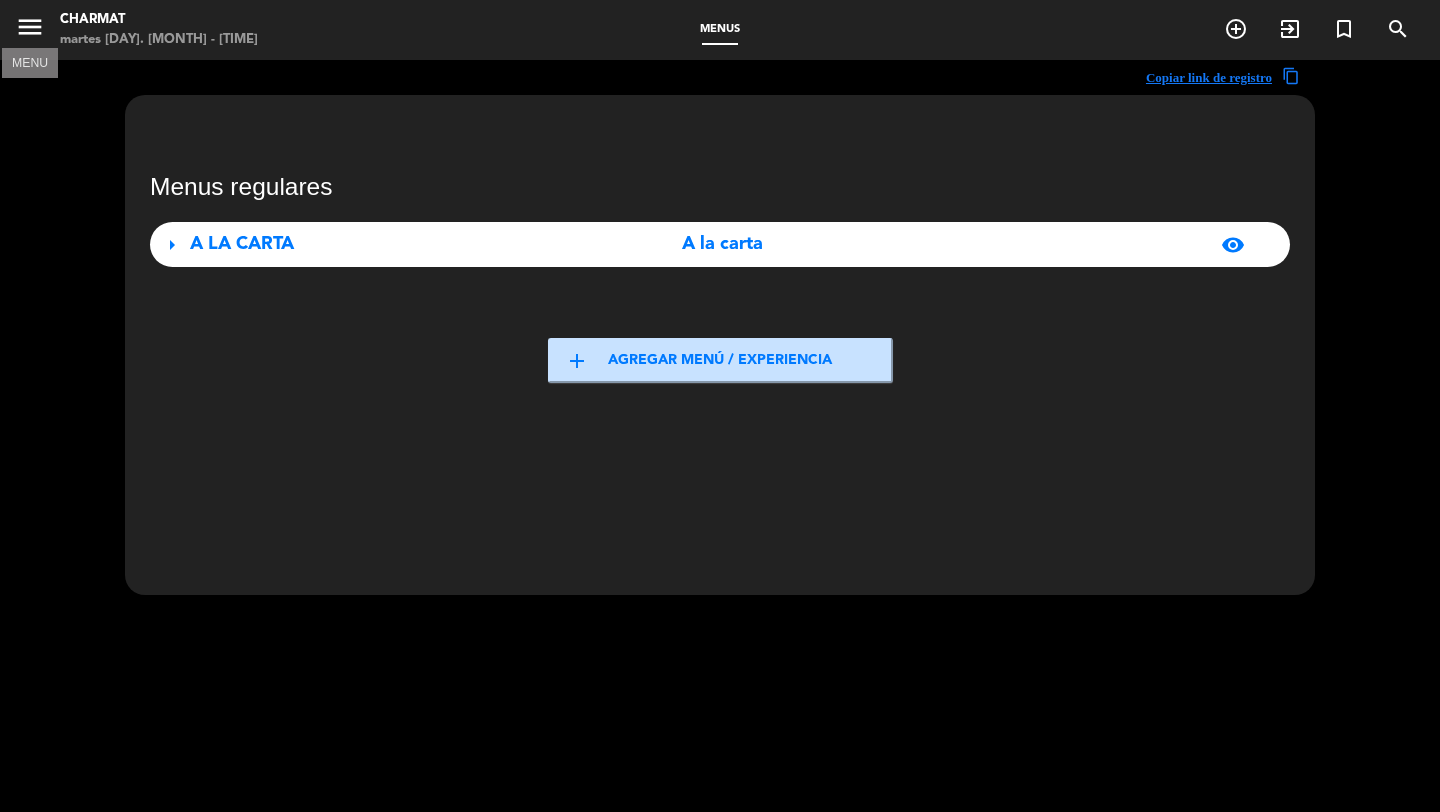 click on "menu" at bounding box center [30, 30] 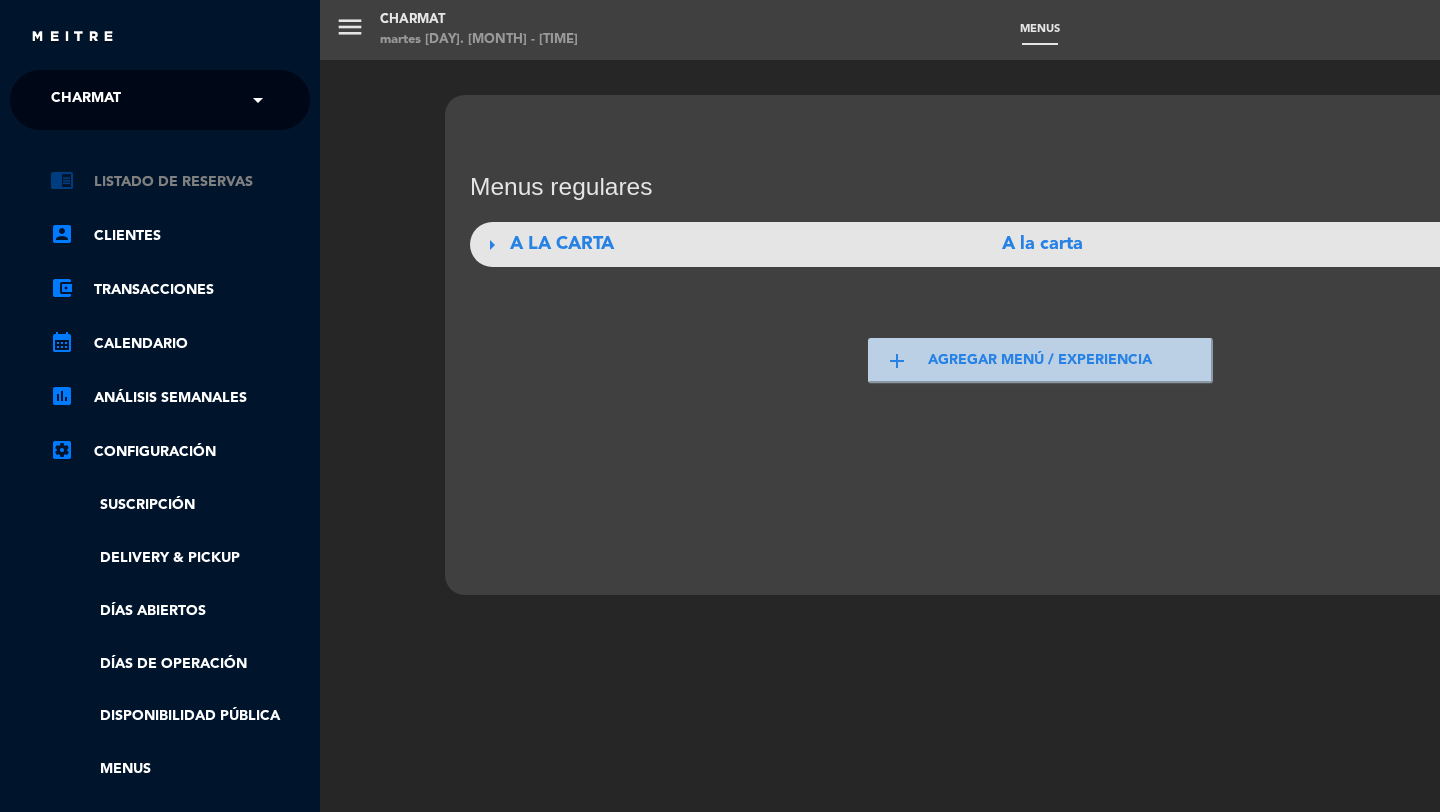 click on "chrome_reader_mode   Listado de Reservas" 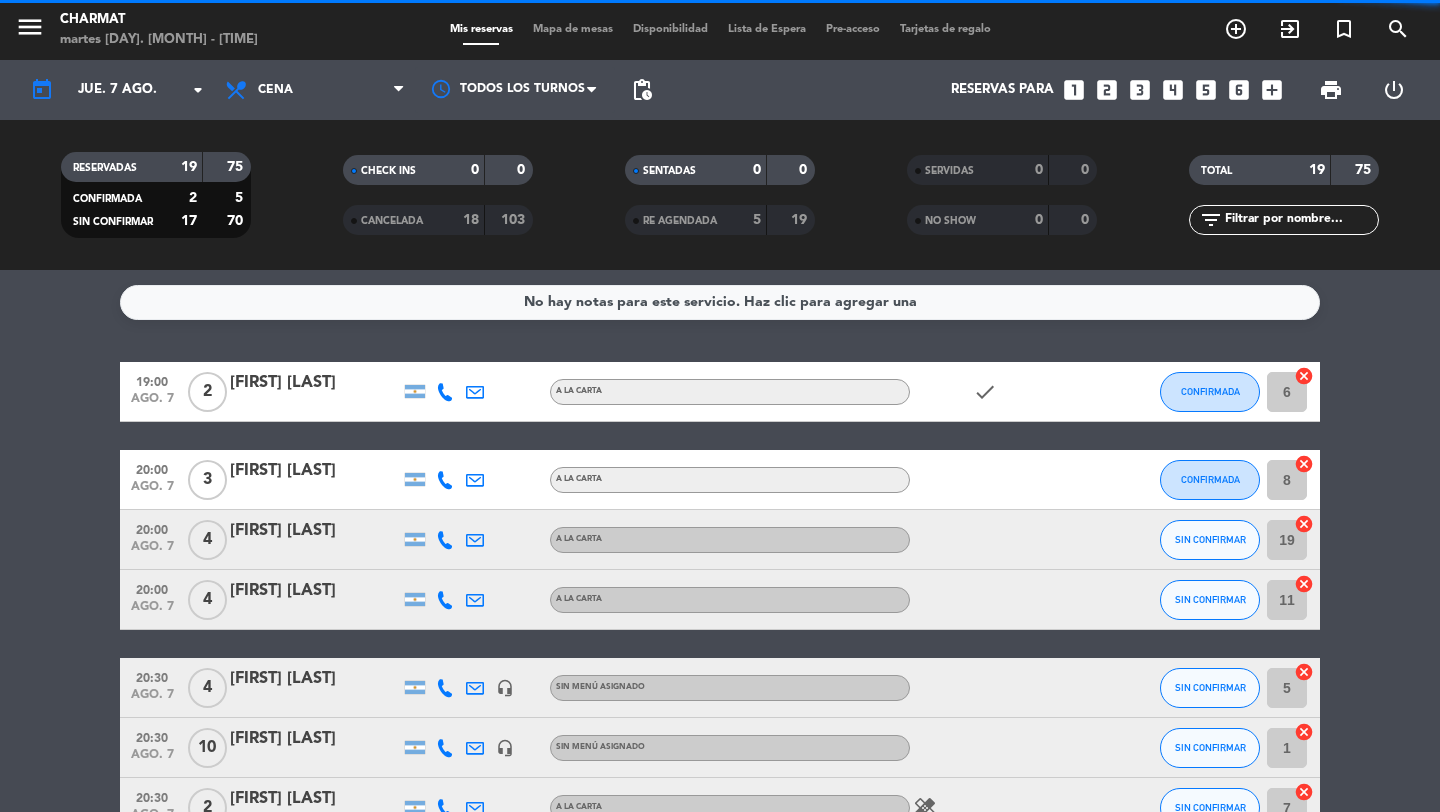 click on "Mapa de mesas" at bounding box center [573, 29] 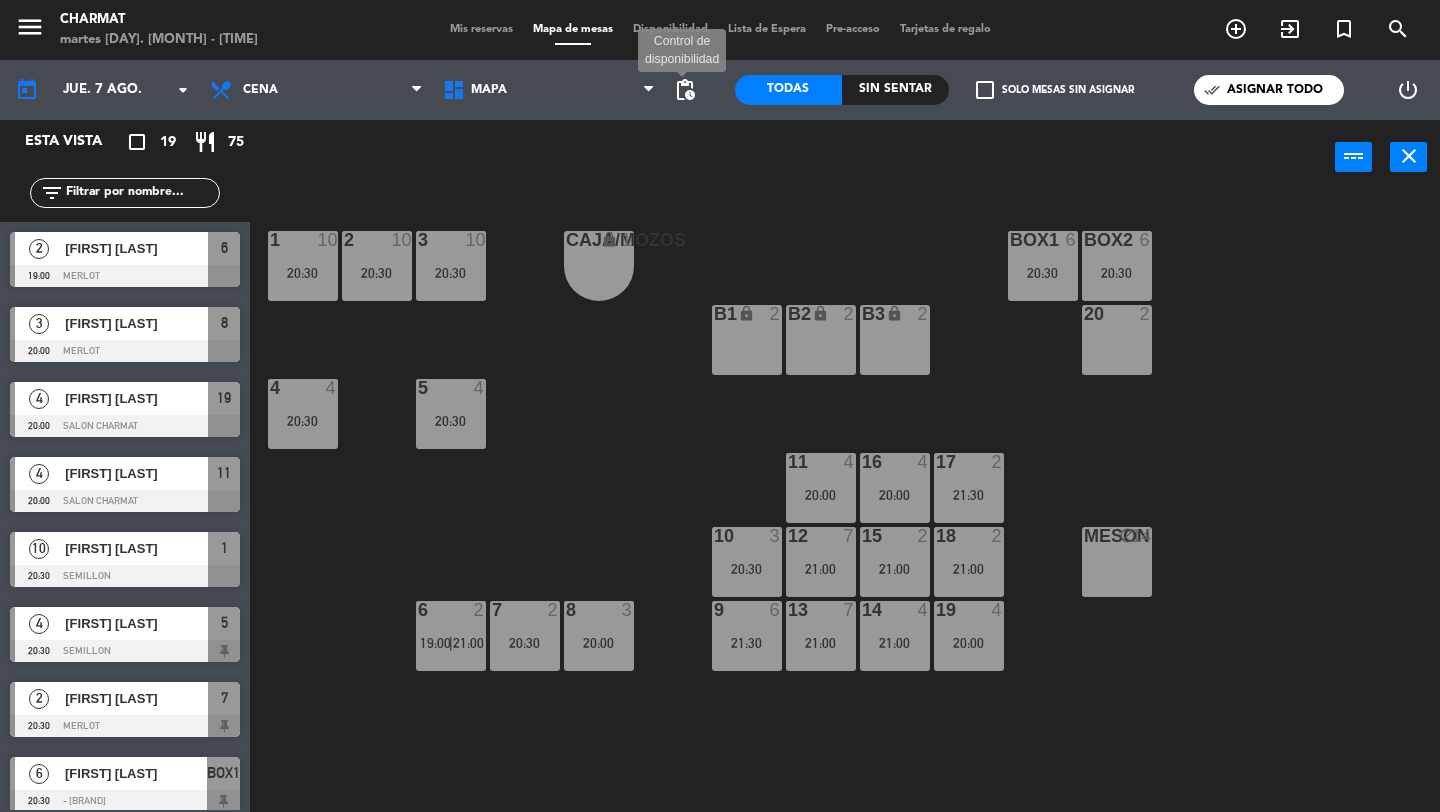 click on "pending_actions" 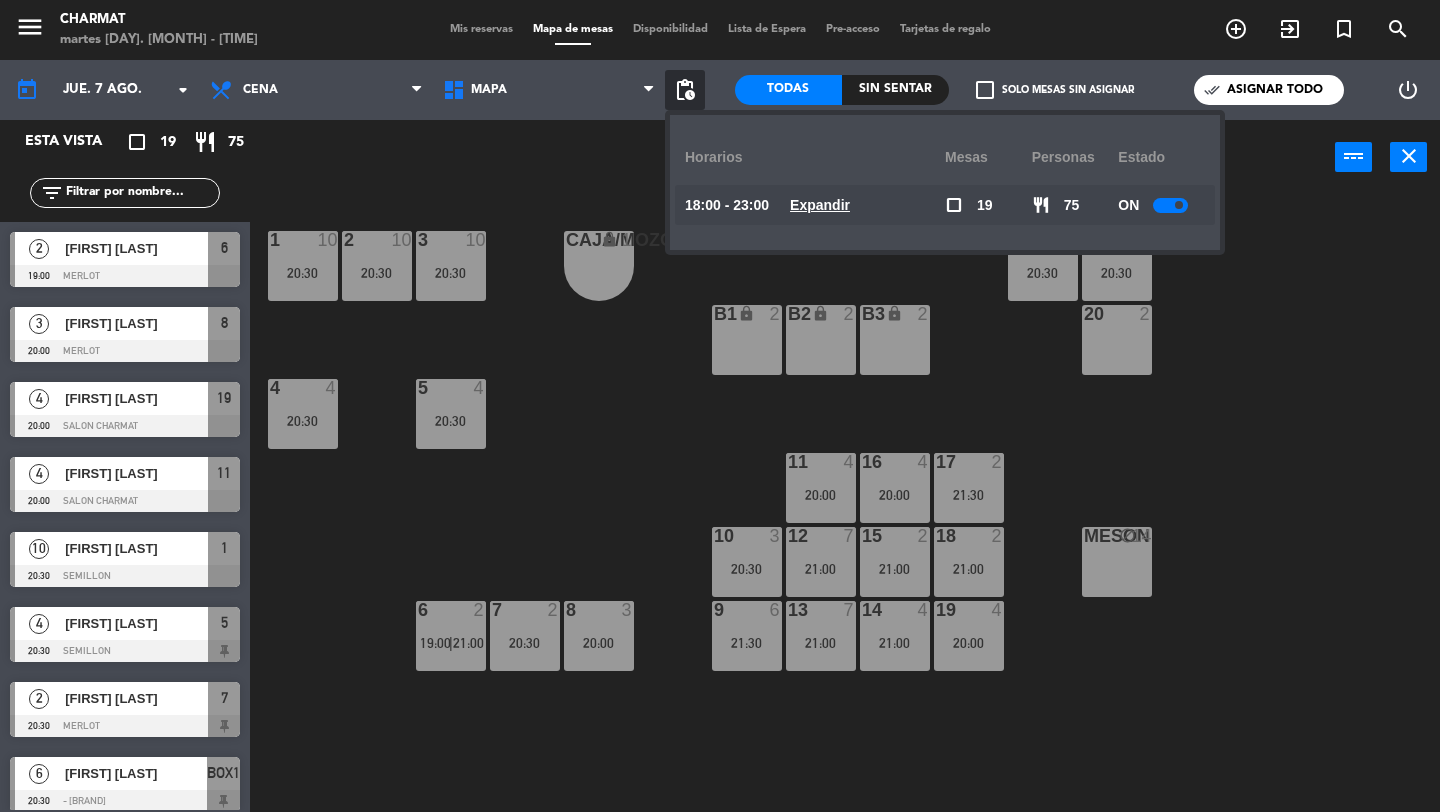 click on "Expandir" 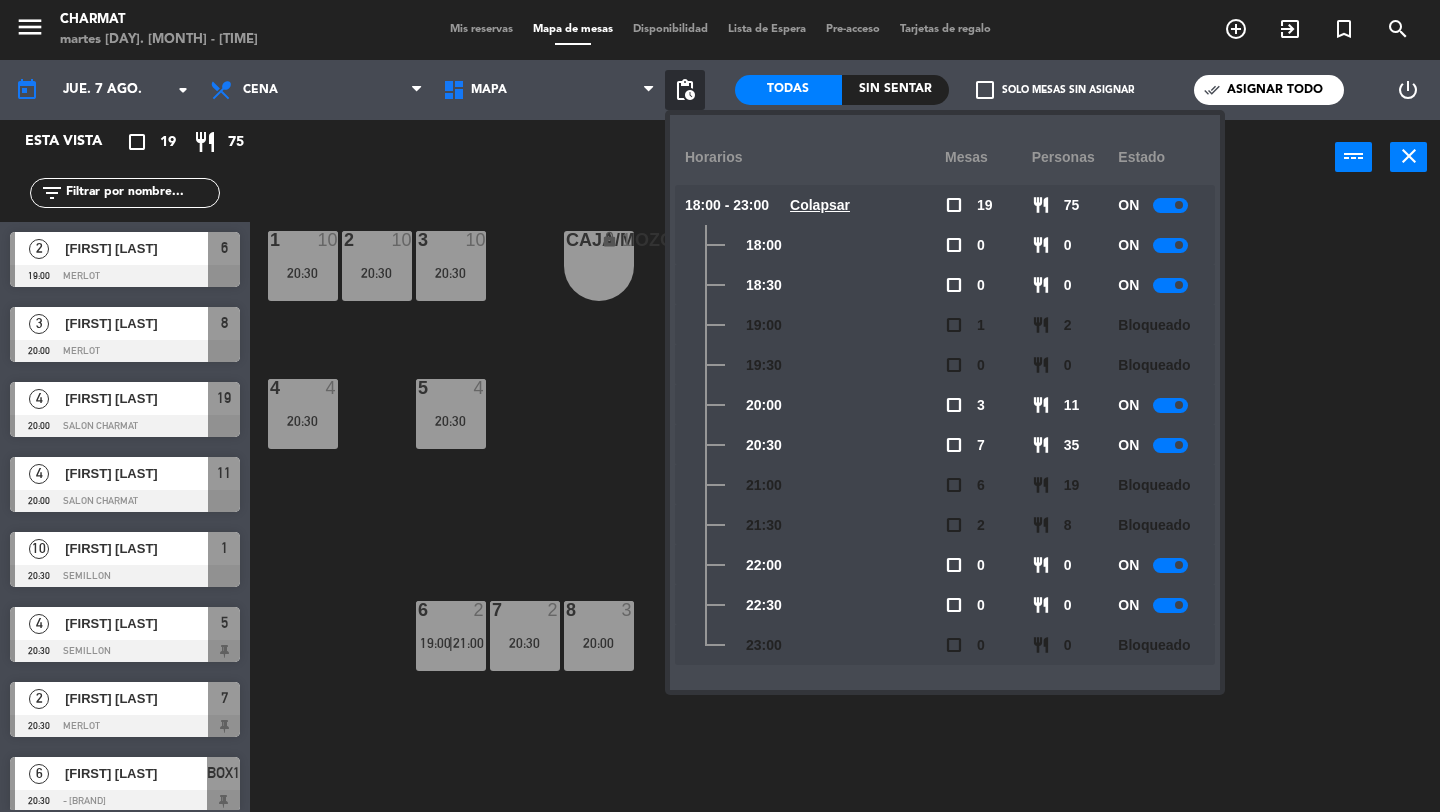 click on "CAJA/MOZOS lock  1  1  10   20:30  2  10   20:30  3  10   20:30  BOX1  6   20:30  BOX2  6   20:30  B1 lock  2  B2 lock  2  B3 lock  2  20  2  4  4   20:30  5  4   20:30  11  4   20:00  16  4   20:00  17  2   21:30  10  3   20:30  12  7   21:00  15  2   21:00  18  2   21:00  MESON block  14  9  6   21:30  13  7   21:00  14  4   21:00  19  4   20:00  6  2   19:00    |    21:00     7  2   20:30  8  3   20:00" 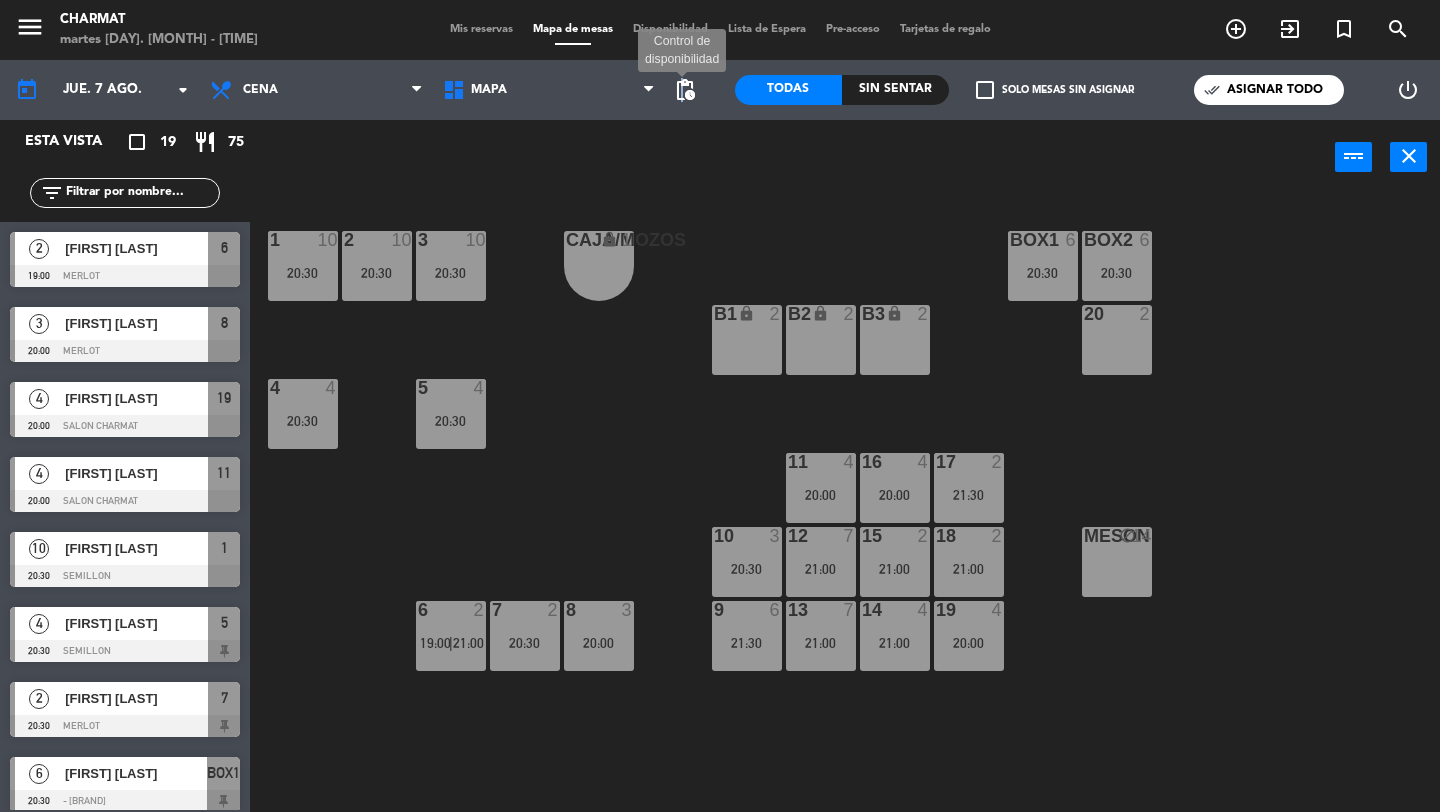 click on "pending_actions" 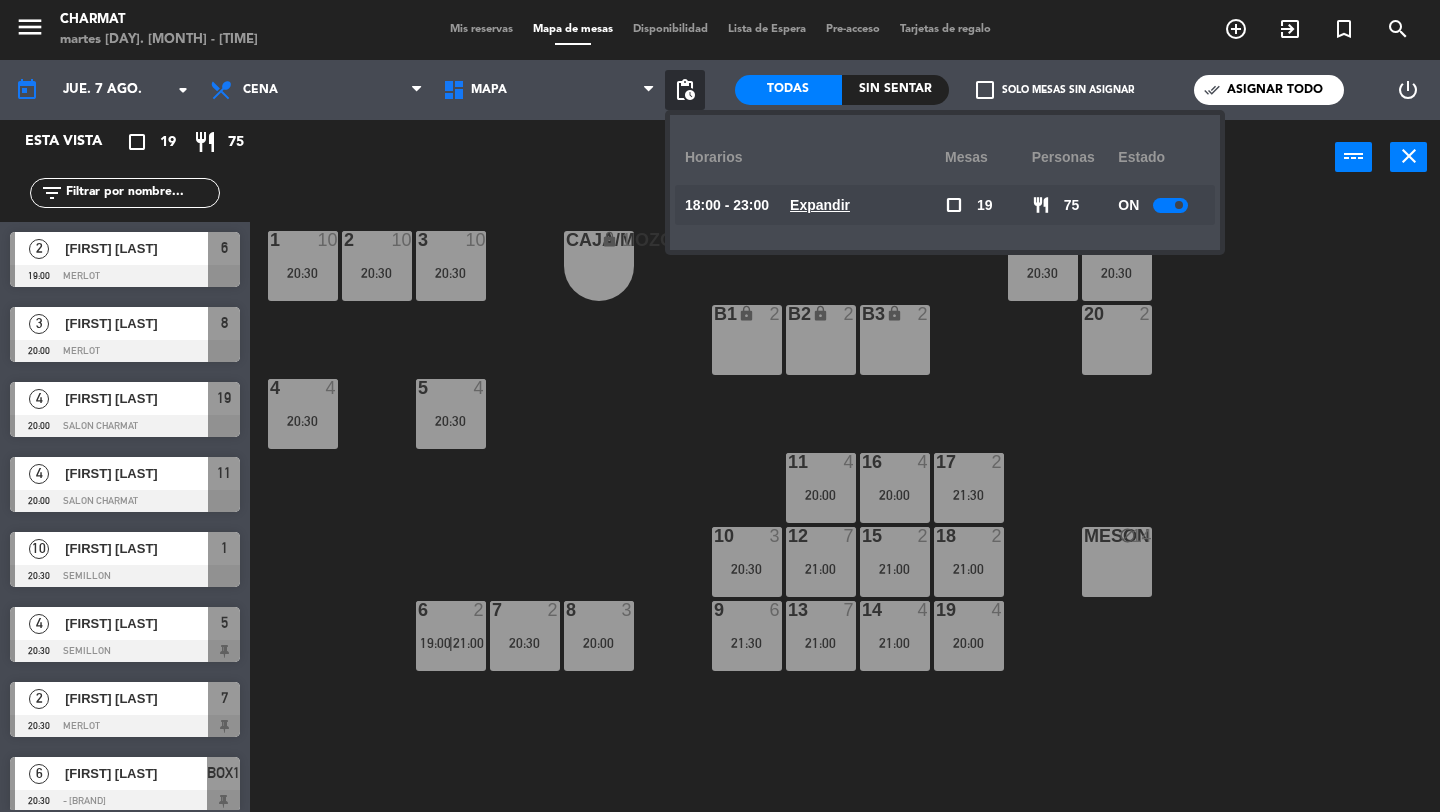 click on "today    jue. 7 ago. arrow_drop_down  Cena  Cena  Cena  MAPA   MAPA   MAPA  pending_actions Horarios Mesas personas Estado 18:00 - 23:00 Expandir check_box_outline_blank 19 restaurant 75 ON" 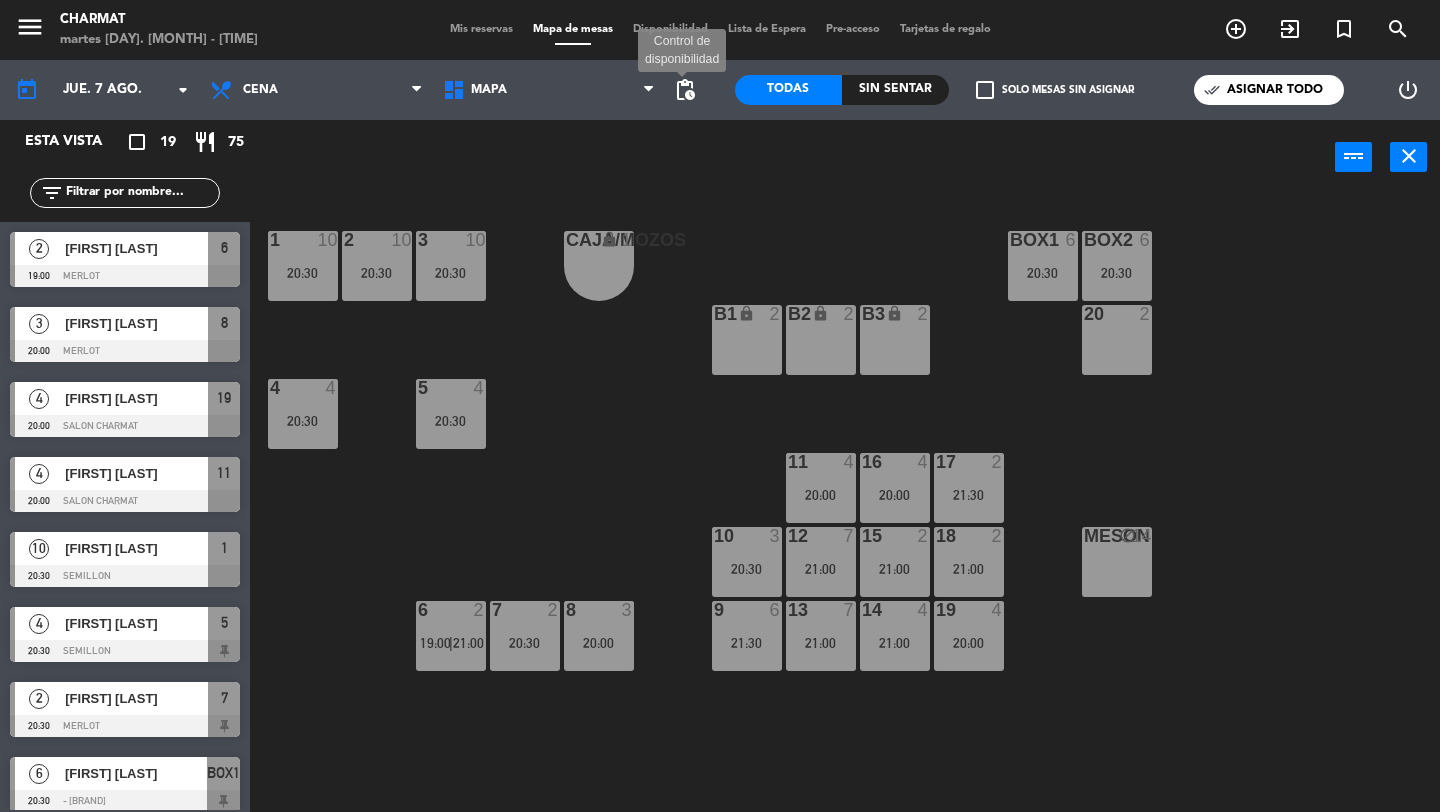 click on "pending_actions" 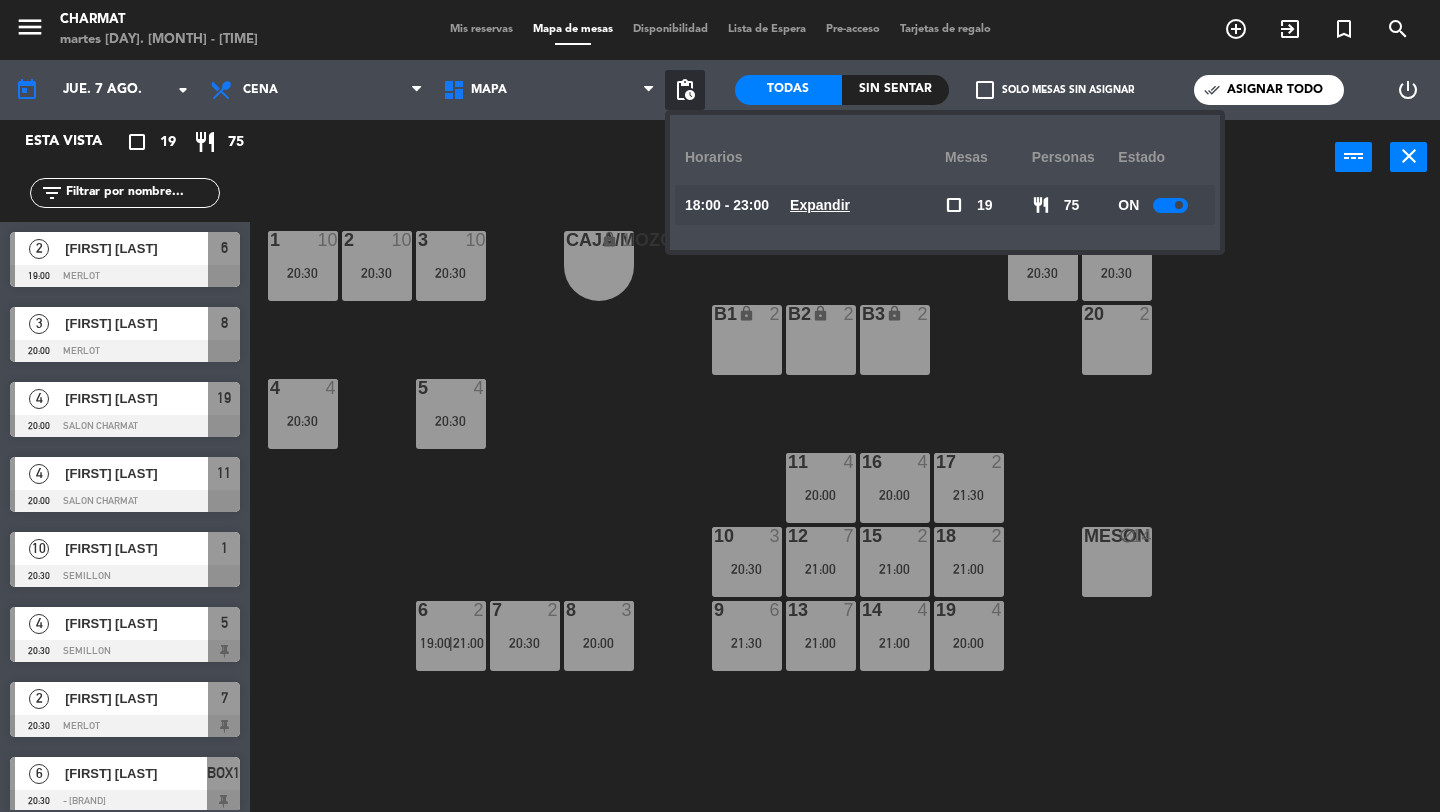 click on "Expandir" 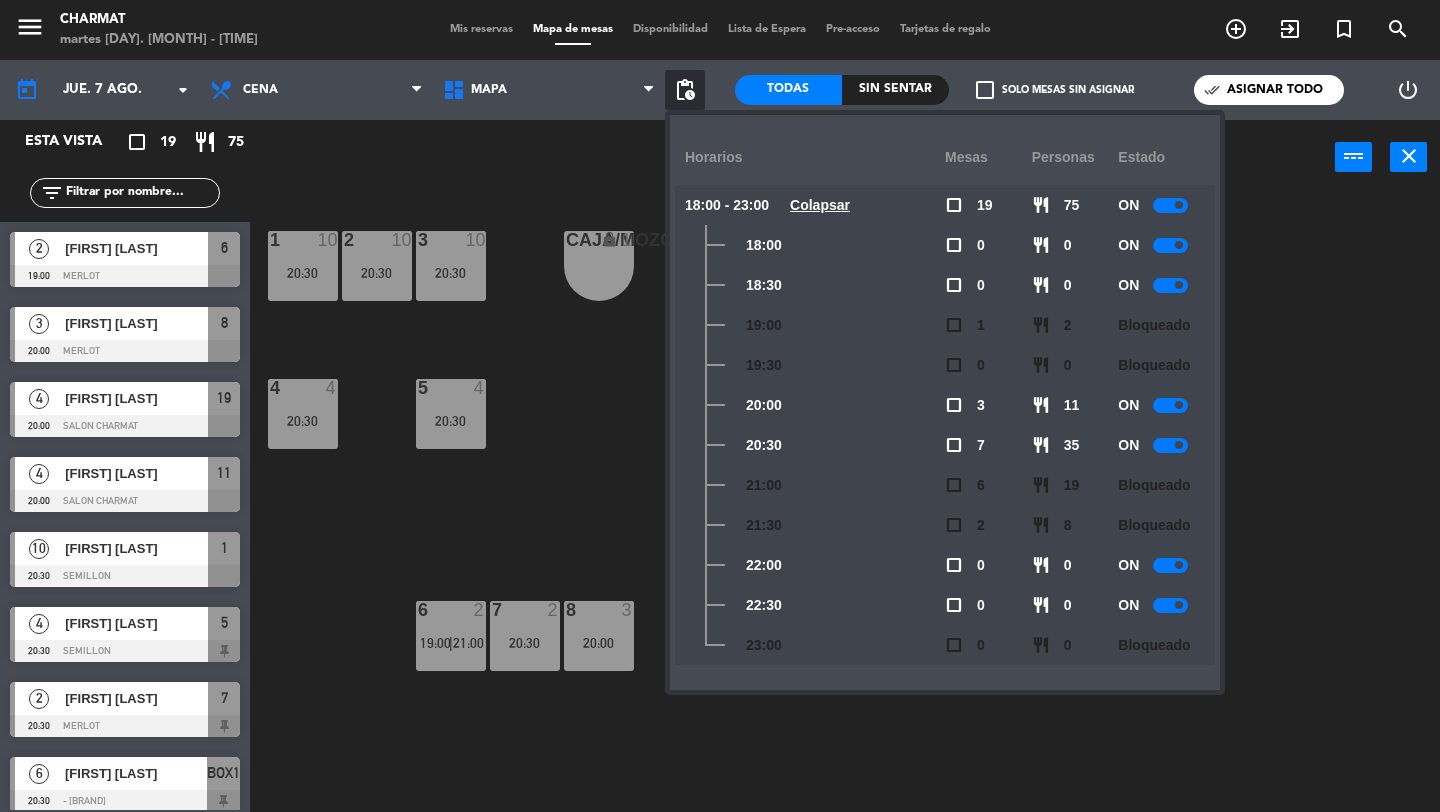 click 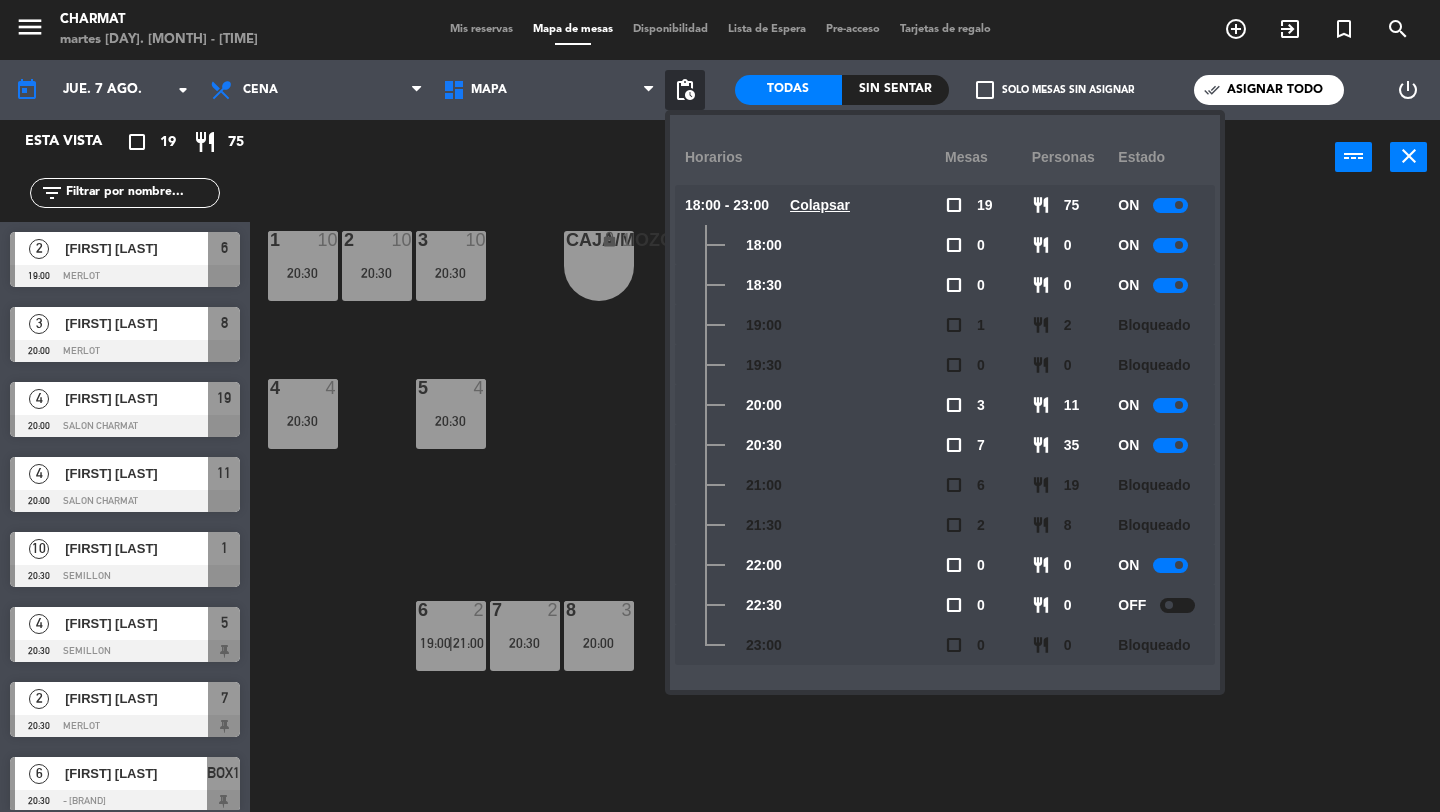 click on "Colapsar" 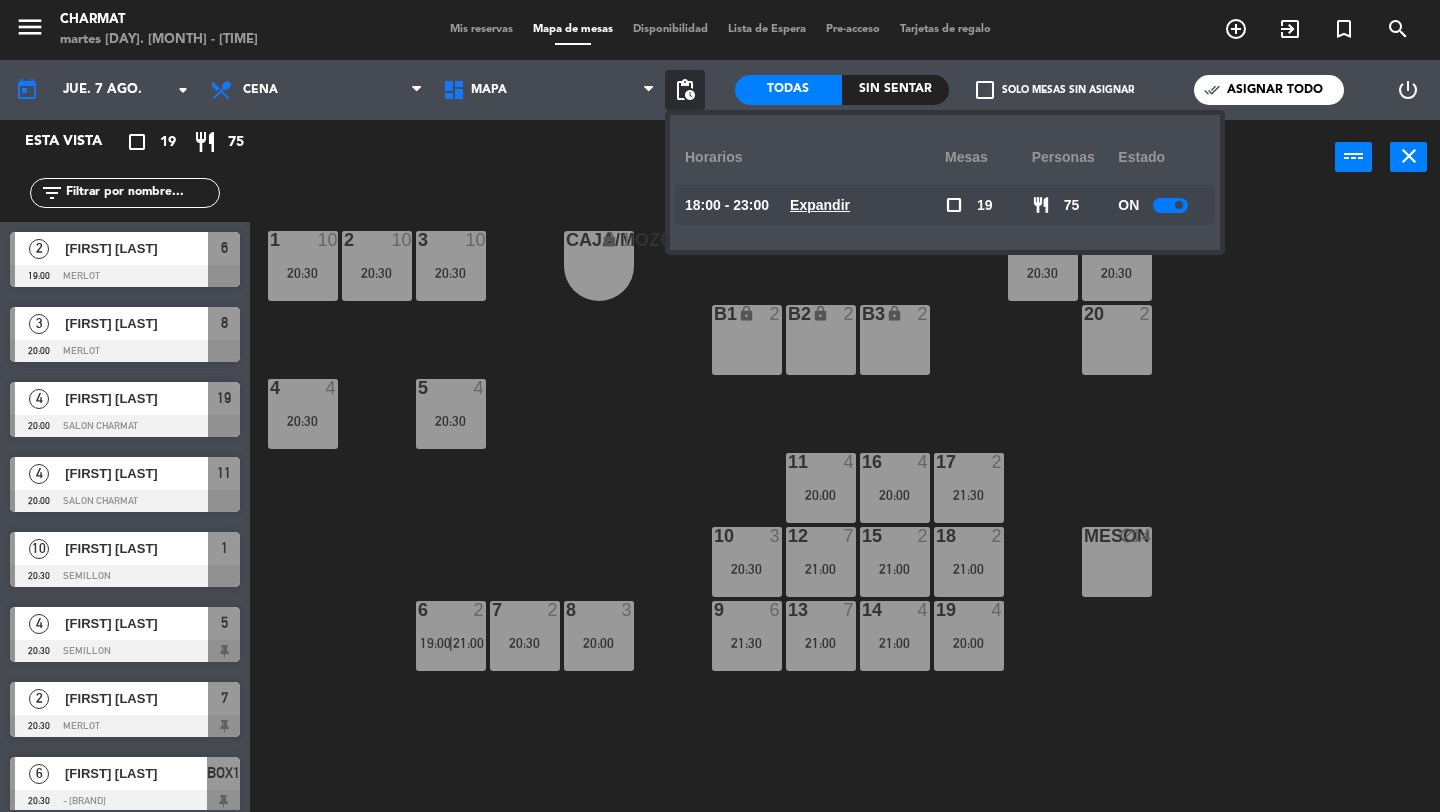 click on "Expandir" 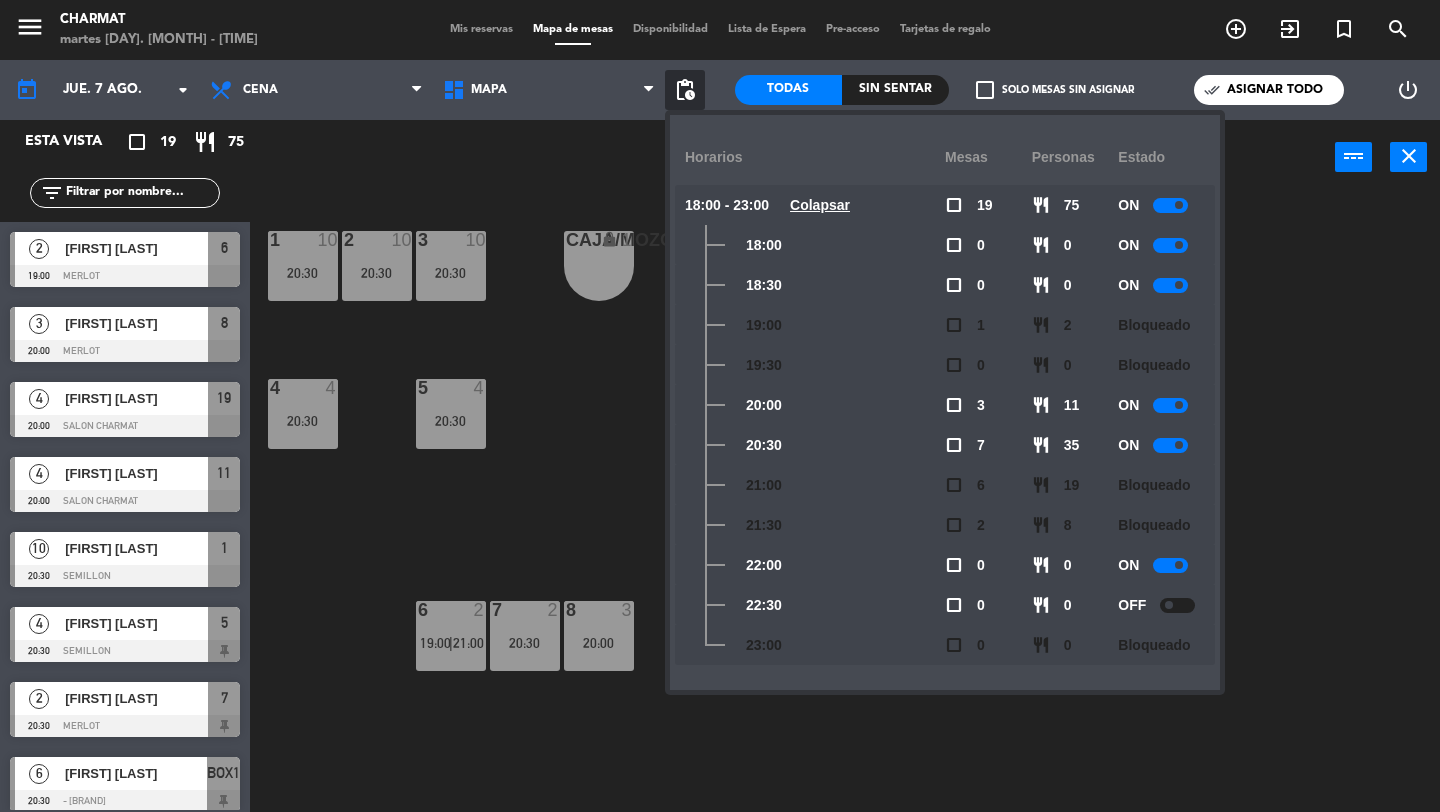 click 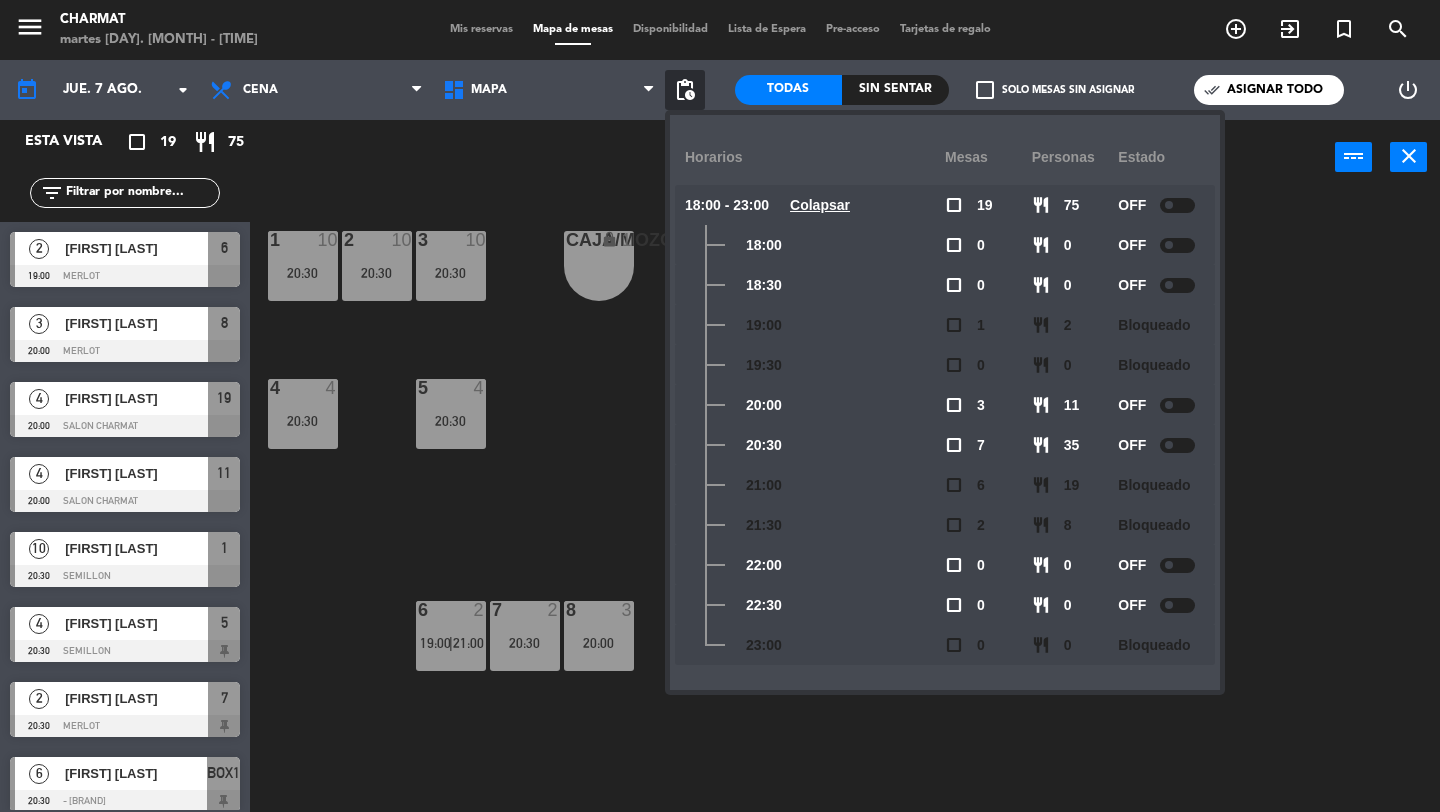 click 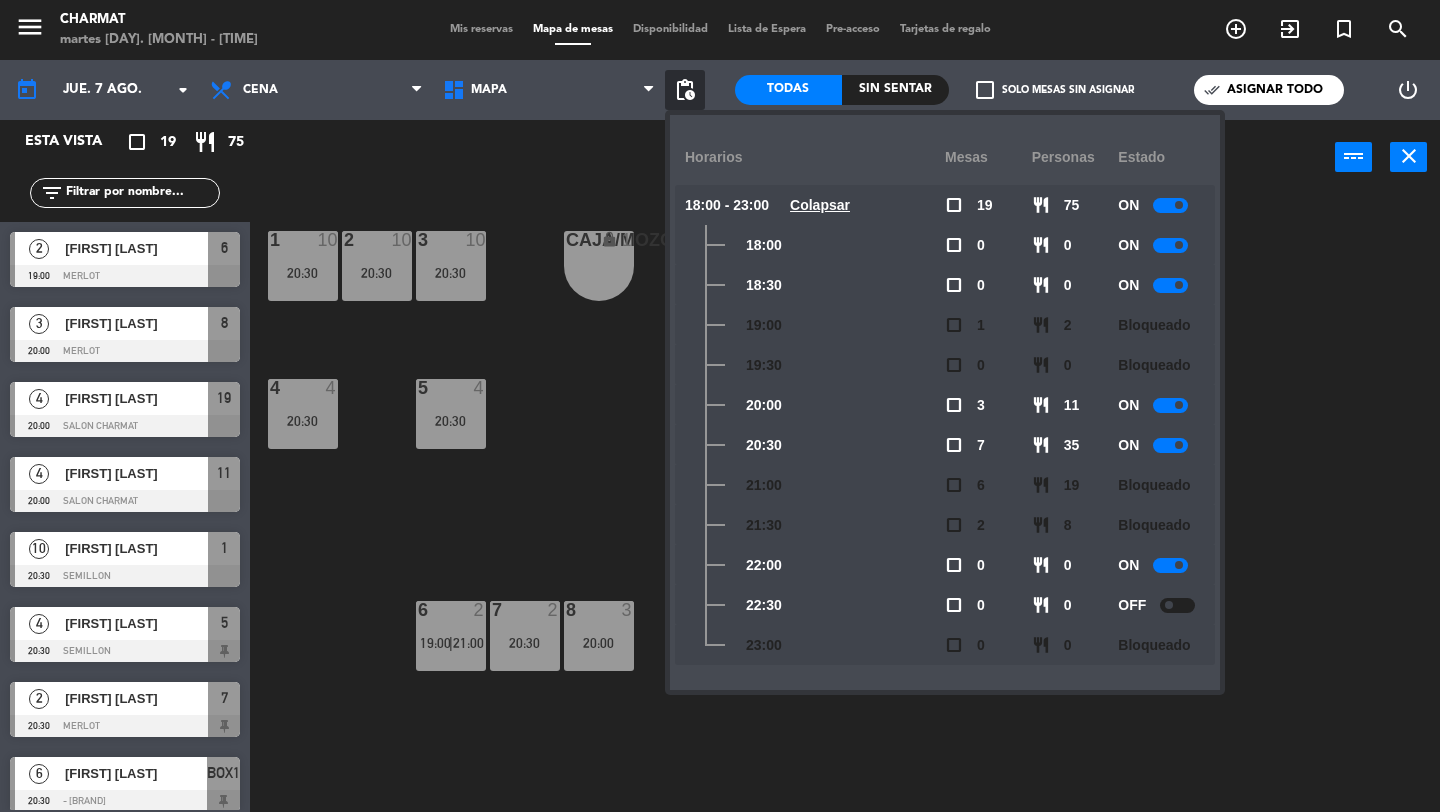 click 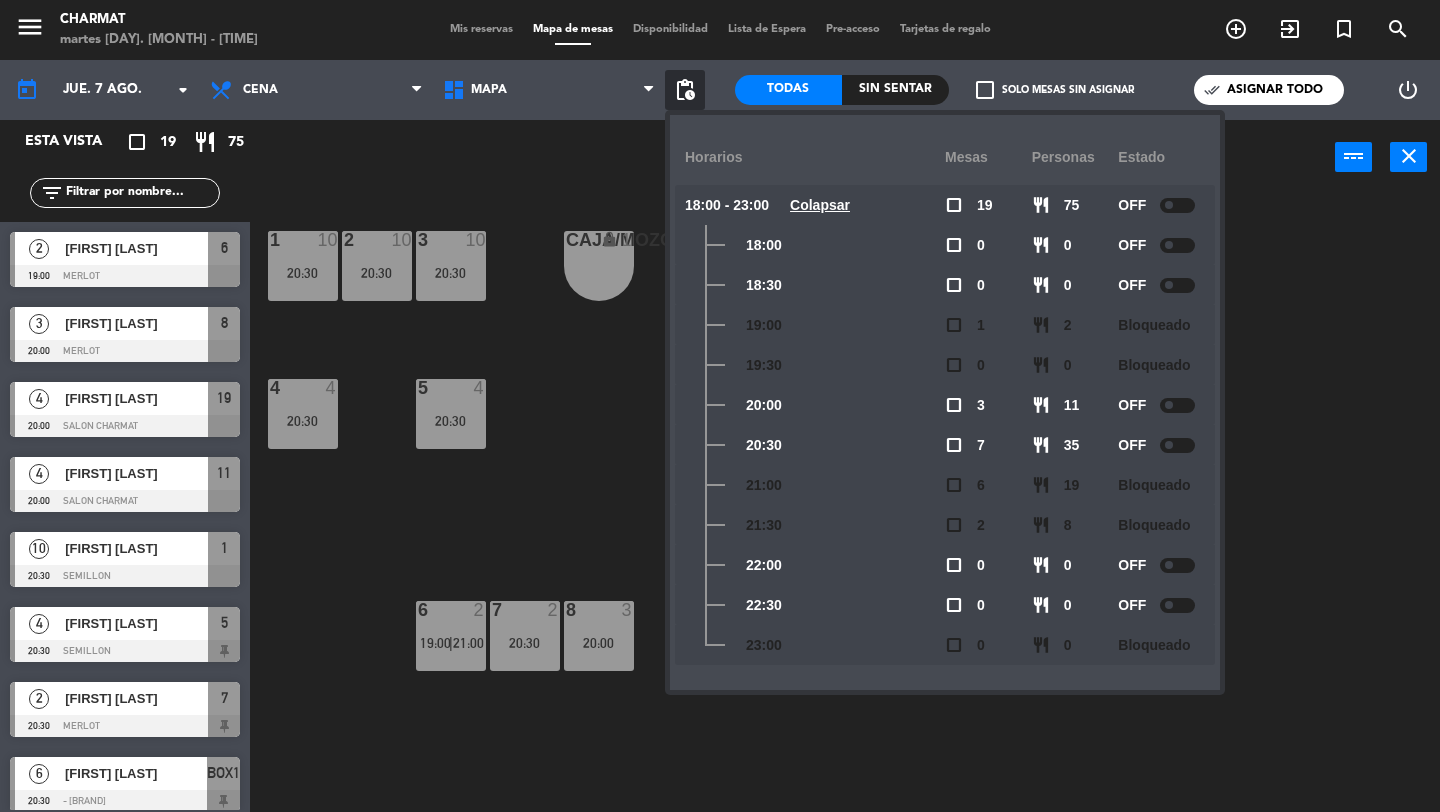 click 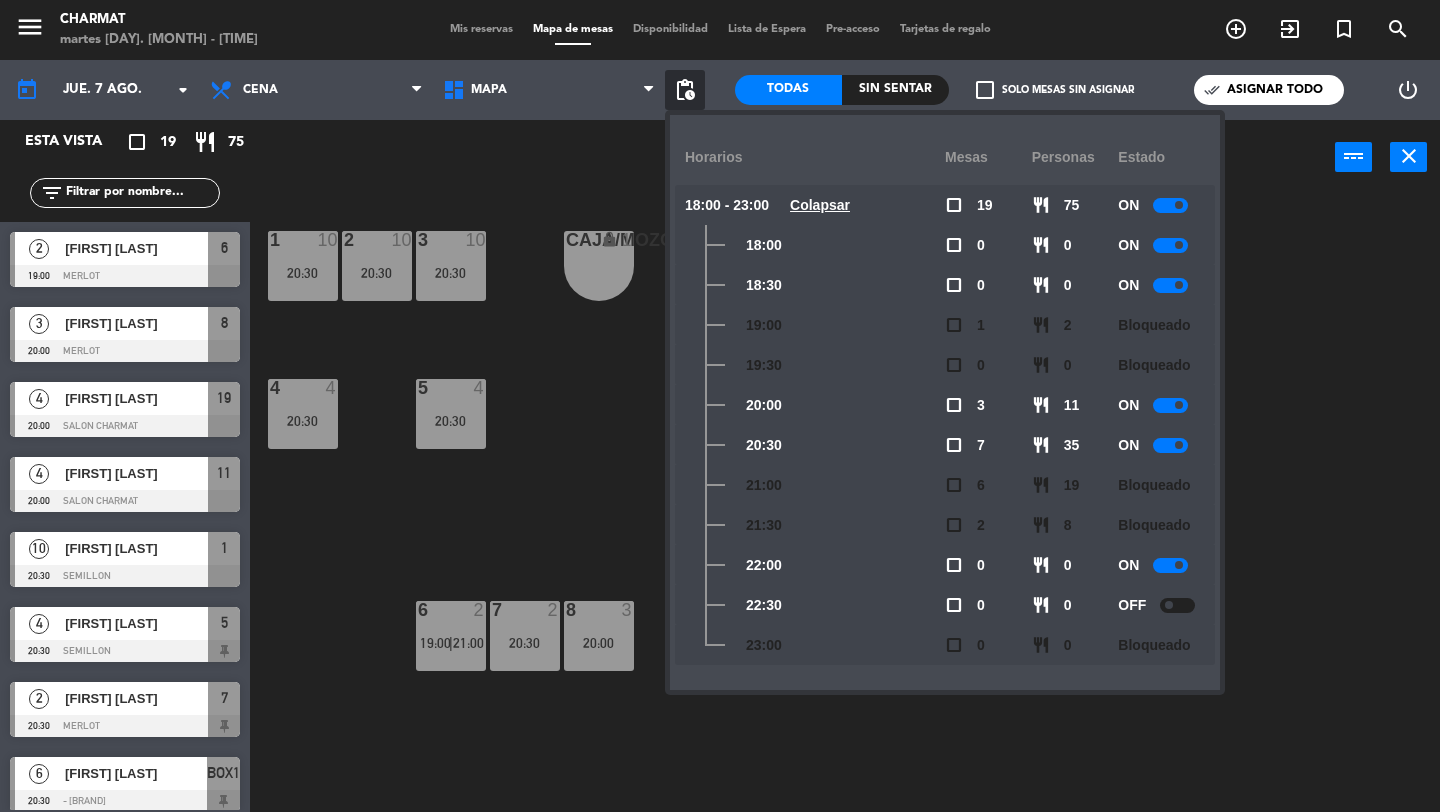 click 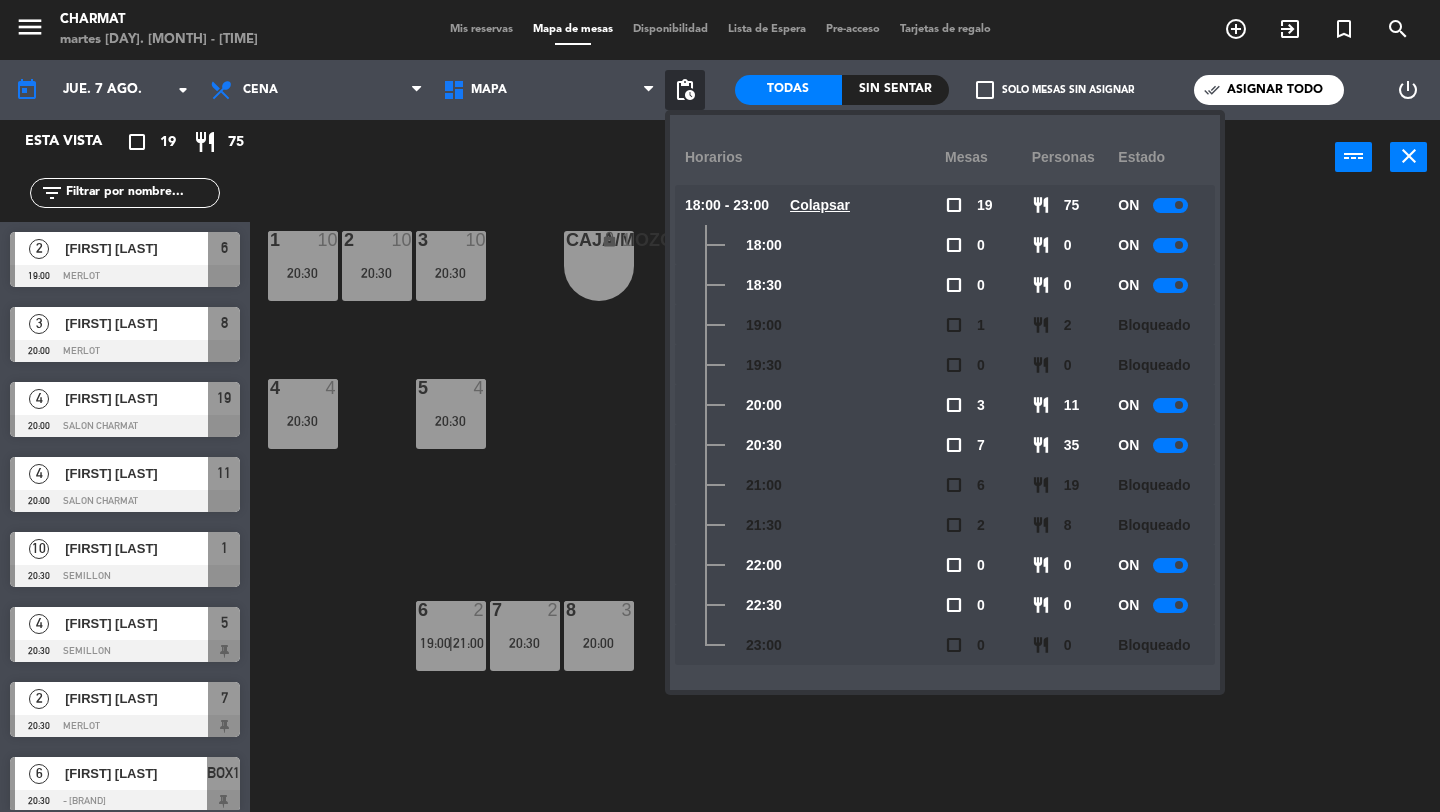 click 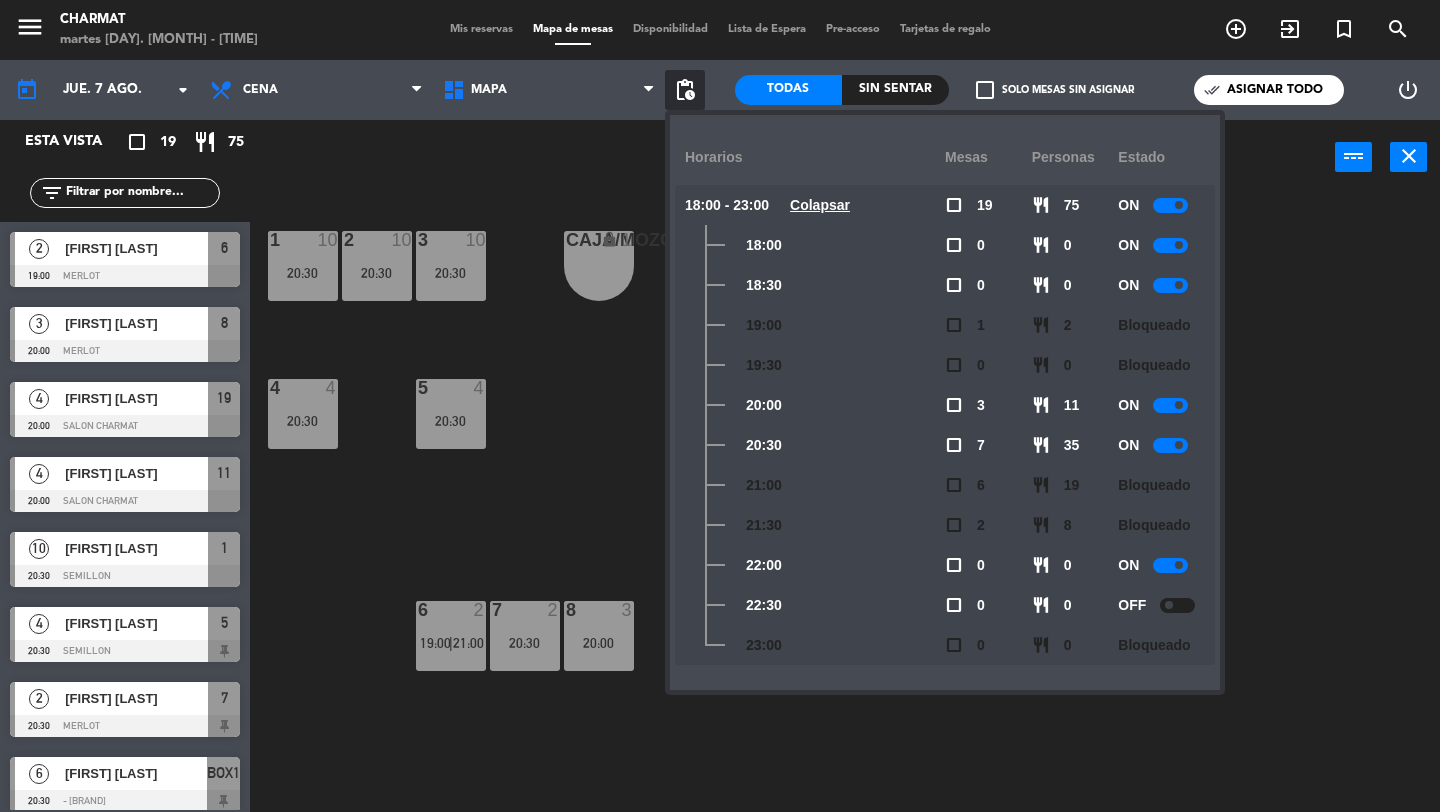 click on "Colapsar" 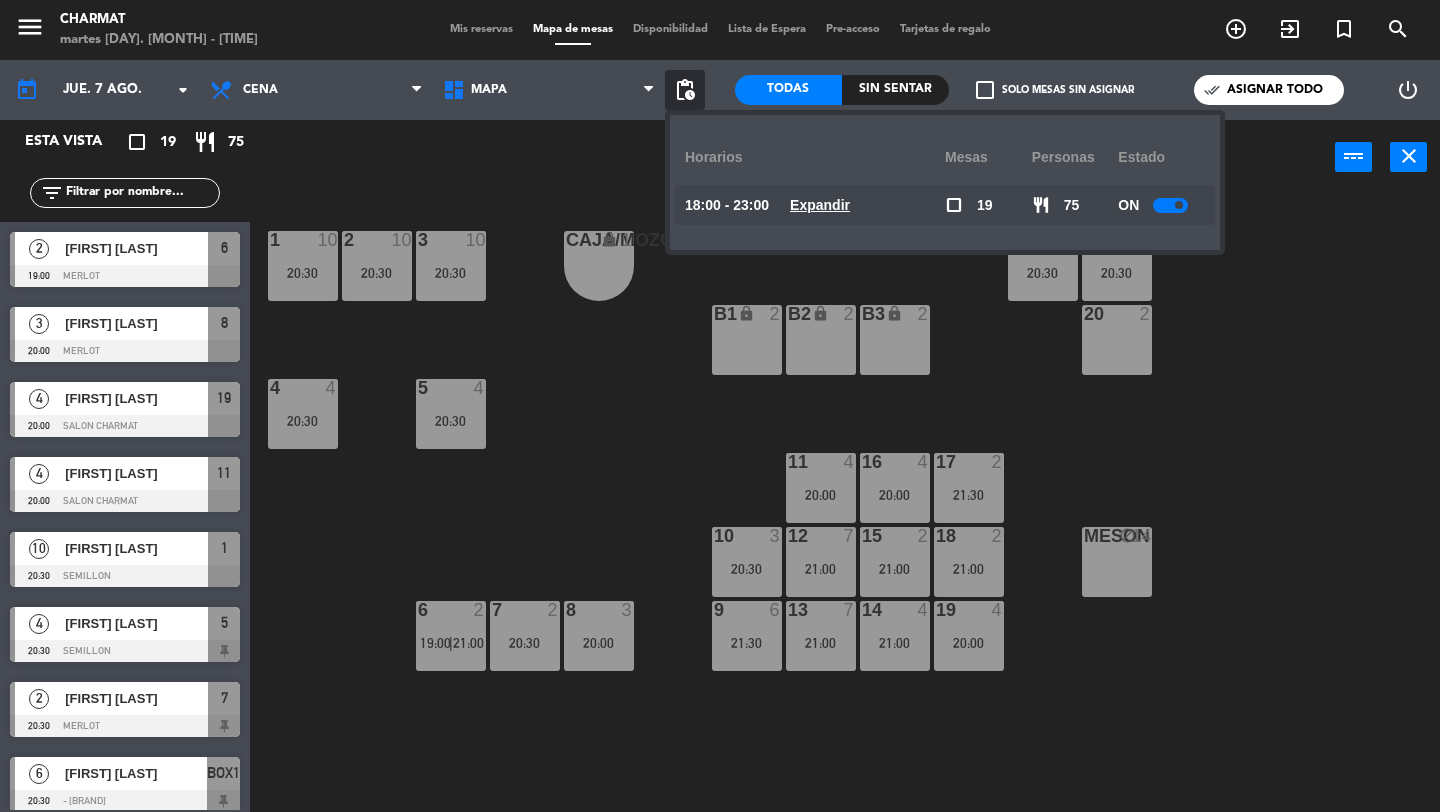 click on "power_input close" at bounding box center [792, 158] 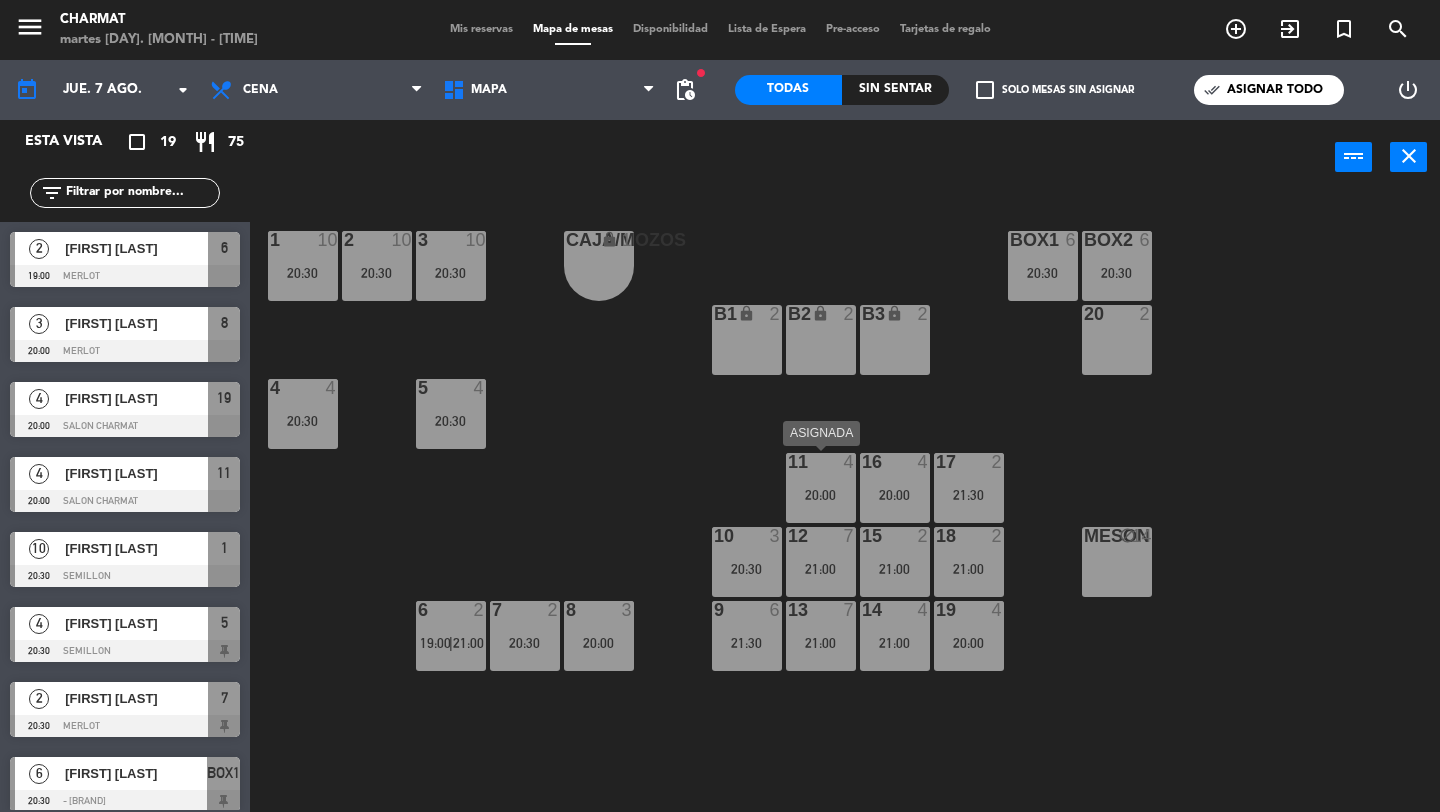 click on "20:00" at bounding box center (821, 495) 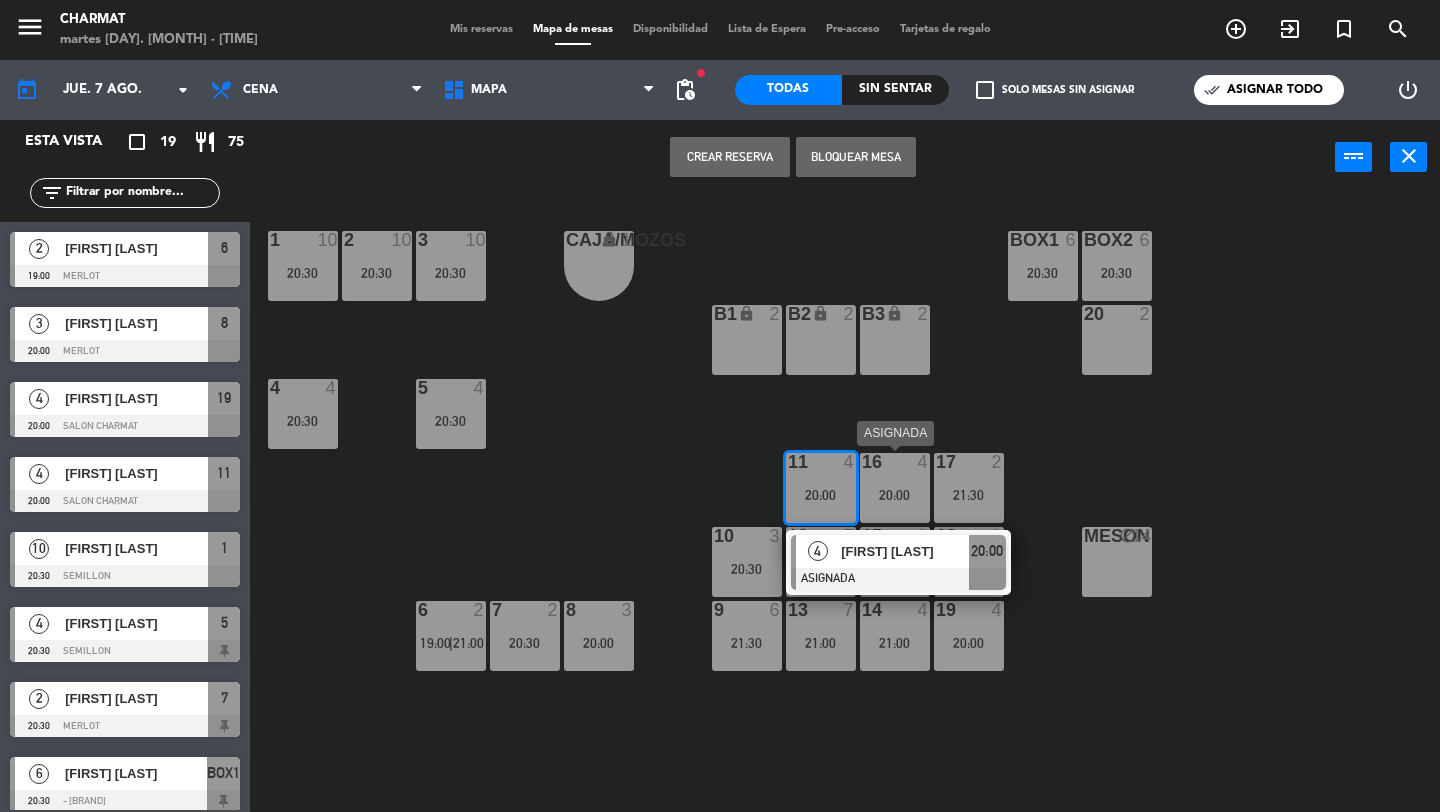 click on "20:00" at bounding box center [895, 495] 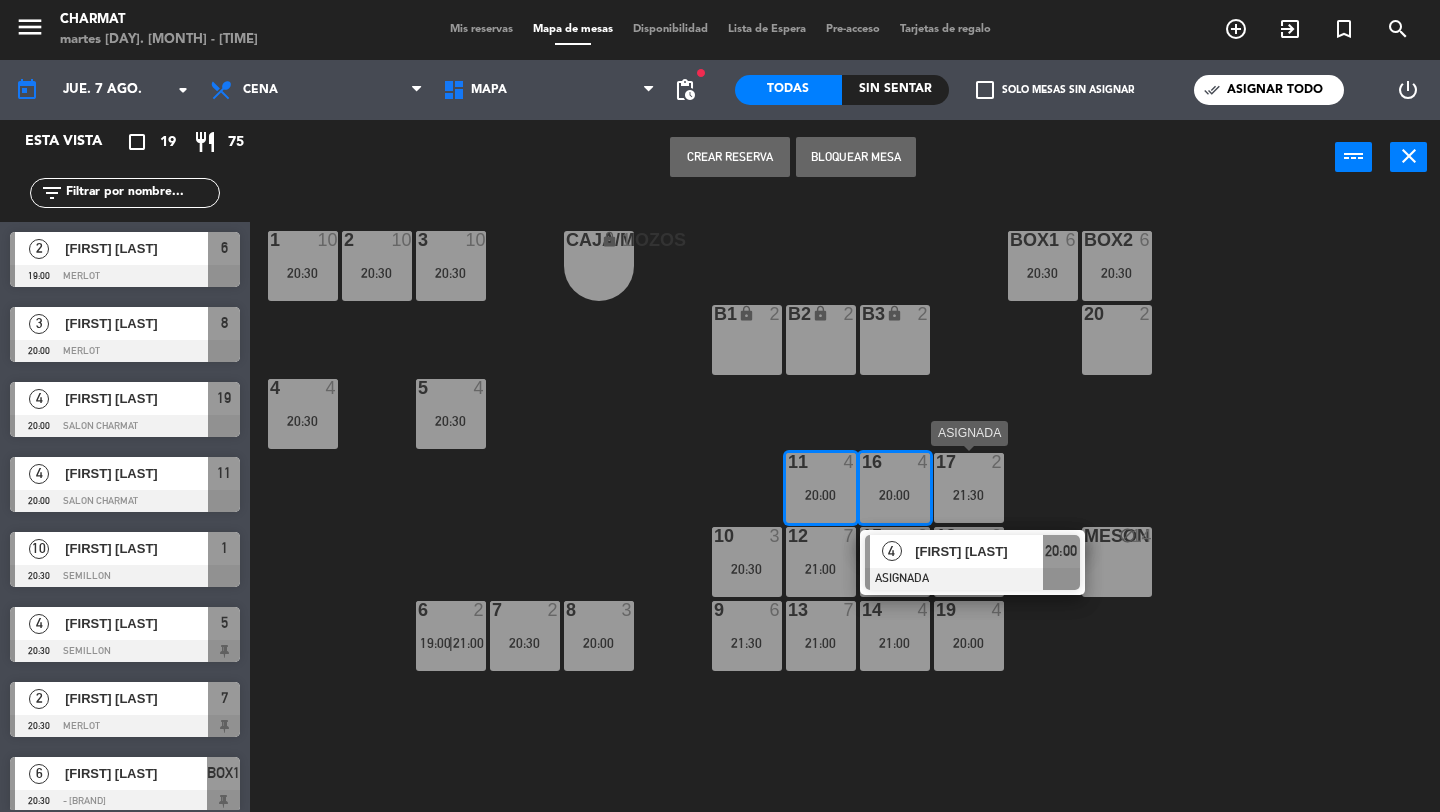 click on "21:30" at bounding box center (969, 494) 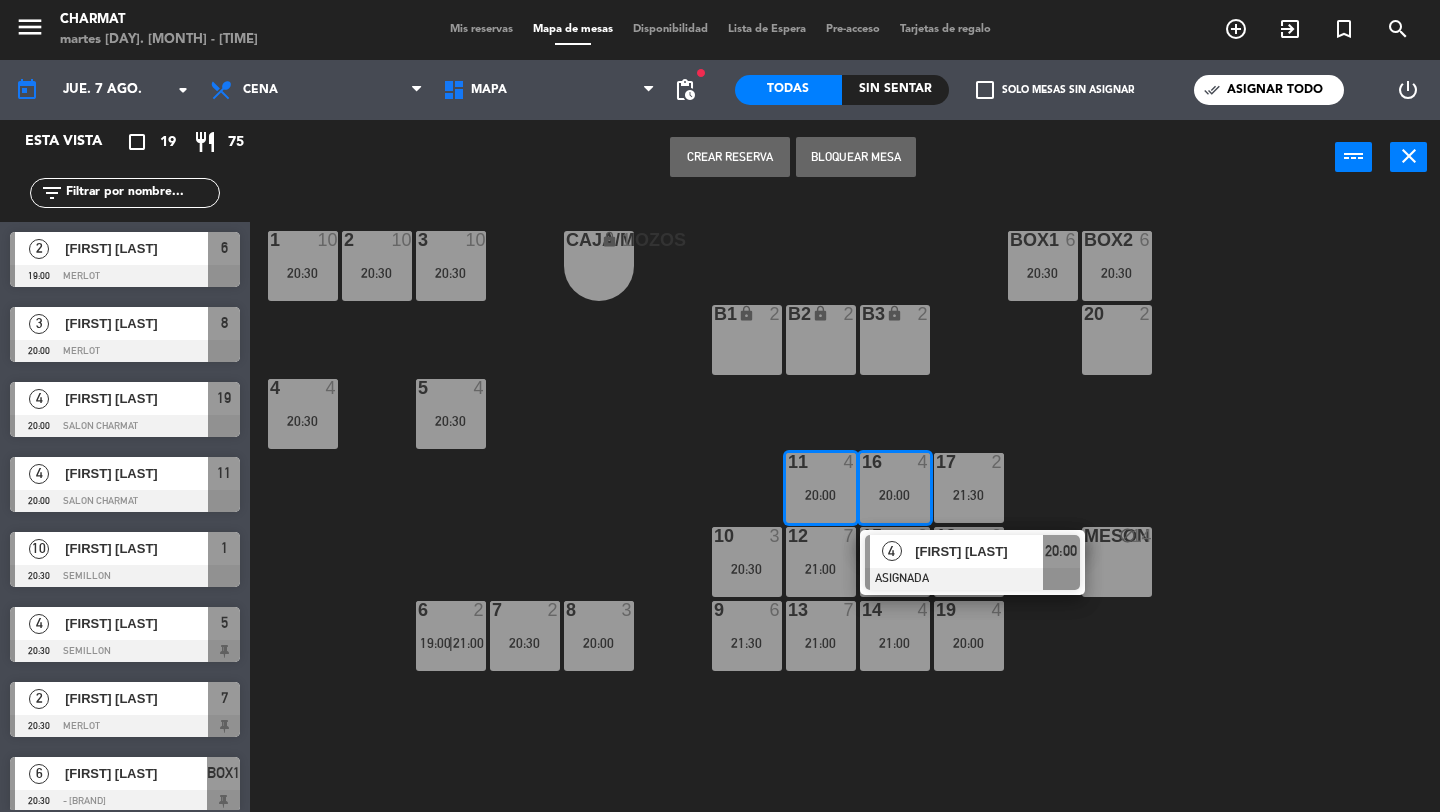 click on "CAJA/MOZOS lock  1  1  10   20:30  2  10   20:30  3  10   20:30  BOX1  6   20:30  BOX2  6   20:30  B1 lock  2  B2 lock  2  B3 lock  2  20  2  4  4   20:30  5  4   20:30  11  4   20:00  16  4   20:00   4   Lorena Morales   ASIGNADA  20:00 17  2   21:30  10  3   20:30  12  7   21:00  15  2   21:00  18  2   21:00  MESON block  14  9  6   21:30  13  7   21:00  14  4   21:00  19  4   20:00  6  2   19:00    |    21:00     7  2   20:30  8  3   20:00" 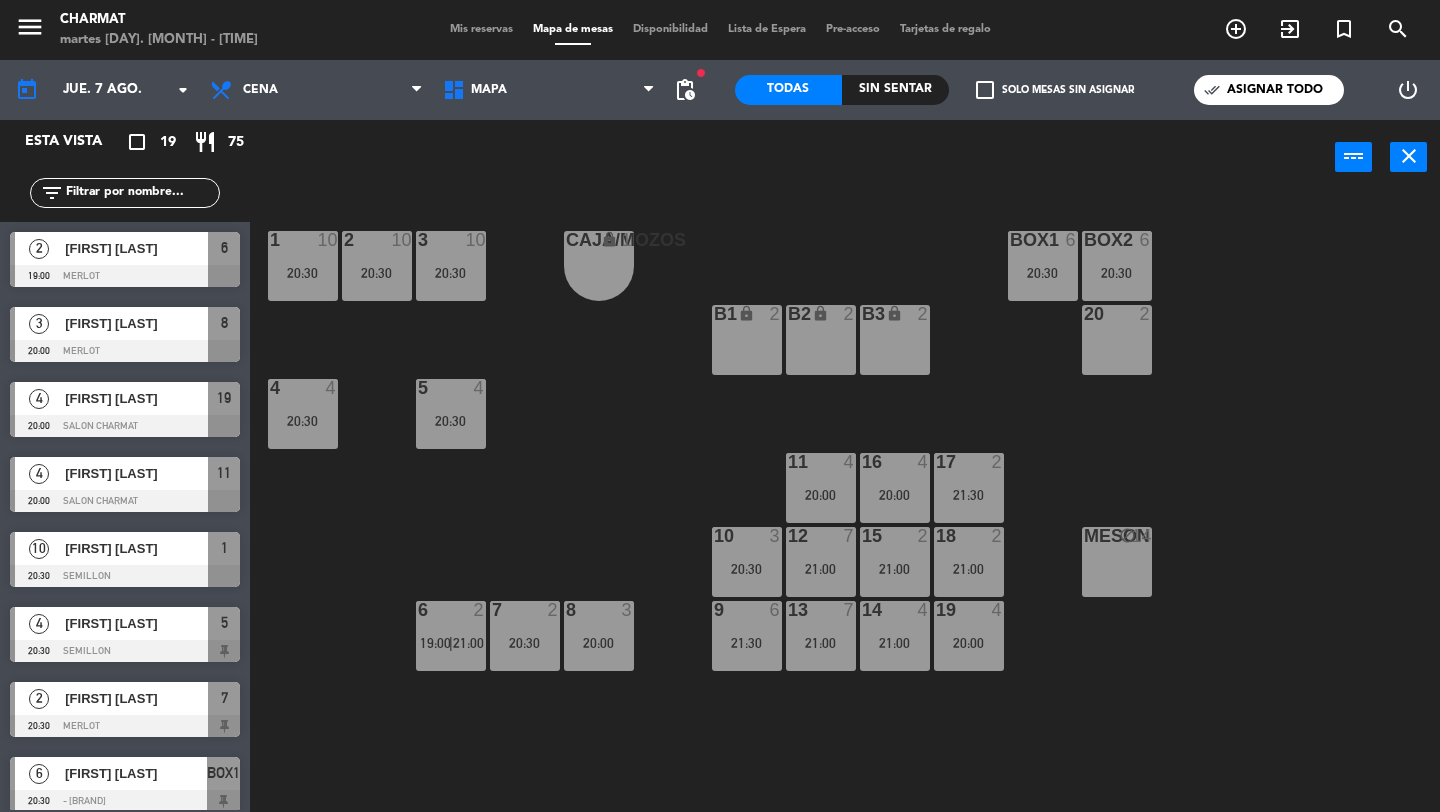 click on "Mis reservas" at bounding box center [481, 29] 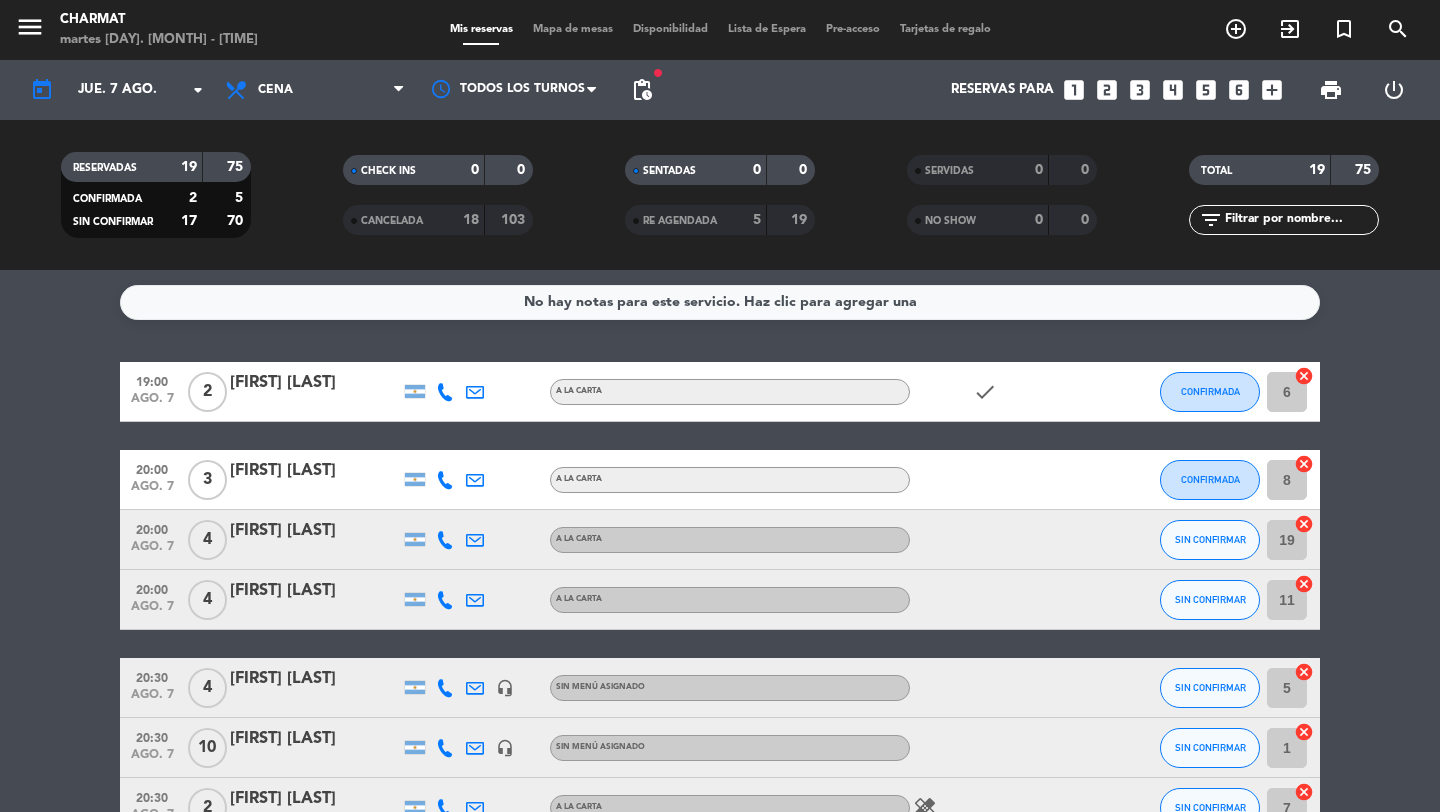 click on "SENTADAS" 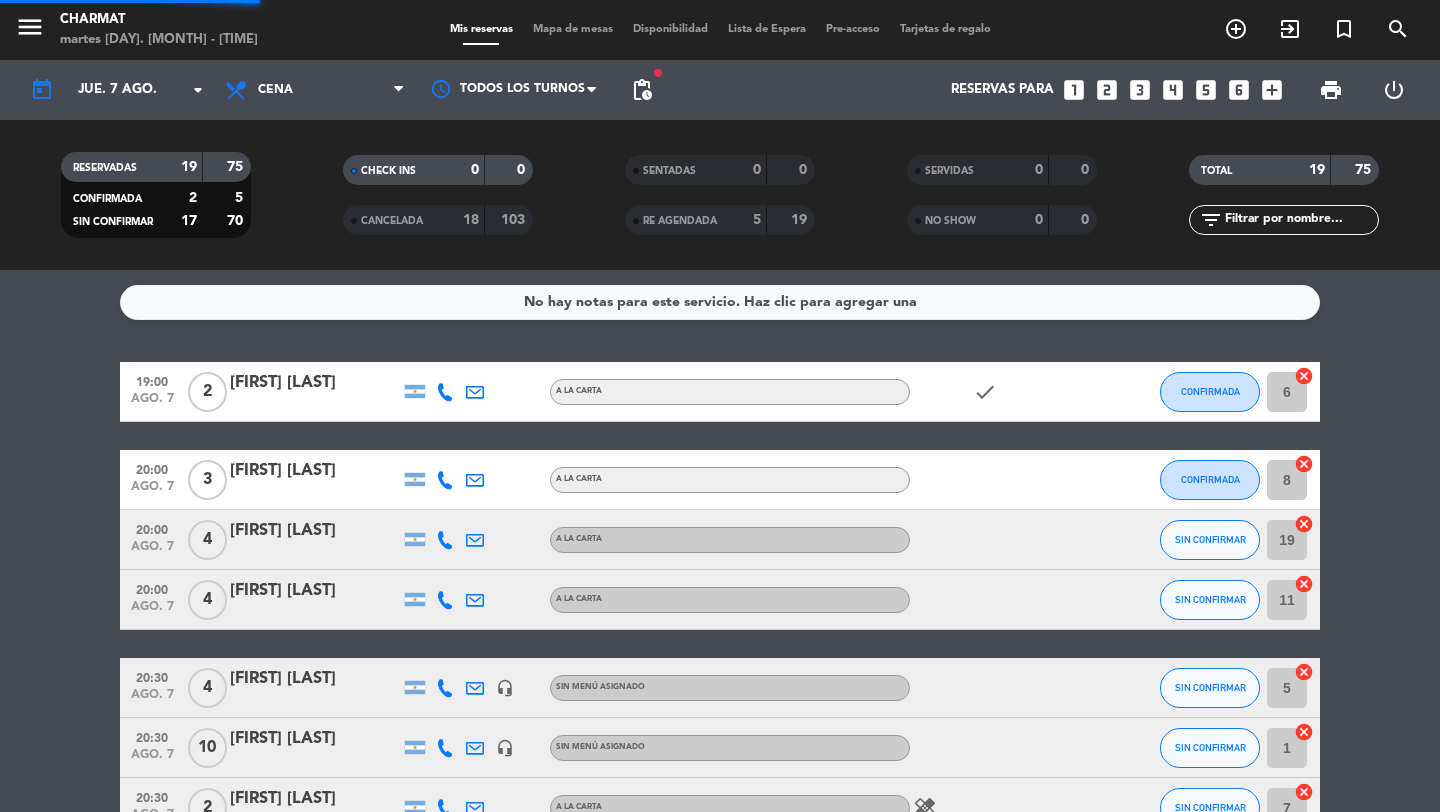 click on "0" 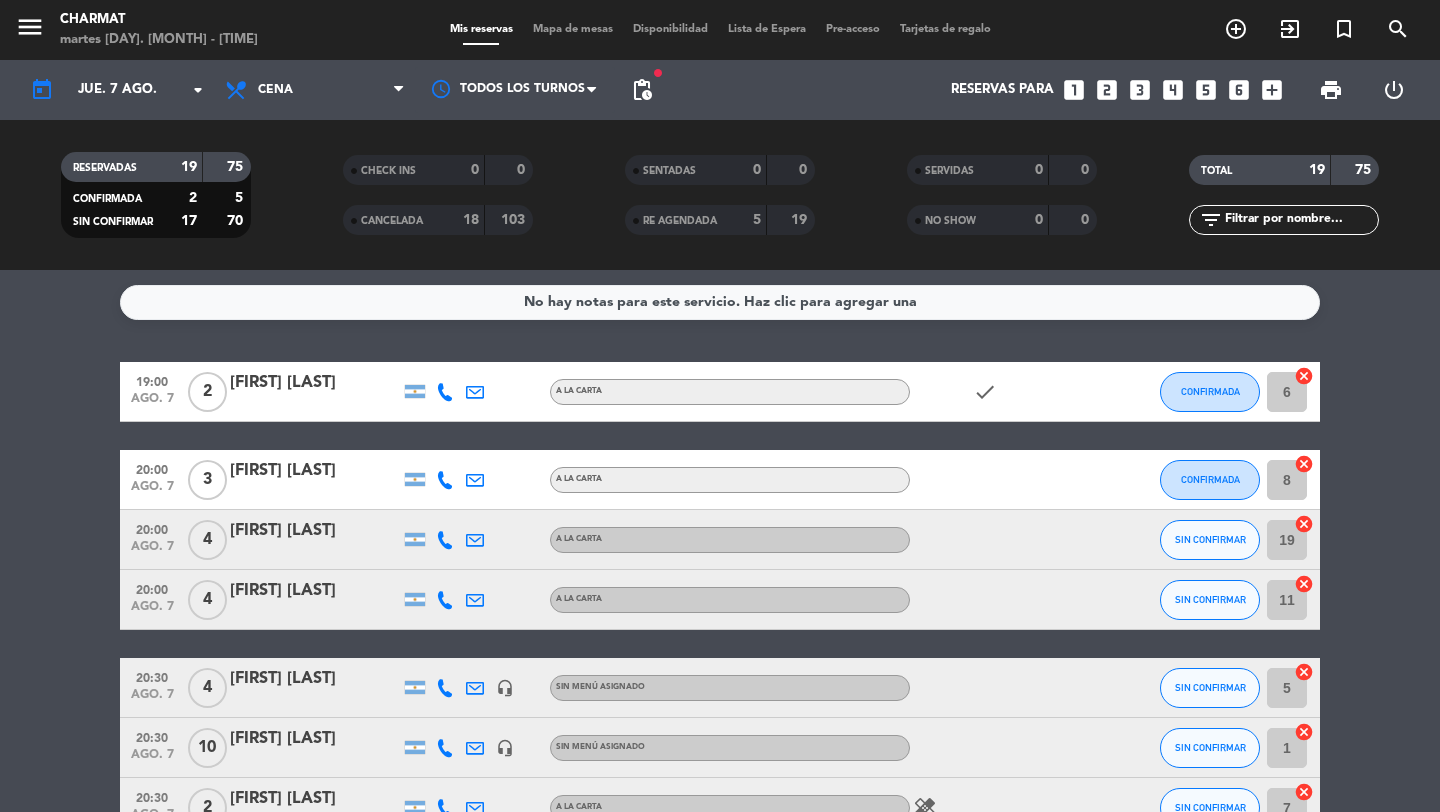 click on "18" 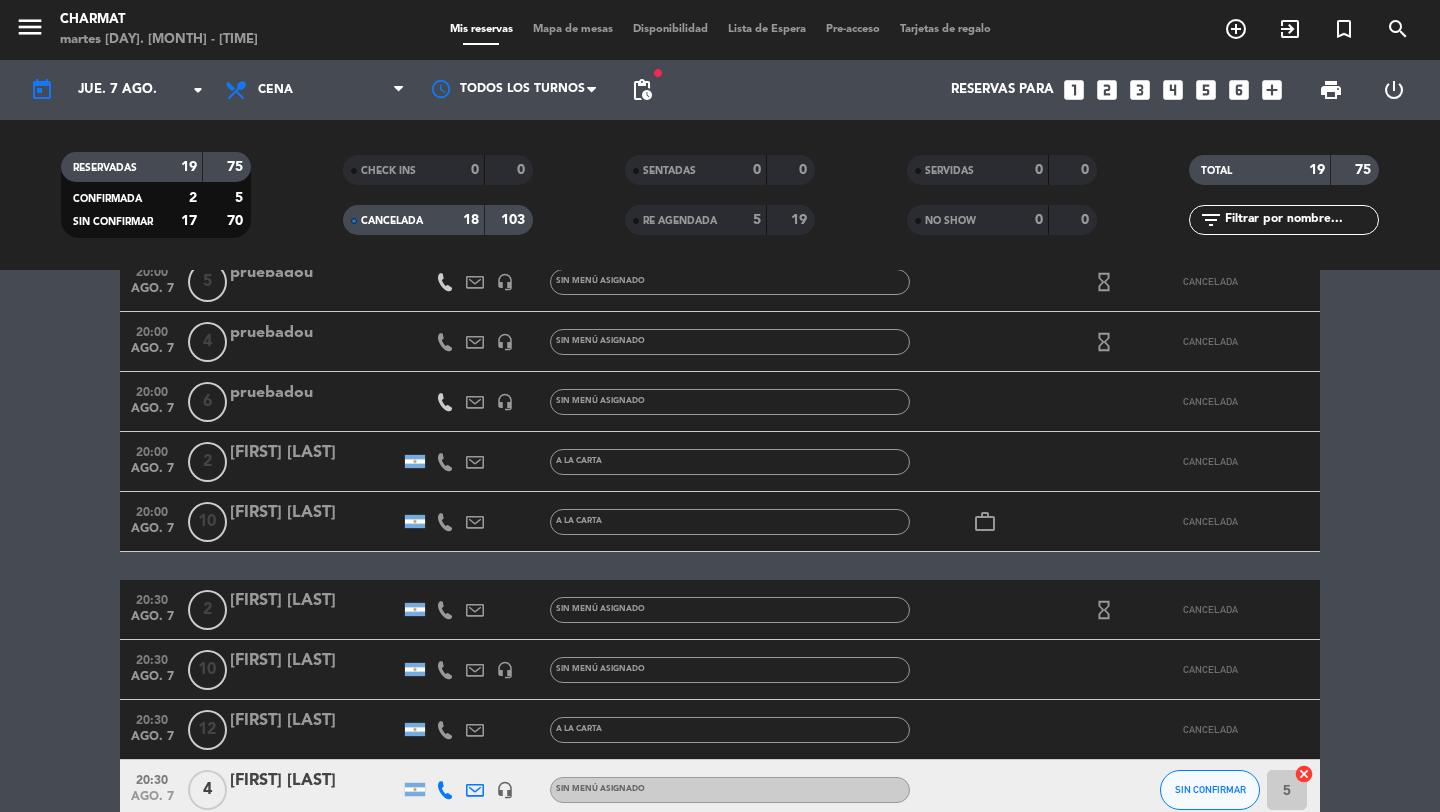 scroll, scrollTop: 0, scrollLeft: 0, axis: both 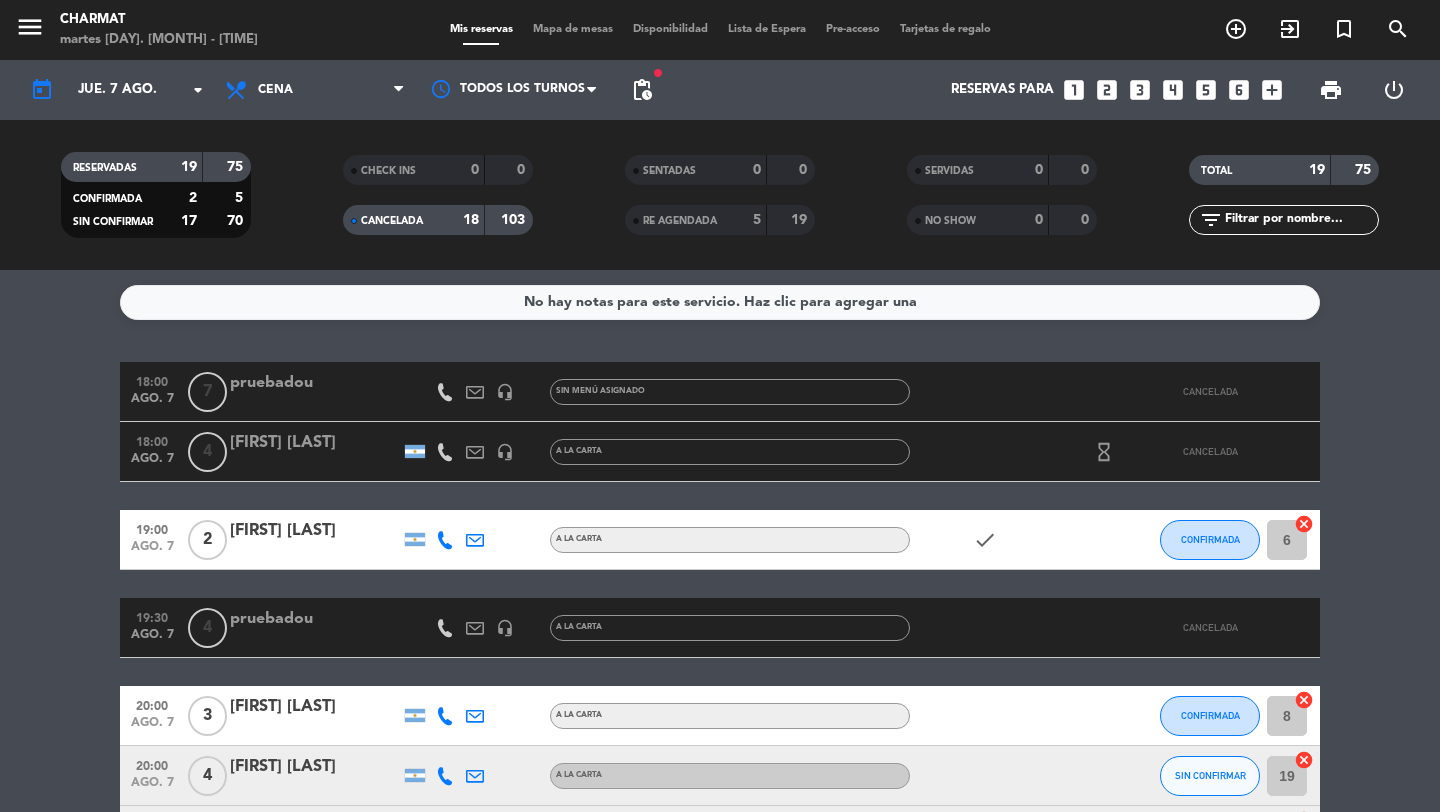 click on "[FIRST] [LAST]" 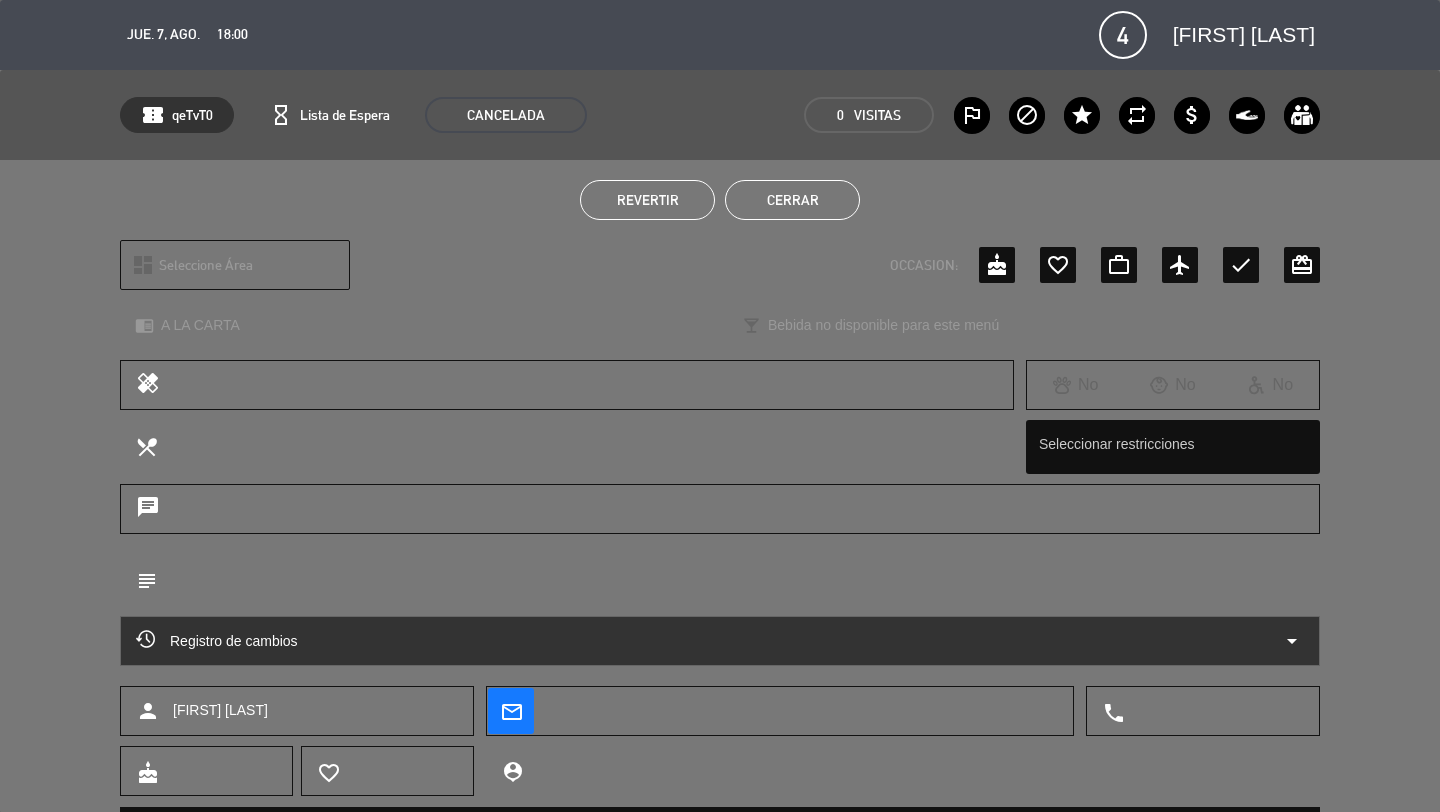 click on "Revertir" 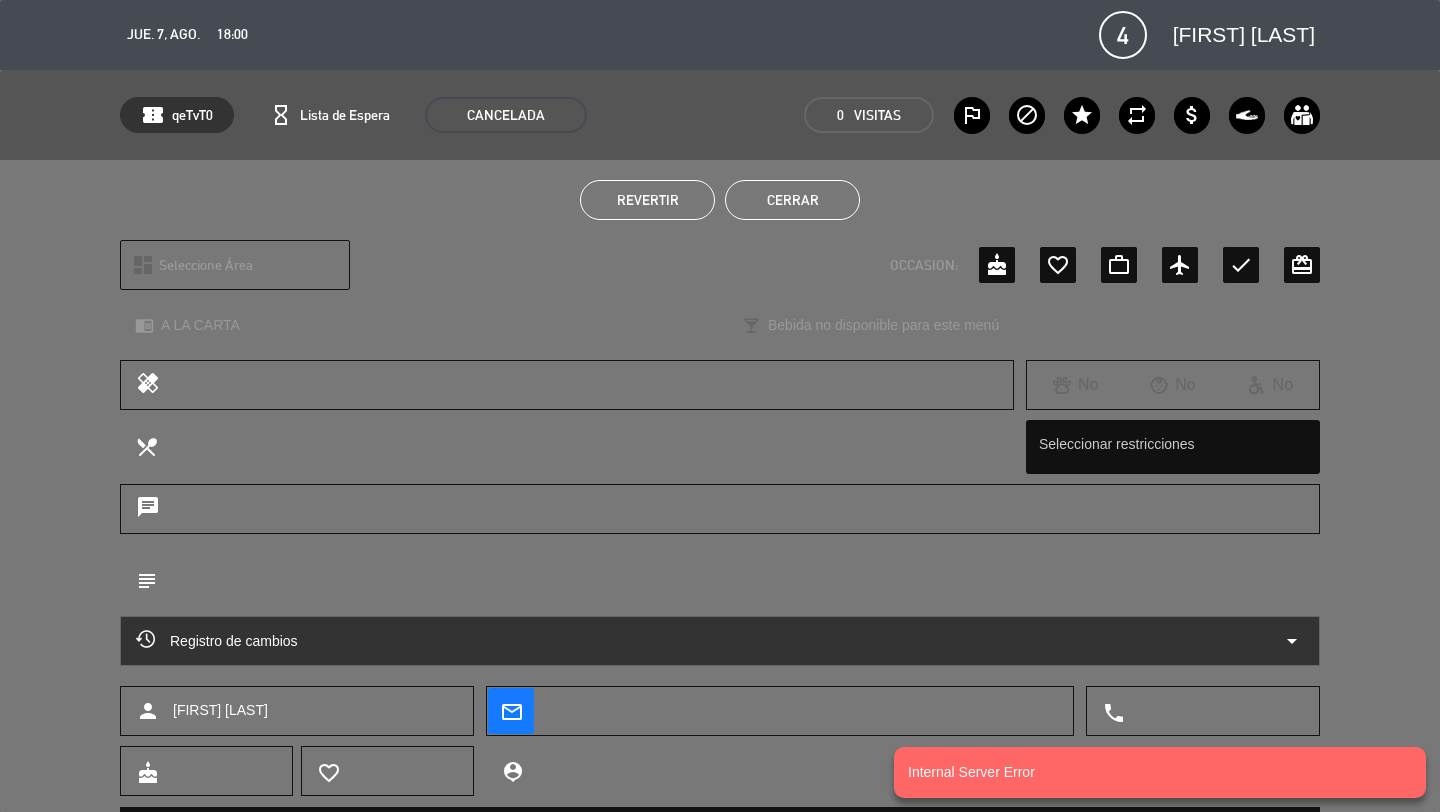 click on "Cerrar" 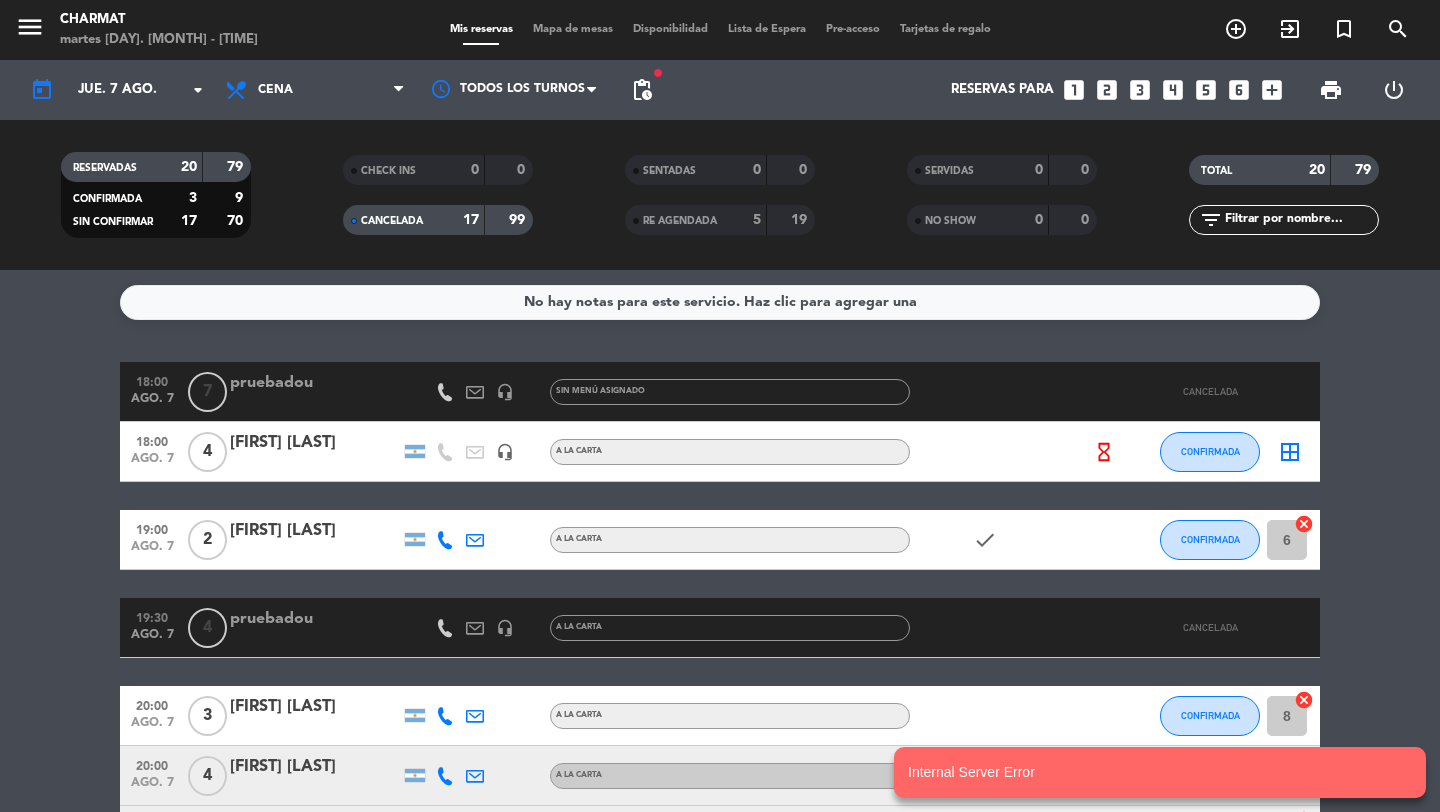 click on "[FIRST] [LAST]" 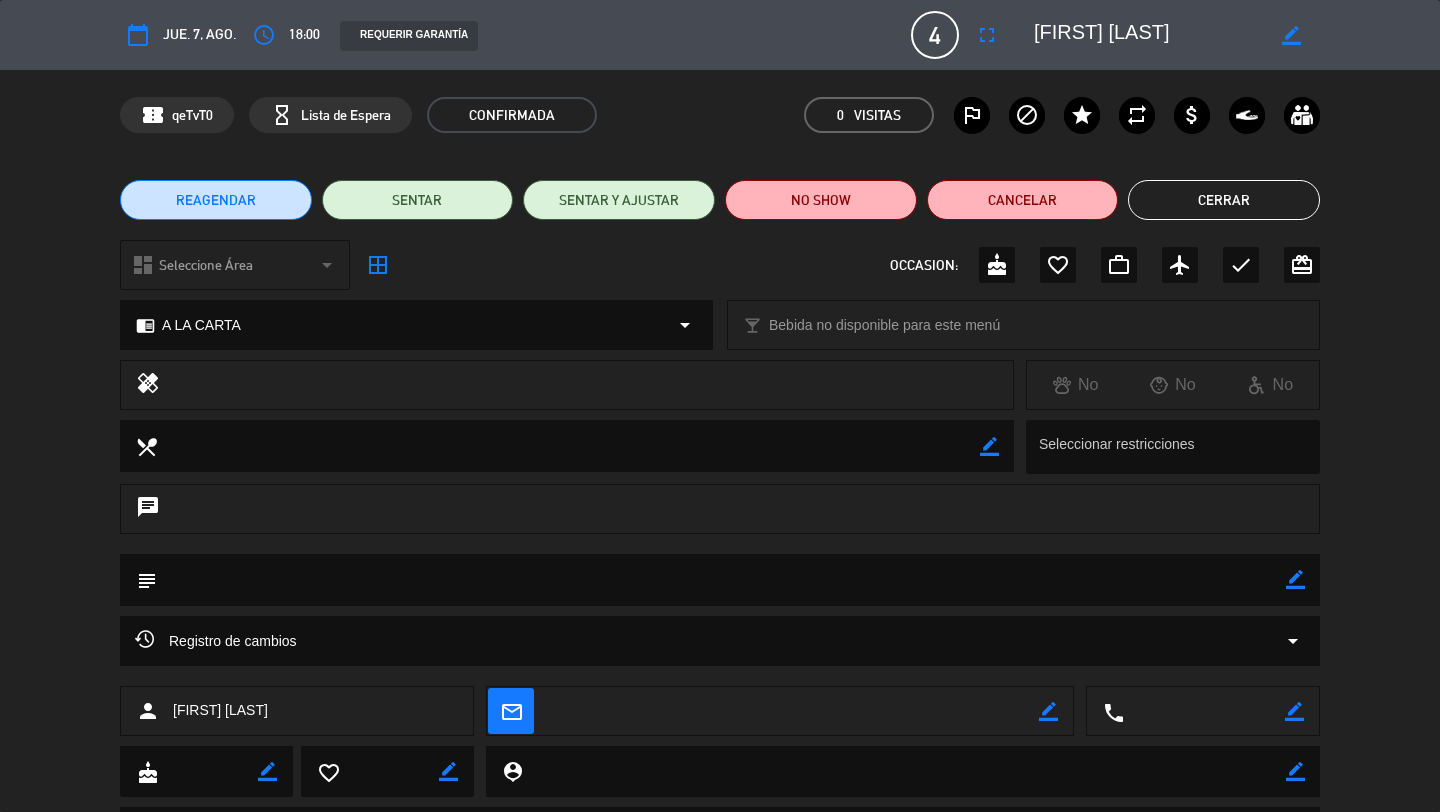 click on "Cerrar" 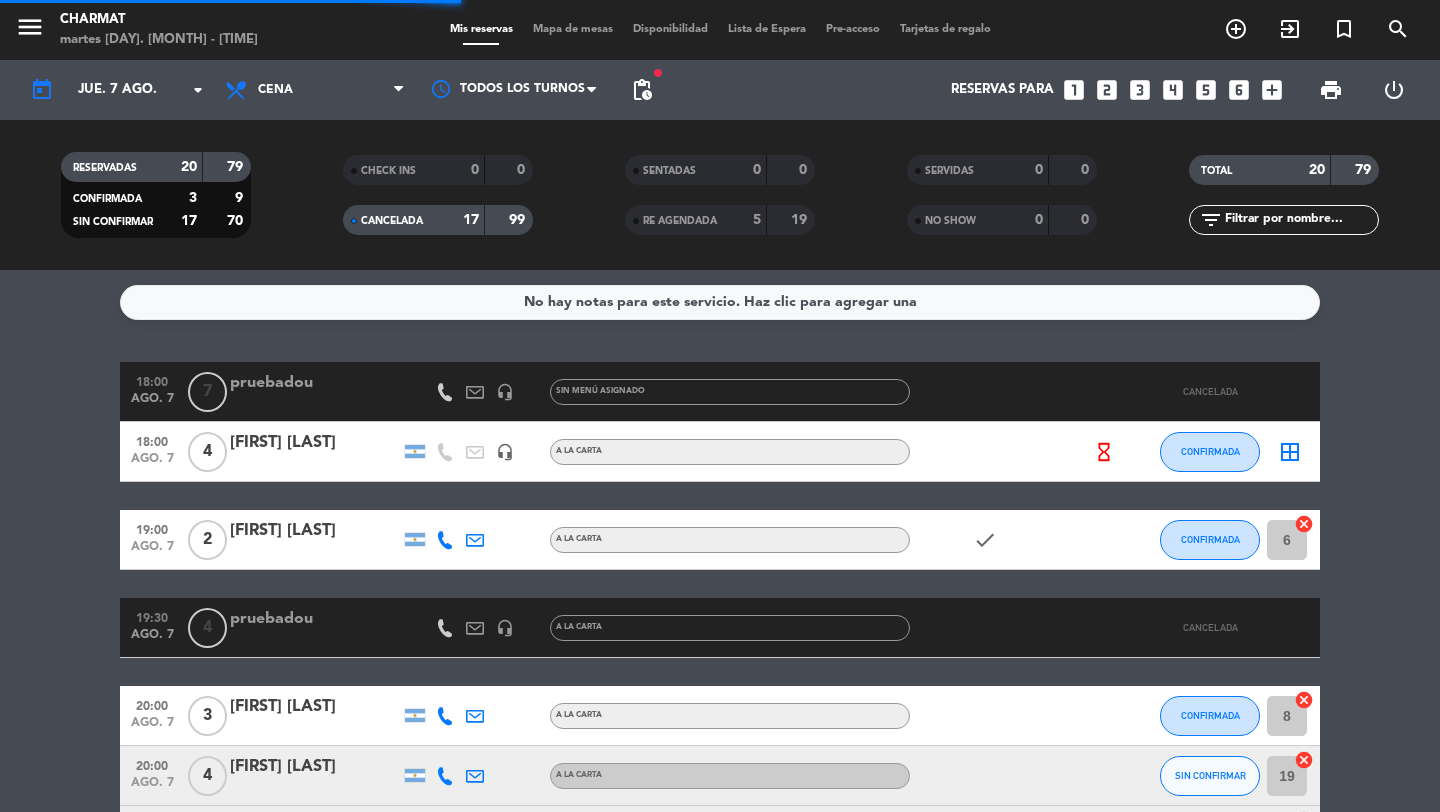 click on "[FIRST] [LAST]" 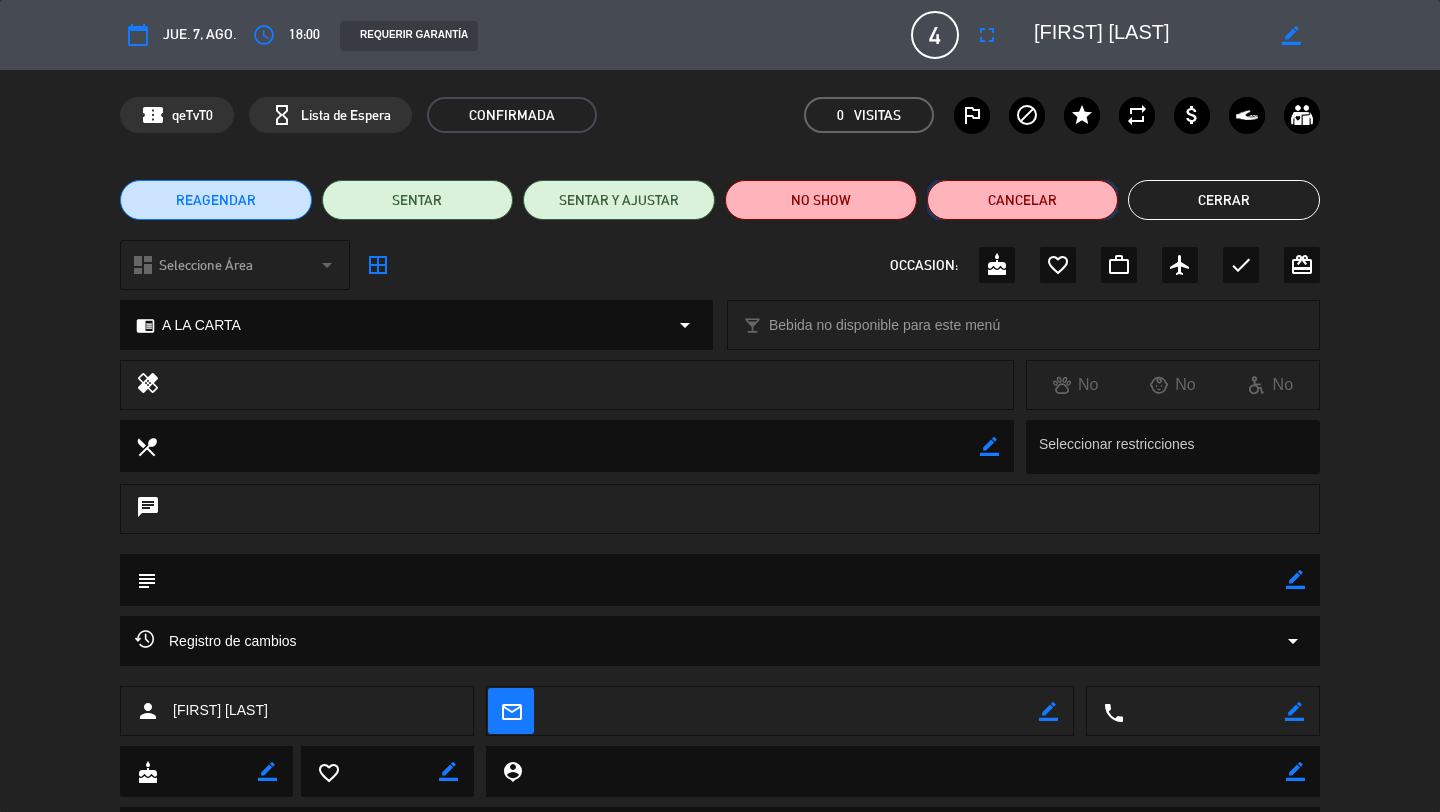 click on "Cancelar" 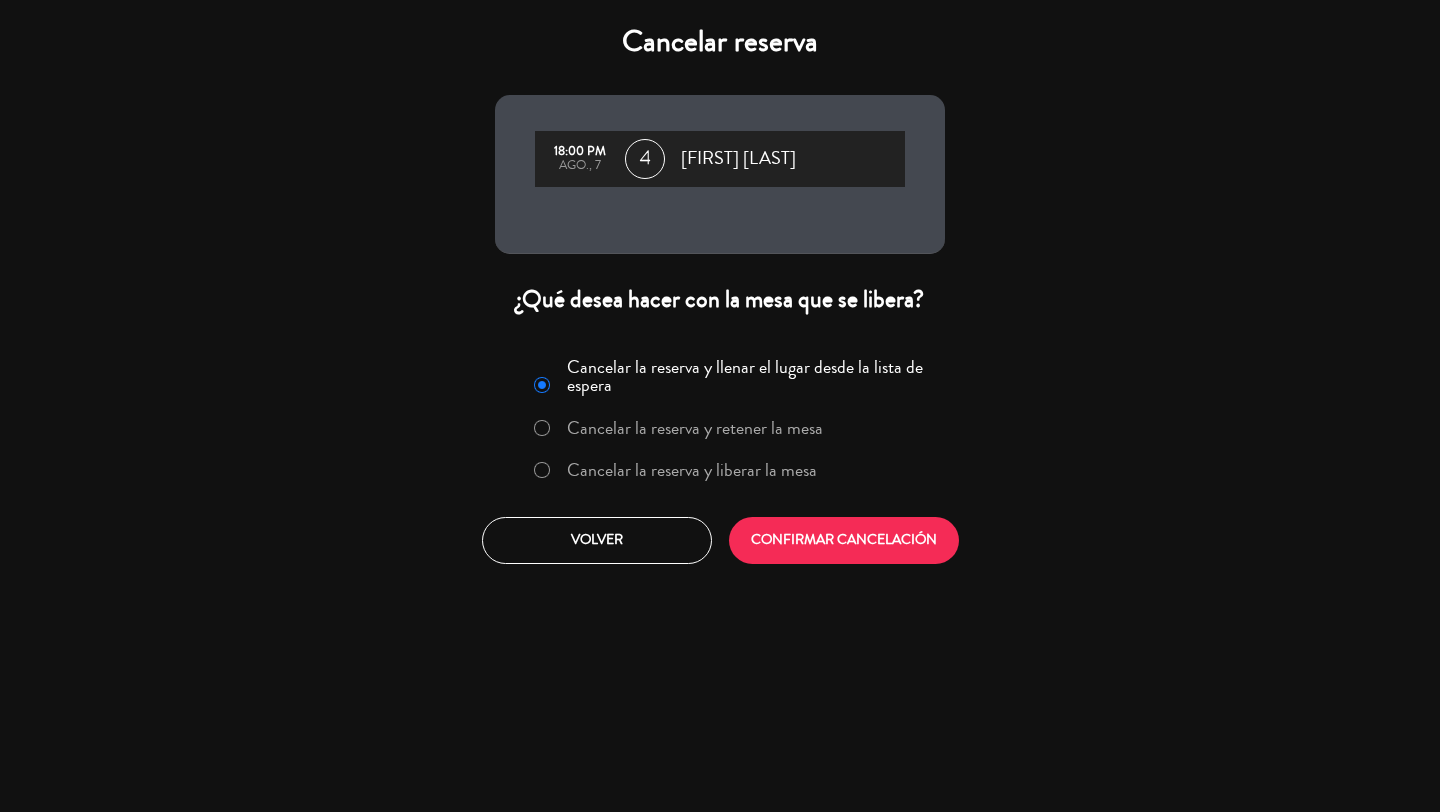 click on "Cancelar la reserva y liberar la mesa" 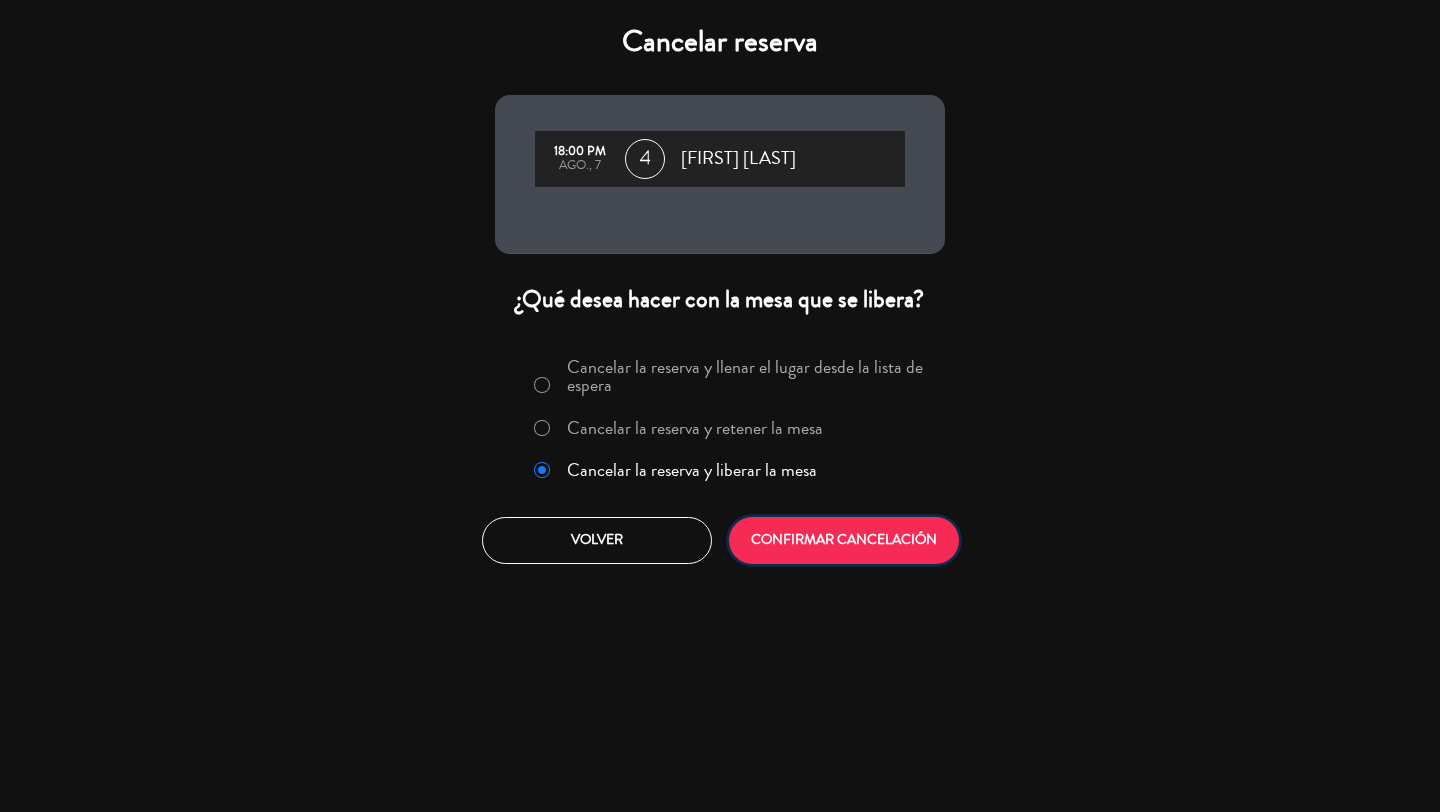 click on "CONFIRMAR CANCELACIÓN" 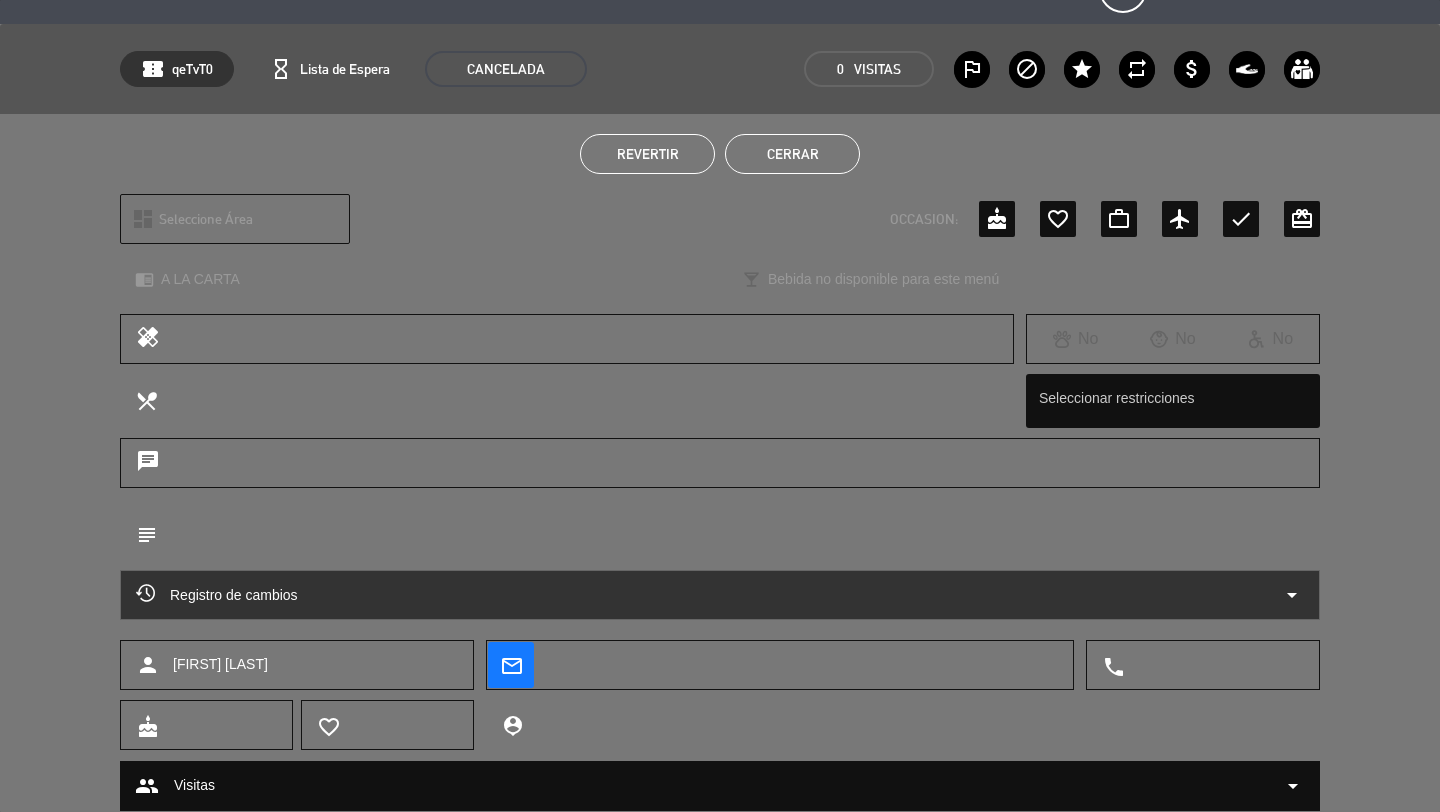 scroll, scrollTop: 105, scrollLeft: 0, axis: vertical 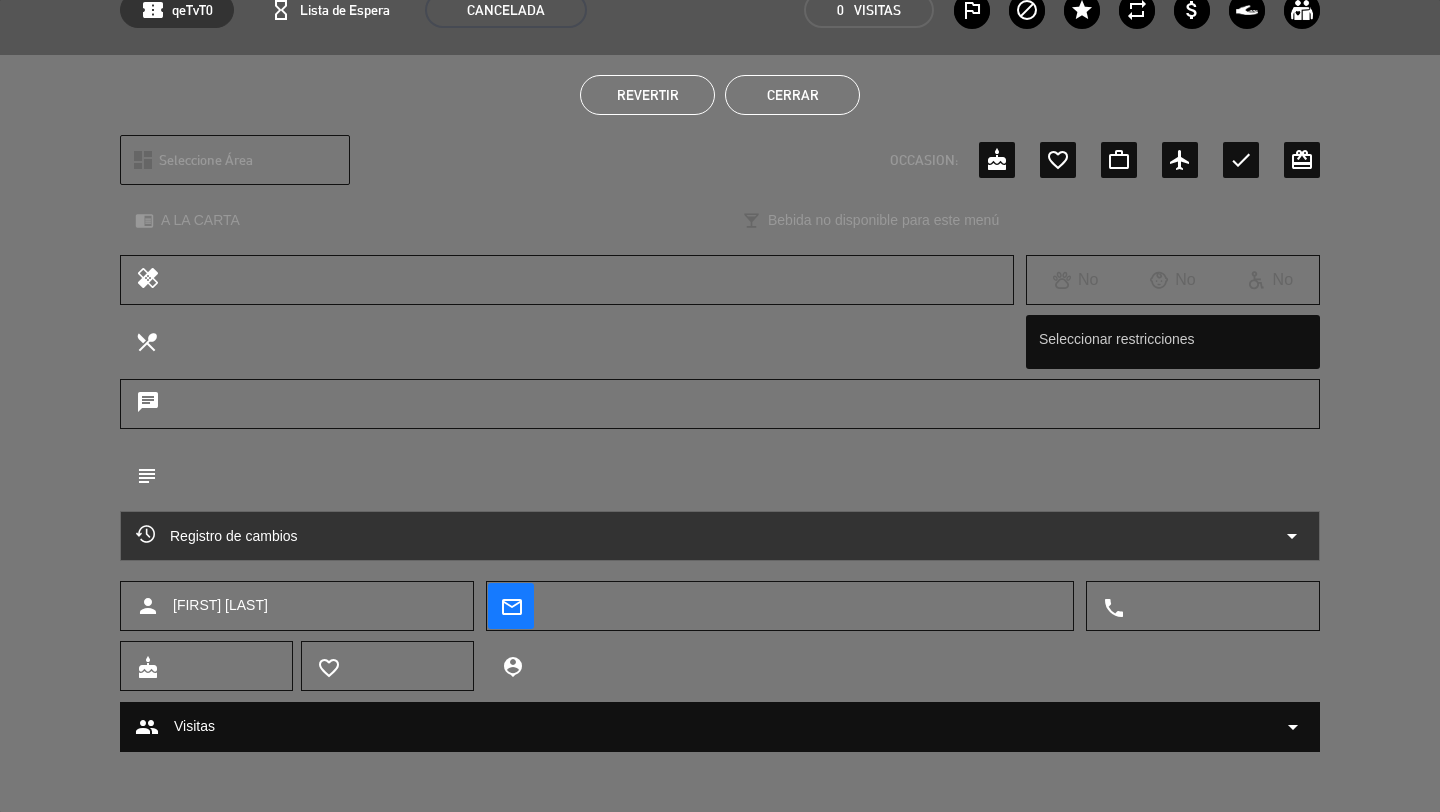 click on "Cerrar" 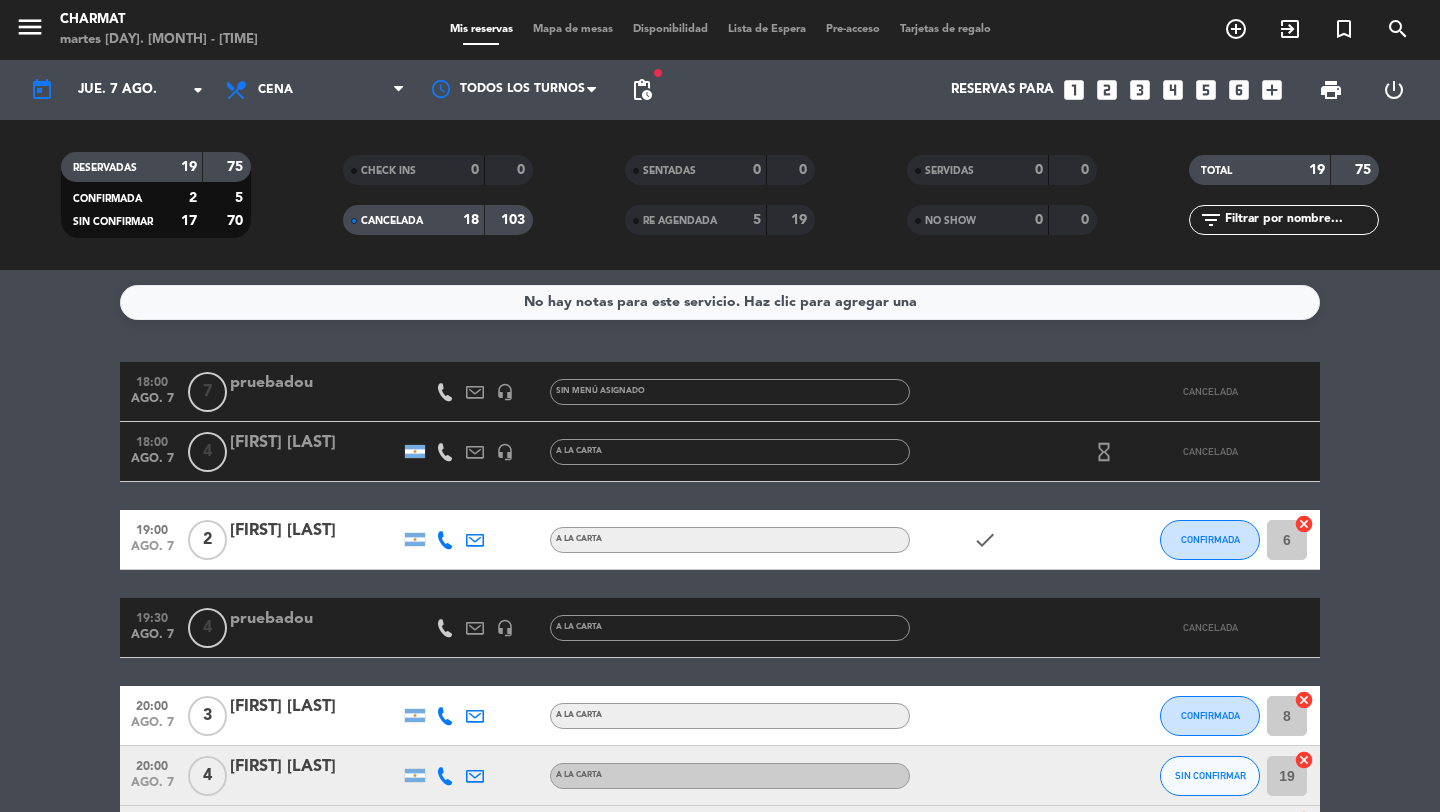 click 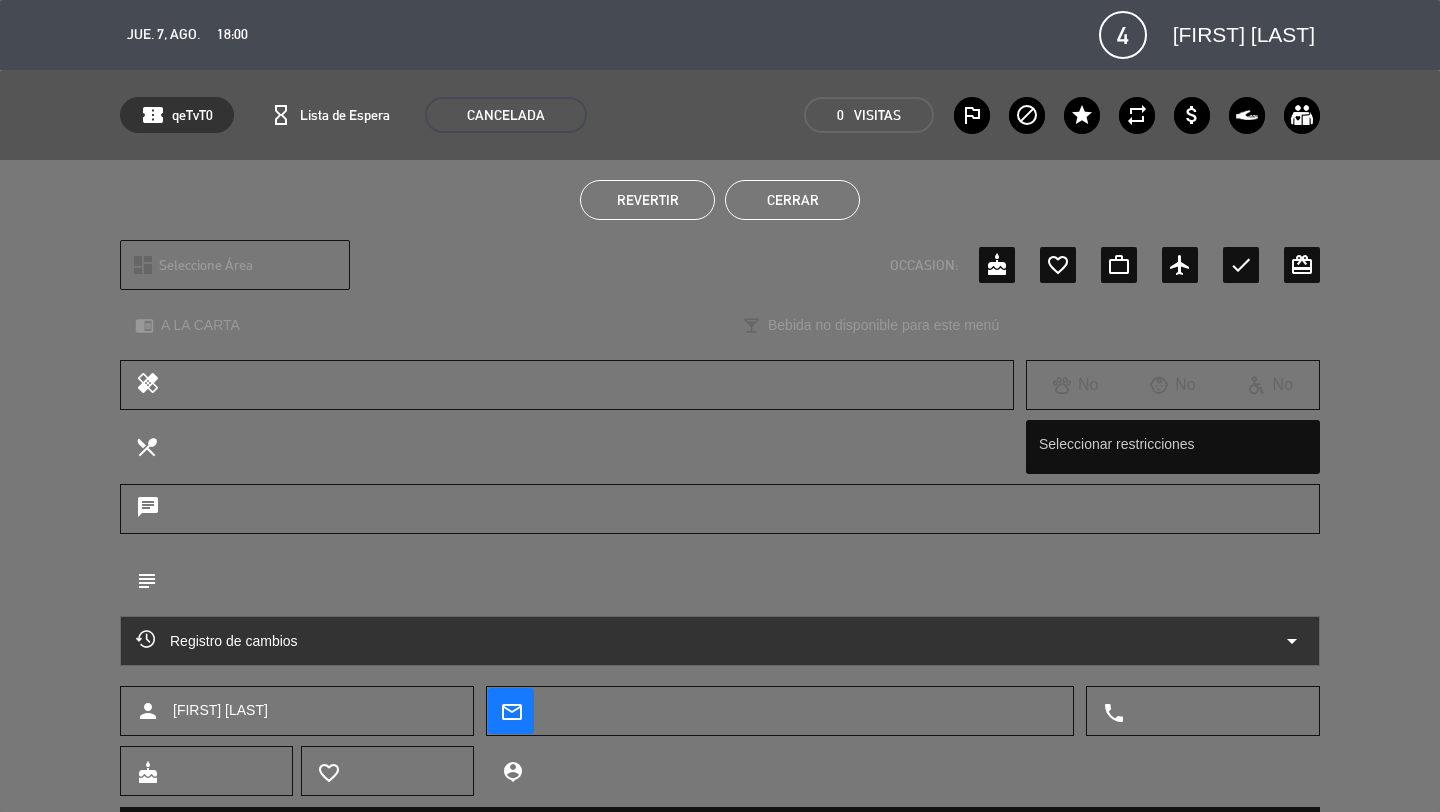 click on "Revertir" 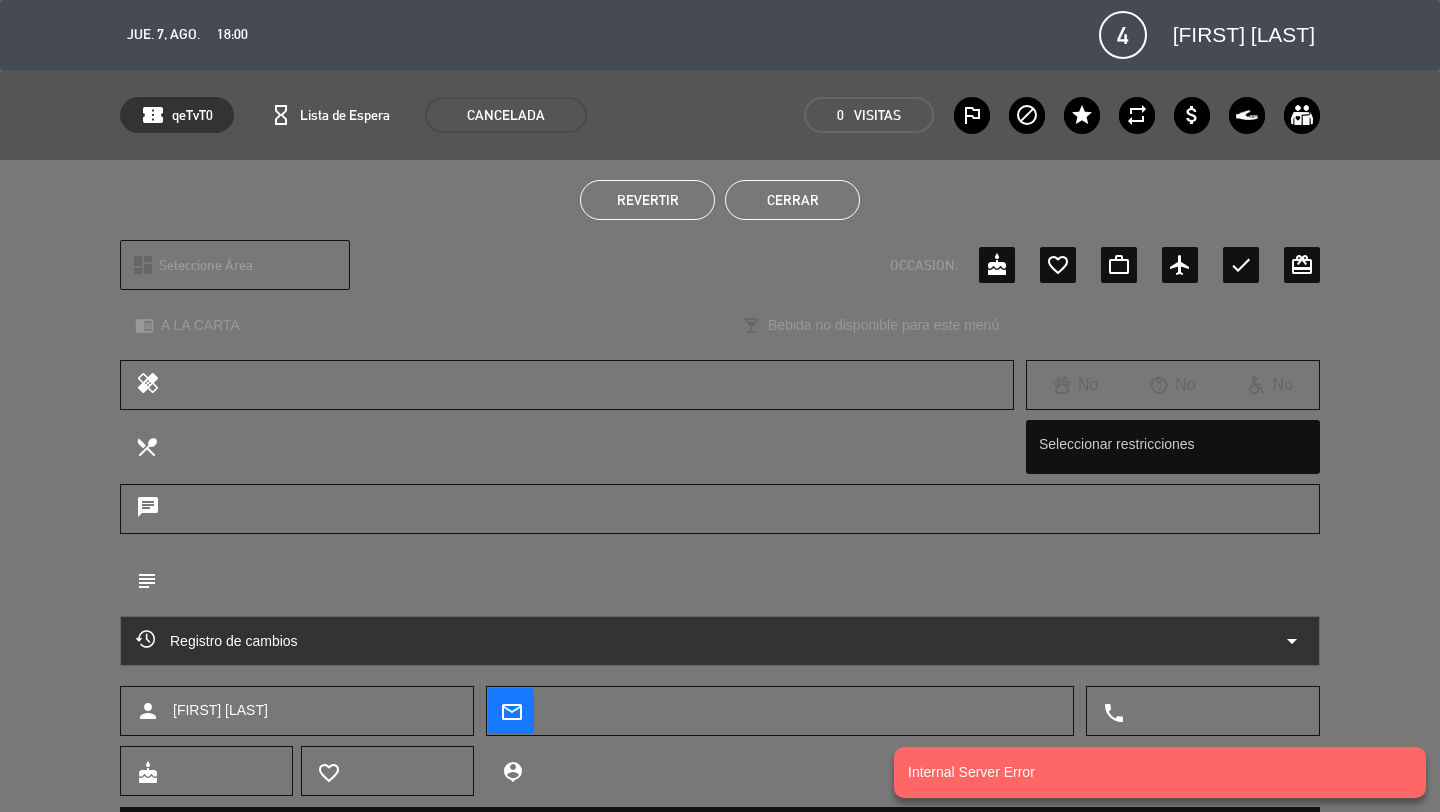 click on "Cerrar" 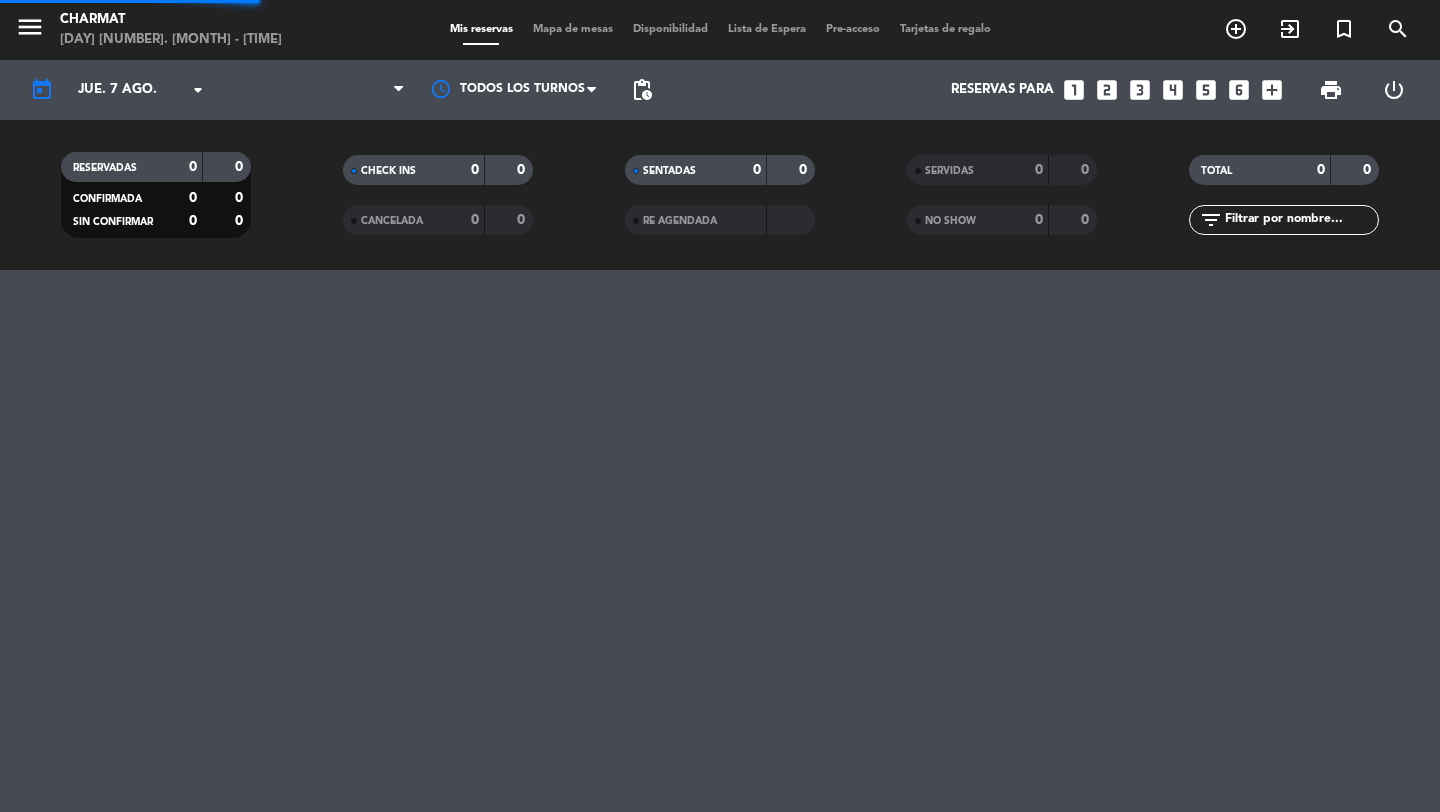 scroll, scrollTop: 0, scrollLeft: 0, axis: both 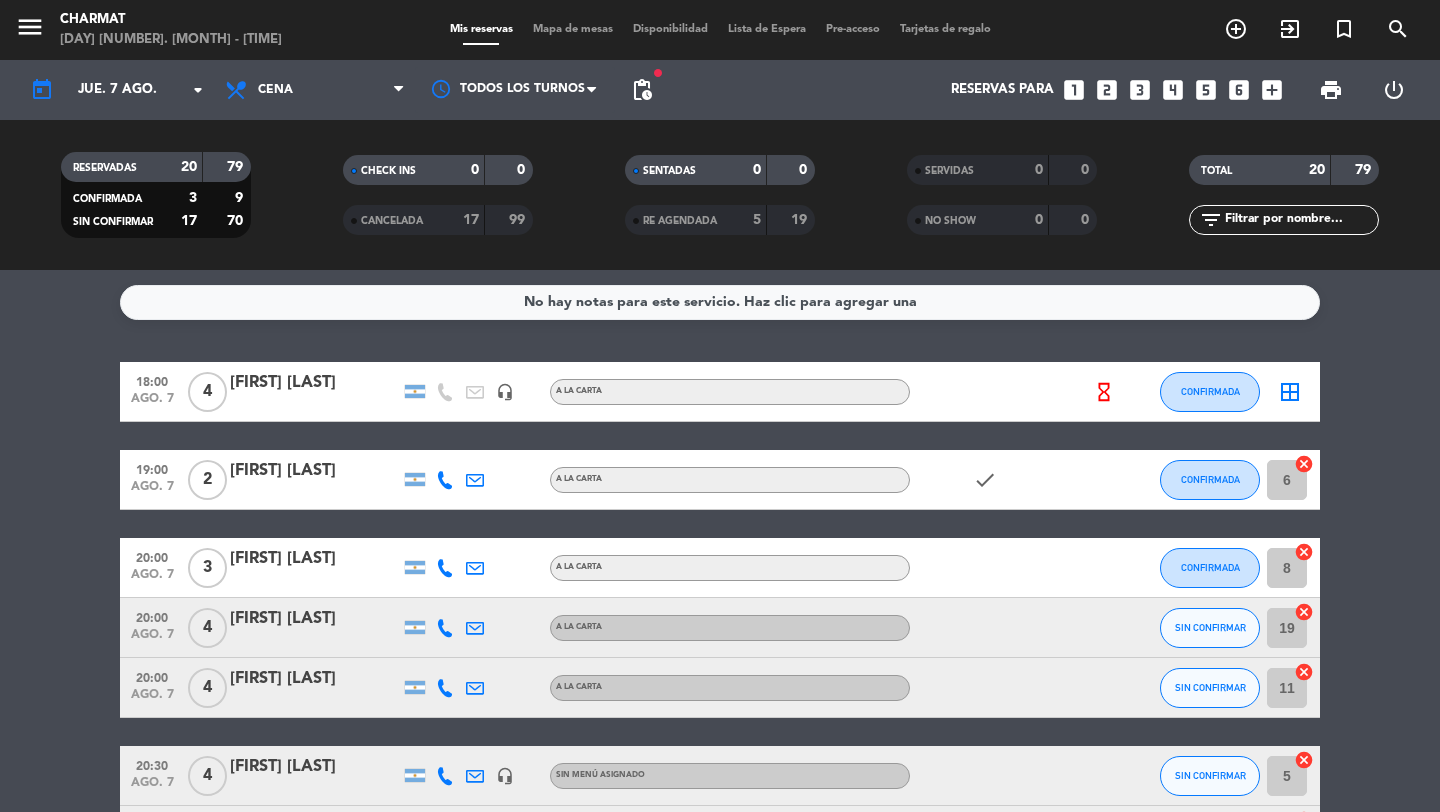 click on "border_all" 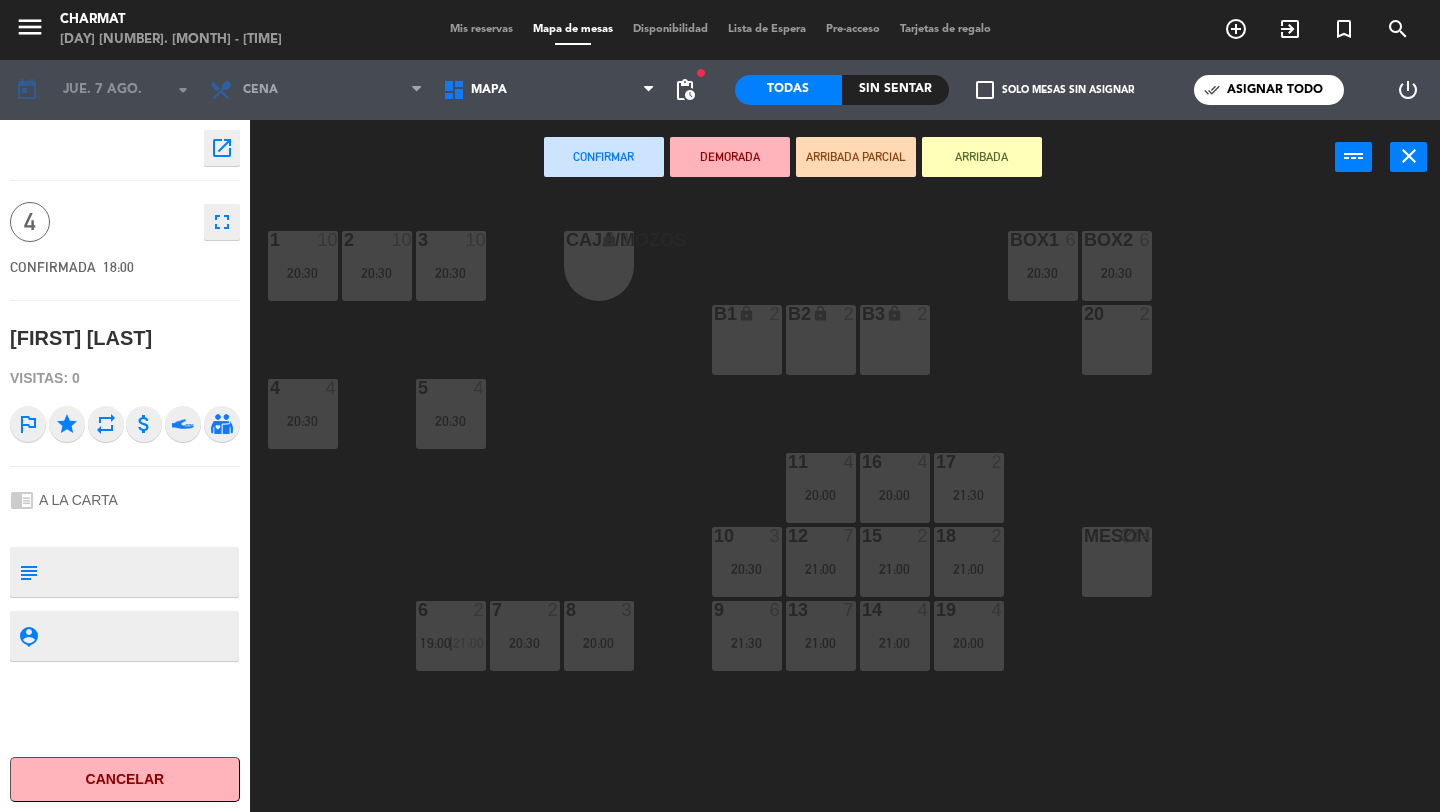 click on "B1 lock  2" at bounding box center (747, 315) 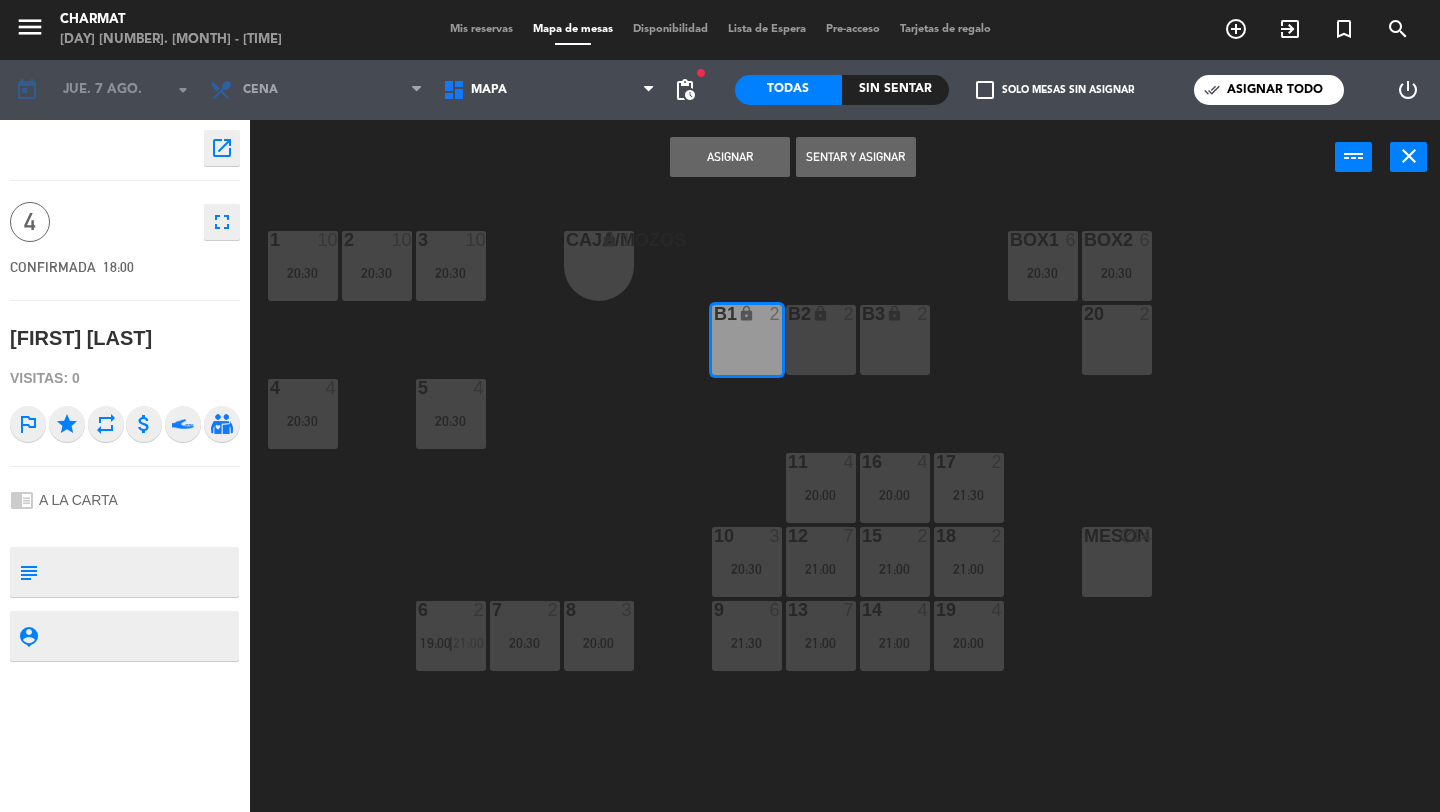 click on "Mis reservas" at bounding box center (481, 29) 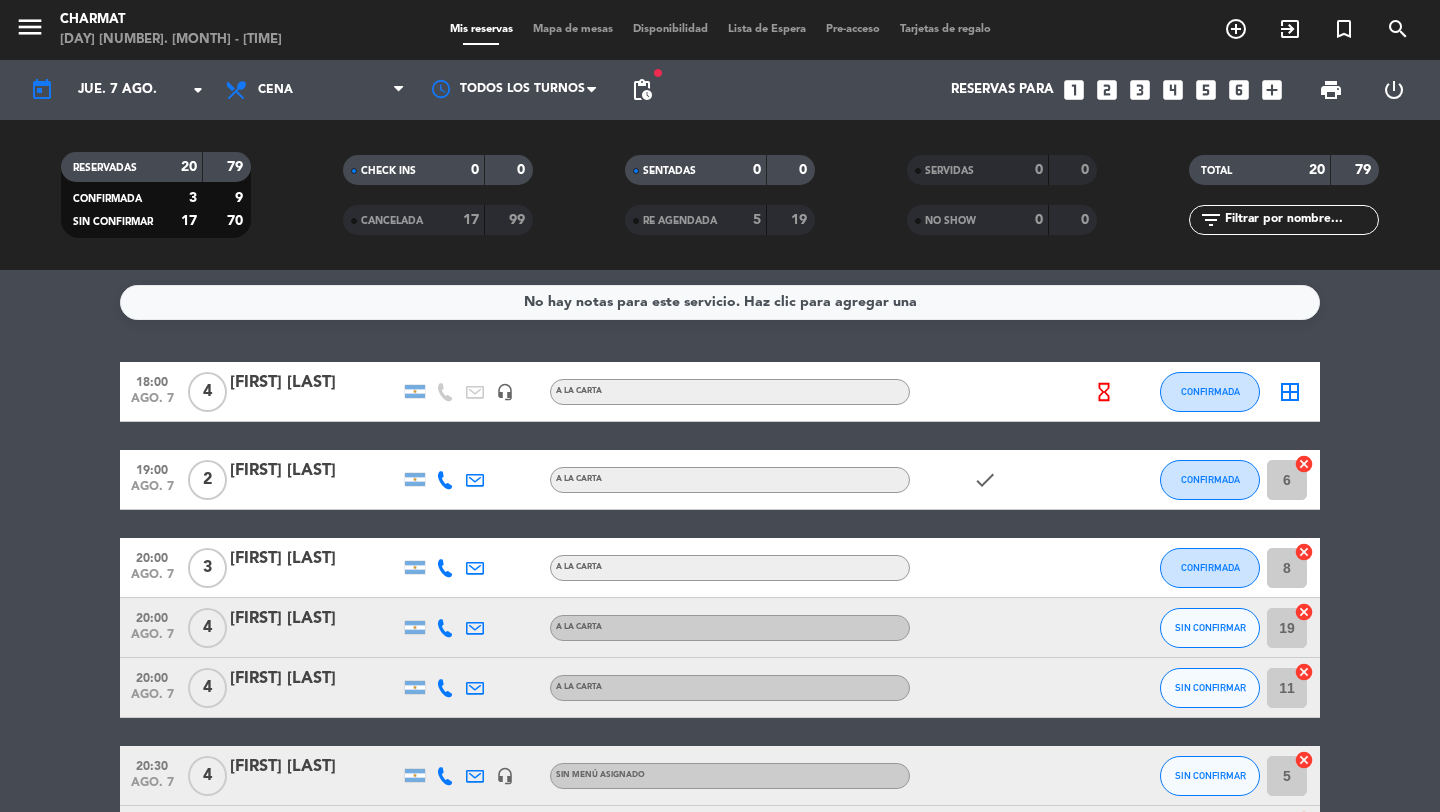 click 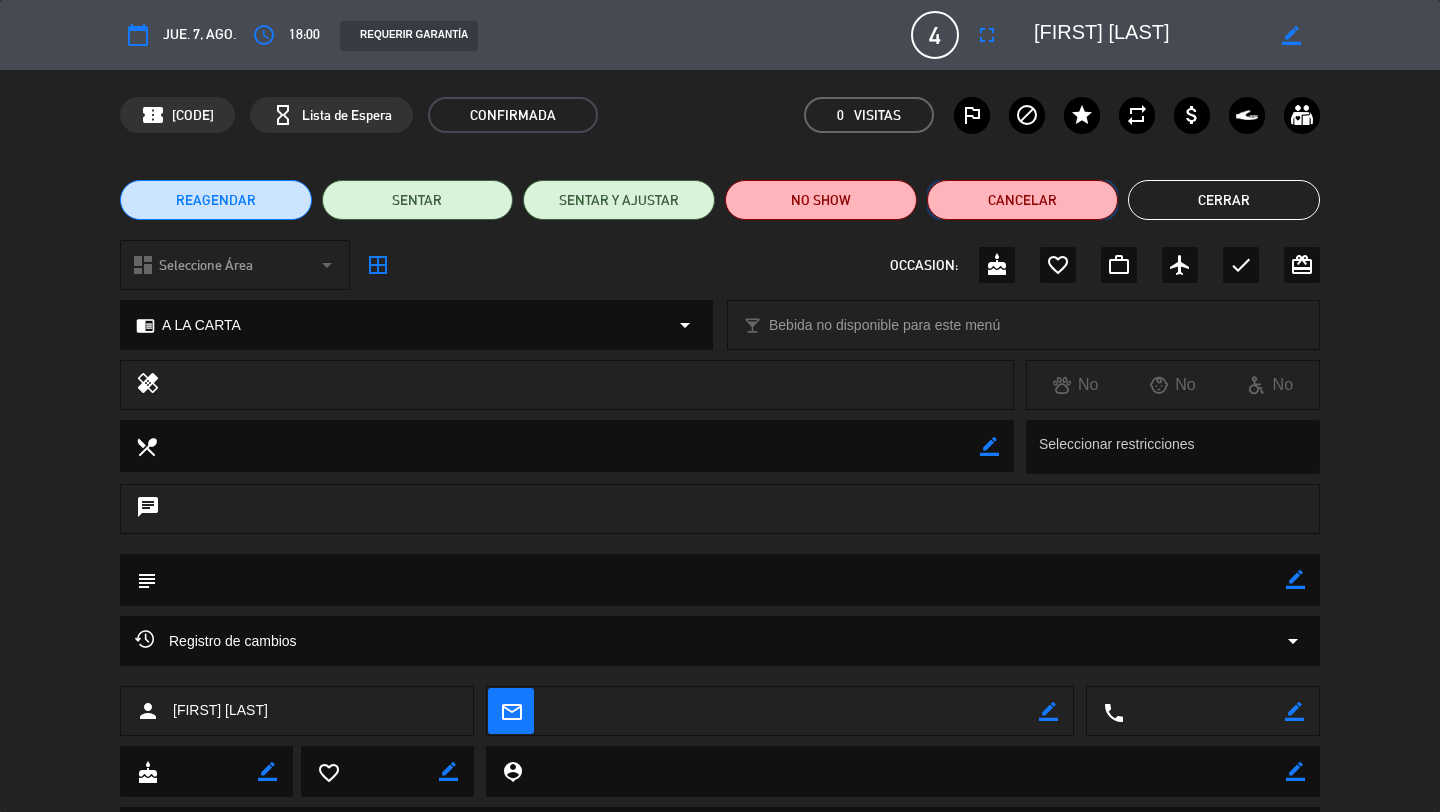 click on "Cancelar" 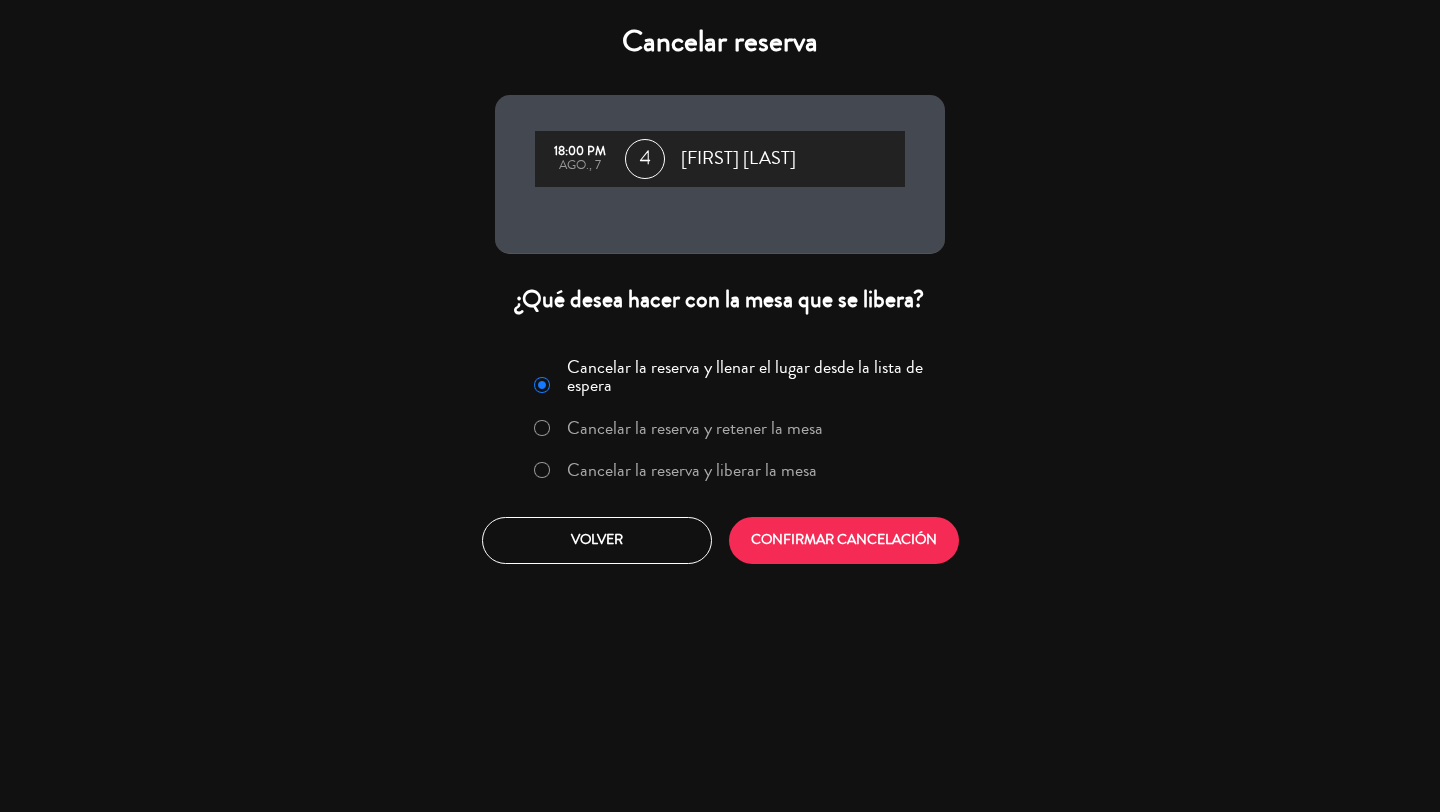click on "Cancelar la reserva y liberar la mesa" 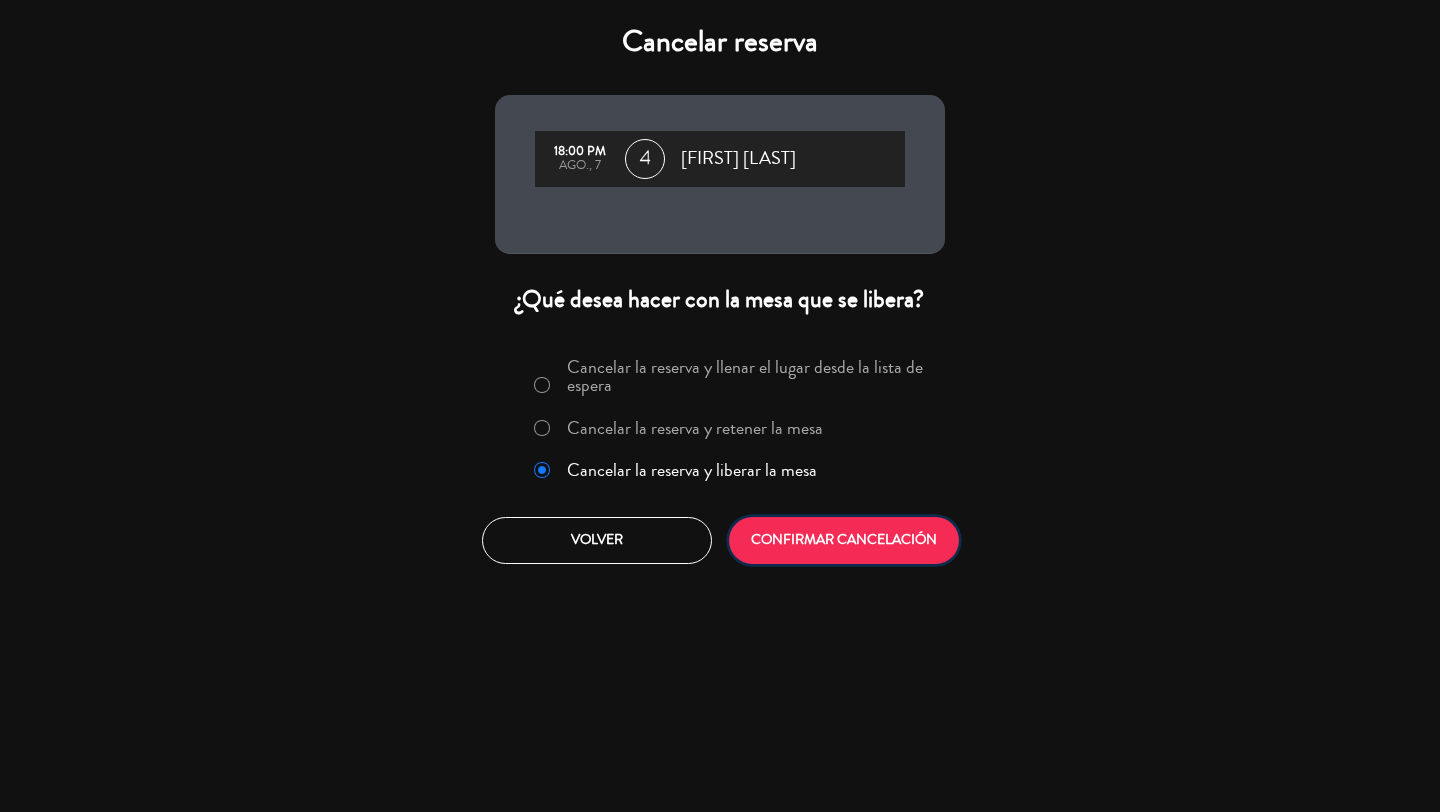 click on "CONFIRMAR CANCELACIÓN" 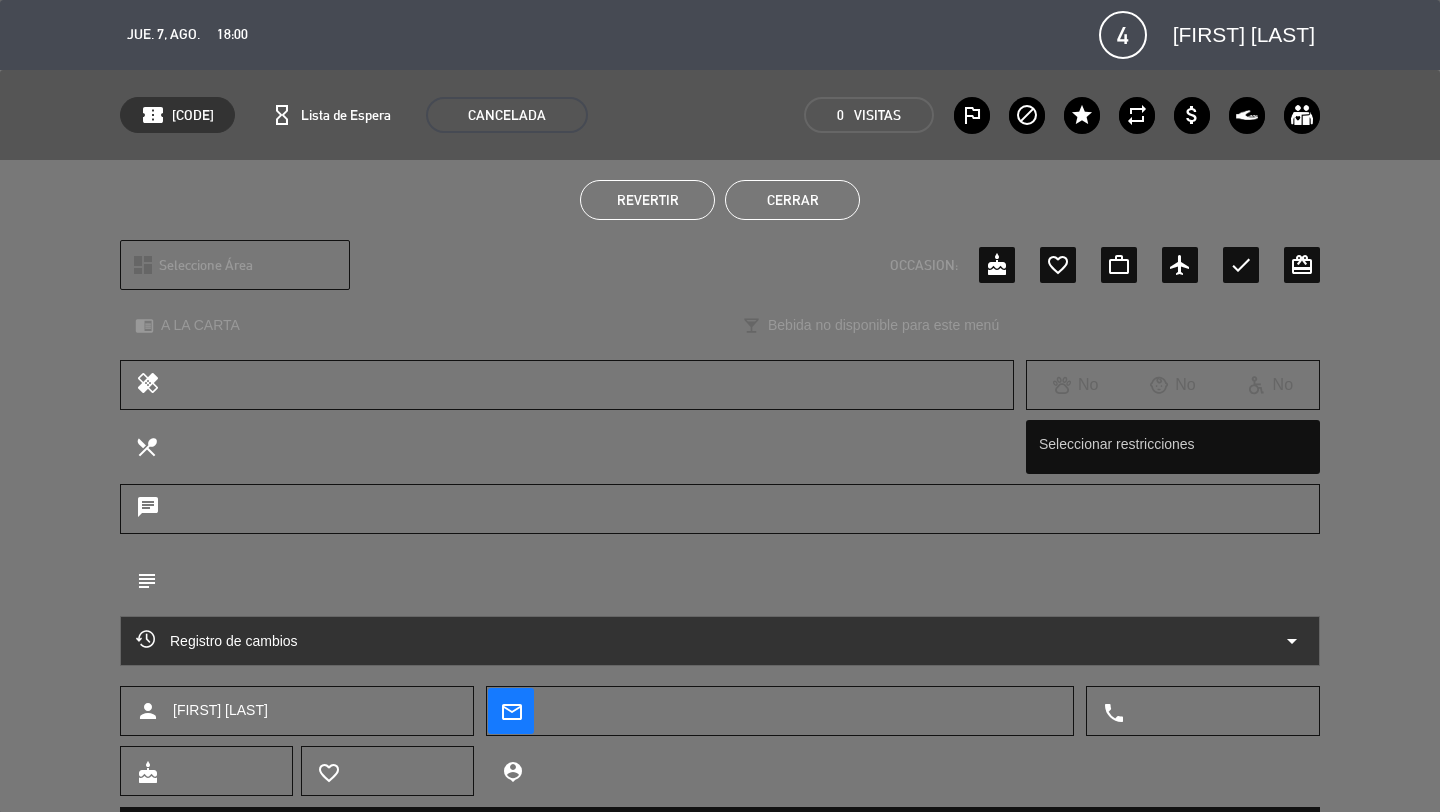 click on "Cerrar" 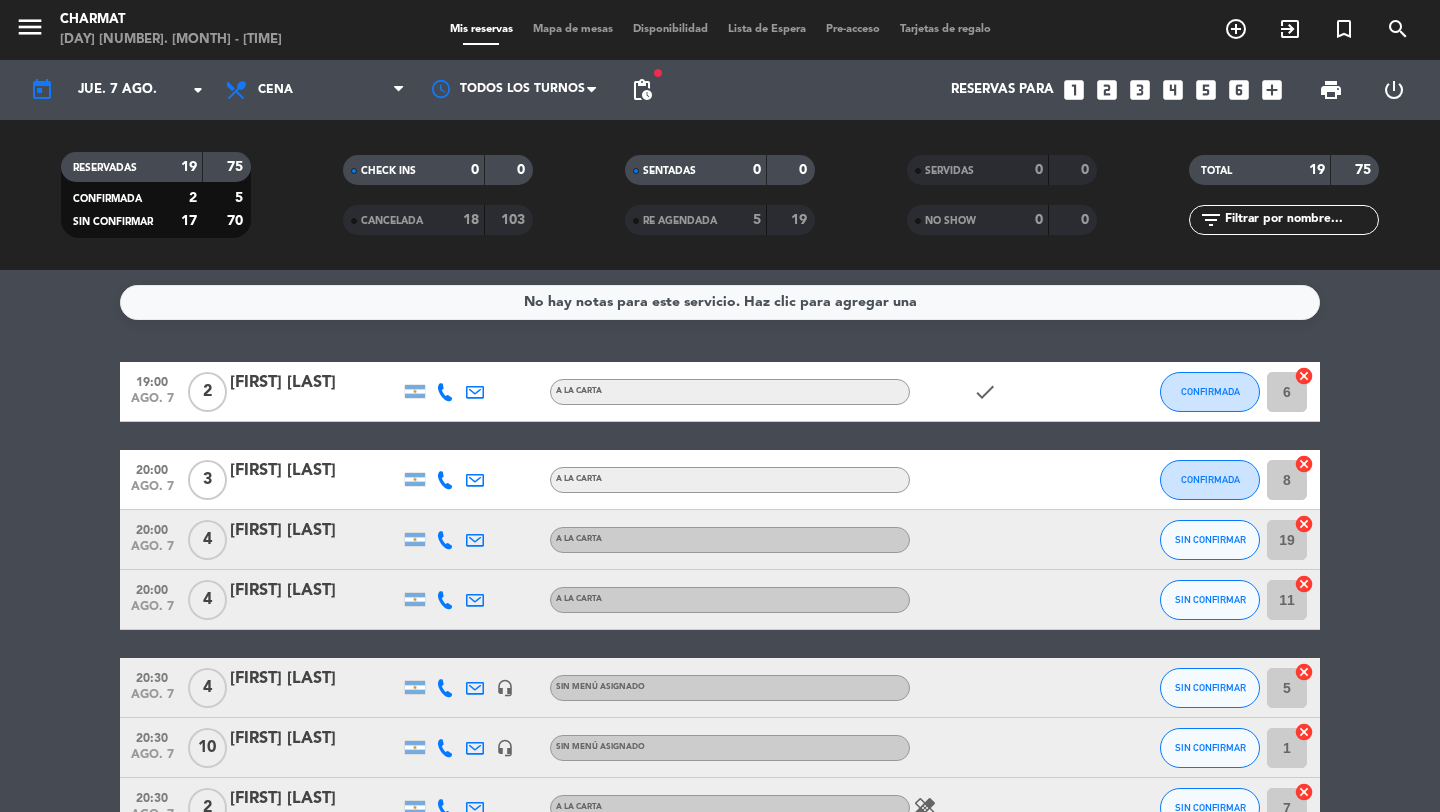 click on "0" 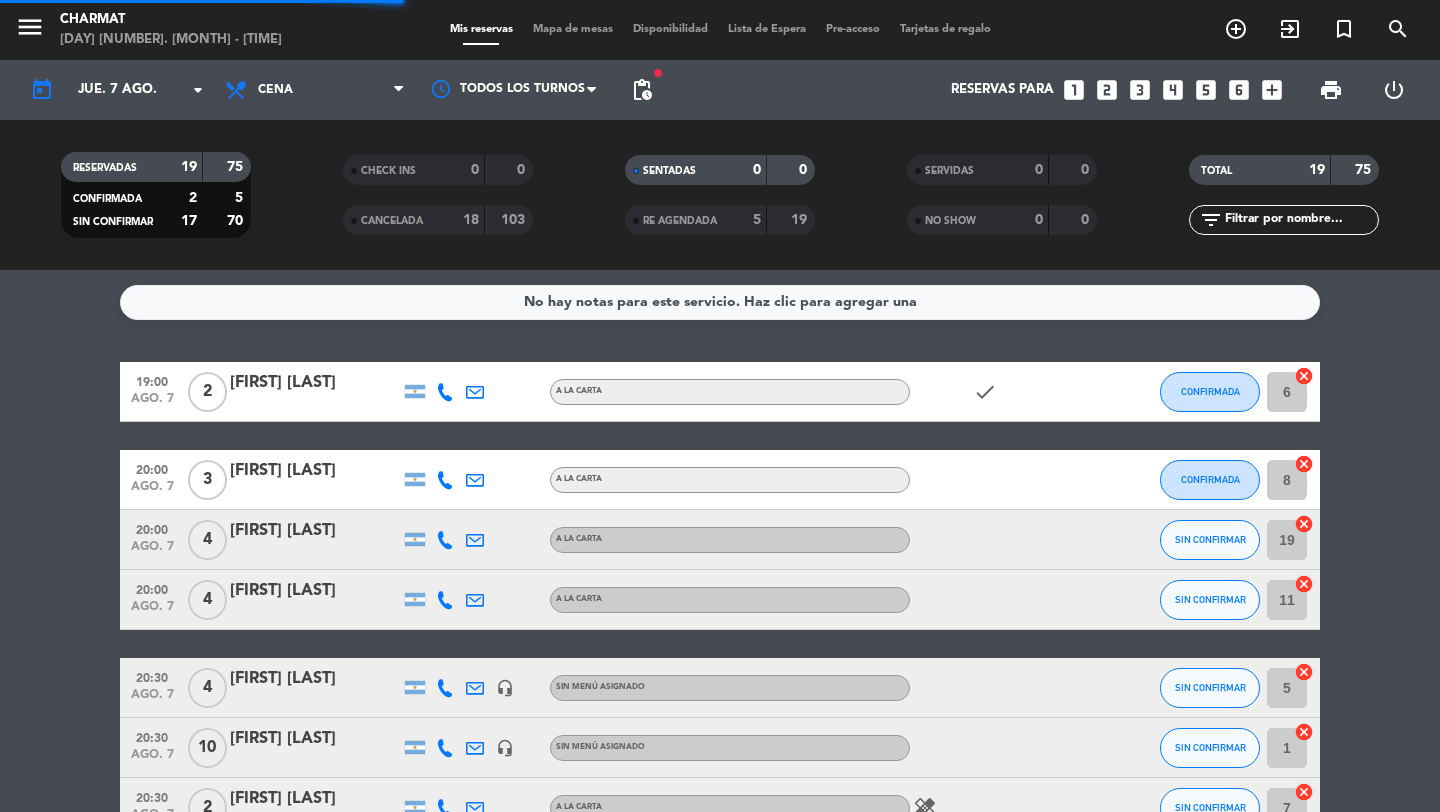 click on "SENTADAS" 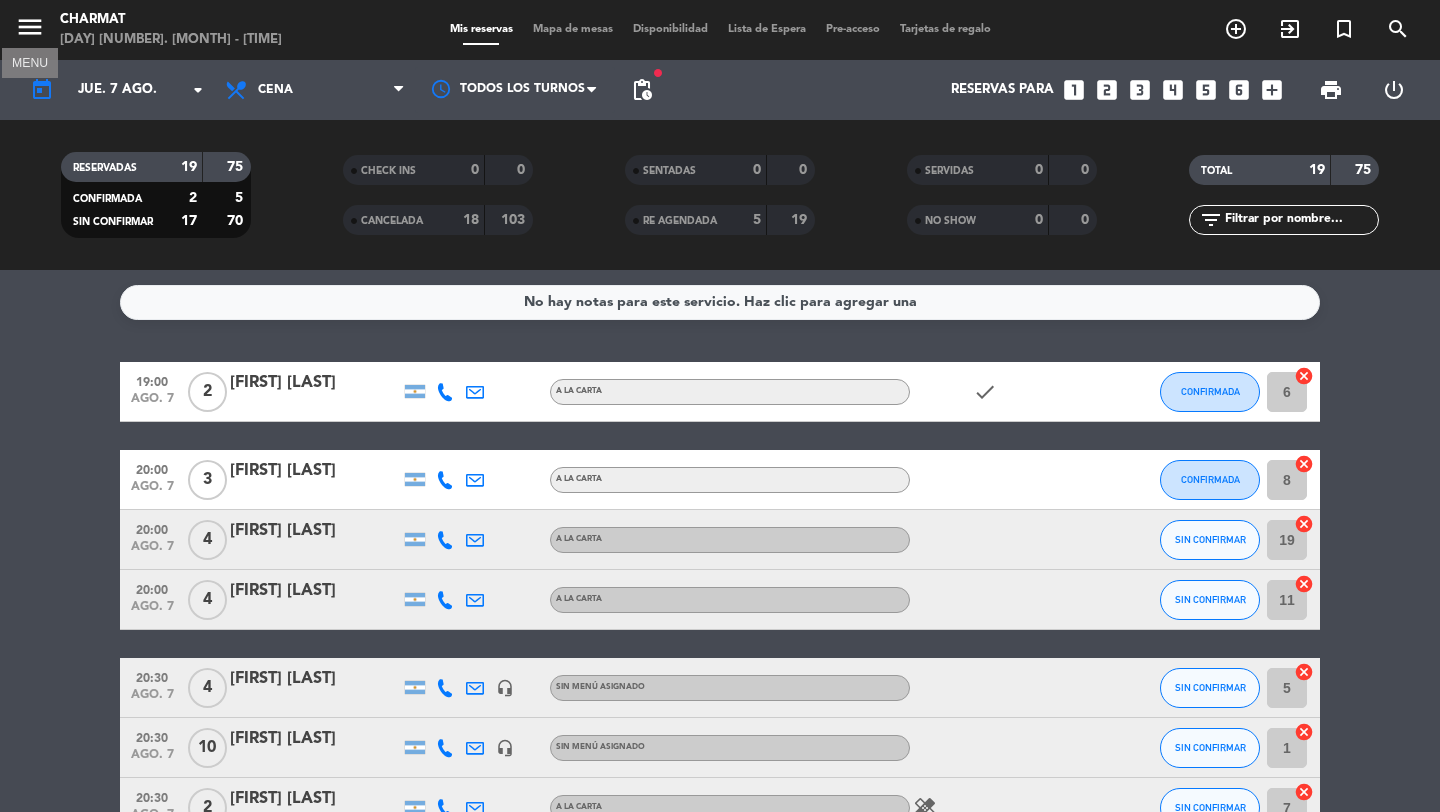 click on "menu" at bounding box center [30, 27] 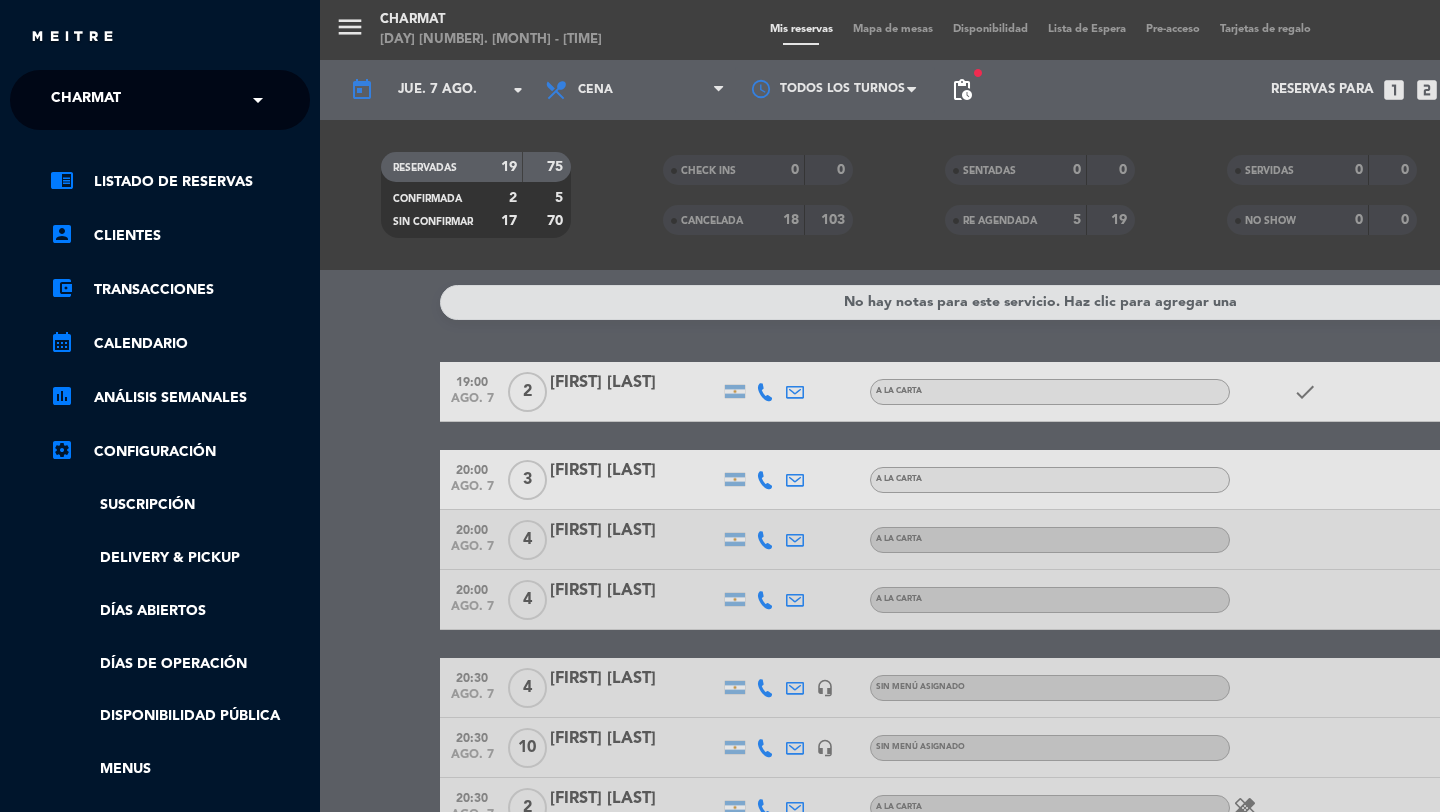 scroll, scrollTop: 331, scrollLeft: 0, axis: vertical 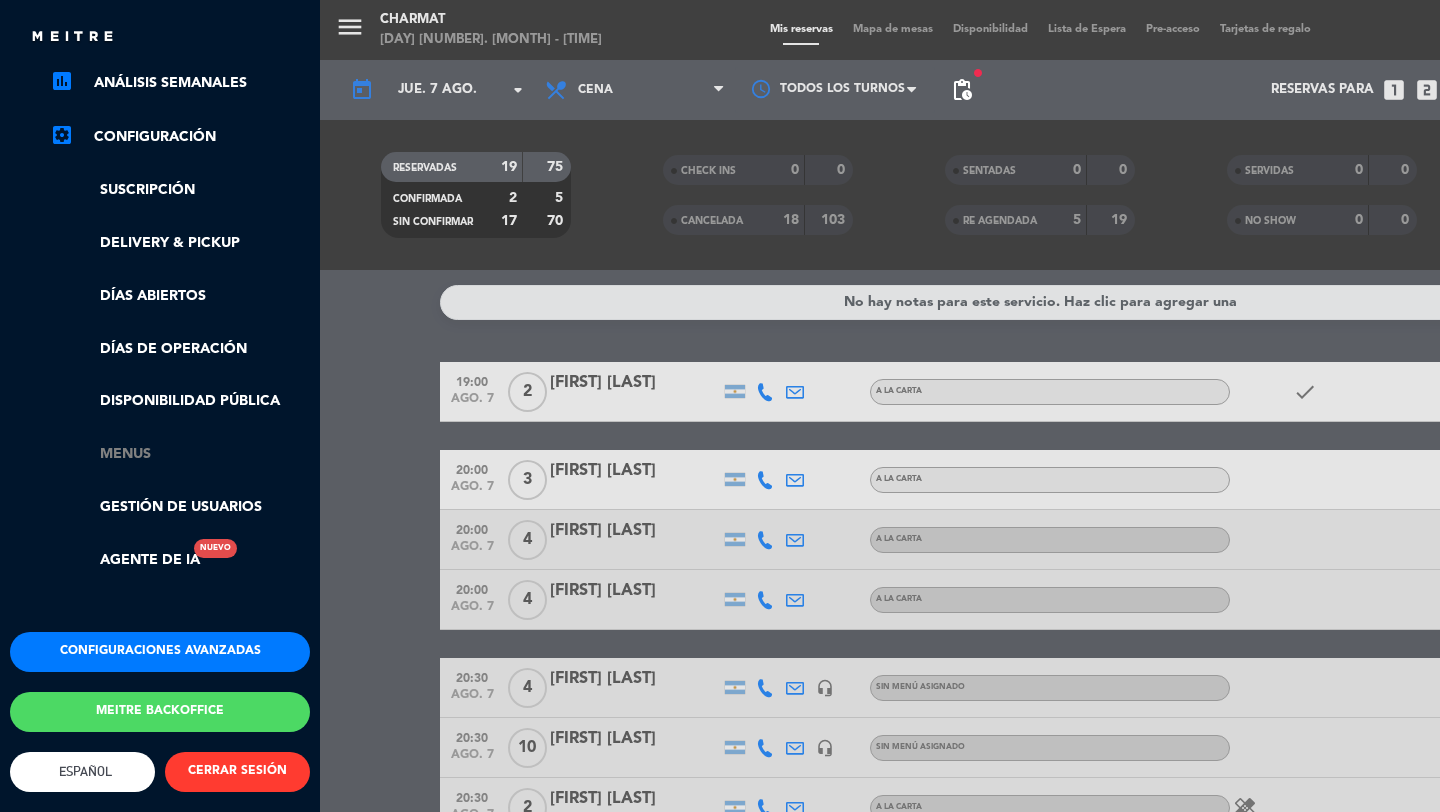 click on "Menus" 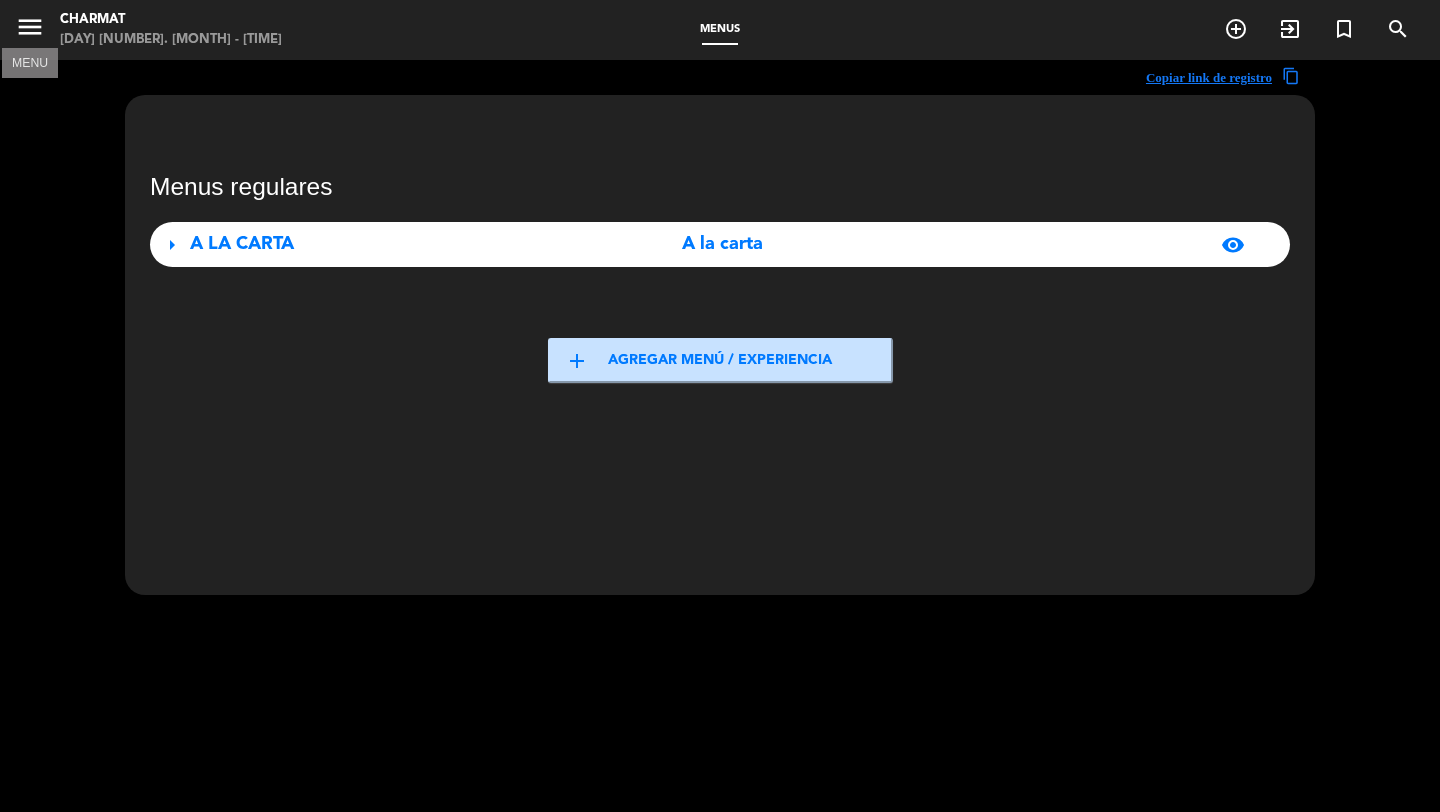 click on "menu" at bounding box center [30, 30] 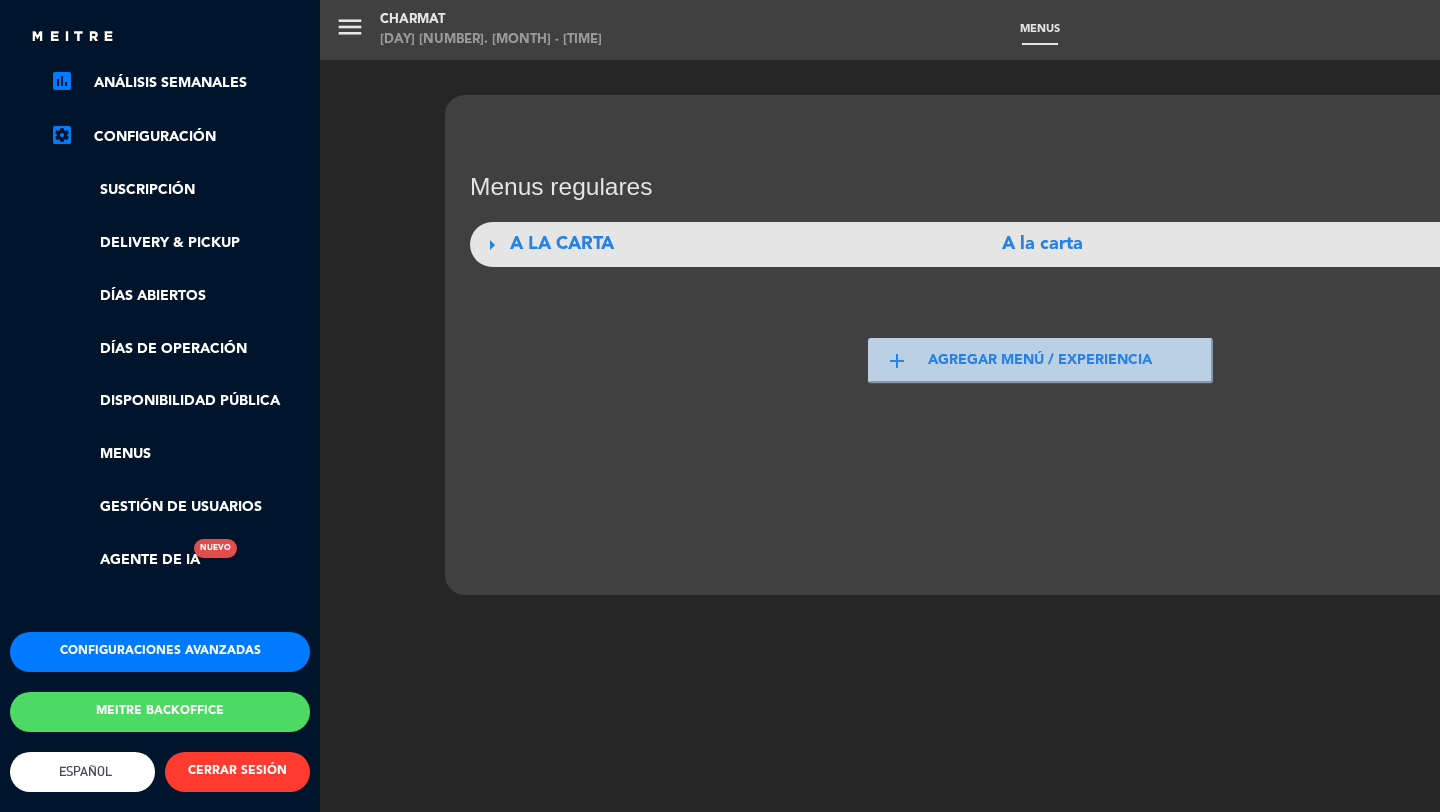 scroll, scrollTop: 331, scrollLeft: 0, axis: vertical 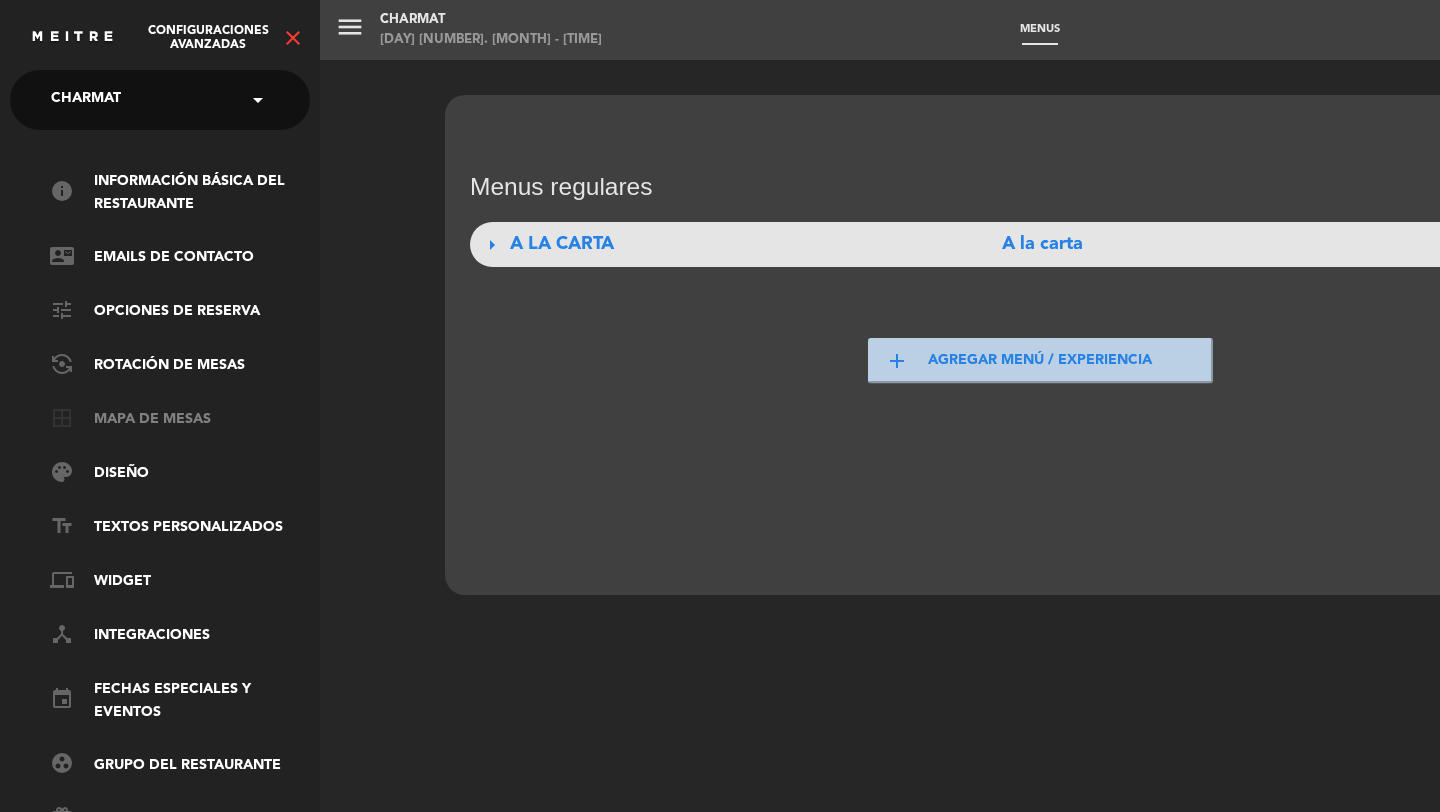 click on "border_all   Mapa de mesas" 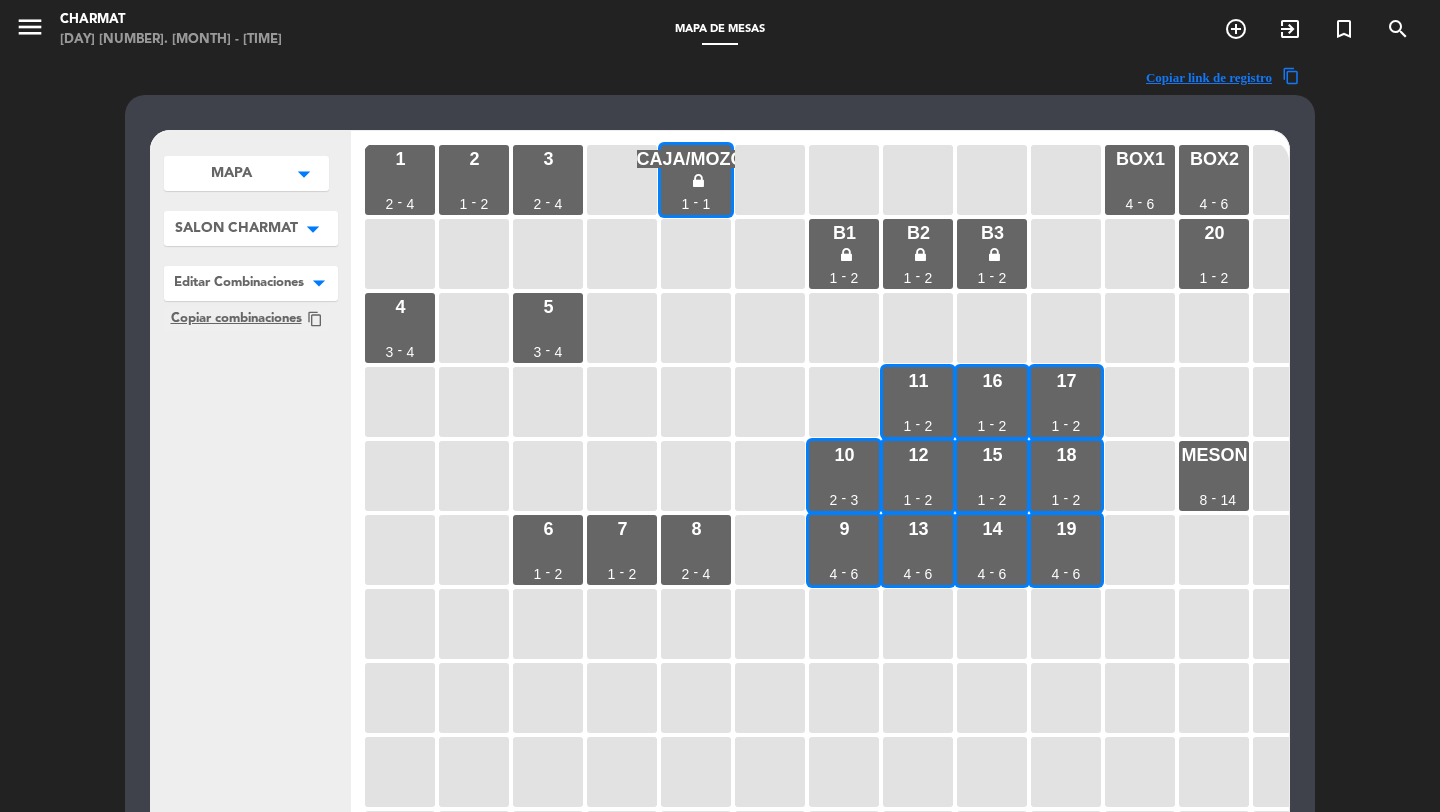 click on "SALON CHARMAT" at bounding box center (231, 173) 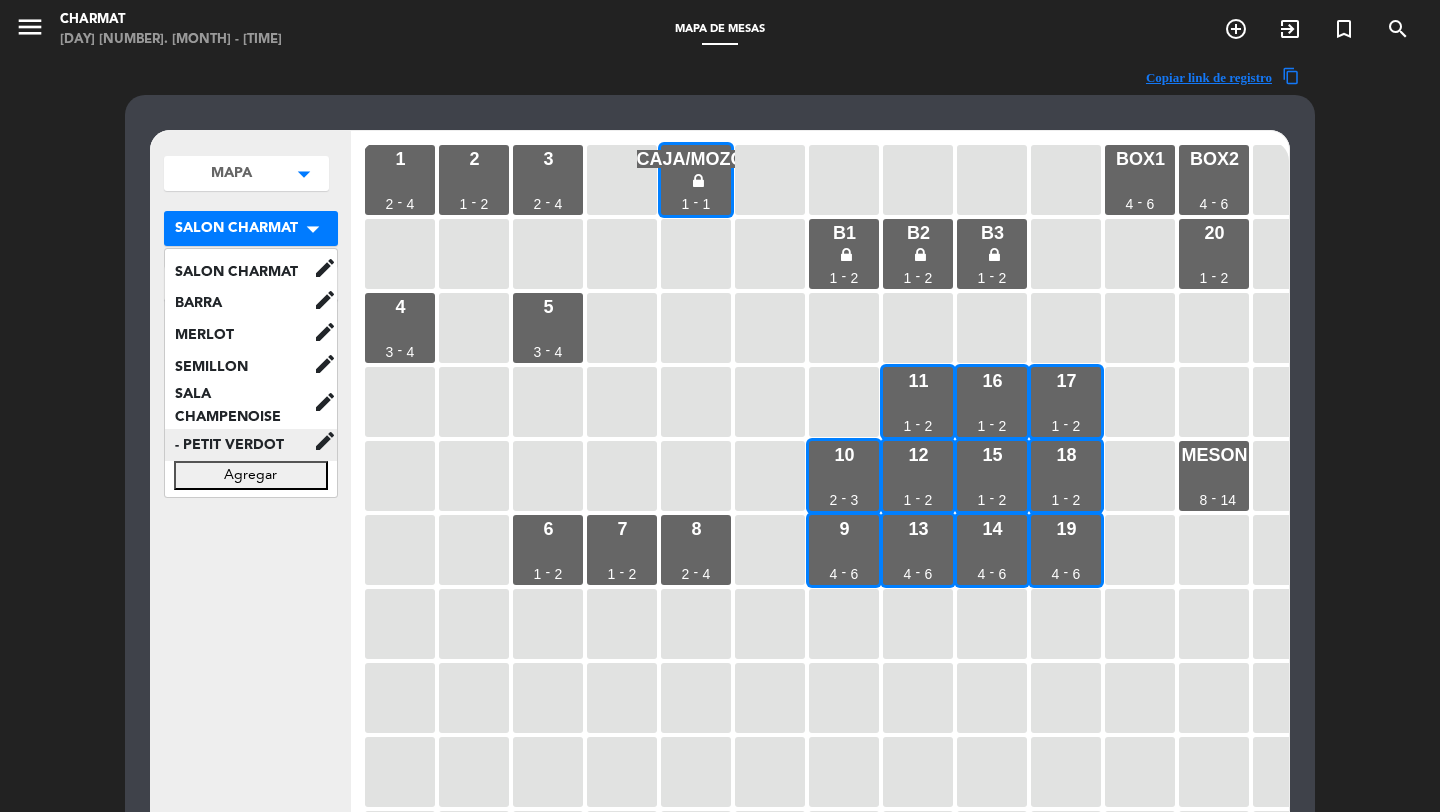 click on "- PETIT VERDOT" 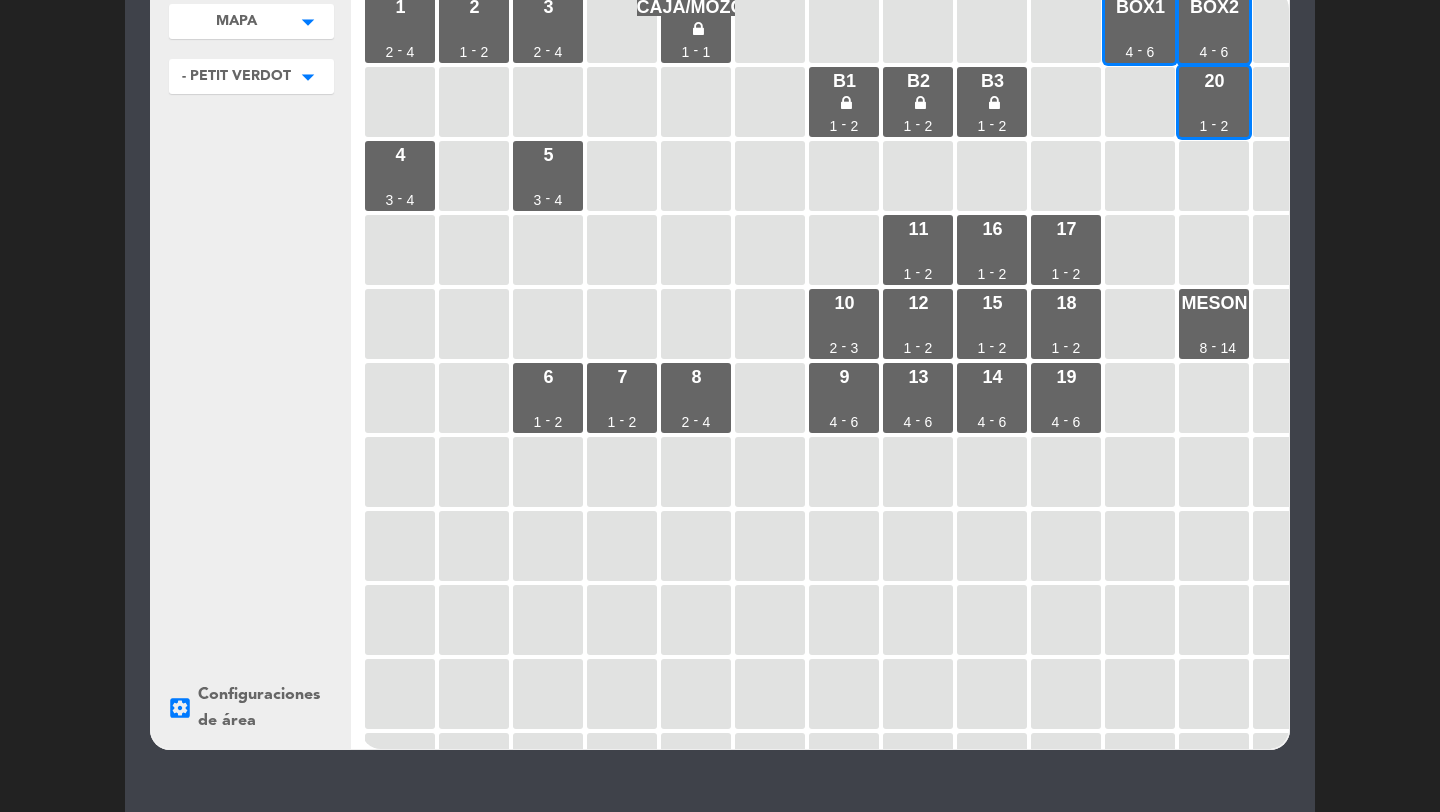 scroll, scrollTop: 345, scrollLeft: 0, axis: vertical 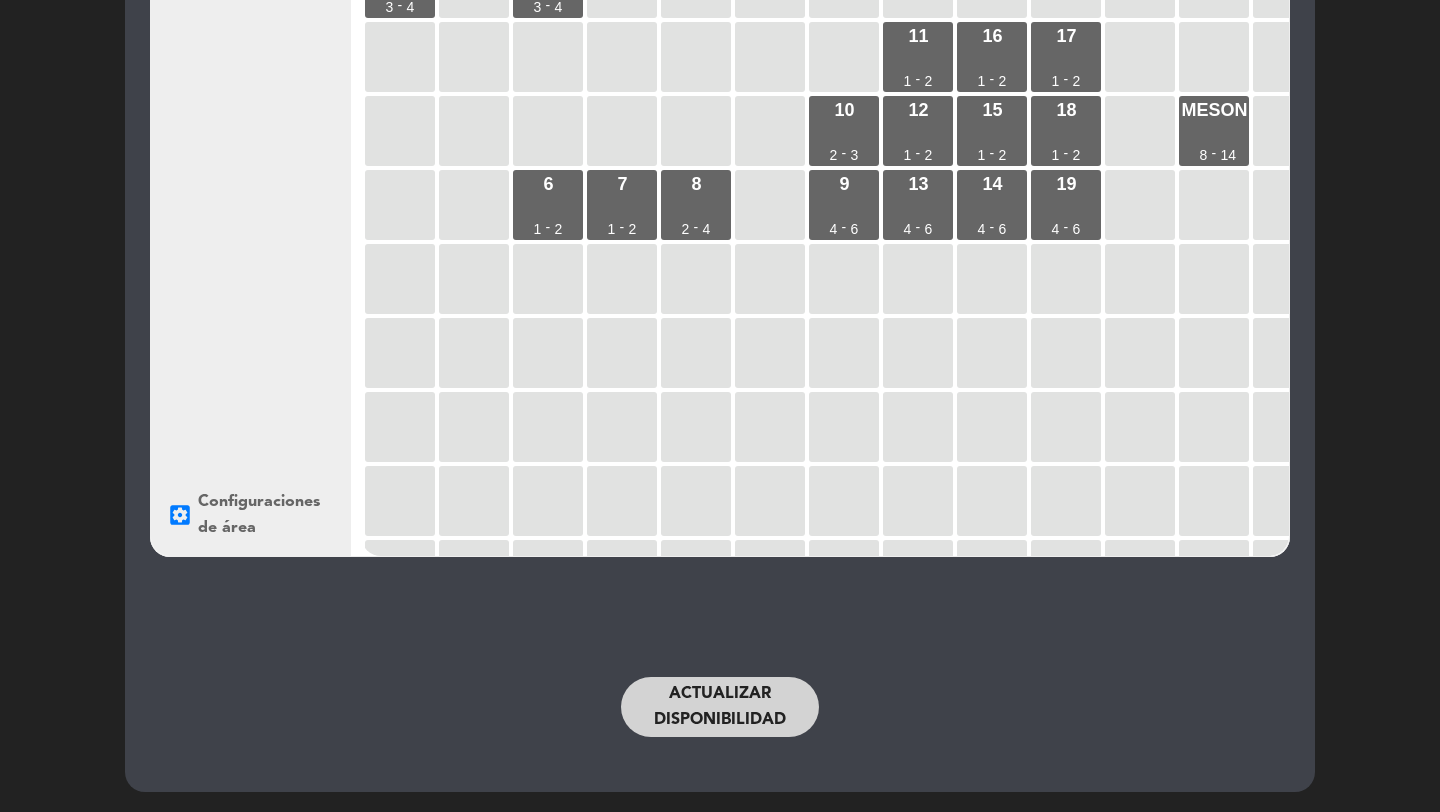 click on "Actualizar disponibilidad" 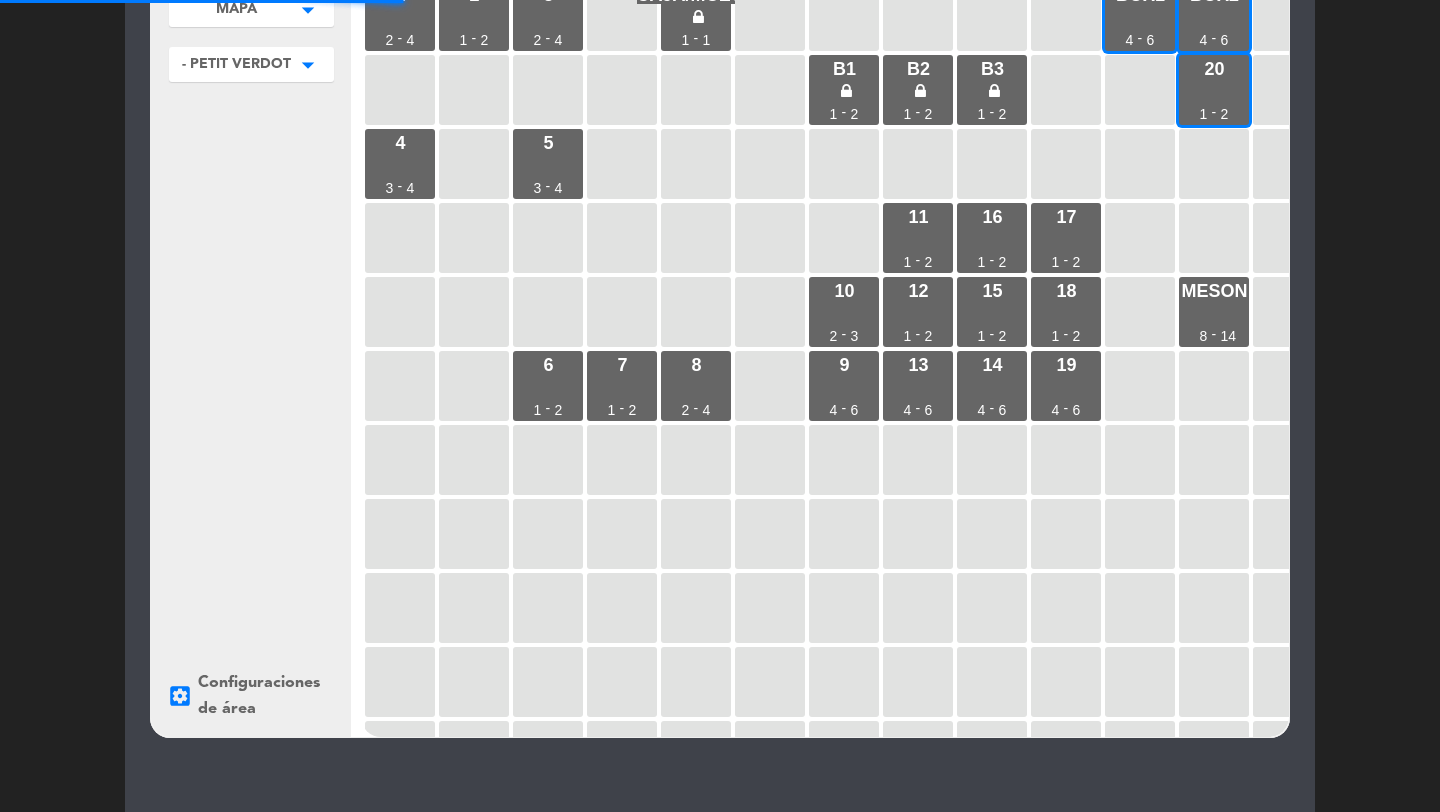 scroll, scrollTop: 0, scrollLeft: 0, axis: both 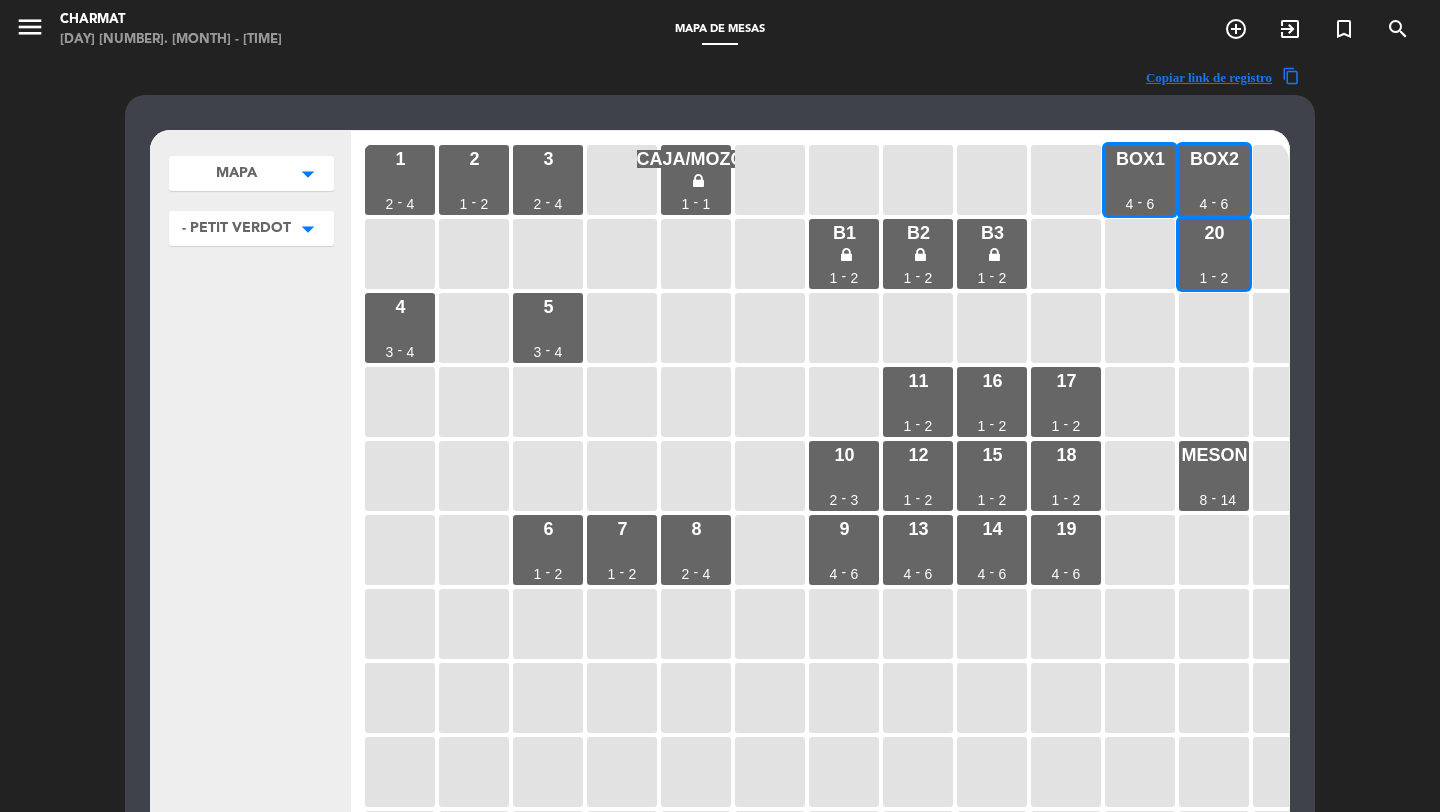 click on "menu" at bounding box center [30, 27] 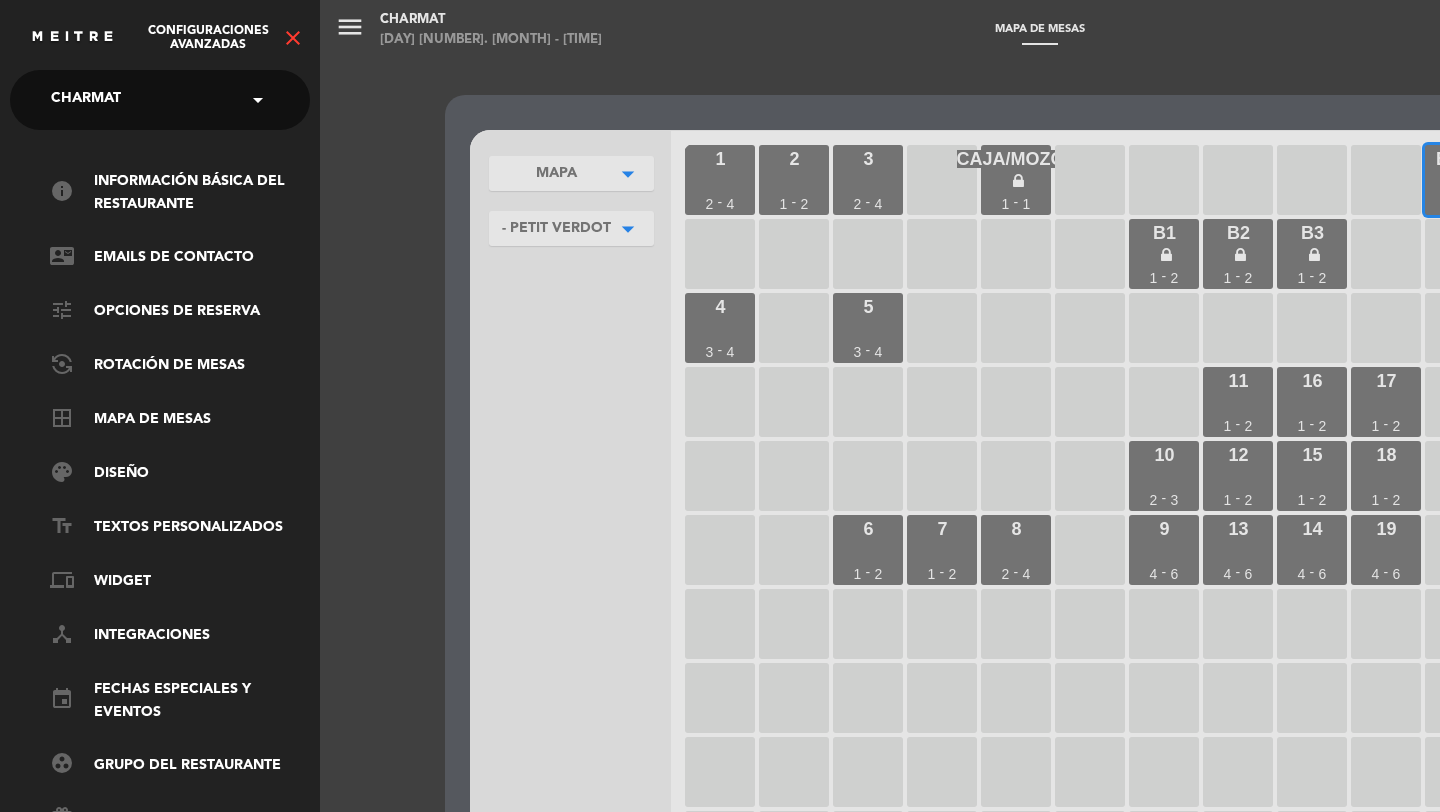 click on "close" 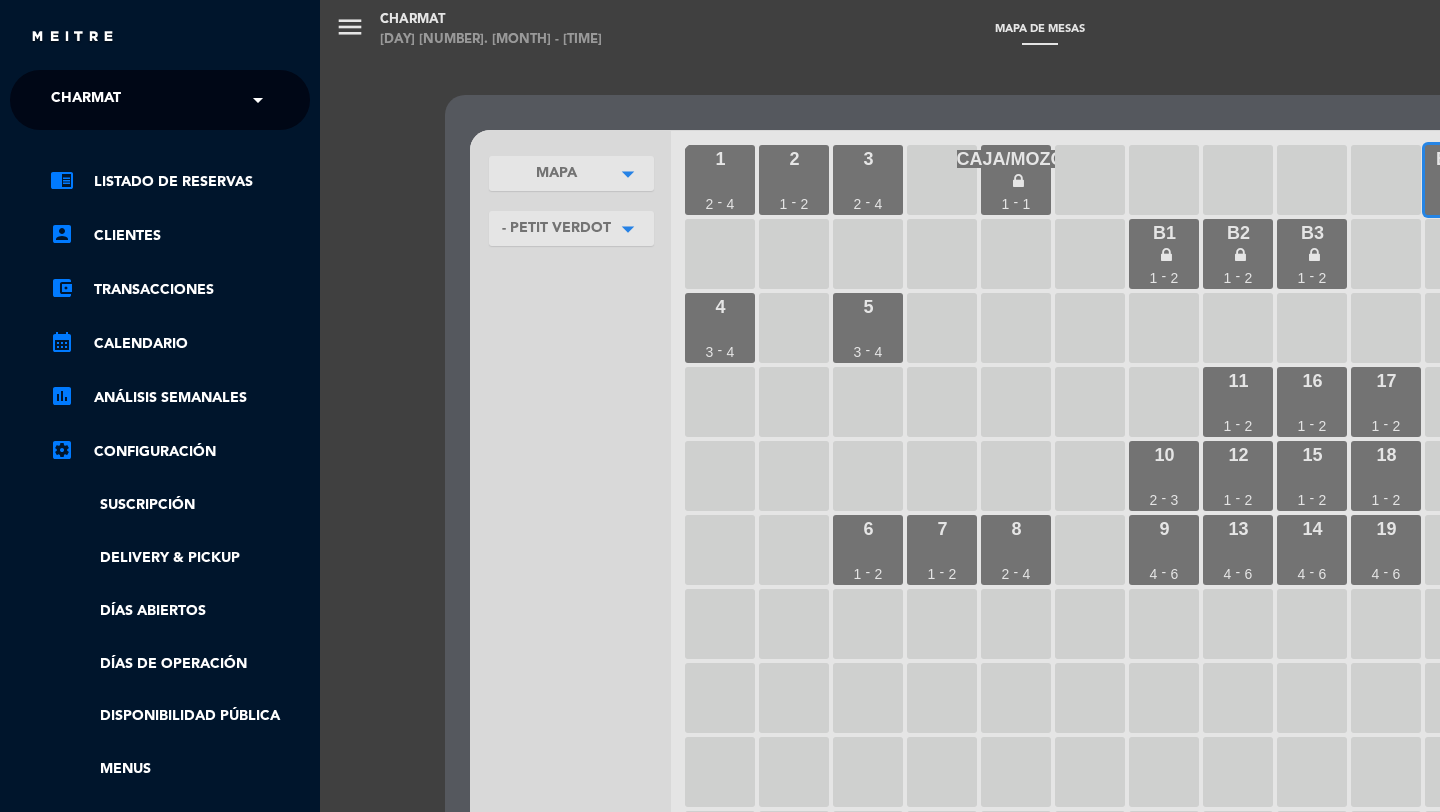 scroll, scrollTop: 331, scrollLeft: 0, axis: vertical 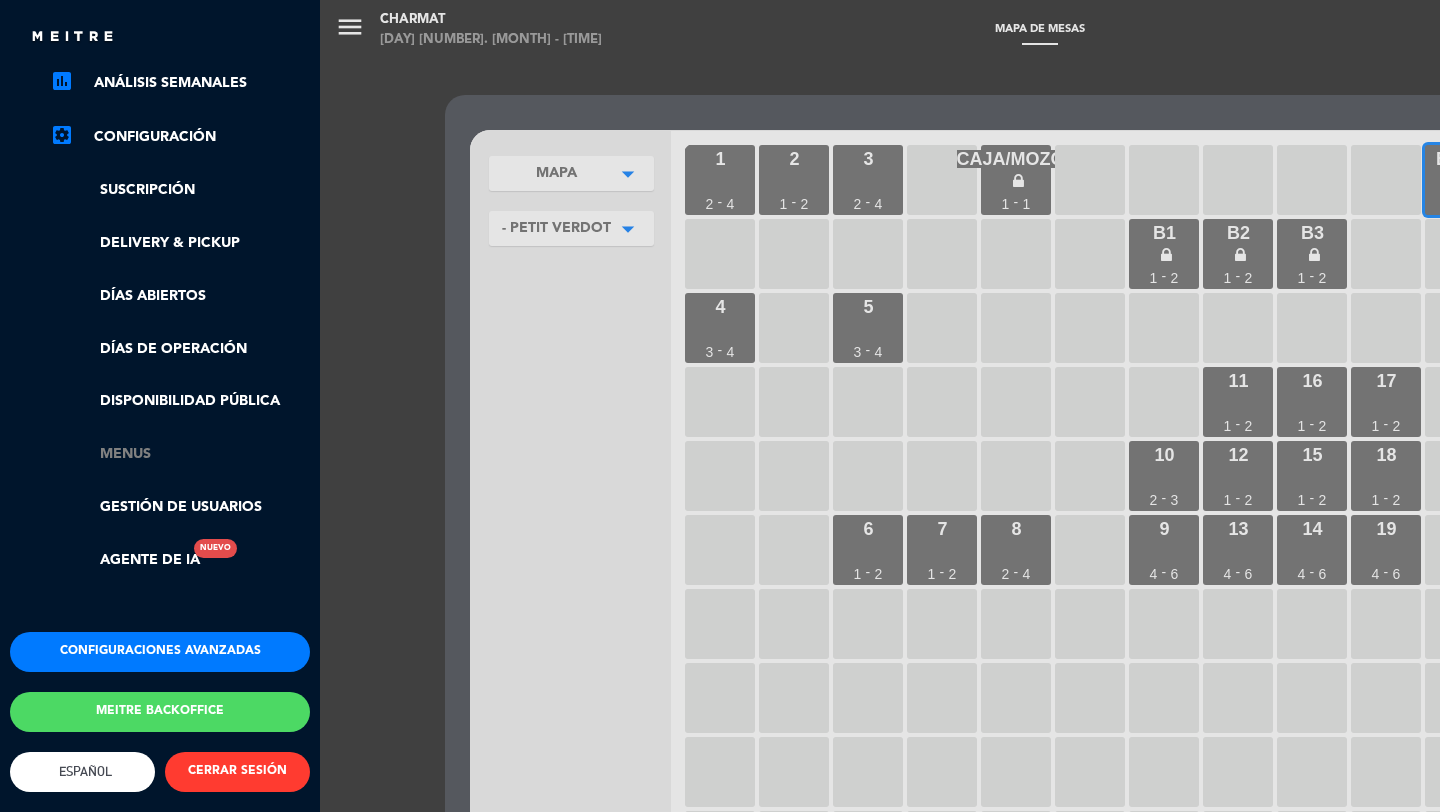 click on "Menus" 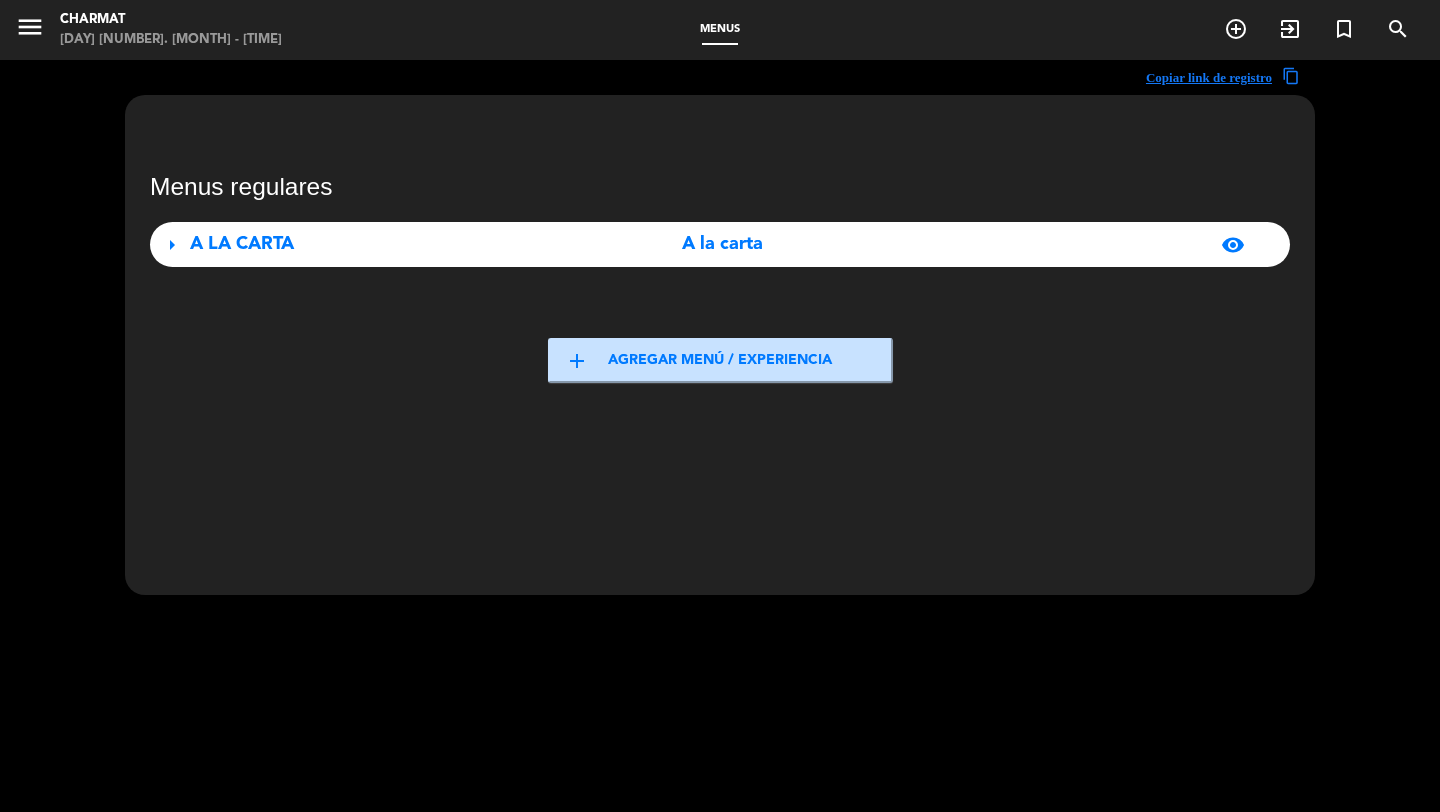 click on "A LA CARTA" at bounding box center [367, 244] 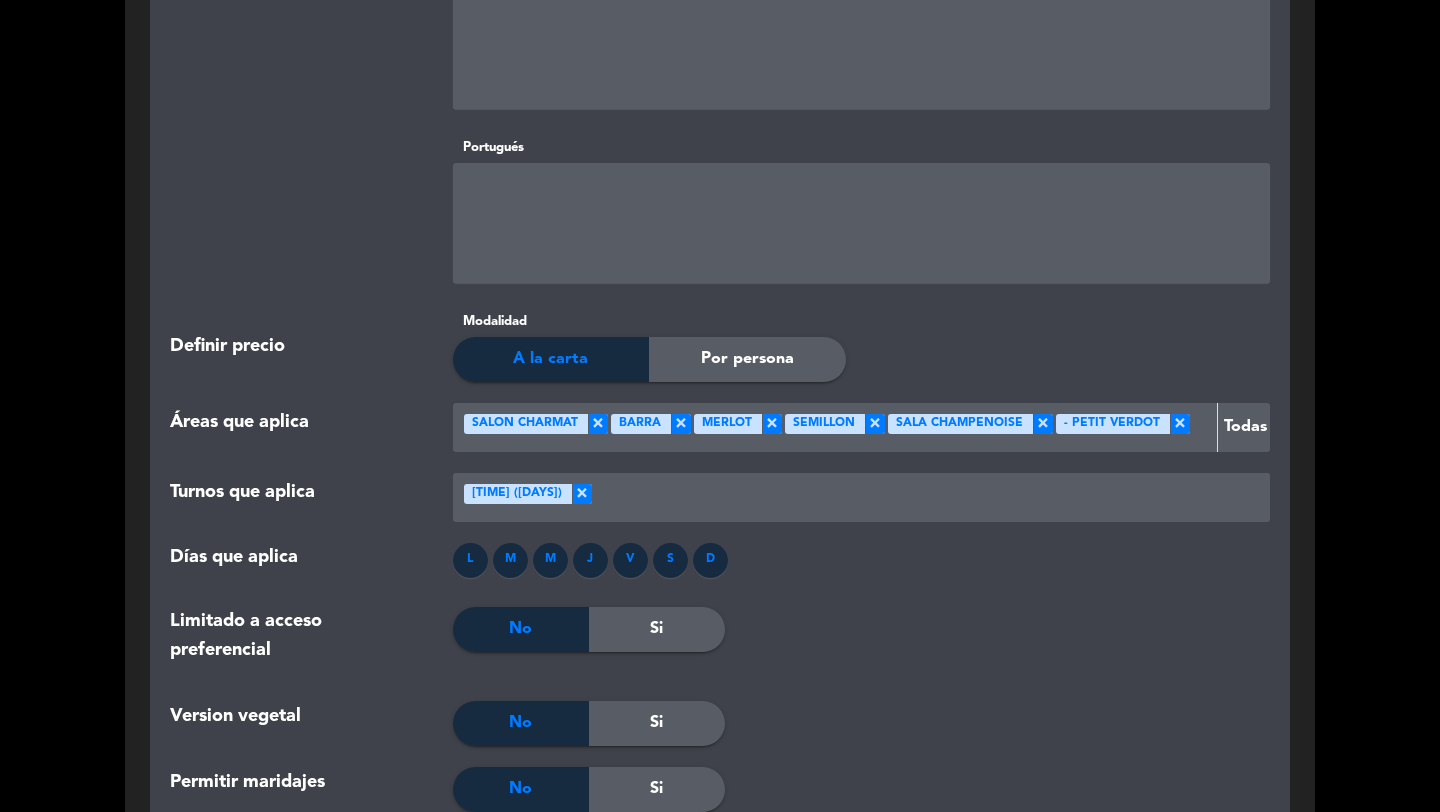 scroll, scrollTop: 1487, scrollLeft: 0, axis: vertical 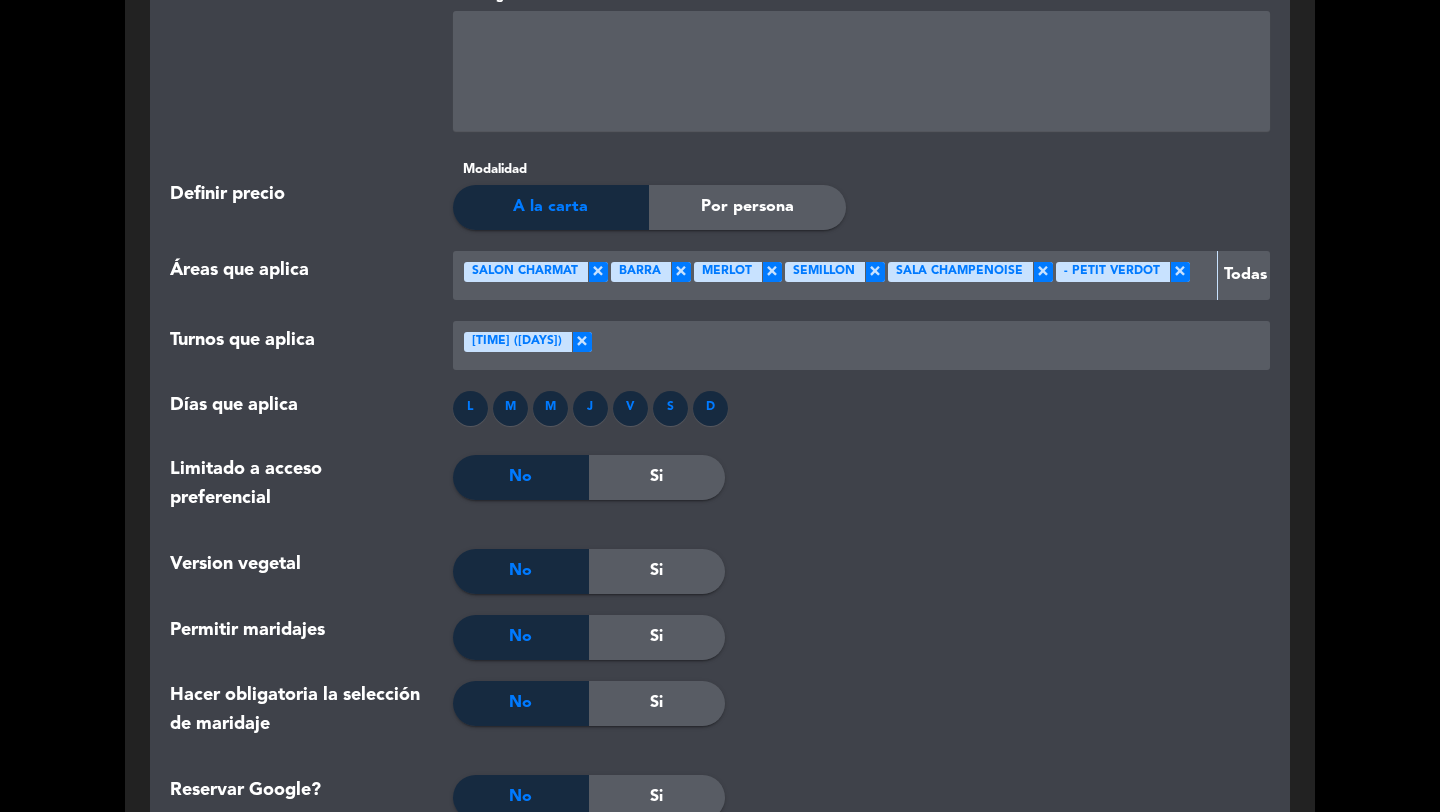 click at bounding box center [1199, 275] 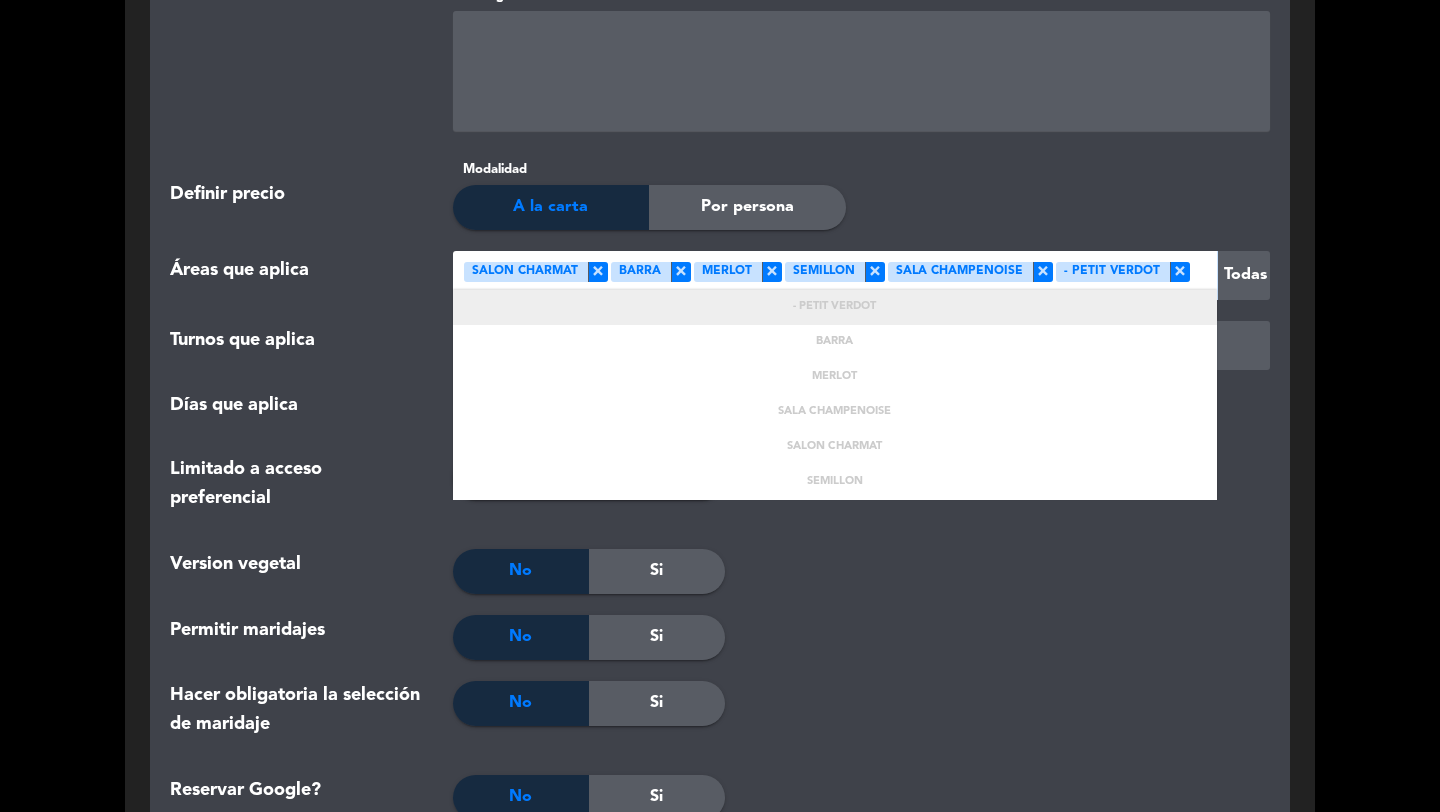 click on "- PETIT VERDOT" at bounding box center [835, 307] 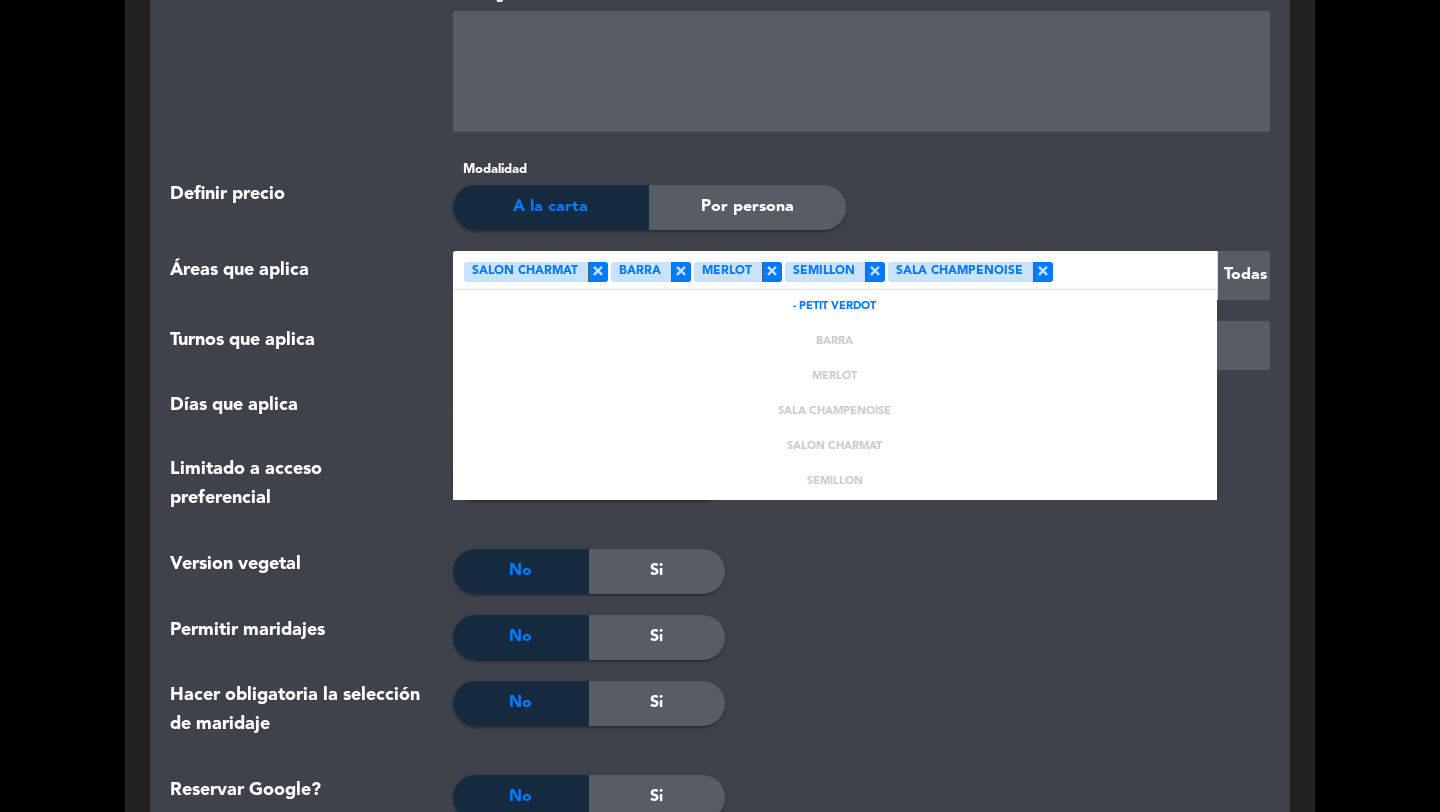 click at bounding box center (1134, 571) 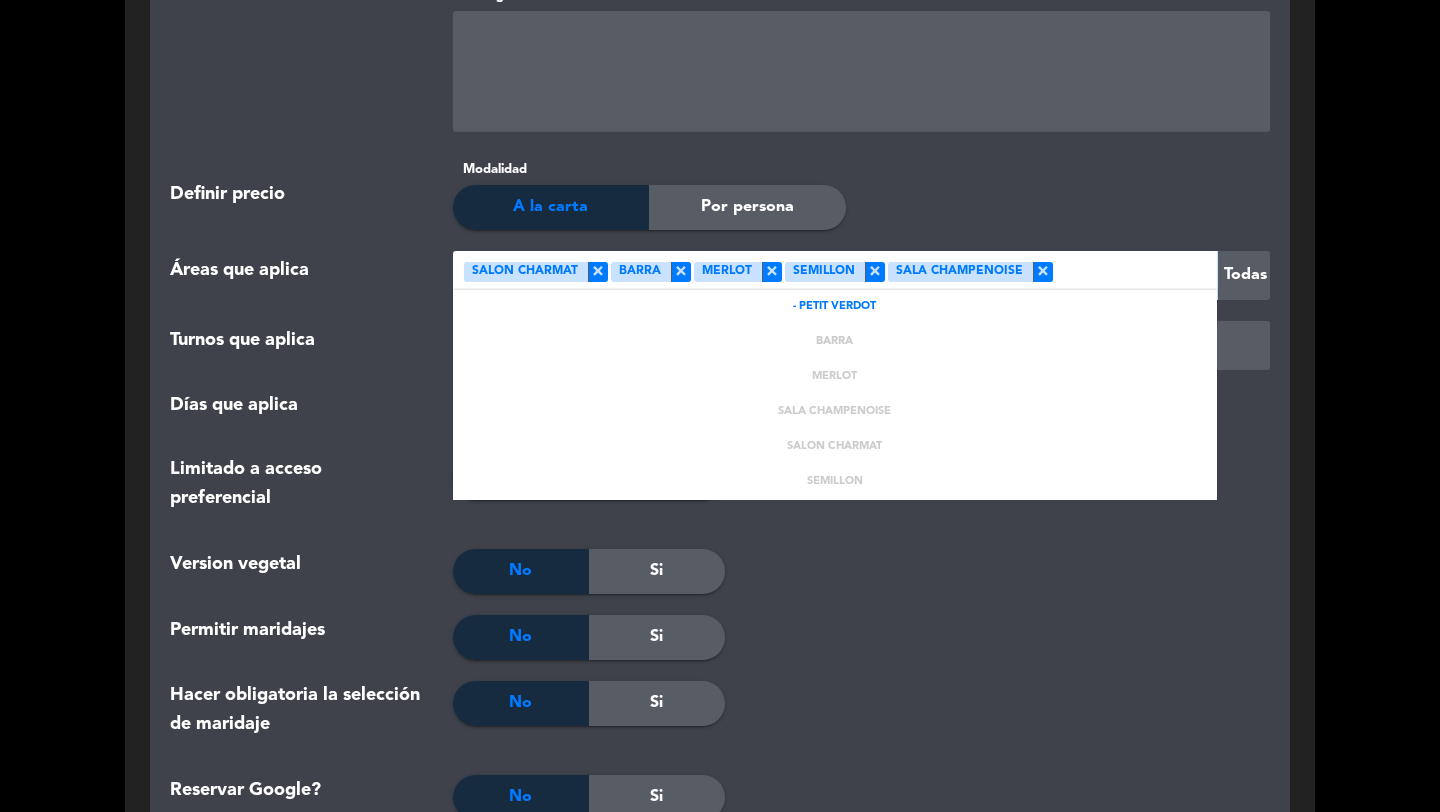 click at bounding box center [1131, 275] 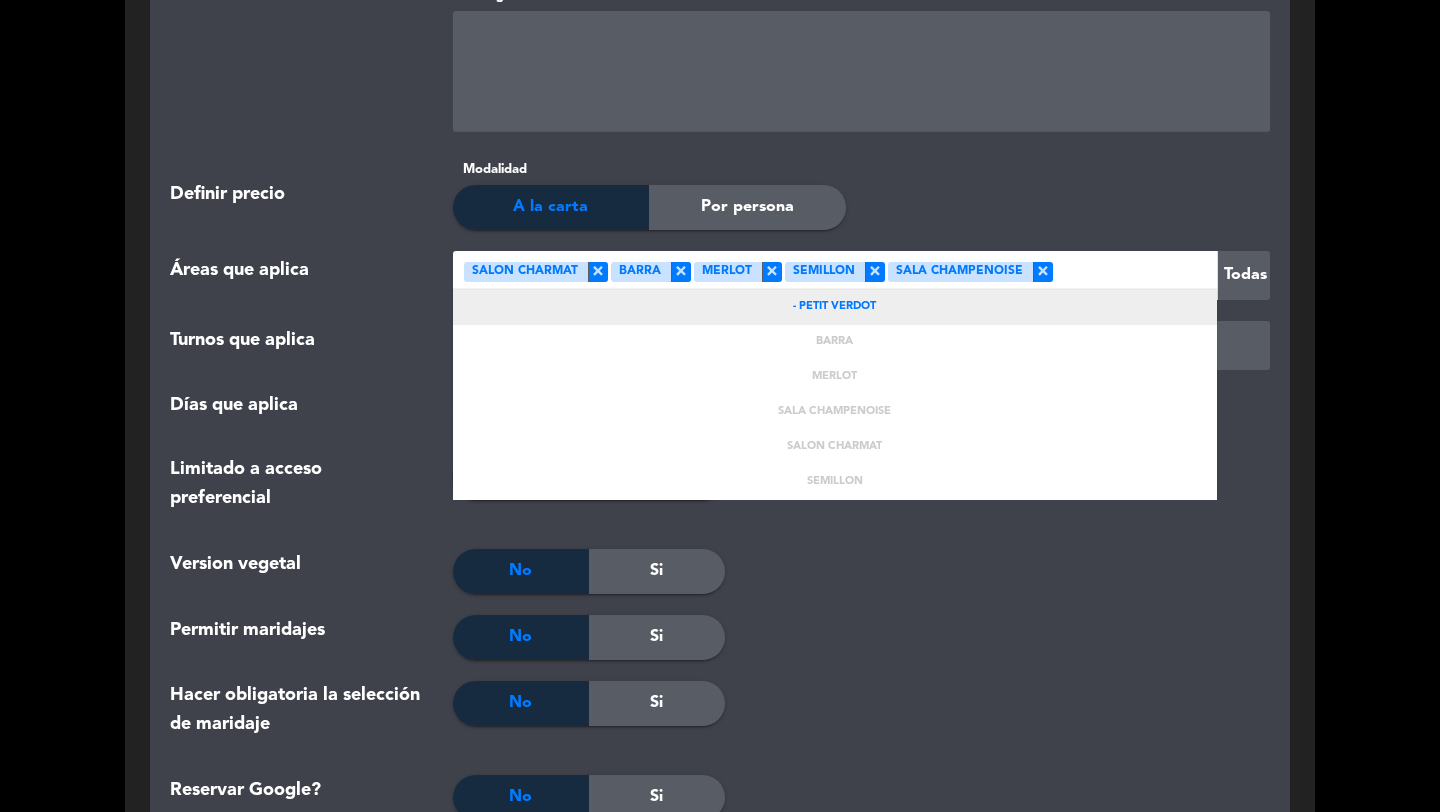 click on "- PETIT VERDOT" at bounding box center (834, 307) 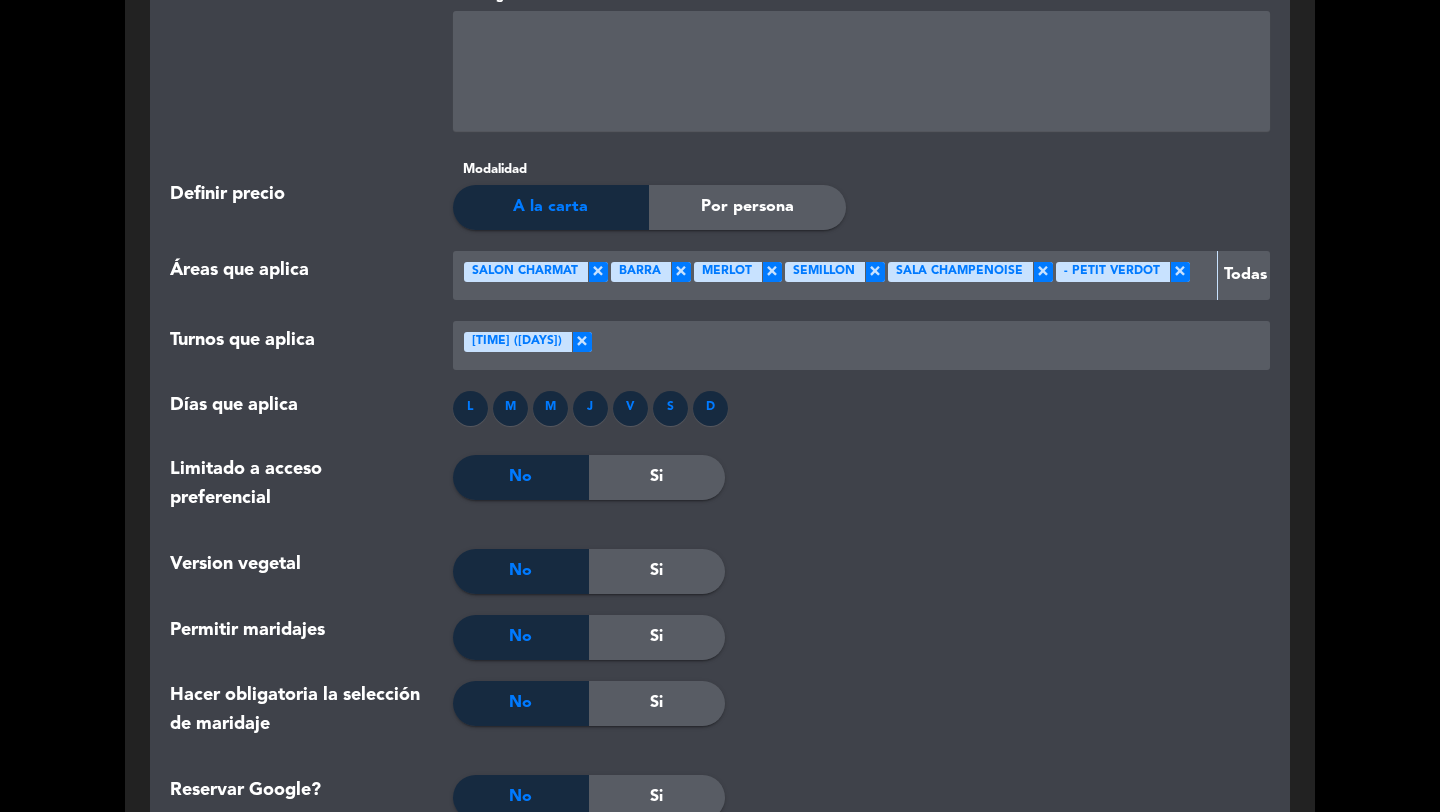 scroll, scrollTop: 2453, scrollLeft: 0, axis: vertical 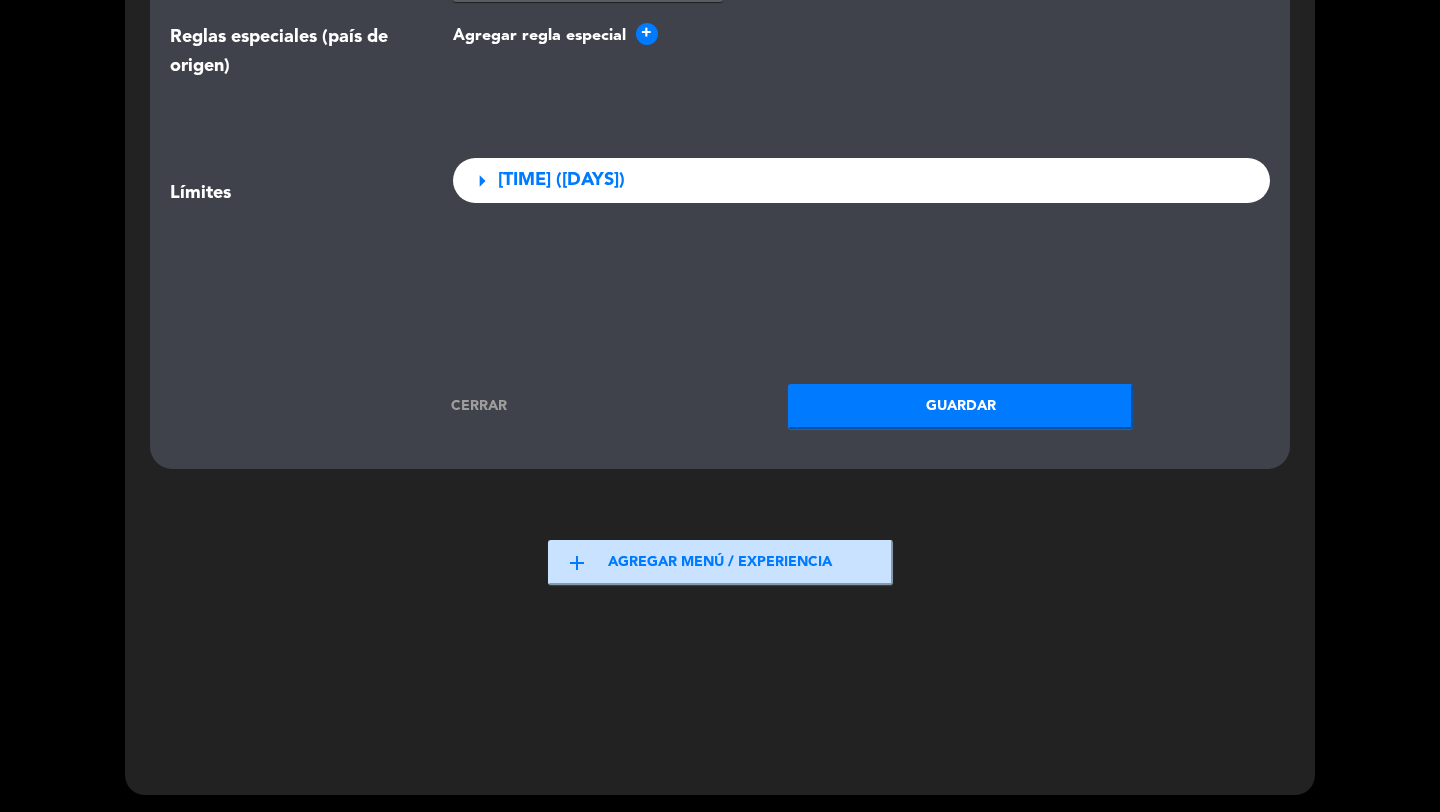 click on "Guardar" at bounding box center [960, 406] 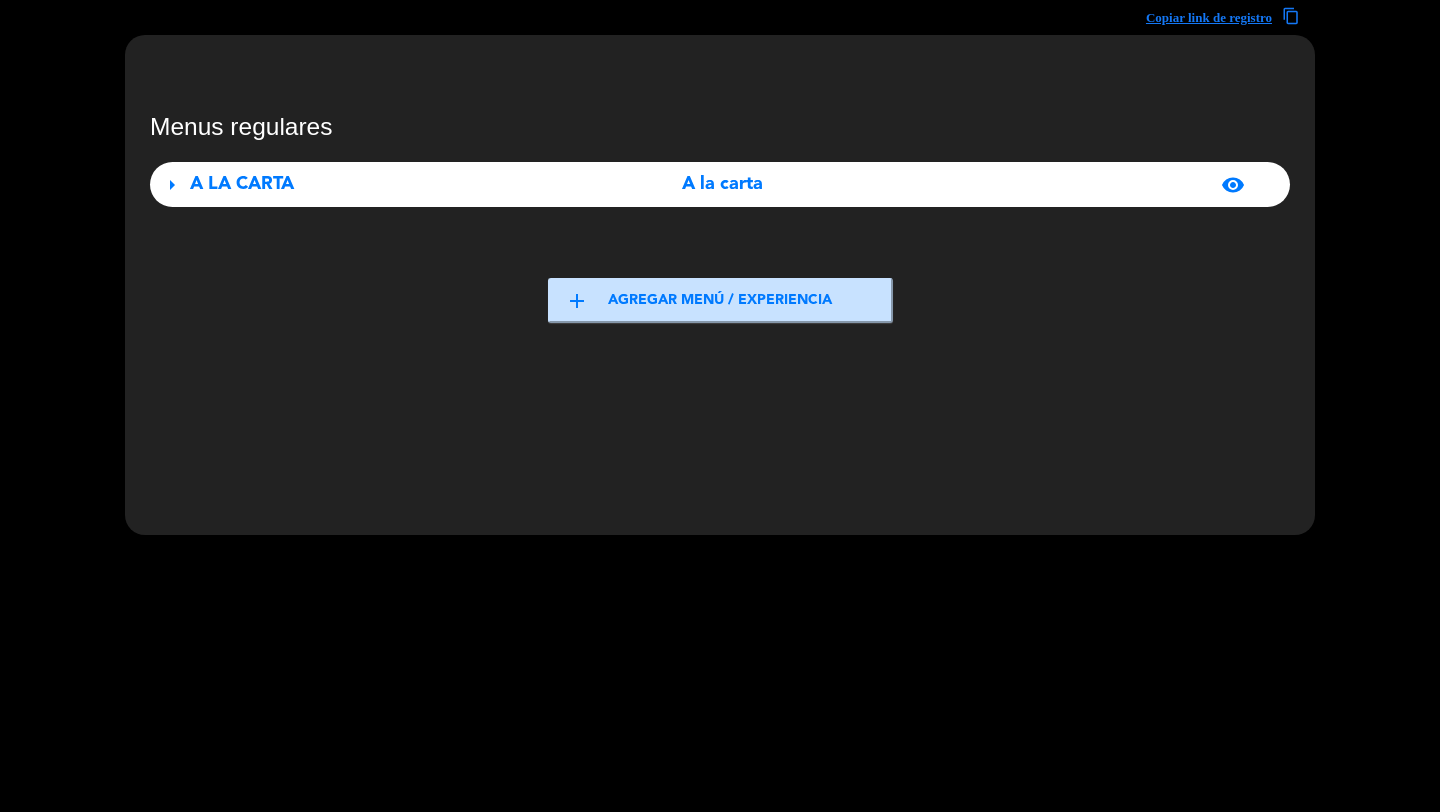 click on "A LA CARTA" at bounding box center (367, 184) 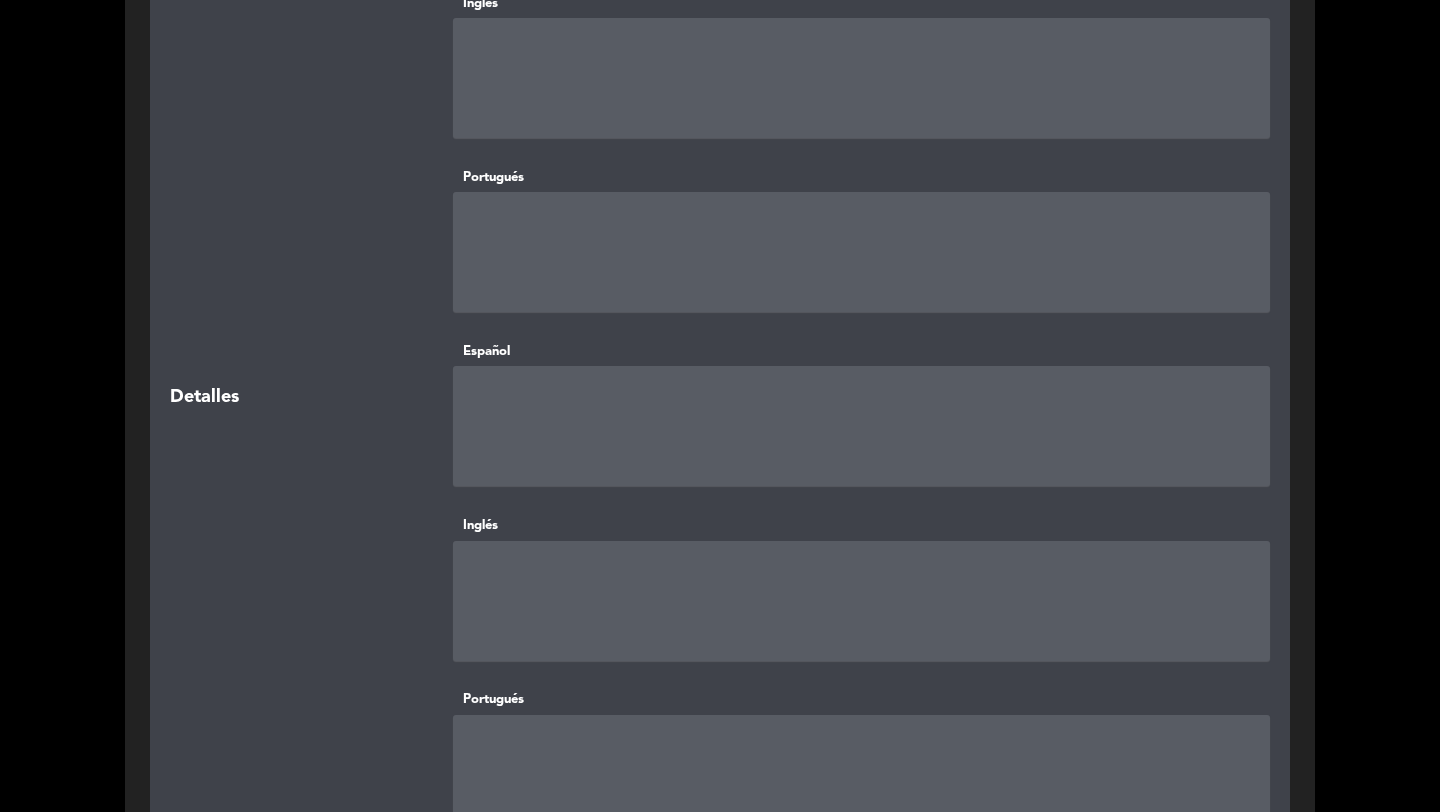 scroll, scrollTop: 0, scrollLeft: 0, axis: both 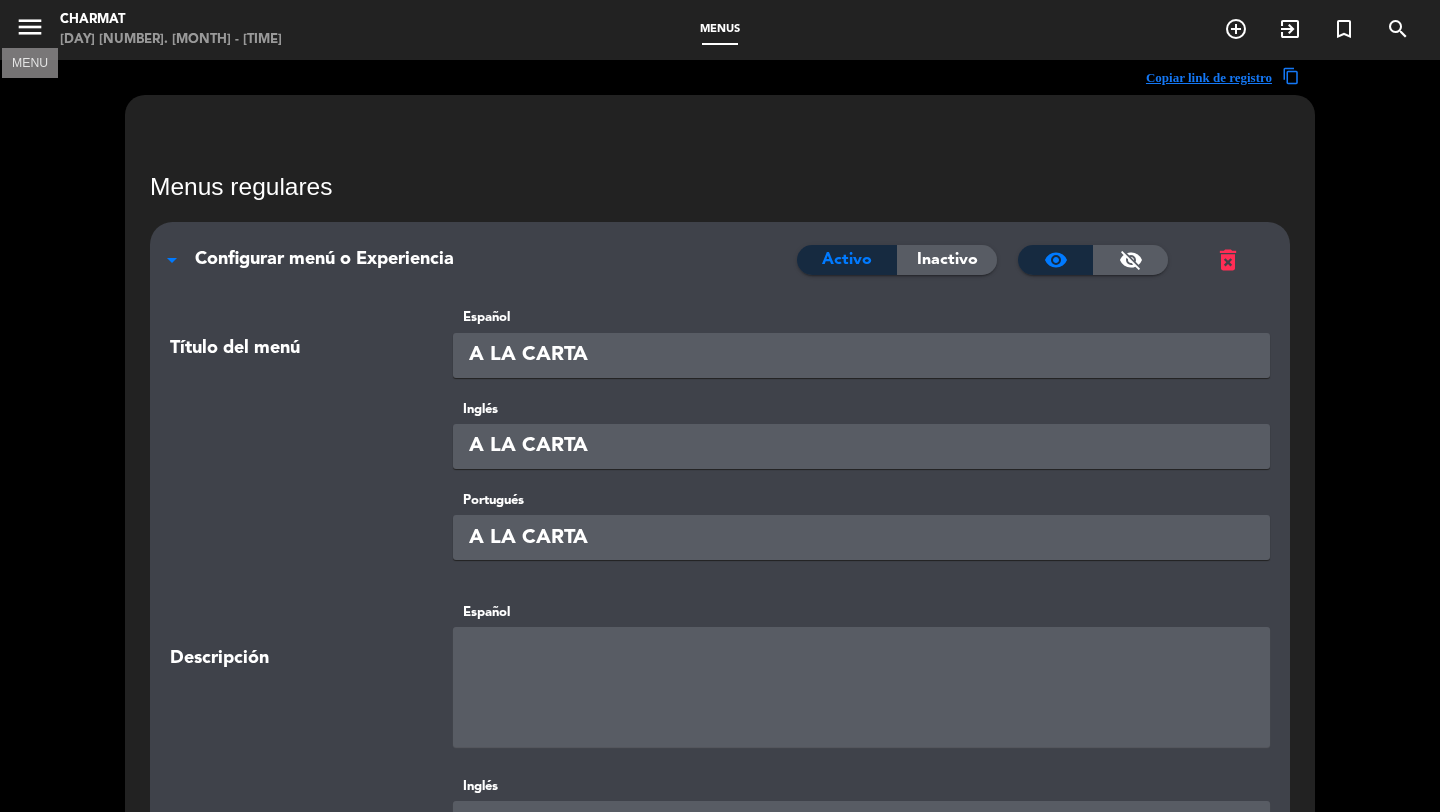 click on "menu" at bounding box center (30, 27) 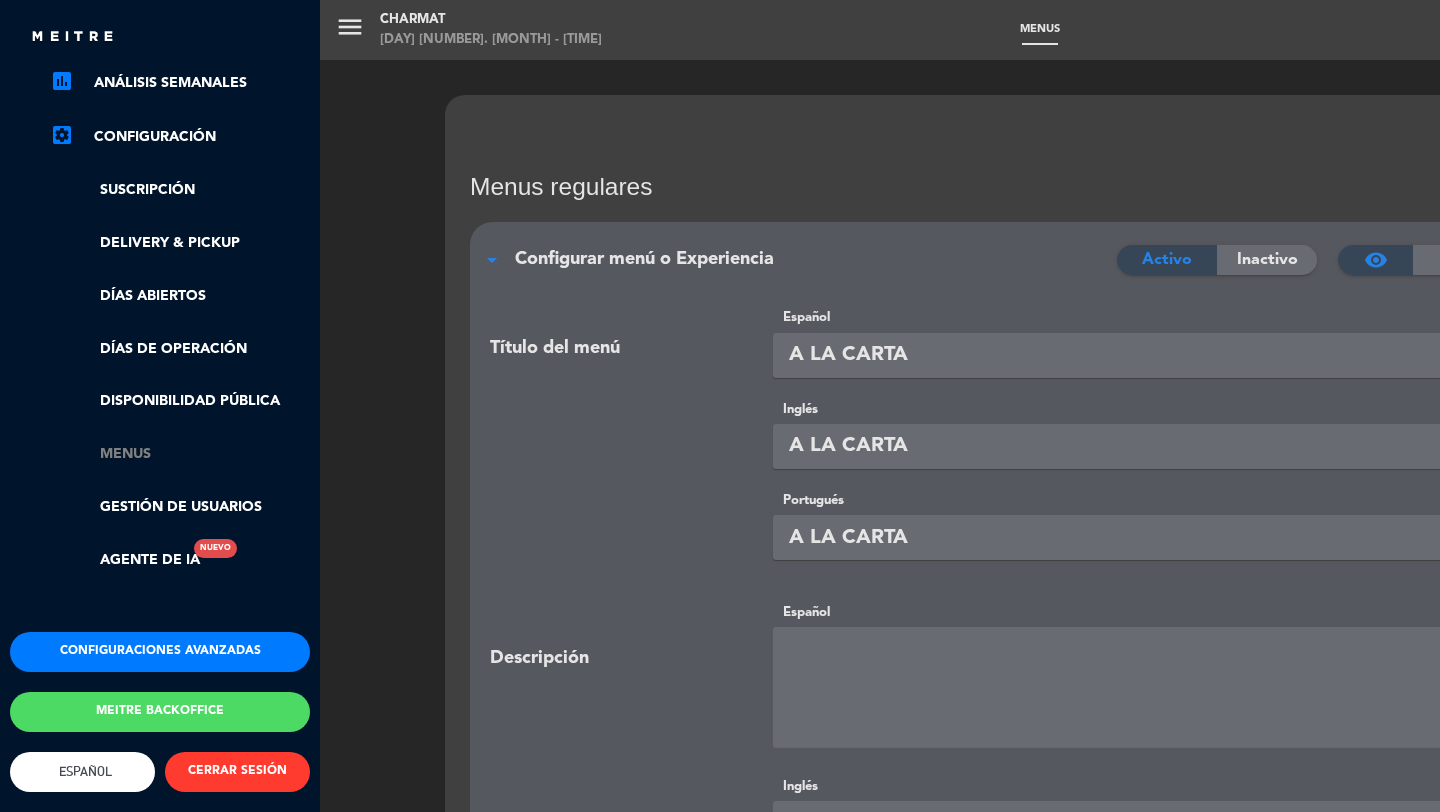 click on "Menus" 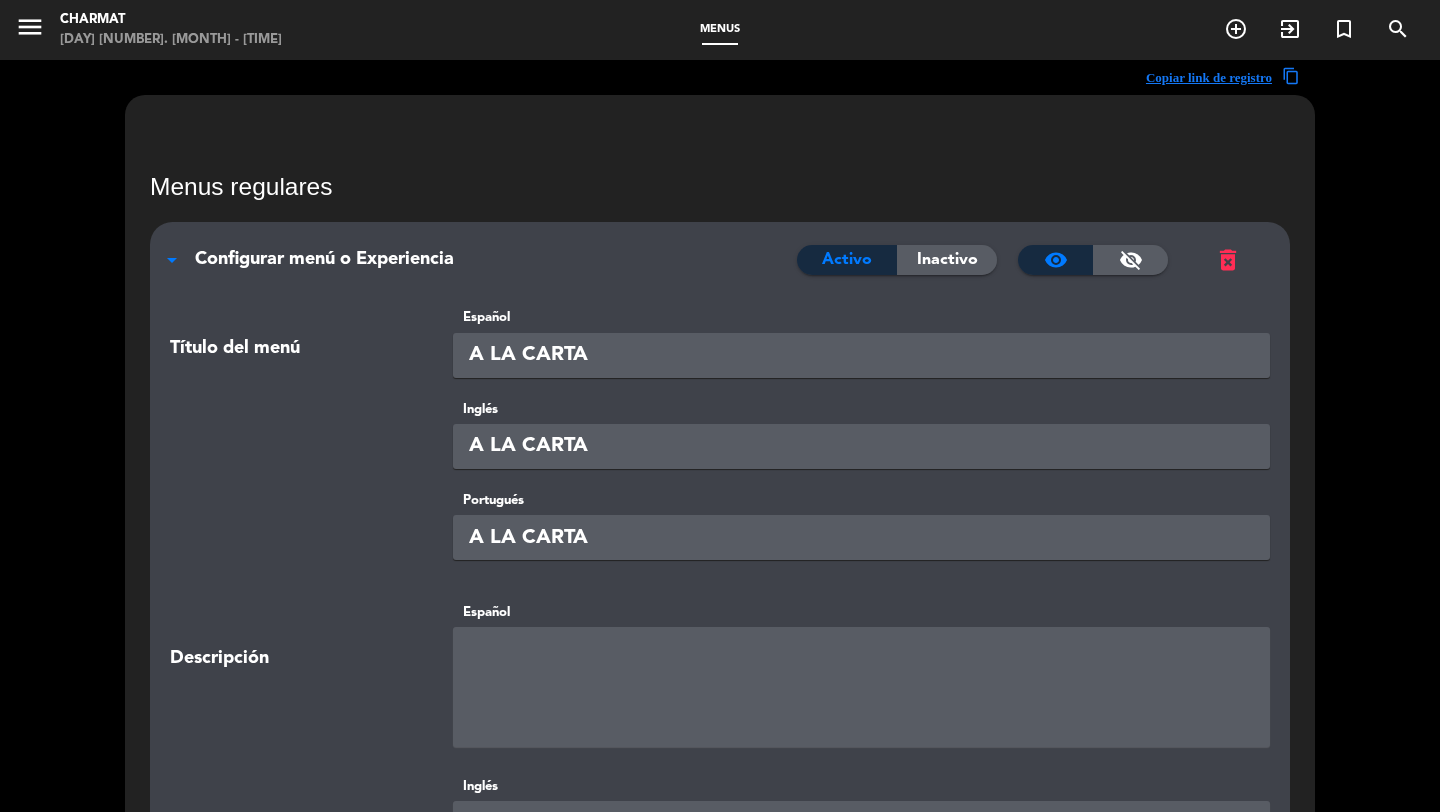 click on "Configurar menú o Experiencia" at bounding box center [324, 259] 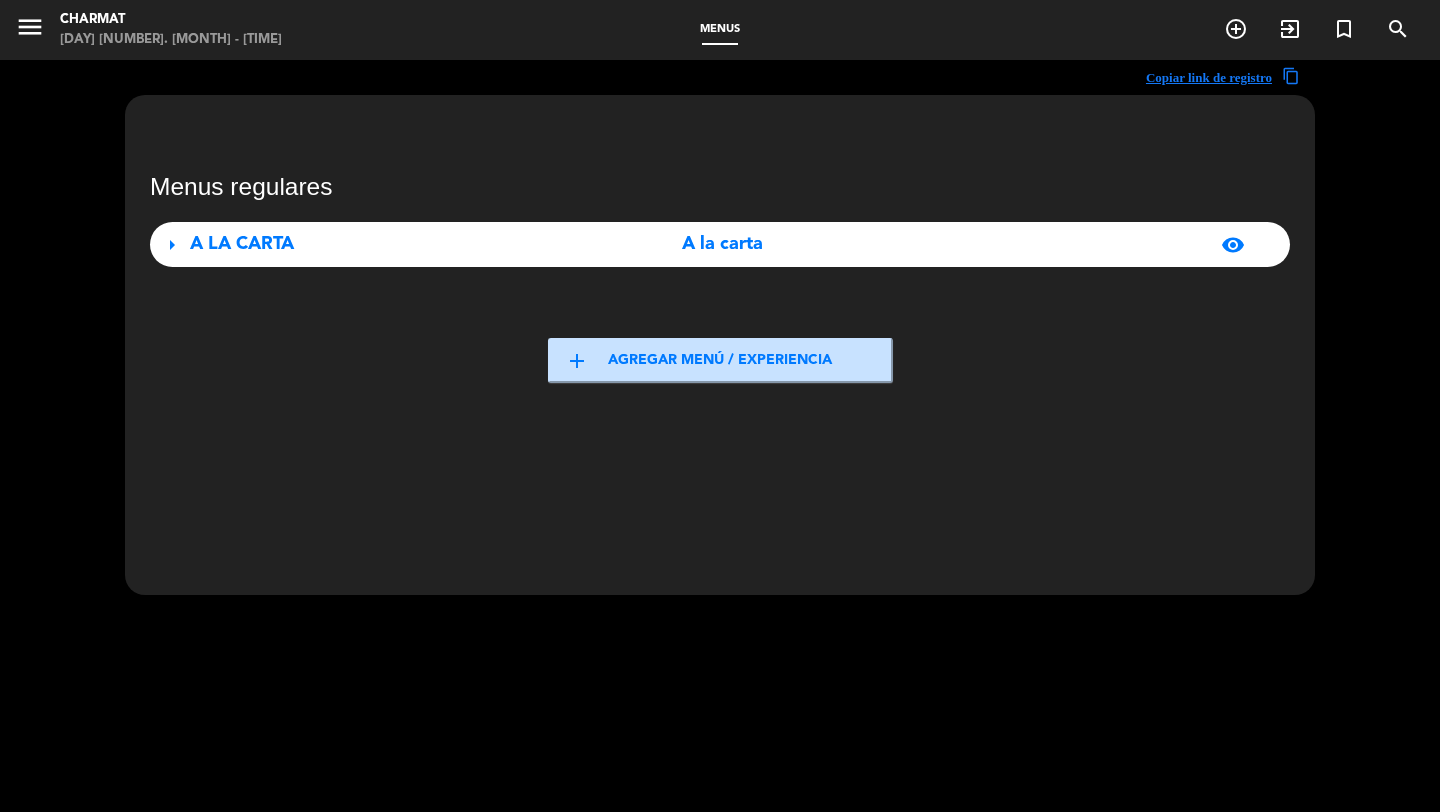 click on "A LA CARTA" at bounding box center (242, 244) 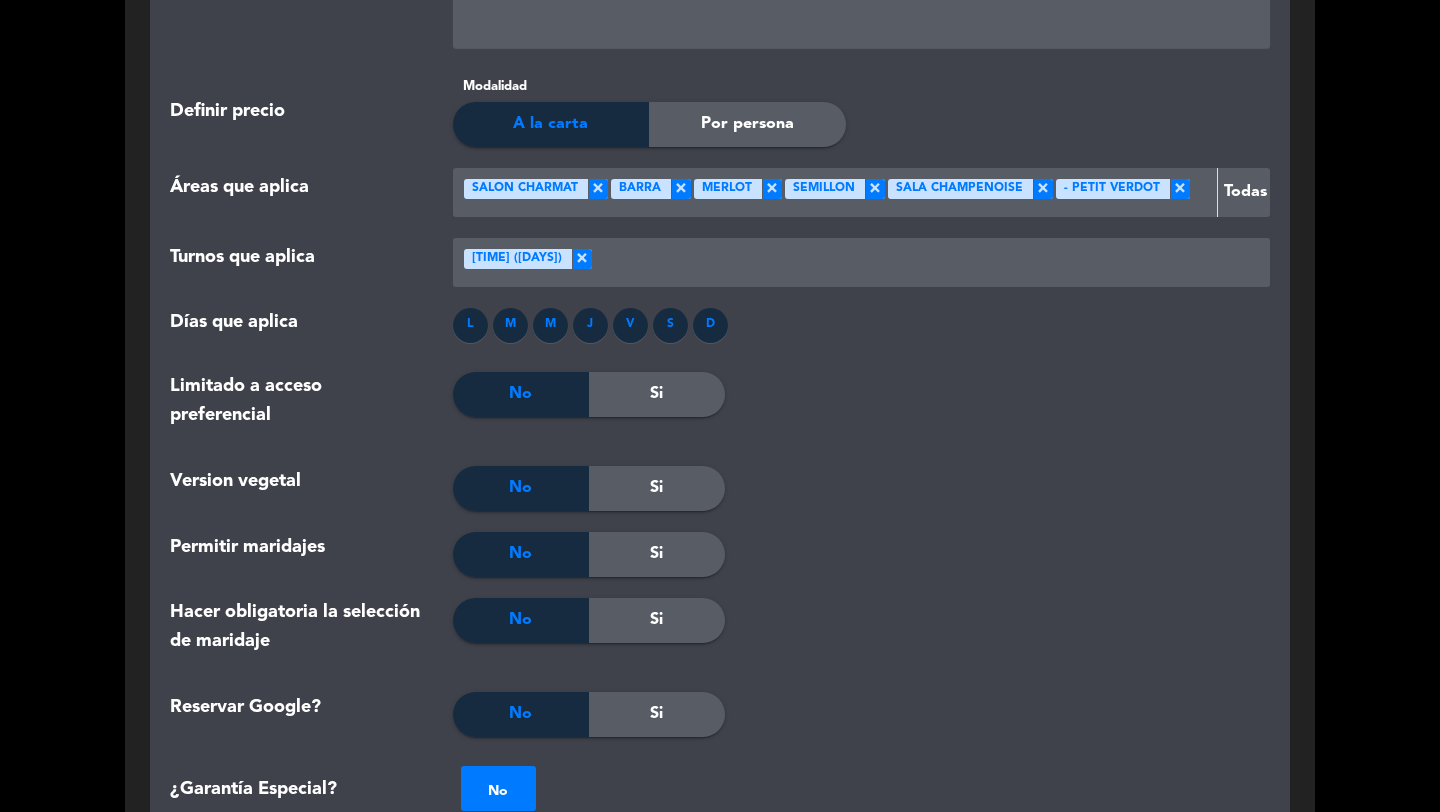 scroll, scrollTop: 2453, scrollLeft: 0, axis: vertical 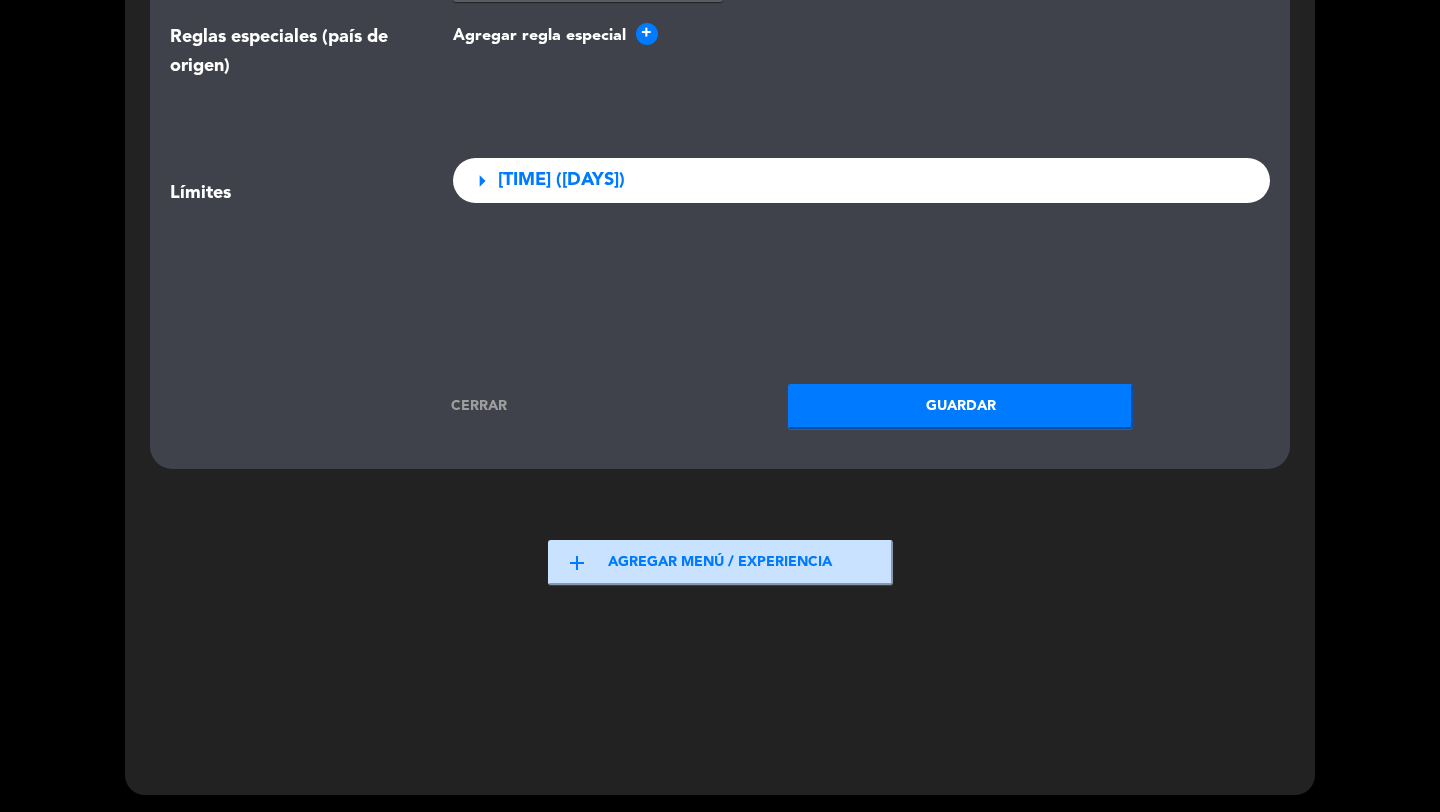 click on "Cerrar" at bounding box center [479, 406] 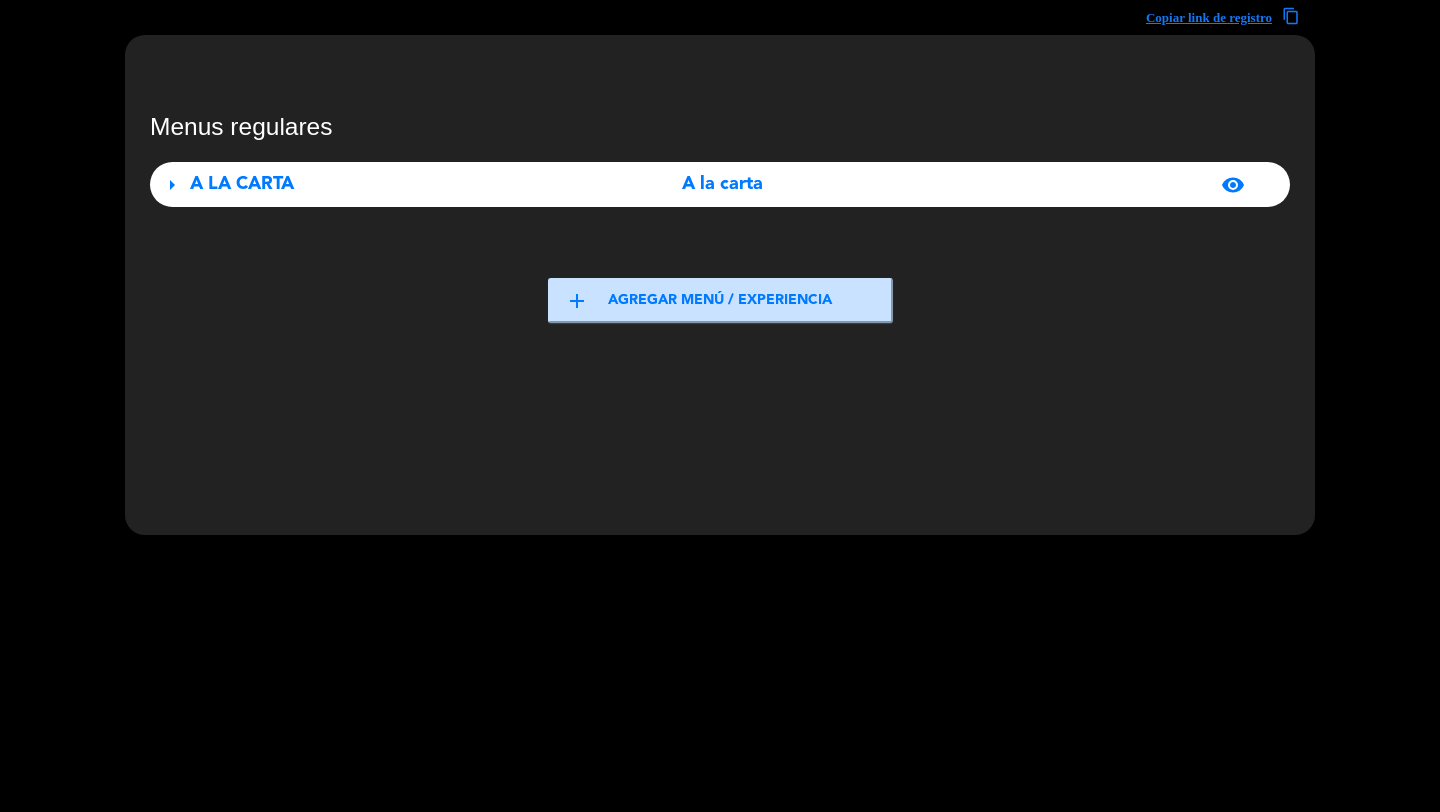 scroll, scrollTop: 0, scrollLeft: 0, axis: both 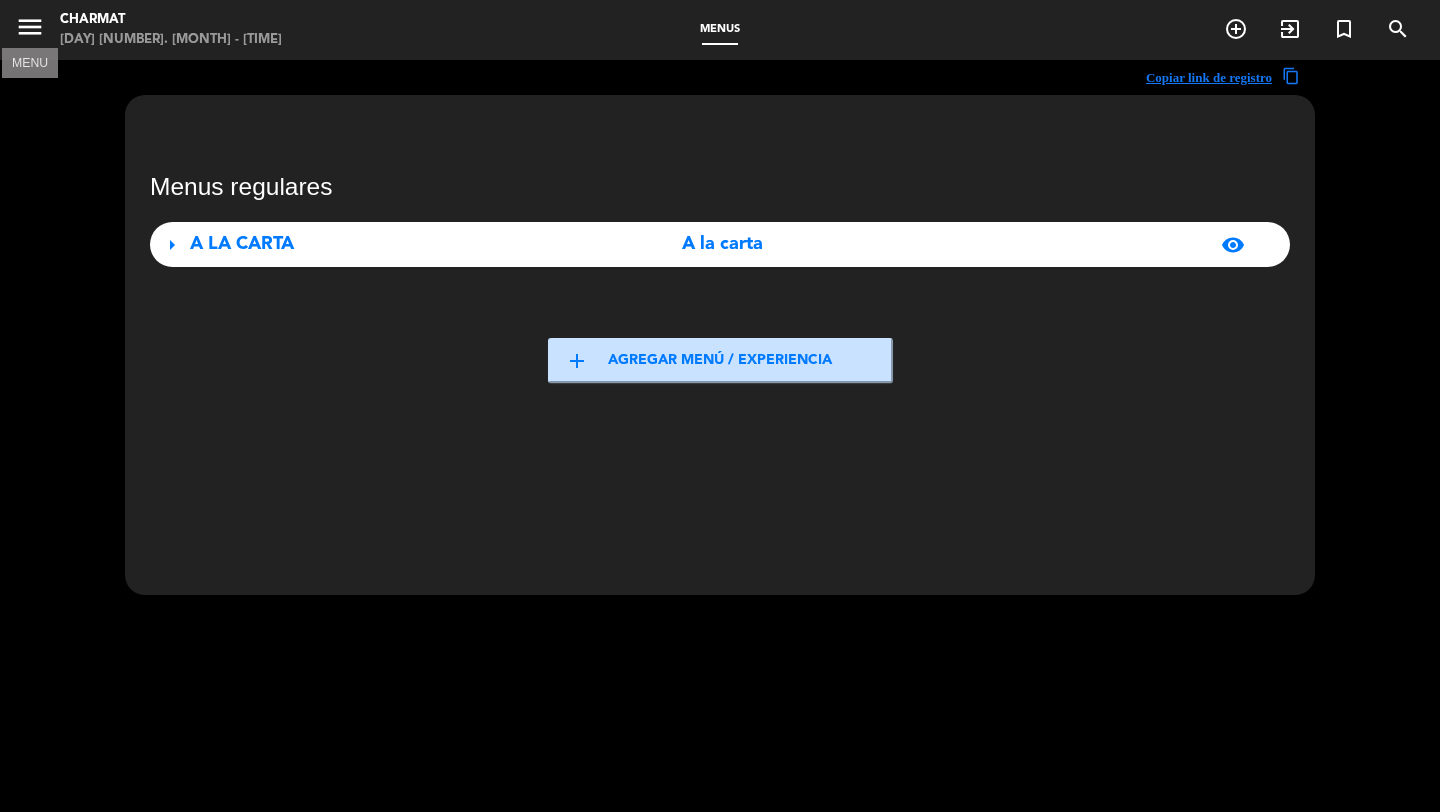 click on "menu" at bounding box center (30, 27) 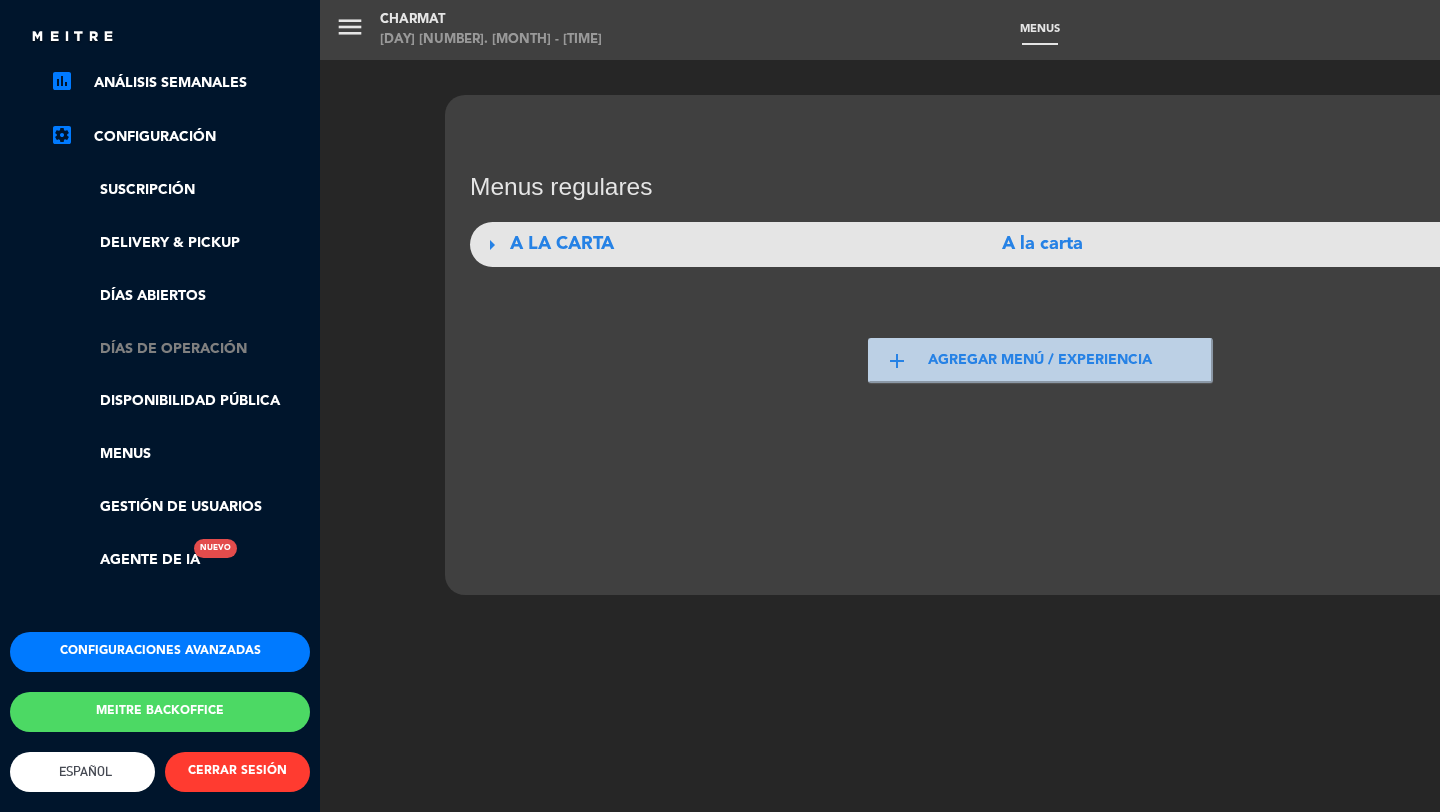 click on "Días de Operación" 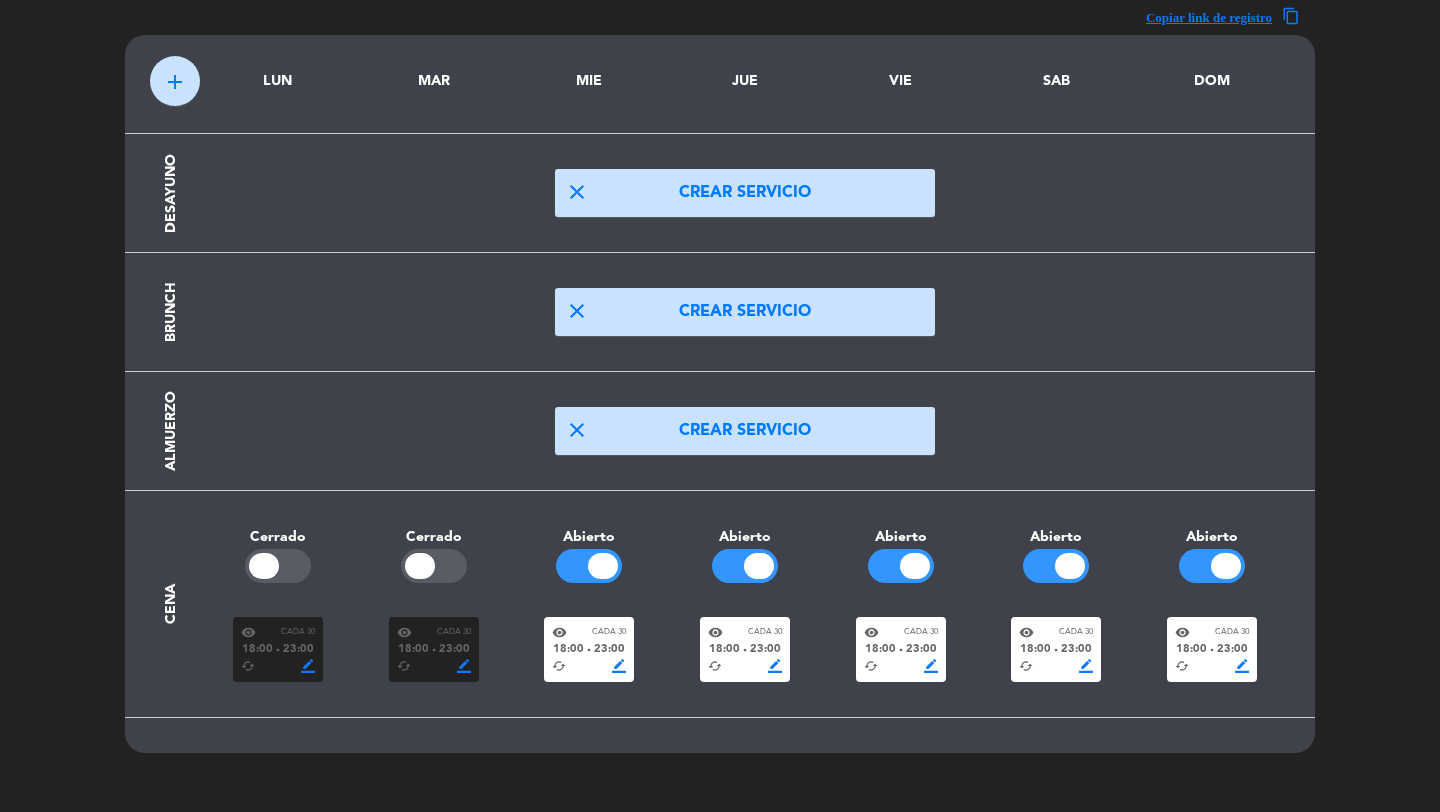 scroll, scrollTop: 0, scrollLeft: 0, axis: both 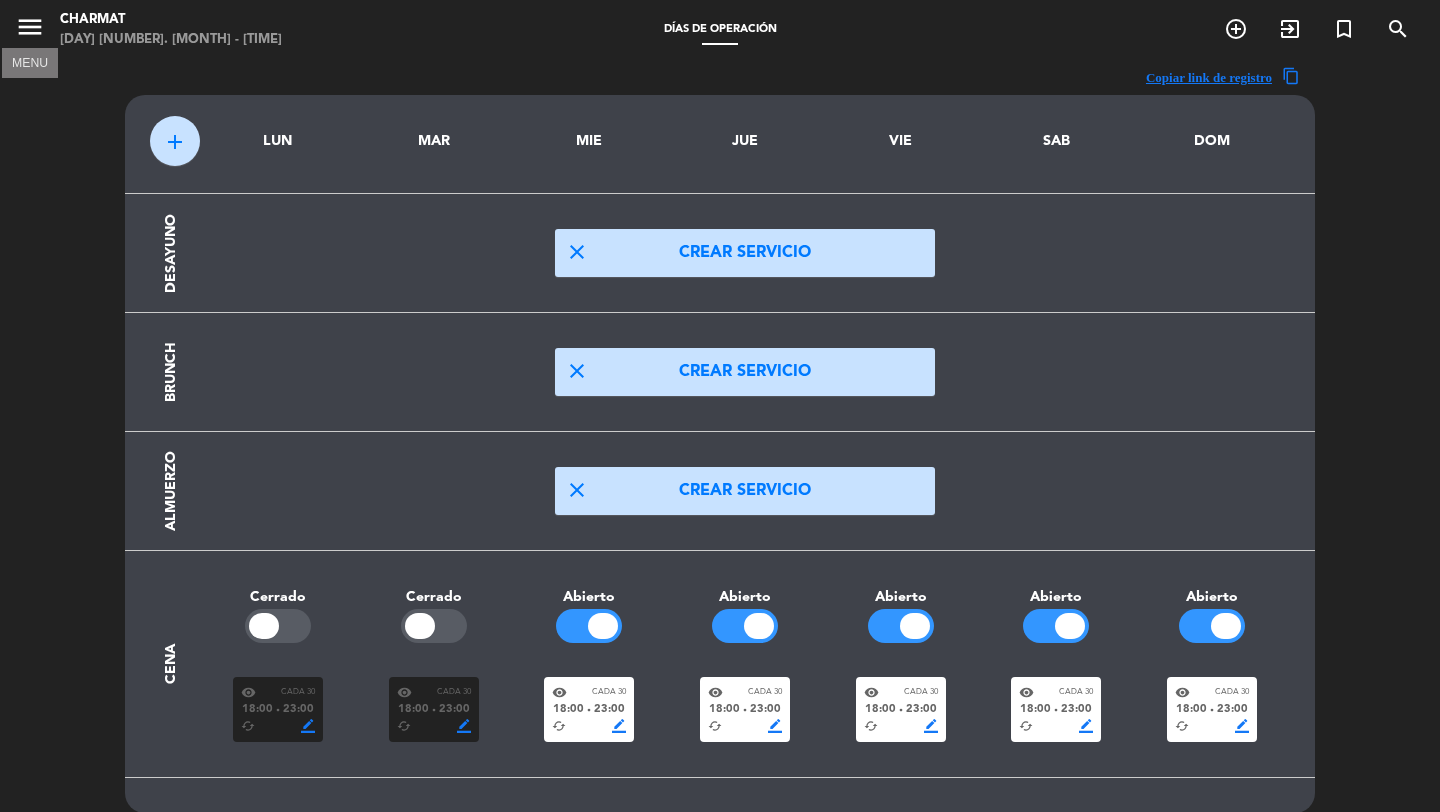 click on "menu" at bounding box center (30, 27) 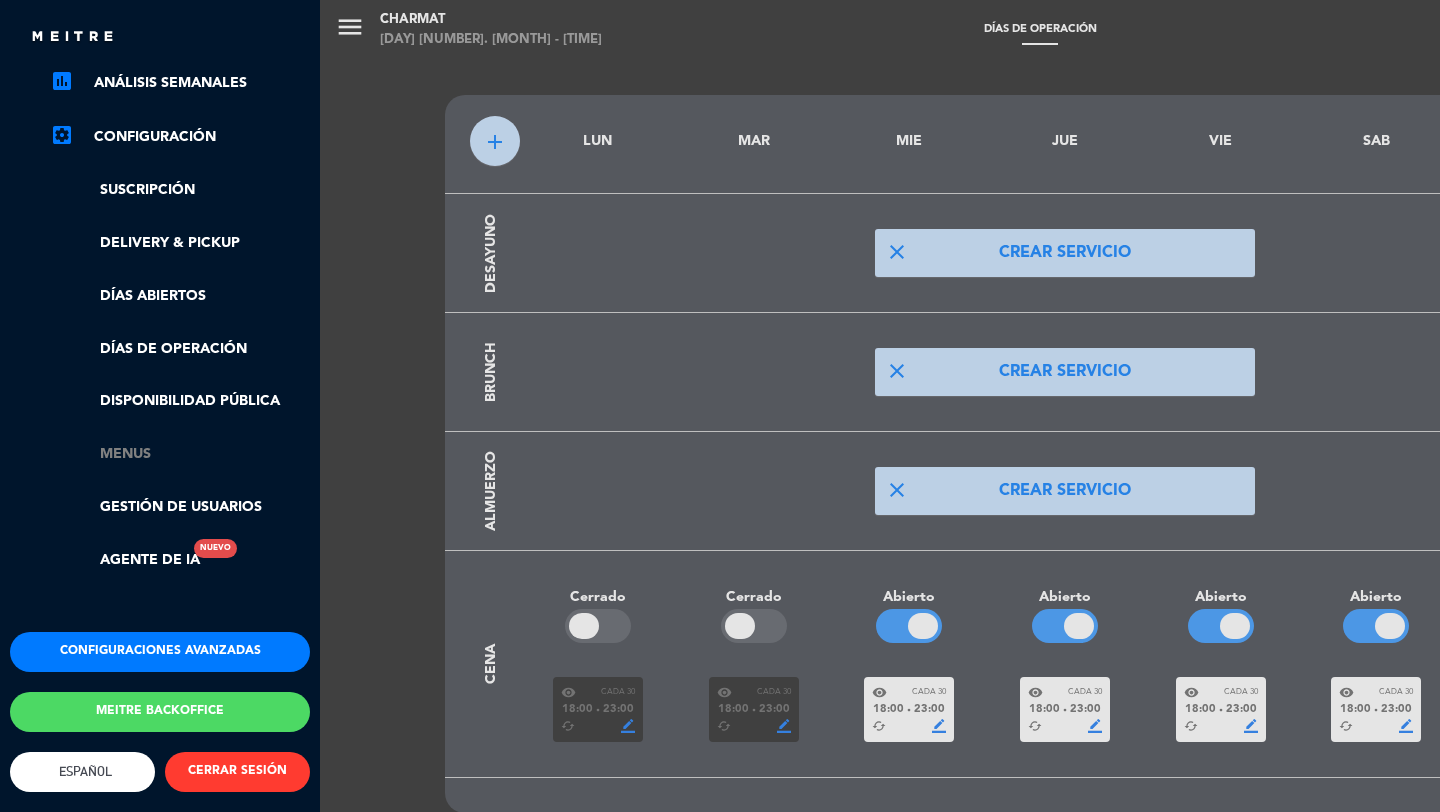 click on "Menus" 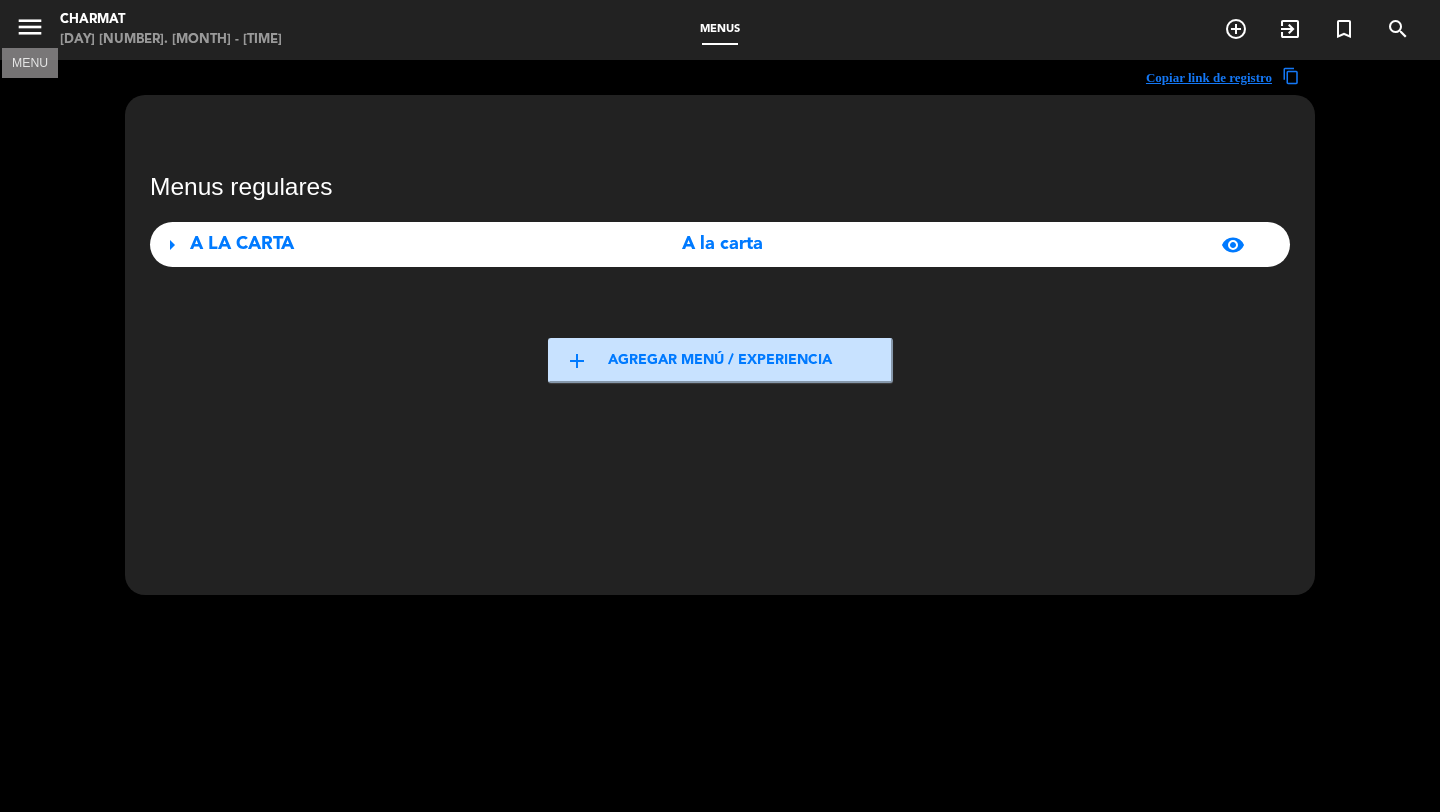 click on "menu" at bounding box center [30, 27] 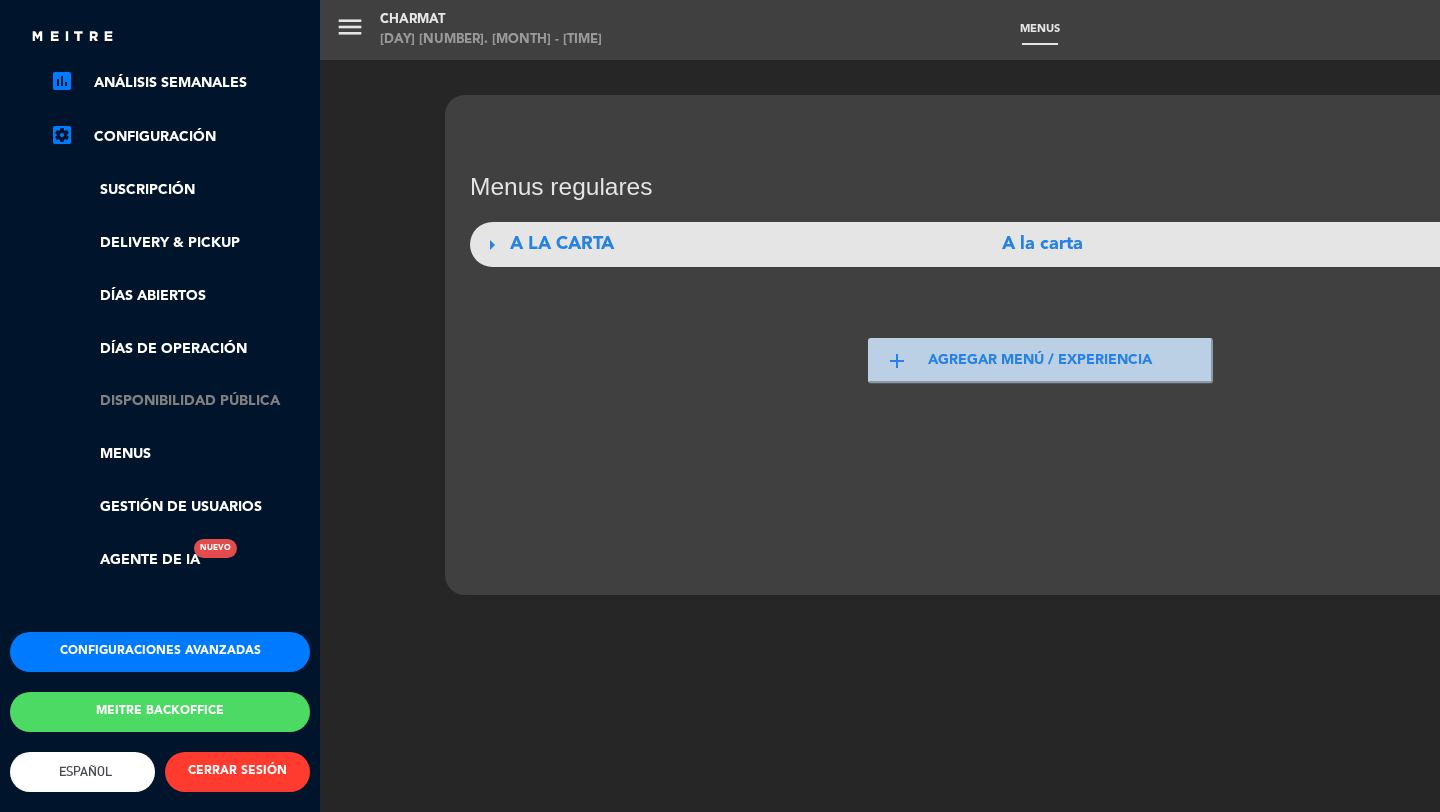 scroll, scrollTop: 0, scrollLeft: 0, axis: both 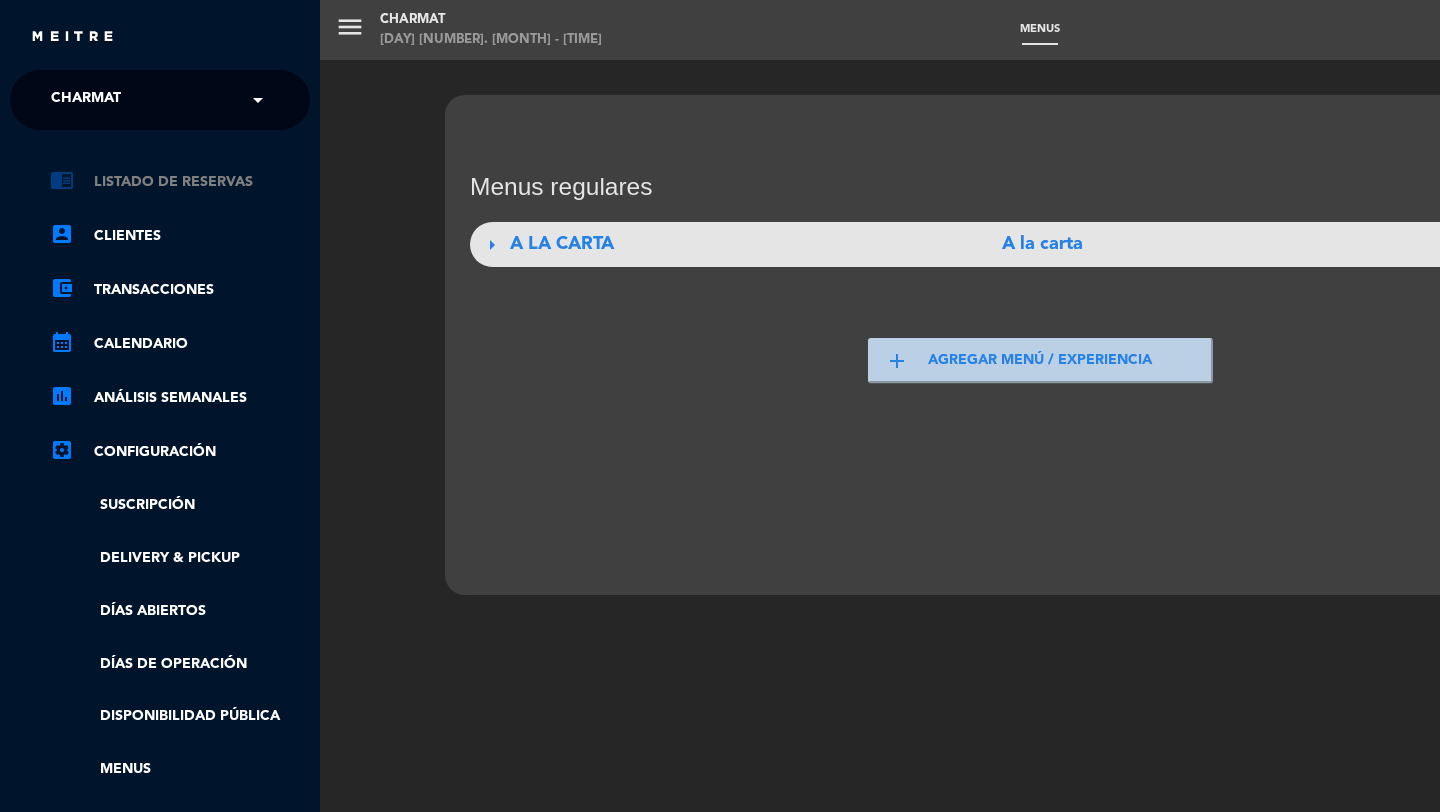 click on "chrome_reader_mode   Listado de Reservas" 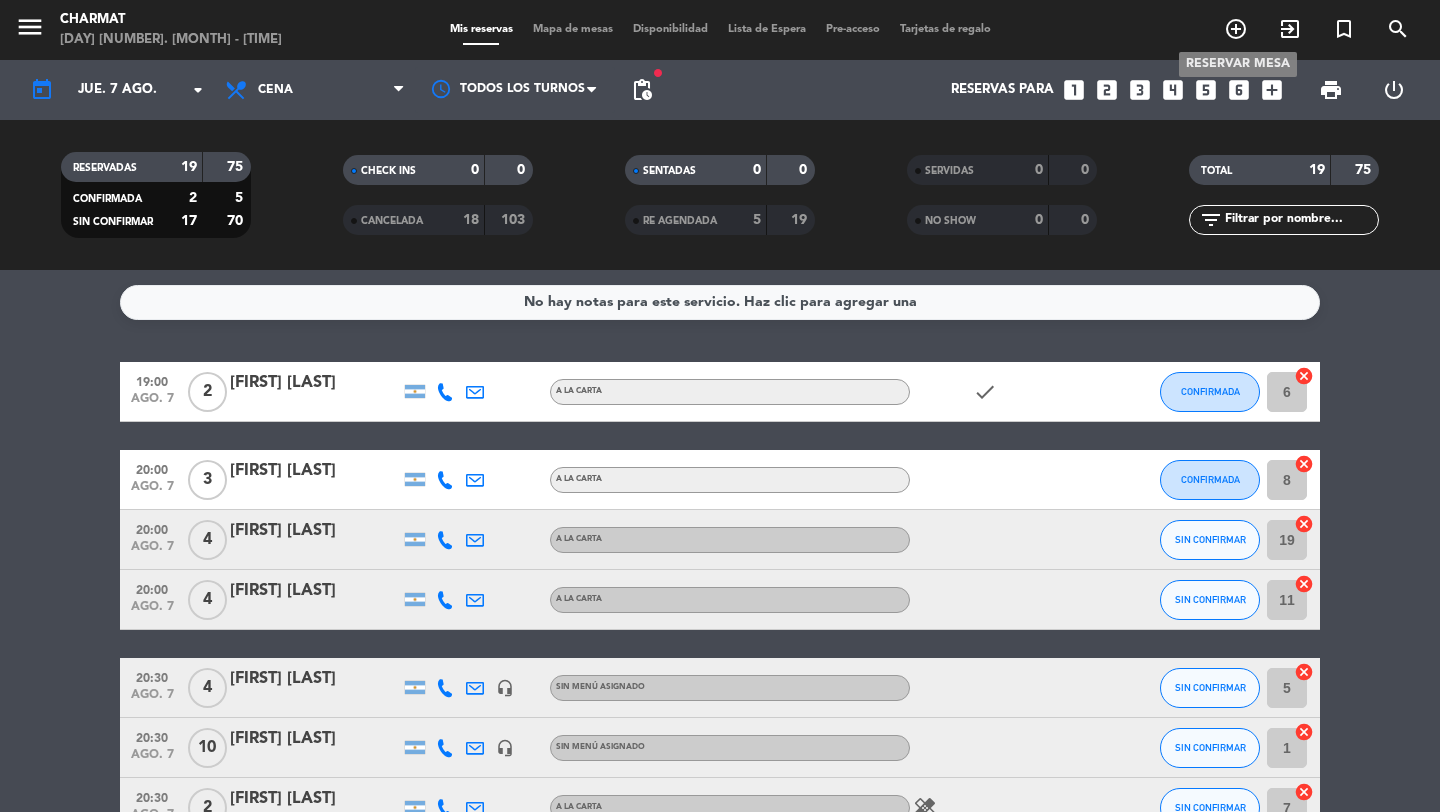 click on "add_circle_outline" at bounding box center (1236, 29) 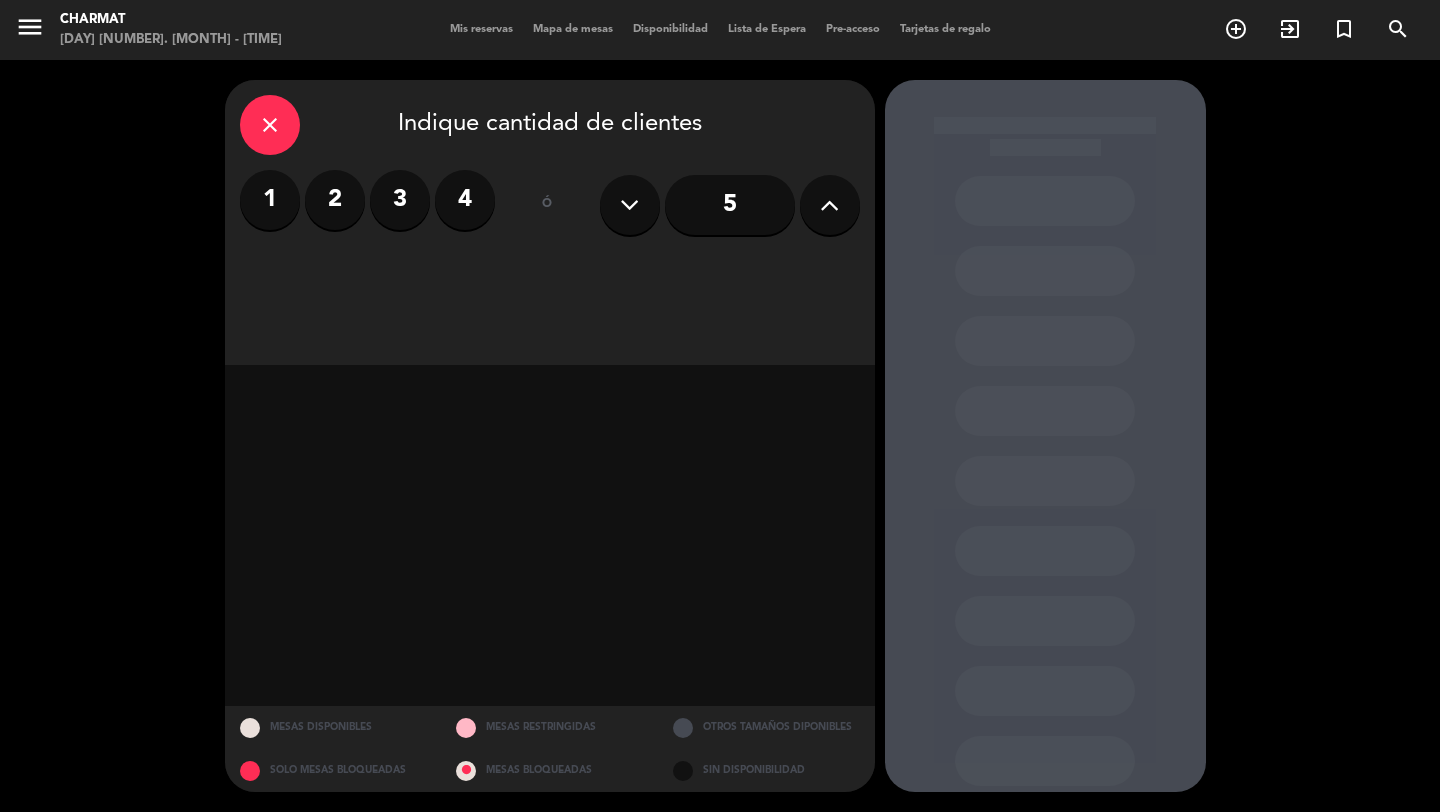 click on "2" at bounding box center (335, 200) 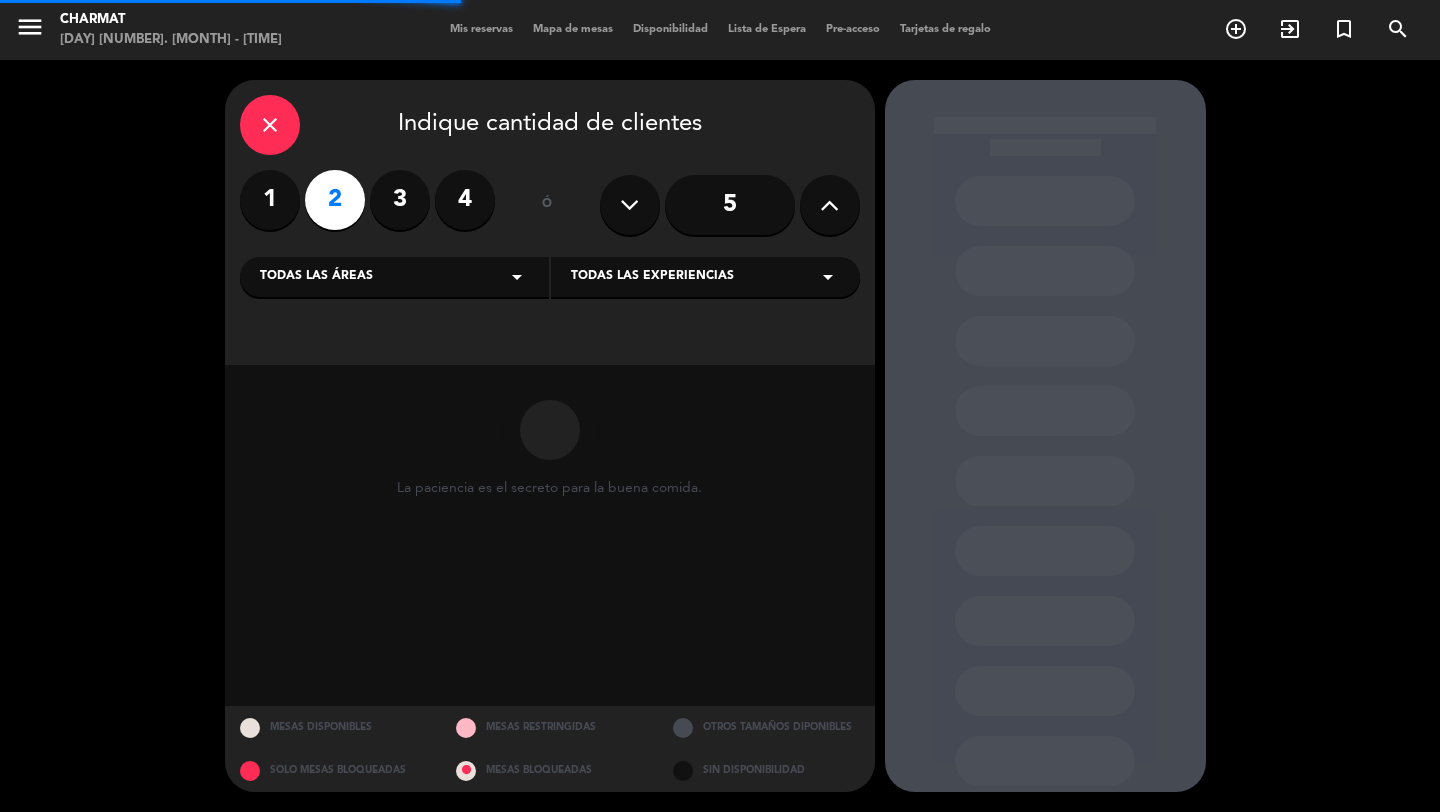 click on "Todas las áreas   arrow_drop_down" at bounding box center (394, 277) 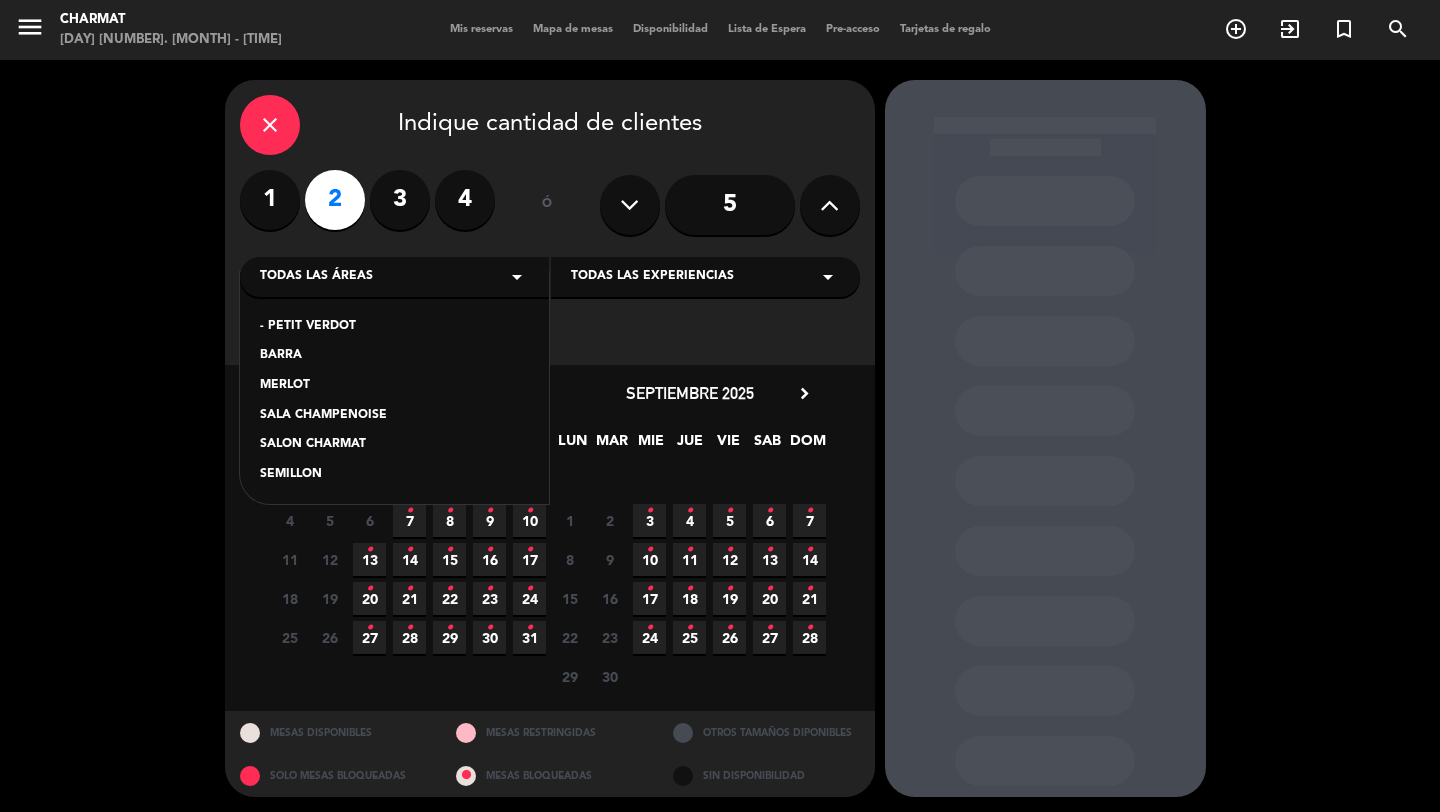 click on "Todas las experiencias" at bounding box center (652, 277) 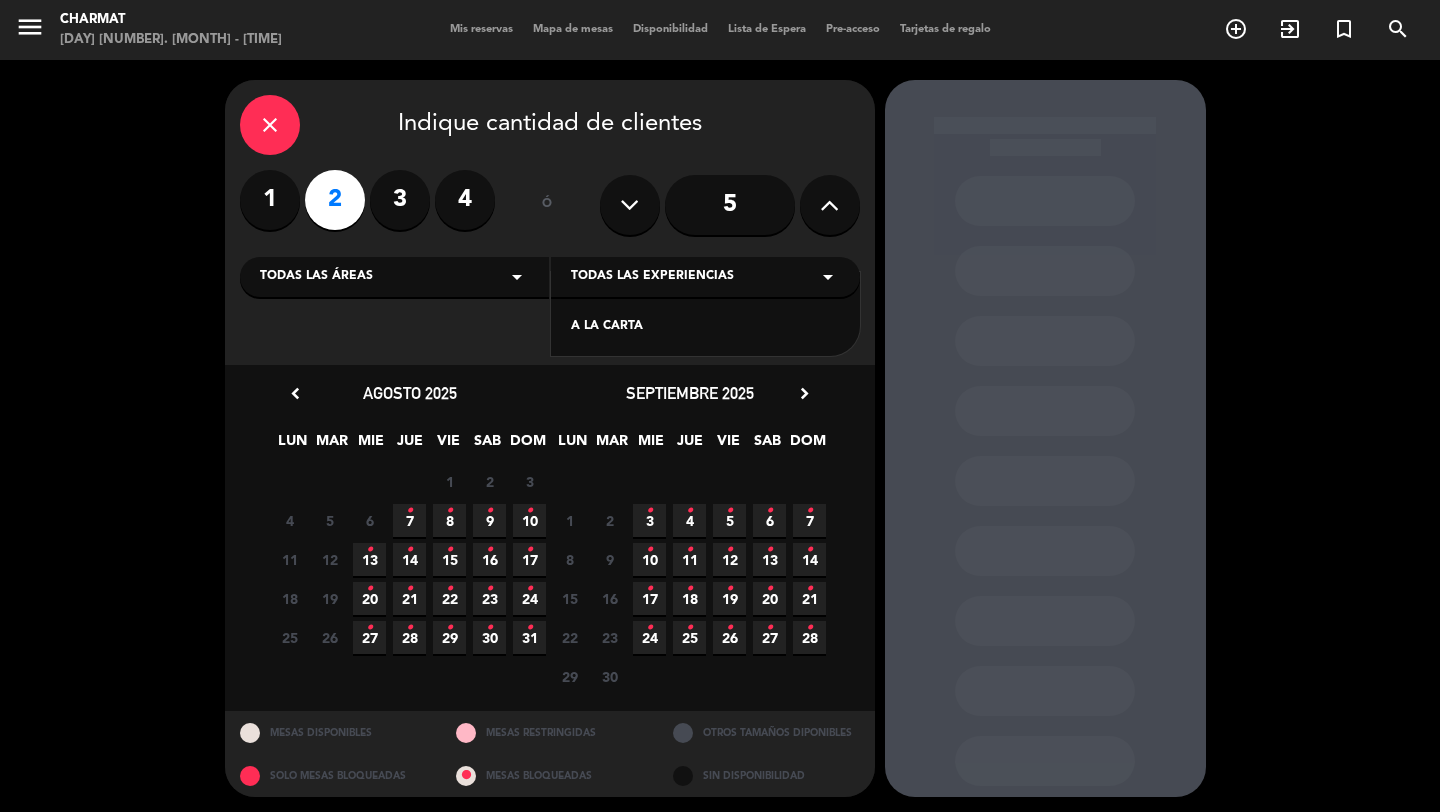 click on "Todas las áreas   arrow_drop_down" at bounding box center [394, 277] 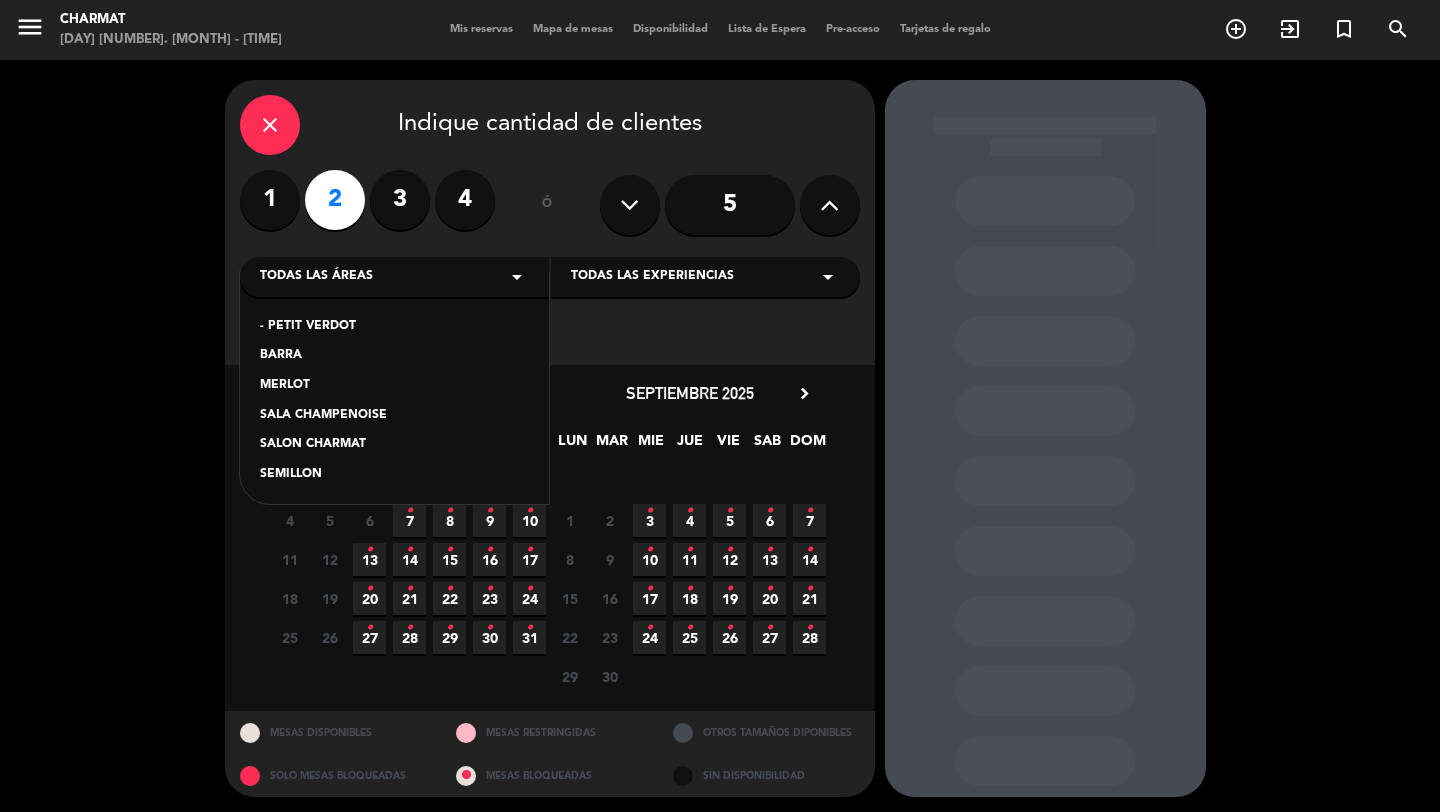 click on "- PETIT VERDOT   BARRA   MERLOT   SALA CHAMPENOISE   SALON CHARMAT   SEMILLON" at bounding box center (394, 388) 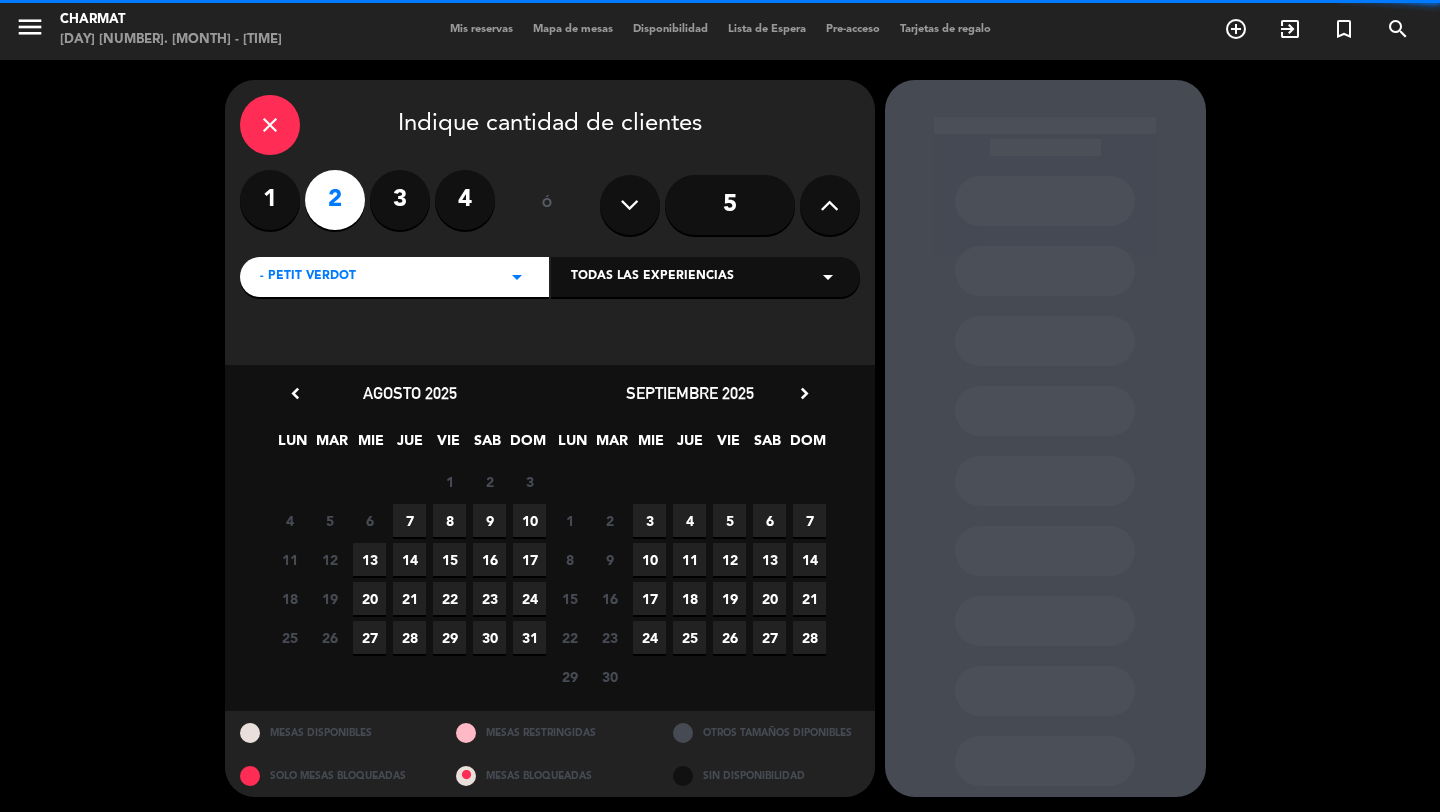 scroll, scrollTop: 4, scrollLeft: 0, axis: vertical 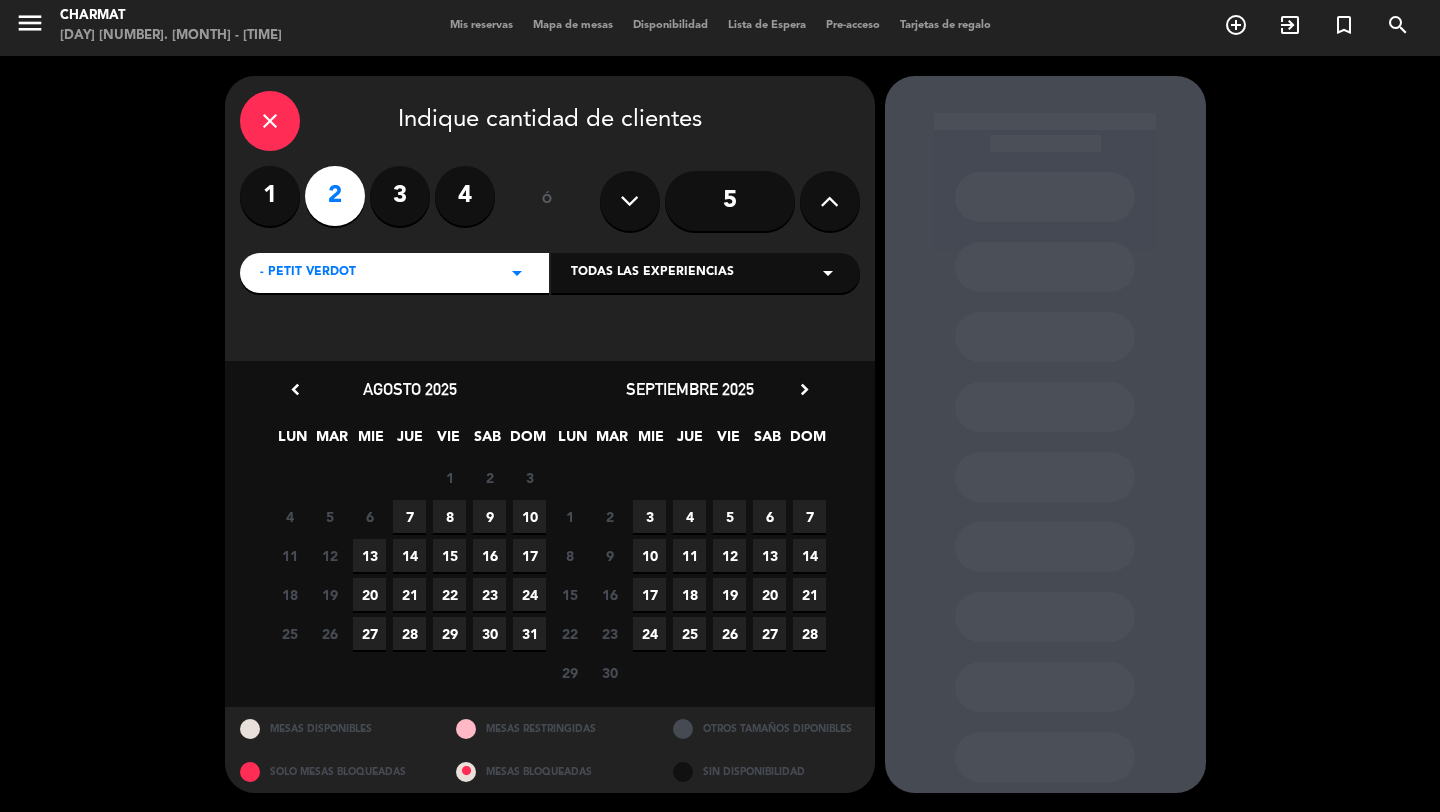 click on "8" at bounding box center [449, 516] 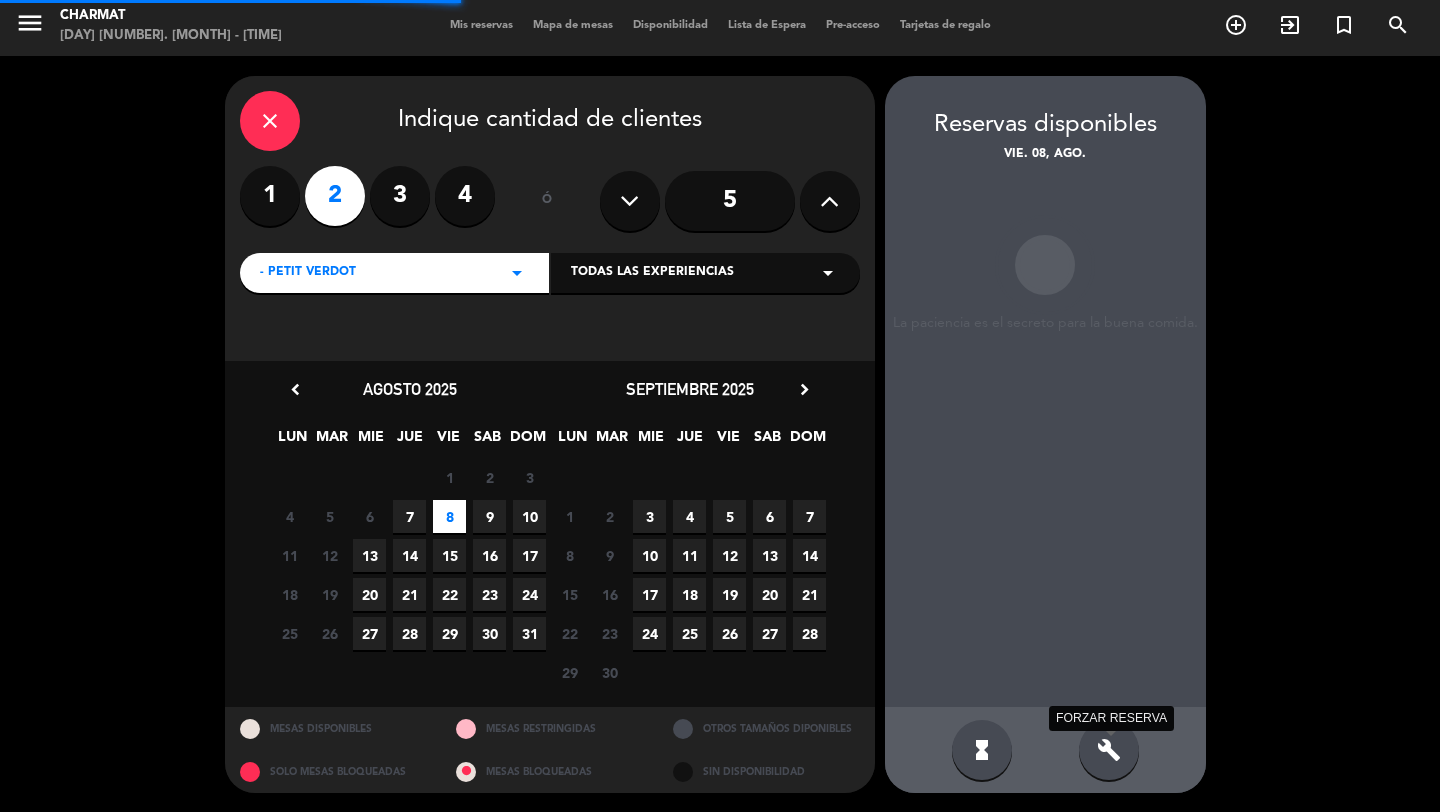 click at bounding box center [1045, 520] 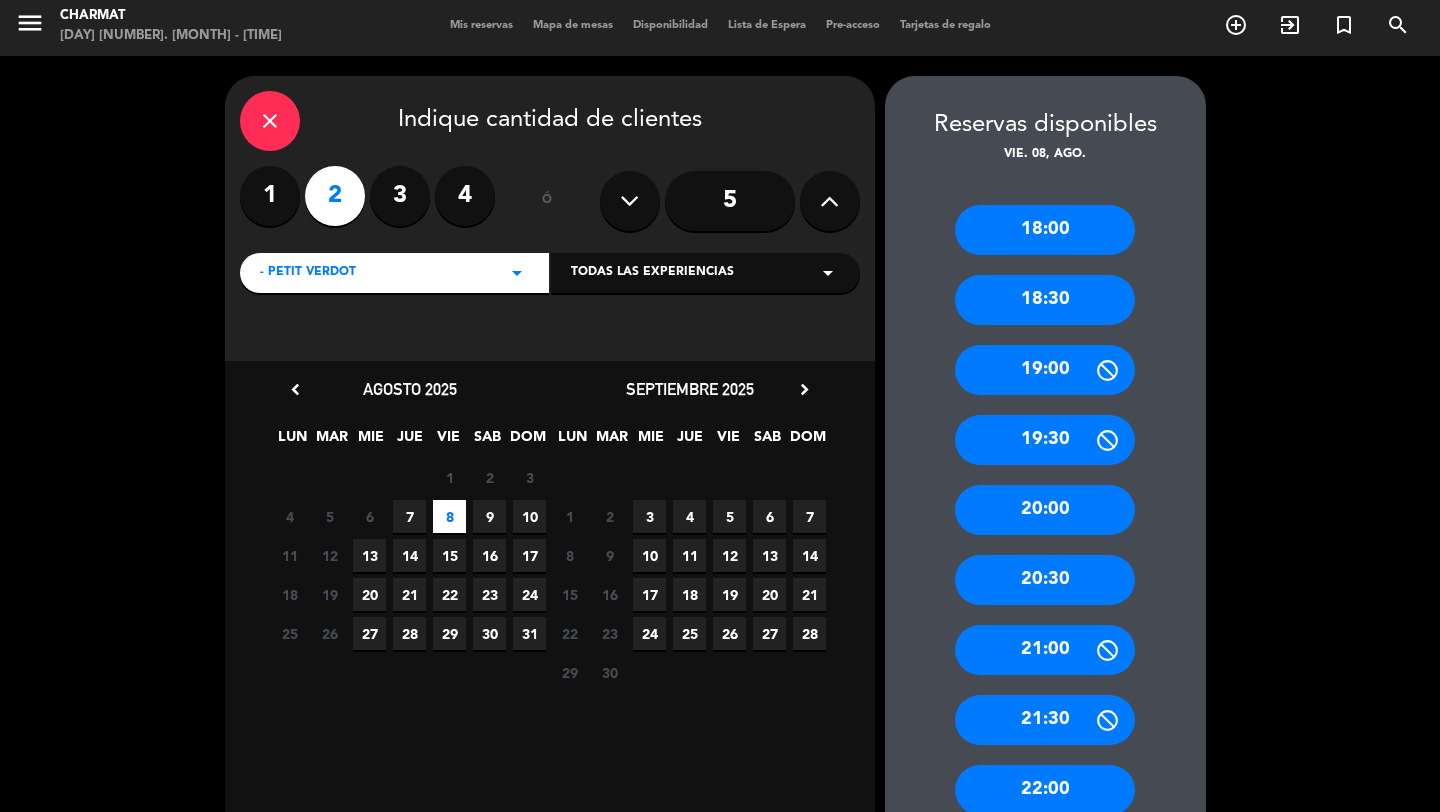 scroll, scrollTop: 273, scrollLeft: 0, axis: vertical 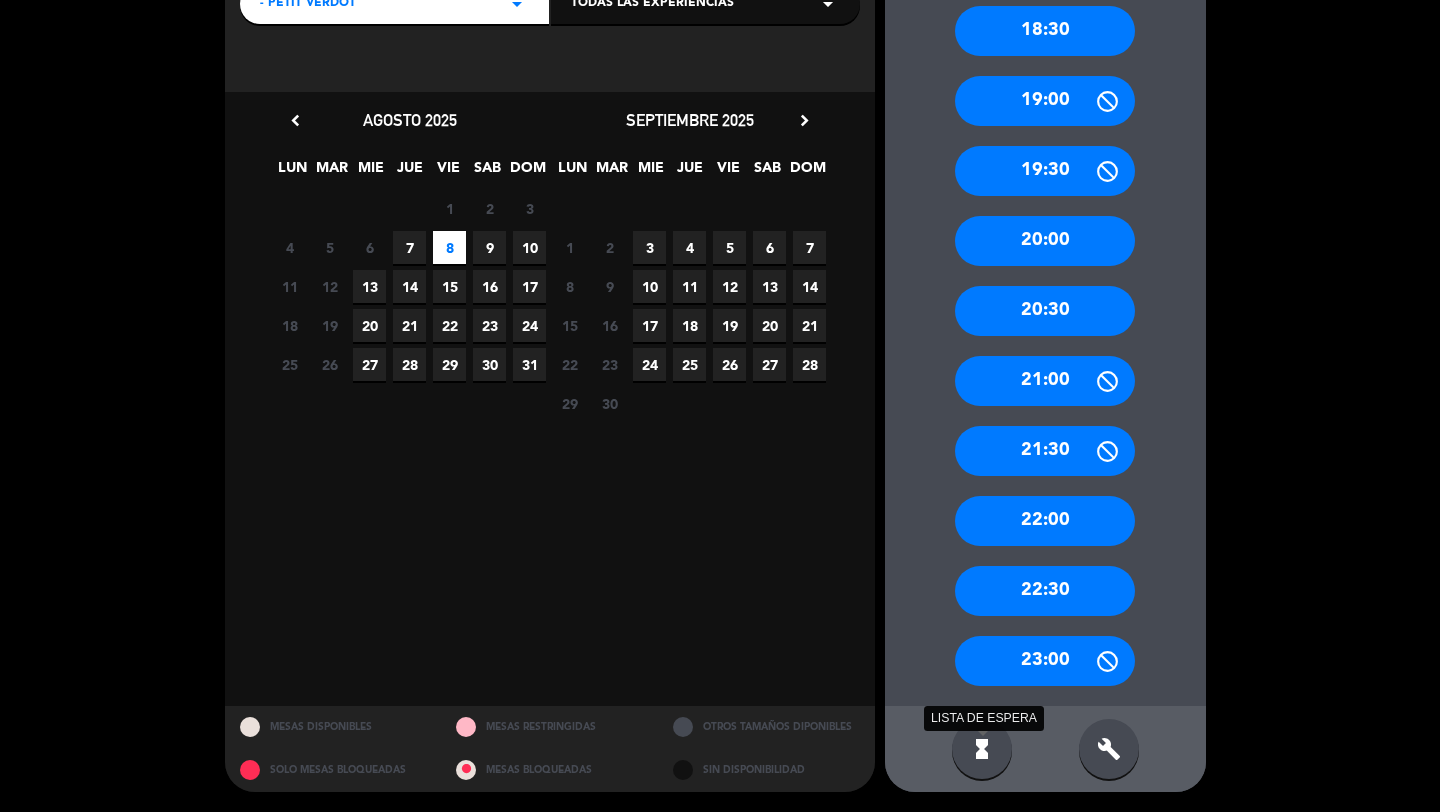 click on "hourglass_full" at bounding box center [982, 749] 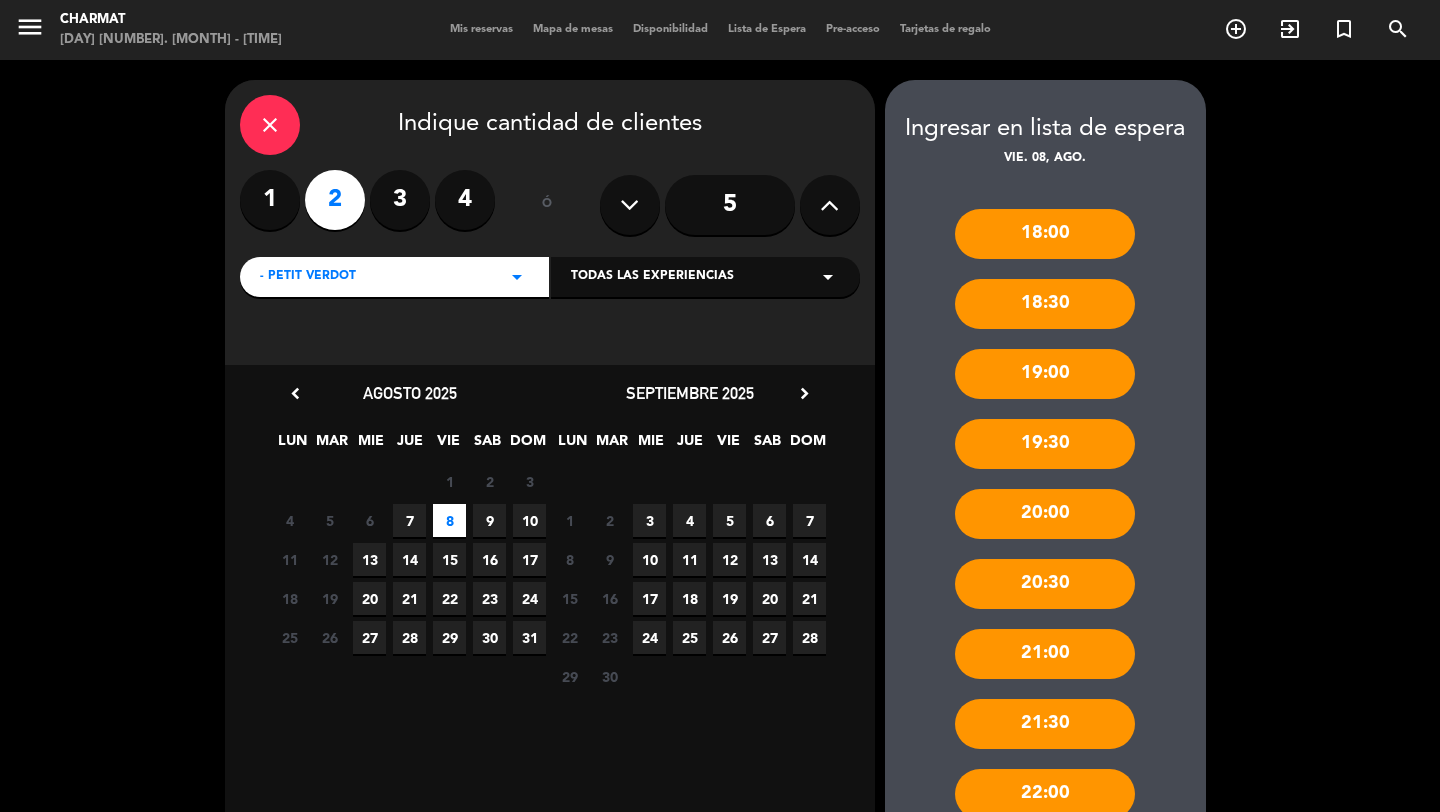 scroll, scrollTop: 273, scrollLeft: 0, axis: vertical 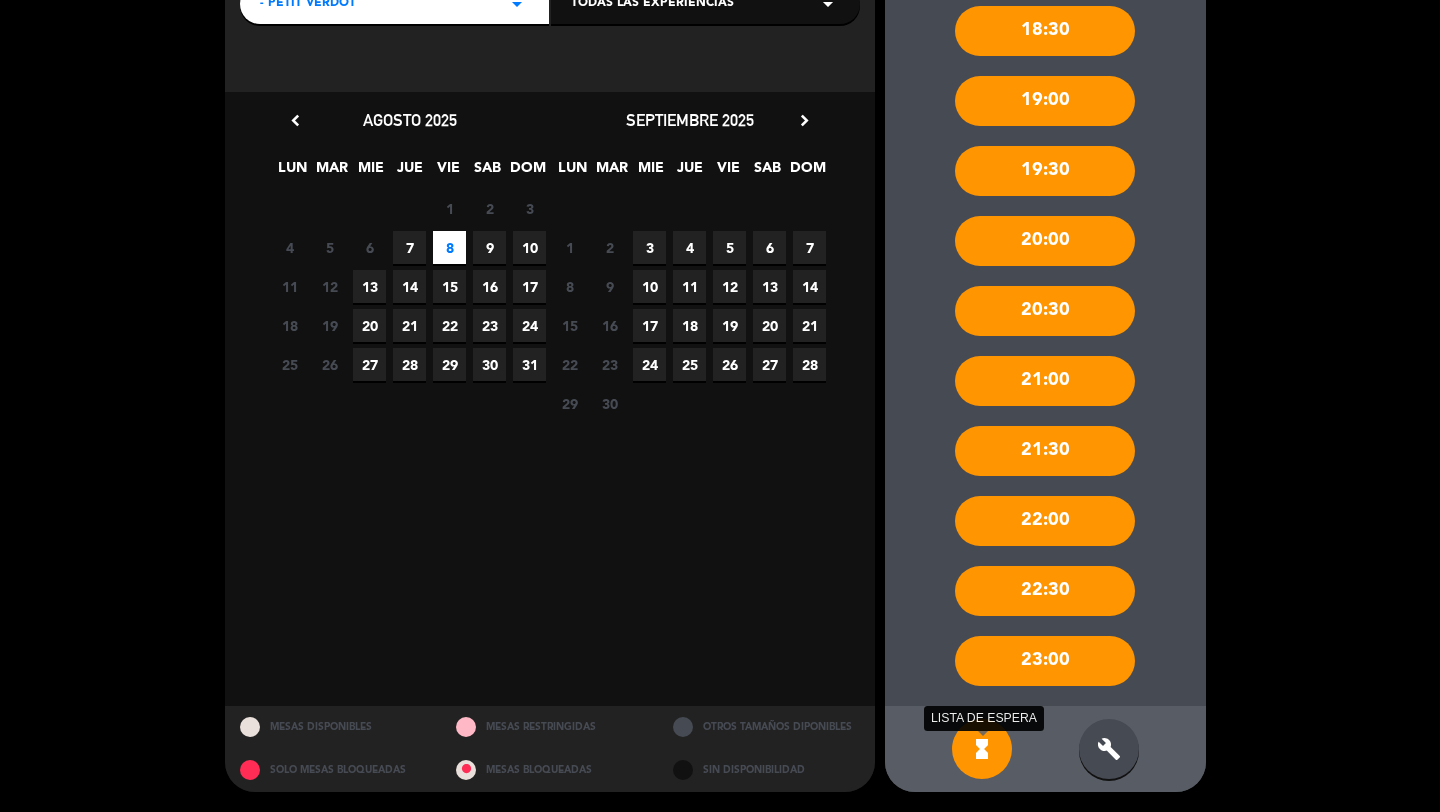 click on "hourglass_full" at bounding box center (982, 749) 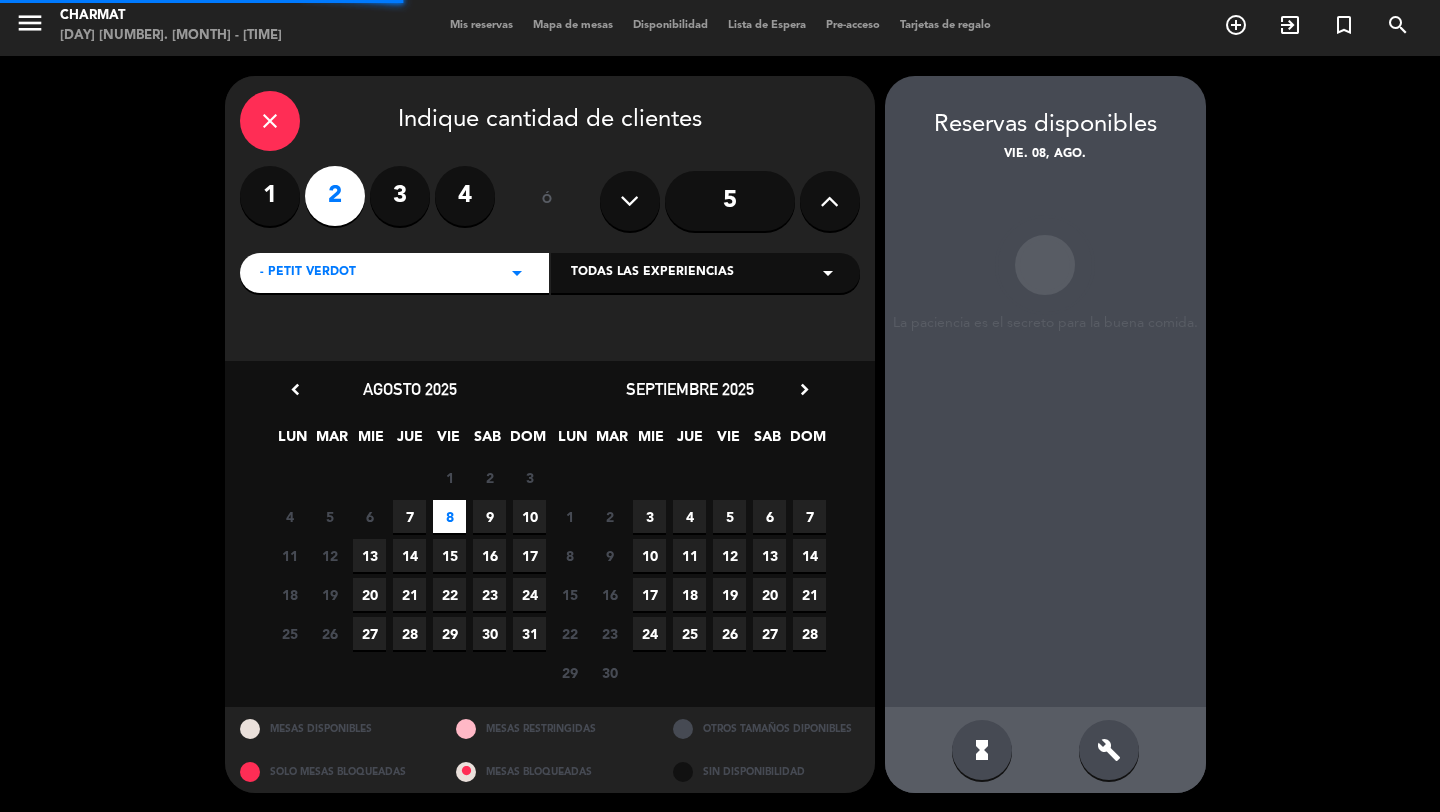 scroll, scrollTop: 273, scrollLeft: 0, axis: vertical 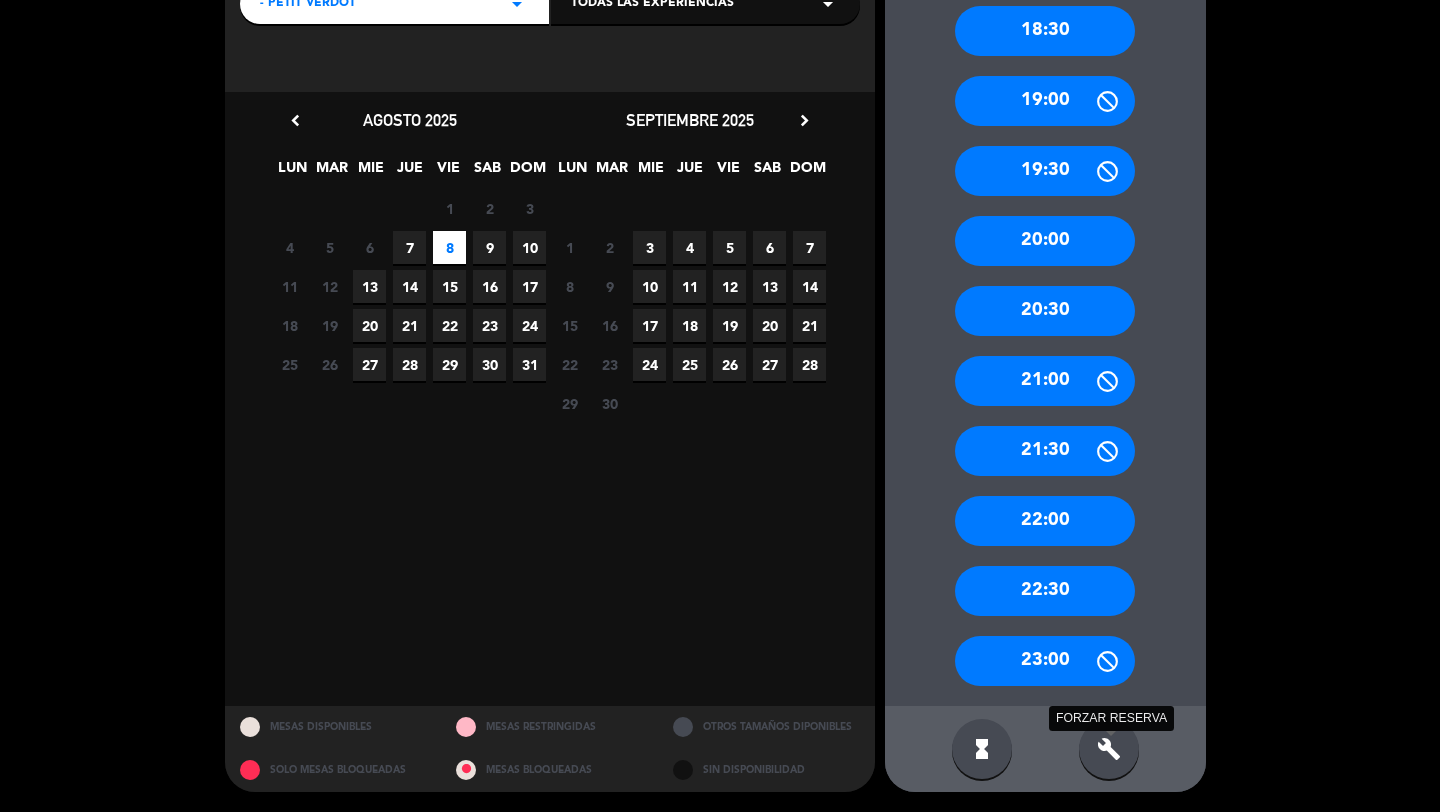 click on "build" at bounding box center (1109, 749) 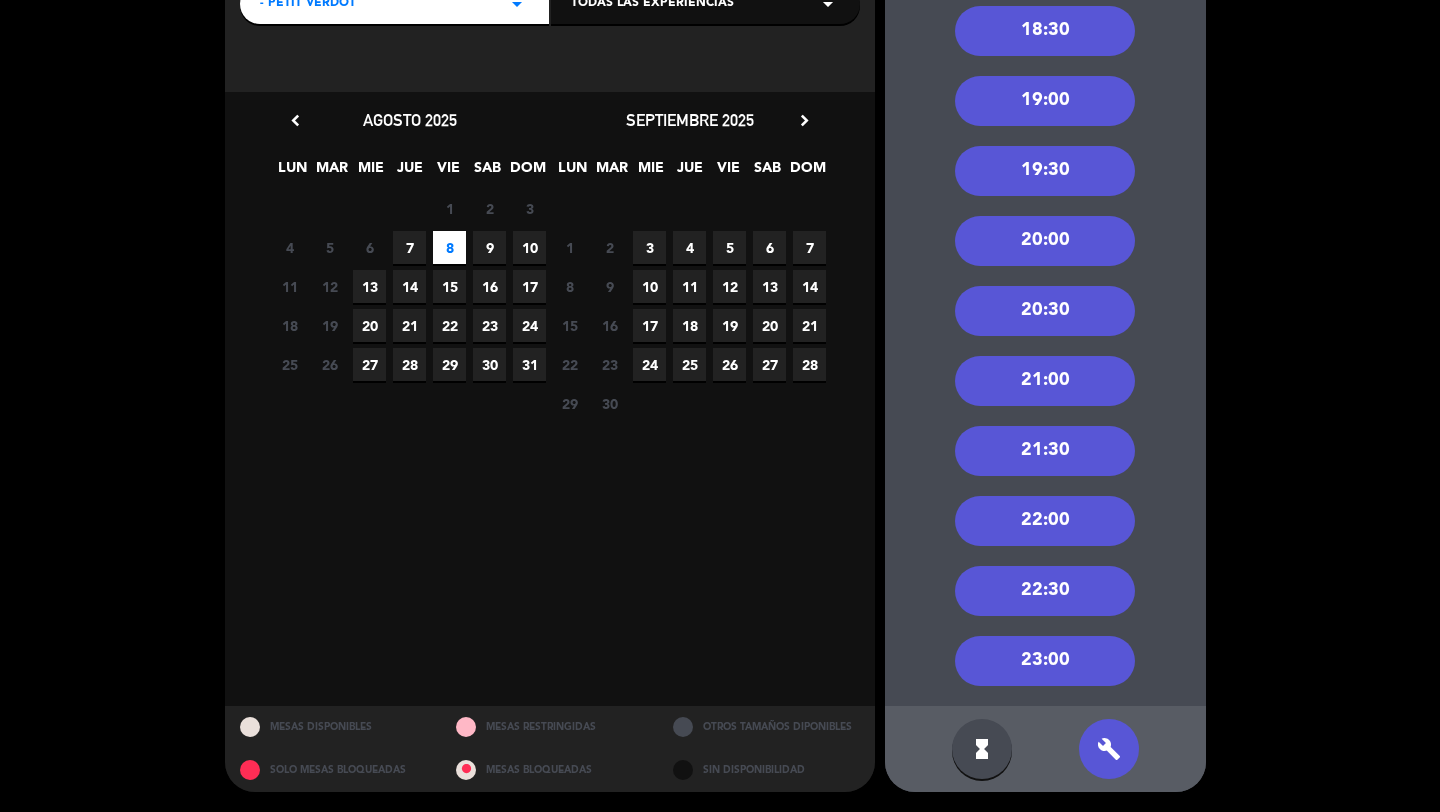 scroll, scrollTop: 0, scrollLeft: 0, axis: both 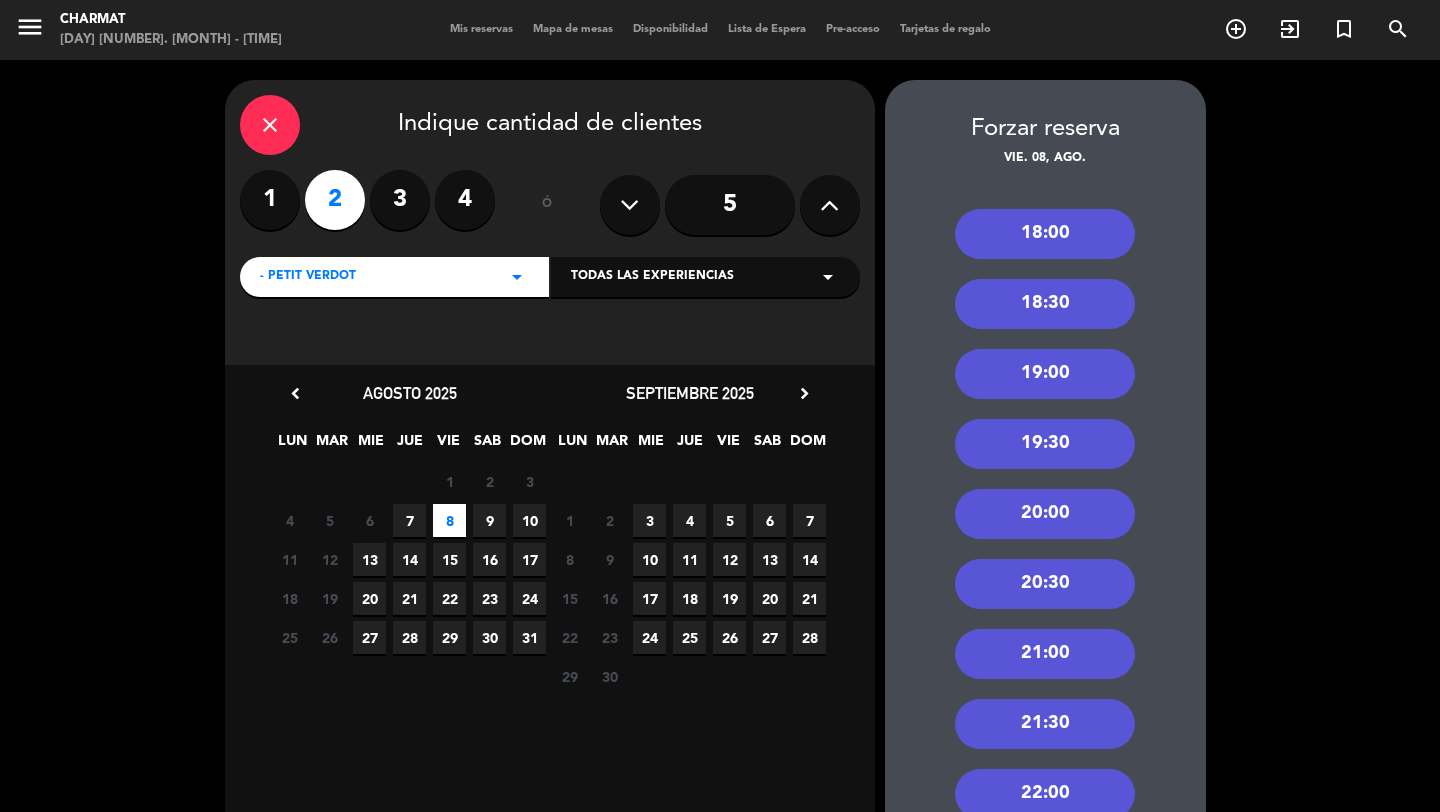 click on "close" at bounding box center (270, 125) 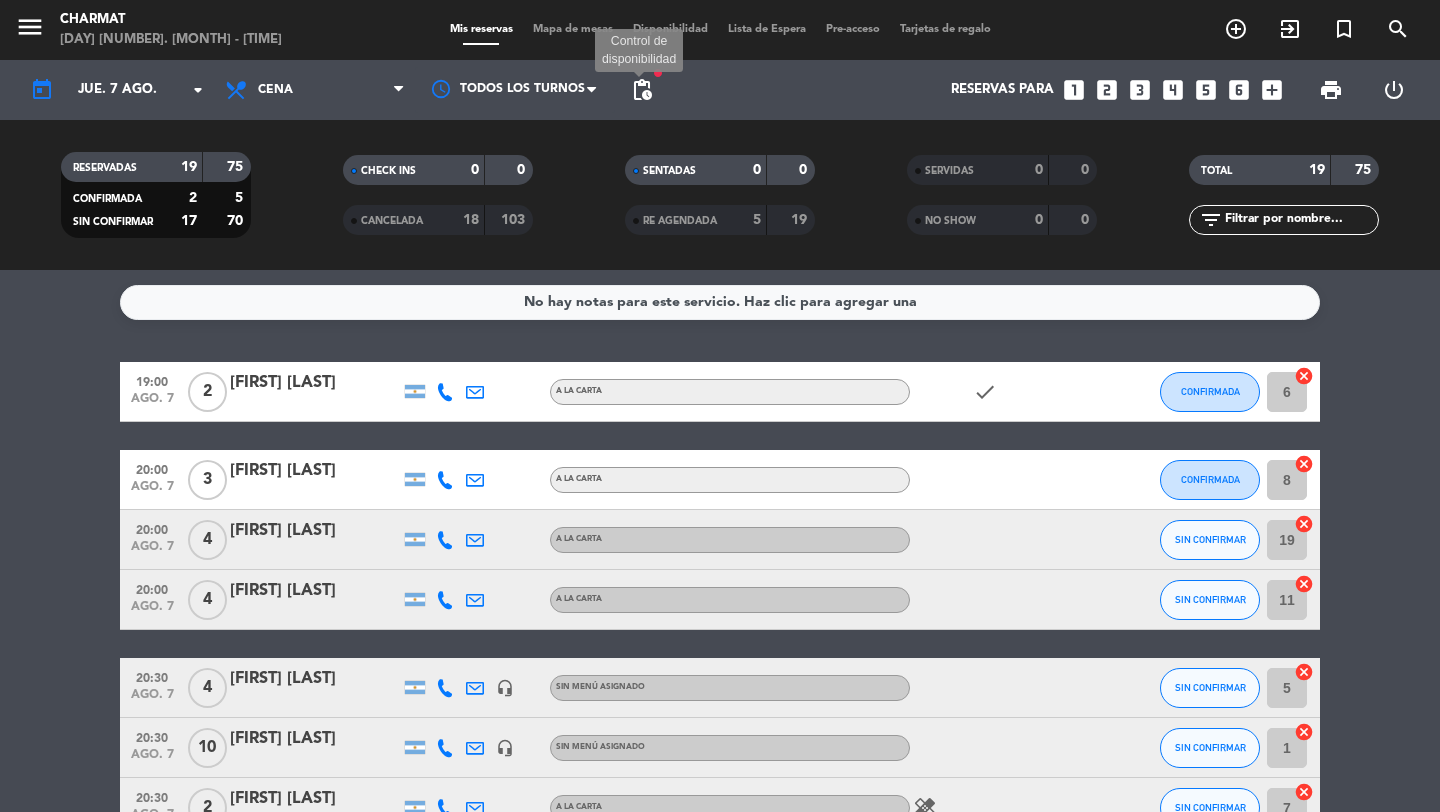 click on "pending_actions" 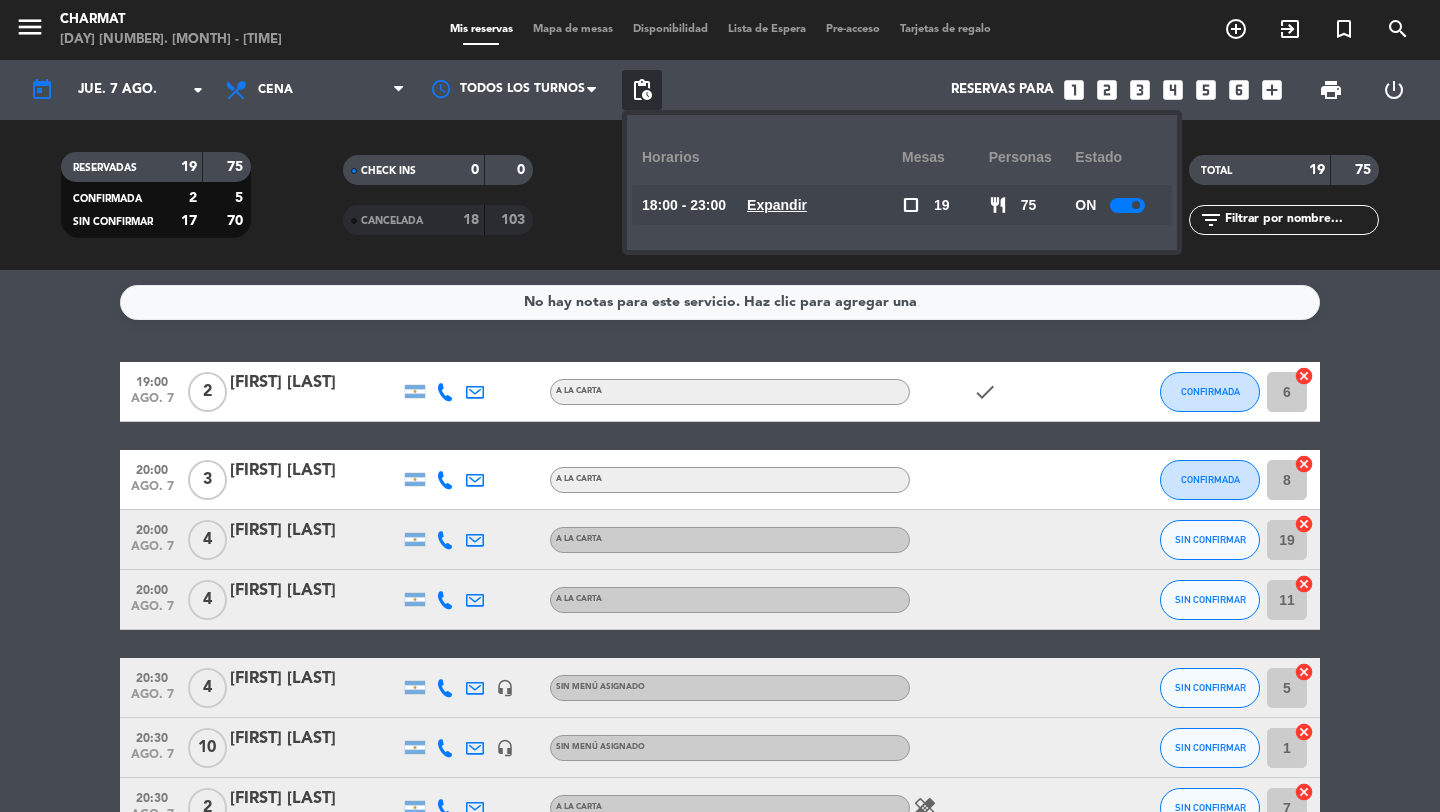 click on "Expandir" 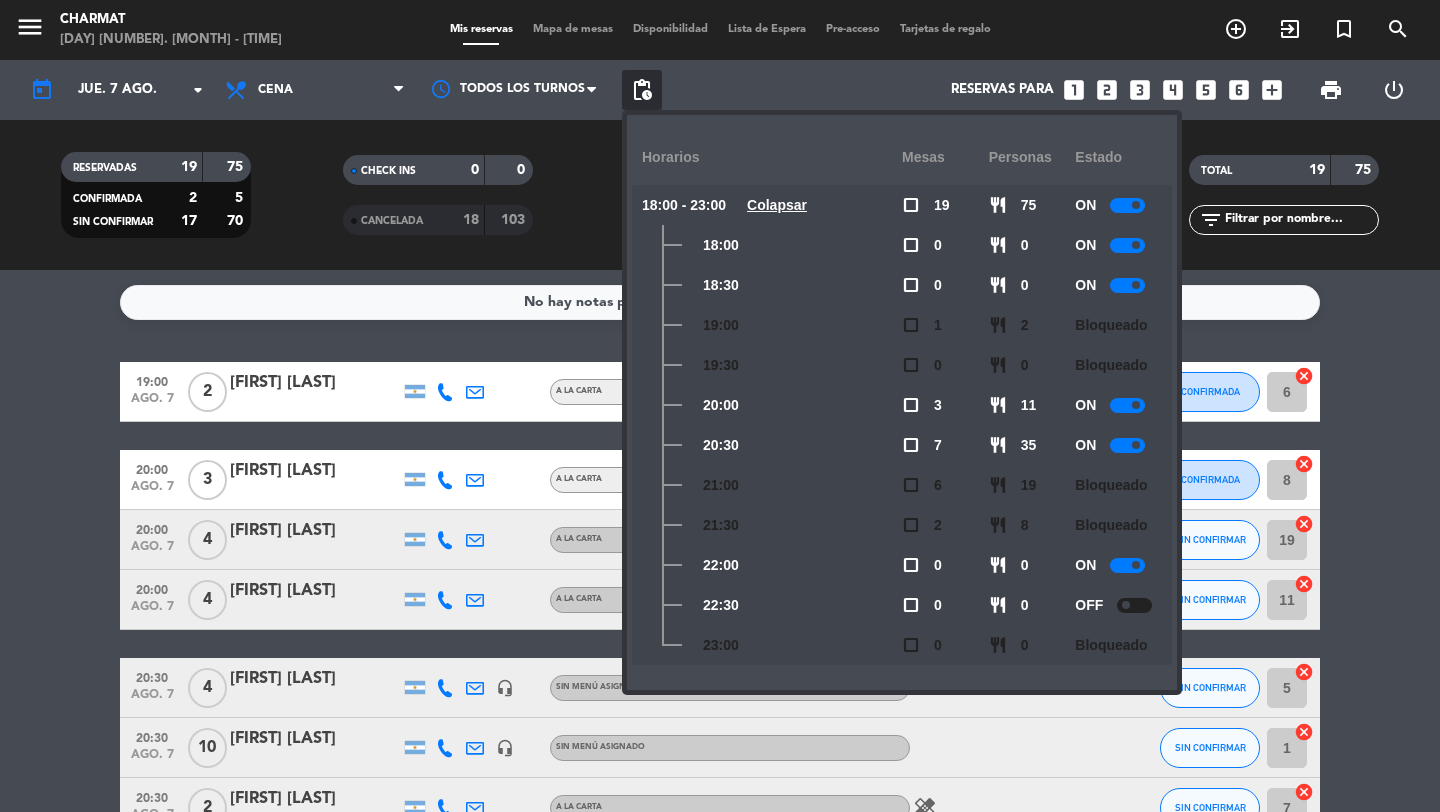 click on "Colapsar" 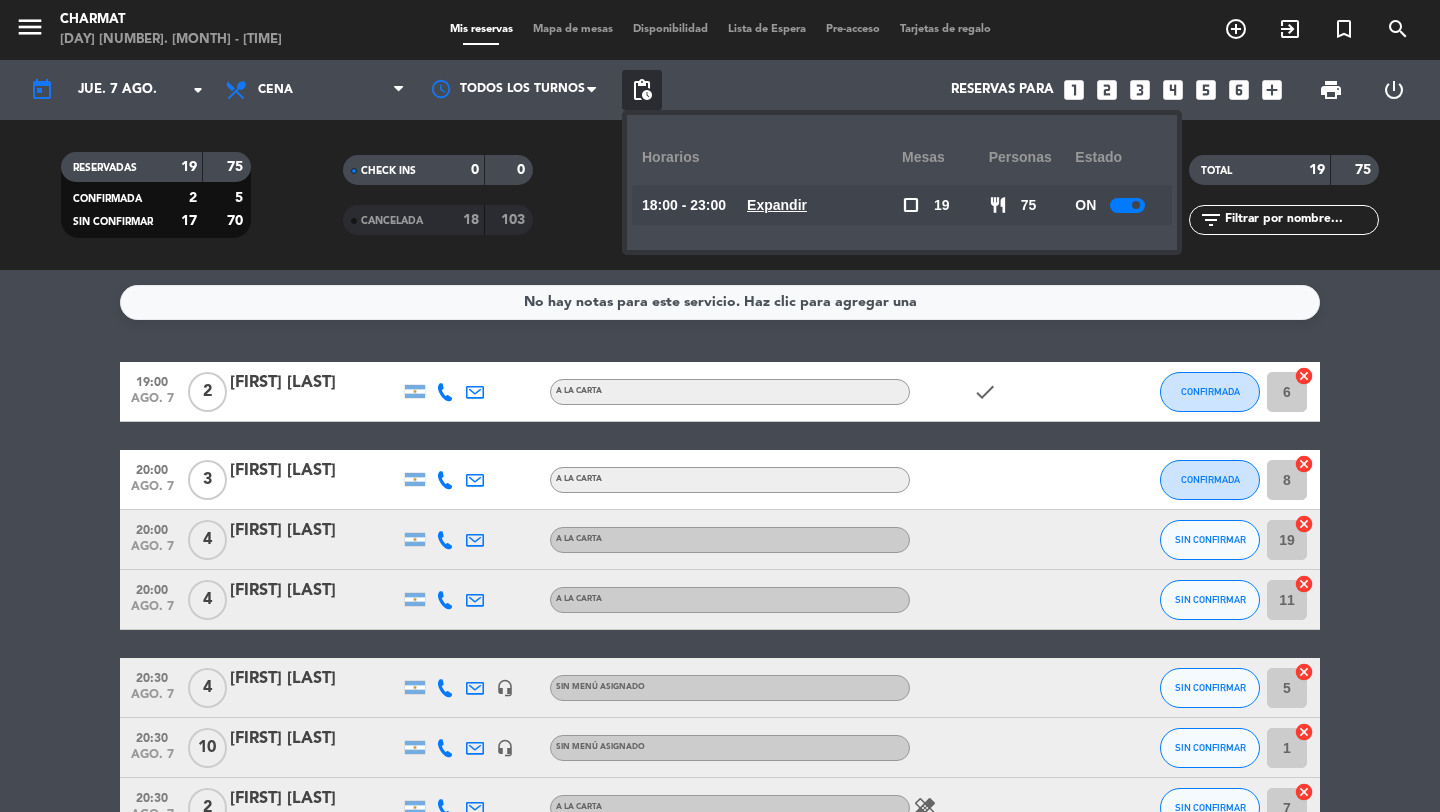 click on "Expandir" 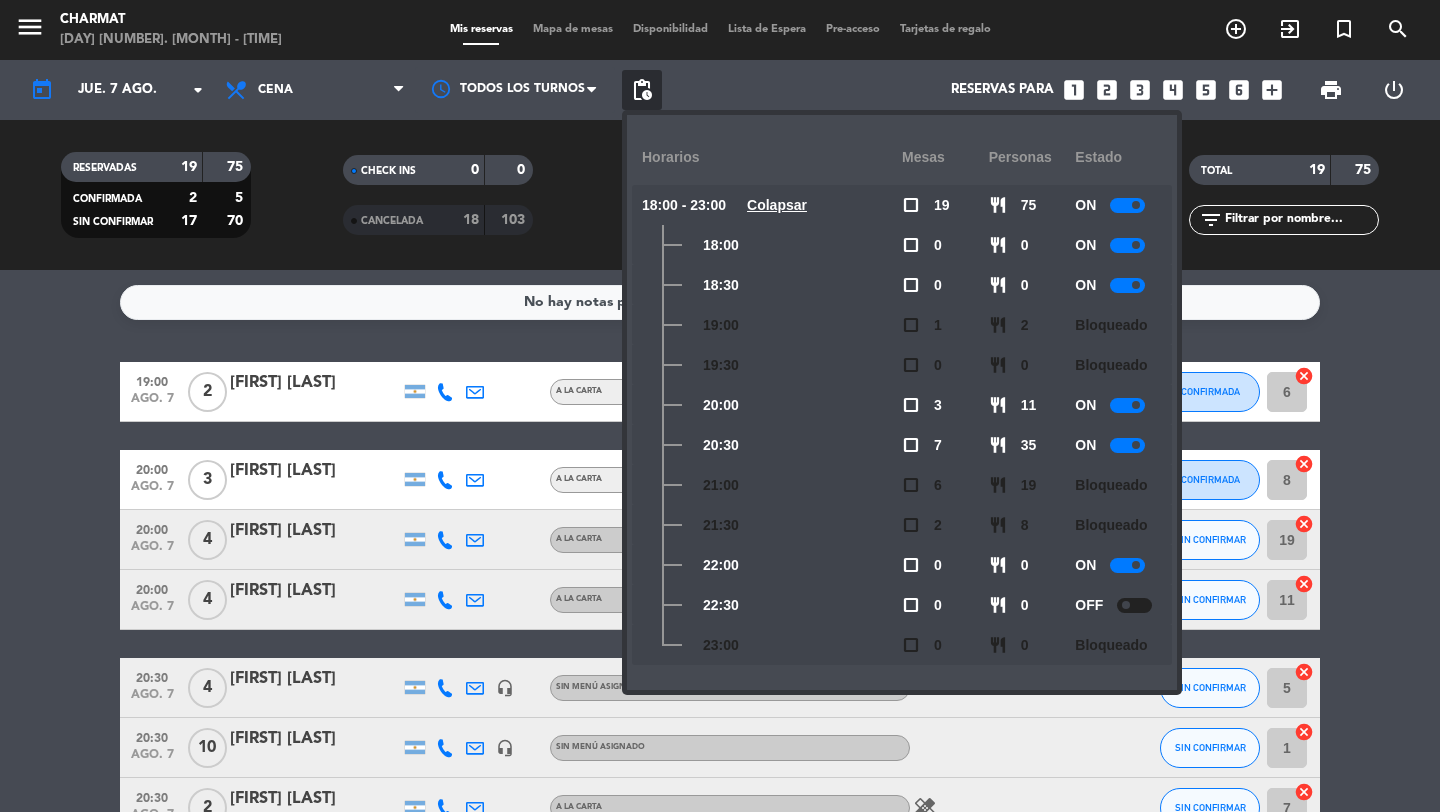 click 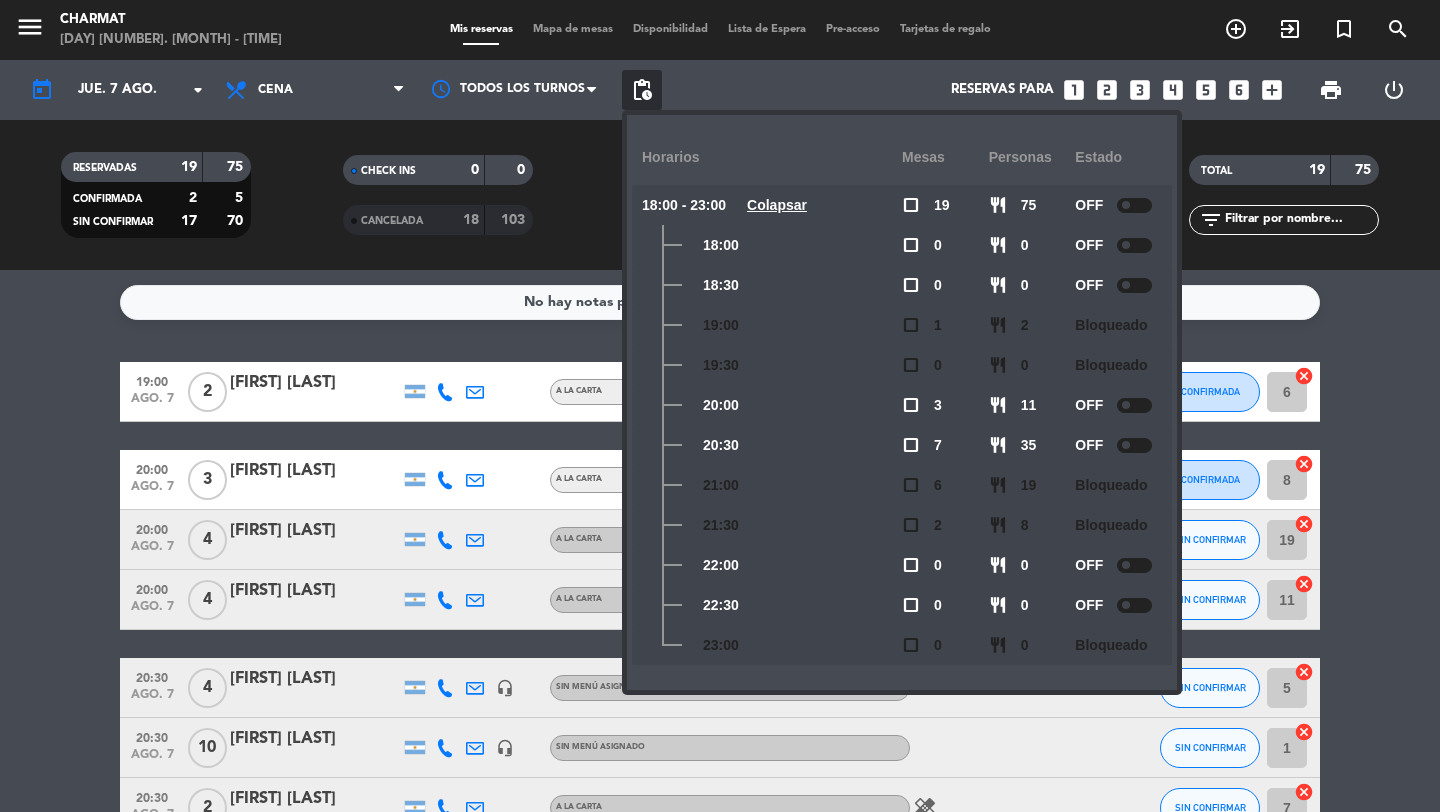 click on "Reservas para   looks_one   looks_two   looks_3   looks_4   looks_5   looks_6   add_box" at bounding box center (977, 90) 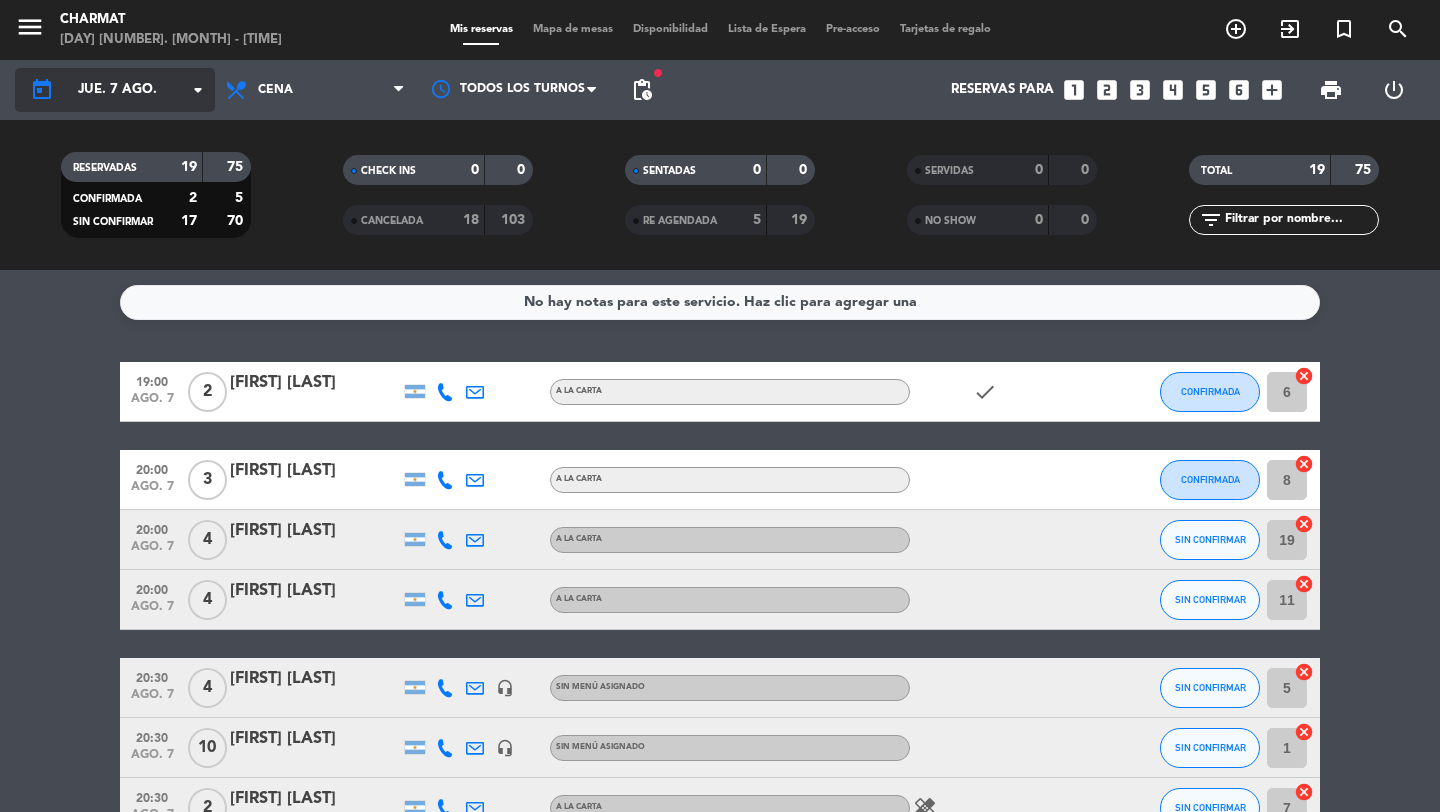 click on "jue. 7 ago." 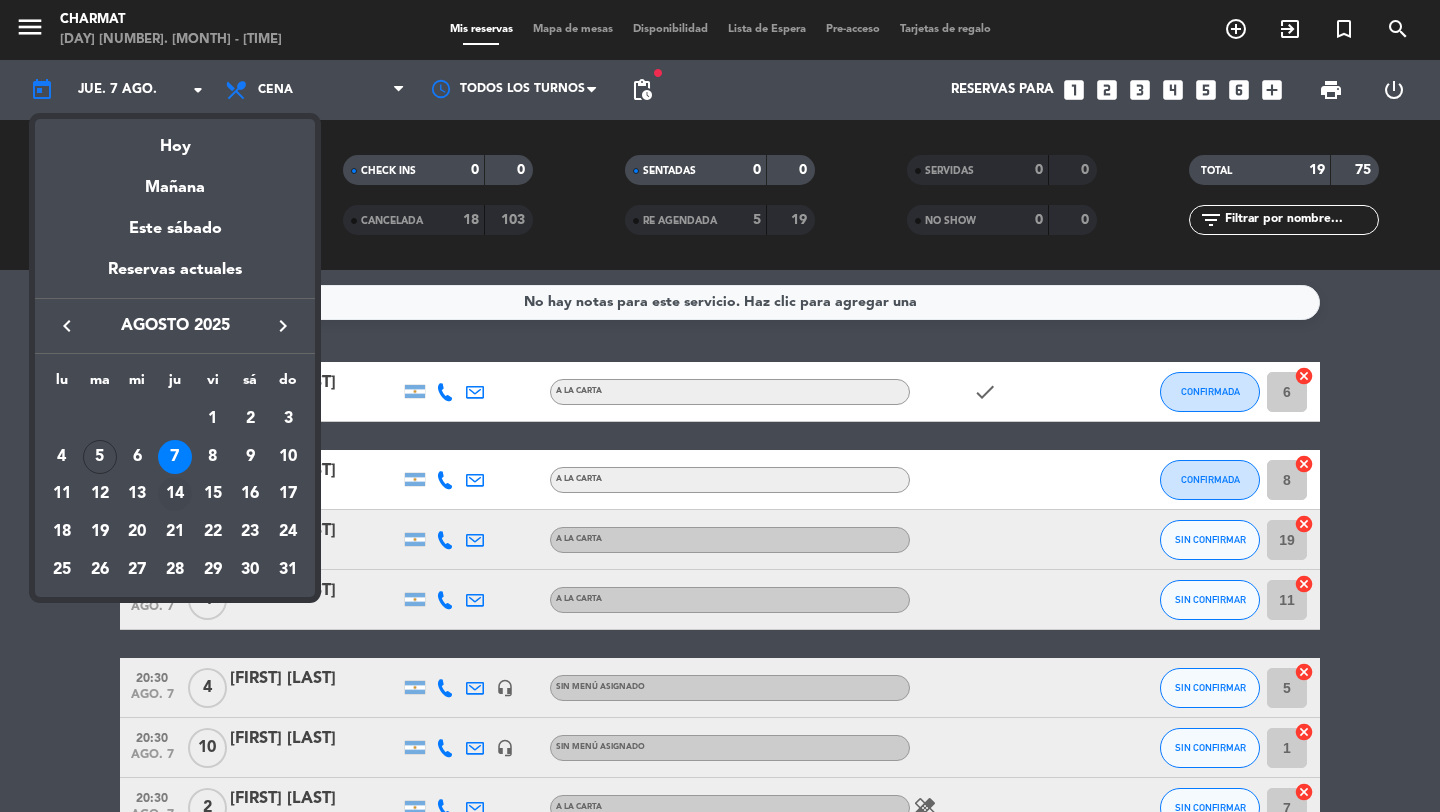 click on "14" at bounding box center [175, 494] 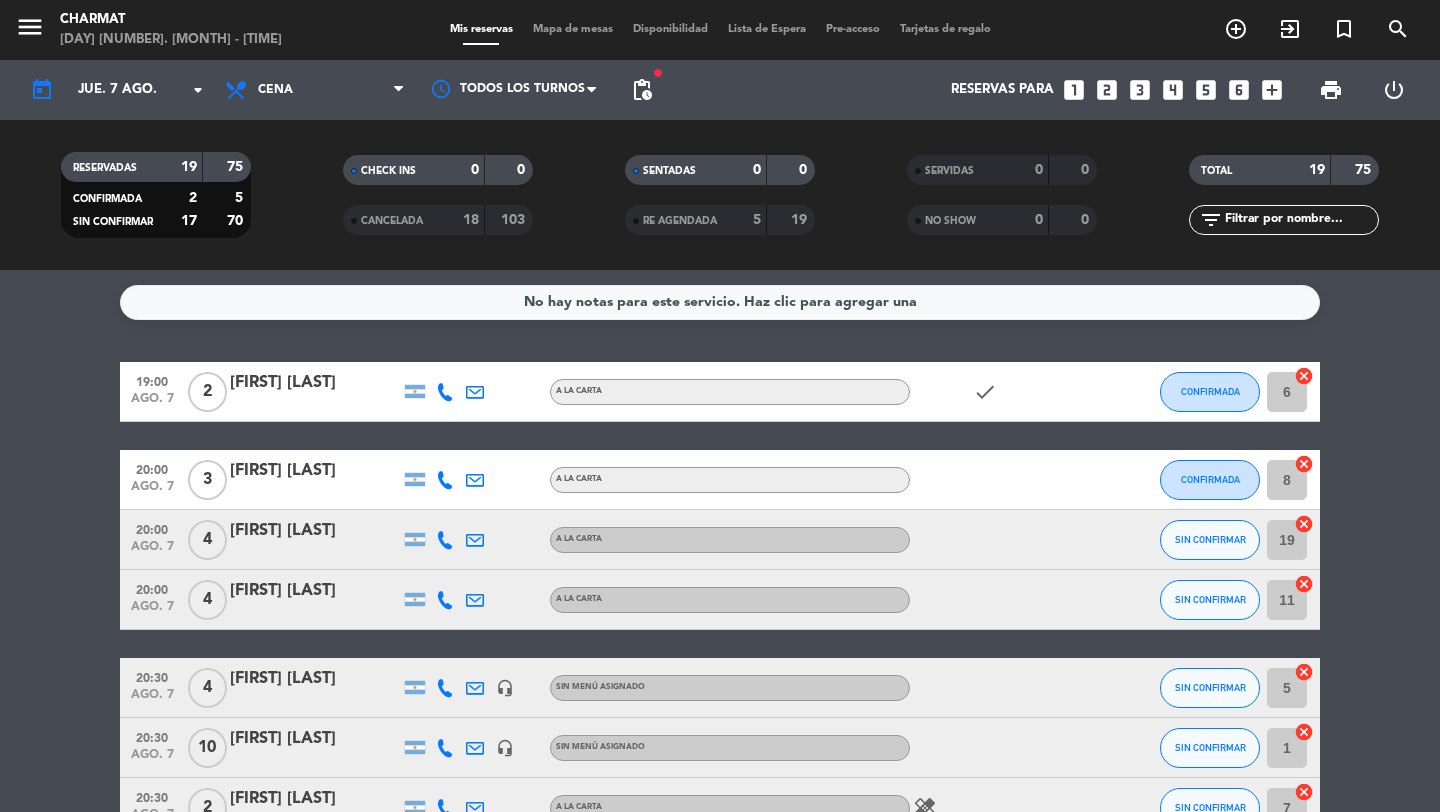 type on "jue. 14 ago." 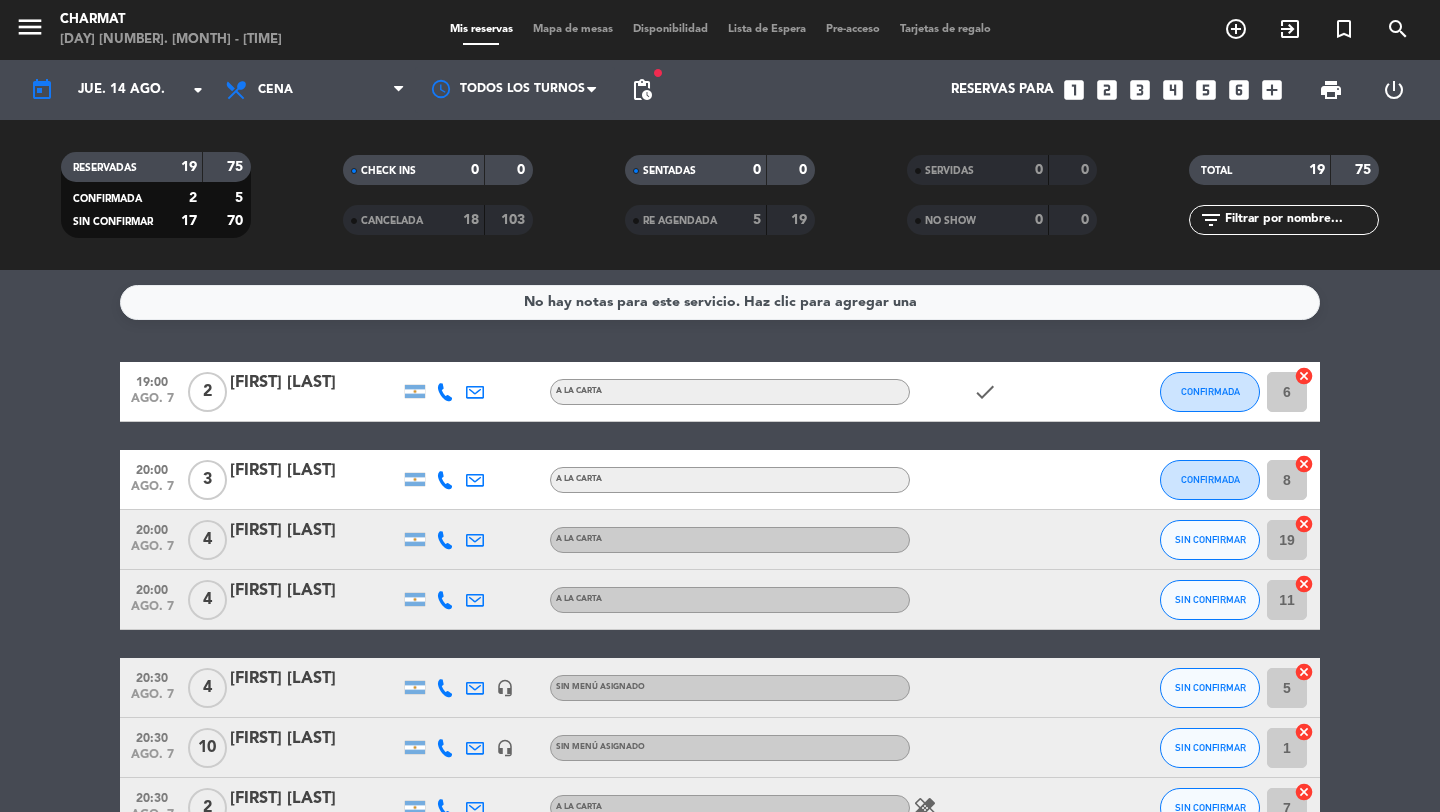 click on "[TIME]   [MONTH] [NUMBER]" 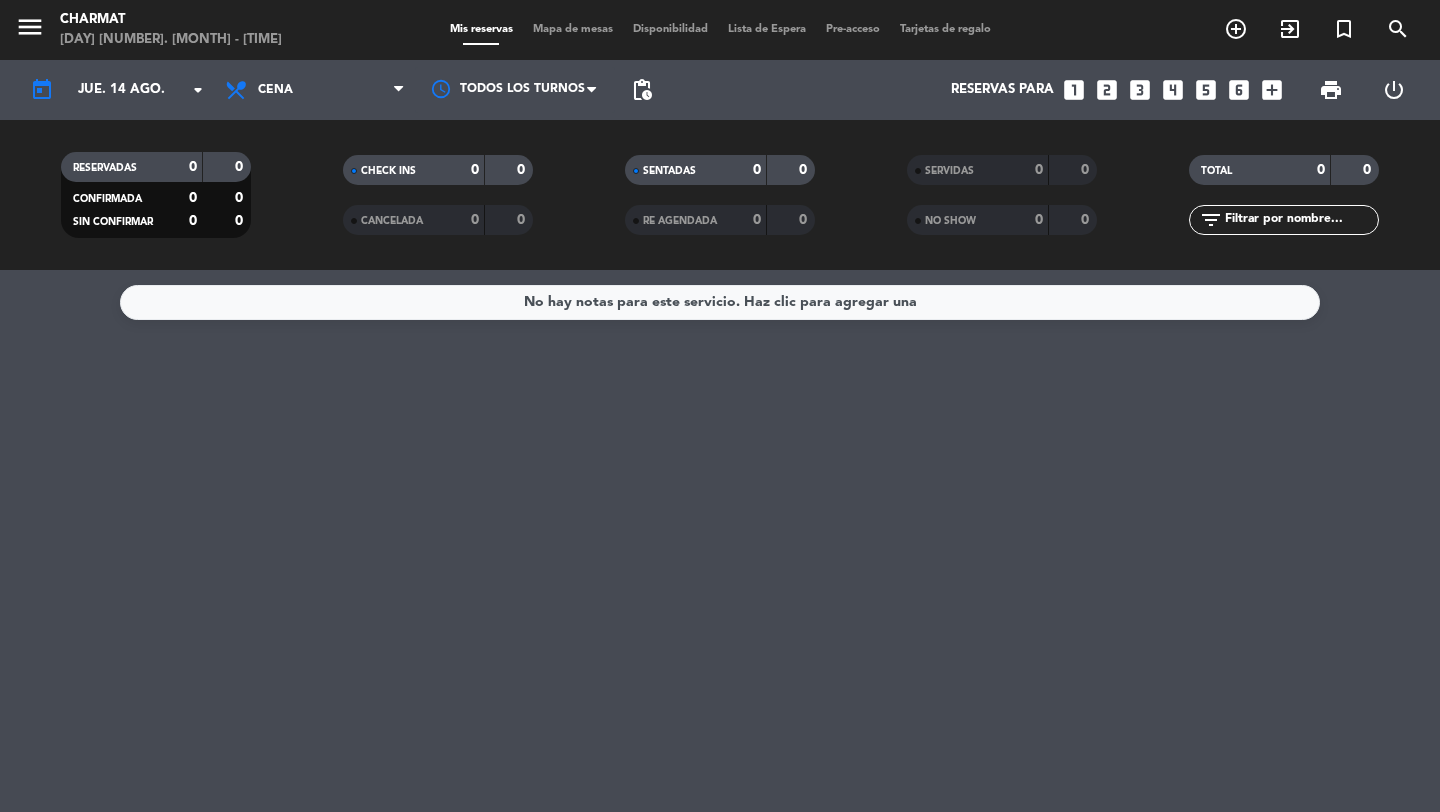 click on "No hay notas para este servicio. Haz clic para agregar una" 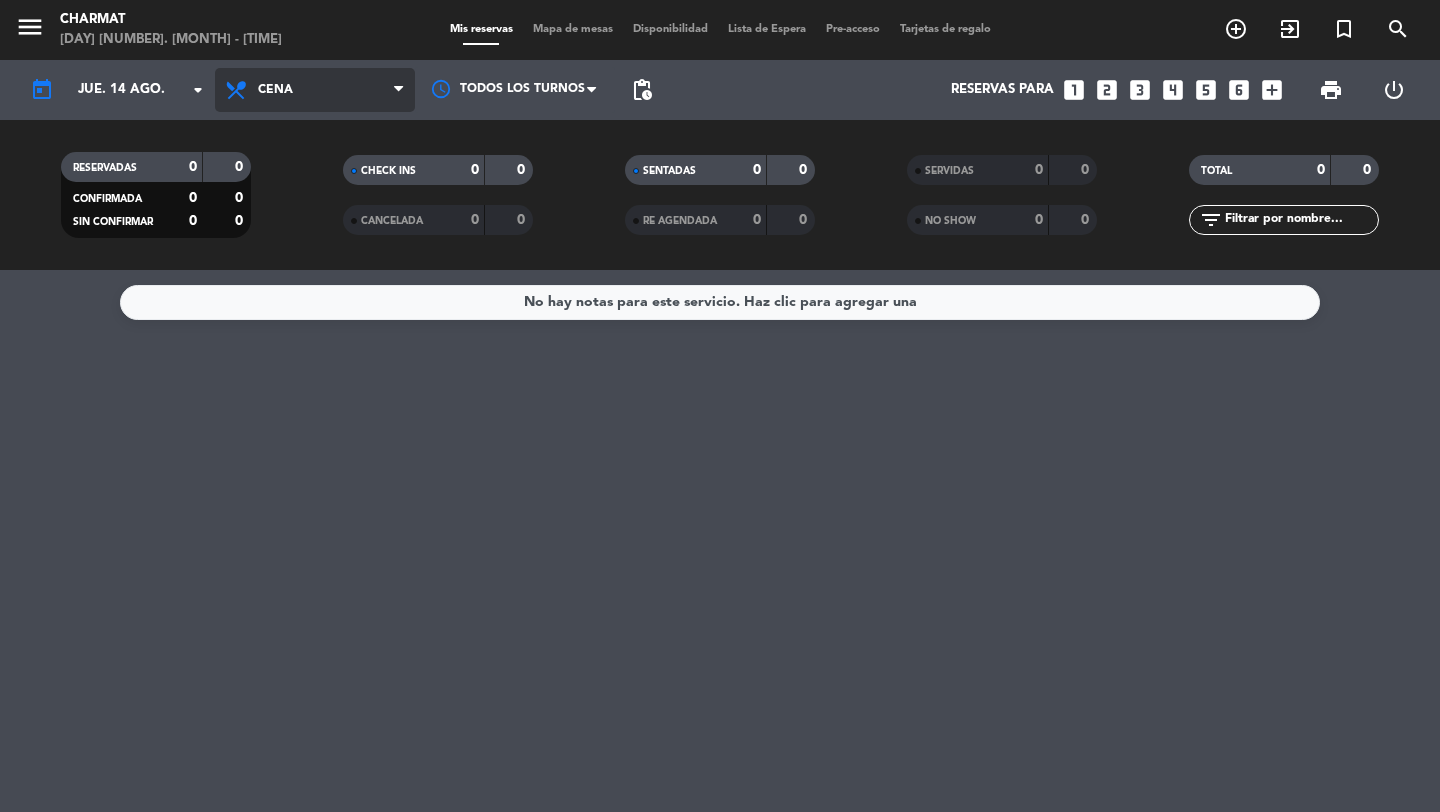 click on "Cena" at bounding box center [315, 90] 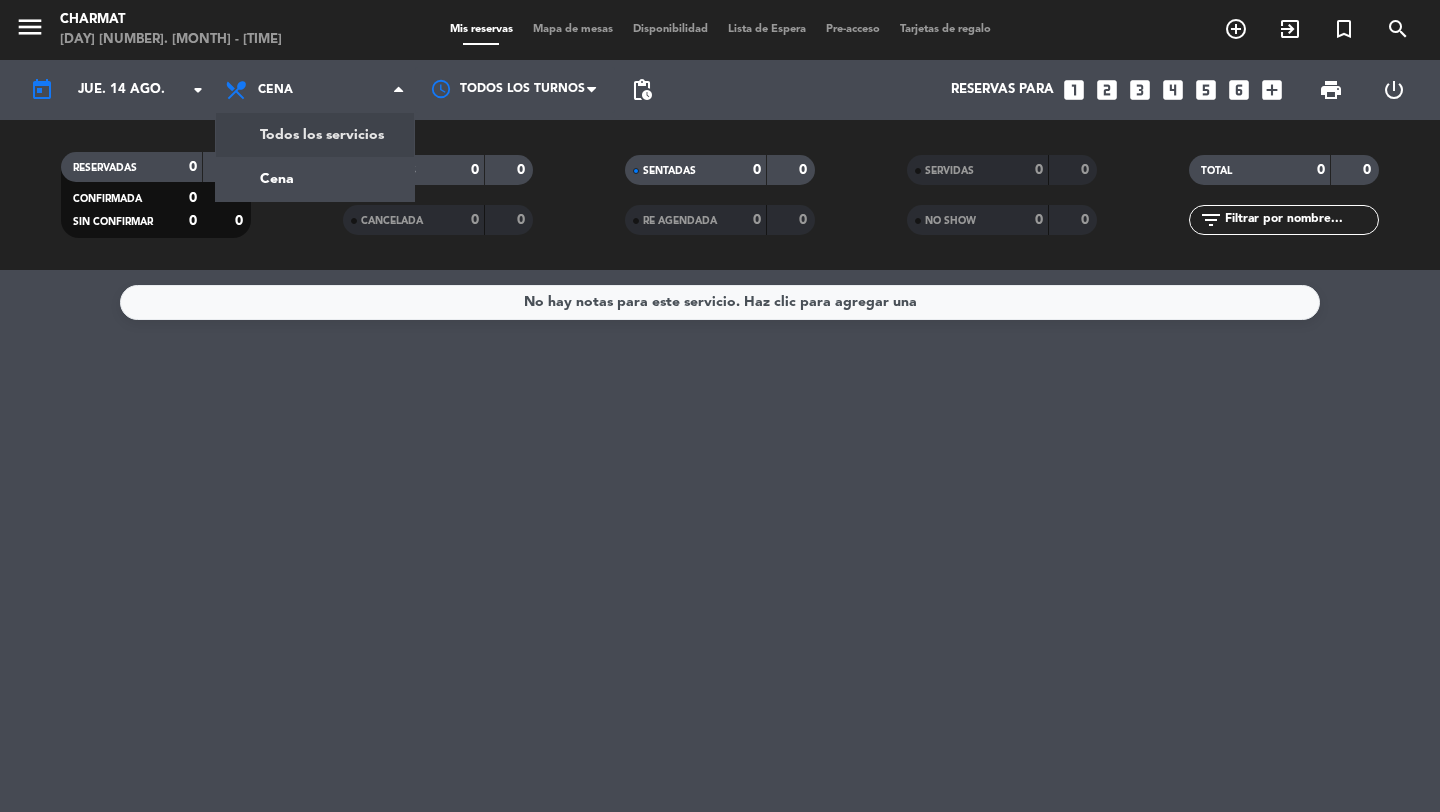 click on "Mis reservas   Mapa de mesas   Disponibilidad   Lista de Espera   Pre-acceso   Tarjetas de regalo  add_circle_outline exit_to_app turned_in_not search today    jue. 14 ago. arrow_drop_down  Todos los servicios  Cena  Cena  Todos los servicios  Cena Todos los turnos pending_actions  Reservas para   looks_one   looks_two   looks_3   looks_4   looks_5   looks_6   add_box  print  power_settings_new   RESERVADAS   0   0   CONFIRMADA   0   0   SIN CONFIRMAR   0   0   CHECK INS   0   0   CANCELADA   0   0   SENTADAS   0   0   RE AGENDADA   0   0   SERVIDAS   0   0   NO SHOW   0   0   TOTAL   0   0  filter_list" 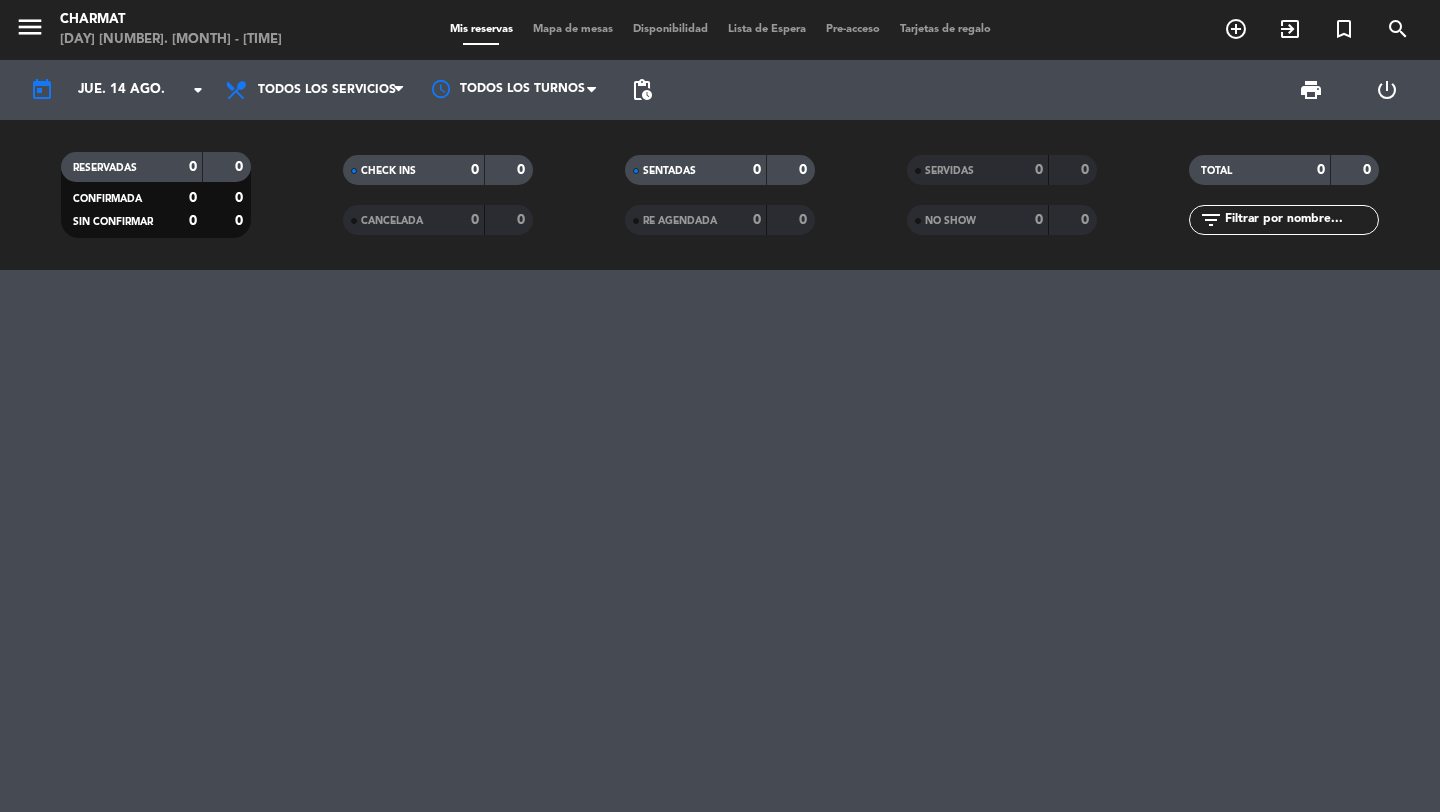 click on "Lista de Espera" at bounding box center [767, 29] 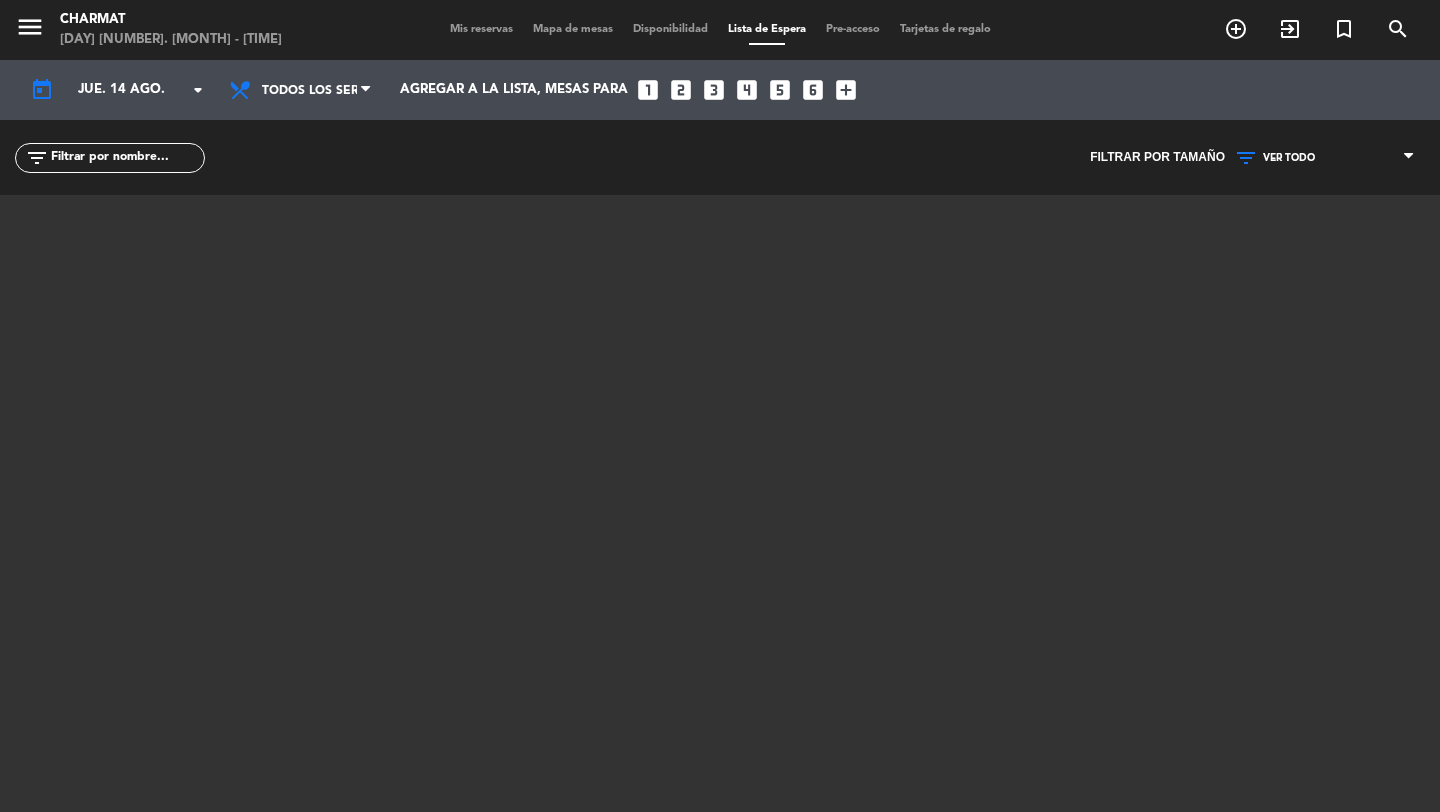 click on "Mis reservas" at bounding box center (481, 29) 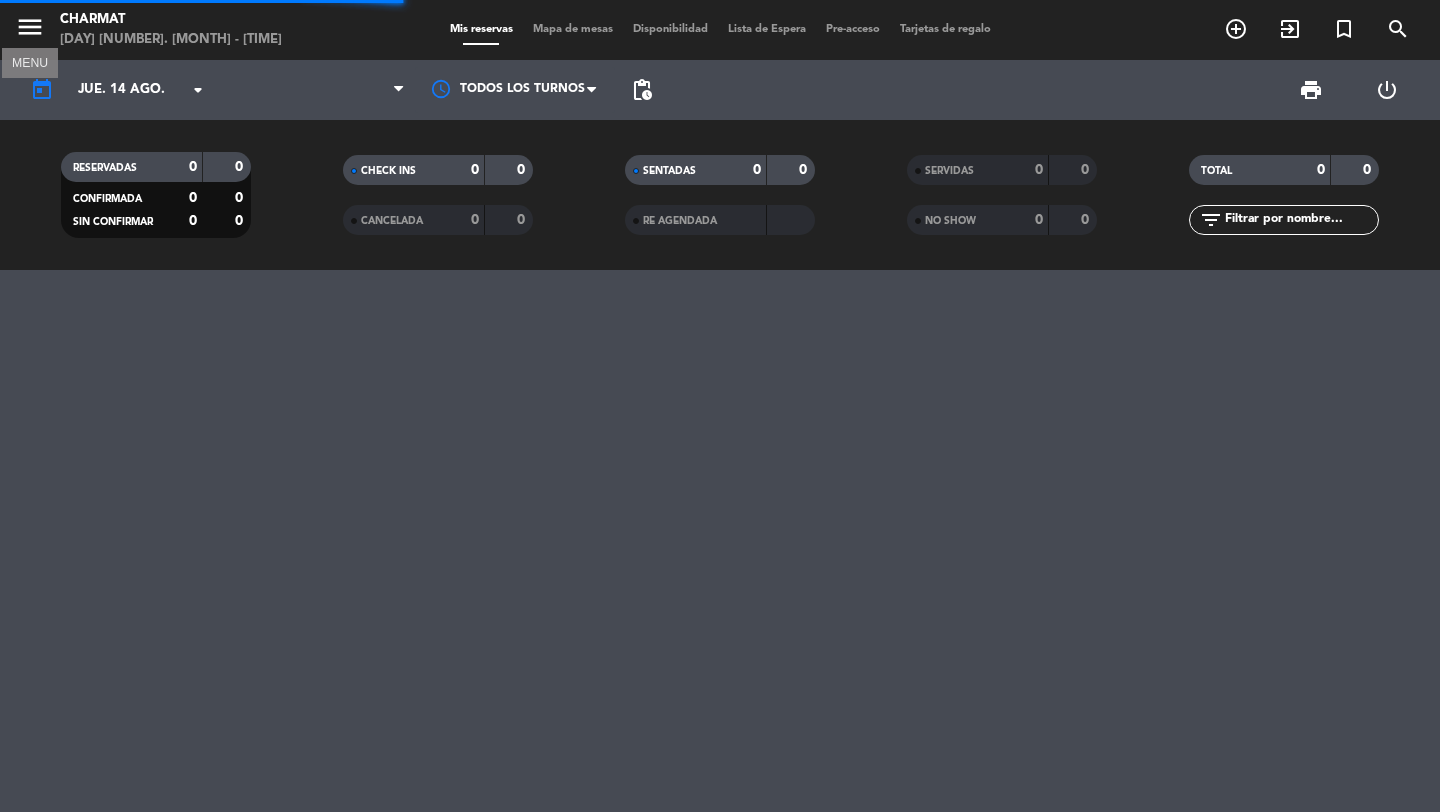click on "menu" at bounding box center [30, 27] 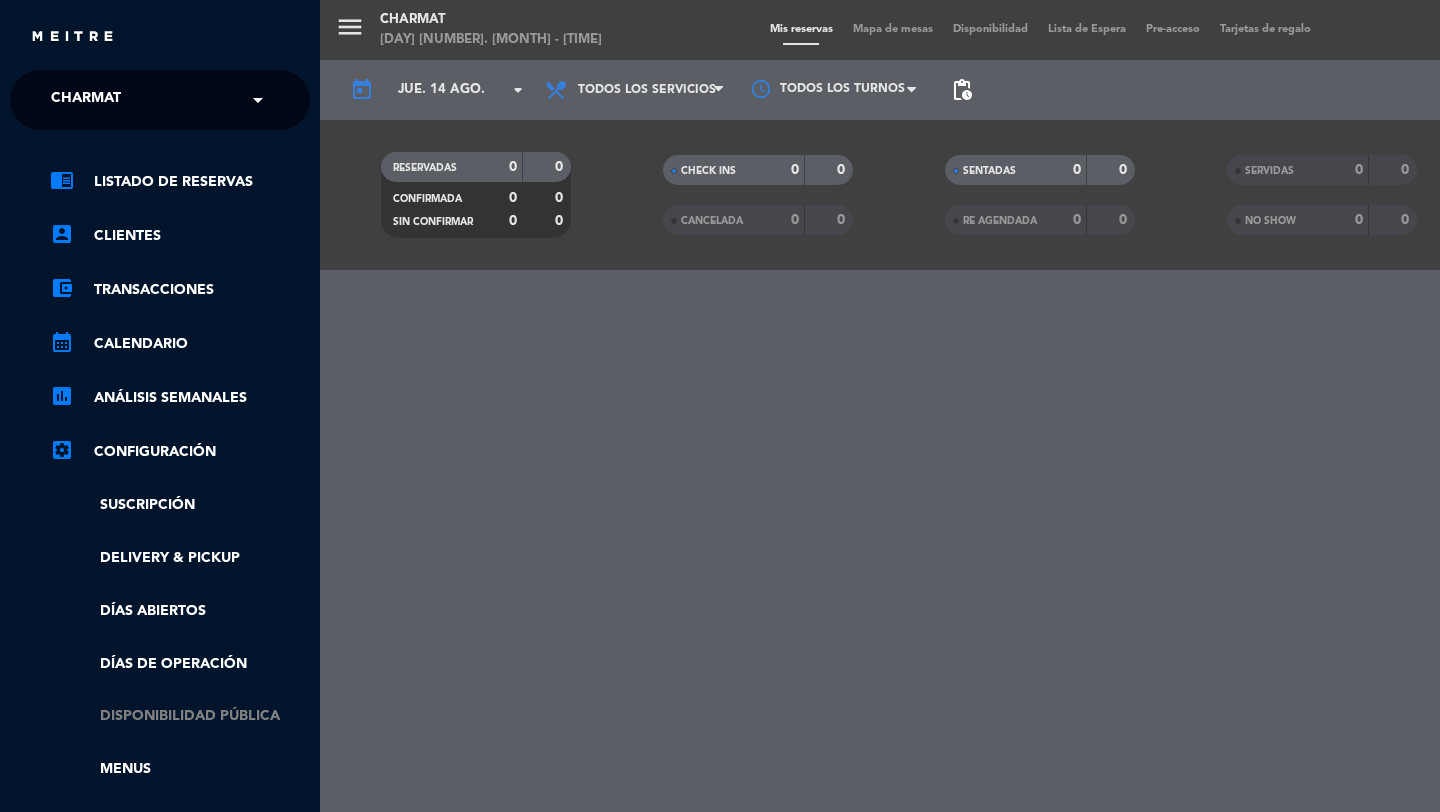 click on "Disponibilidad pública" 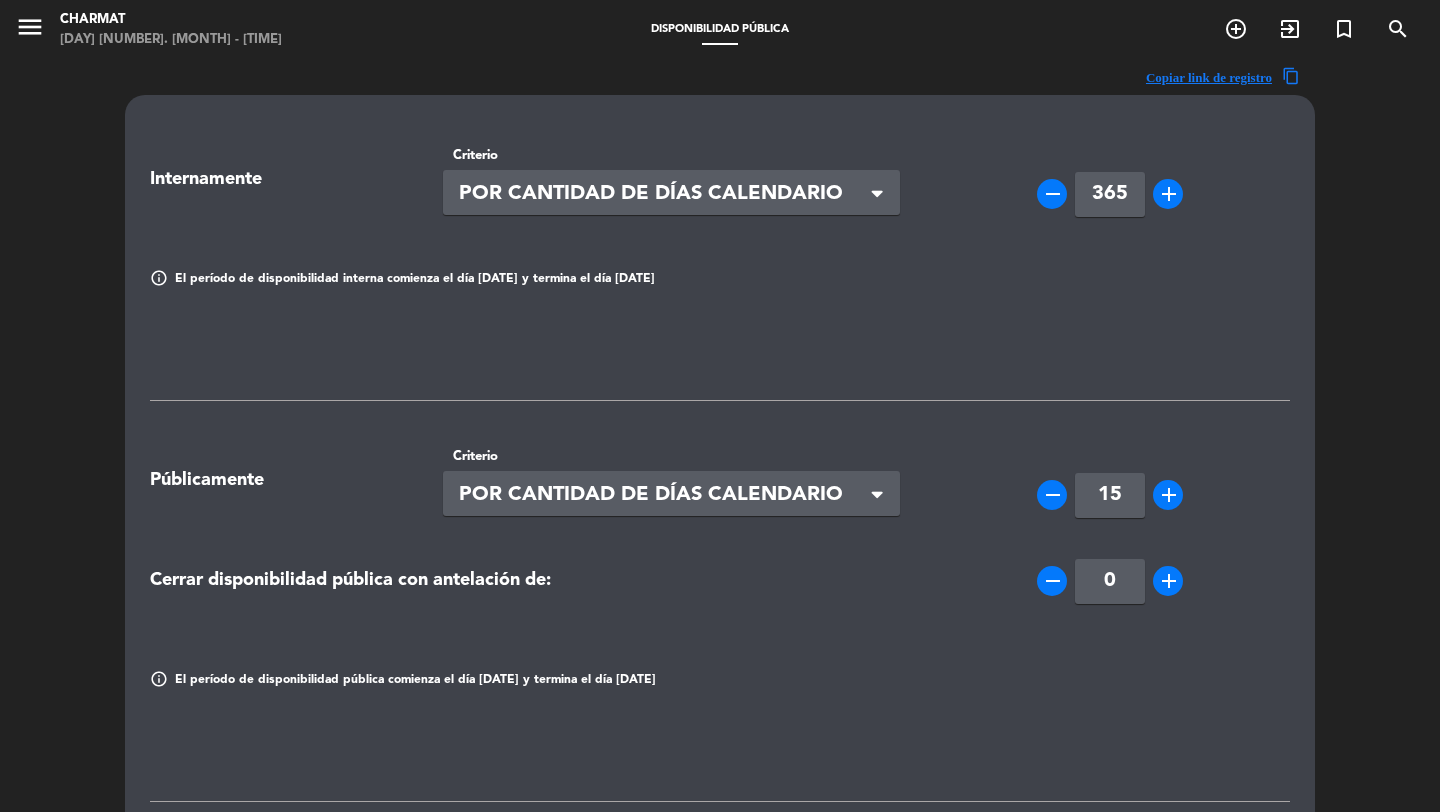 drag, startPoint x: 1125, startPoint y: 494, endPoint x: 992, endPoint y: 491, distance: 133.03383 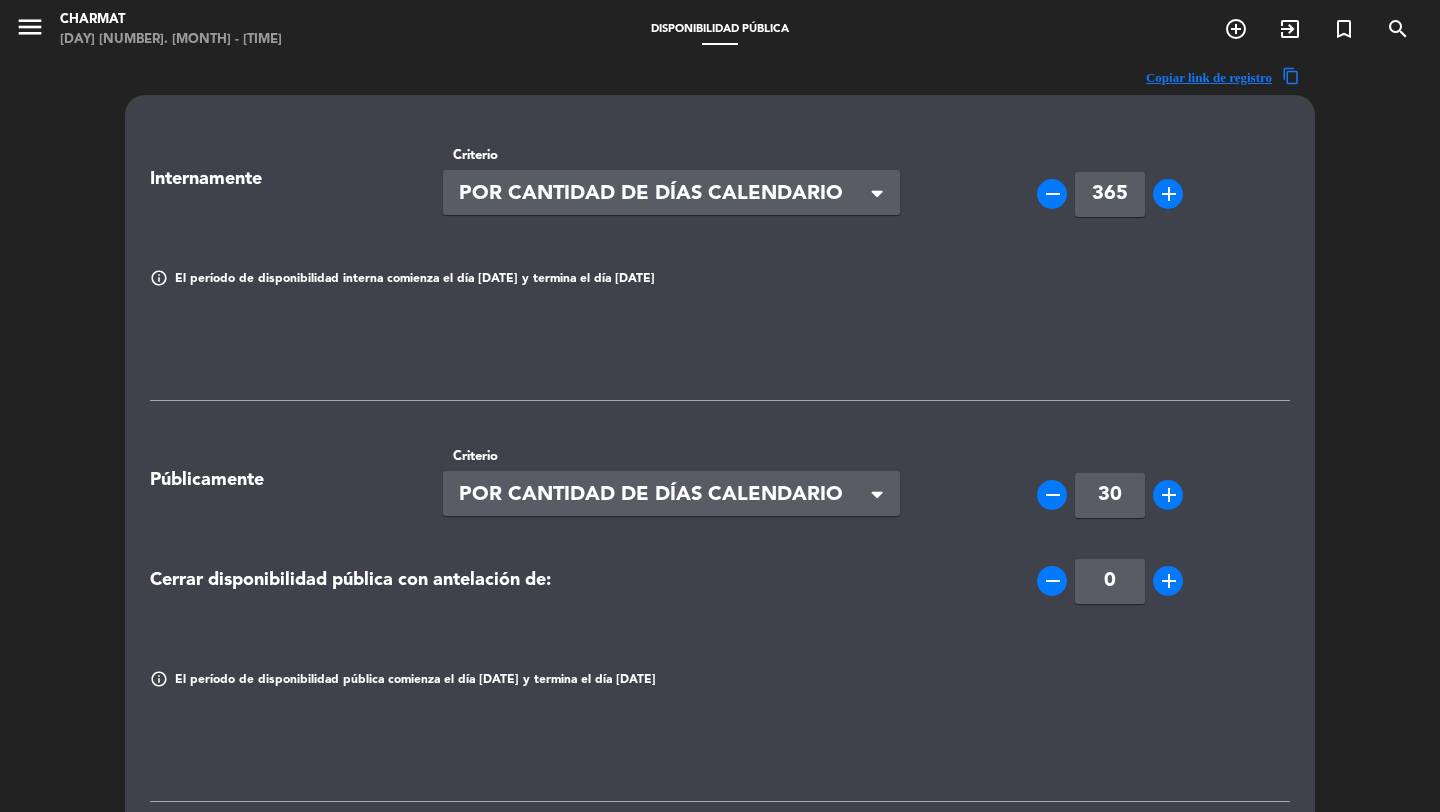 type on "30" 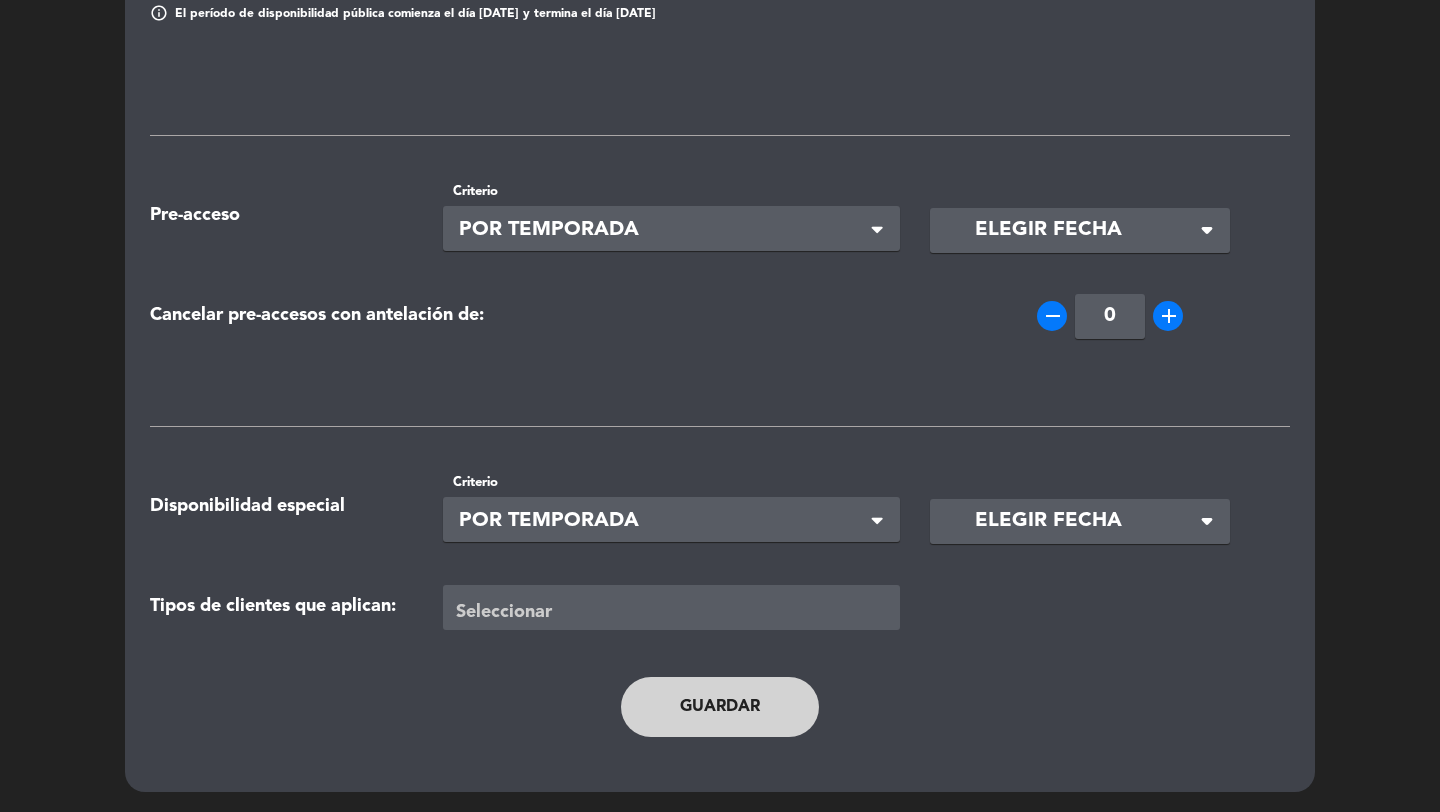 click on "Guardar" 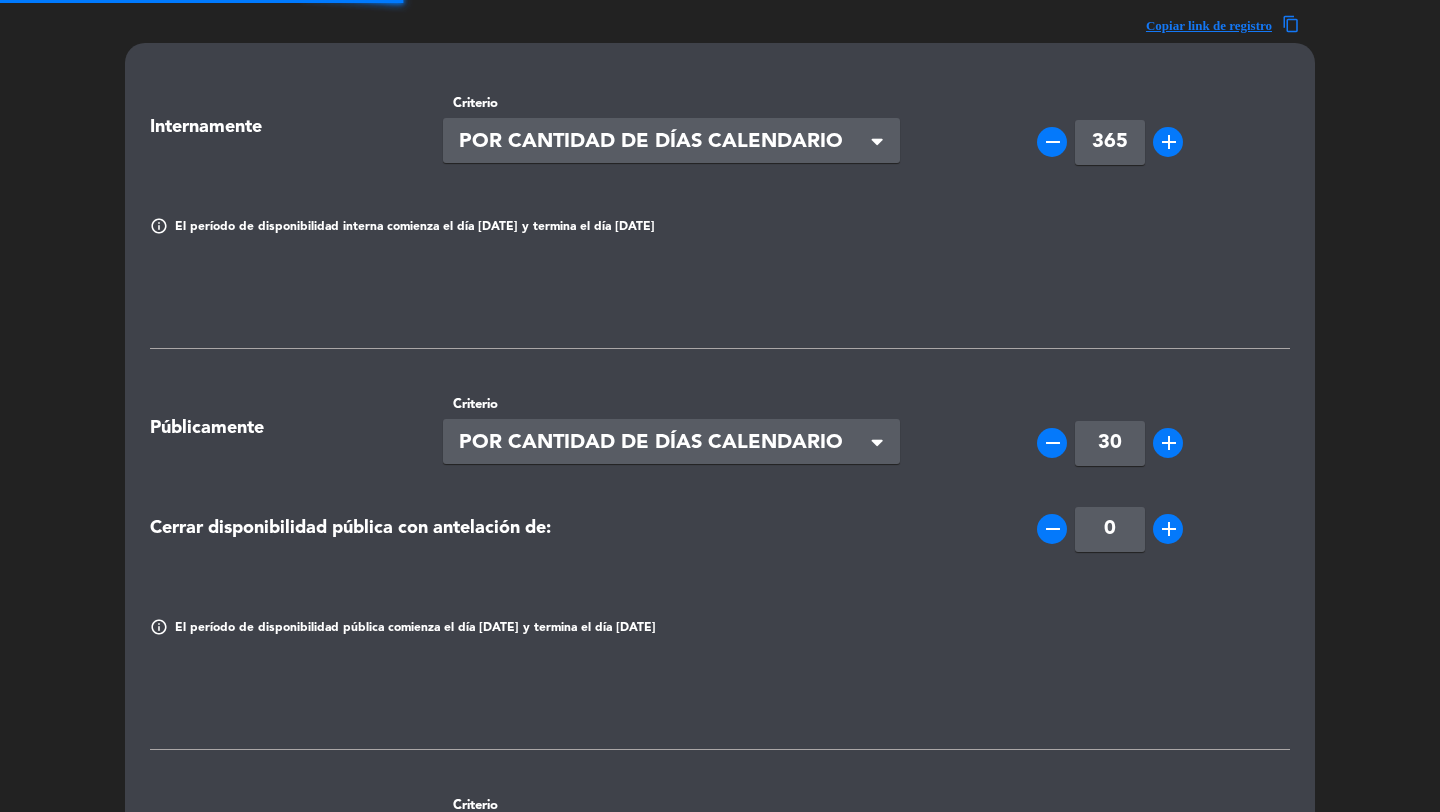 scroll, scrollTop: 0, scrollLeft: 0, axis: both 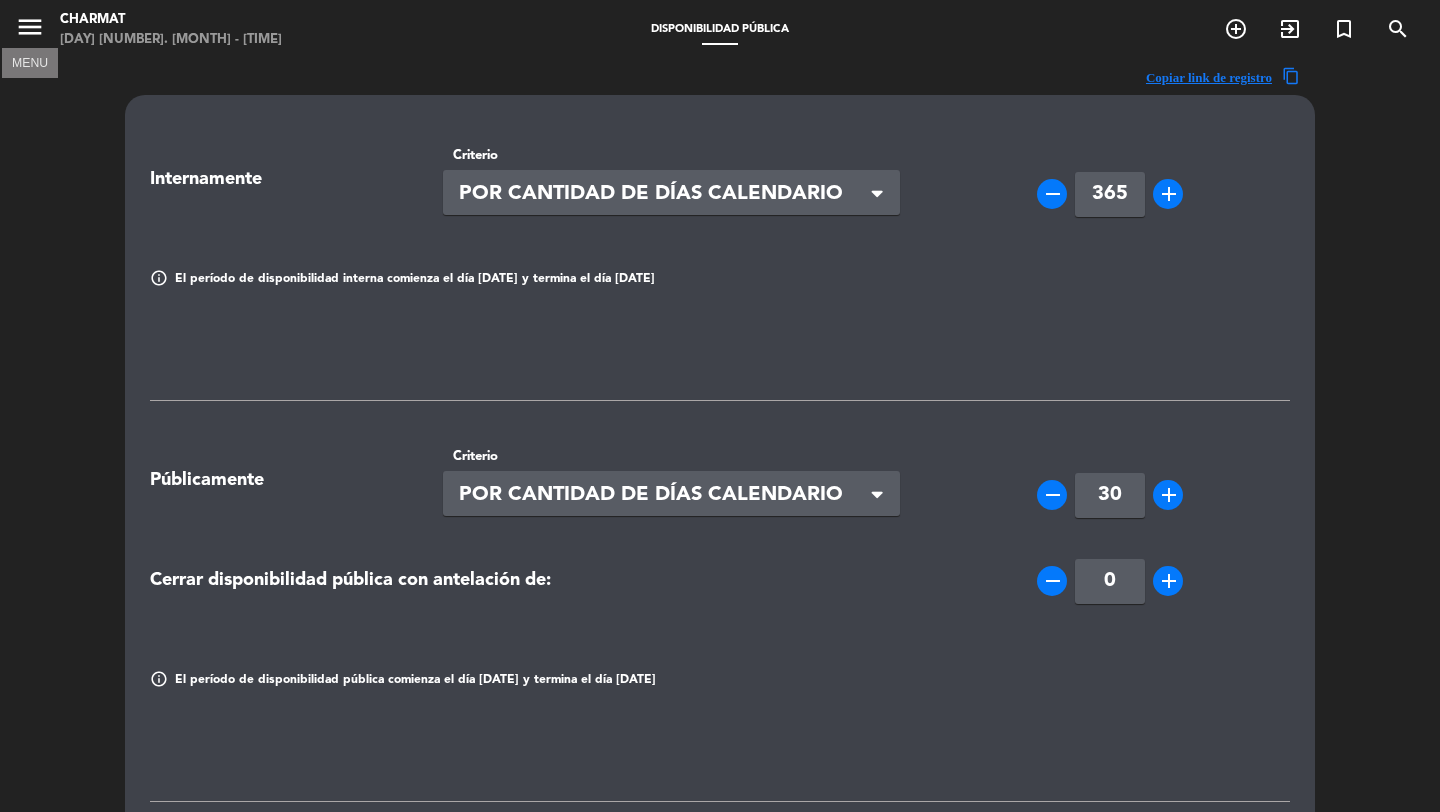 click on "menu" at bounding box center [30, 27] 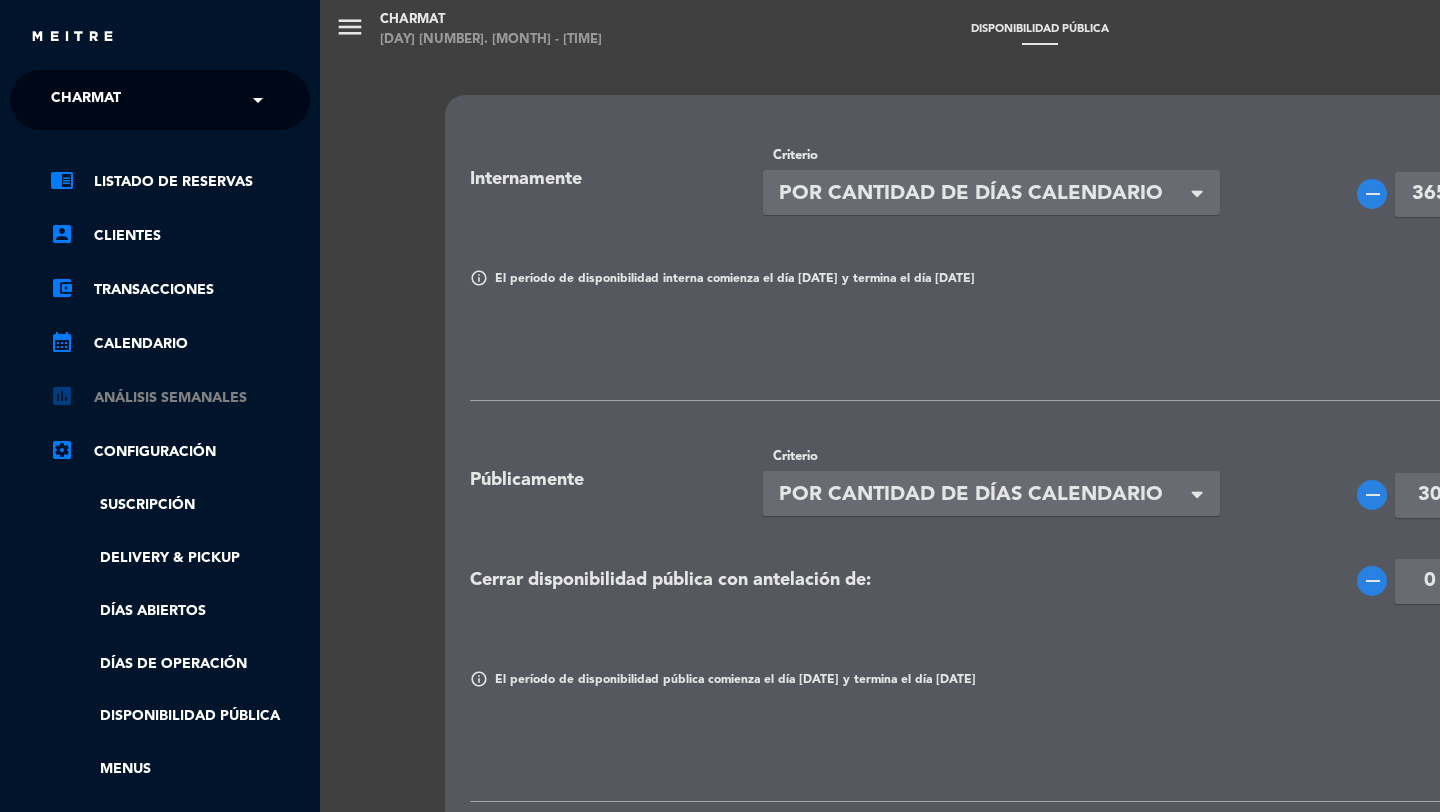 scroll, scrollTop: 141, scrollLeft: 0, axis: vertical 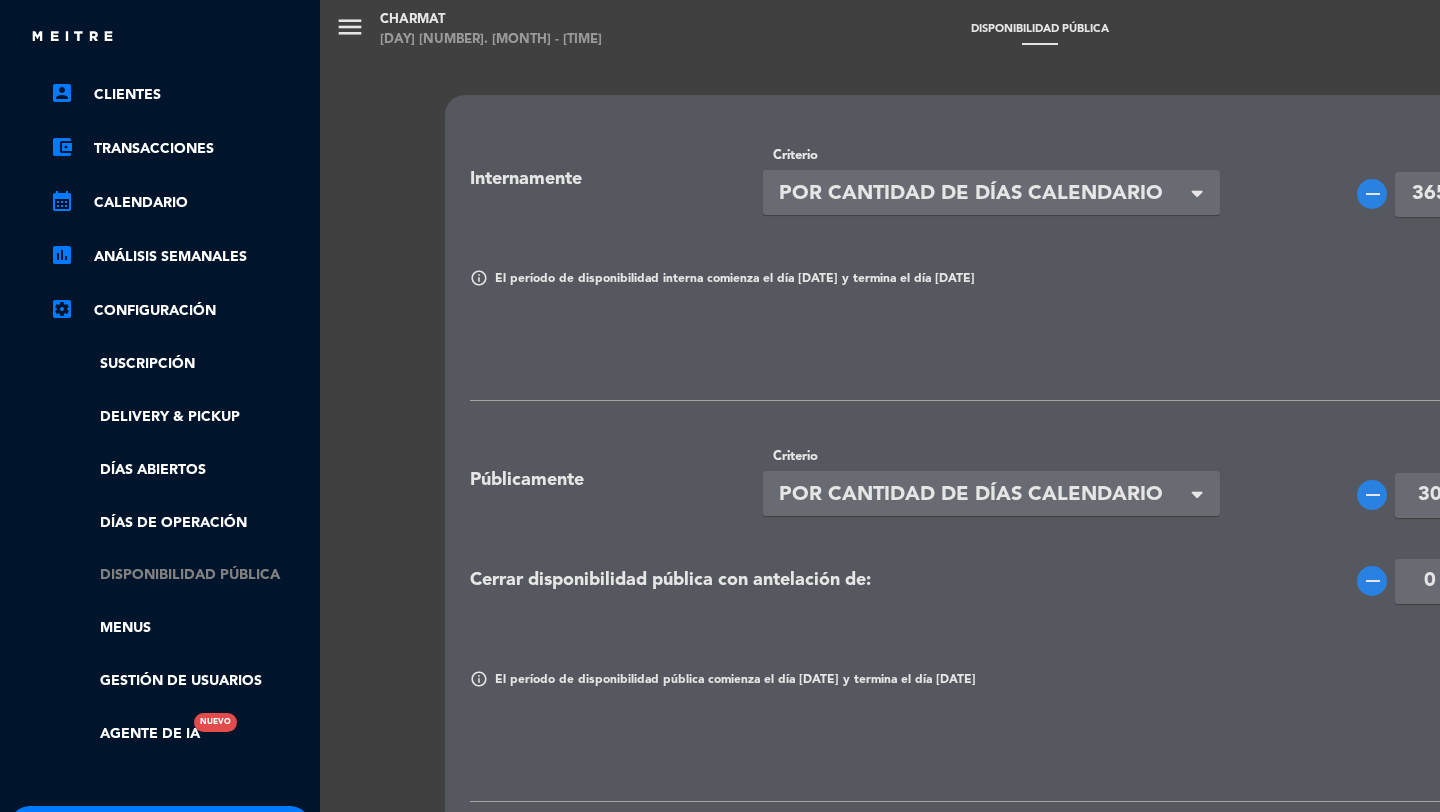 click on "Disponibilidad pública" 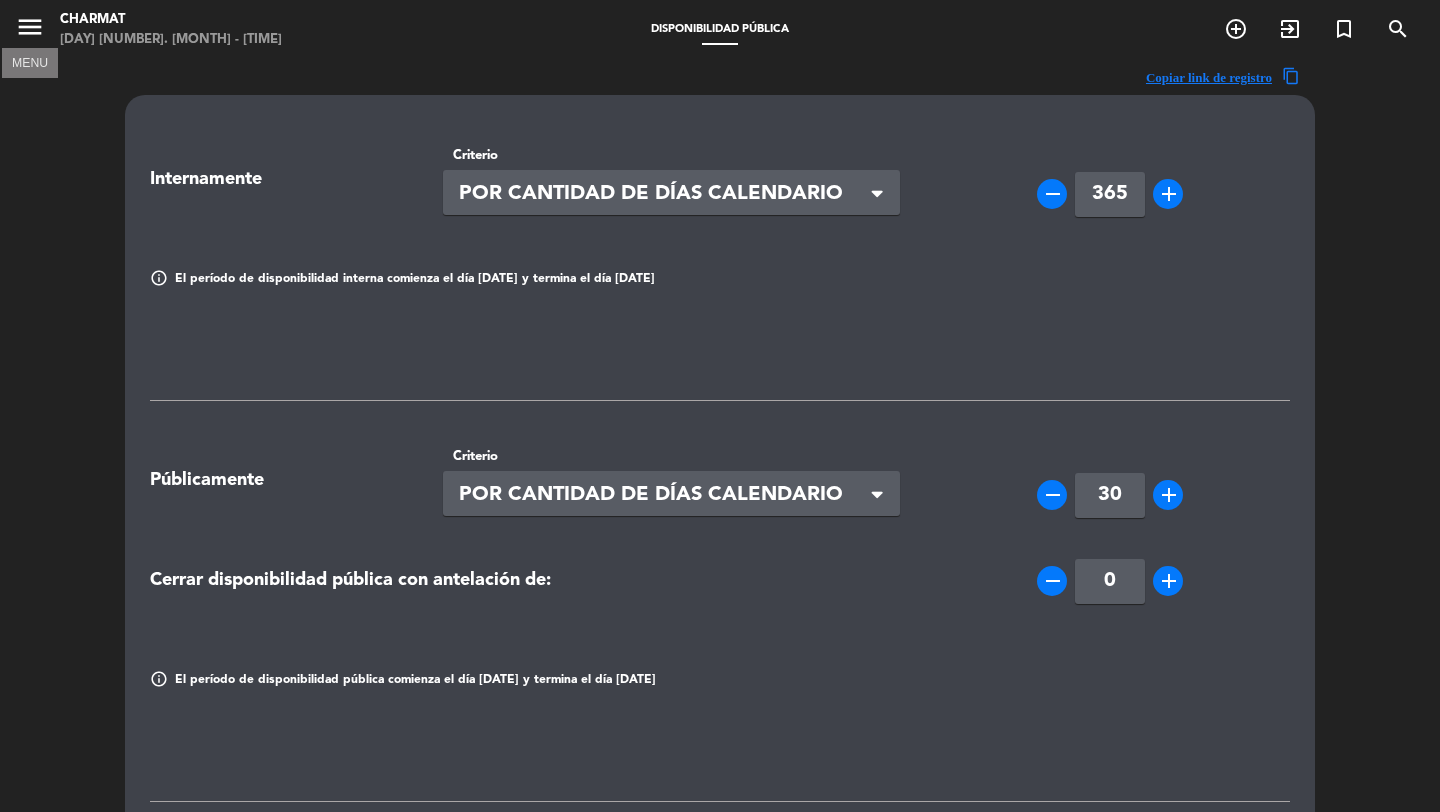 click on "menu" at bounding box center (30, 27) 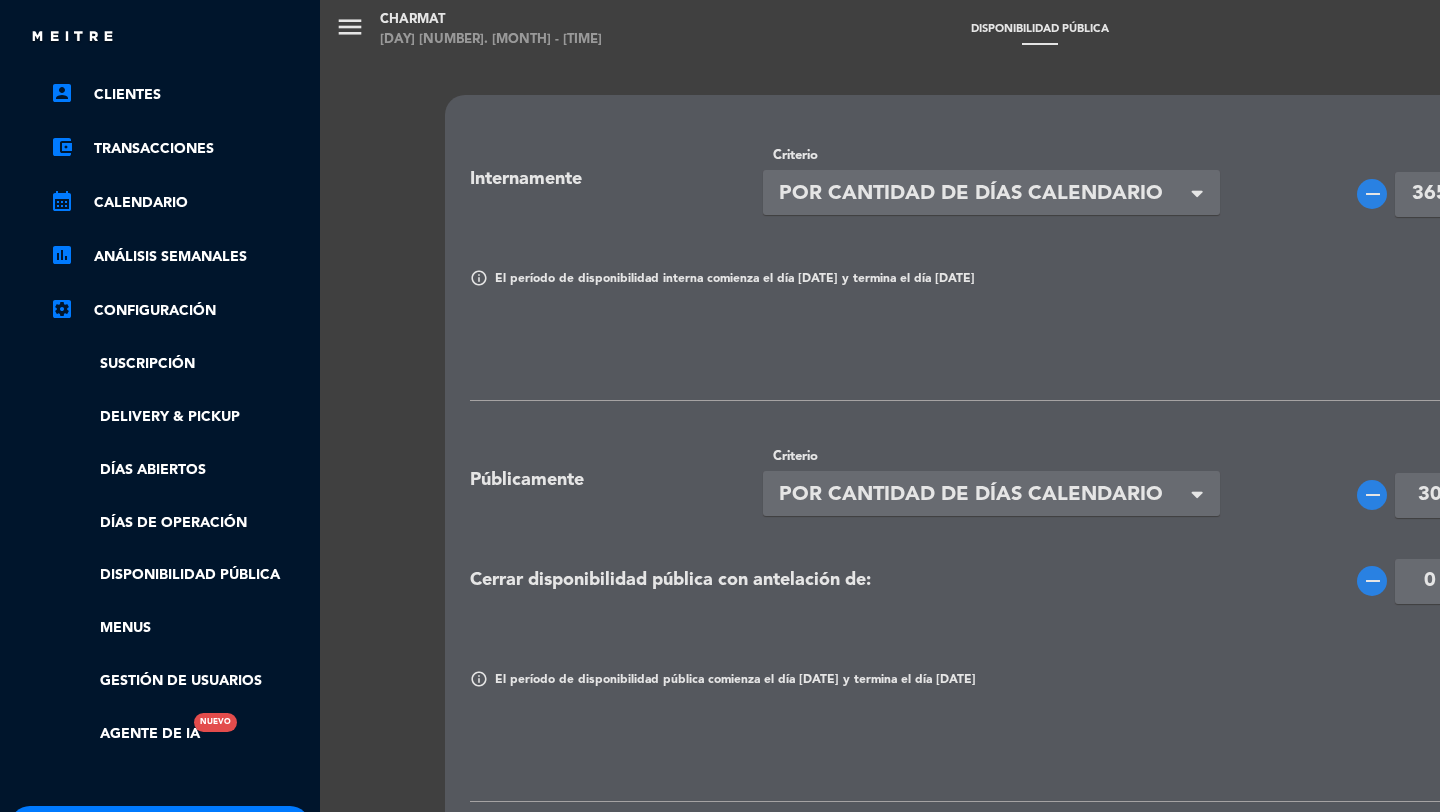 click on "El período de disponibilidad interna comienza el día [DATE] y termina el día [DATE]  Públicamente   Criterio  Seleccionar × POR CANTIDAD DE DÍAS CALENDARIO × remove 30 add  Cerrar disponibilidad pública con antelación de:  remove 0 add info El período de disponibilidad pública comienza el día [DATE] y termina el día [DATE]  Pre-acceso   Criterio  Seleccionar × POR TEMPORADA × today  Elegir Fecha  arrow_drop_down  Cancelar pre-accesos con antelación de:  remove 0 add  Disponibilidad especial   Criterio  Seleccionar × POR TEMPORADA × today  Elegir Fecha  arrow_drop_down  Tipos de clientes que aplican:  Seleccionar  Guardar" at bounding box center (1040, 406) 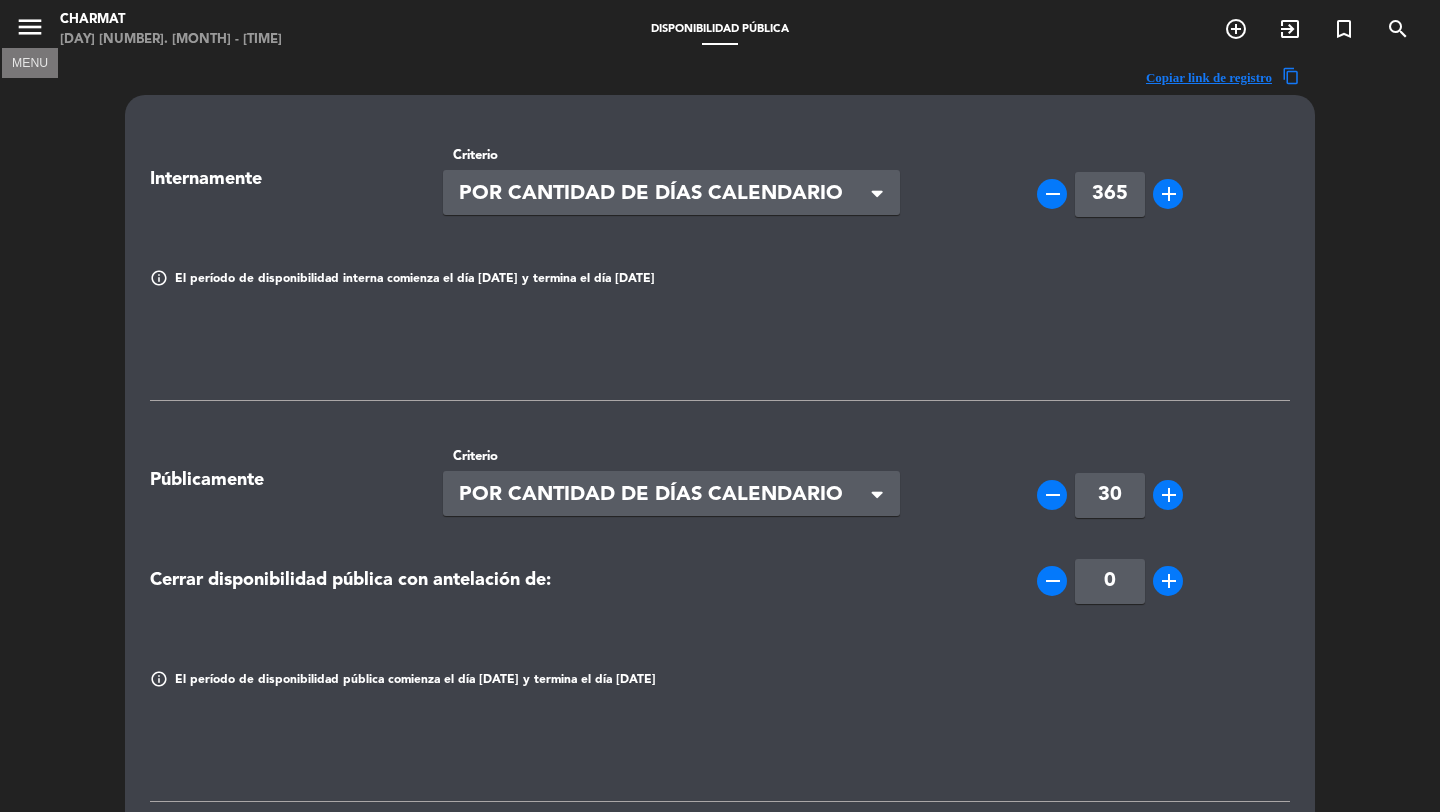 click on "menu" at bounding box center (30, 27) 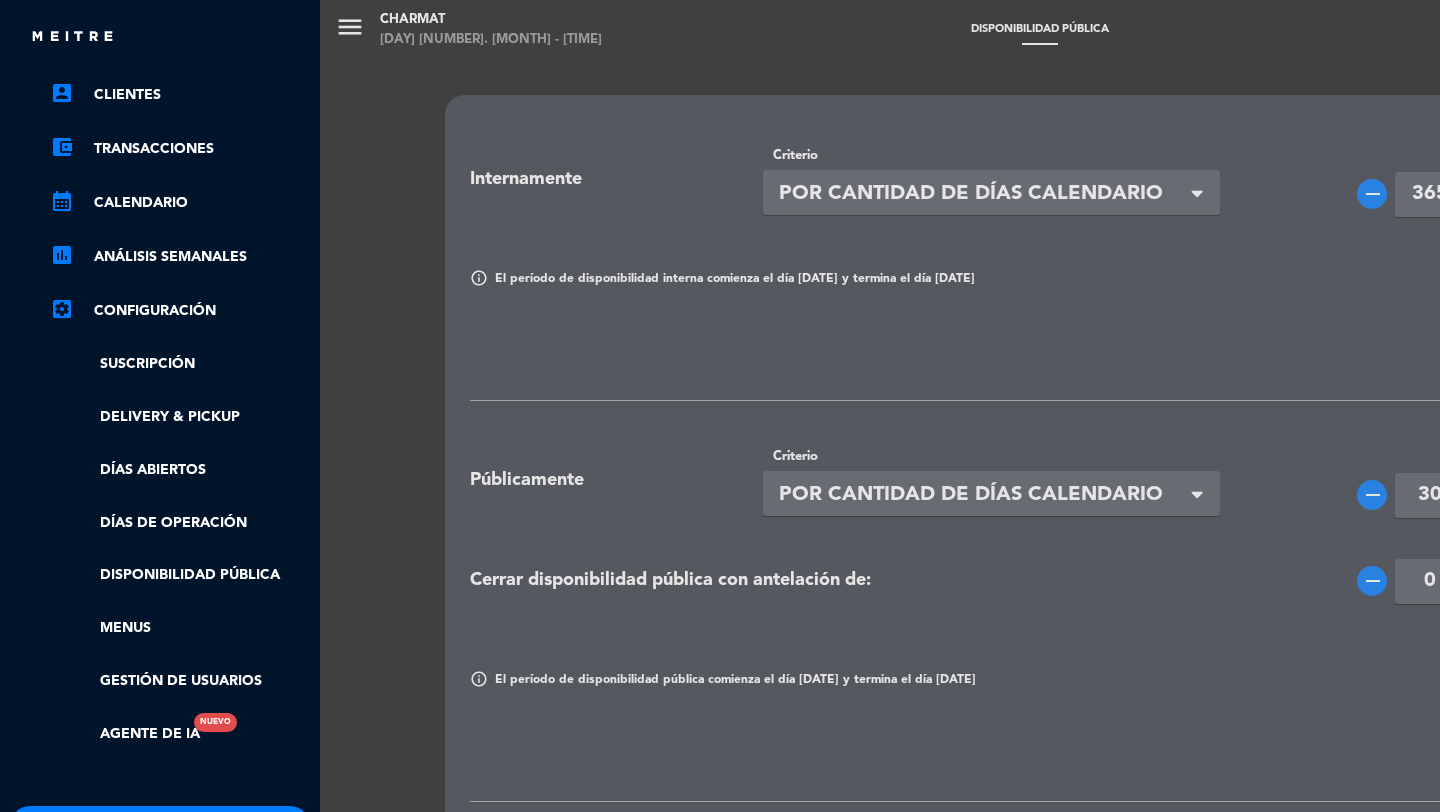 scroll, scrollTop: 0, scrollLeft: 0, axis: both 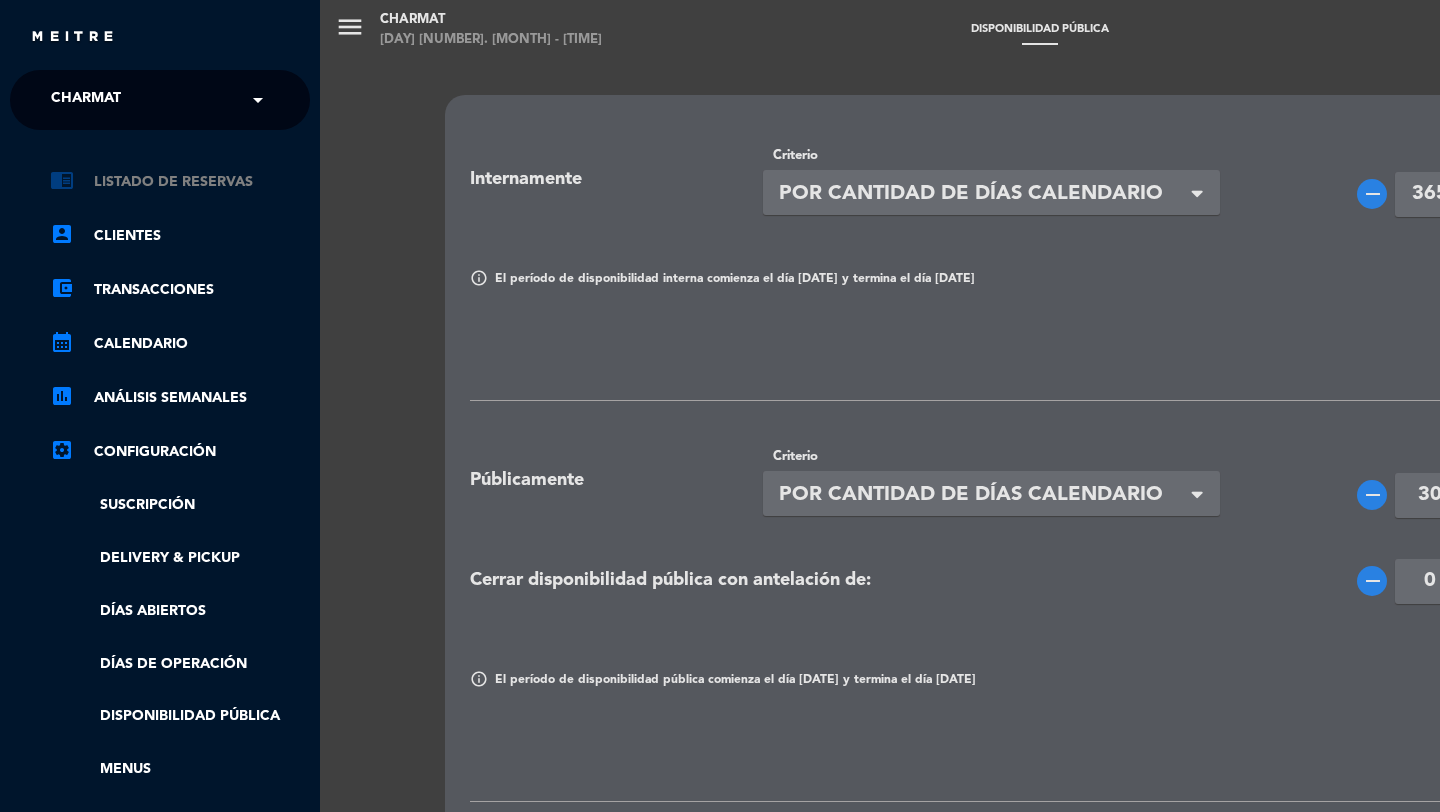 click on "chrome_reader_mode   Listado de Reservas" 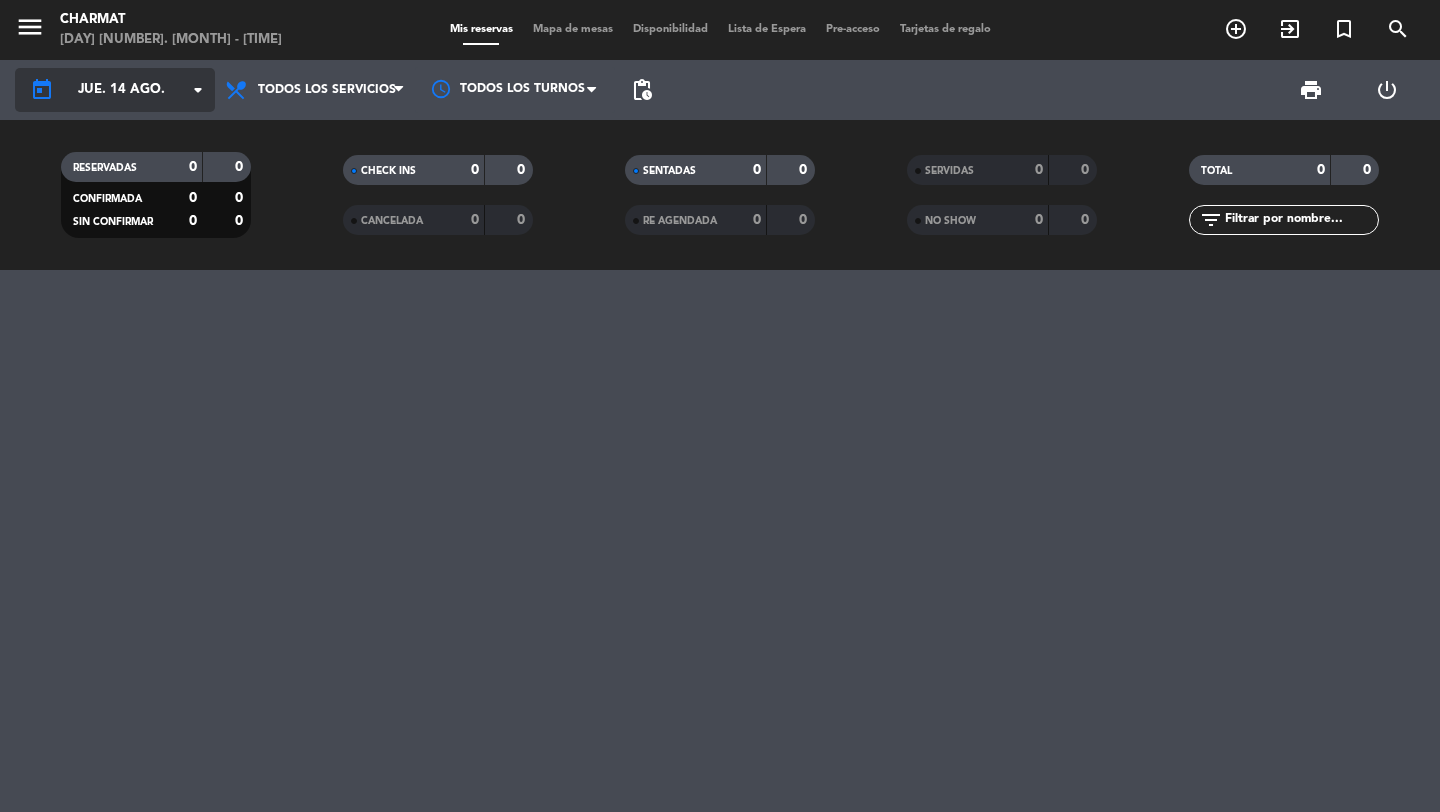 click on "jue. 14 ago." 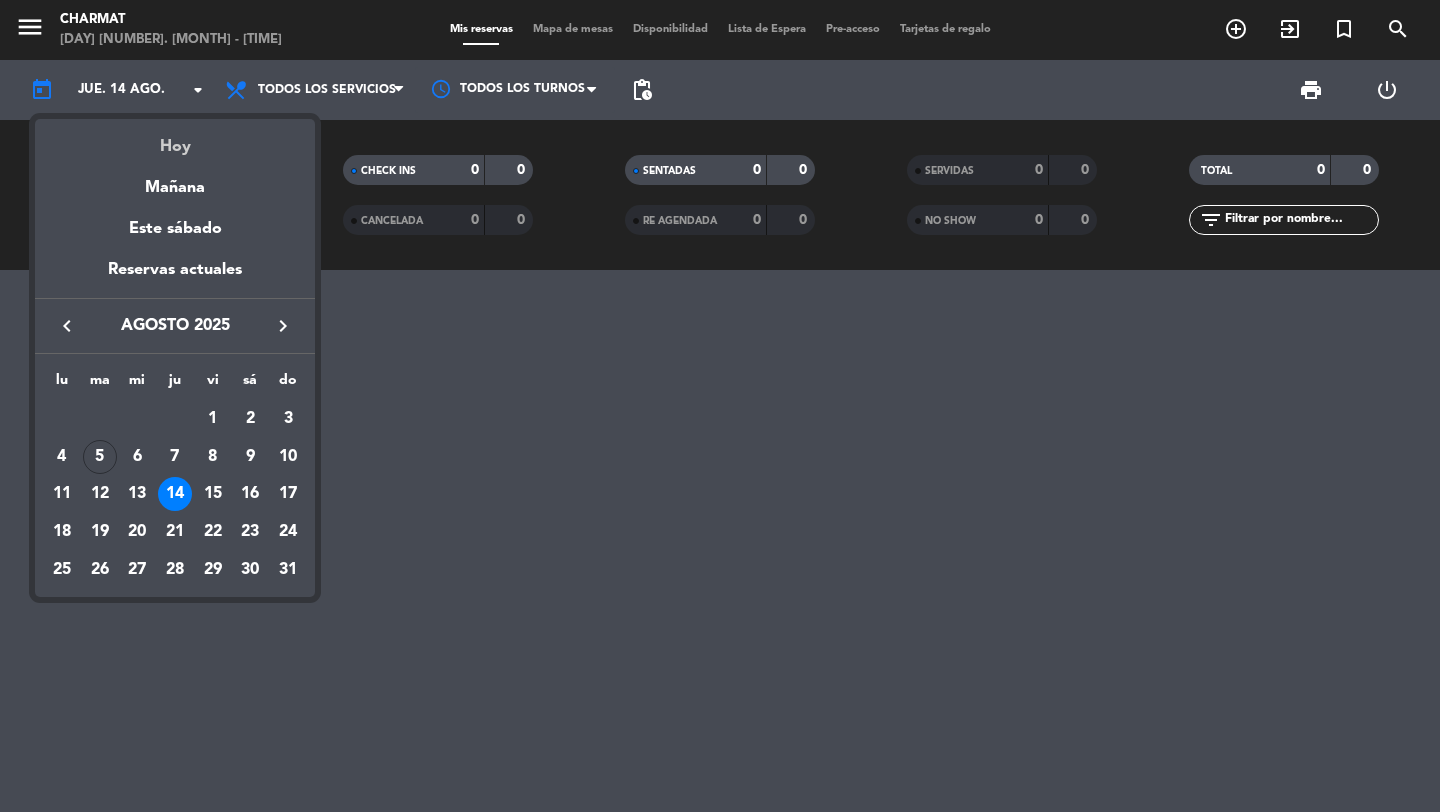 click on "Hoy" at bounding box center [175, 139] 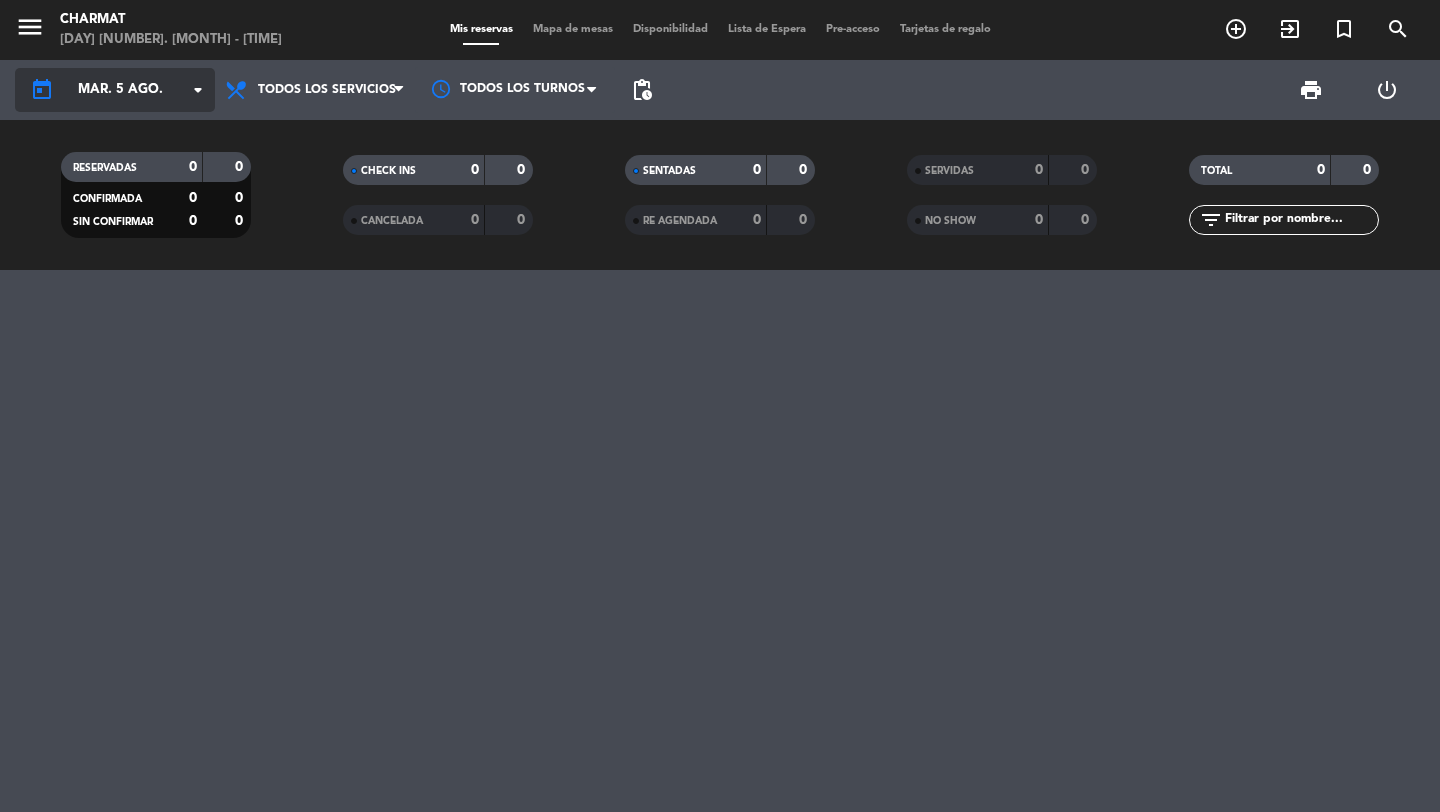 click on "mar. 5 ago." 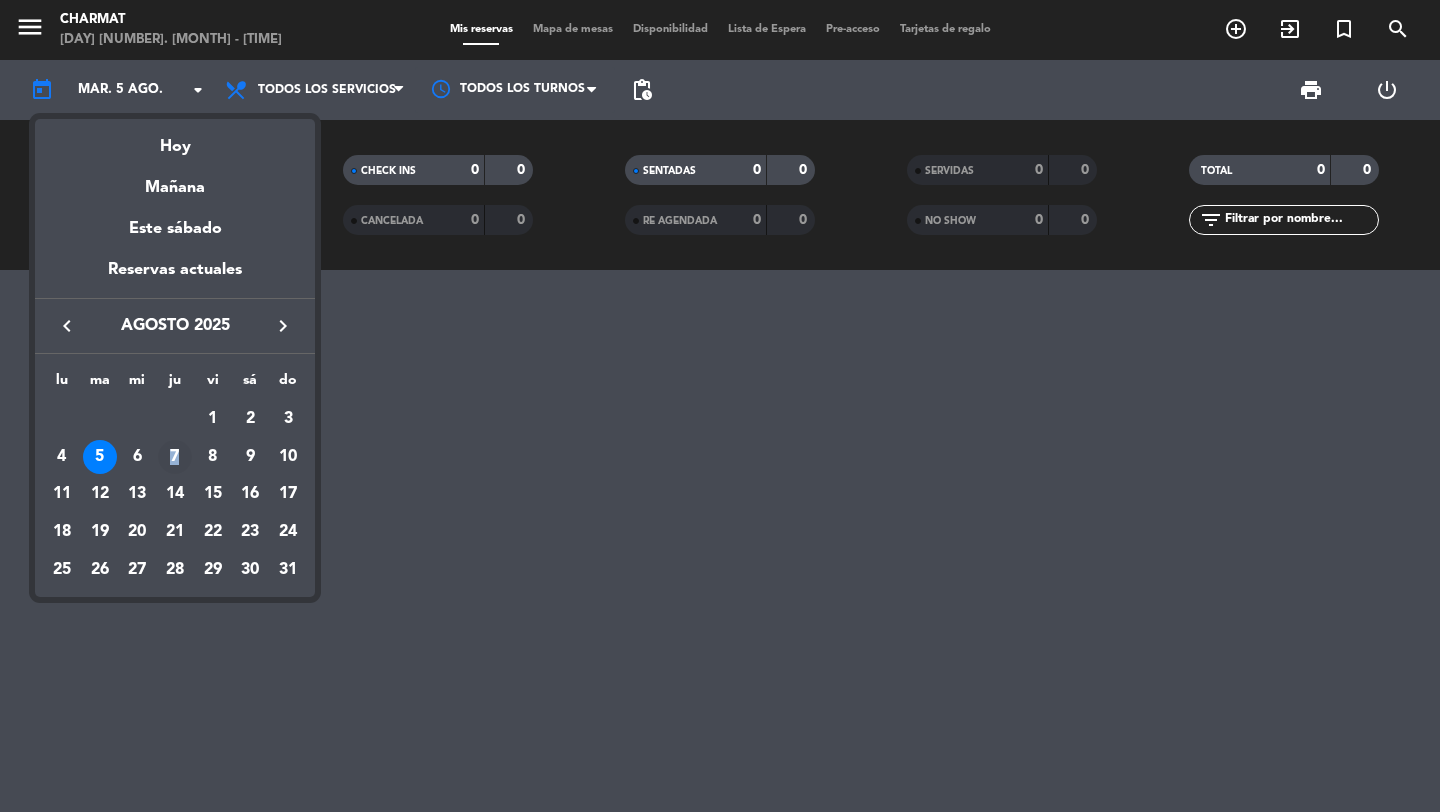 click on "7" at bounding box center [175, 457] 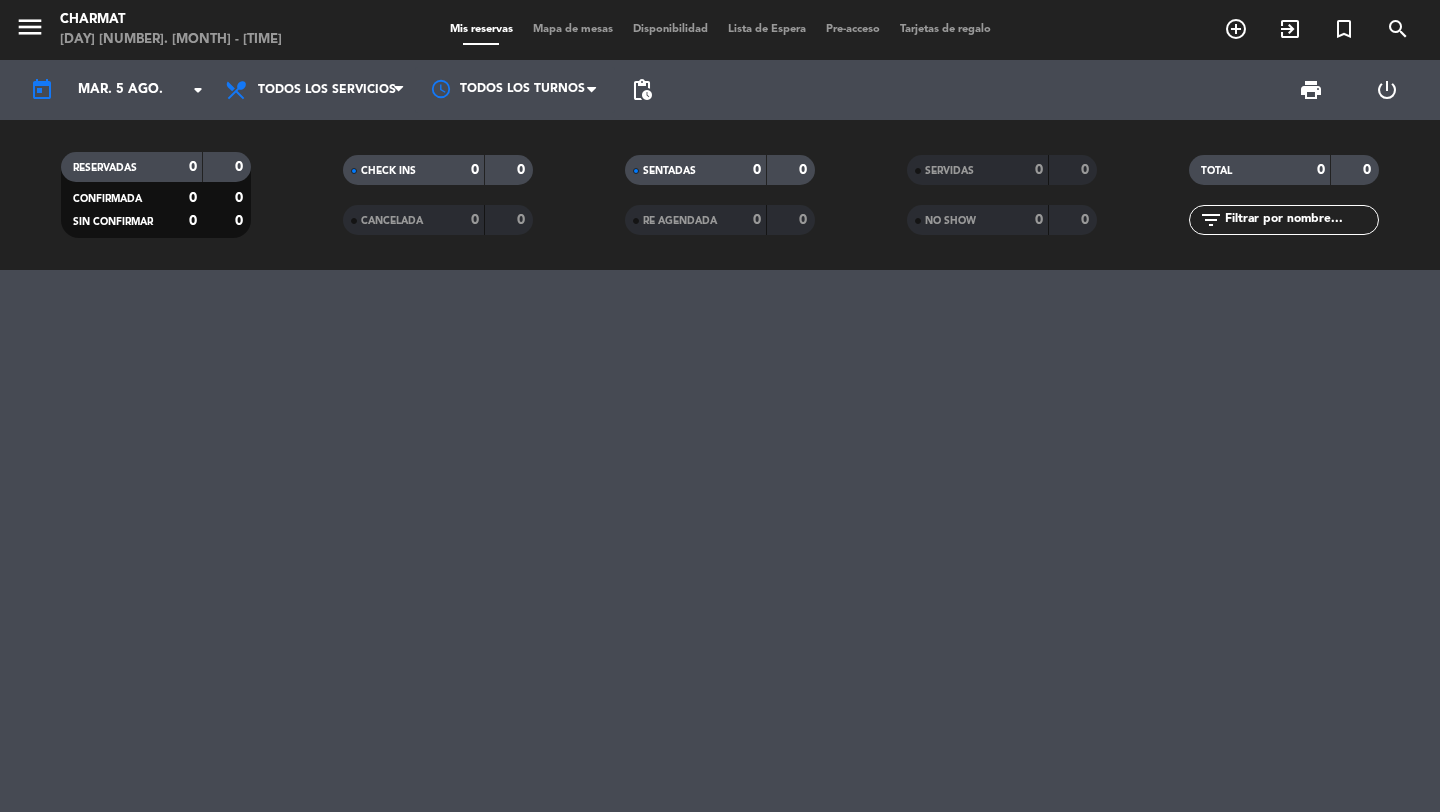 type on "jue. 7 ago." 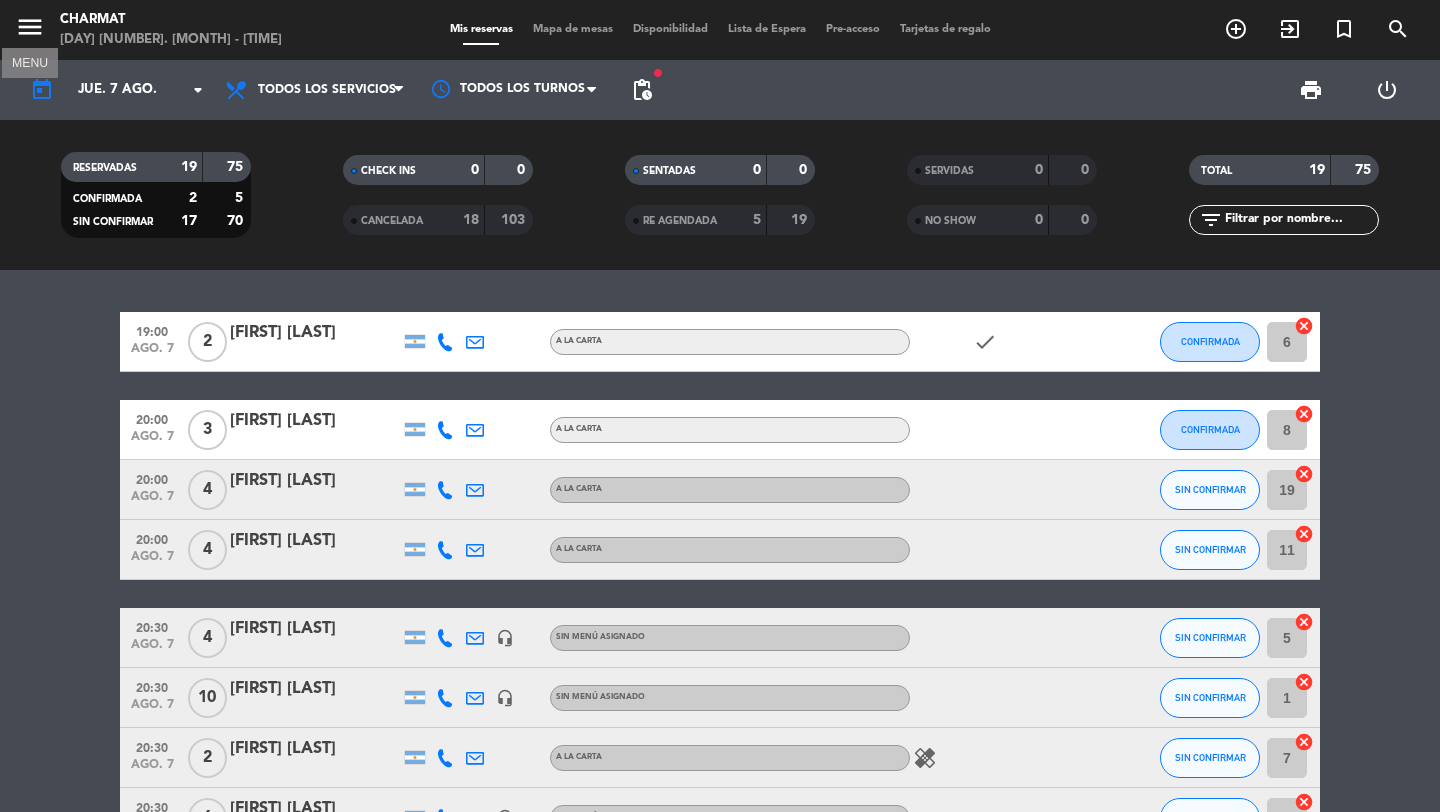 click on "menu" at bounding box center [30, 27] 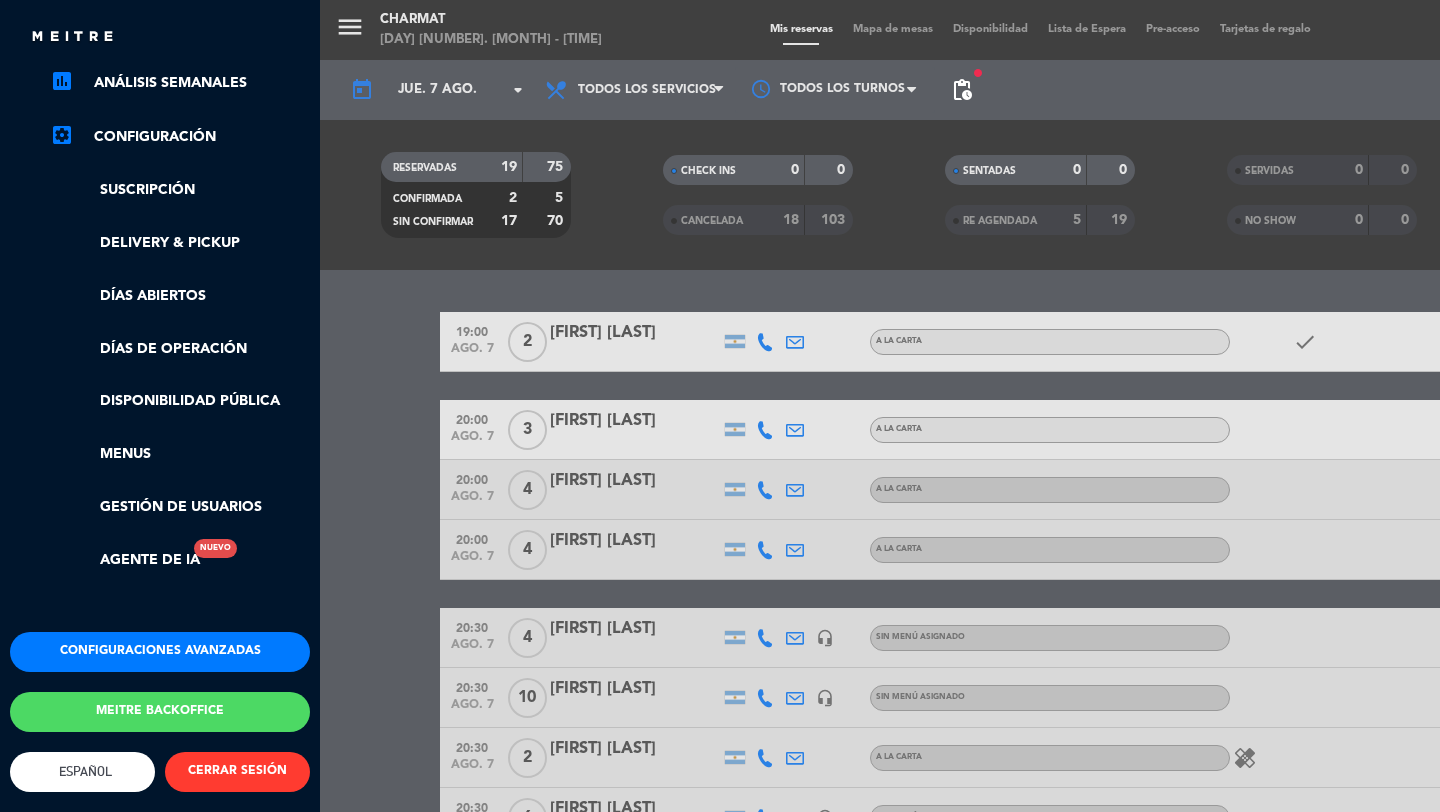 scroll, scrollTop: 331, scrollLeft: 0, axis: vertical 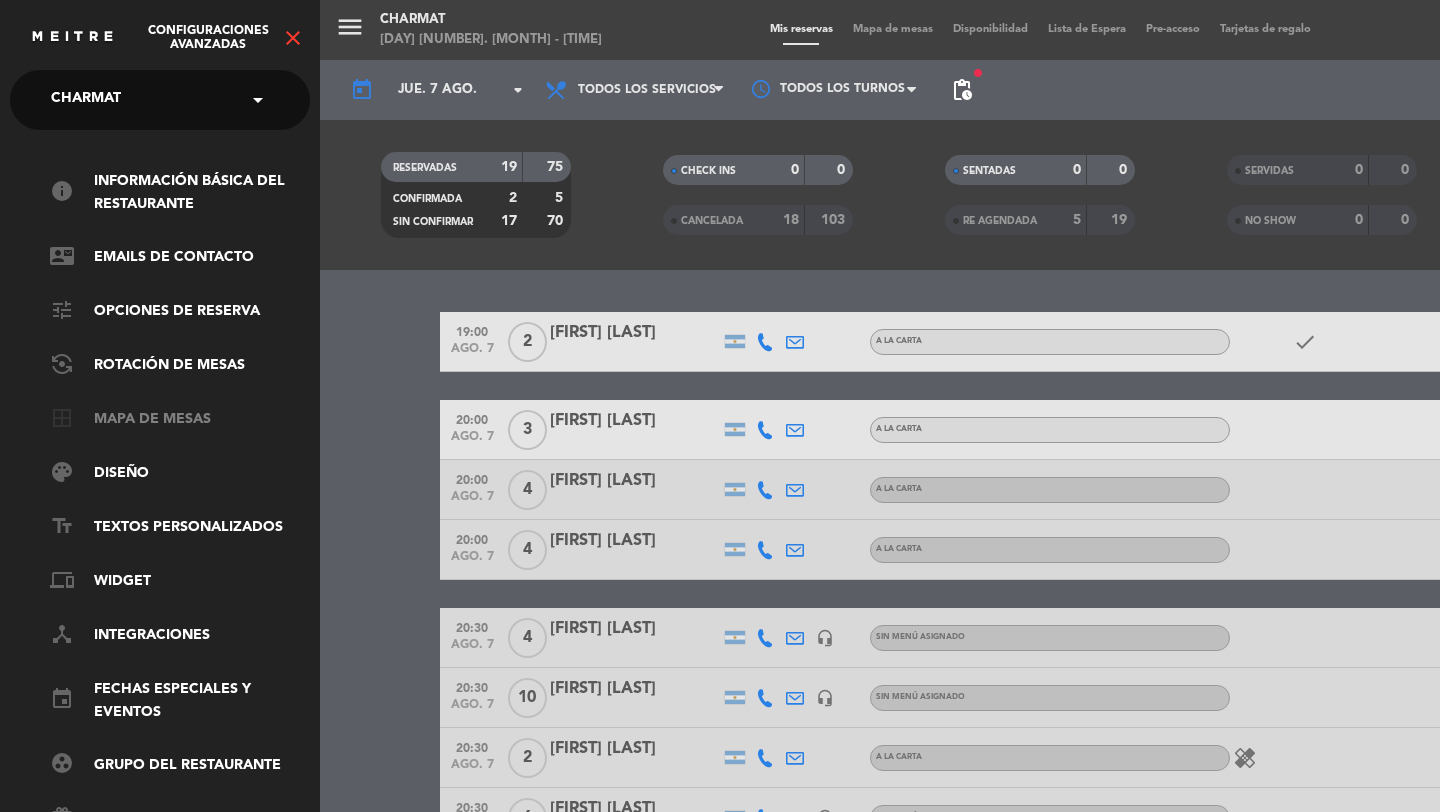click on "border_all   Mapa de mesas" 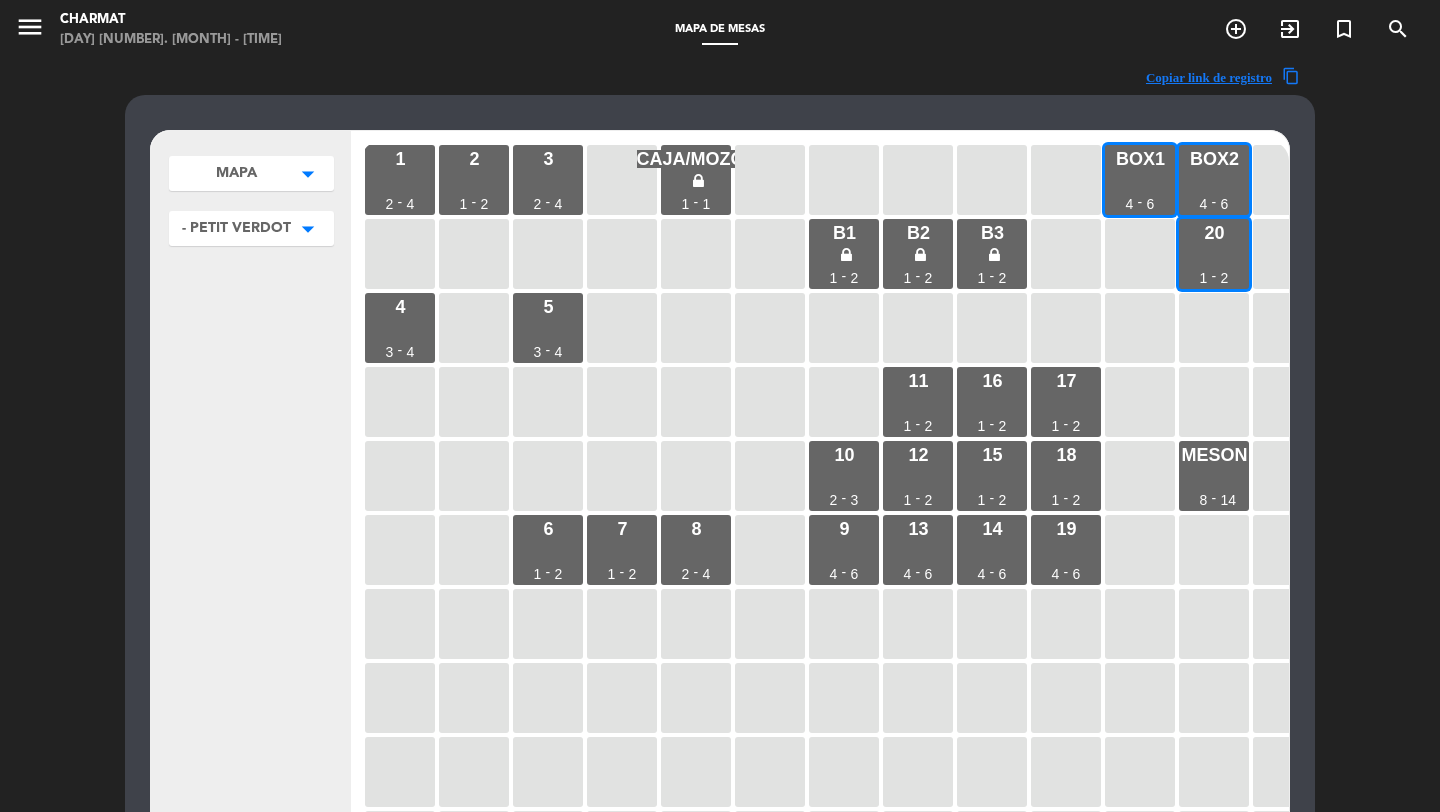 click on "- PETIT VERDOT" at bounding box center [236, 173] 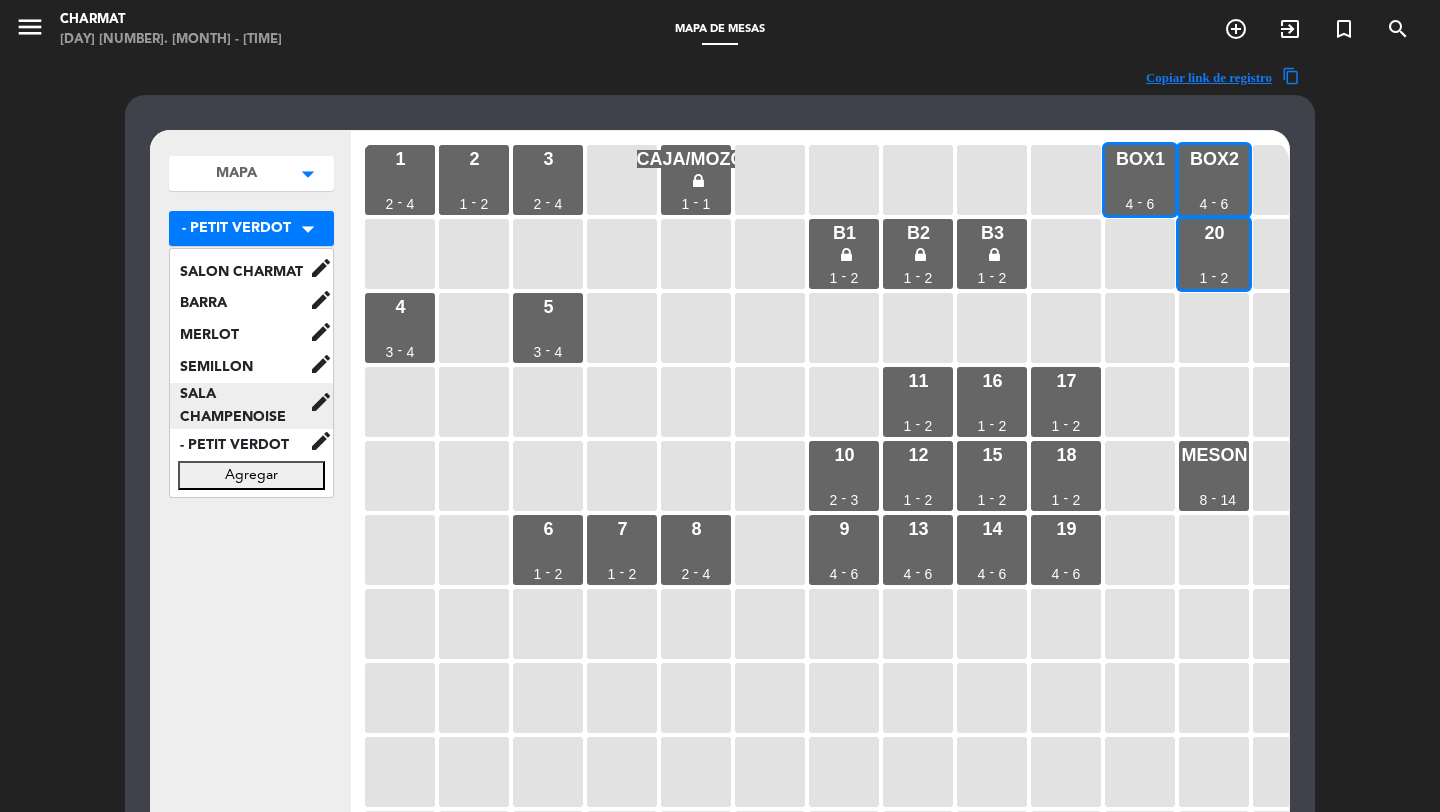 click on "SALA CHAMPENOISE" 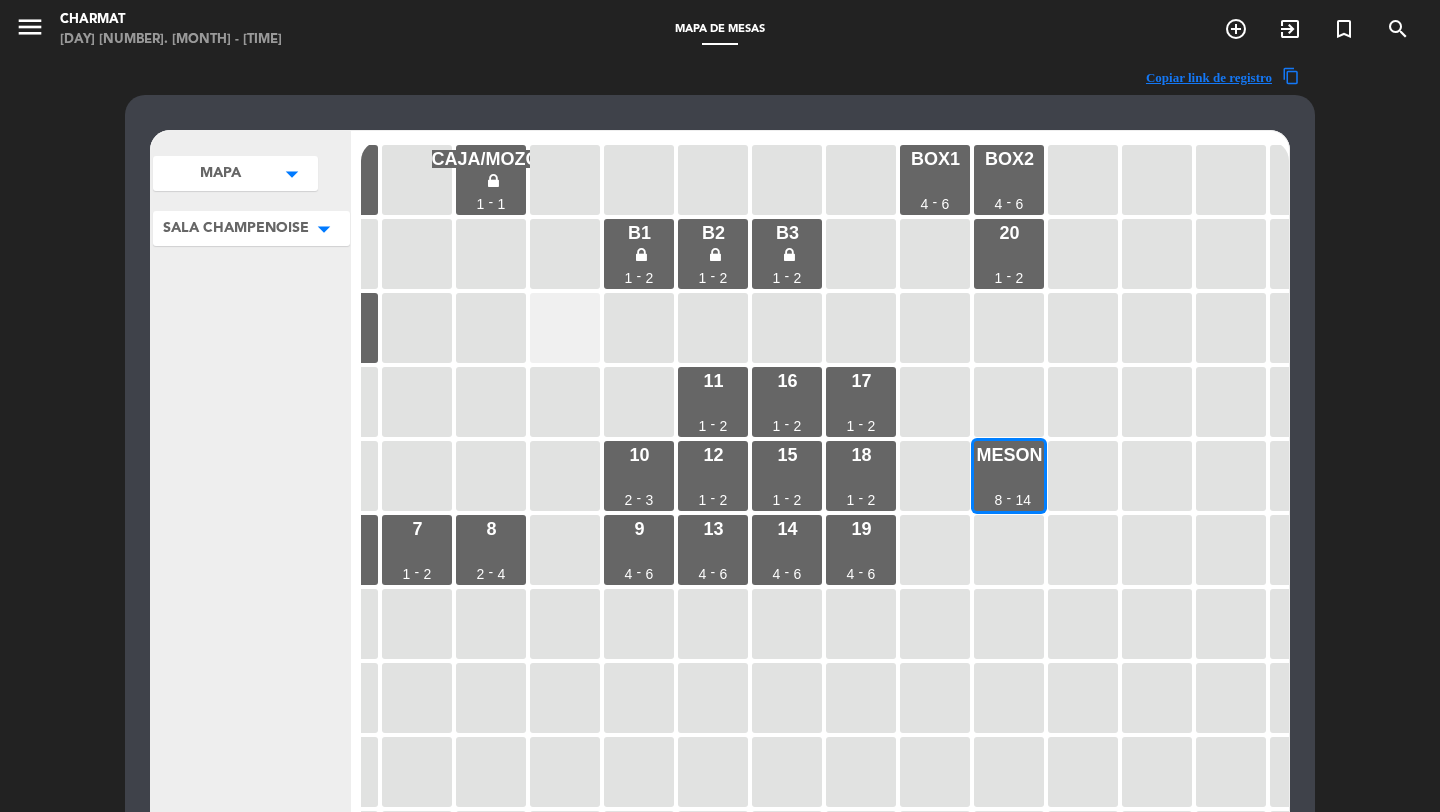 scroll, scrollTop: 0, scrollLeft: 311, axis: horizontal 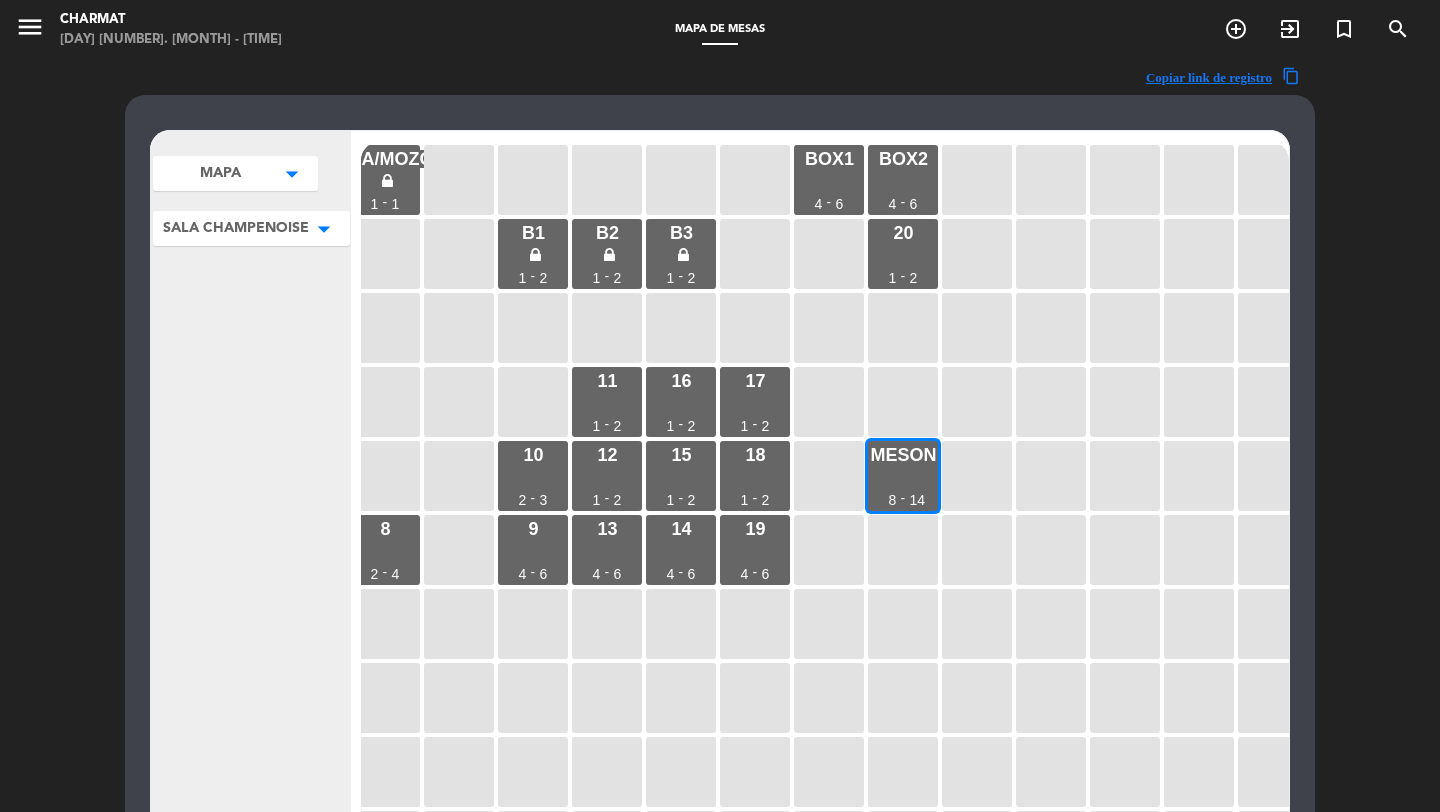 click on "menu" at bounding box center (30, 27) 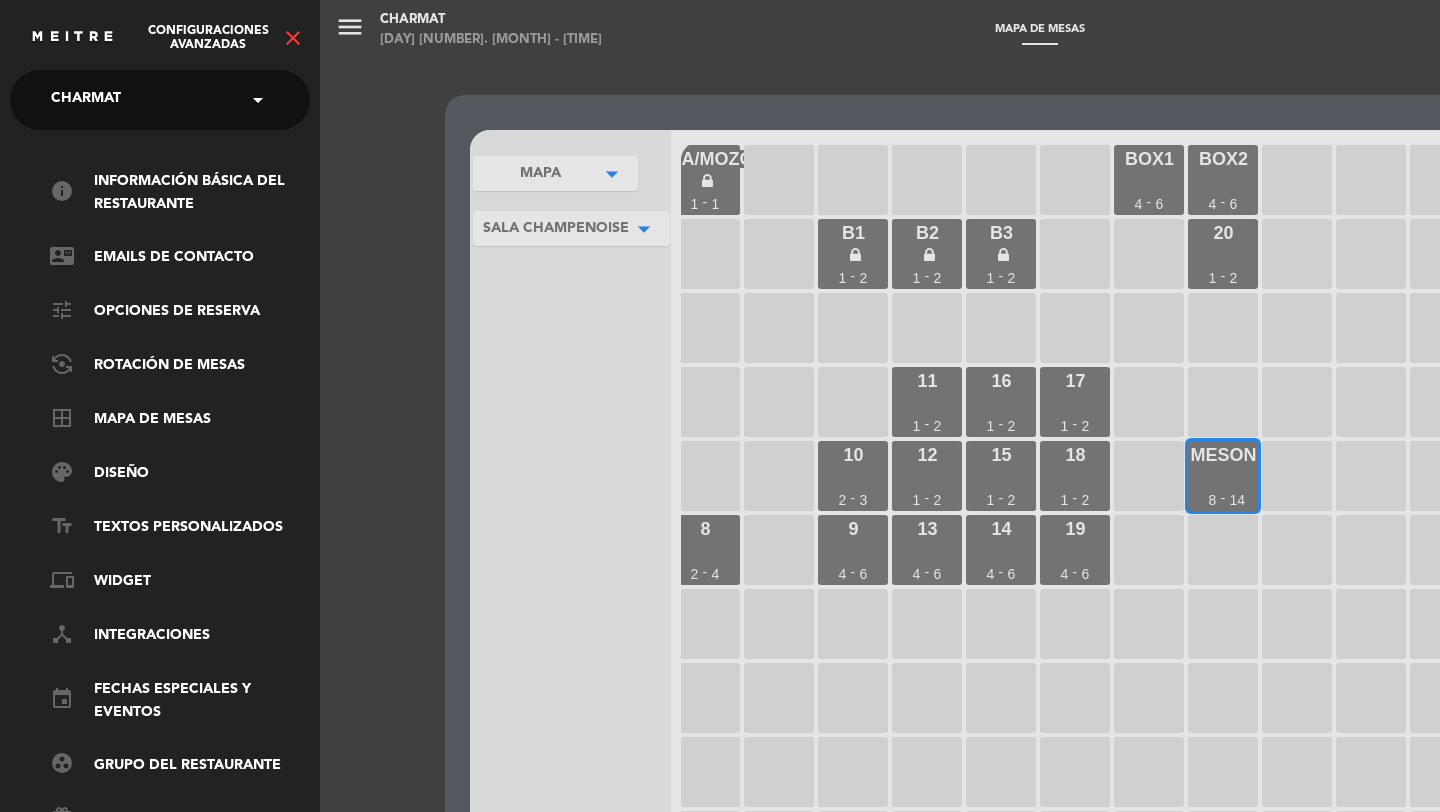 click on "close" 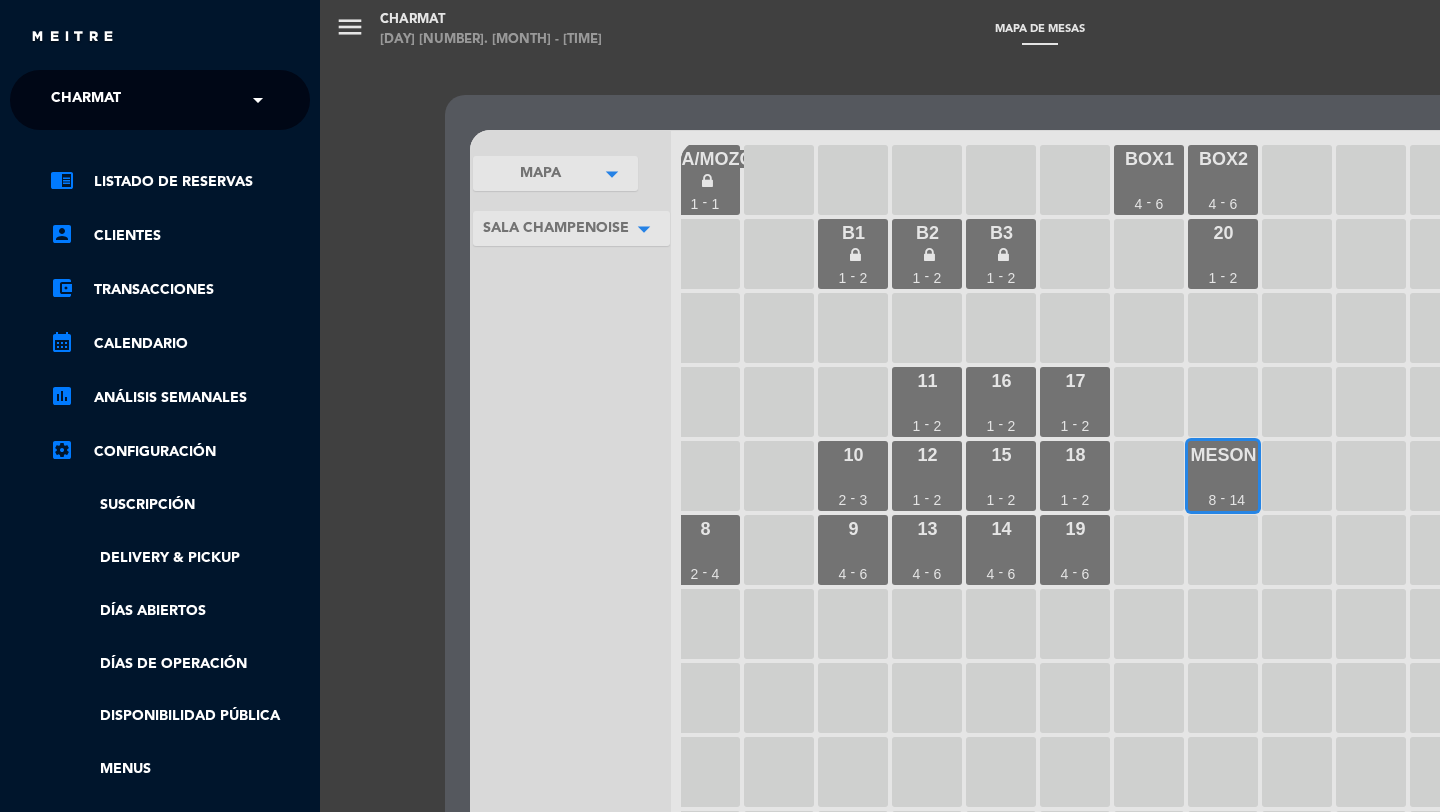 click on "MAPA edit  renombrar   borrar  Agregar SALA CHAMPENOISE arrow_drop_down SALON CHARMAT edit  renombrar   borrar  BARRA edit  renombrar   borrar  MERLOT edit  renombrar   borrar  SEMILLON edit  renombrar   borrar  SALA CHAMPENOISE edit  renombrar   borrar  - PETIT VERDOT edit  renombrar   borrar  Agregar settings_applications  Configuraciones de área   1 2 - 4  2 1 - 2  3 2 - 4    CAJA/MOZOS 1 - 1            BOX1 4 - 6  BOX2 4 - 6                              B1 1 - 2  B2 1 - 2  B3 1 - 2      20 1 - 2                  4 3 - 4    5 3 - 4                                                  11 1 - 2  16 1 - 2  17 1 - 2                                  10 2 - 3  12 1 - 2  15 1 - 2  18 1 - 2    MESON 8 - 14                      6 1 - 2  7 1 - 2  8 2 - 4    9 4 - 6  13 4 - 6  14 4 - 6  19 4 - 6" at bounding box center (1040, 406) 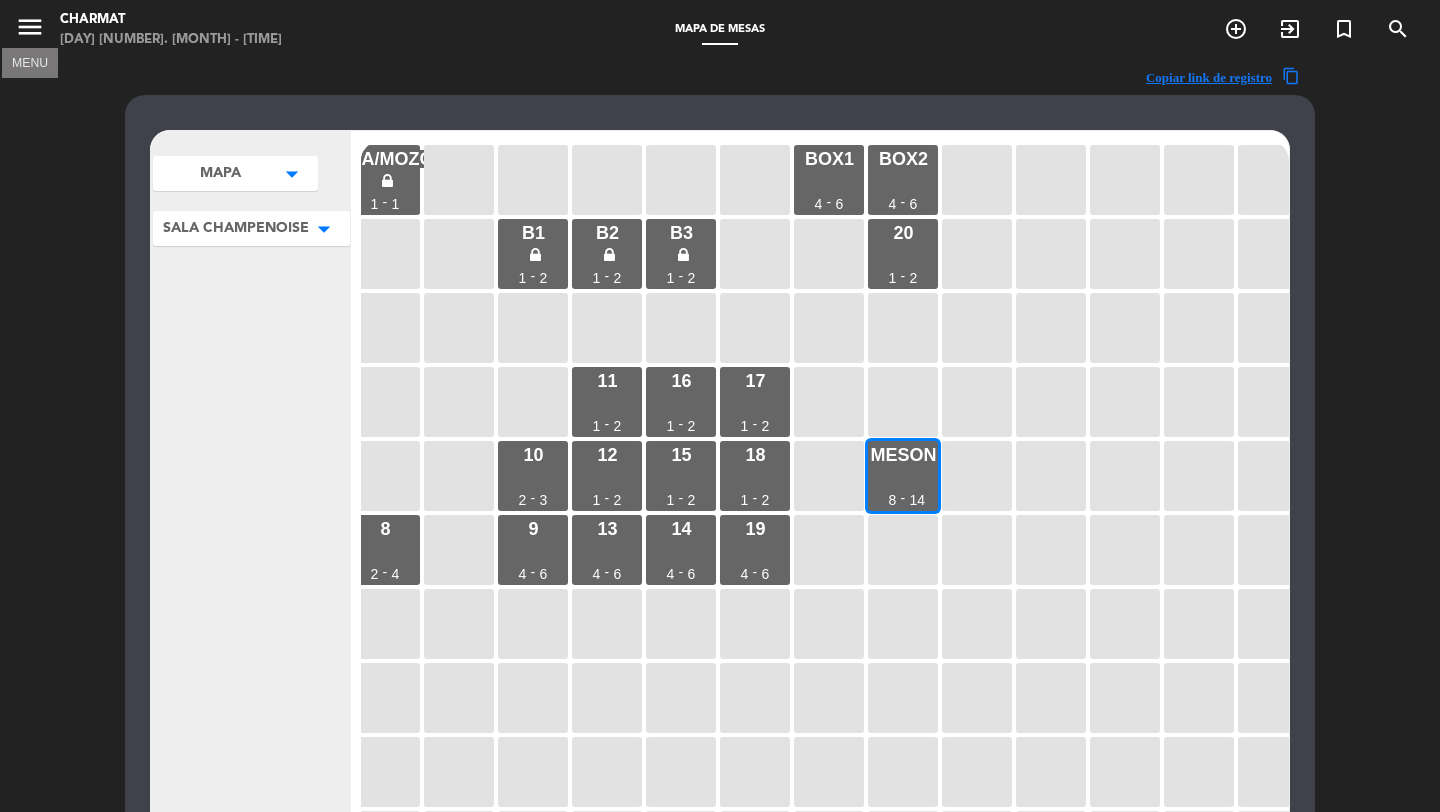 click on "menu" at bounding box center [30, 27] 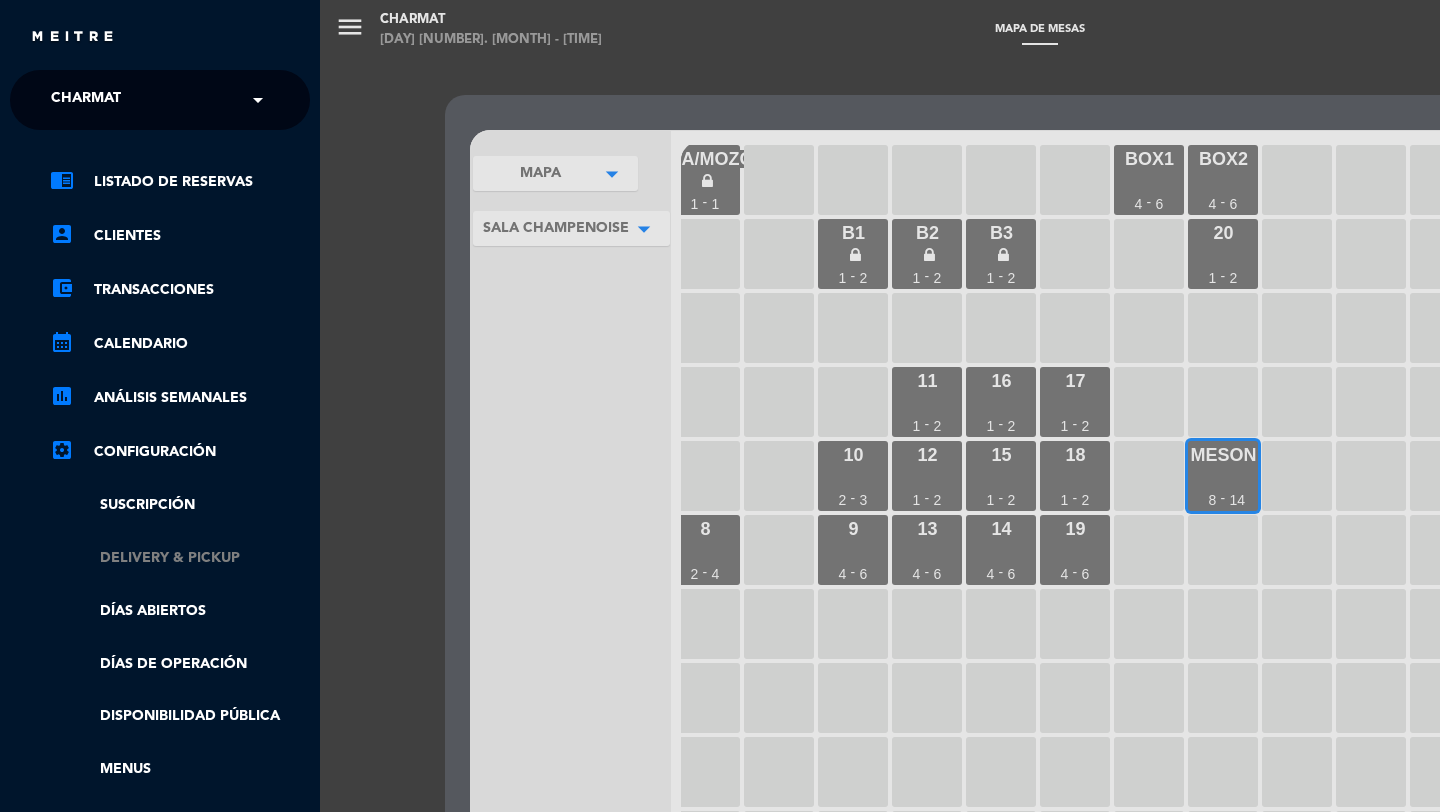 scroll, scrollTop: 331, scrollLeft: 0, axis: vertical 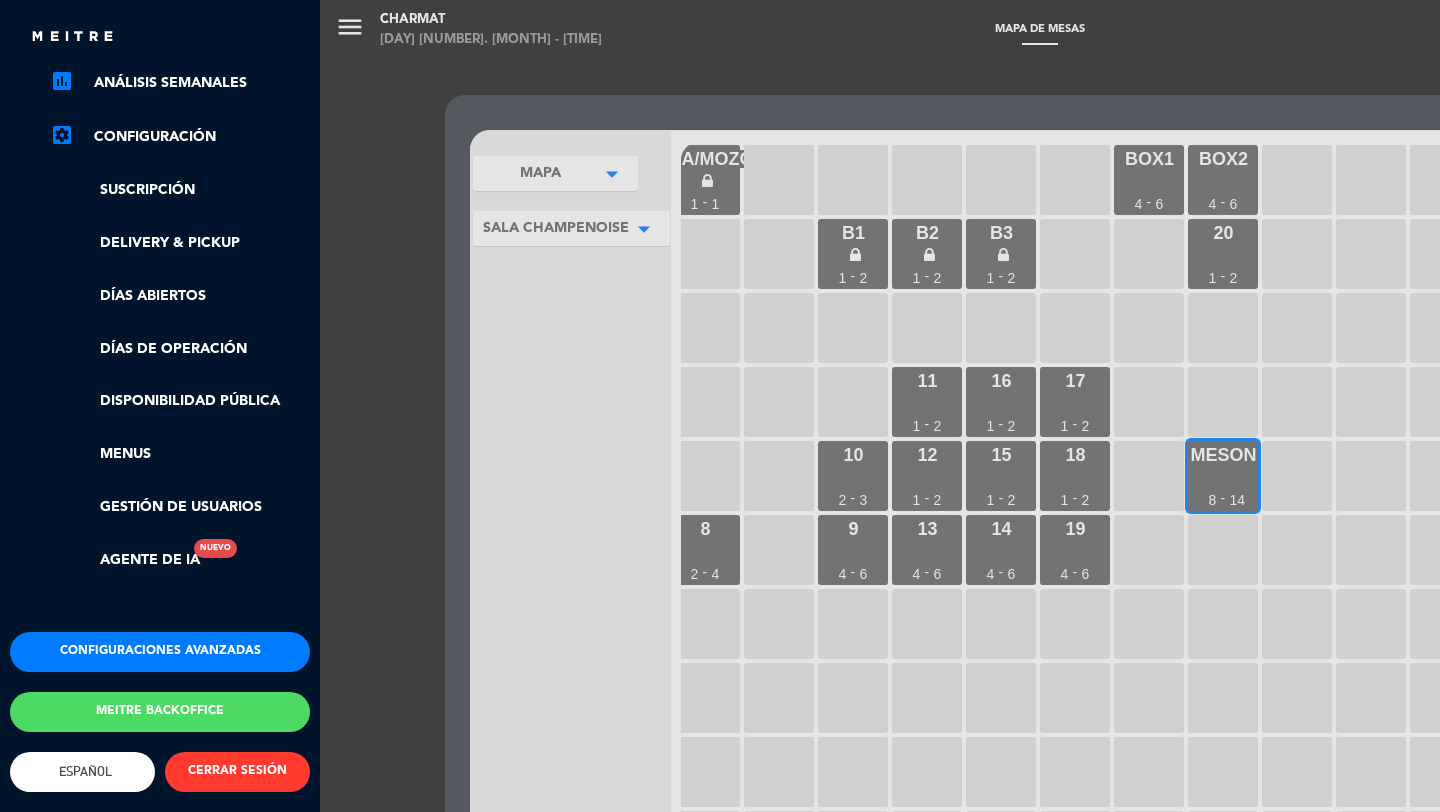 click on "Configuraciones avanzadas" 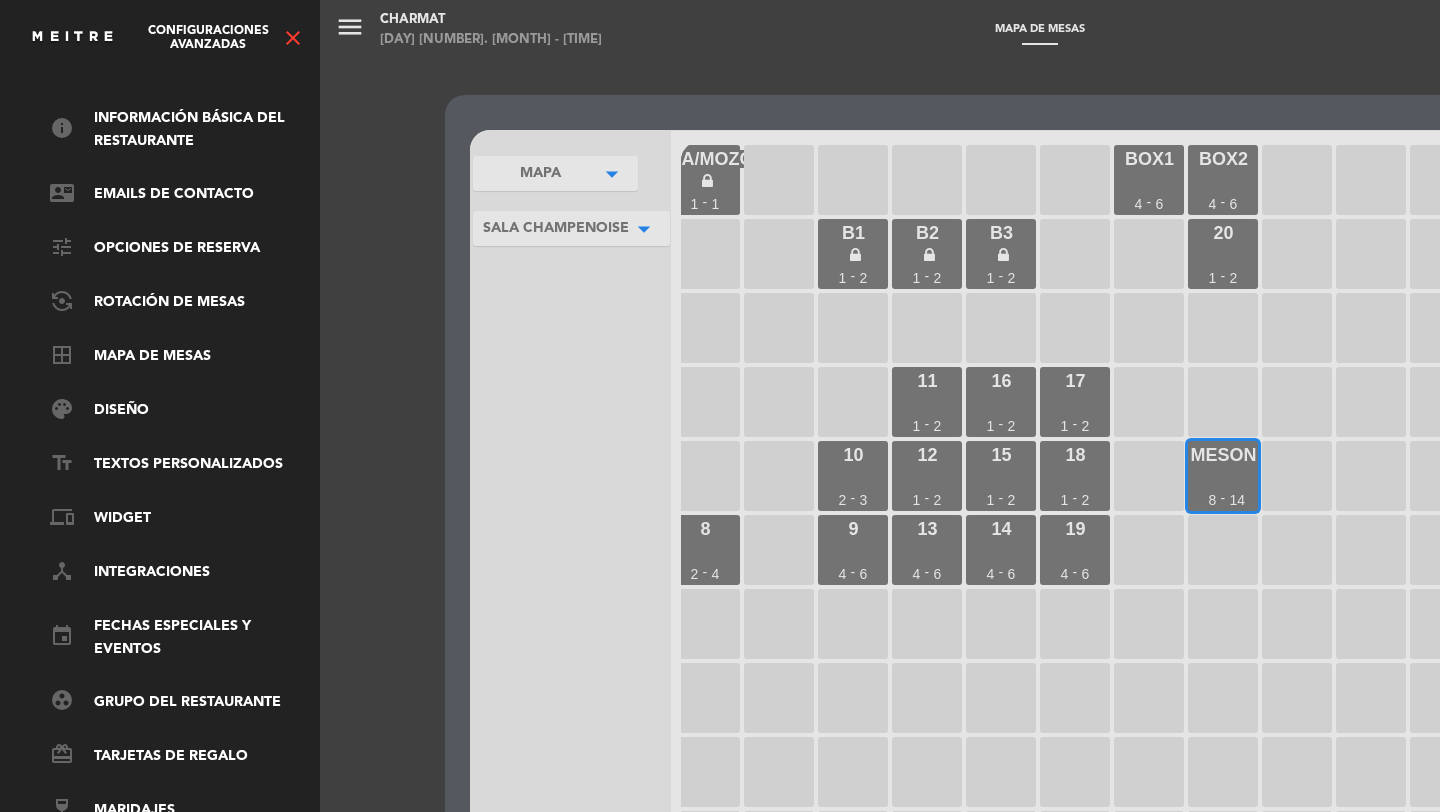 scroll, scrollTop: 0, scrollLeft: 0, axis: both 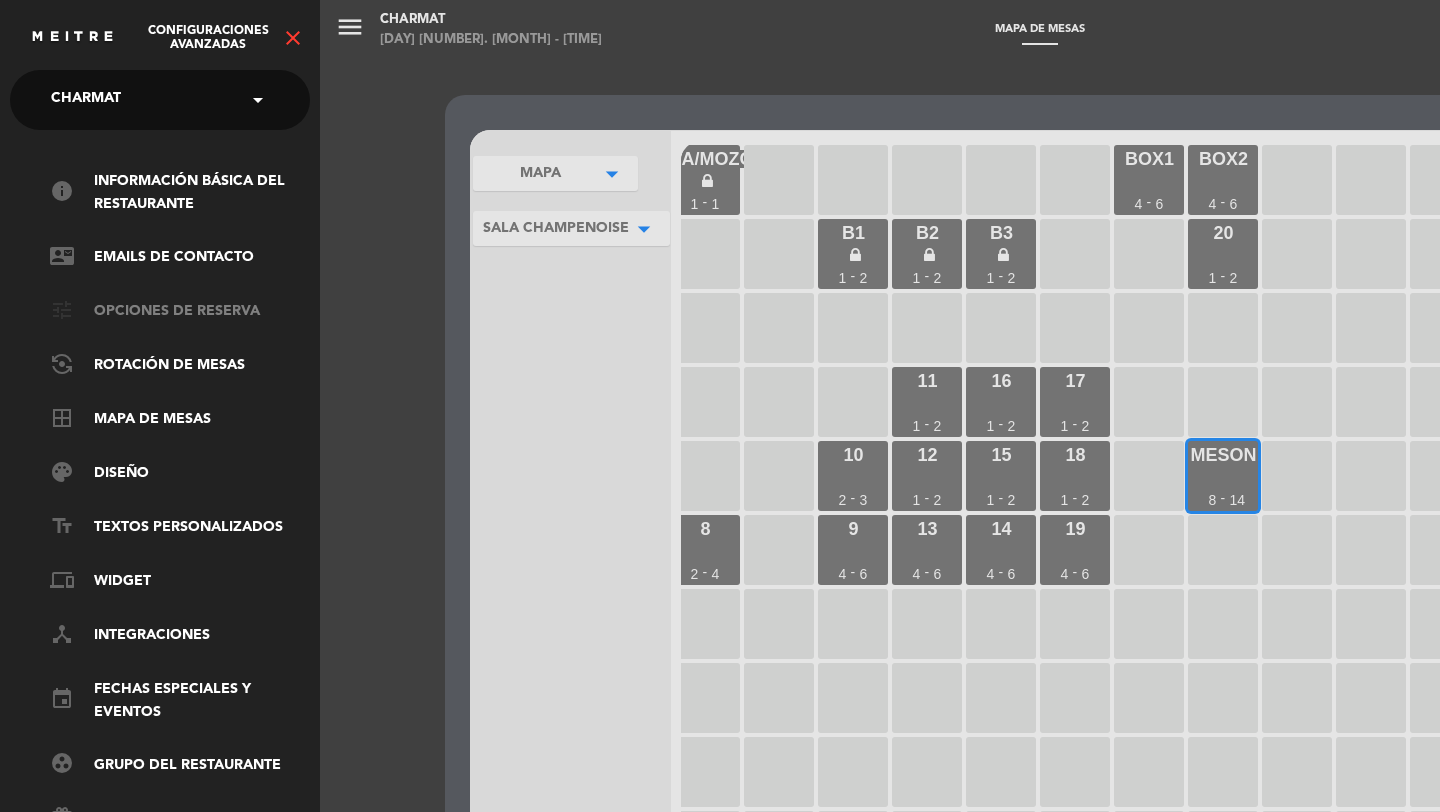 click on "tune   Opciones de reserva" 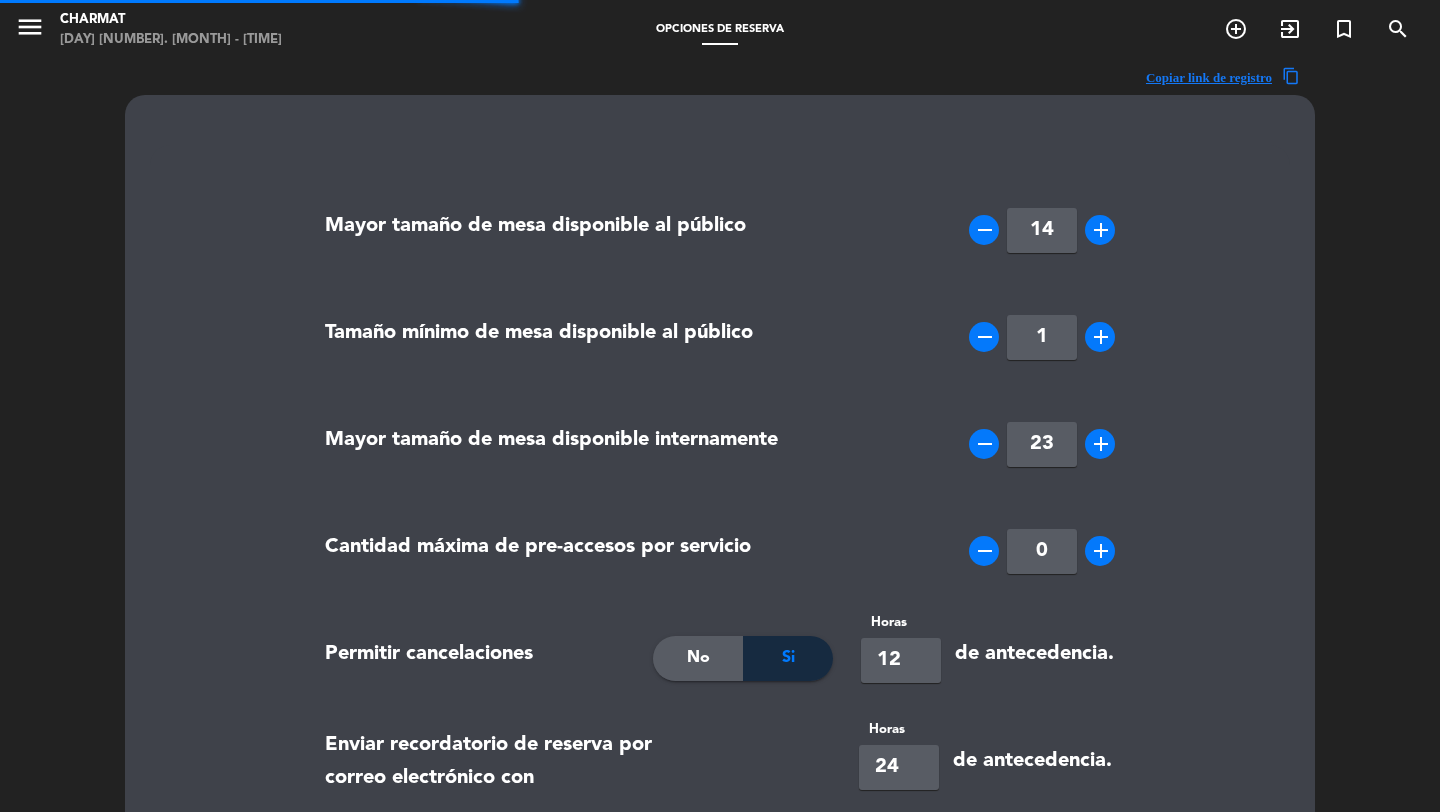 type on "El tiempo de permanencia de su reserva es de 2 horas." 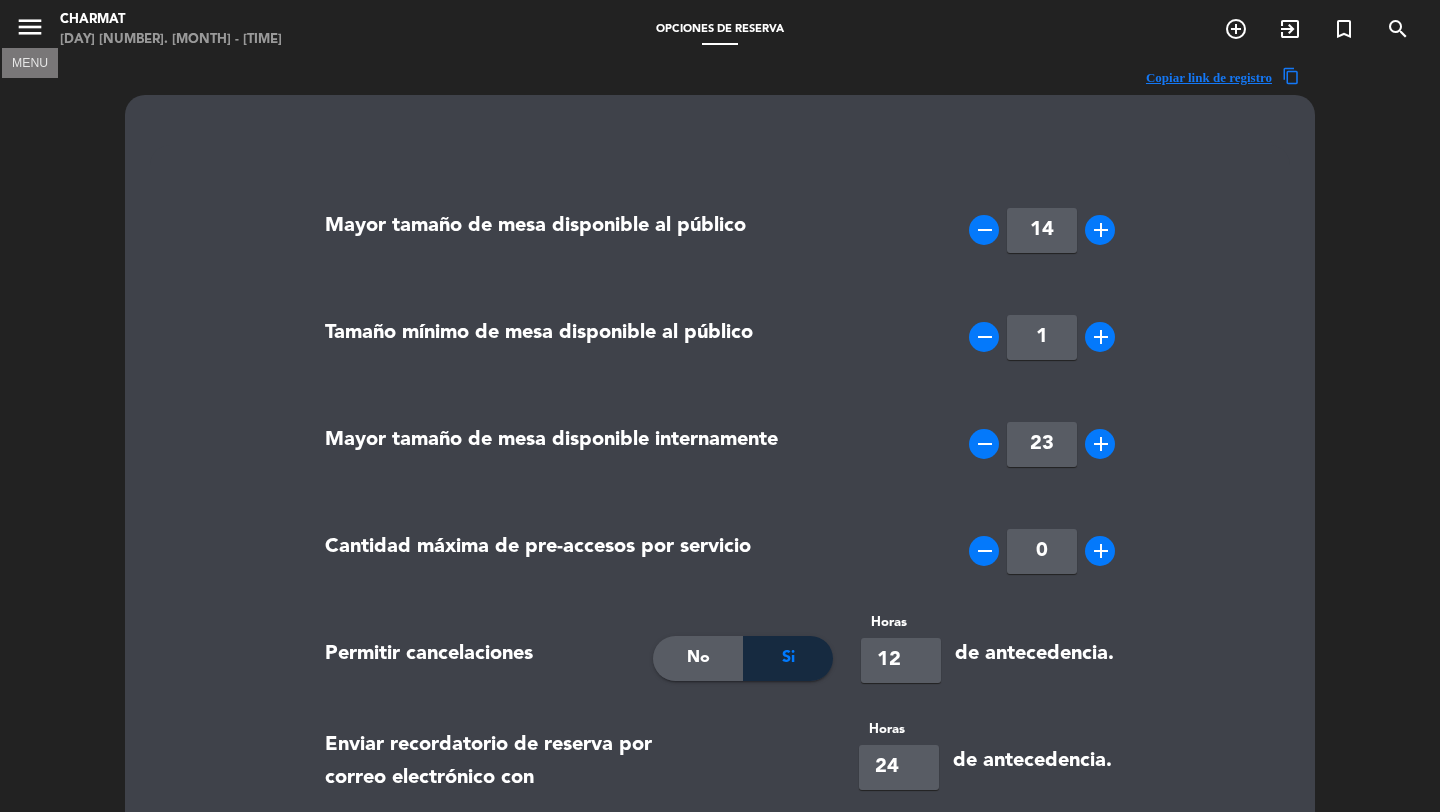 click on "menu MENU" at bounding box center (37, 30) 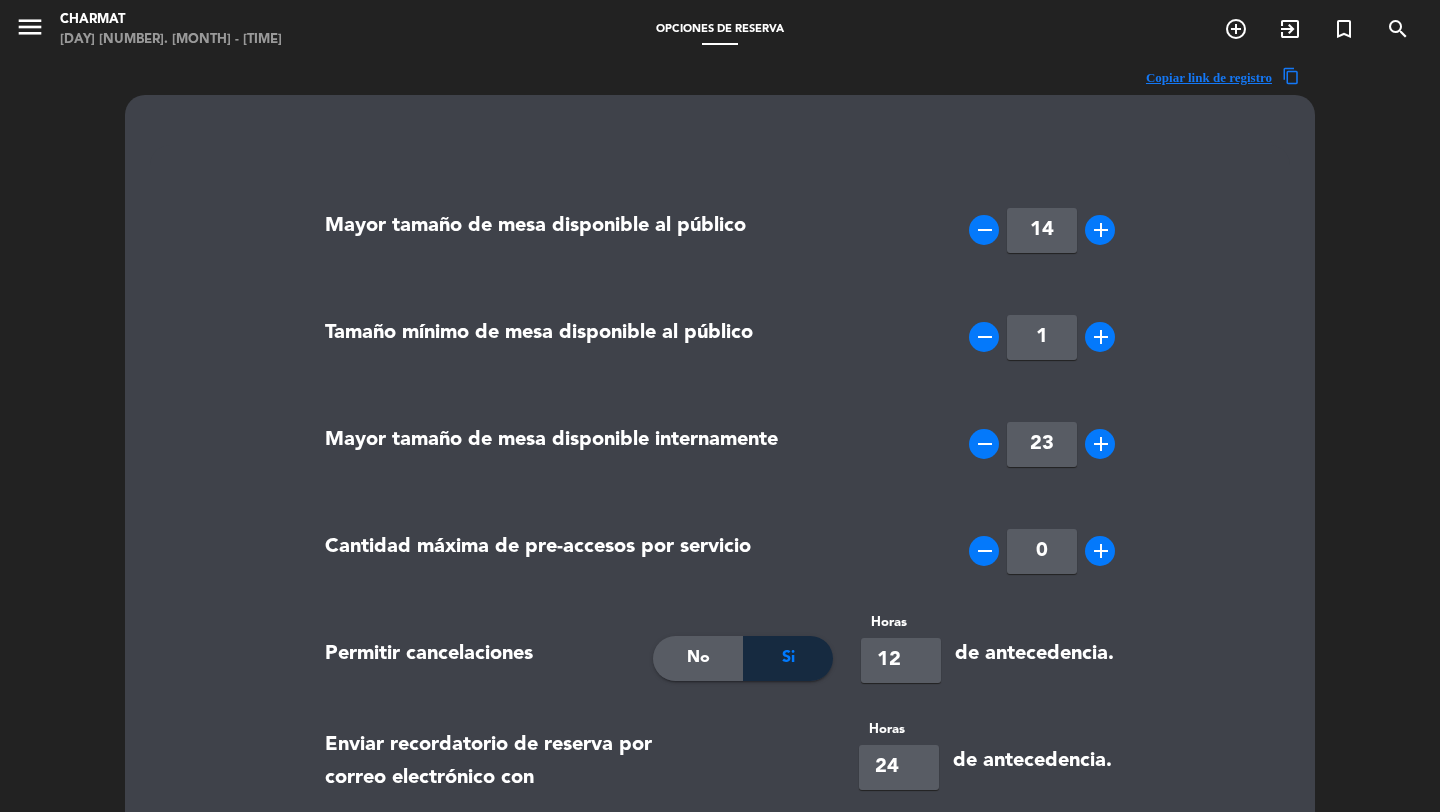 click on "menu" at bounding box center (30, 27) 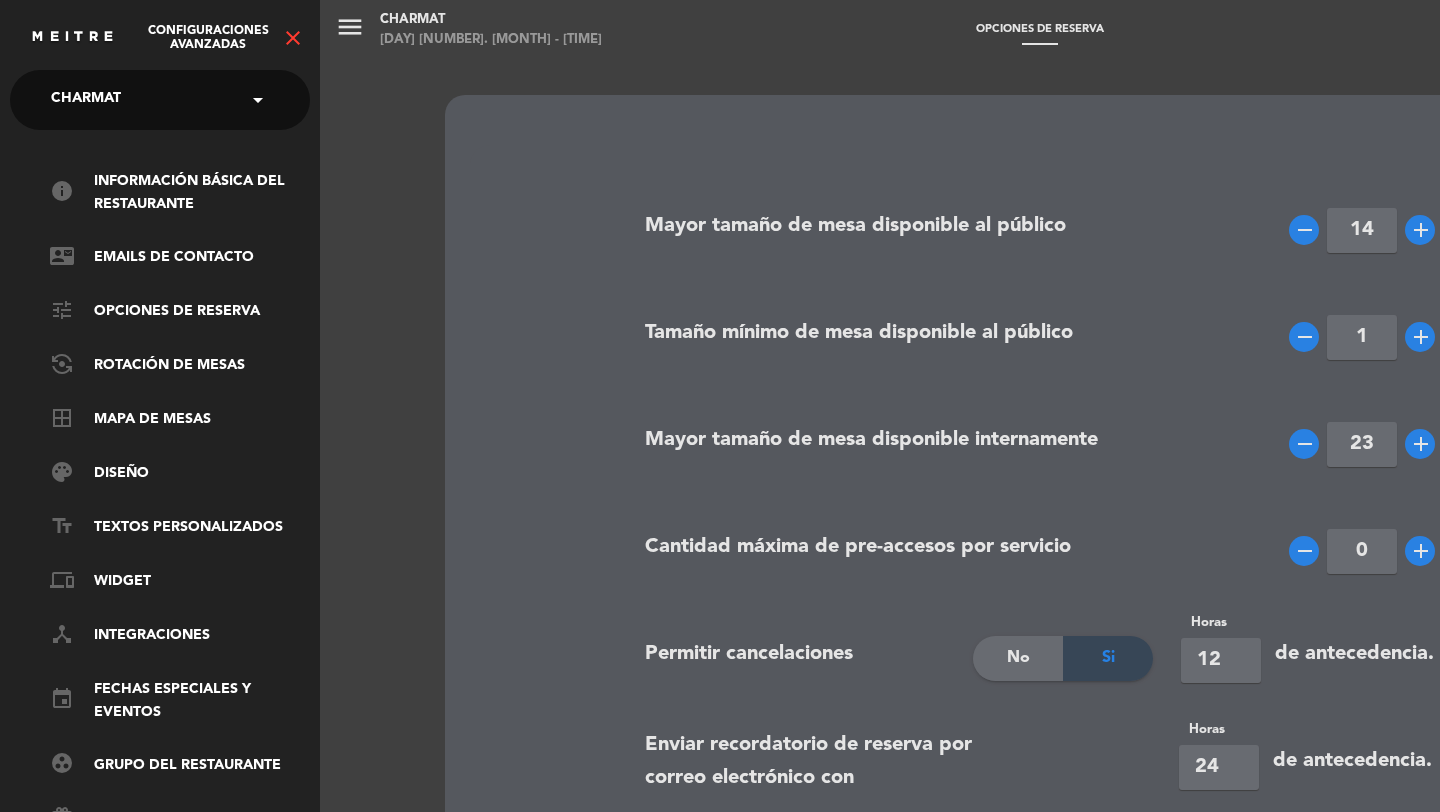 click on "close" 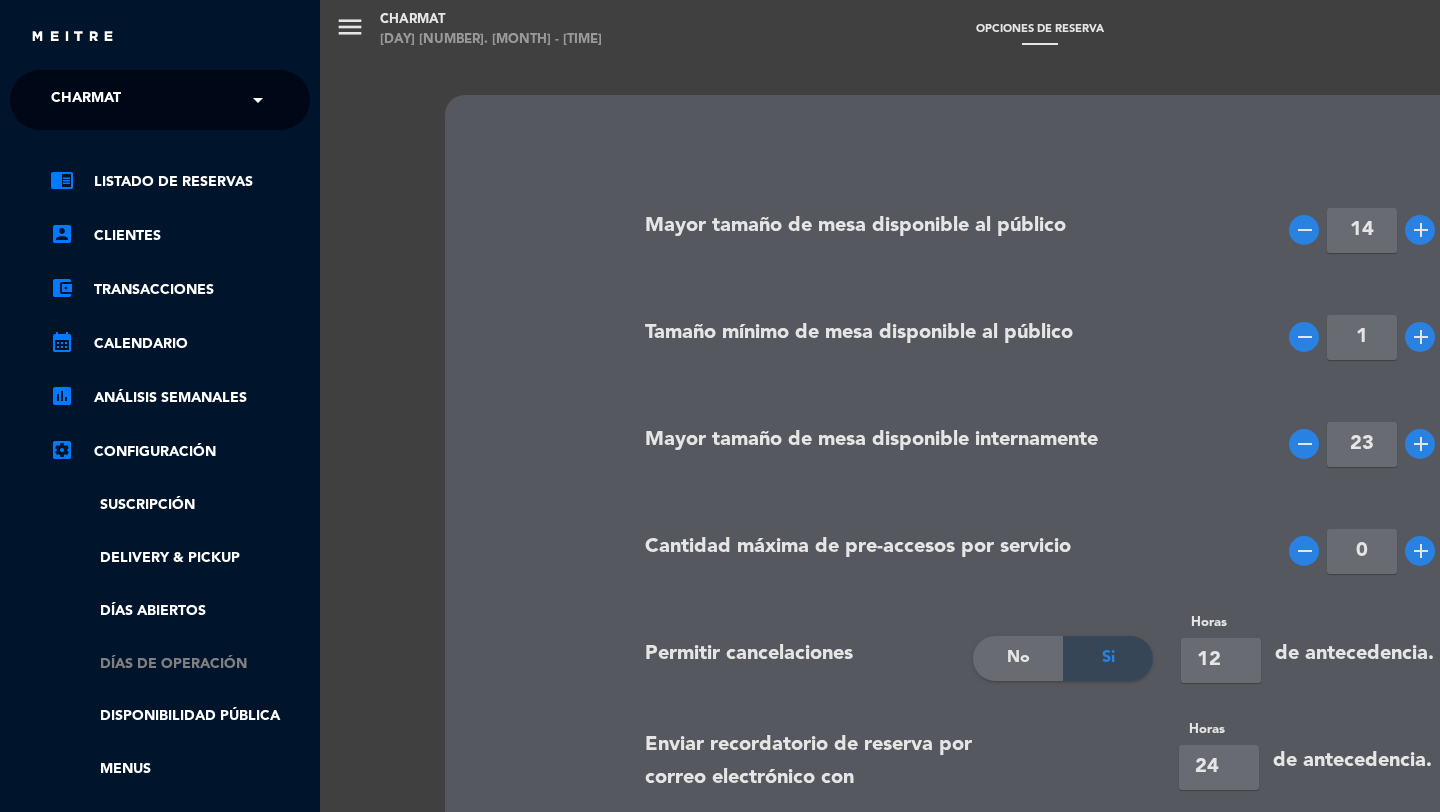 click on "Días de Operación" 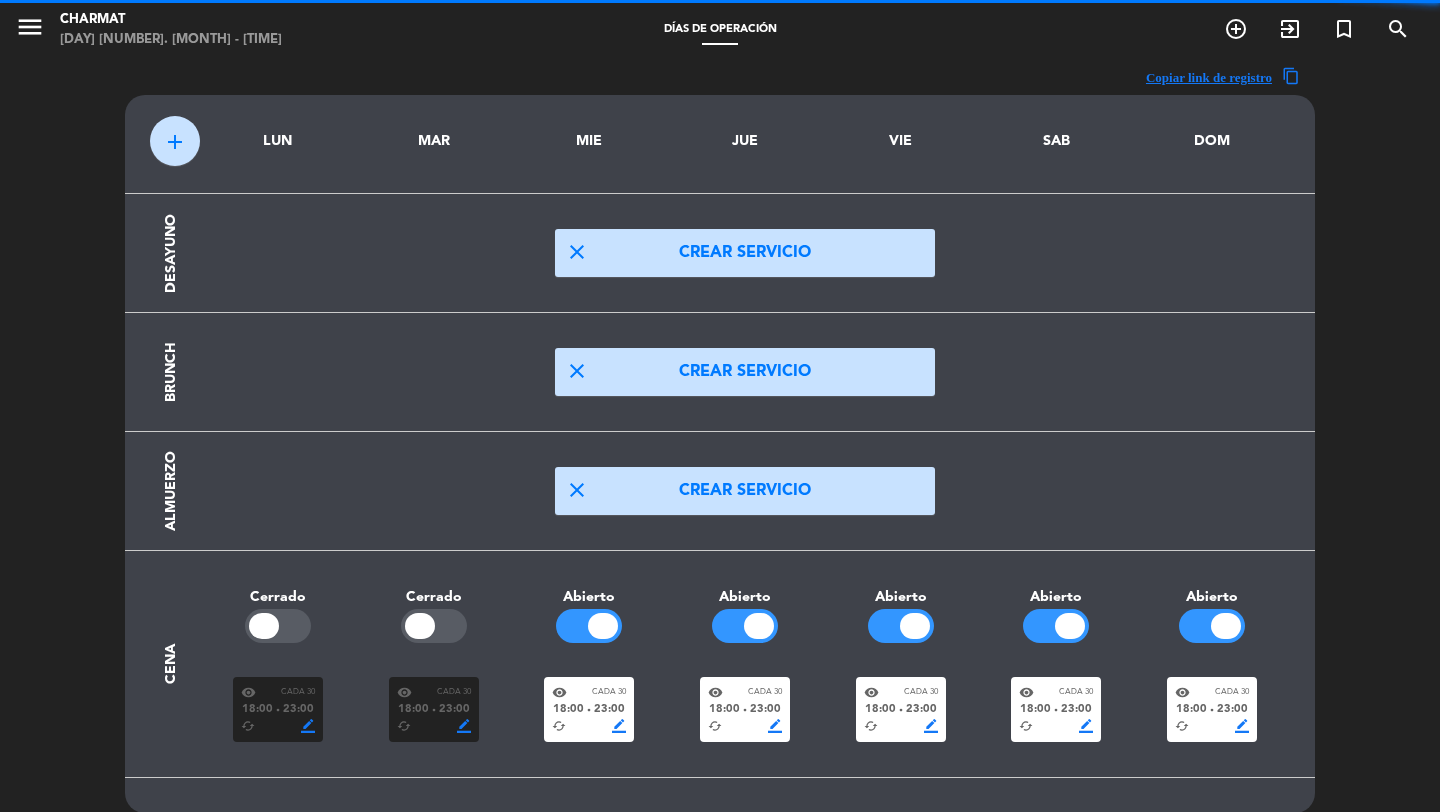 scroll, scrollTop: 60, scrollLeft: 0, axis: vertical 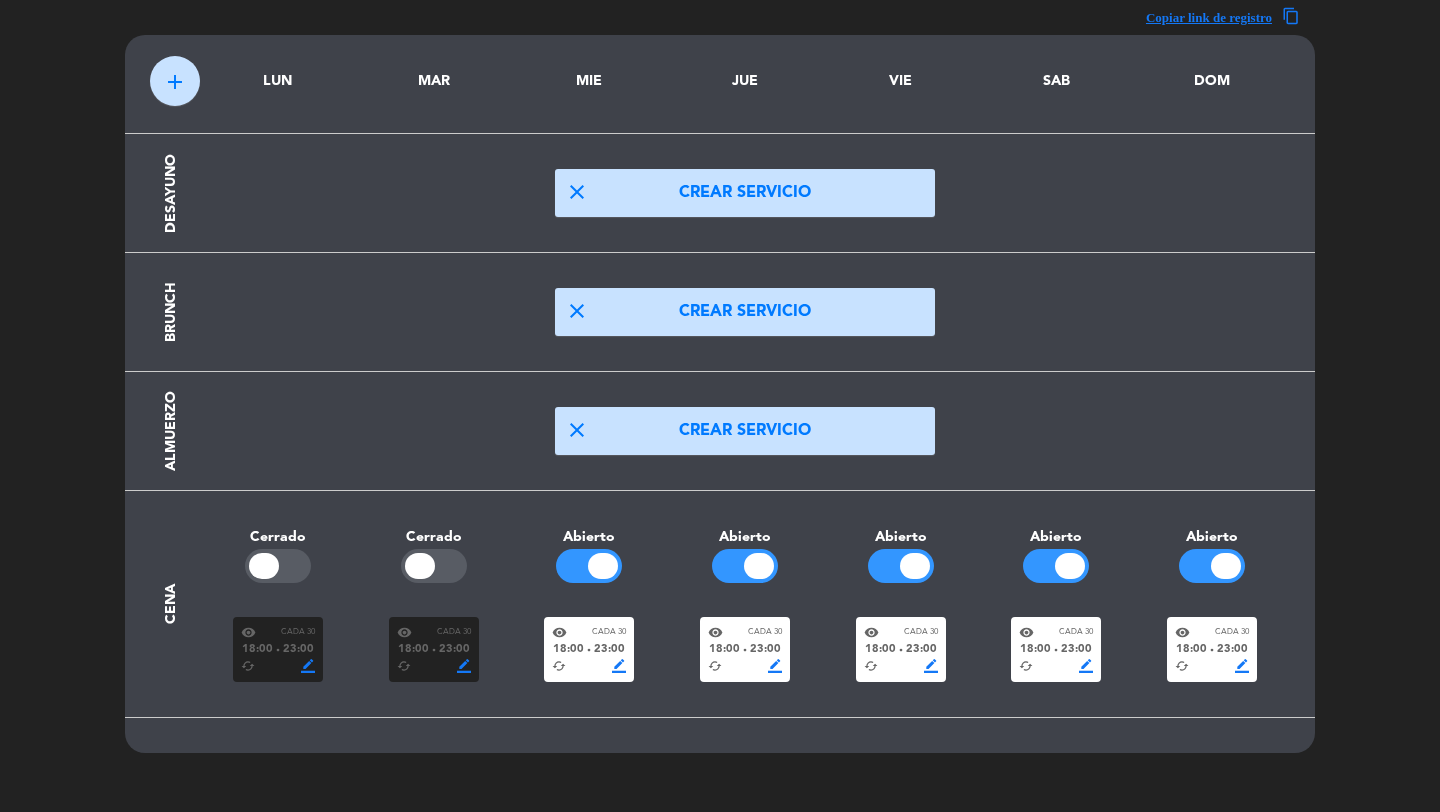 click on "[TIME] fiber_manual_record [TIME]" 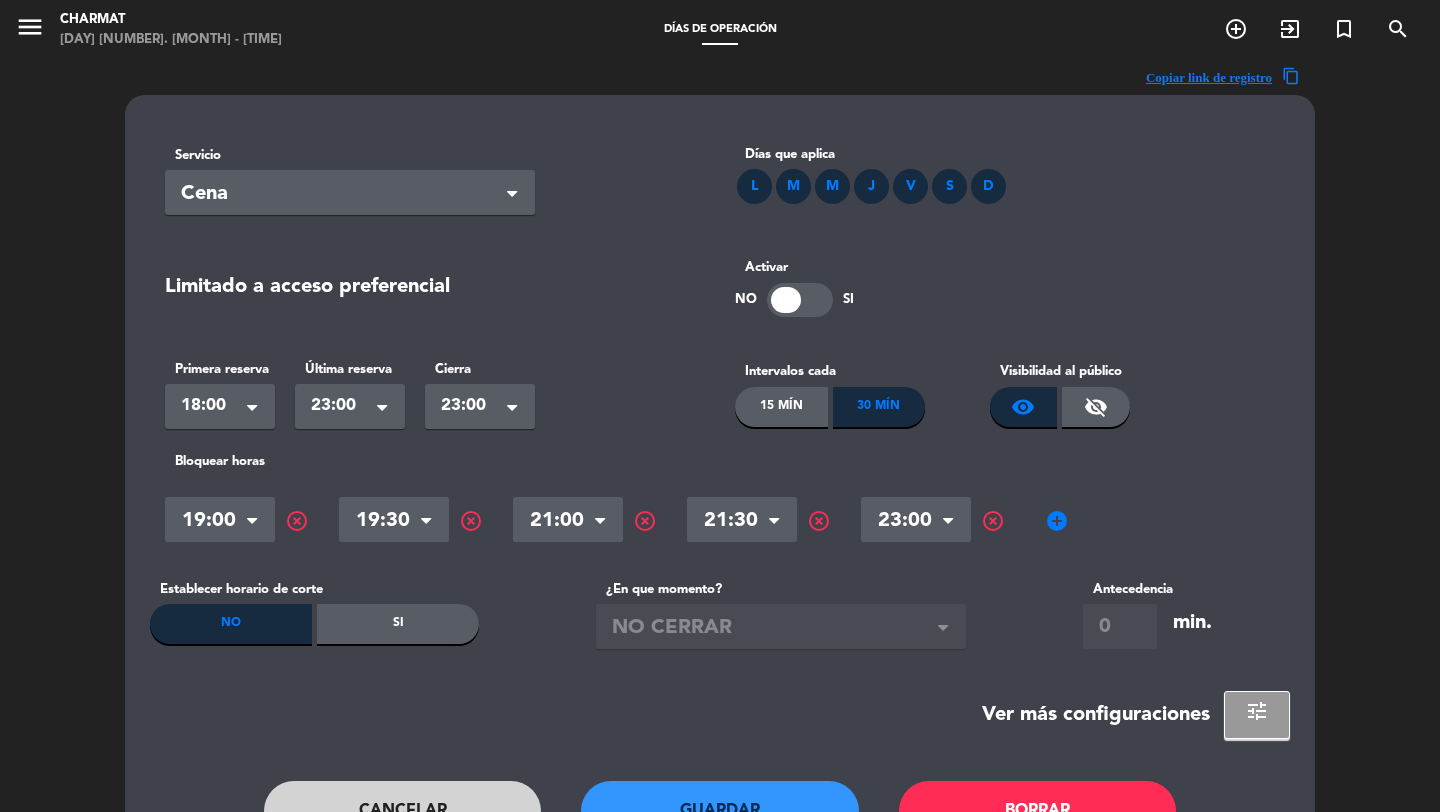 scroll, scrollTop: 124, scrollLeft: 0, axis: vertical 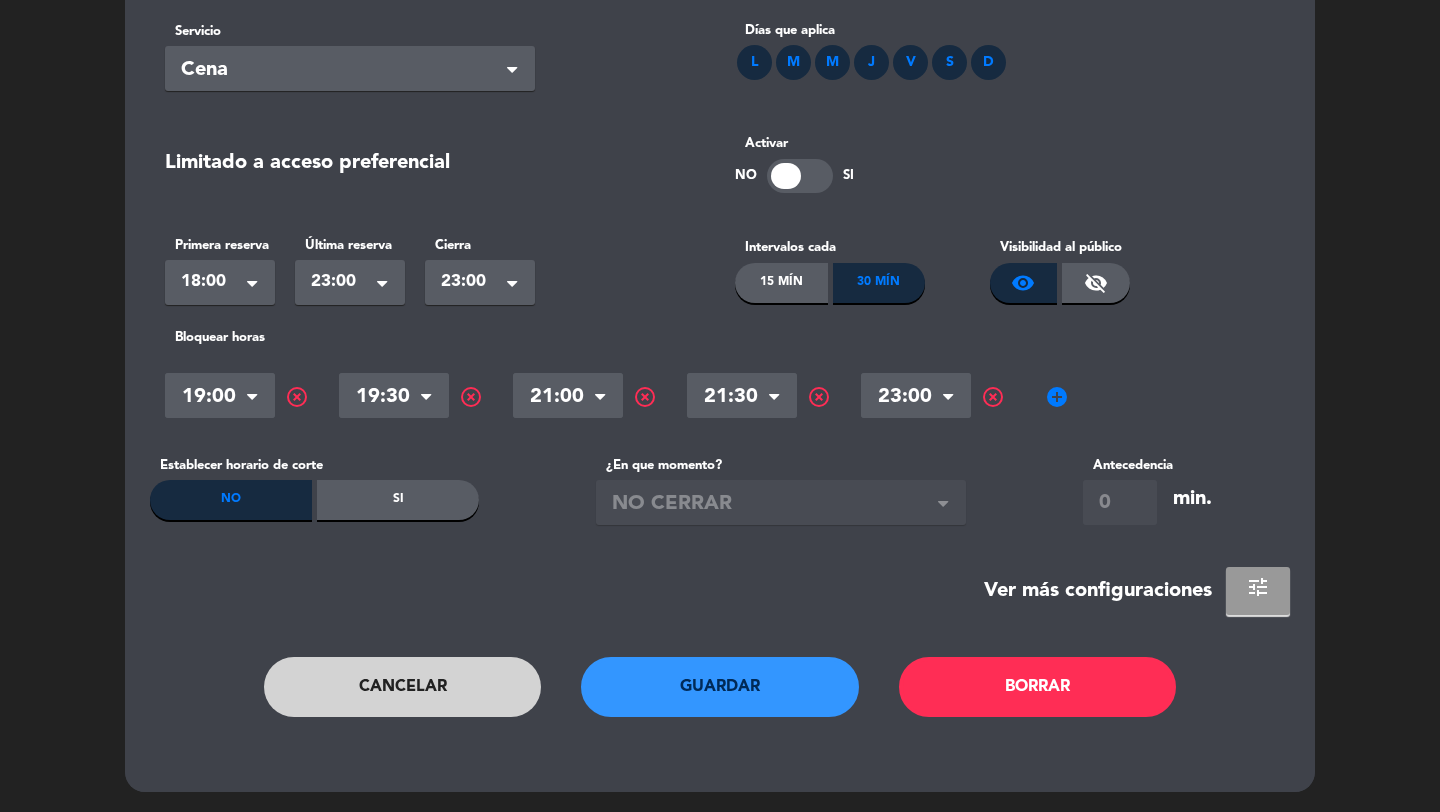 click on "tune" 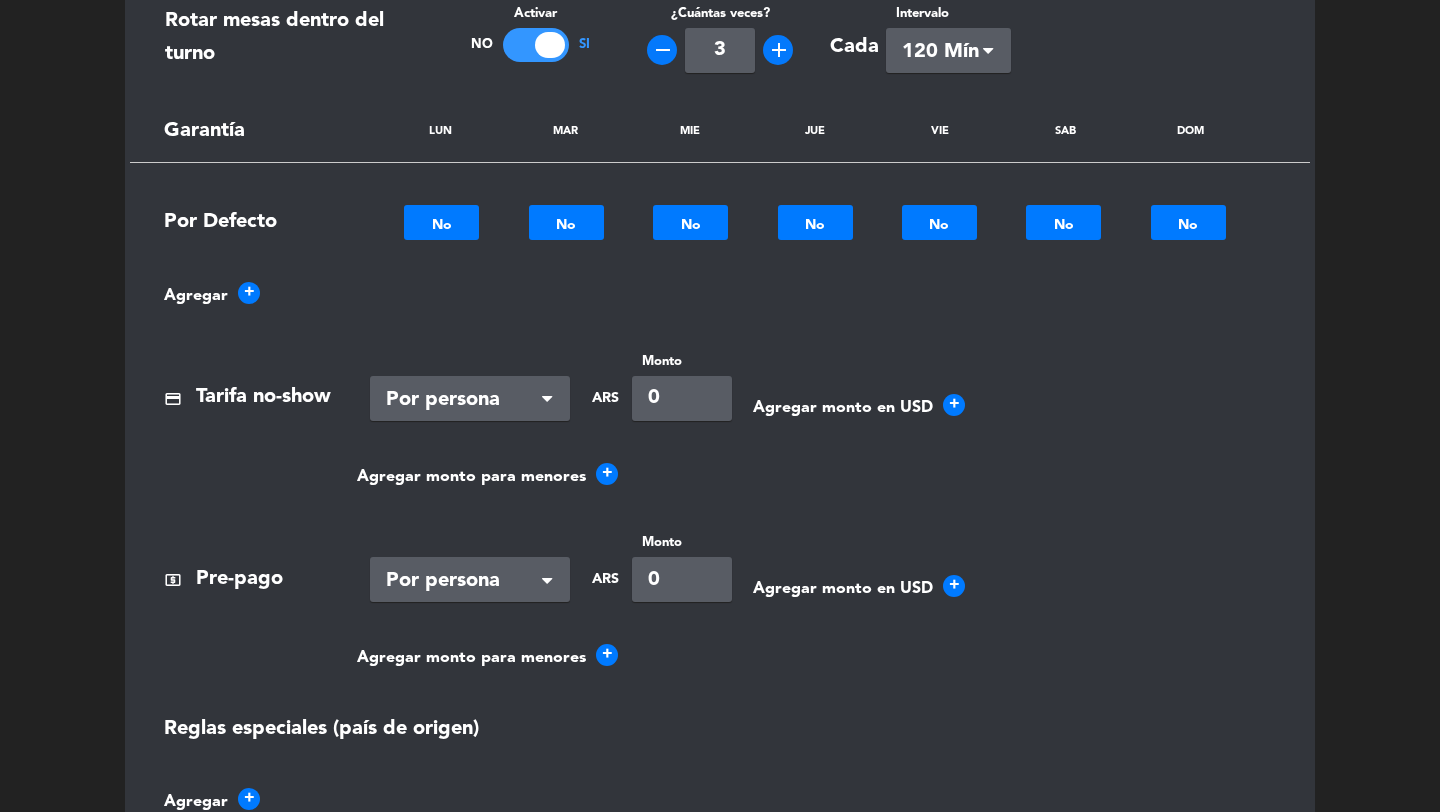 scroll, scrollTop: 1170, scrollLeft: 0, axis: vertical 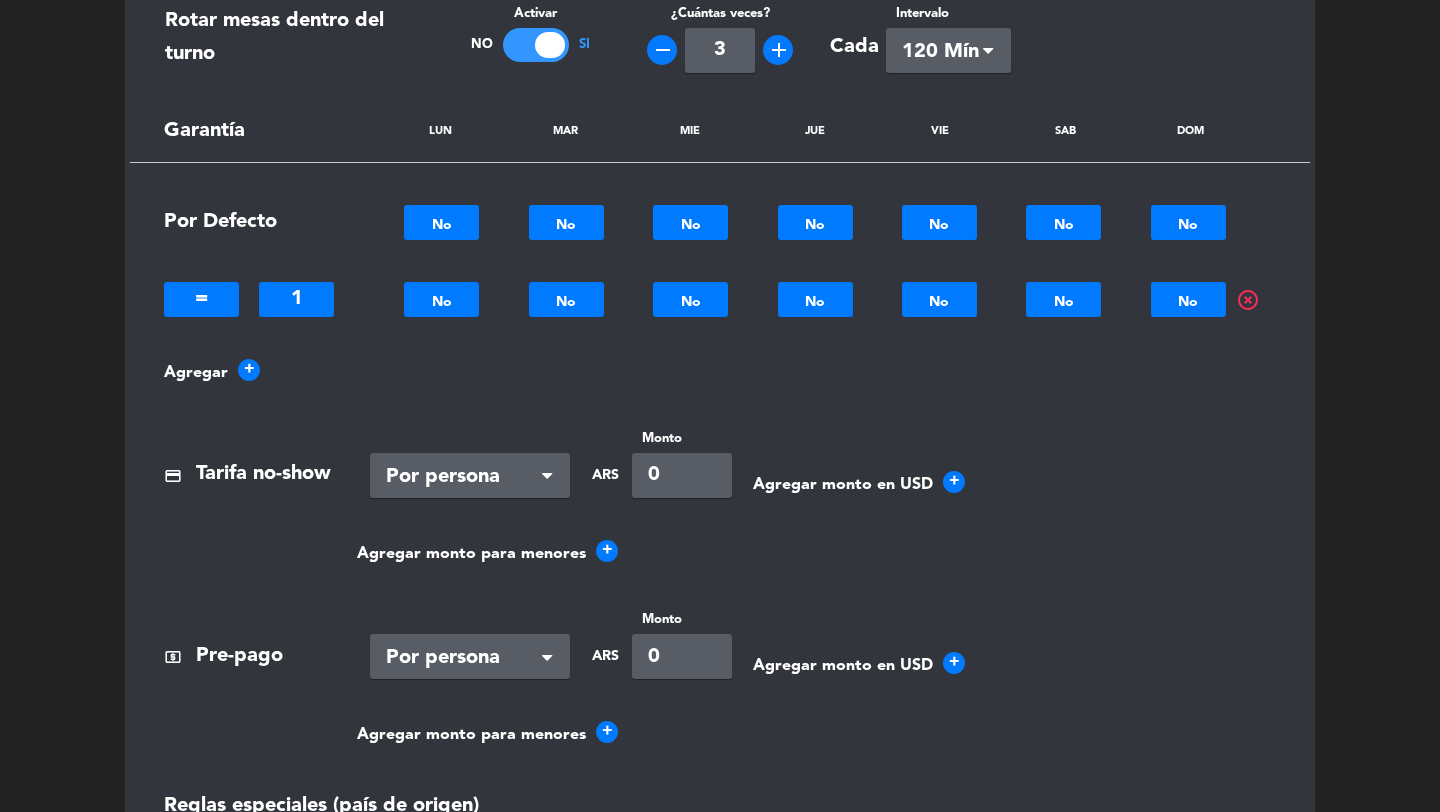 click 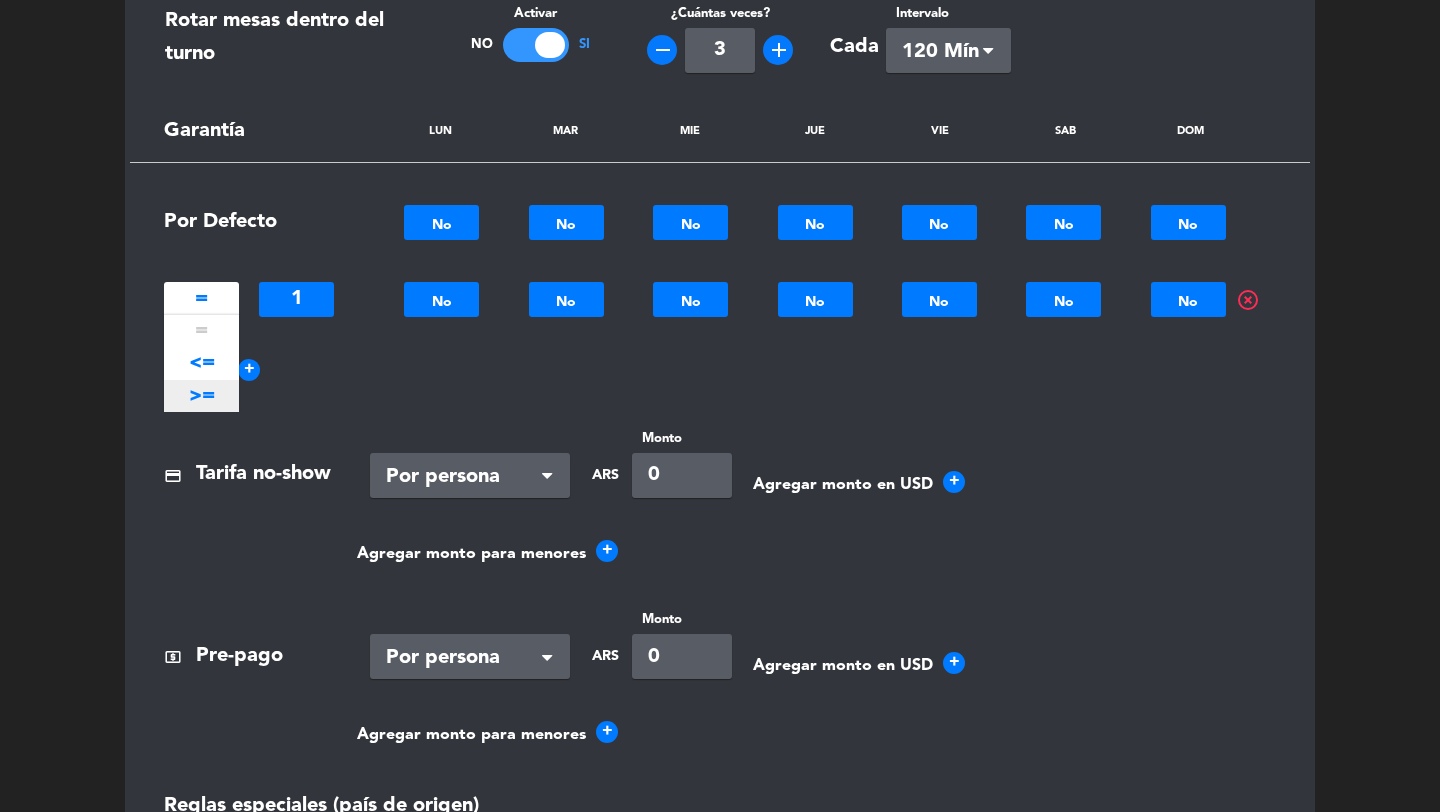 click on ">=" at bounding box center (202, 396) 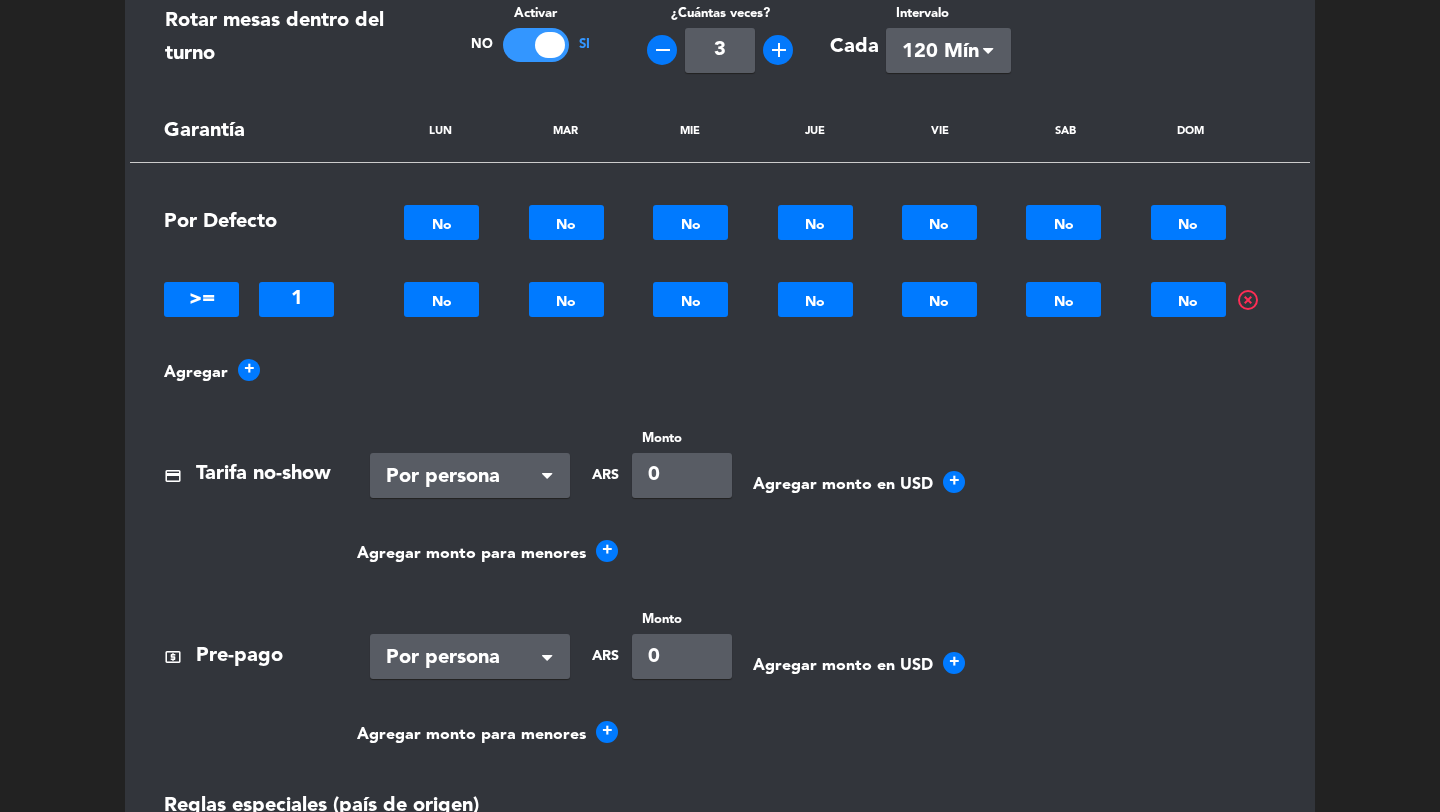 click 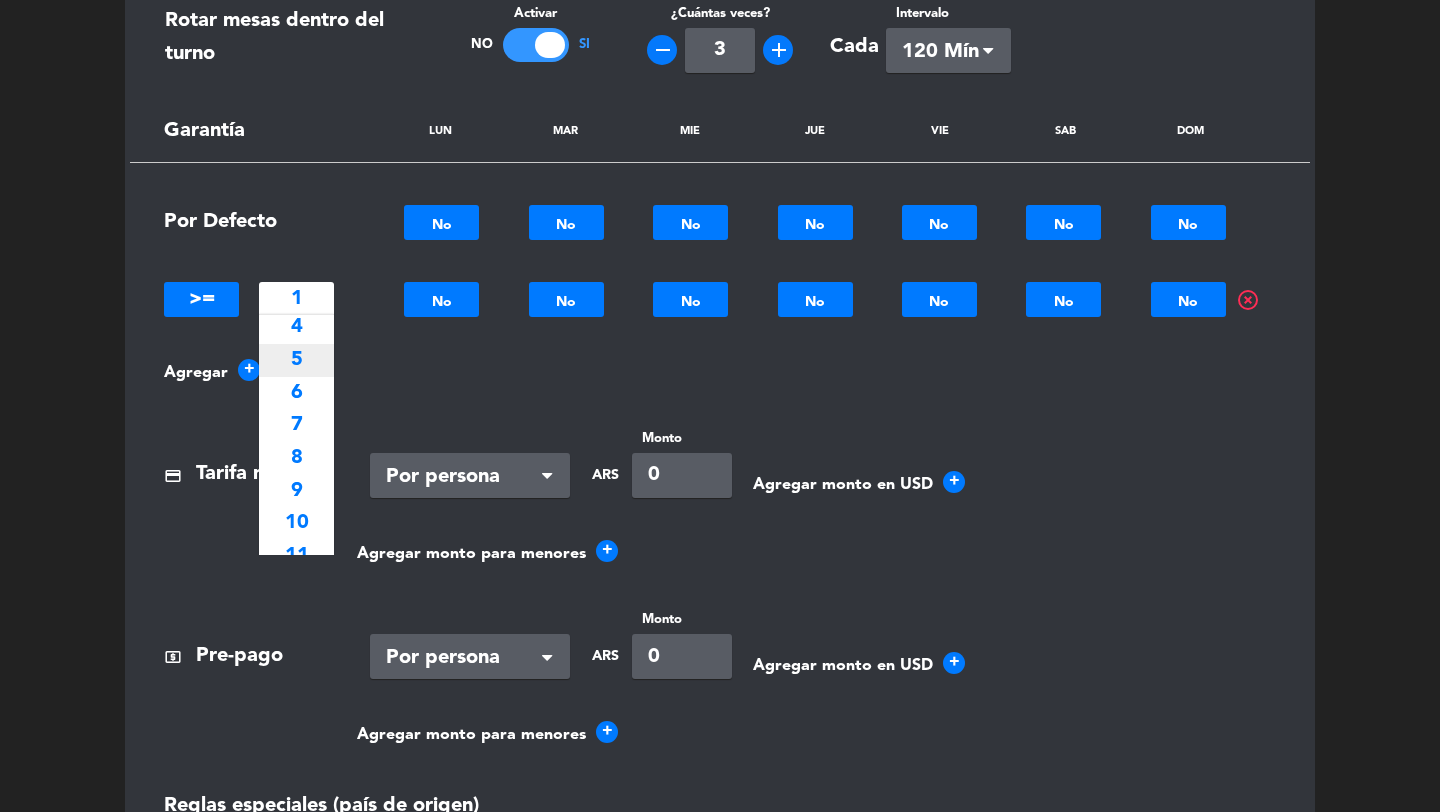 scroll, scrollTop: 121, scrollLeft: 0, axis: vertical 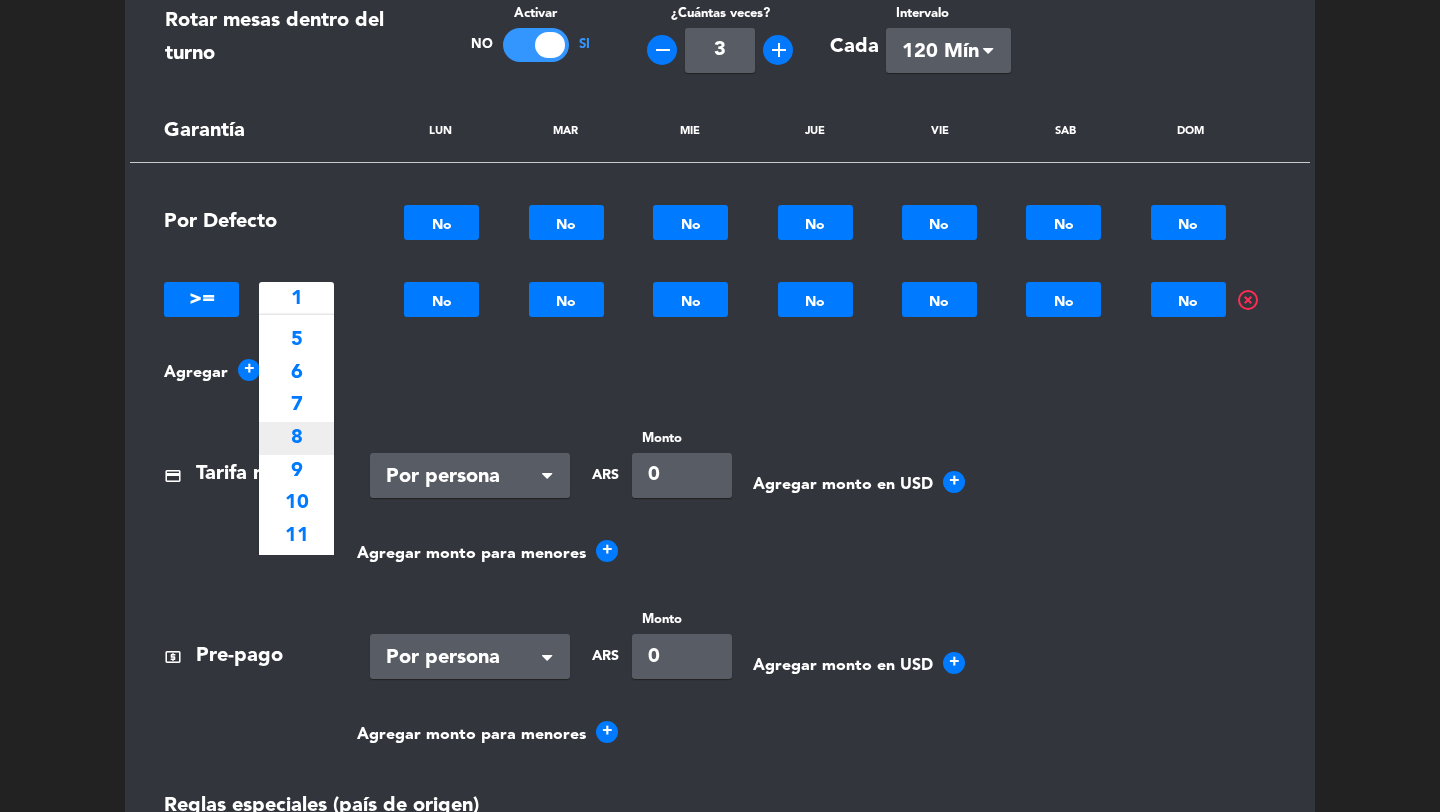 click on "8" at bounding box center [296, 438] 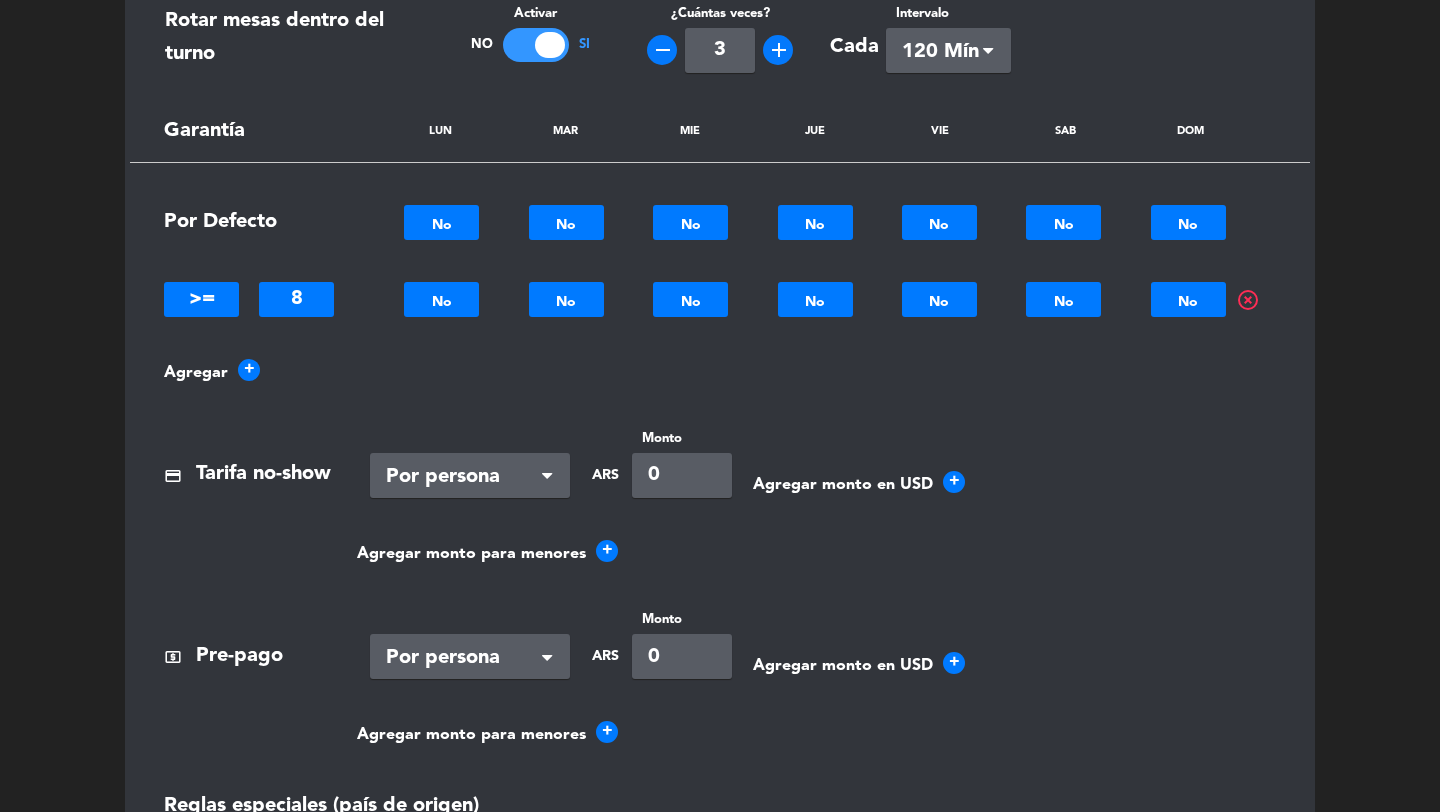 click 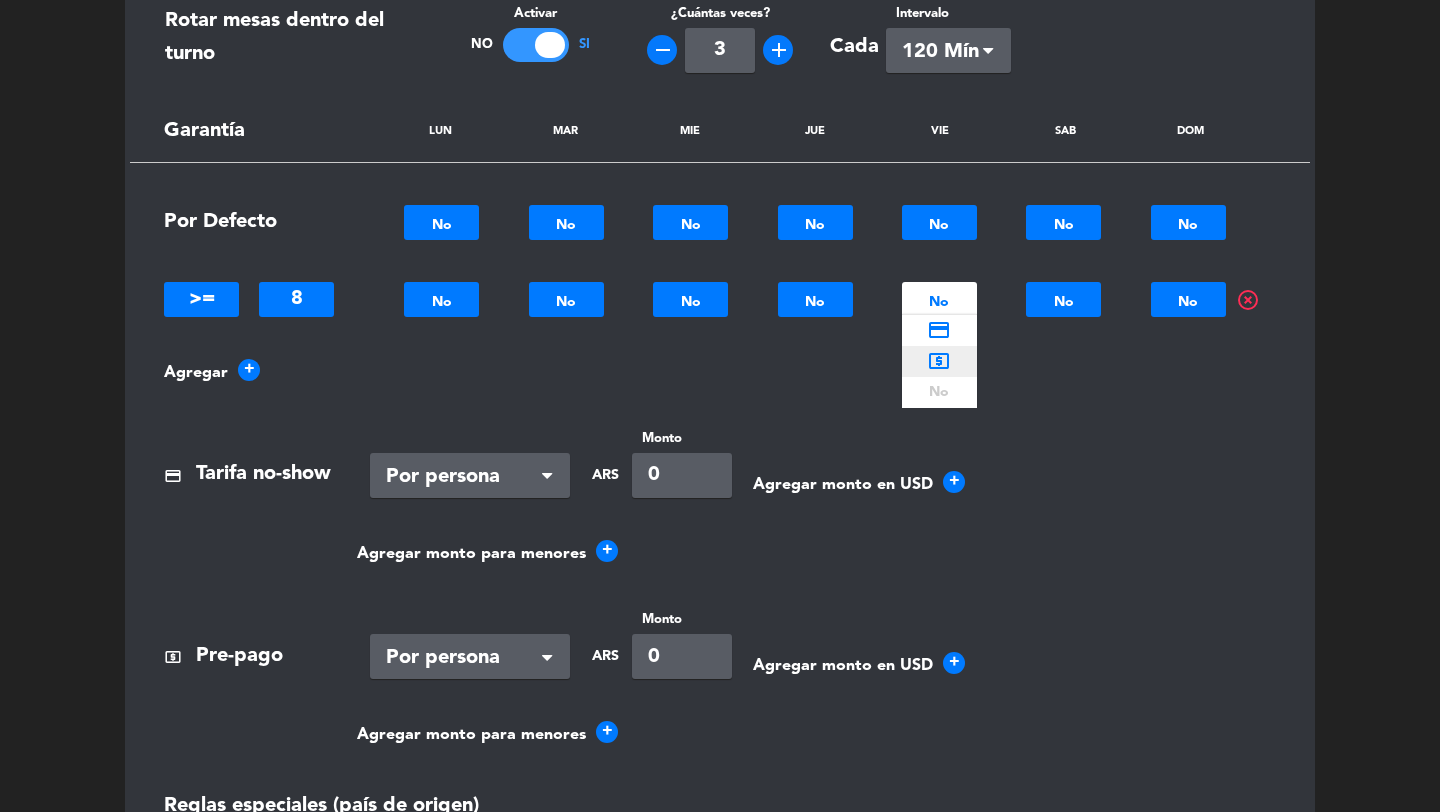 click on "local_atm" at bounding box center [939, 361] 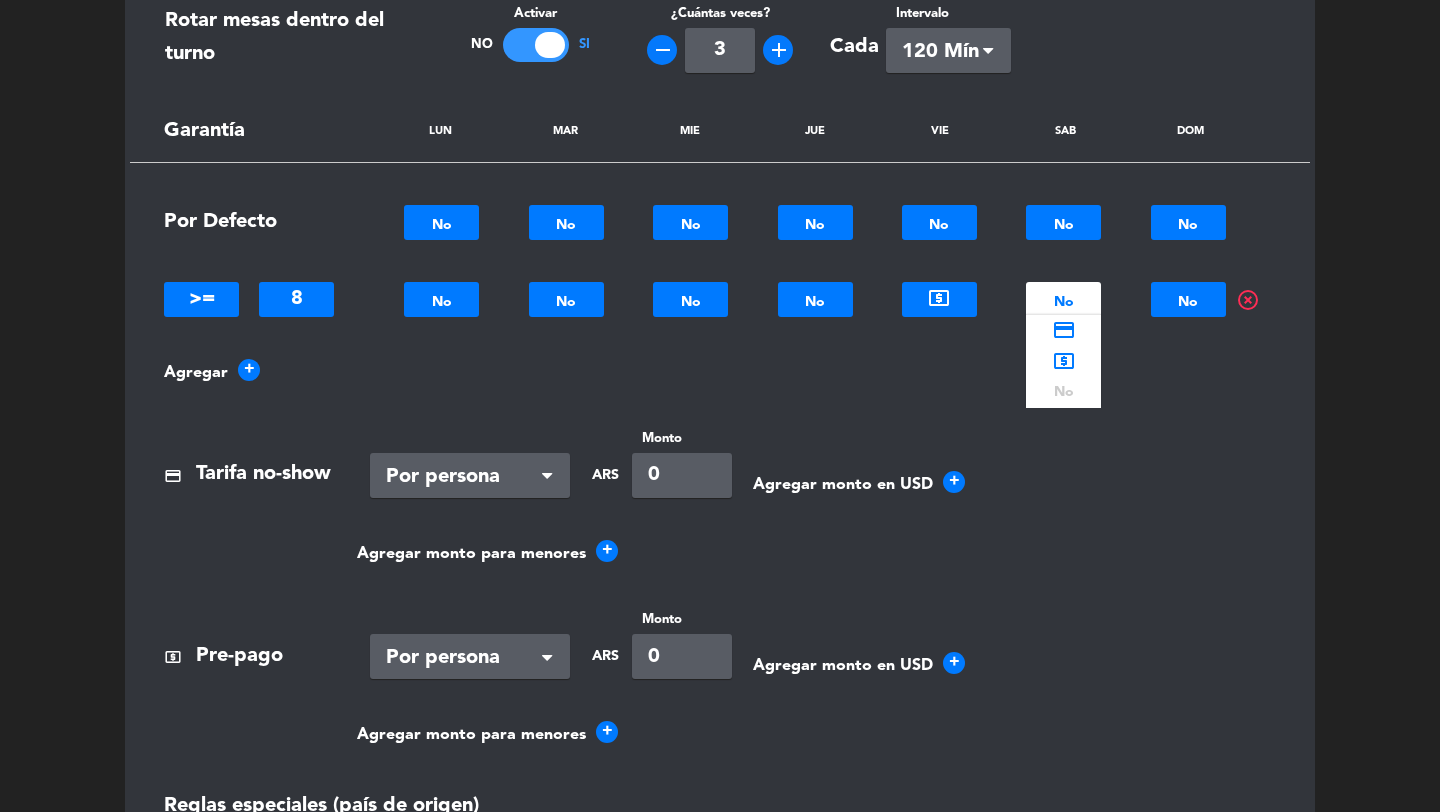 click 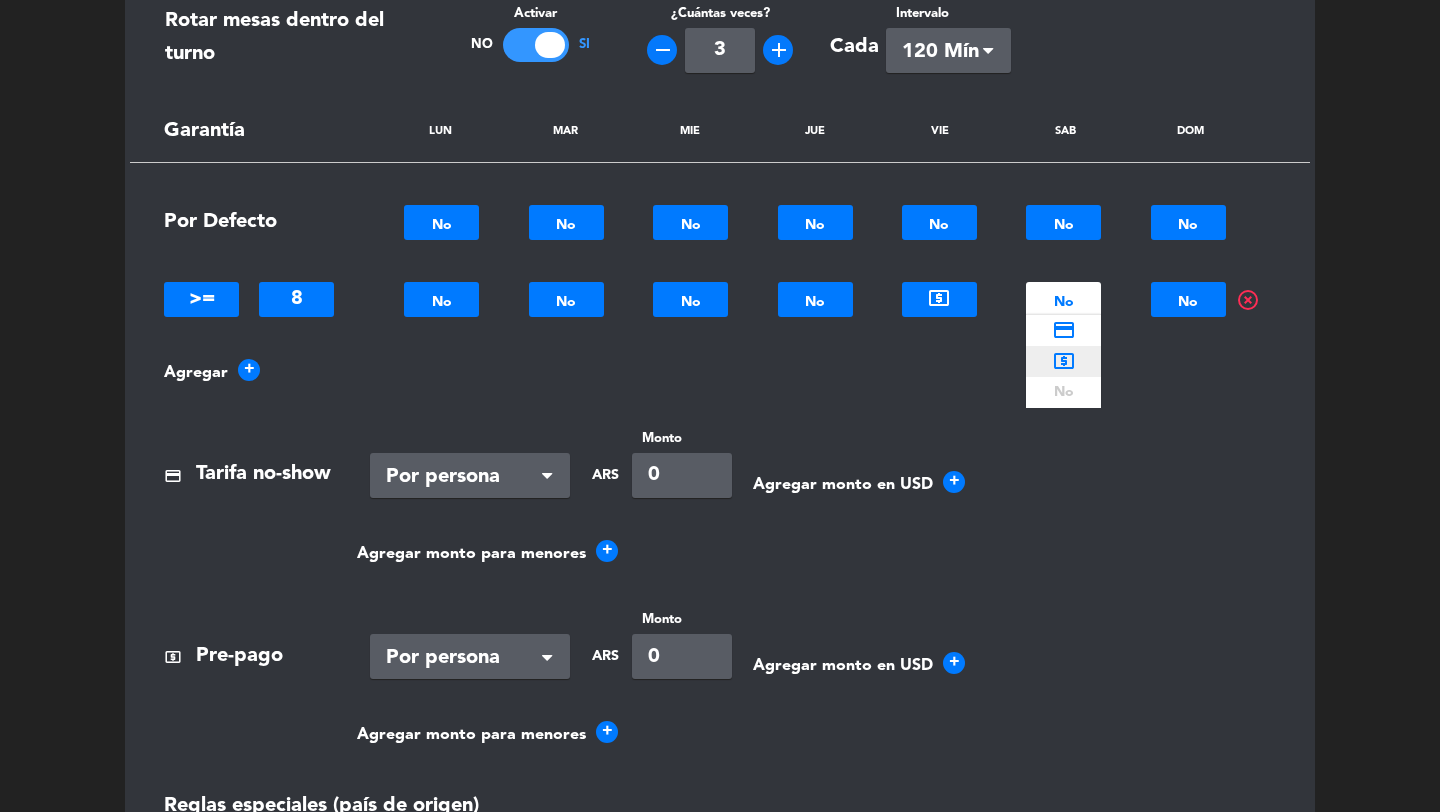 click on "local_atm" at bounding box center [1063, 361] 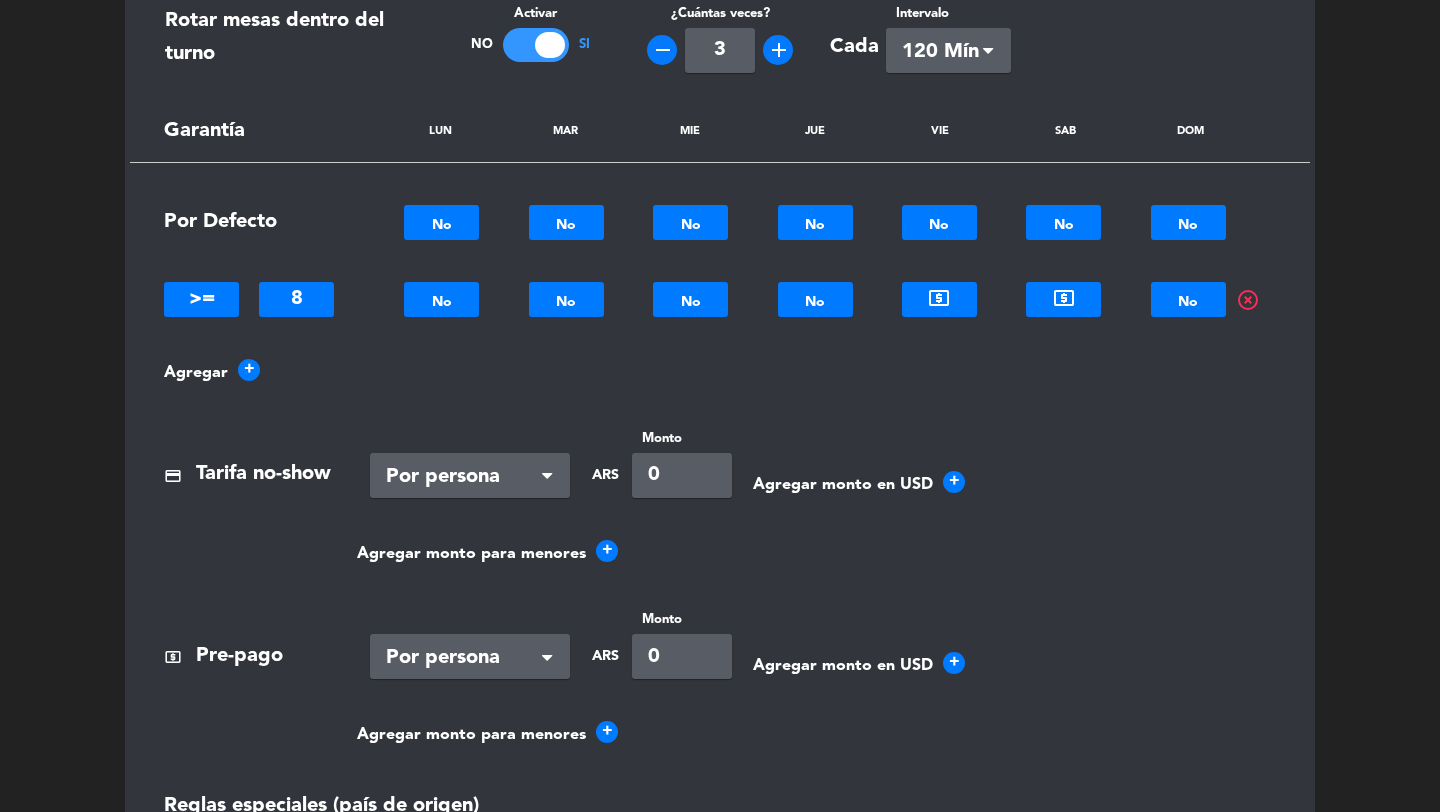 click on "Por persona" 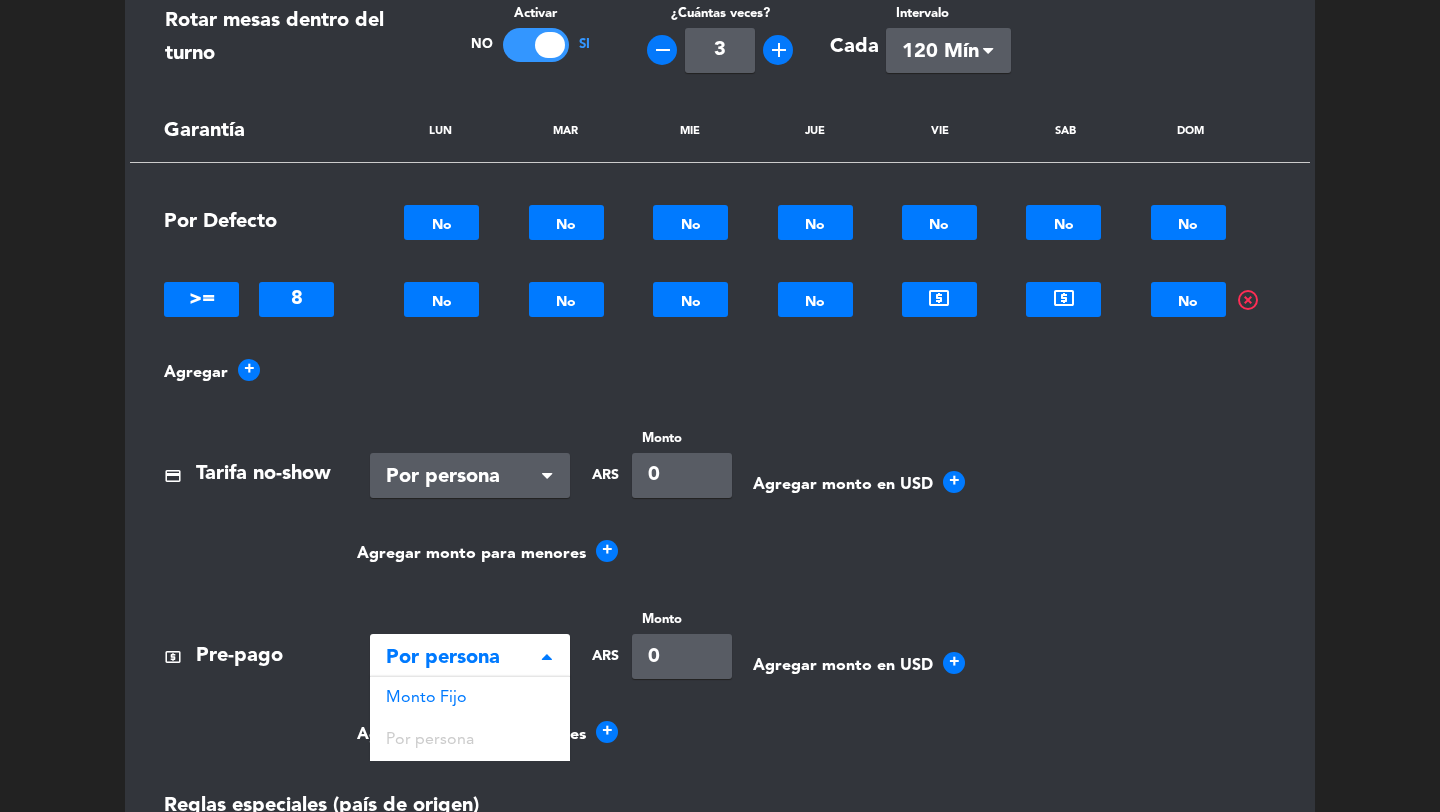 click on "0" 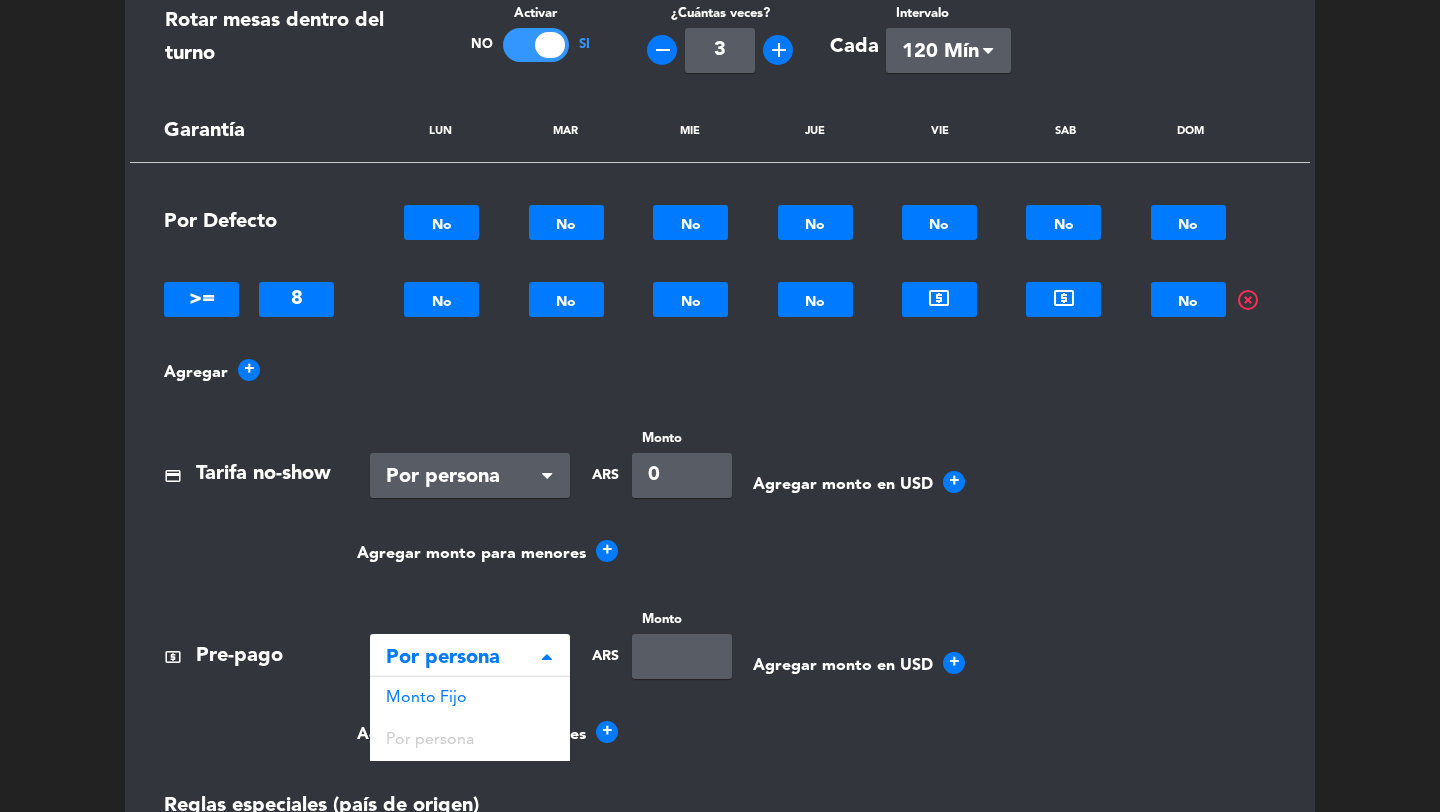 click on "Por persona" 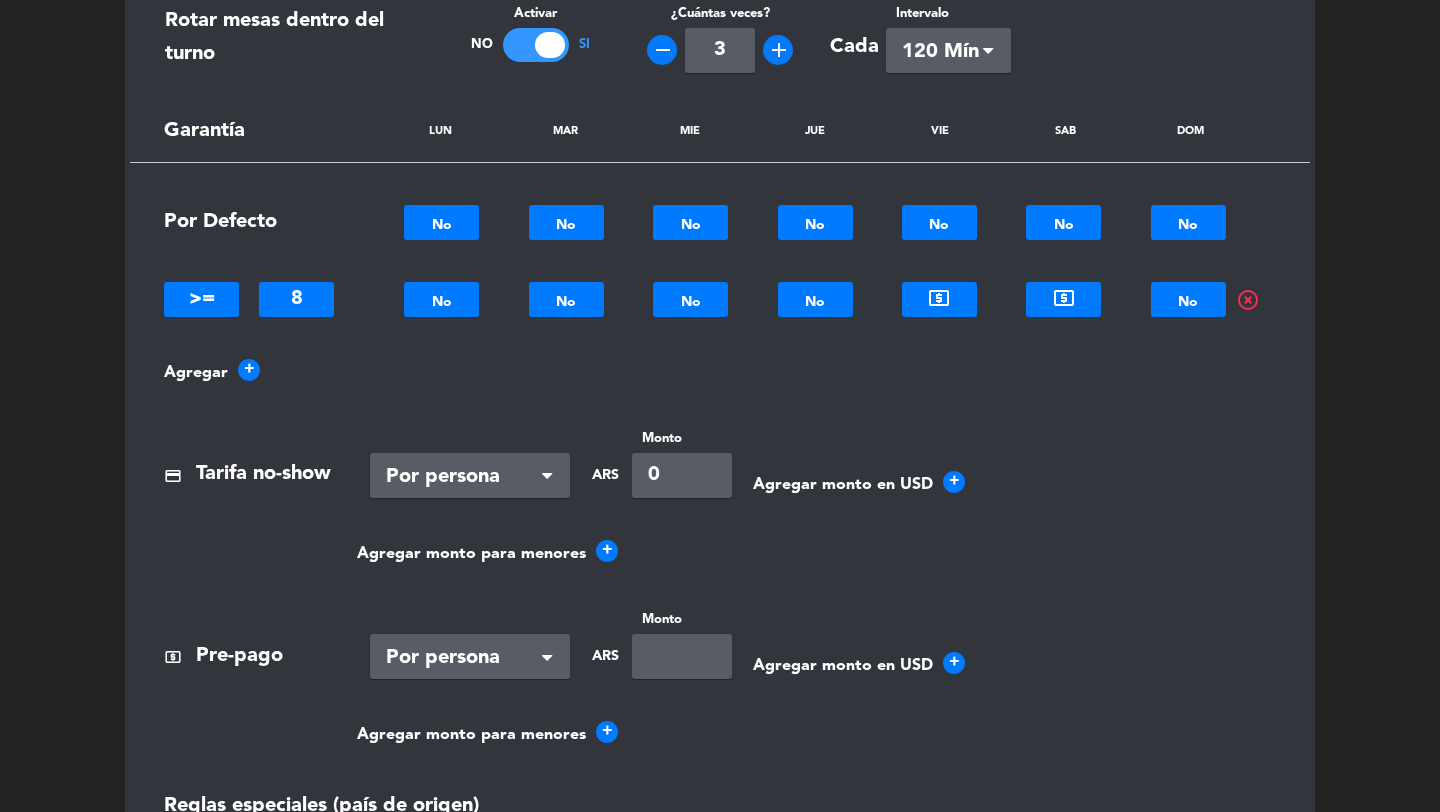 click 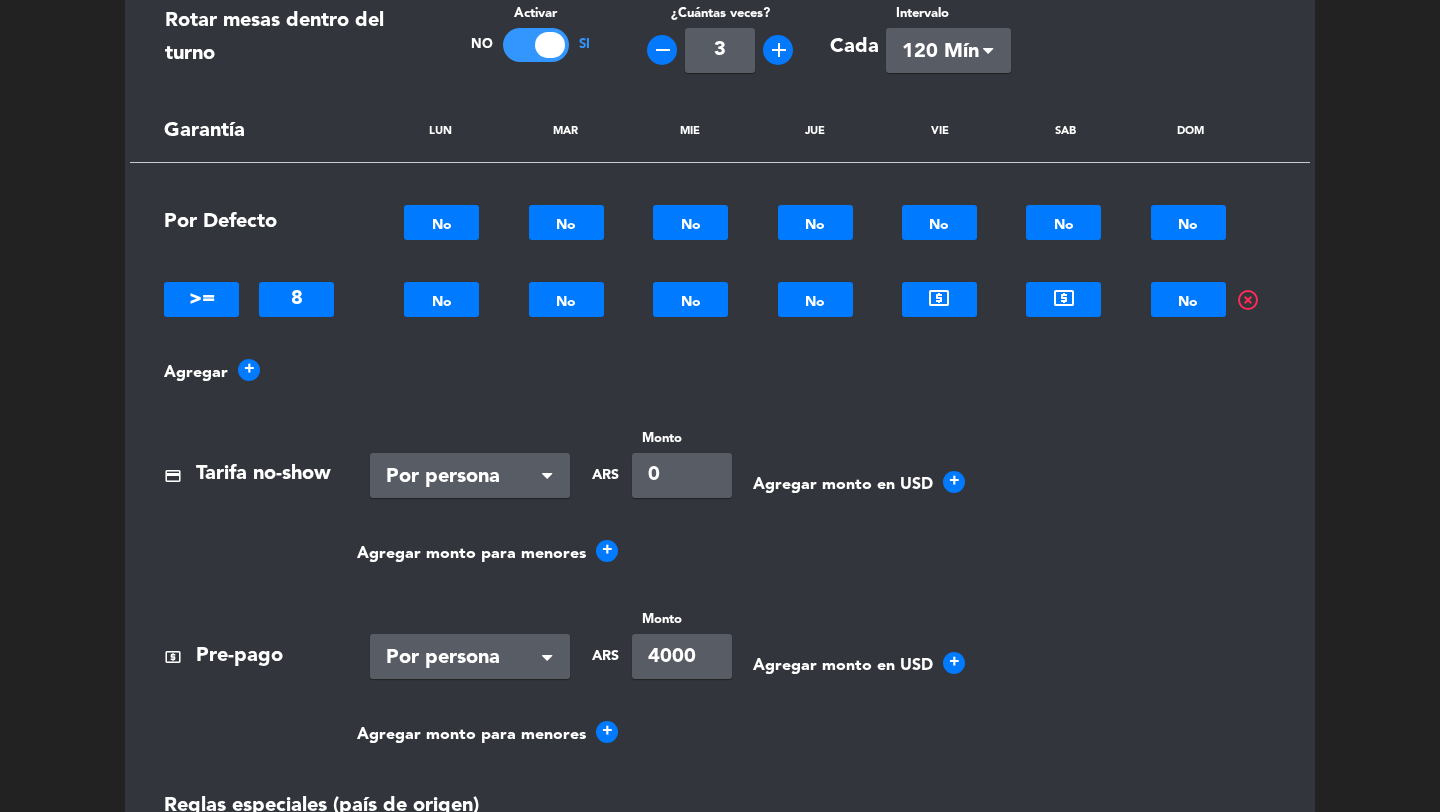 type on "4000" 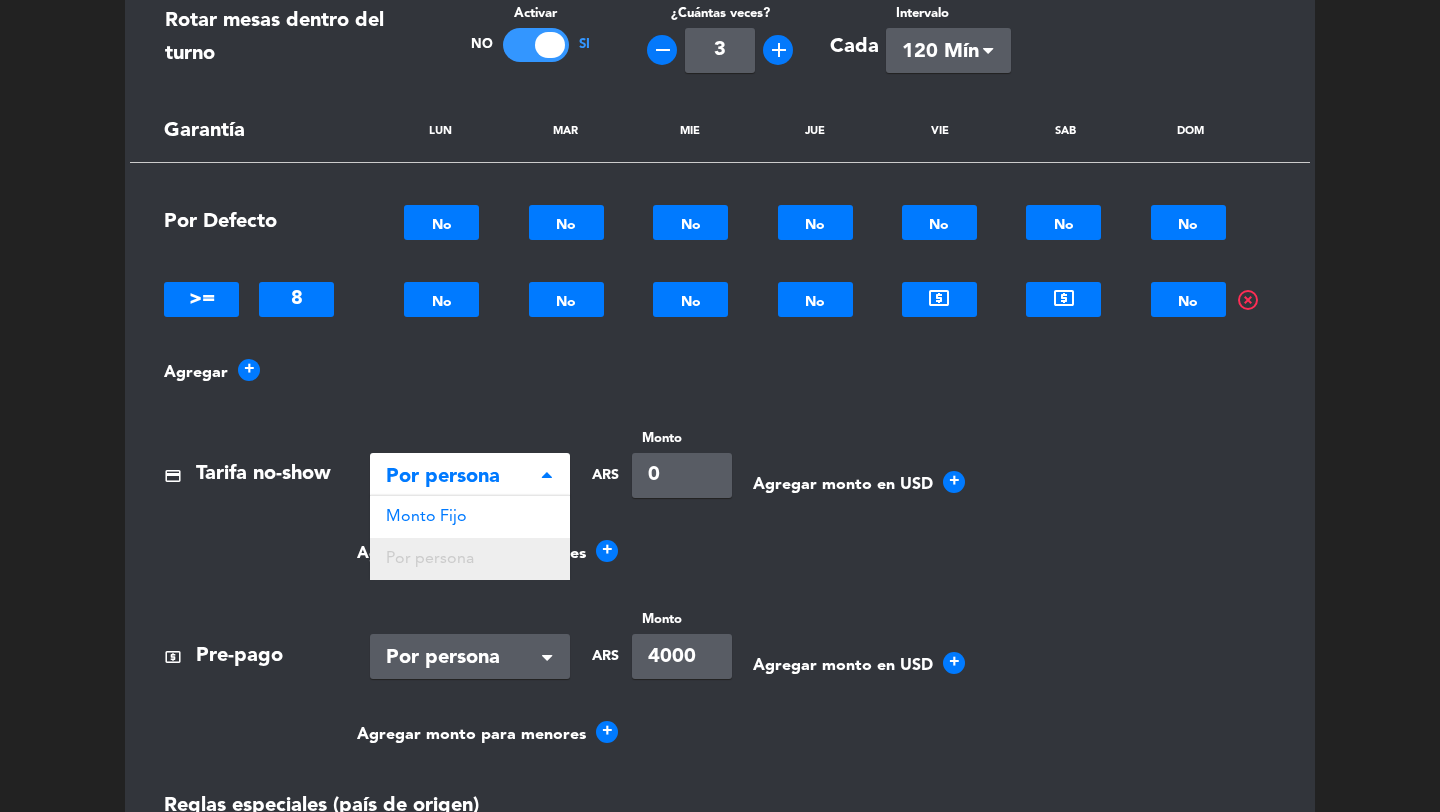 click on "Por persona" at bounding box center [470, 559] 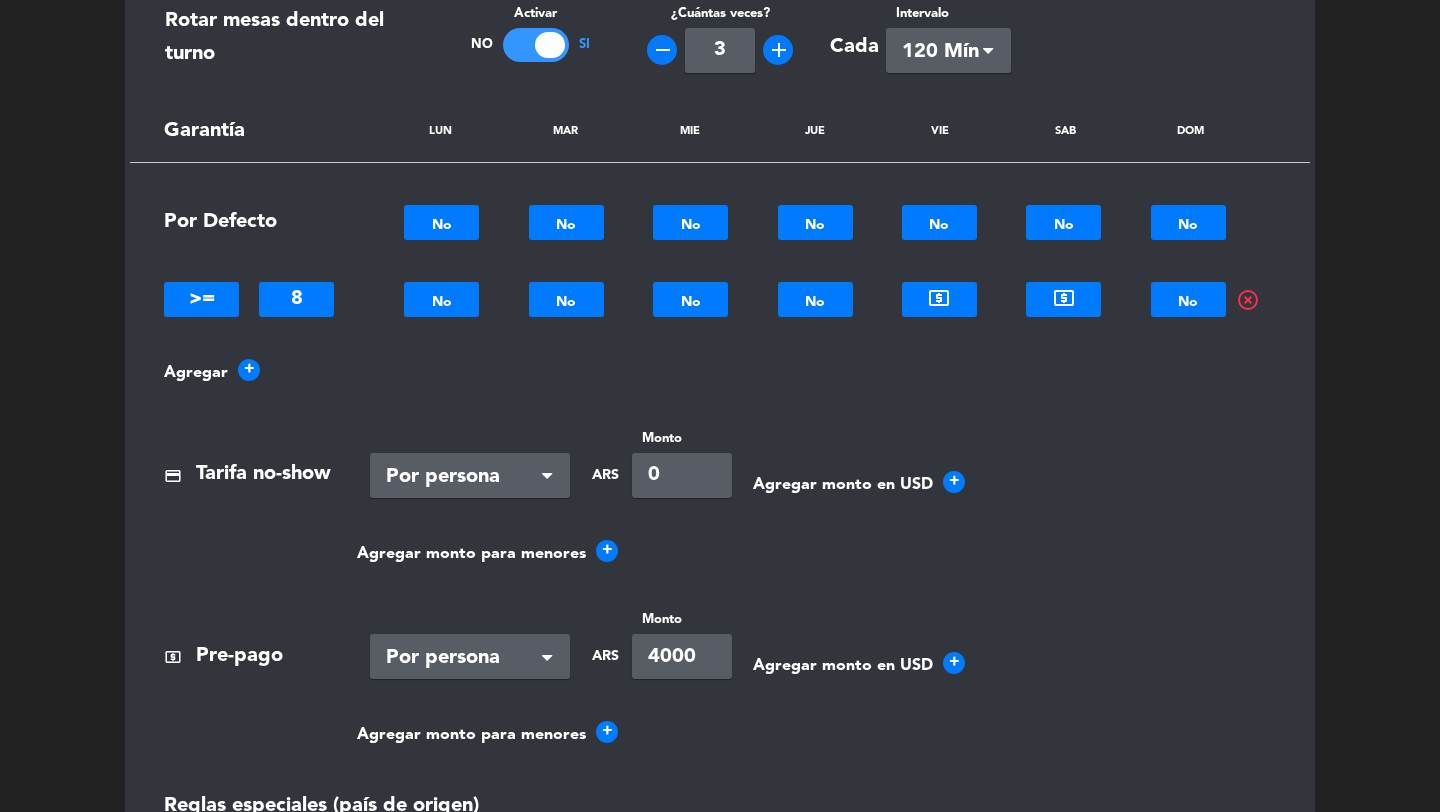 click on "0" 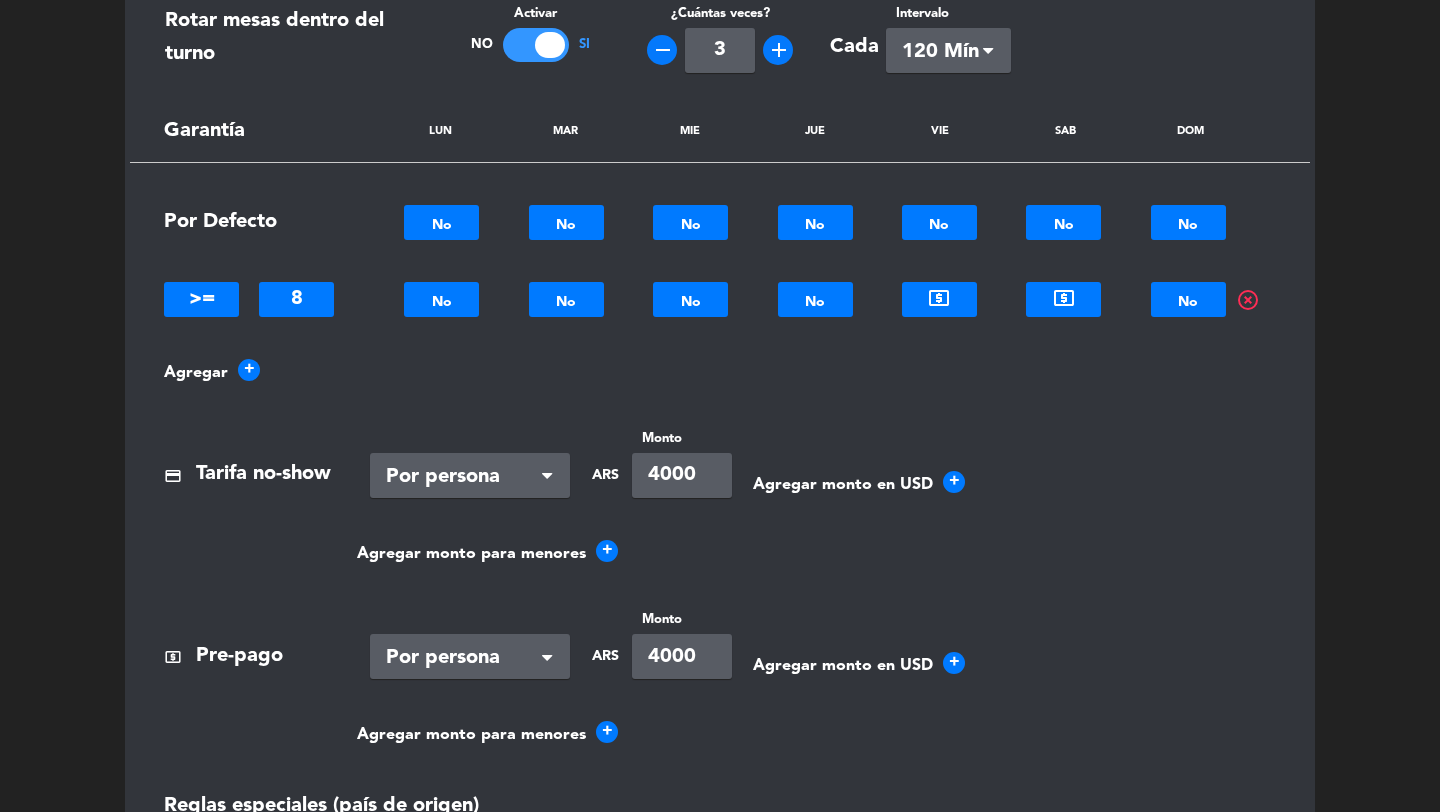 type on "4000" 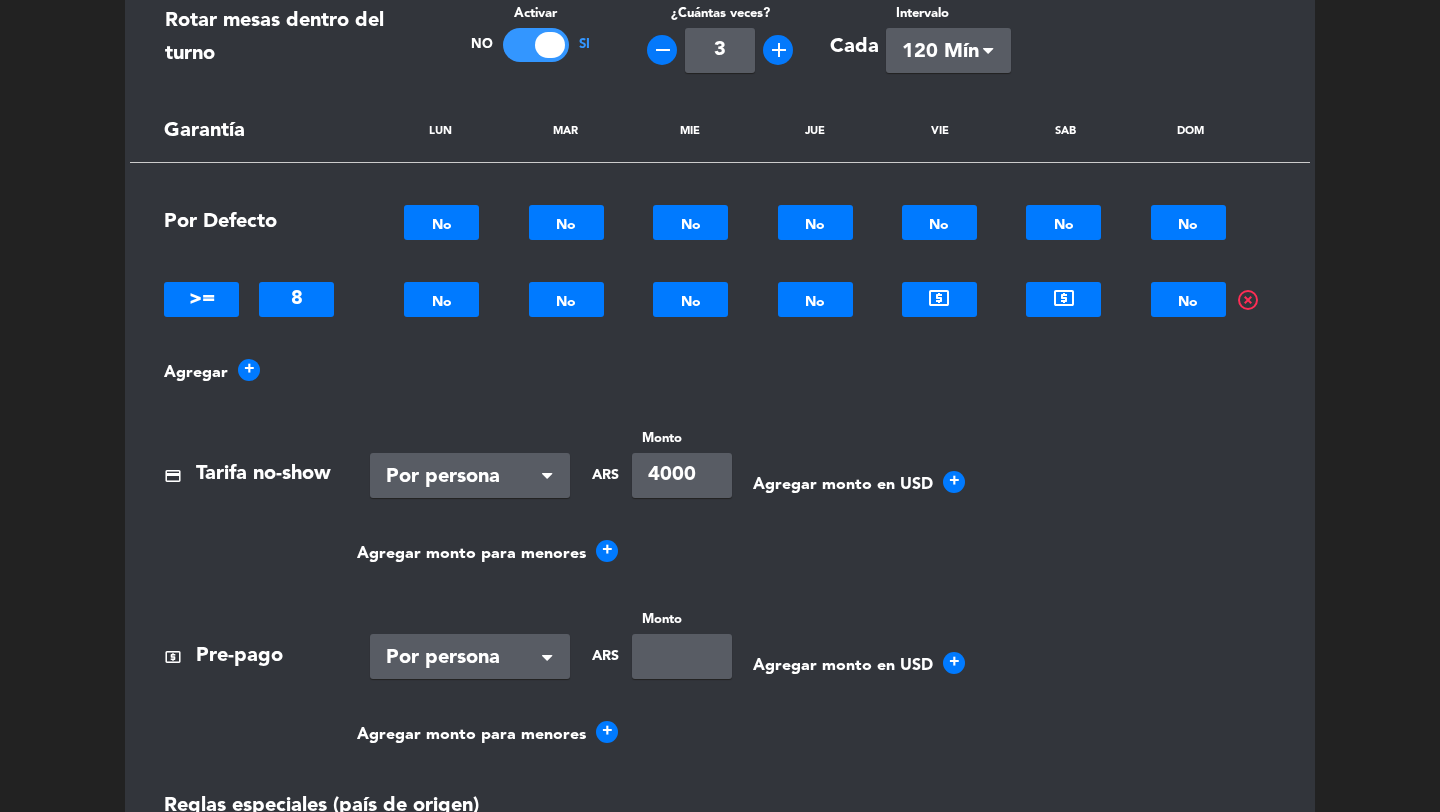 type 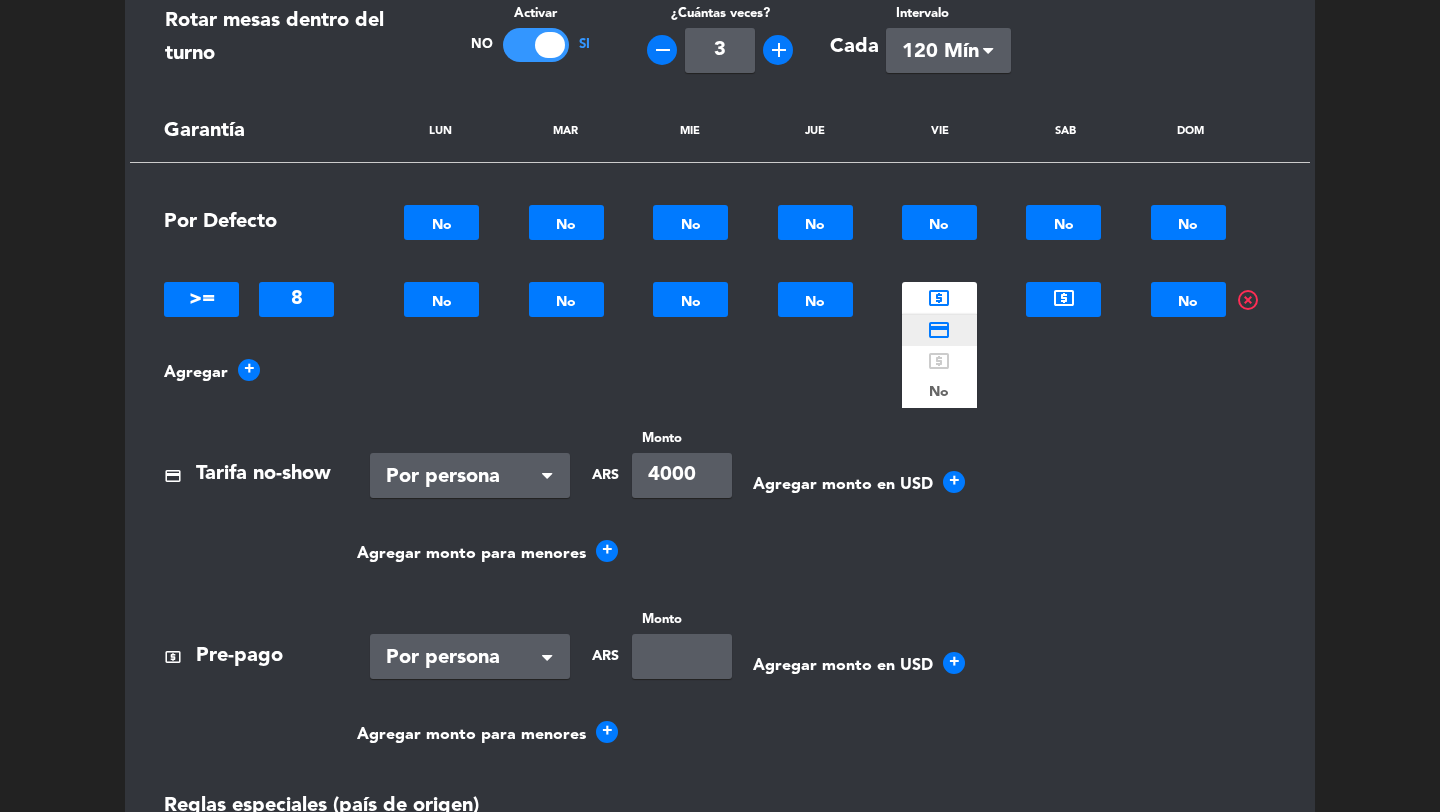 click on "credit_card" at bounding box center (939, 330) 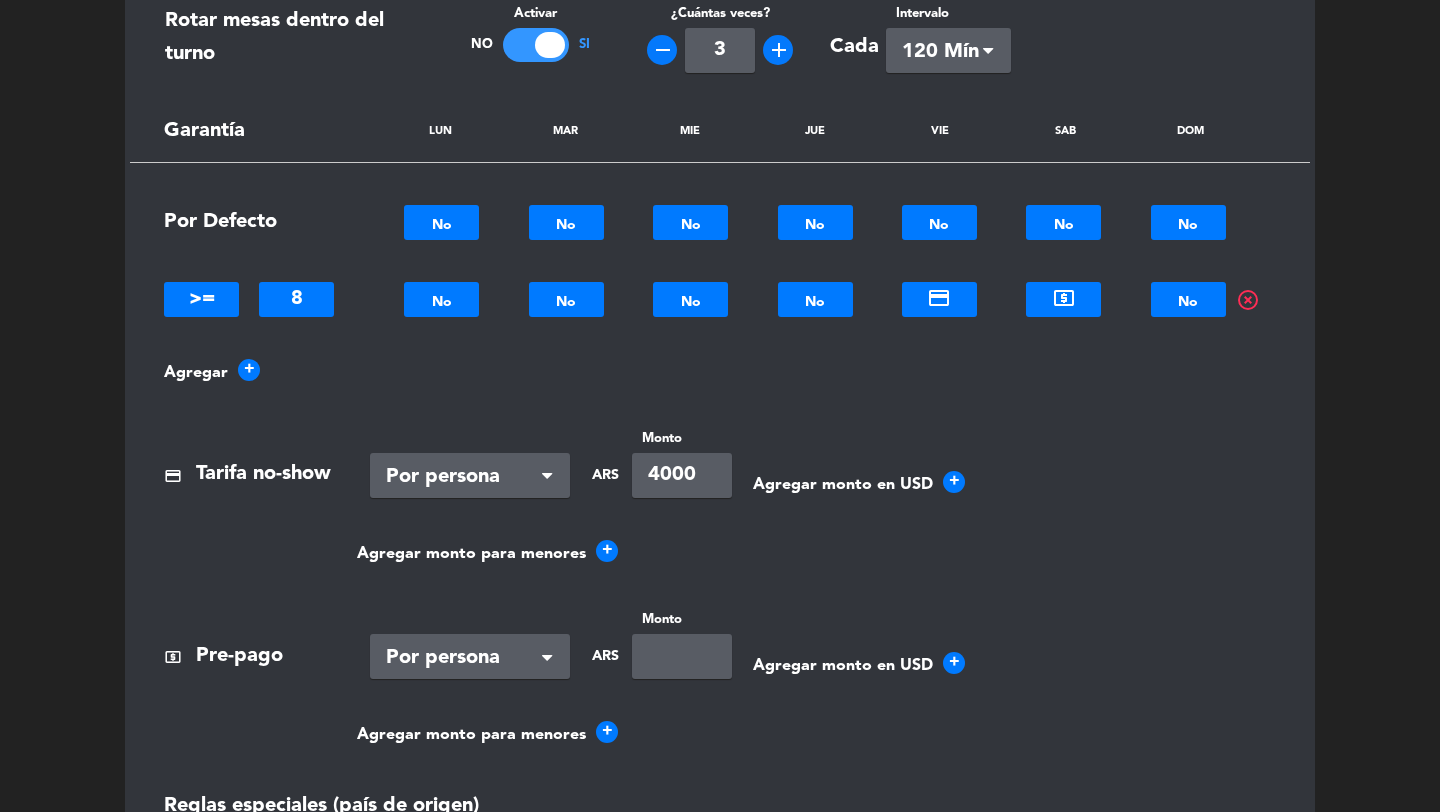 click 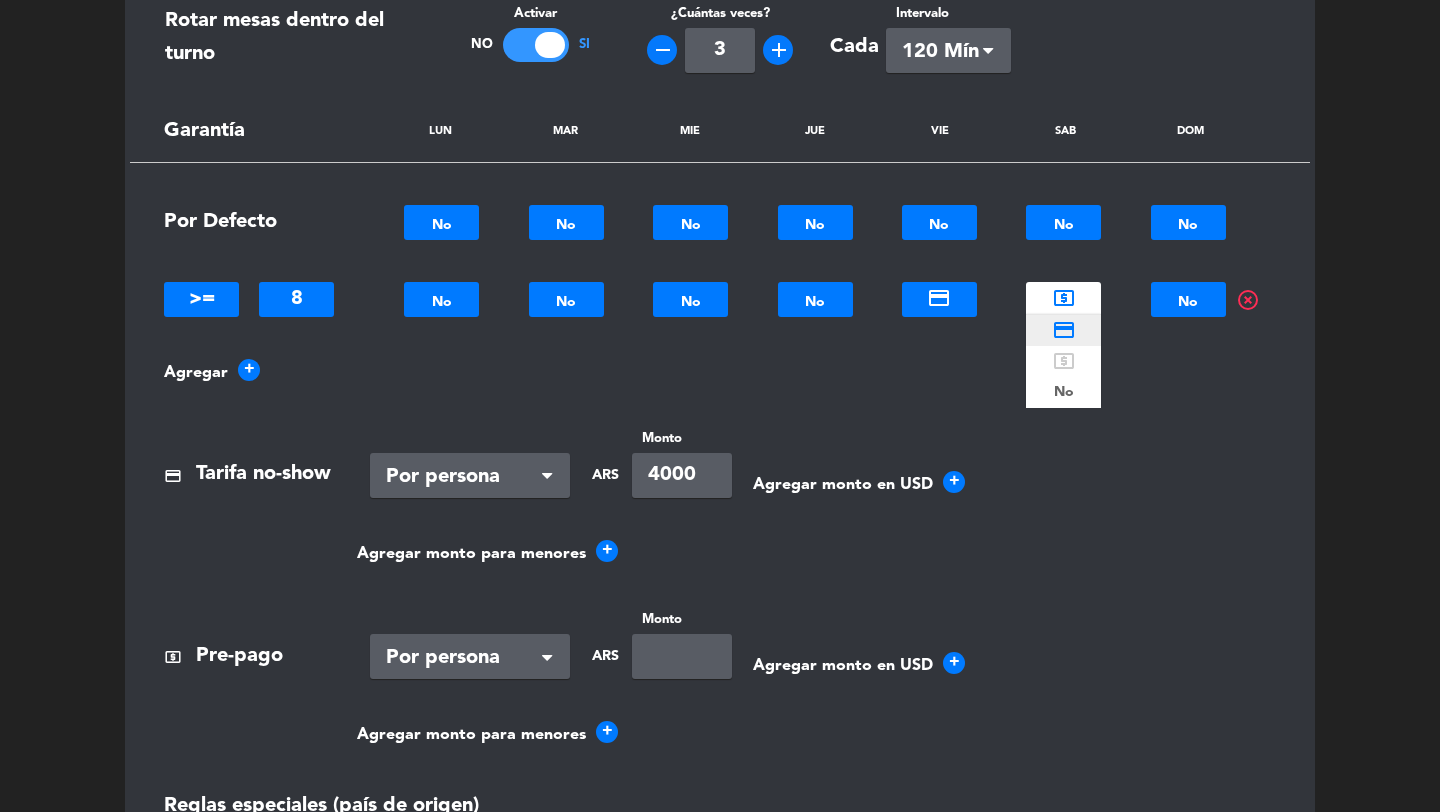 click on "credit_card" at bounding box center [1063, 330] 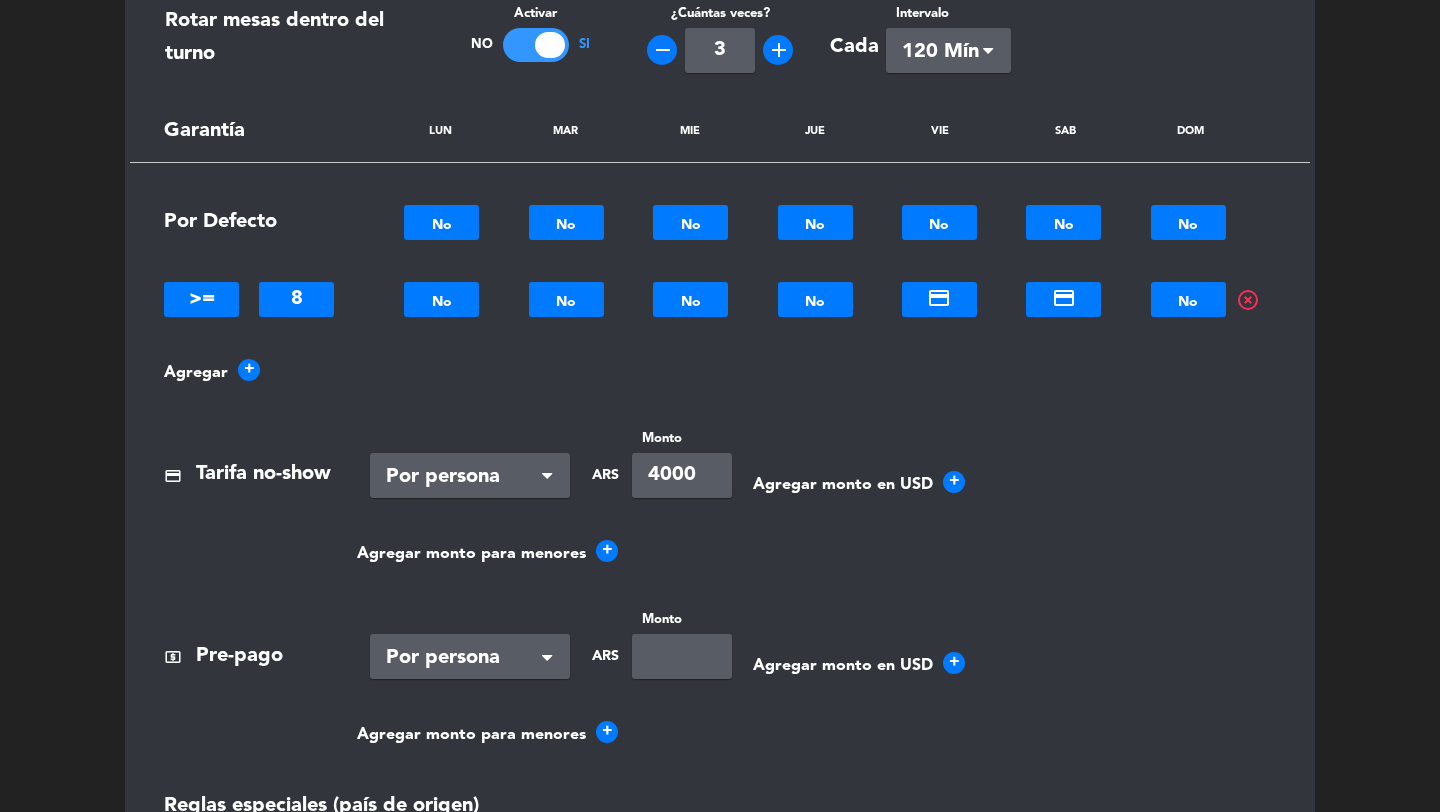 click 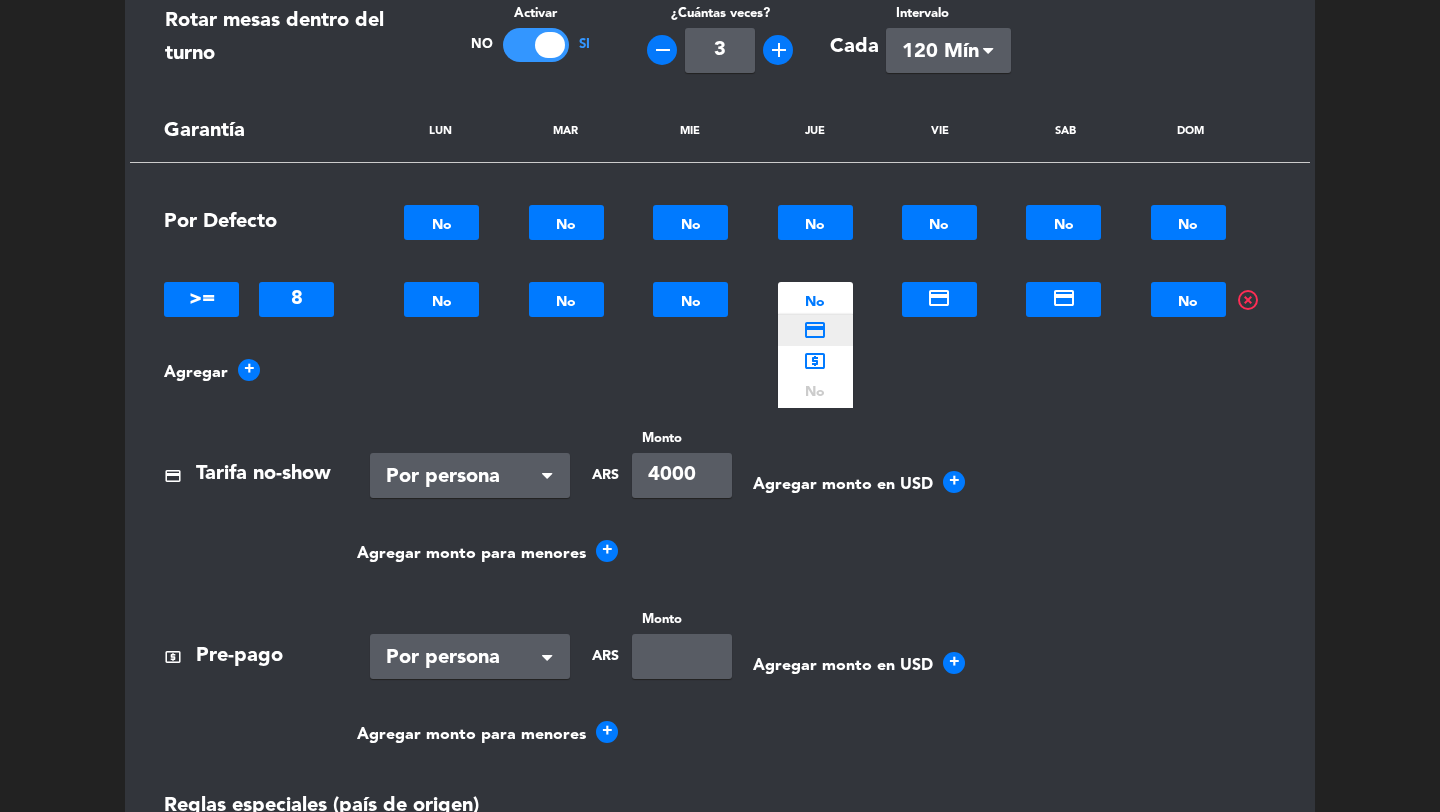 click on "credit_card" at bounding box center (815, 330) 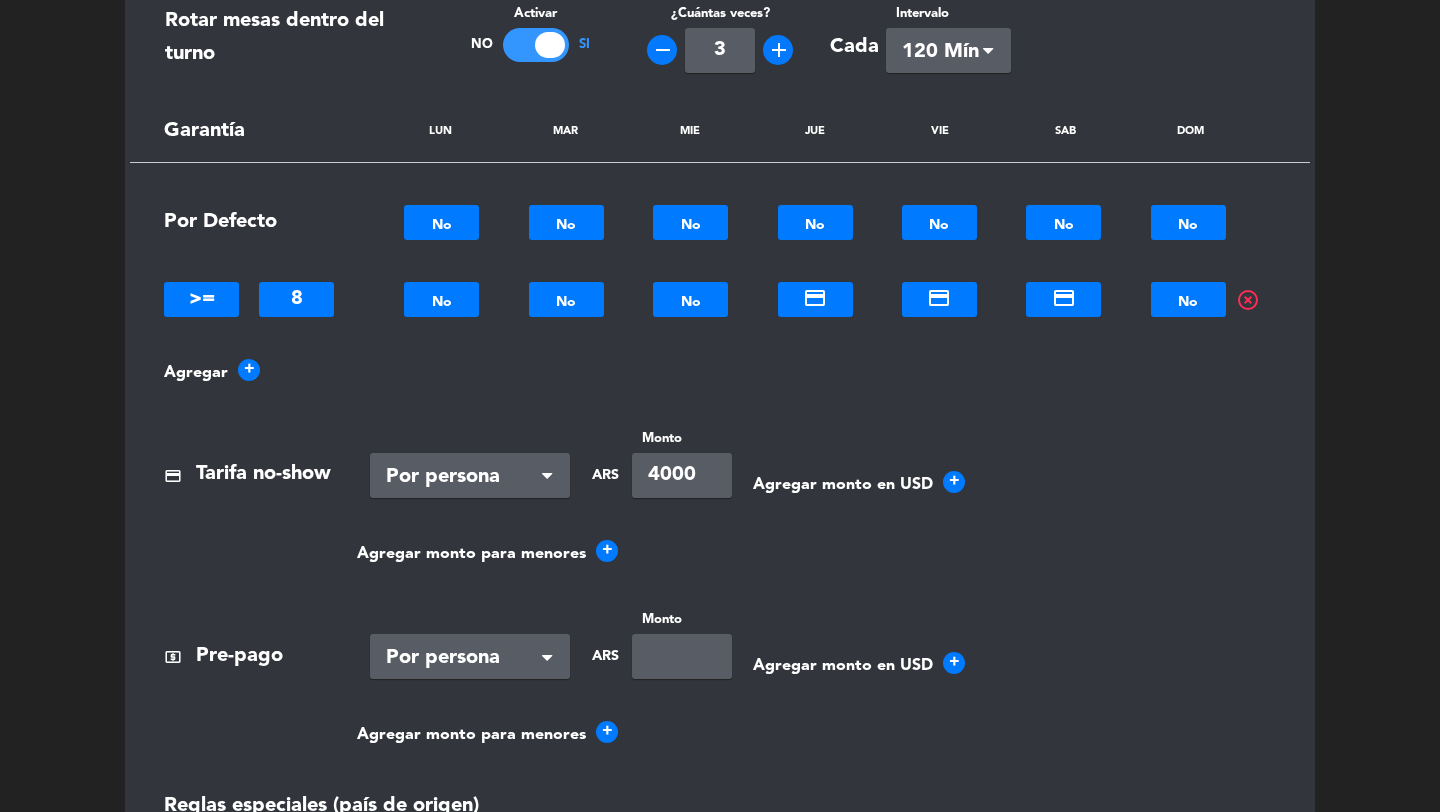 click 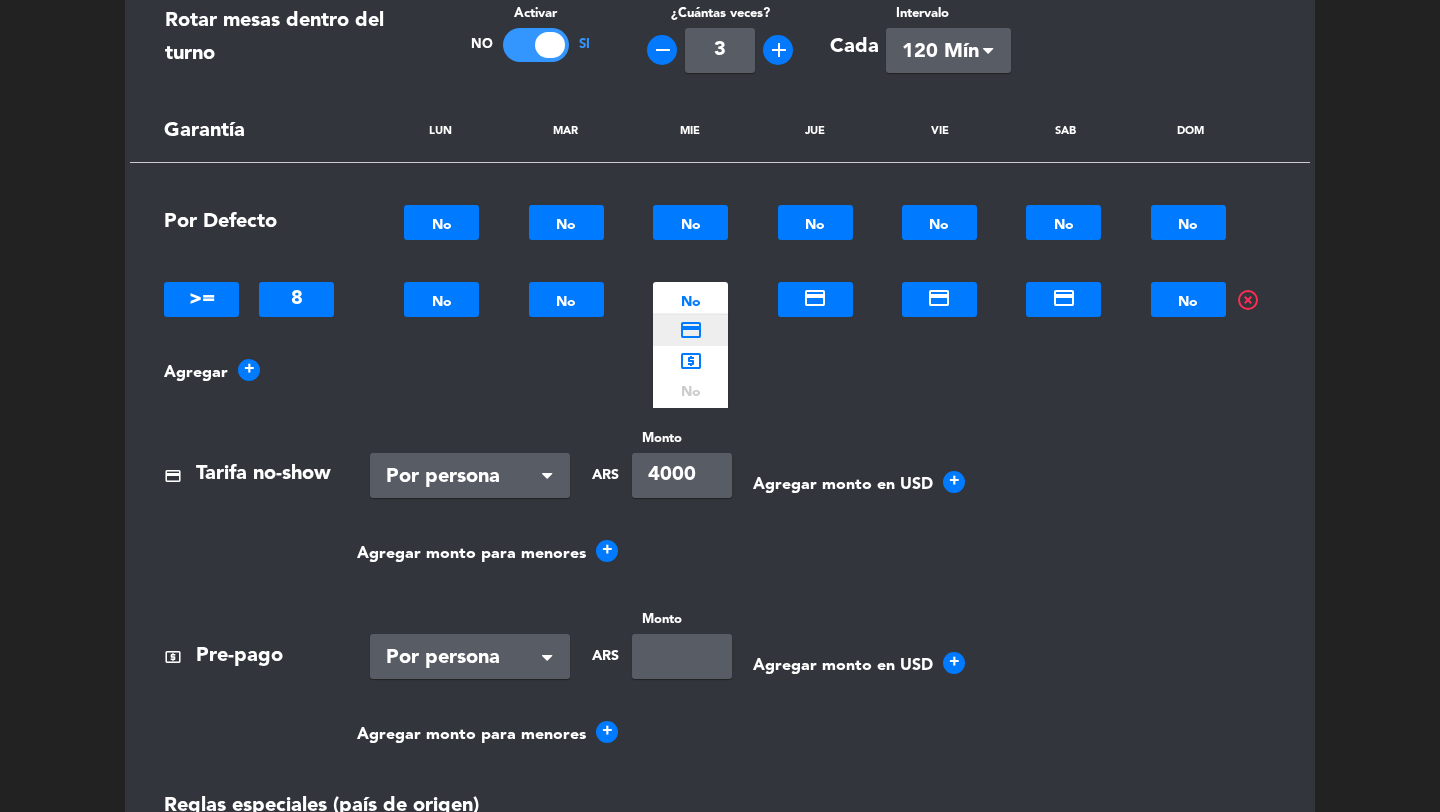 click on "credit_card" at bounding box center [690, 330] 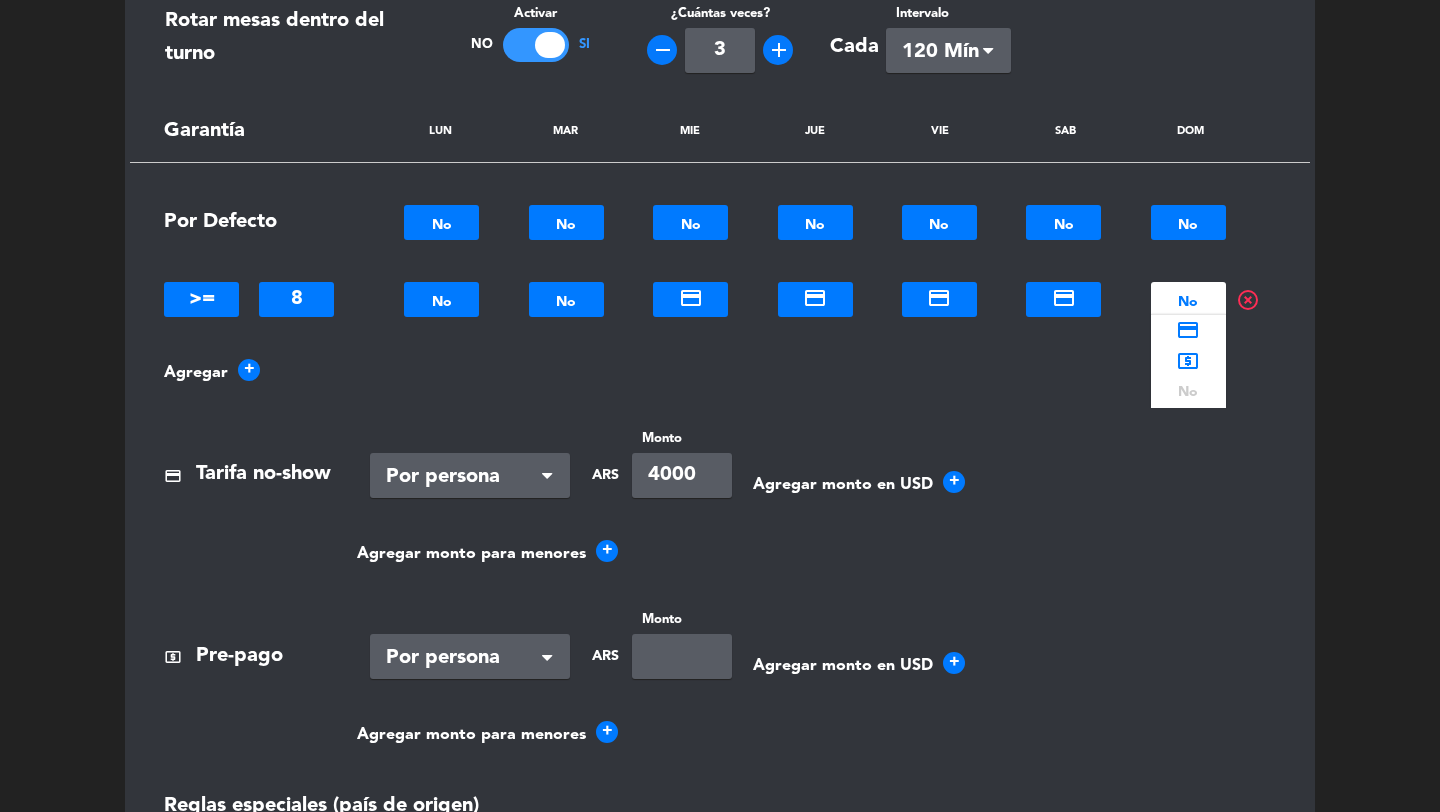 click 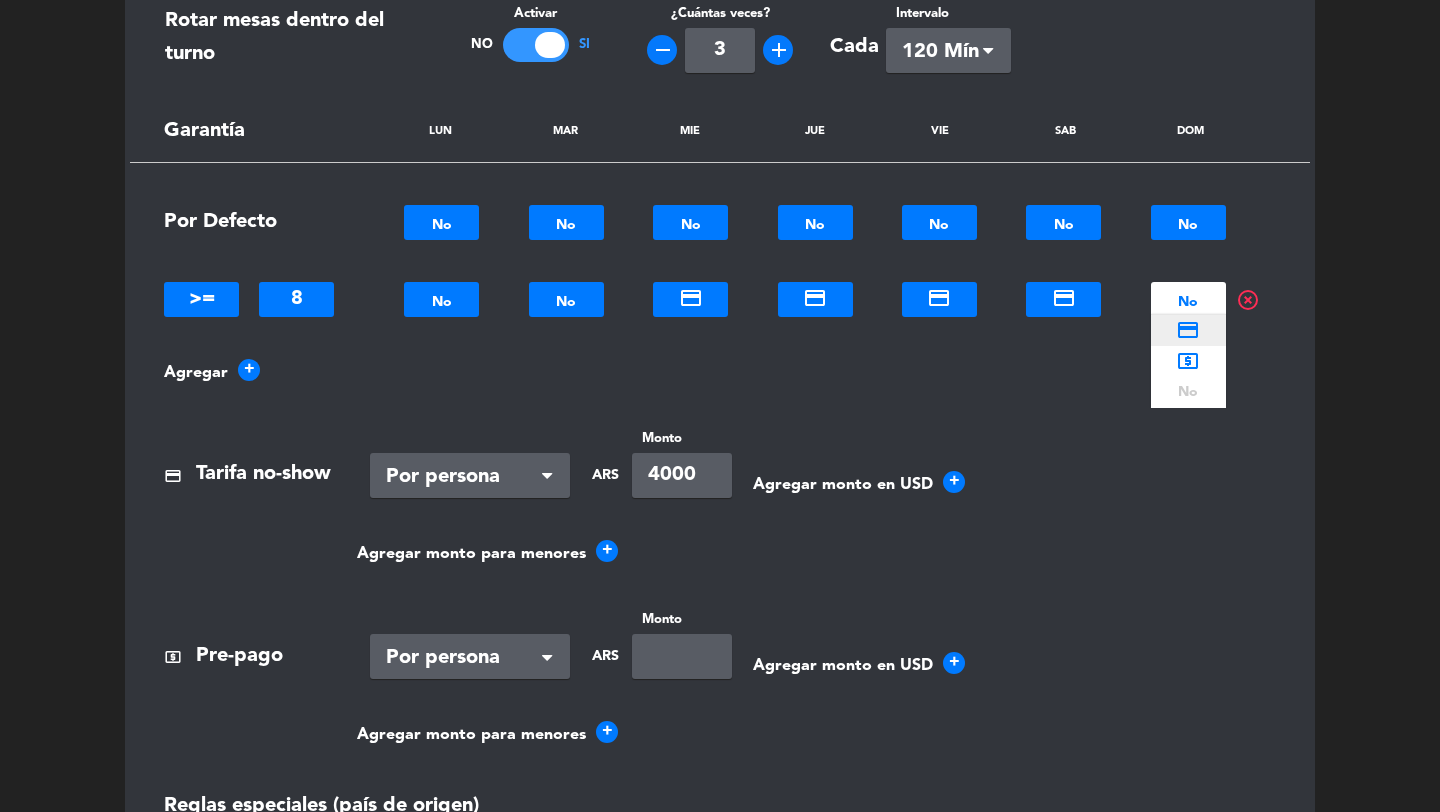 click on "credit_card" at bounding box center [1188, 330] 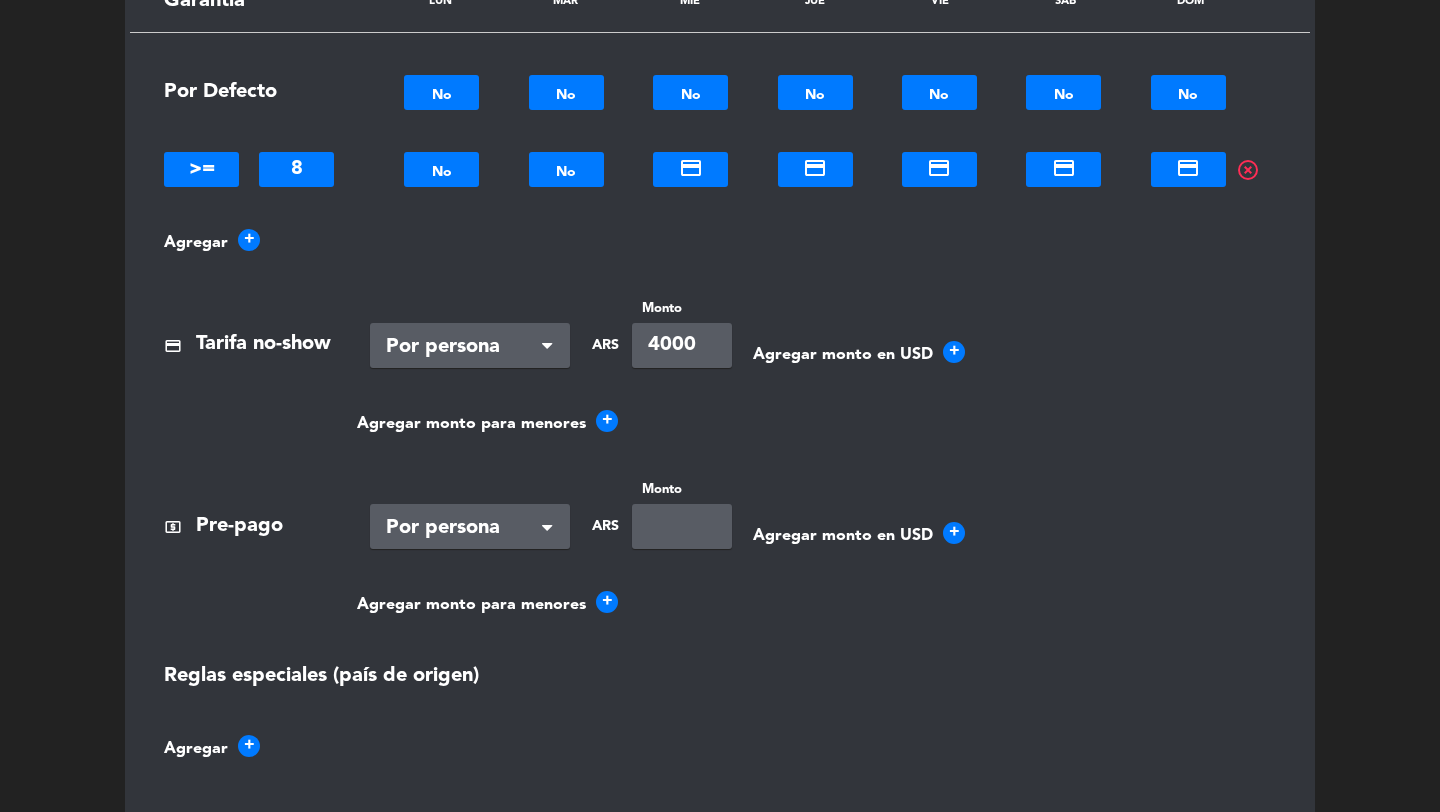 scroll, scrollTop: 1311, scrollLeft: 0, axis: vertical 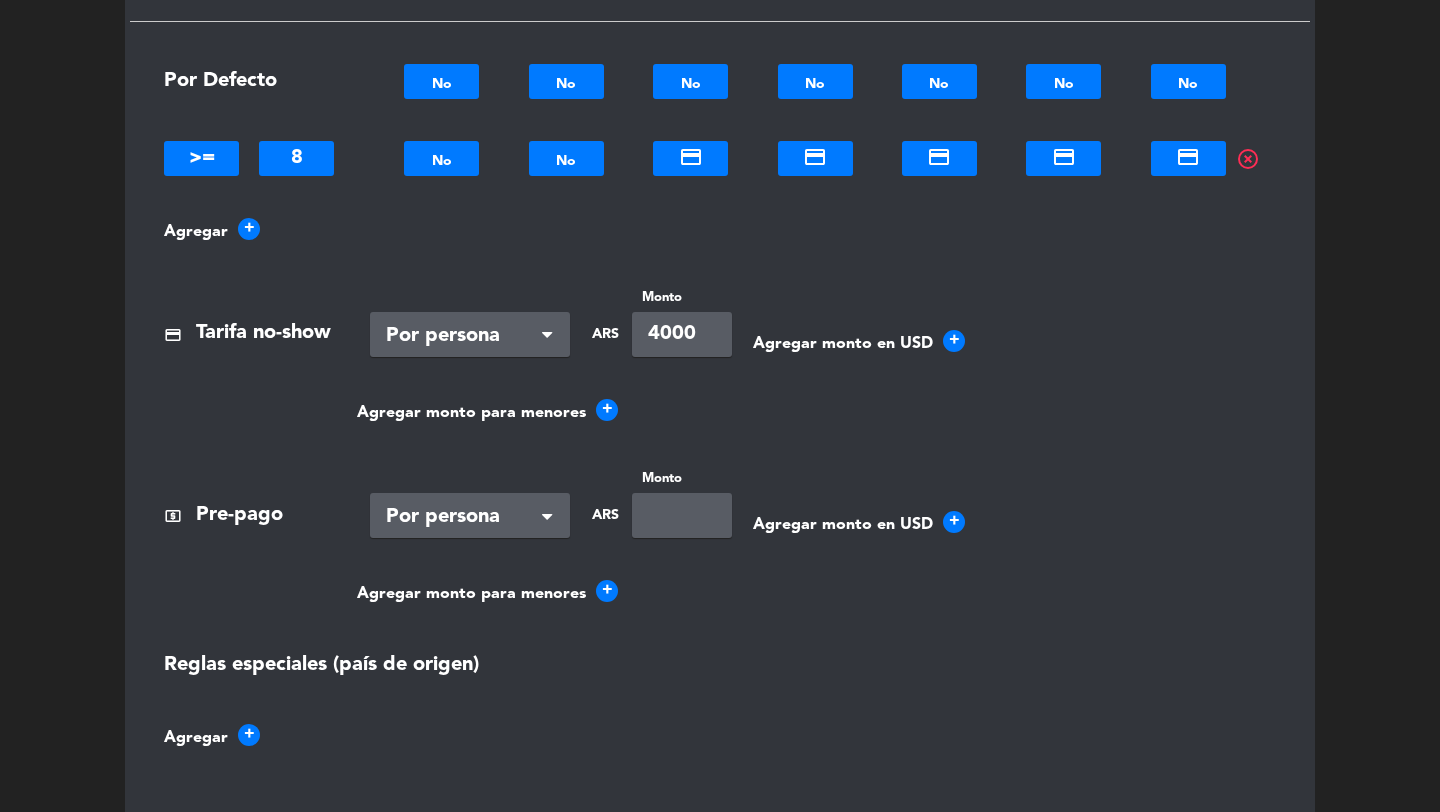click 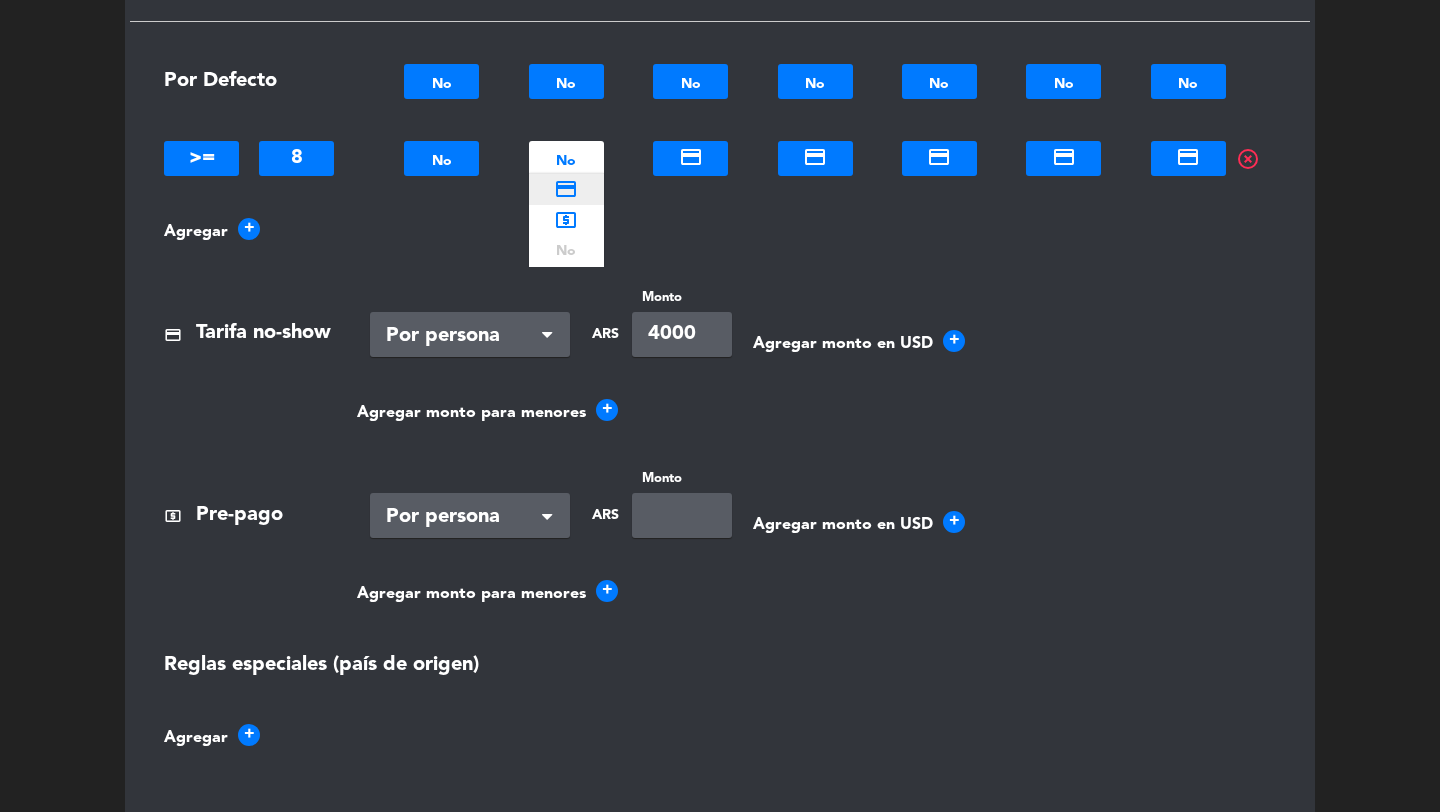 click on "credit_card" at bounding box center [566, 189] 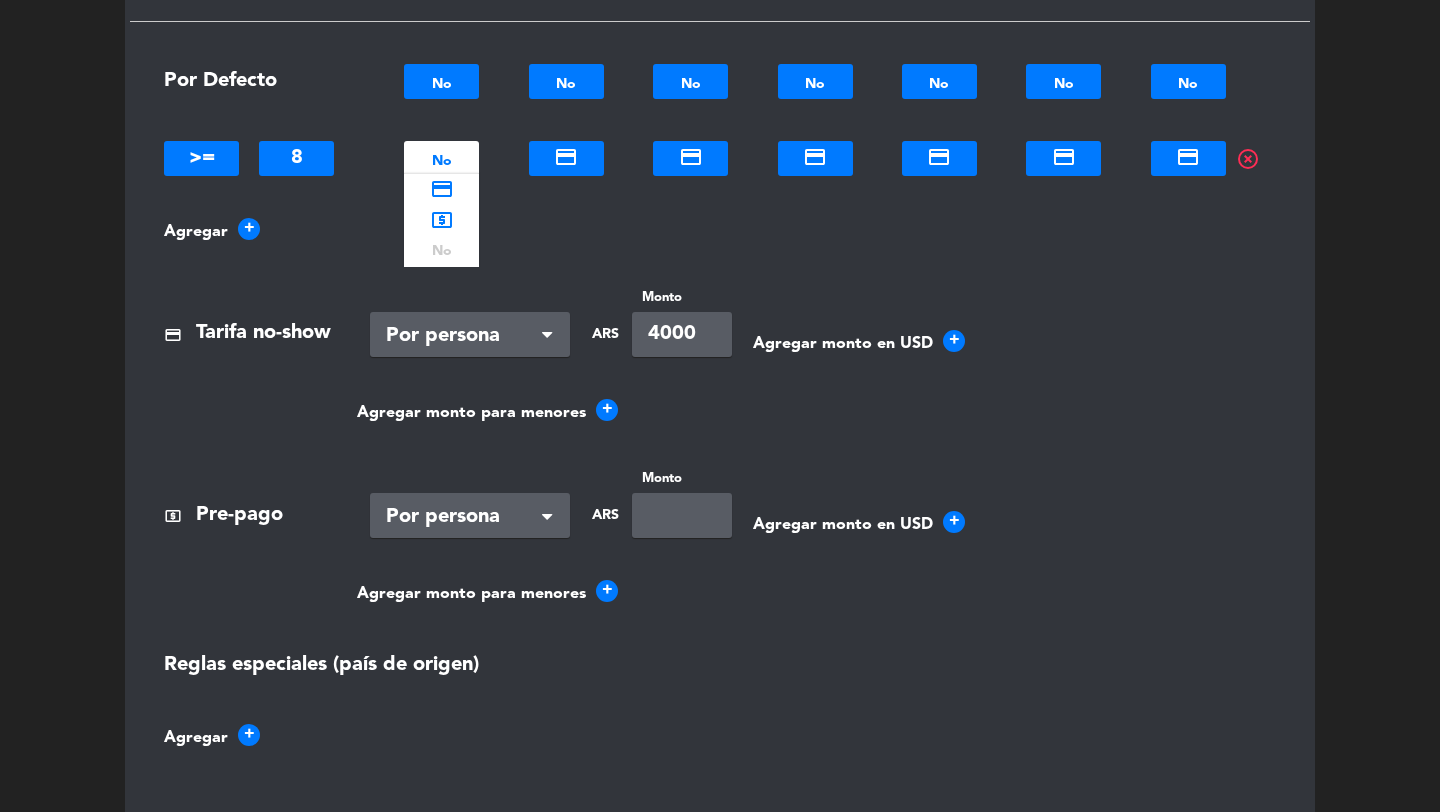 click 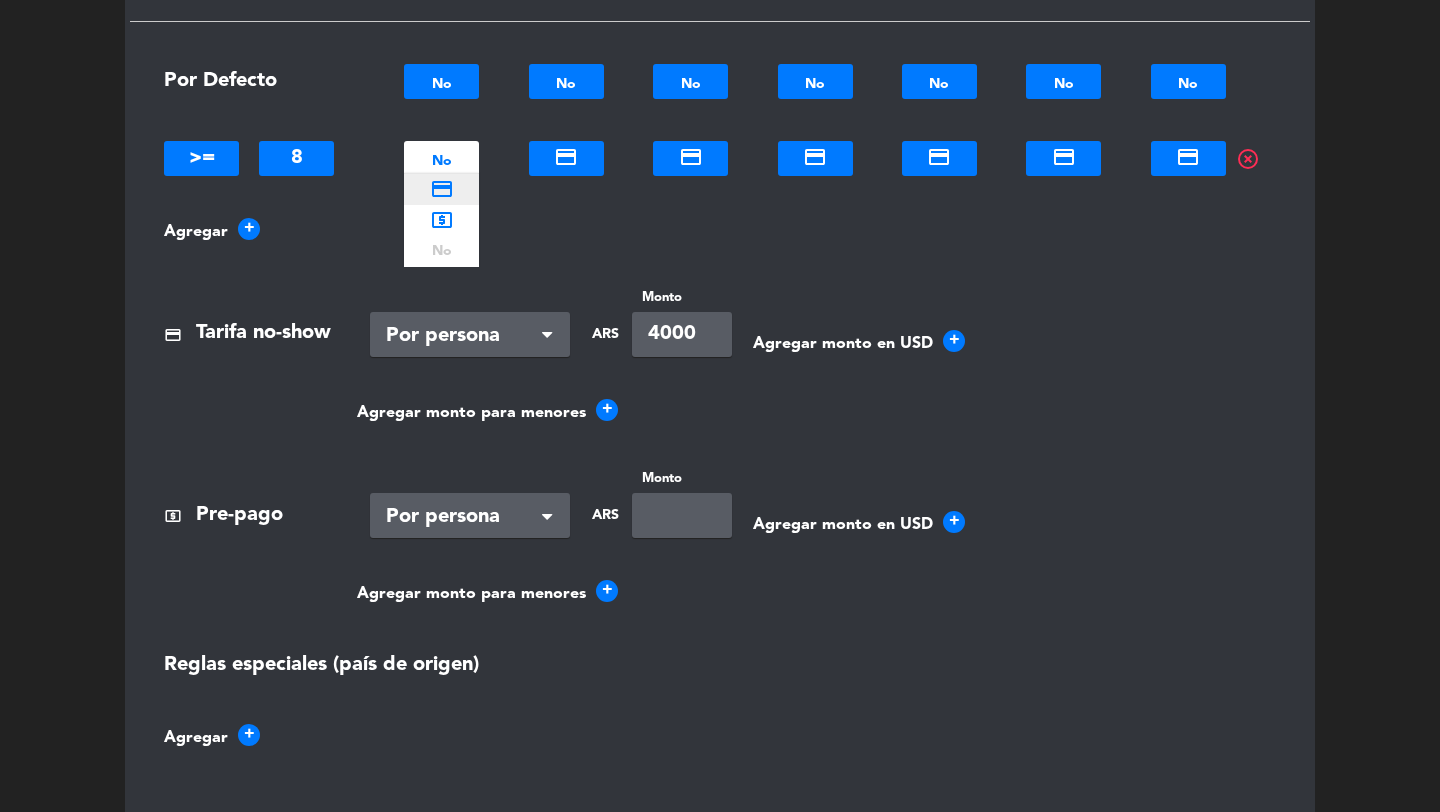 click on "credit_card" at bounding box center [442, 189] 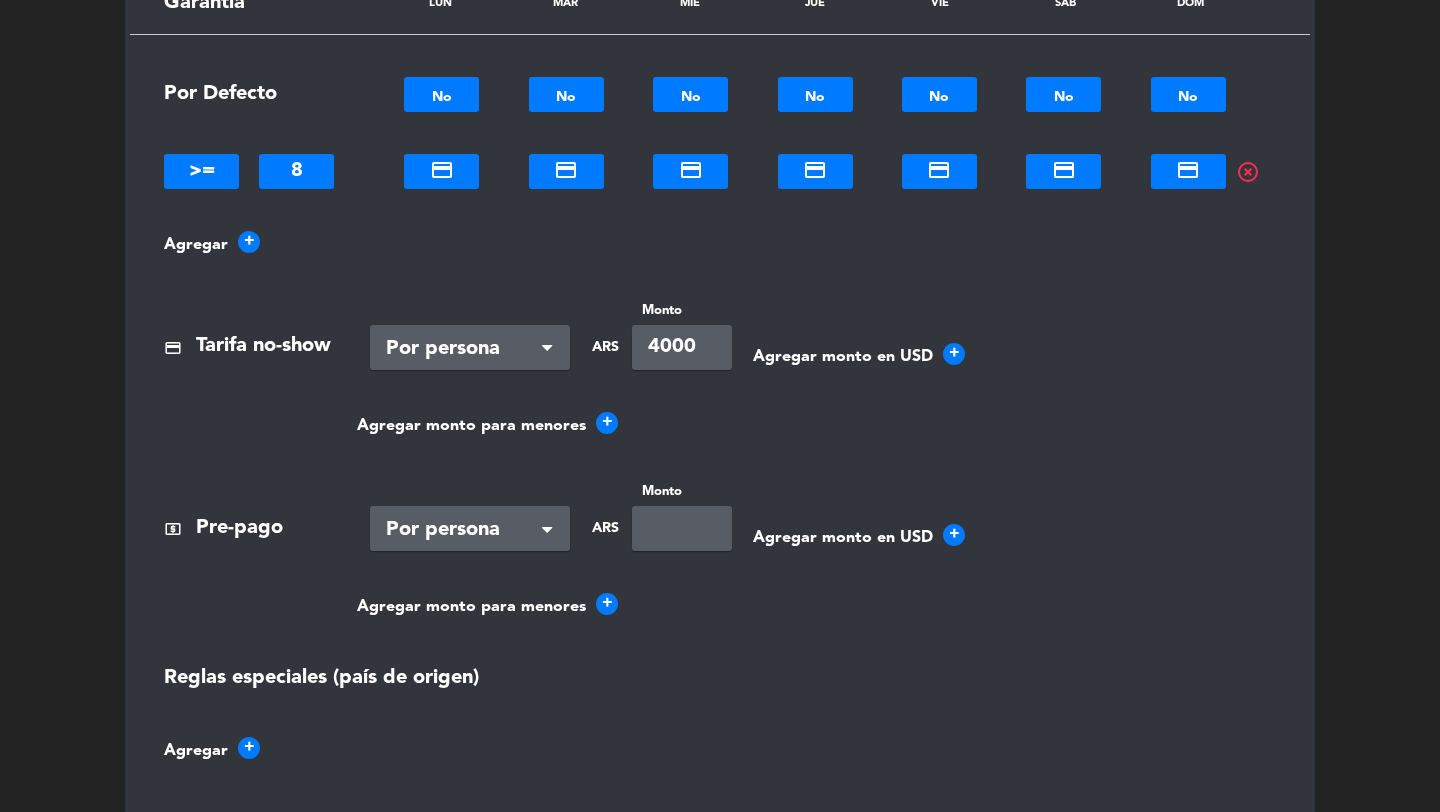 scroll, scrollTop: 1304, scrollLeft: 0, axis: vertical 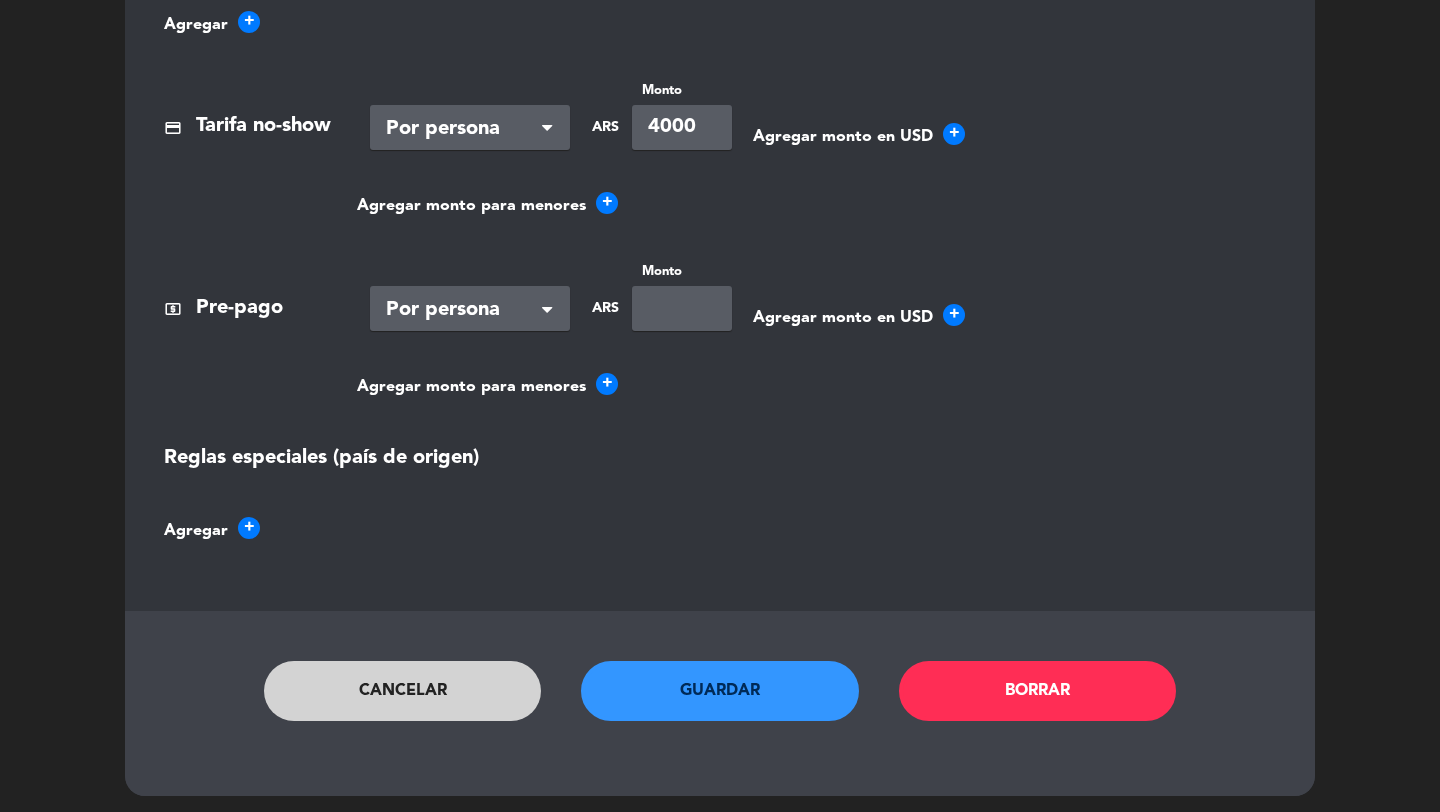 click on "Cancelar" 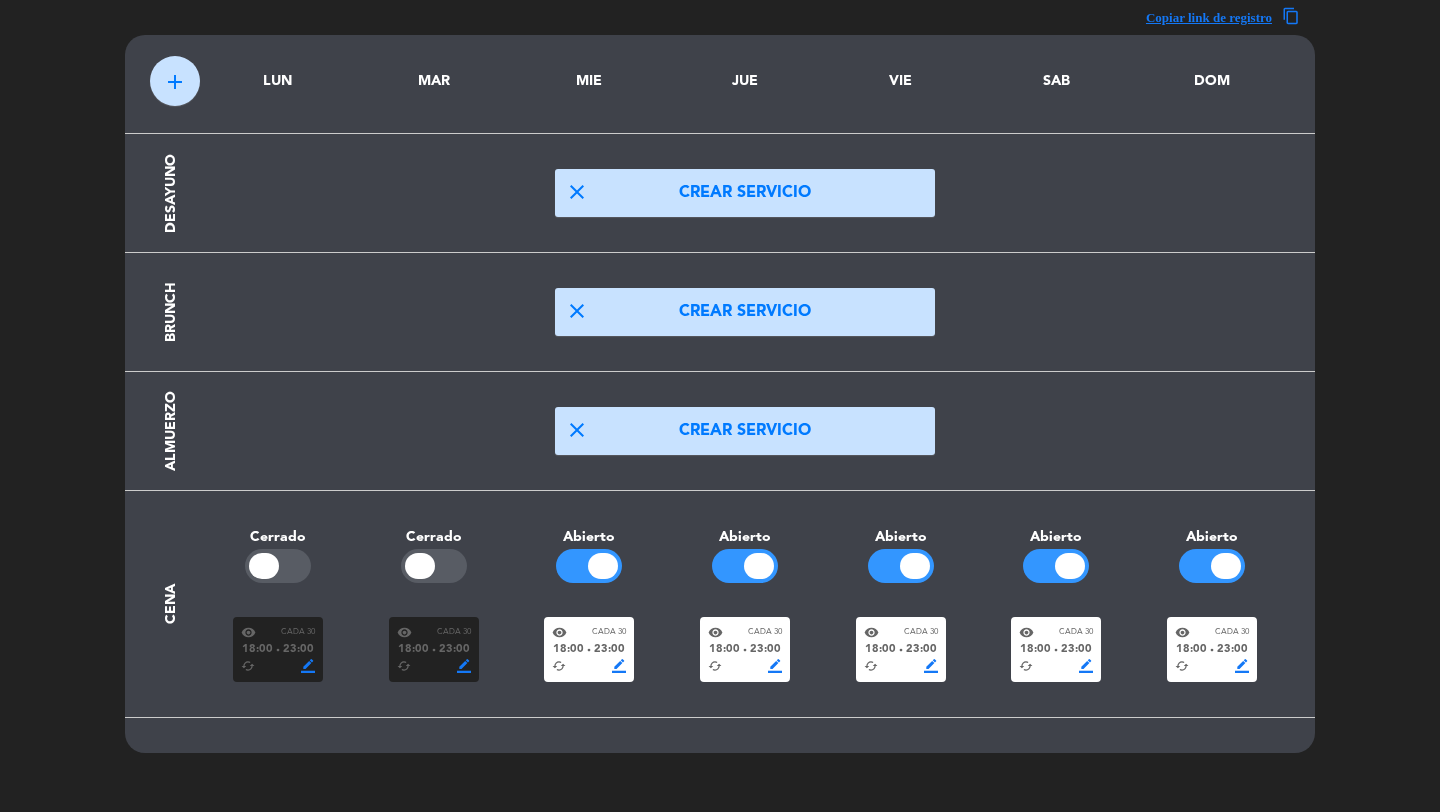 scroll, scrollTop: 0, scrollLeft: 0, axis: both 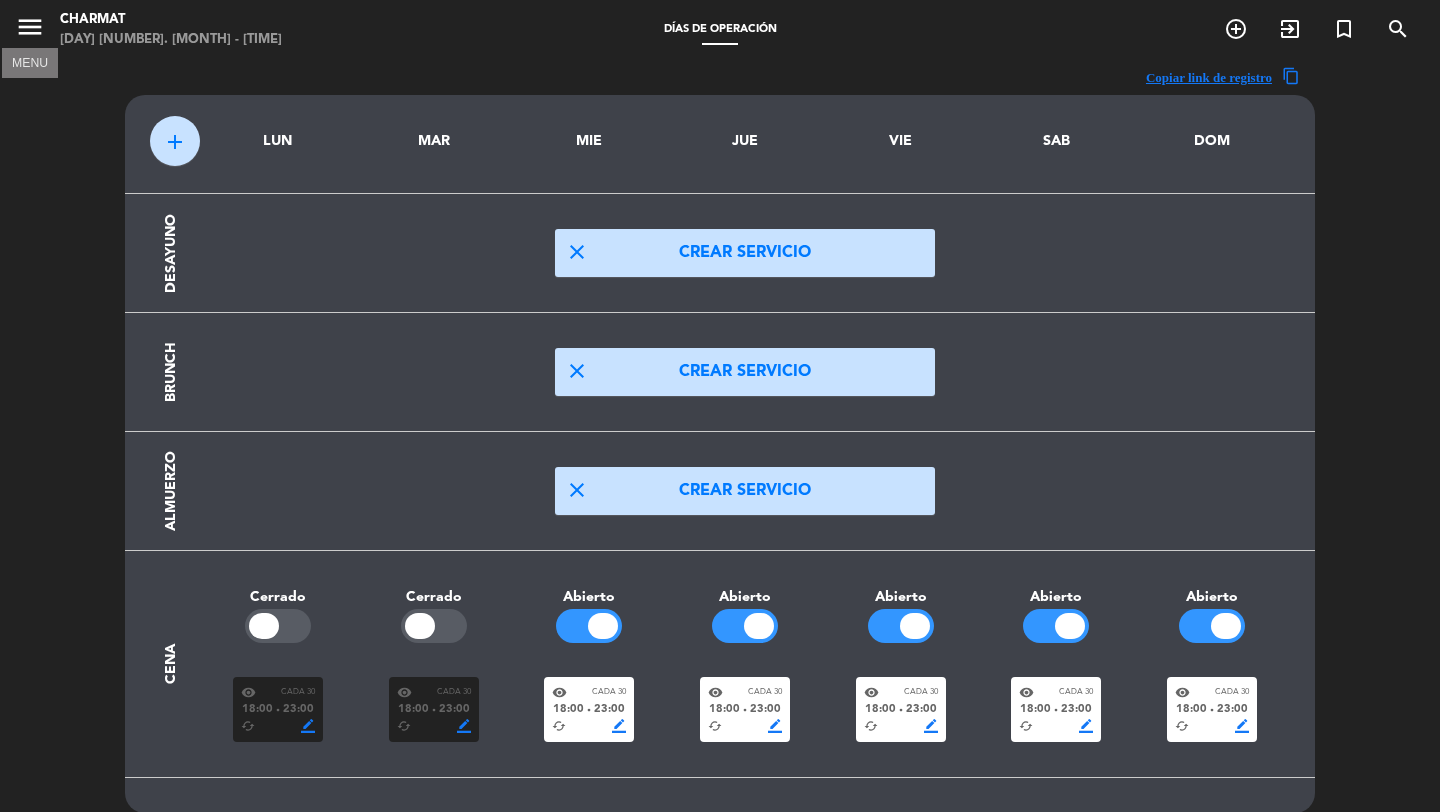click on "menu" at bounding box center [30, 27] 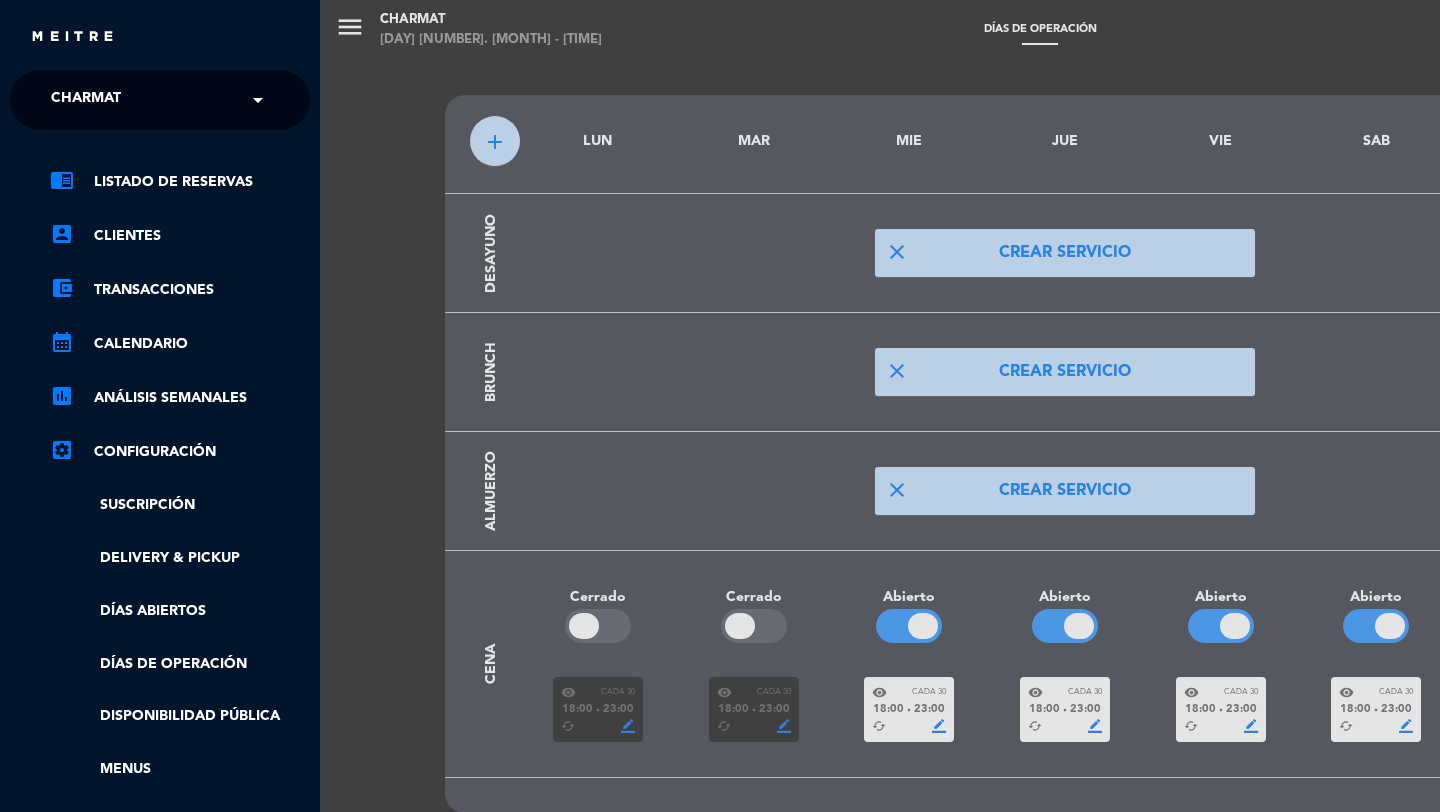 scroll, scrollTop: 331, scrollLeft: 0, axis: vertical 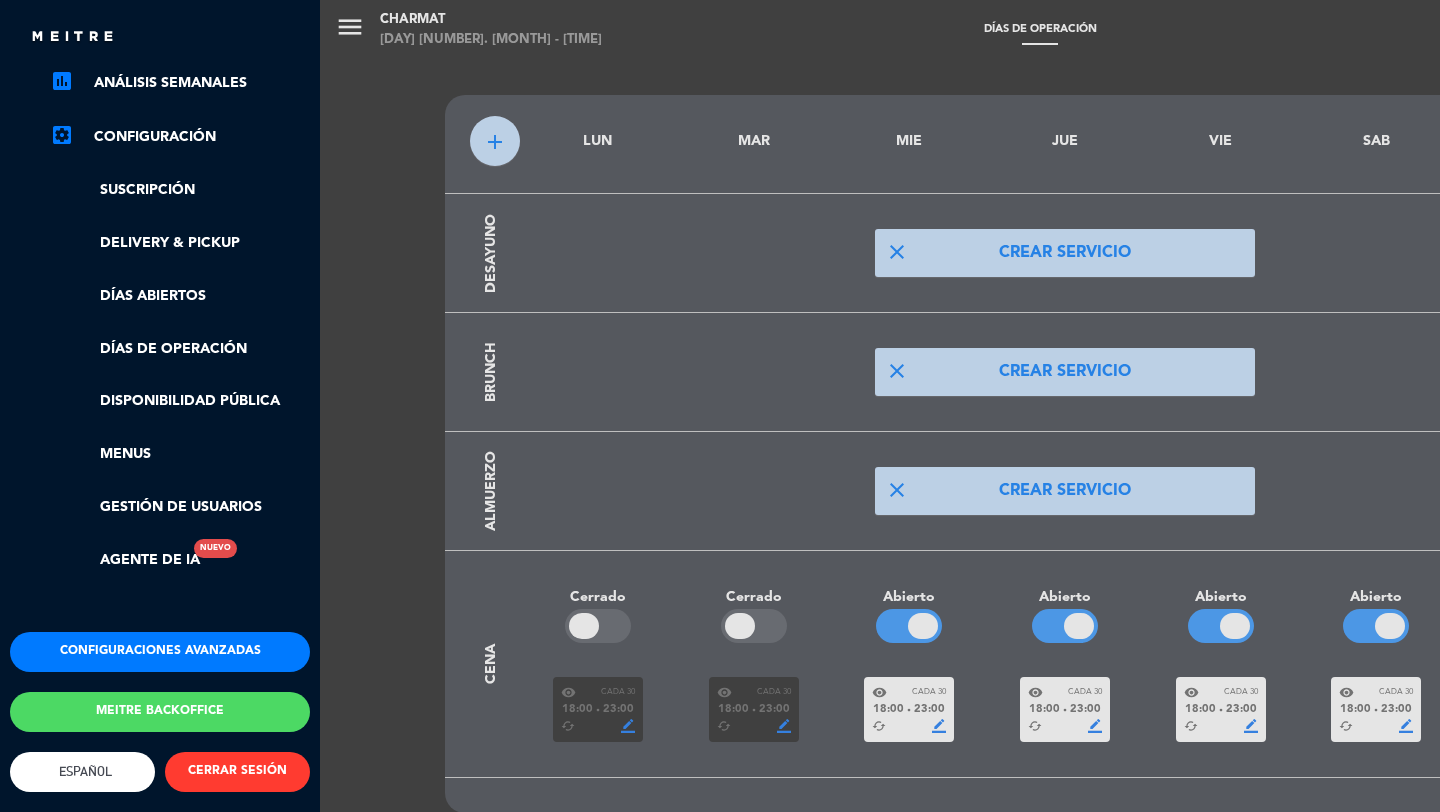 click on "Configuraciones avanzadas" 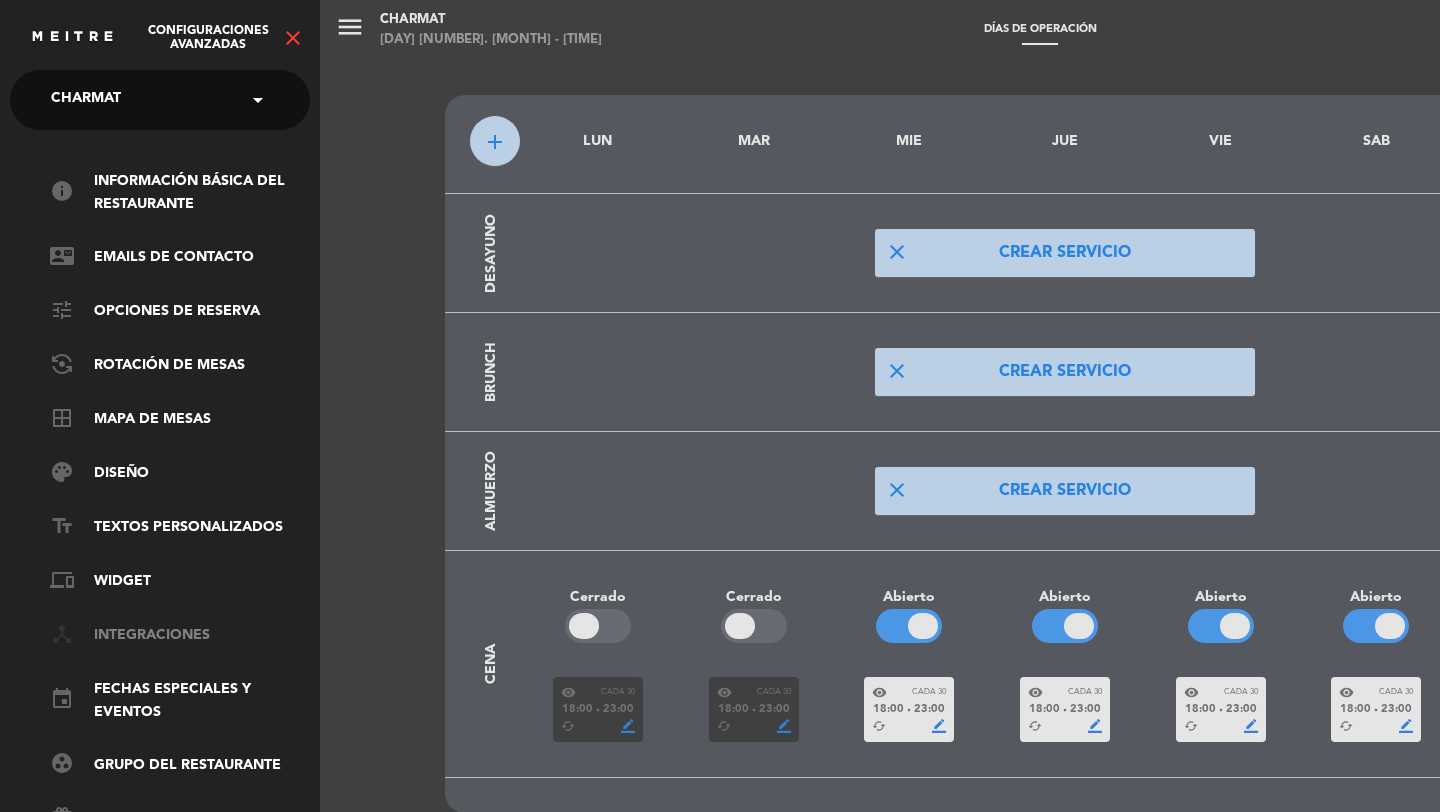 click on "device_hub   Integraciones" 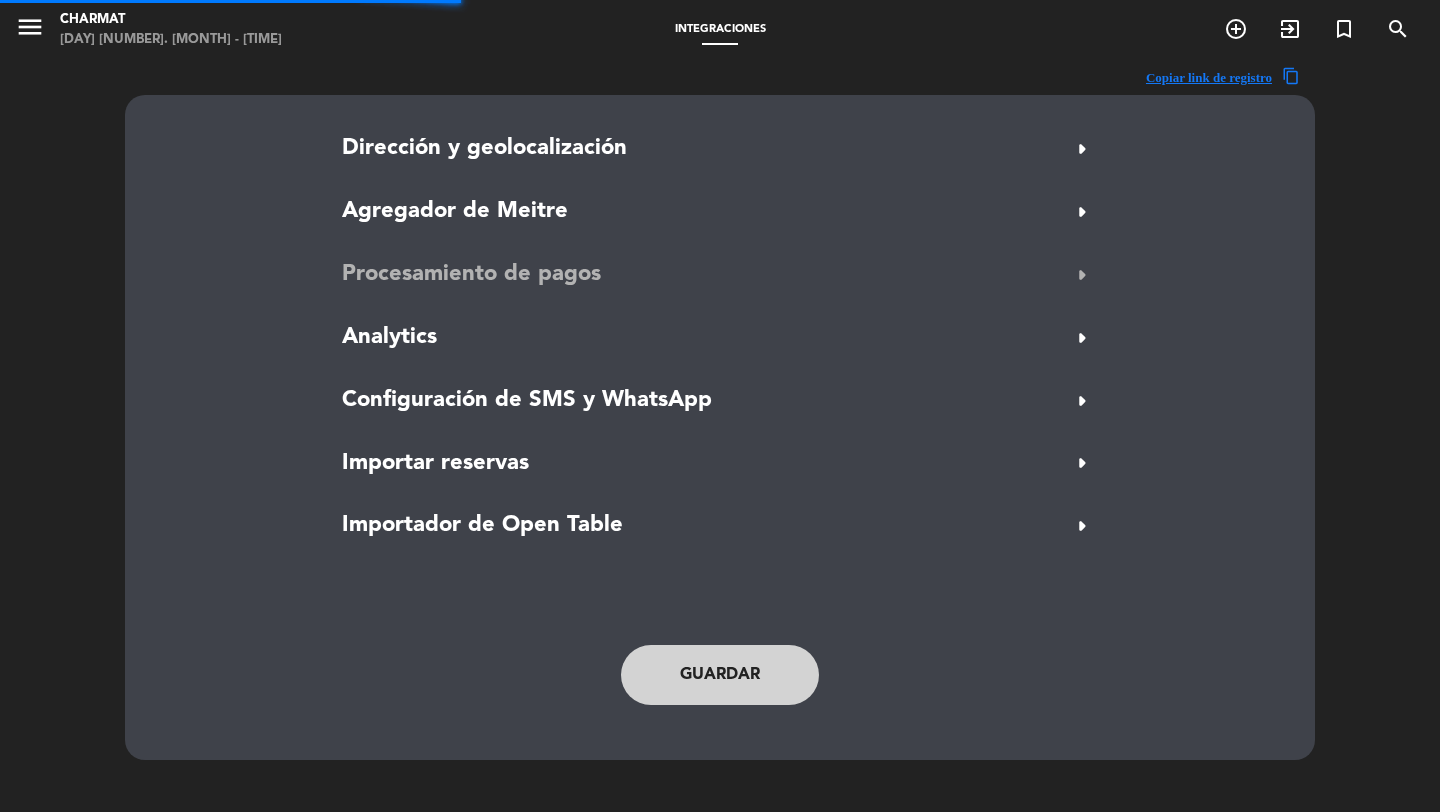 click on "Procesamiento de pagos" at bounding box center (471, 275) 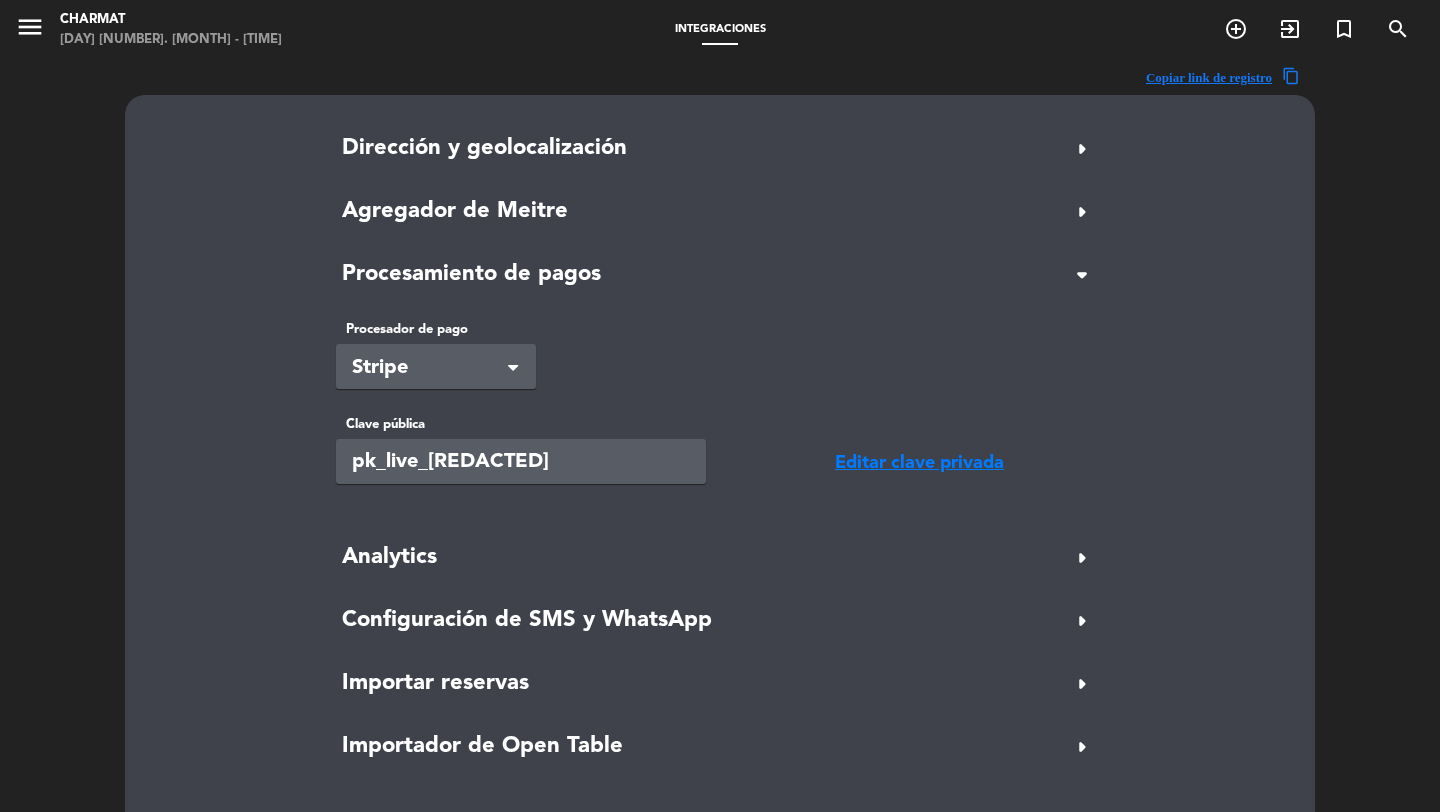 click on "Stripe" at bounding box center (428, 368) 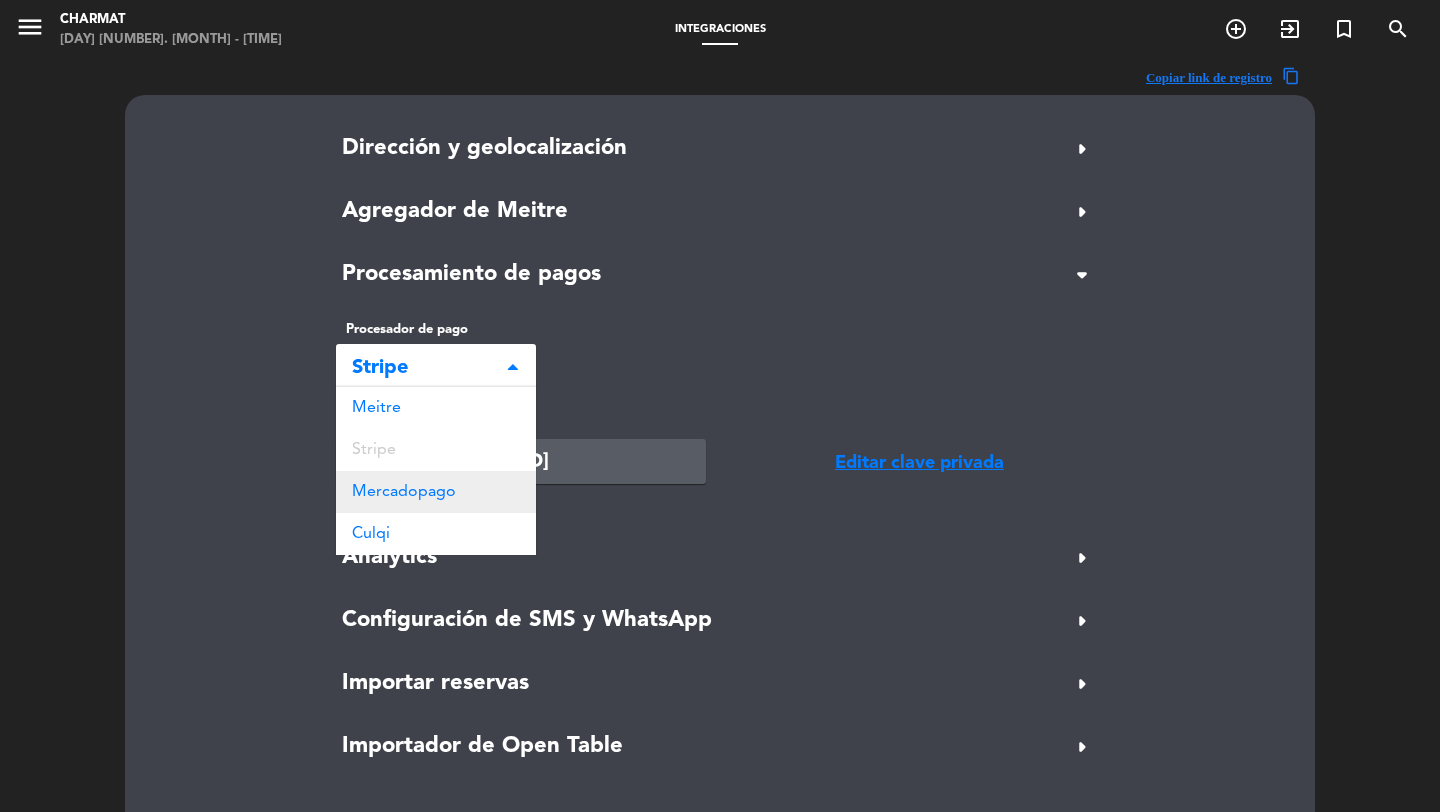 click on "Mercadopago" at bounding box center (404, 492) 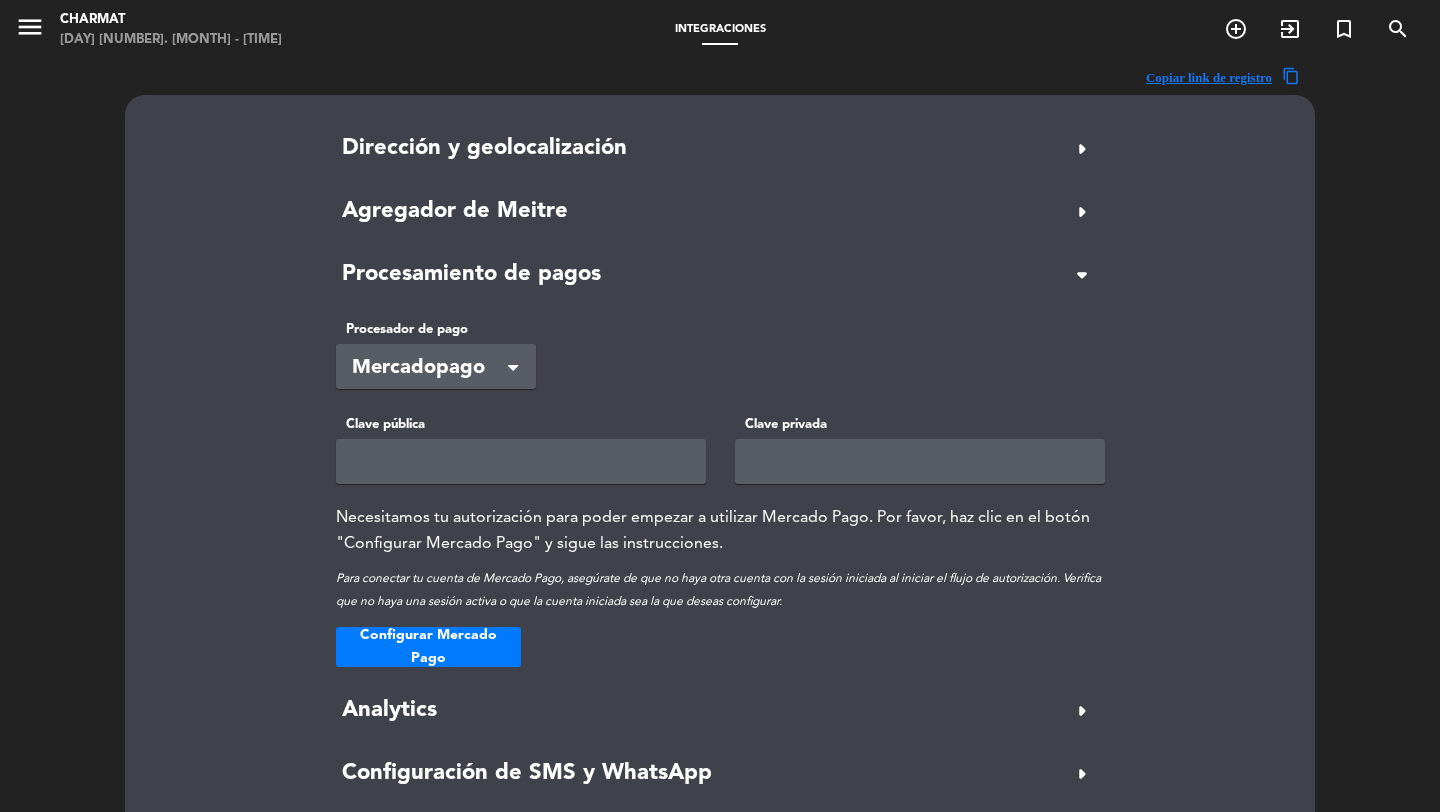 scroll, scrollTop: 100, scrollLeft: 0, axis: vertical 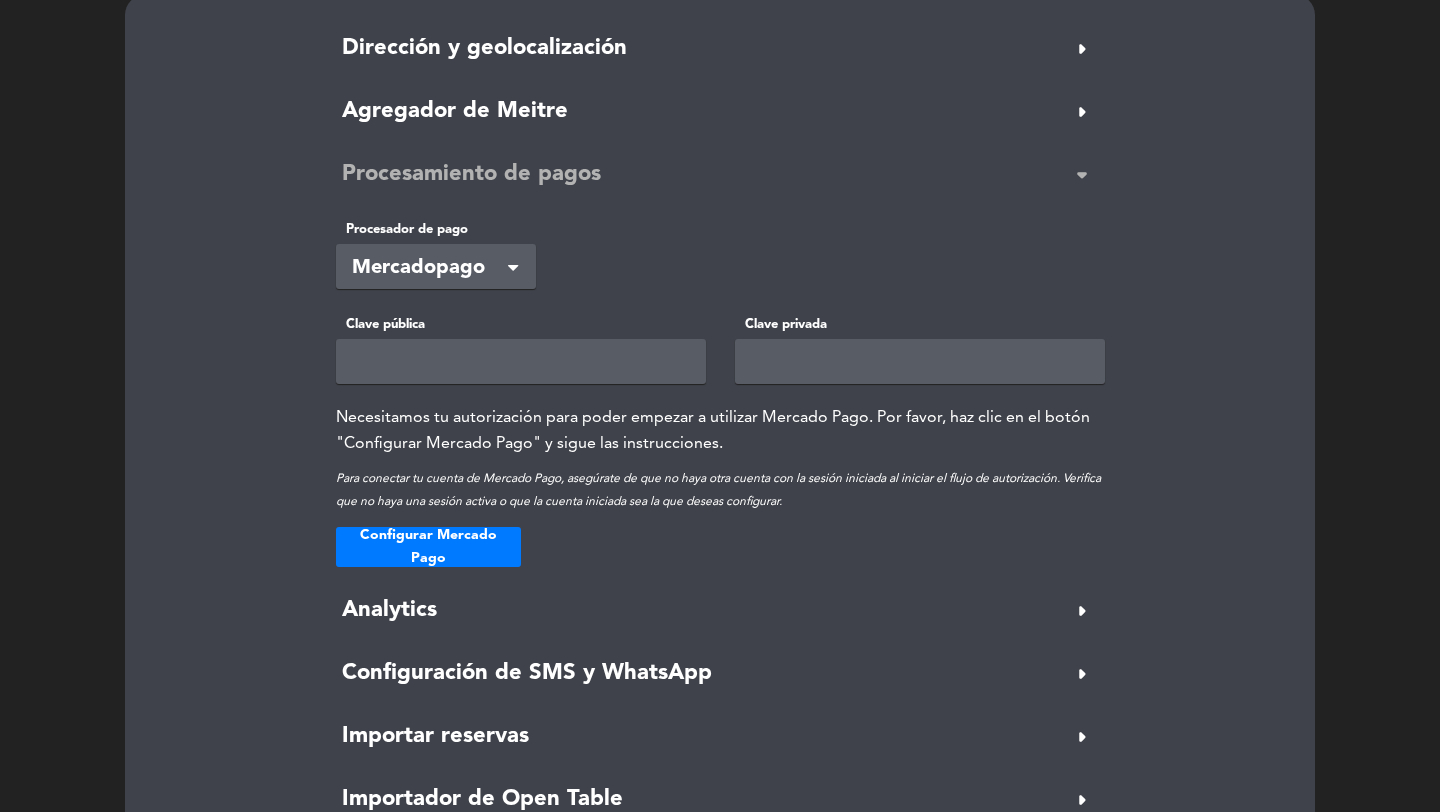 click on "Procesamiento de pagos" at bounding box center (471, 175) 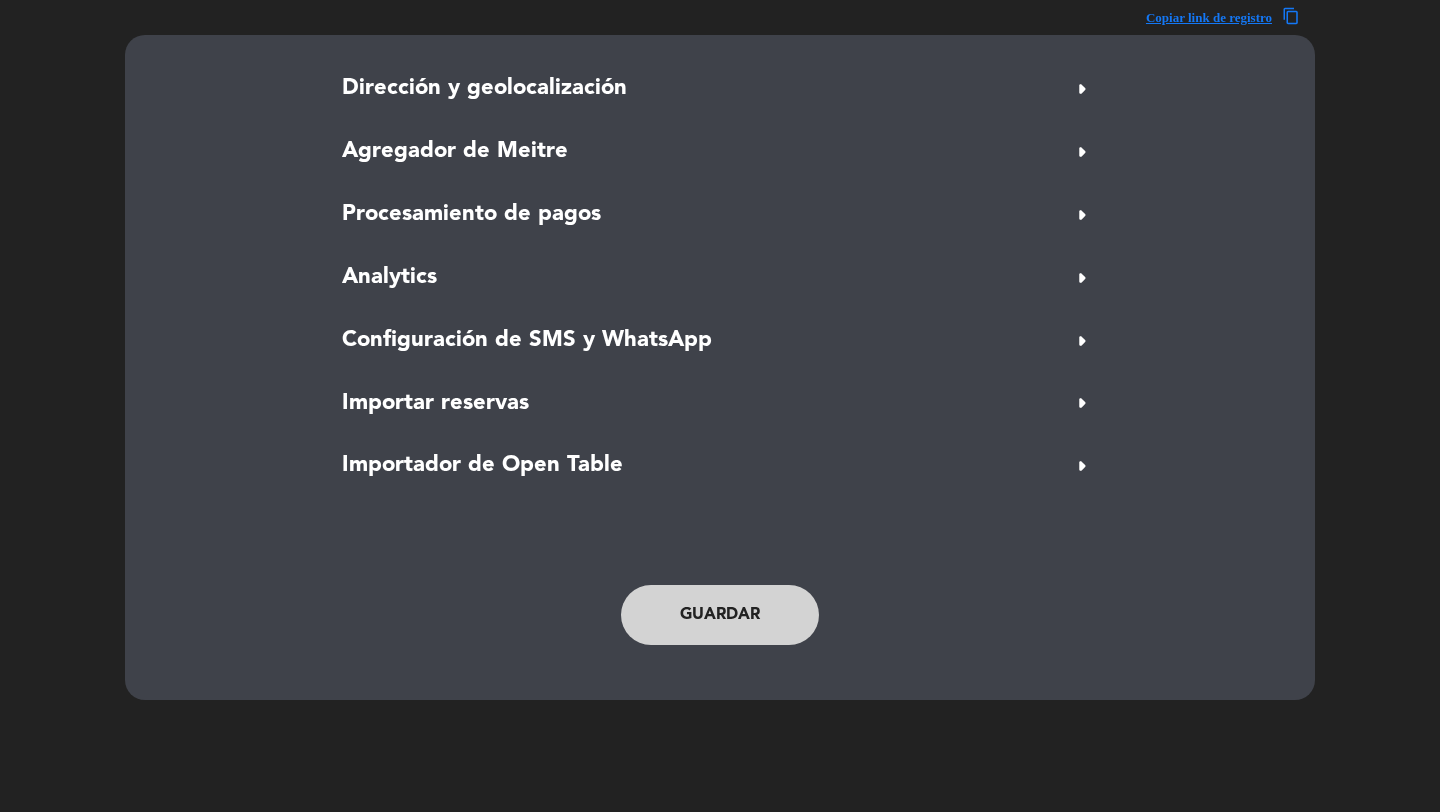 scroll, scrollTop: 0, scrollLeft: 0, axis: both 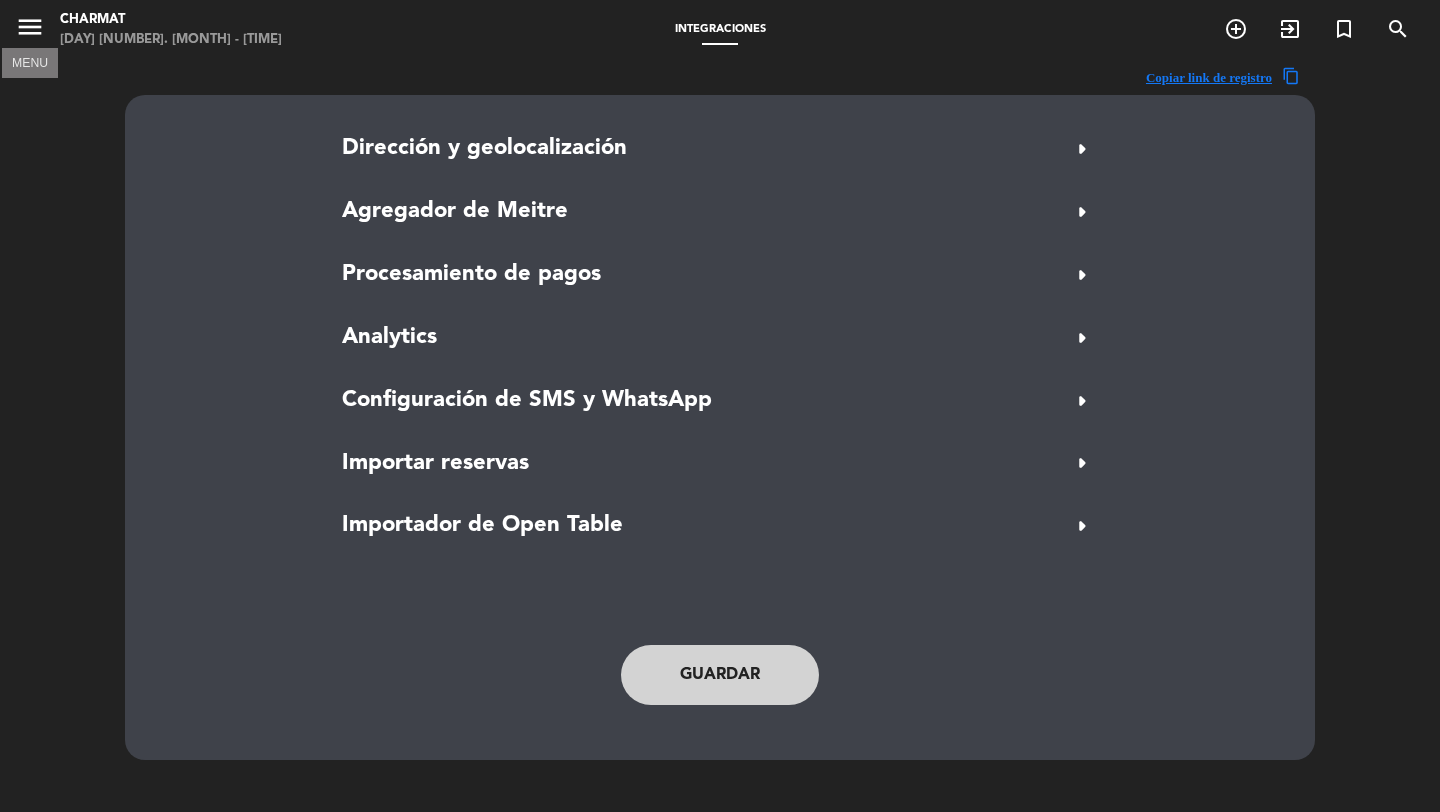 click on "menu" at bounding box center [30, 27] 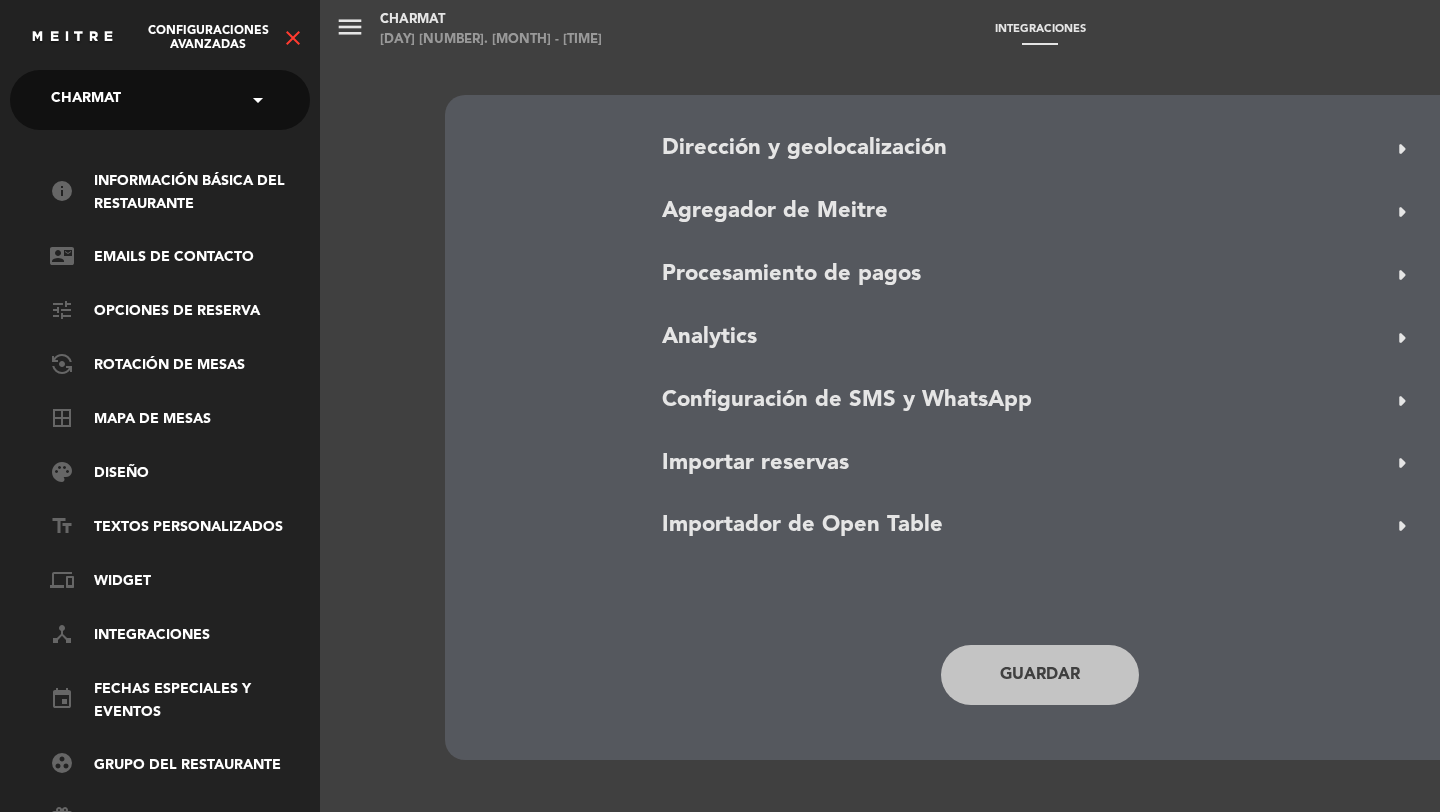 click on "Configuraciones avanzadas   close" 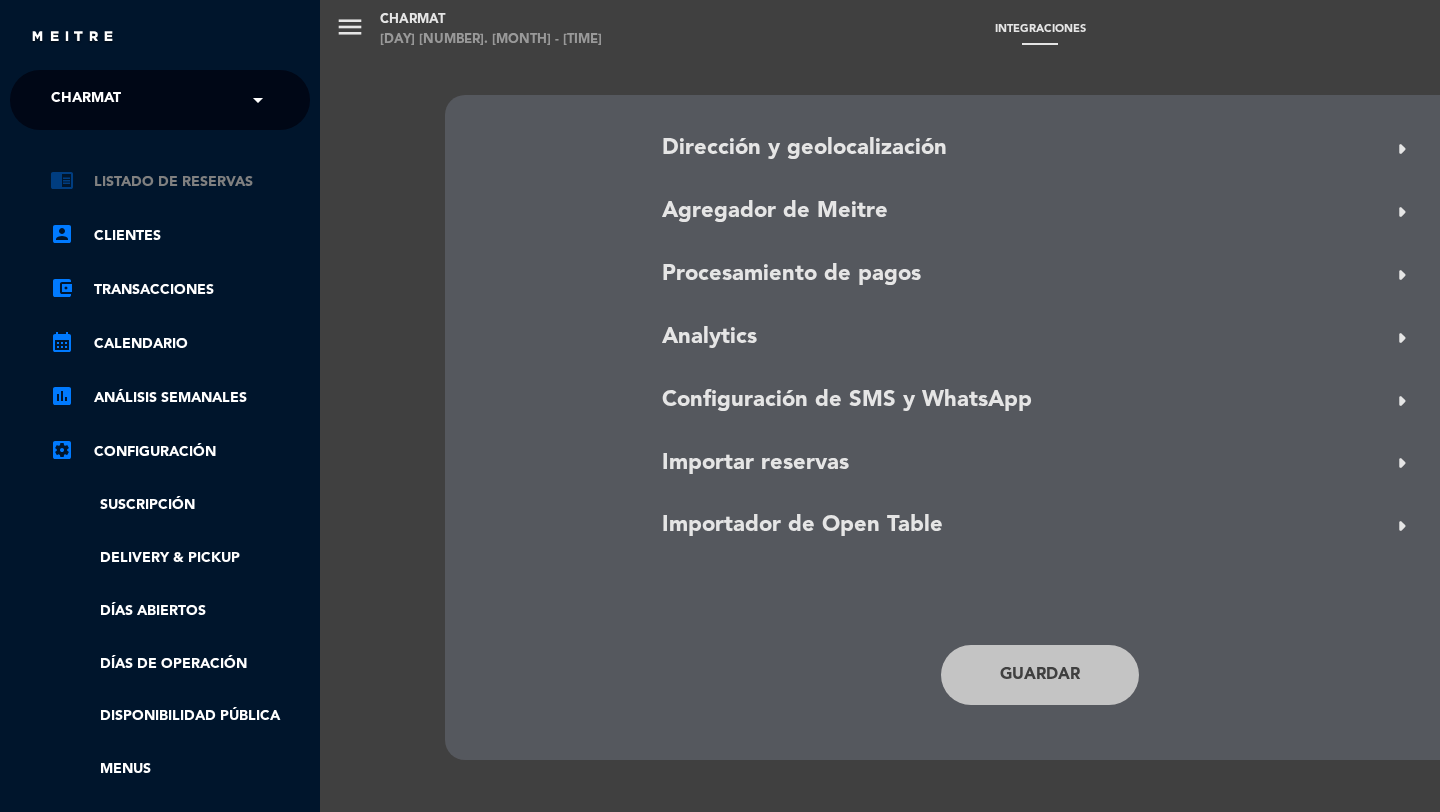 click on "chrome_reader_mode   Listado de Reservas" 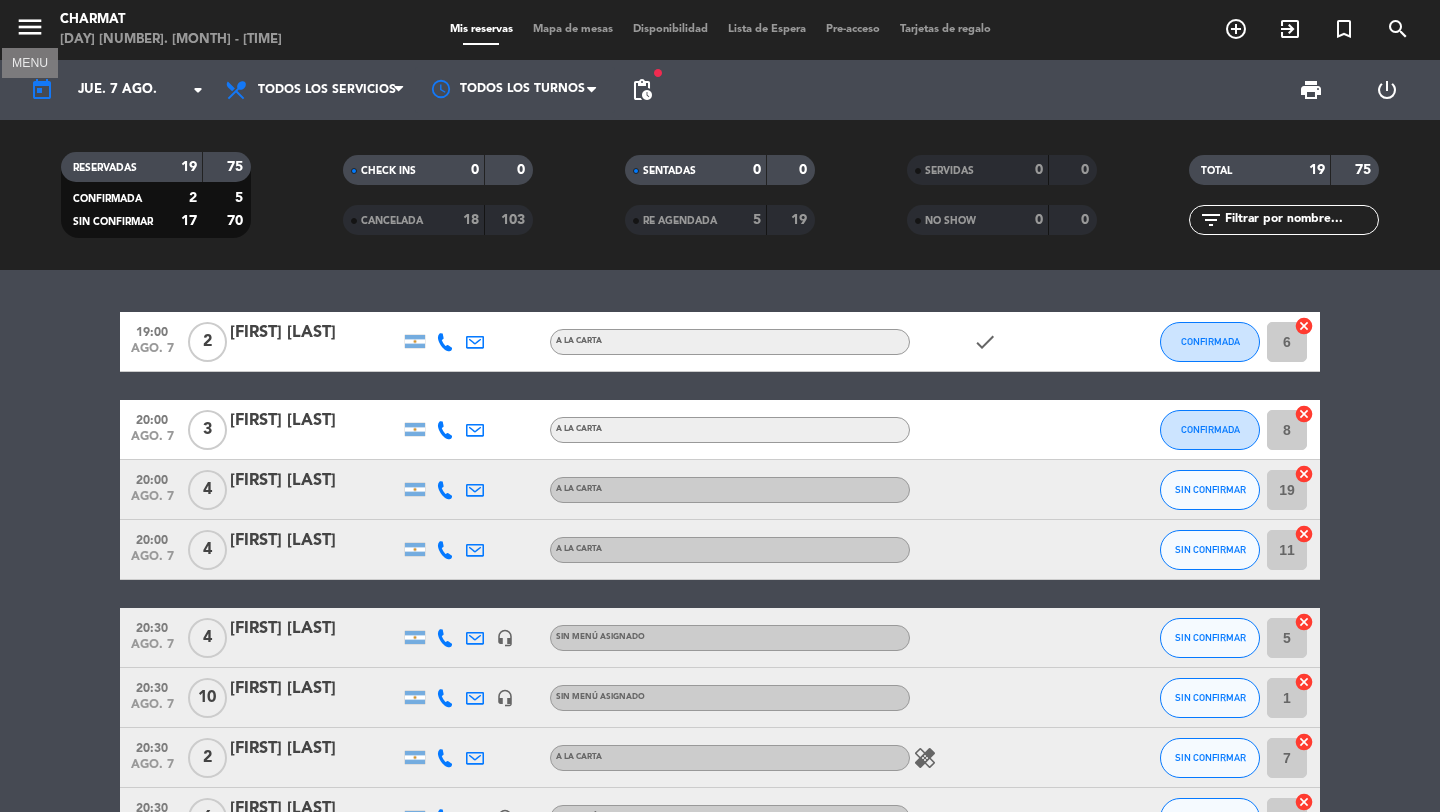 click on "menu" at bounding box center (30, 27) 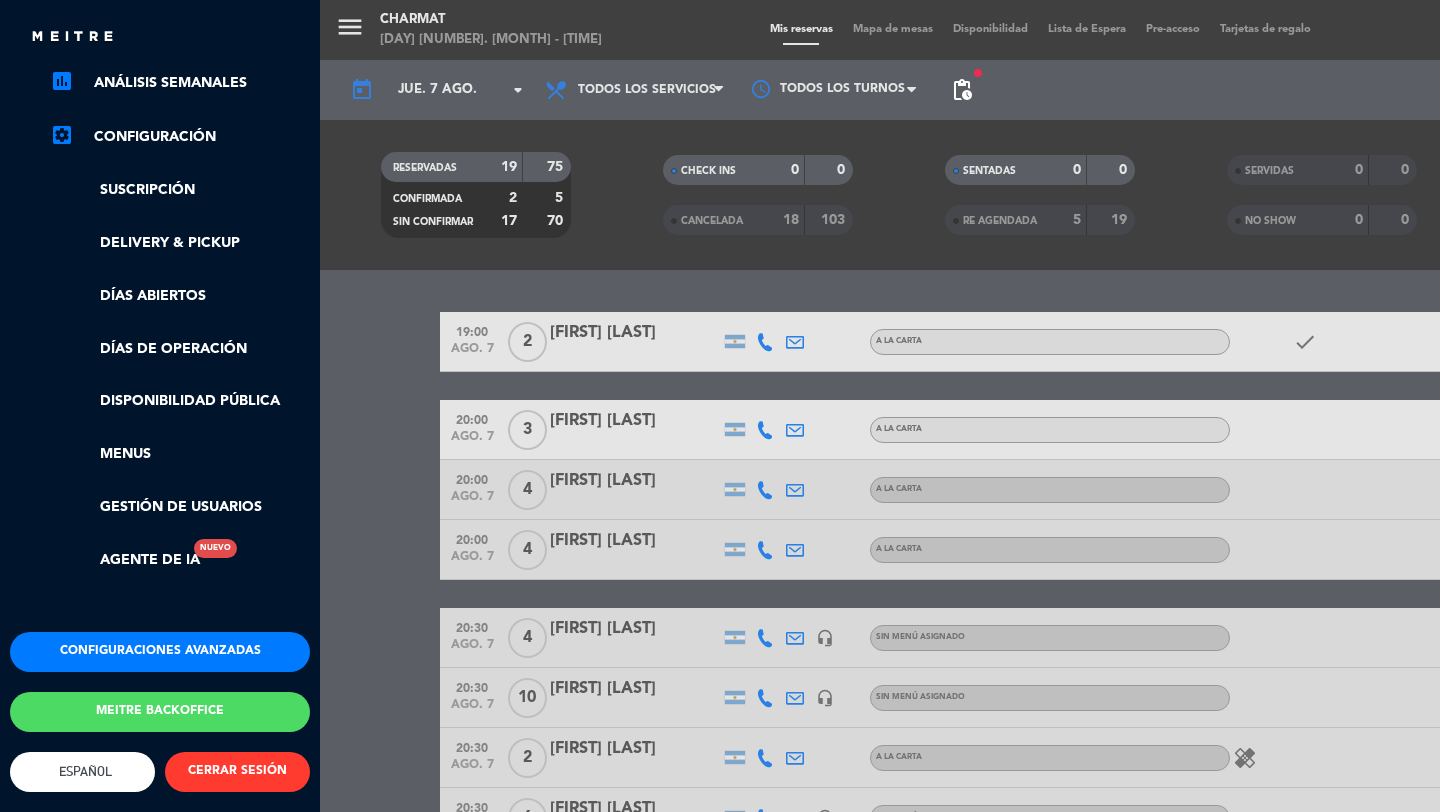 scroll, scrollTop: 331, scrollLeft: 0, axis: vertical 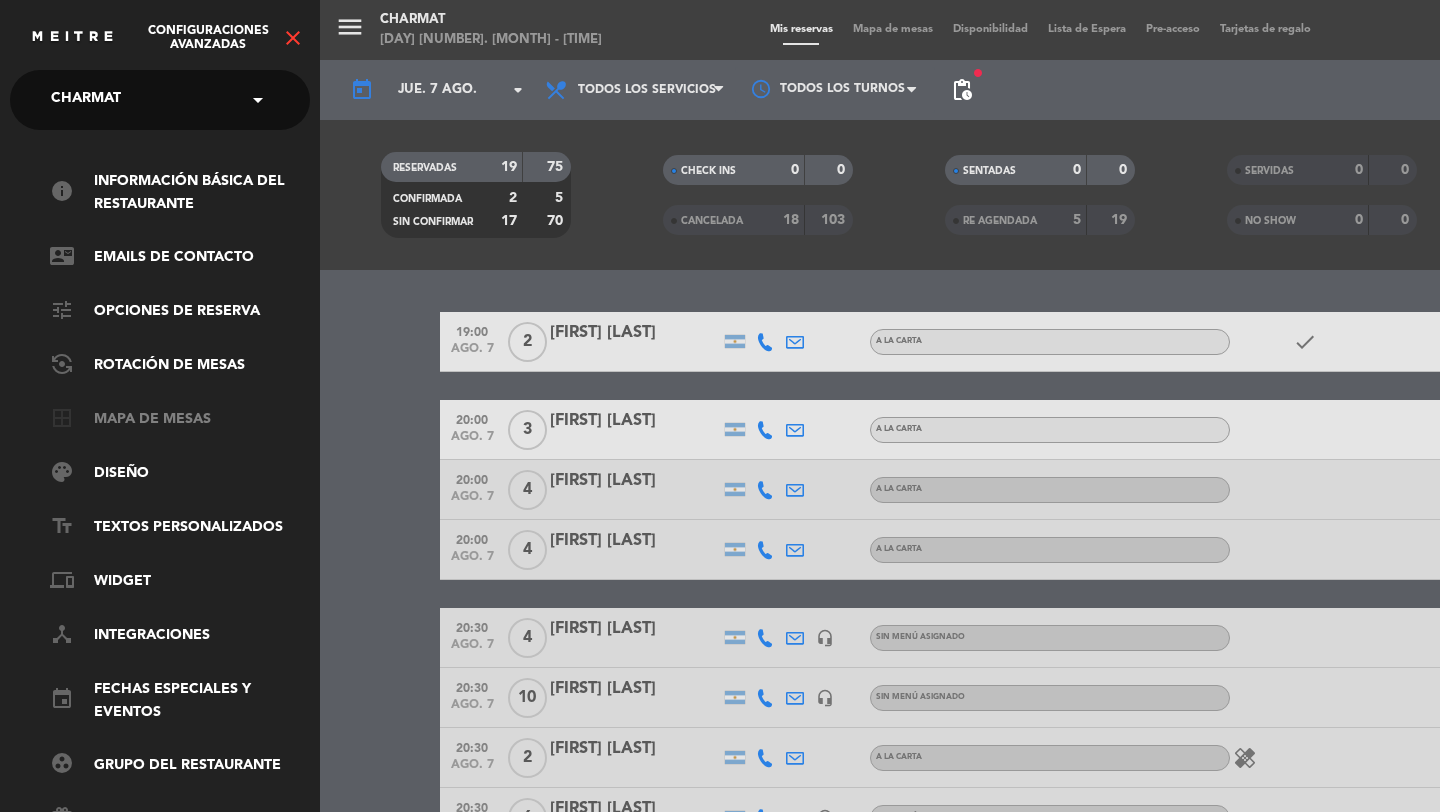 click on "border_all   Mapa de mesas" 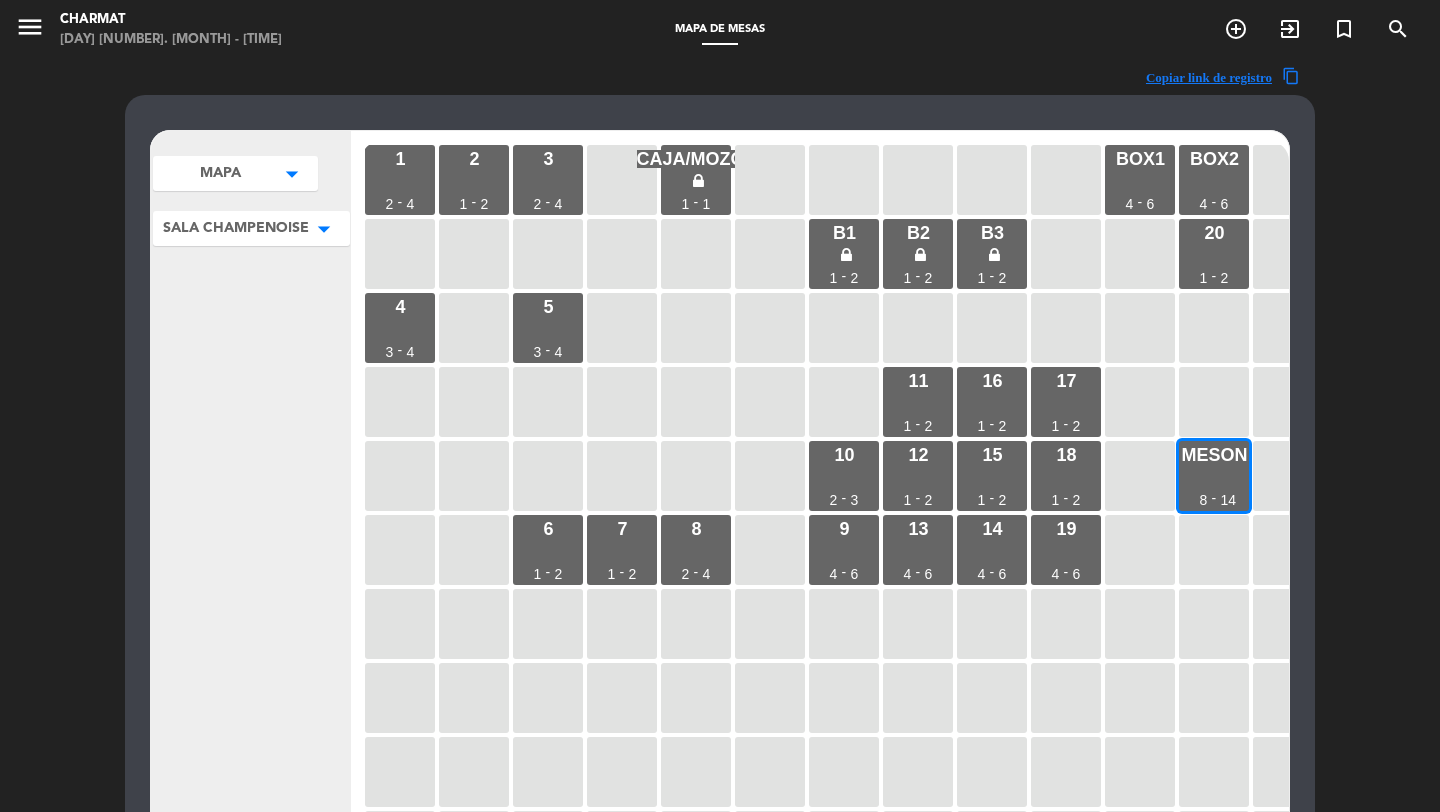 click on "SALA CHAMPENOISE" at bounding box center (220, 173) 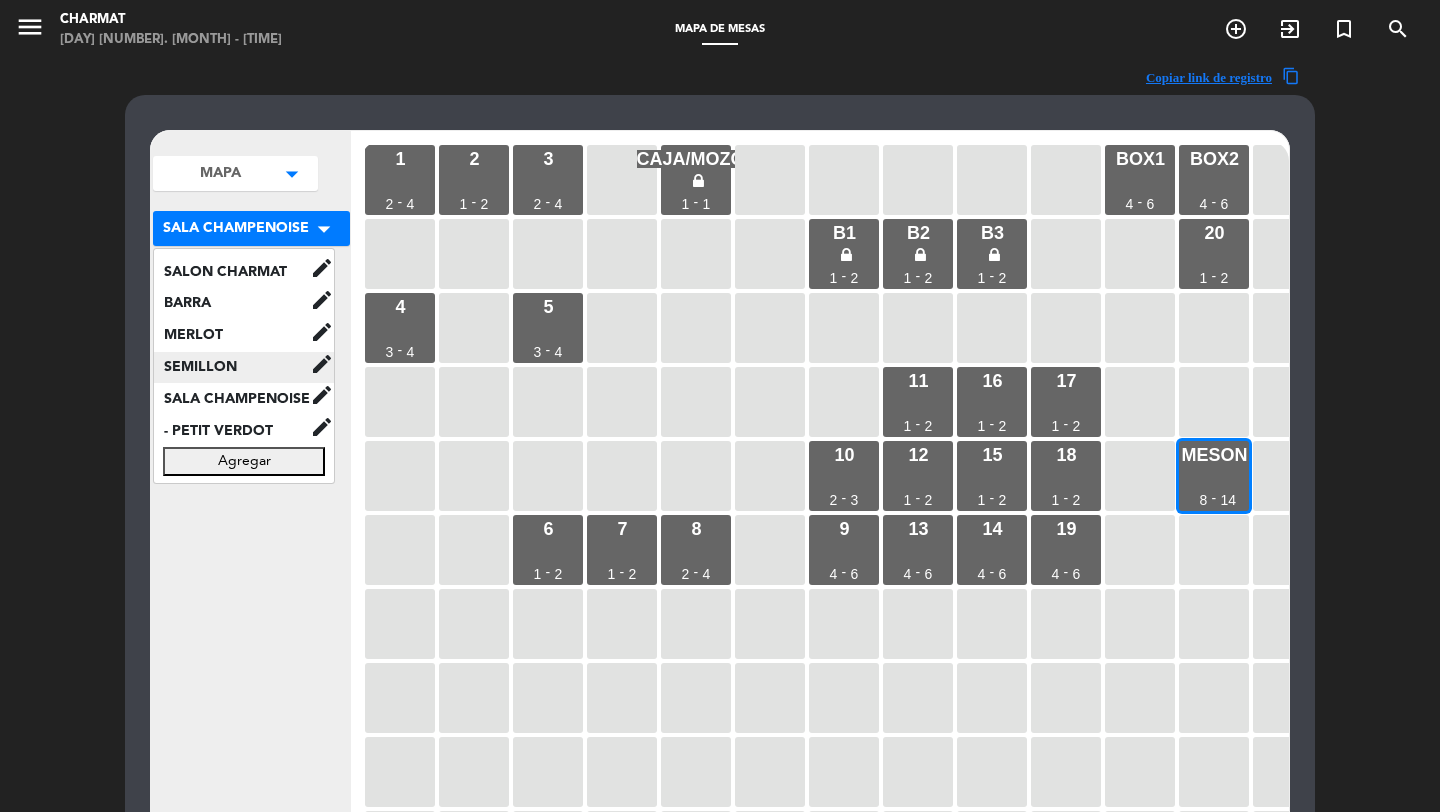 click on "SEMILLON" 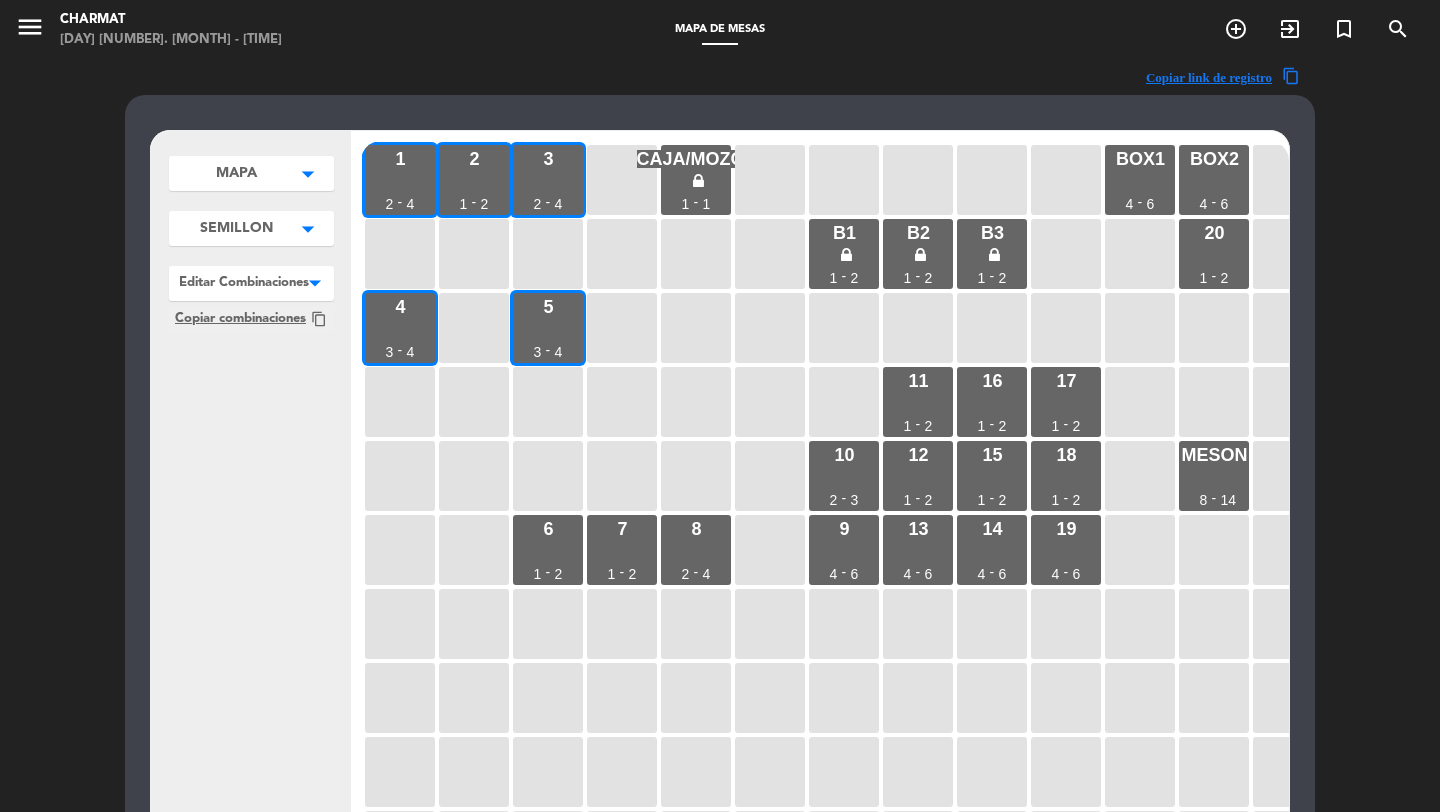 scroll, scrollTop: 0, scrollLeft: 8, axis: horizontal 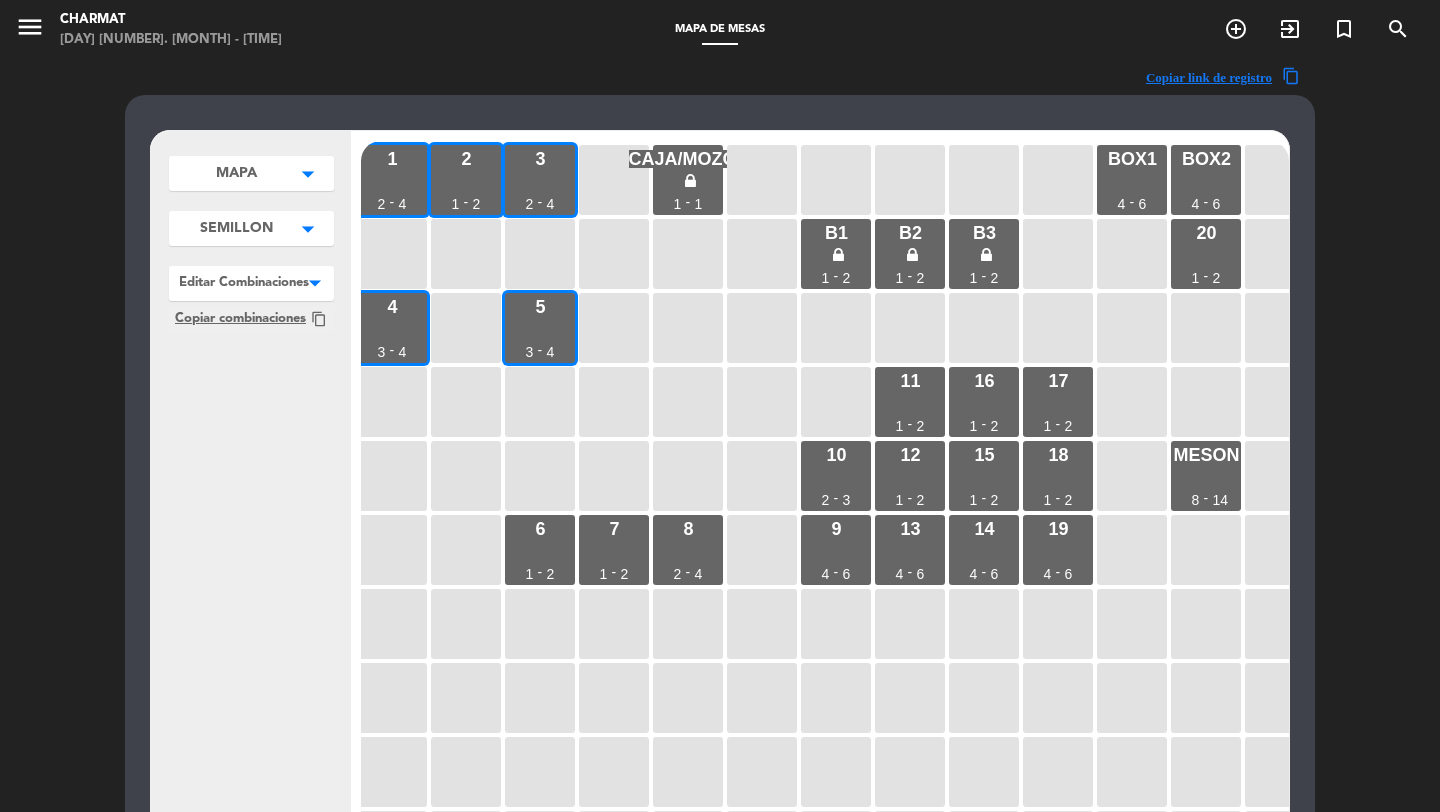 click on "SEMILLON" at bounding box center [236, 173] 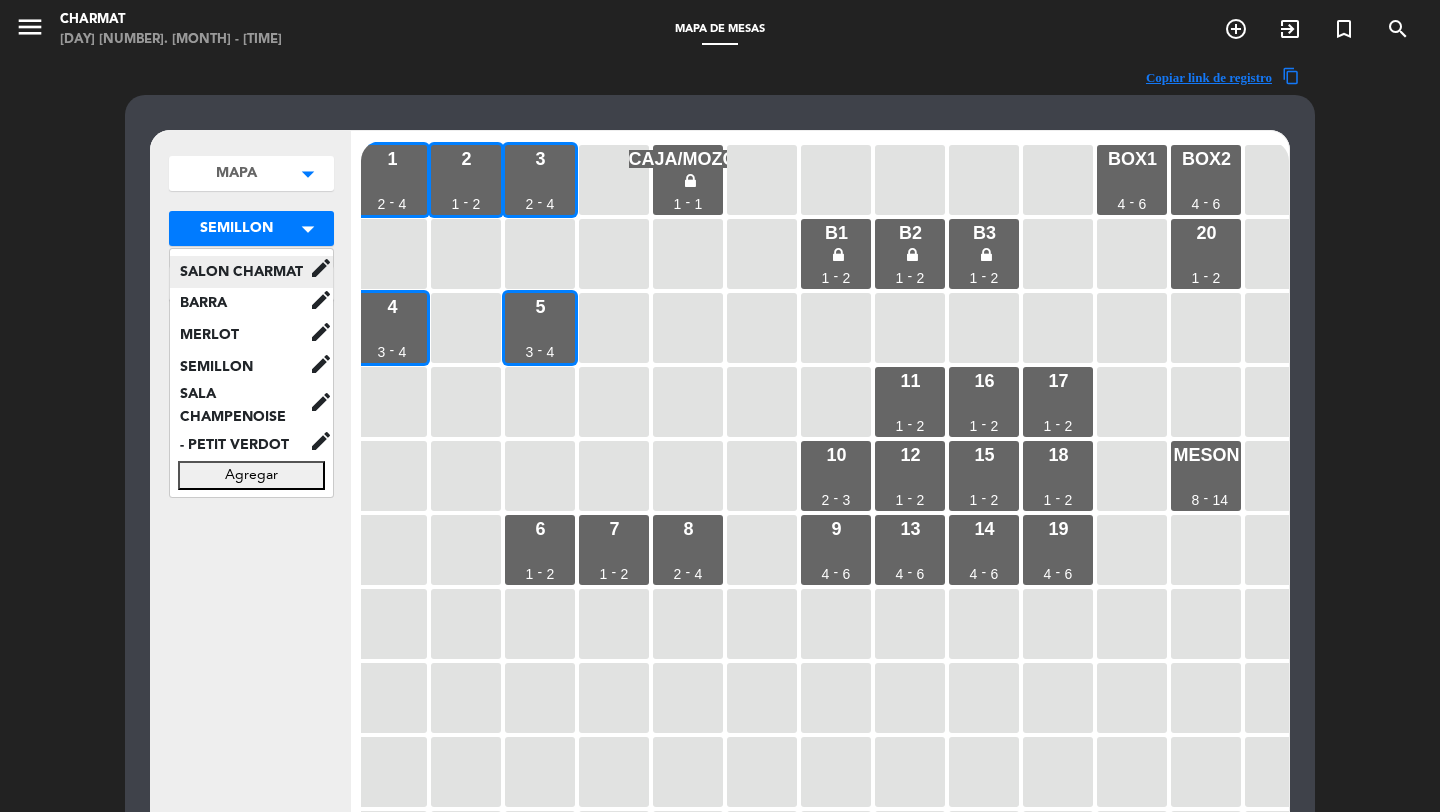 click on "SALON CHARMAT" 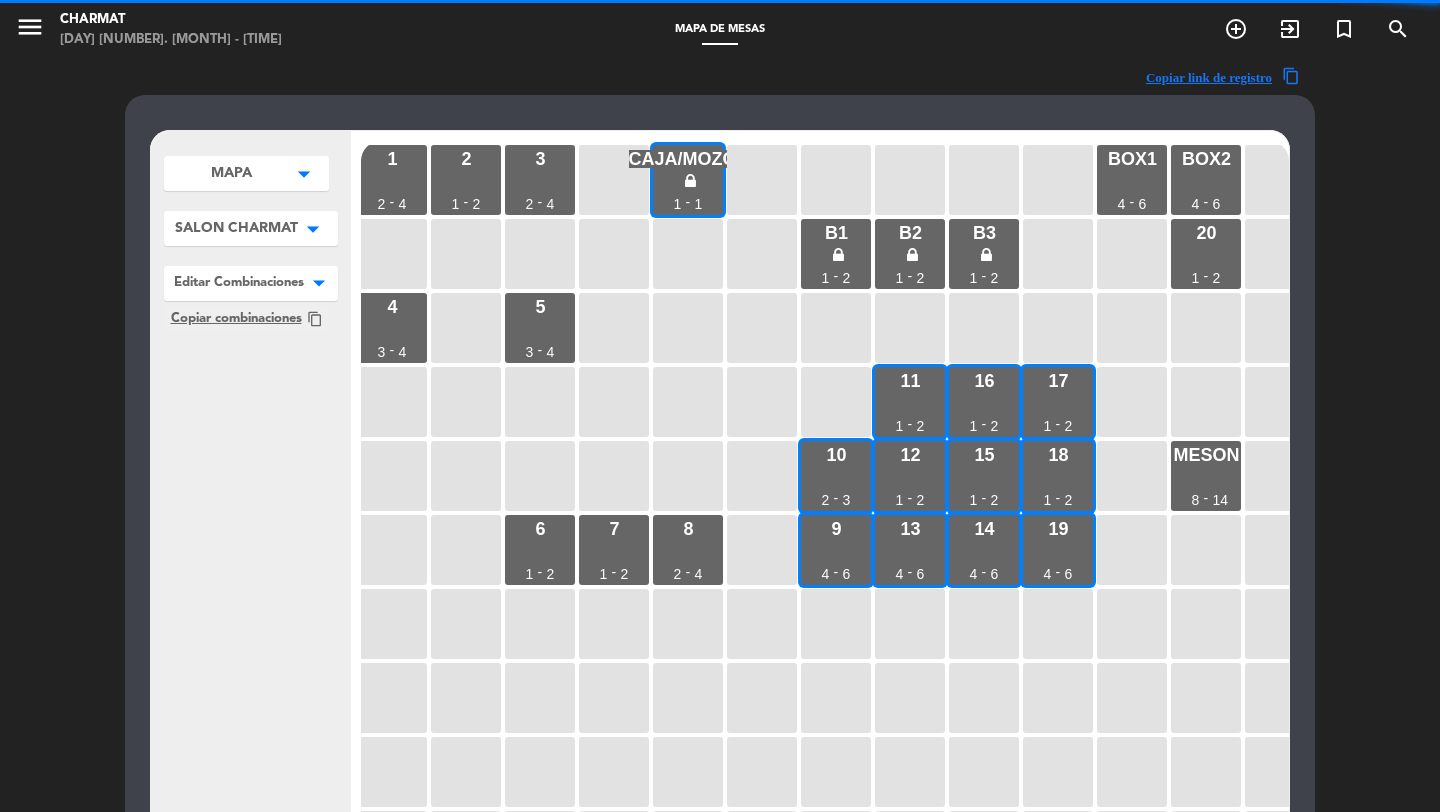 click on "SALON CHARMAT arrow_drop_down" at bounding box center (246, 173) 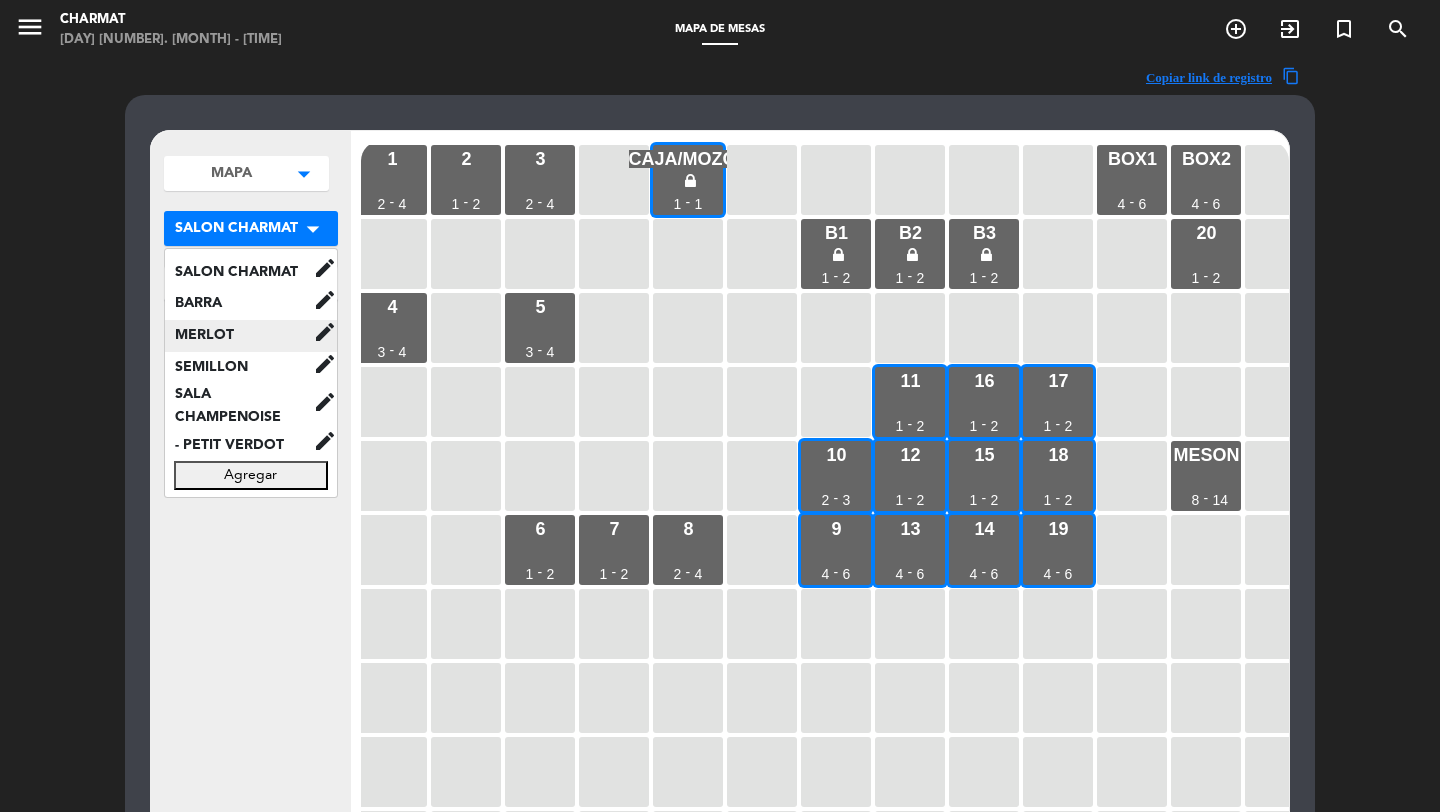 click on "MERLOT" 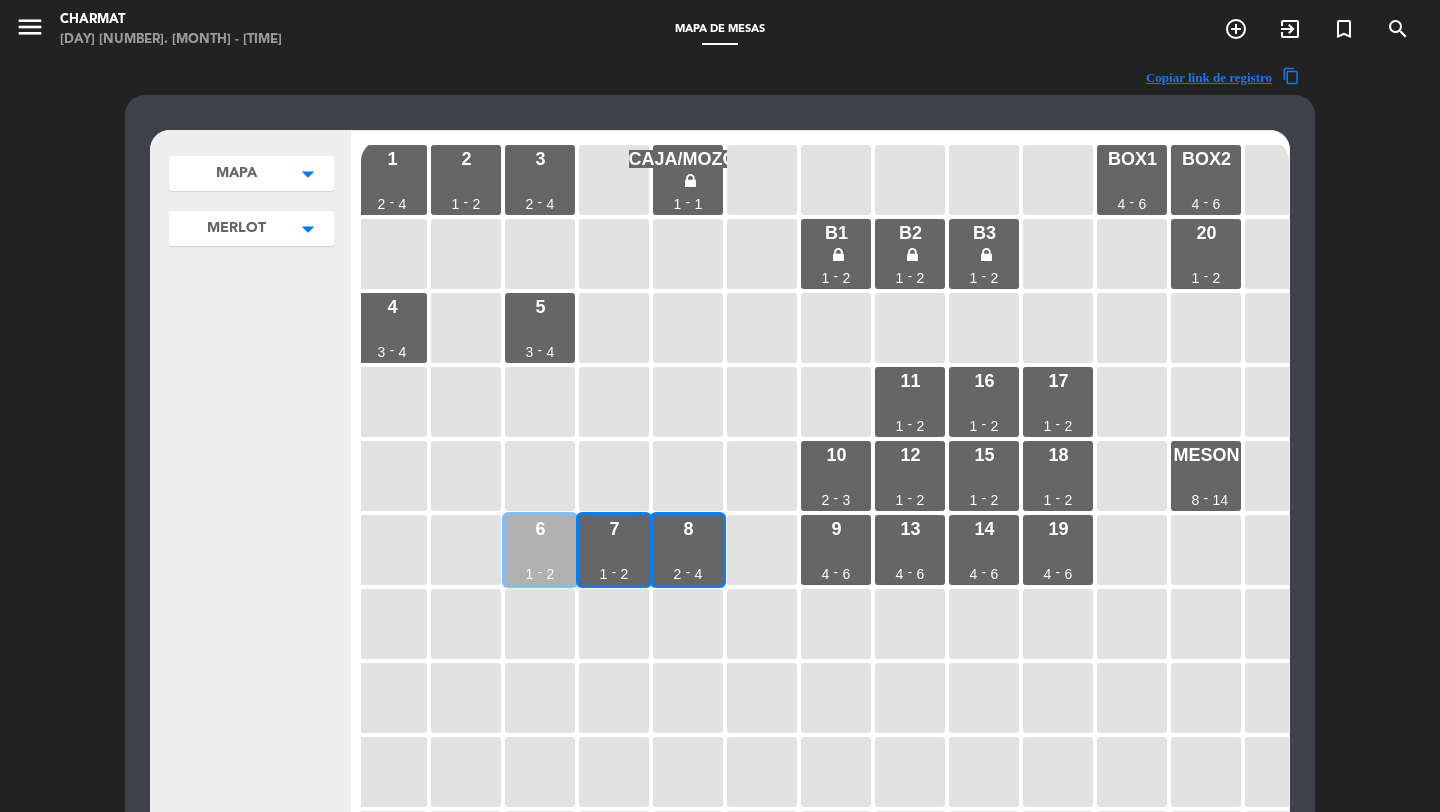 click on "6 1 - 2" at bounding box center (540, 550) 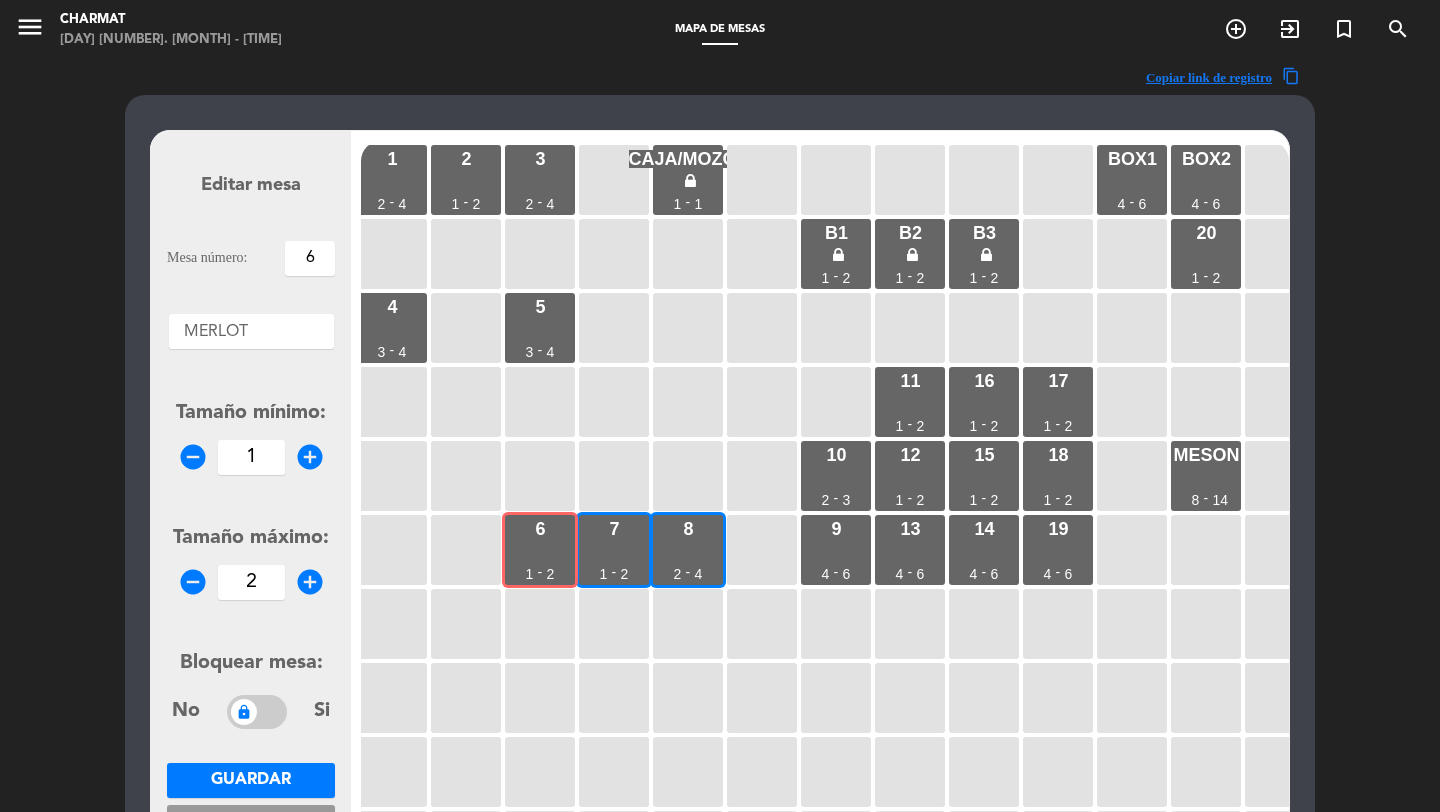 click on "6" at bounding box center (310, 258) 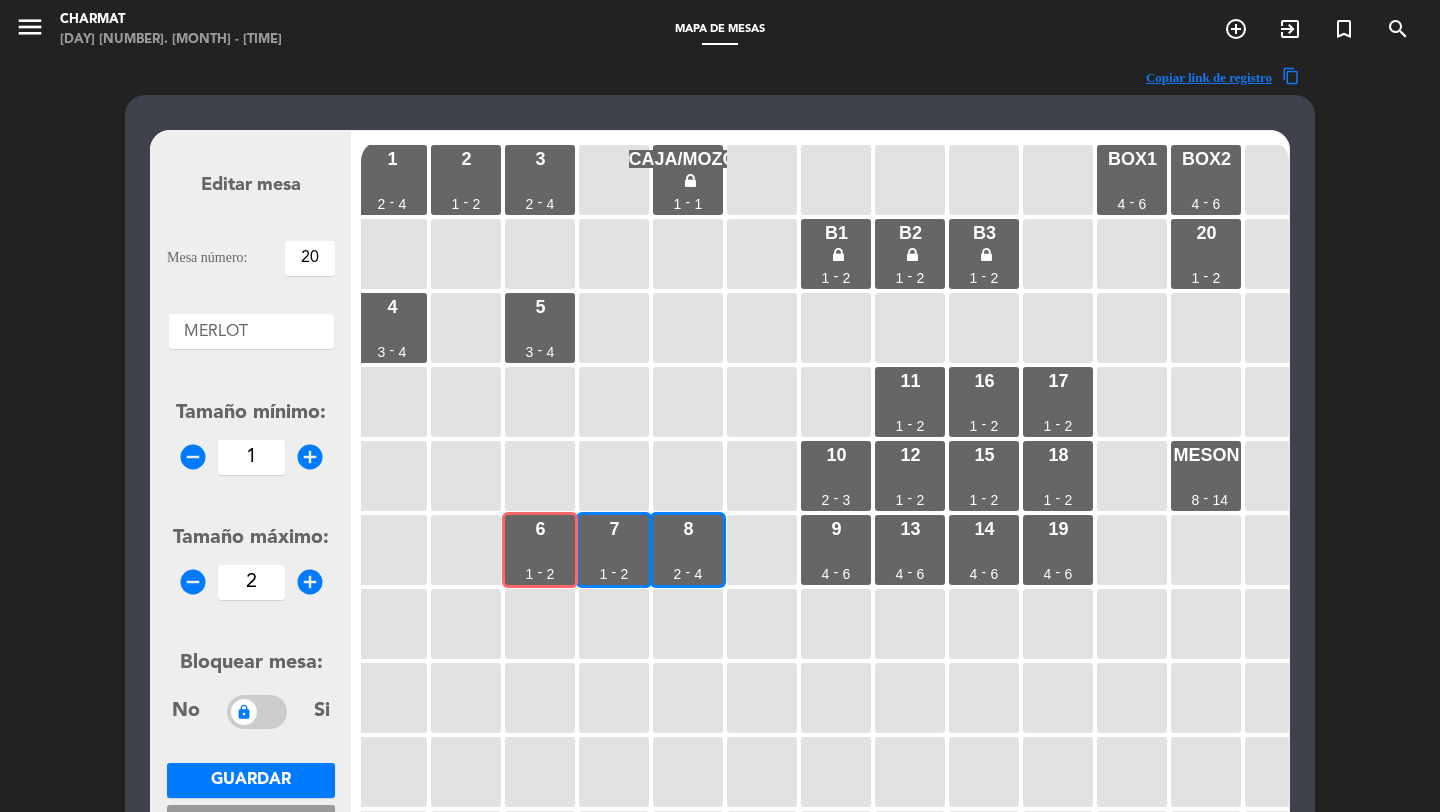 type on "20" 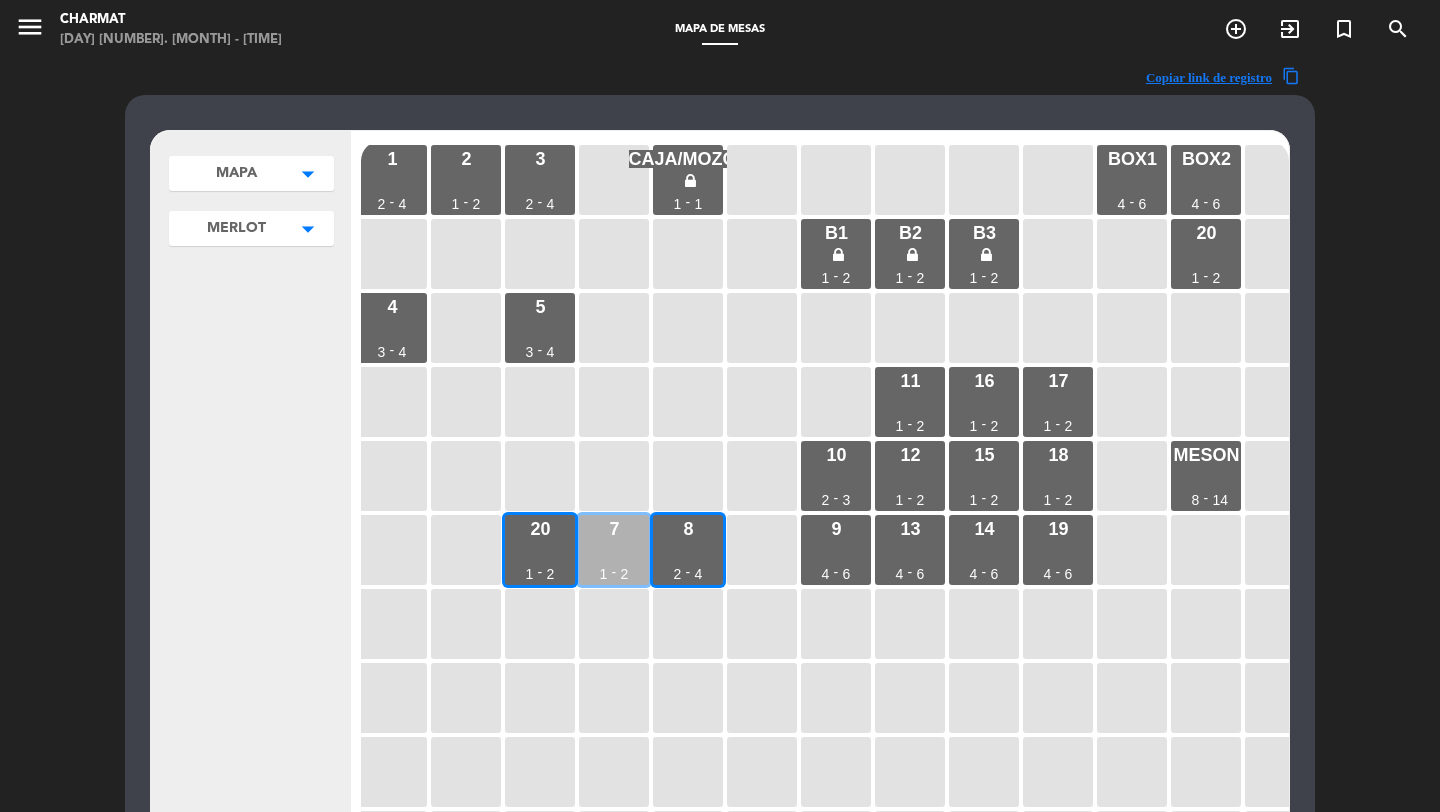 click on "7 1 - 2" at bounding box center [614, 550] 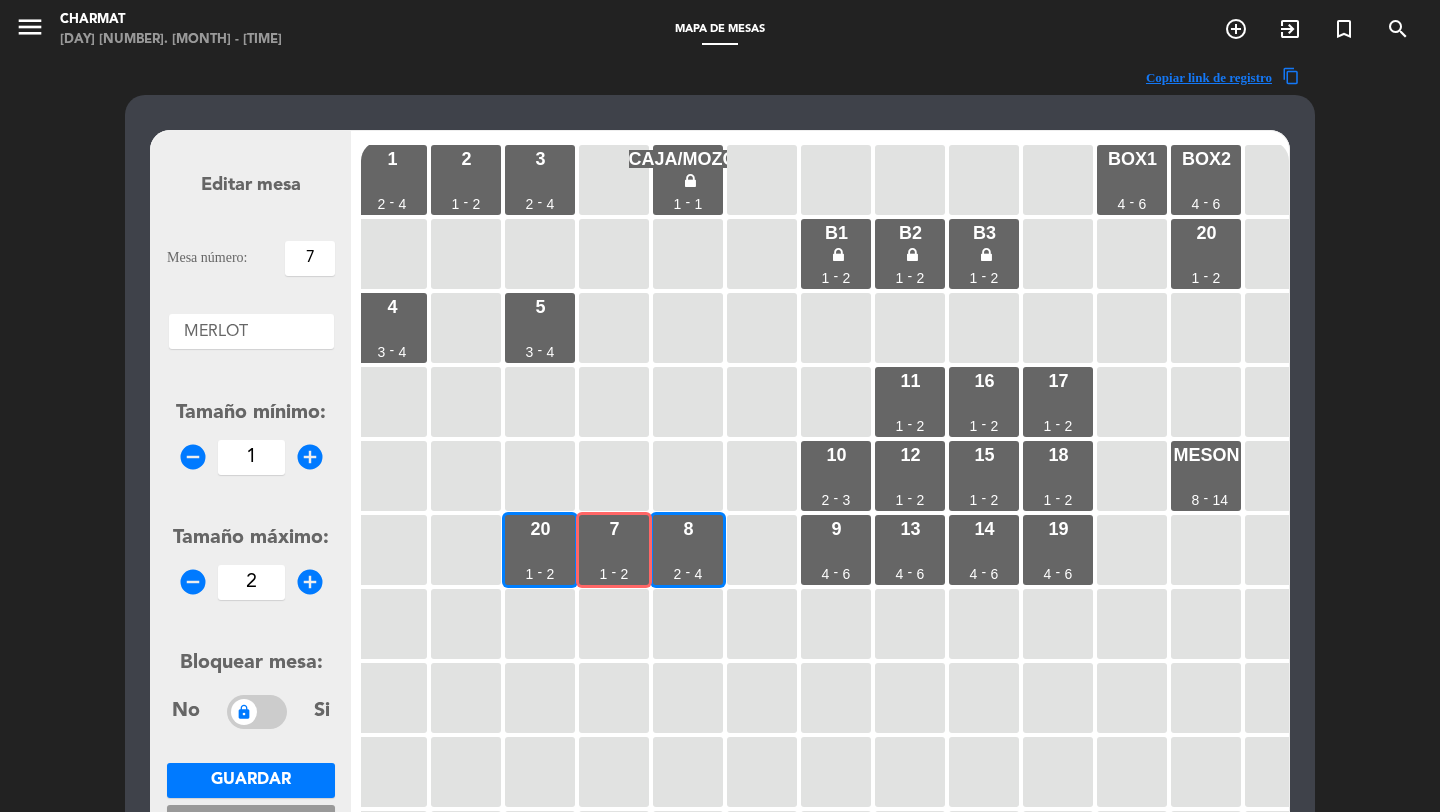 click on "7" at bounding box center (310, 258) 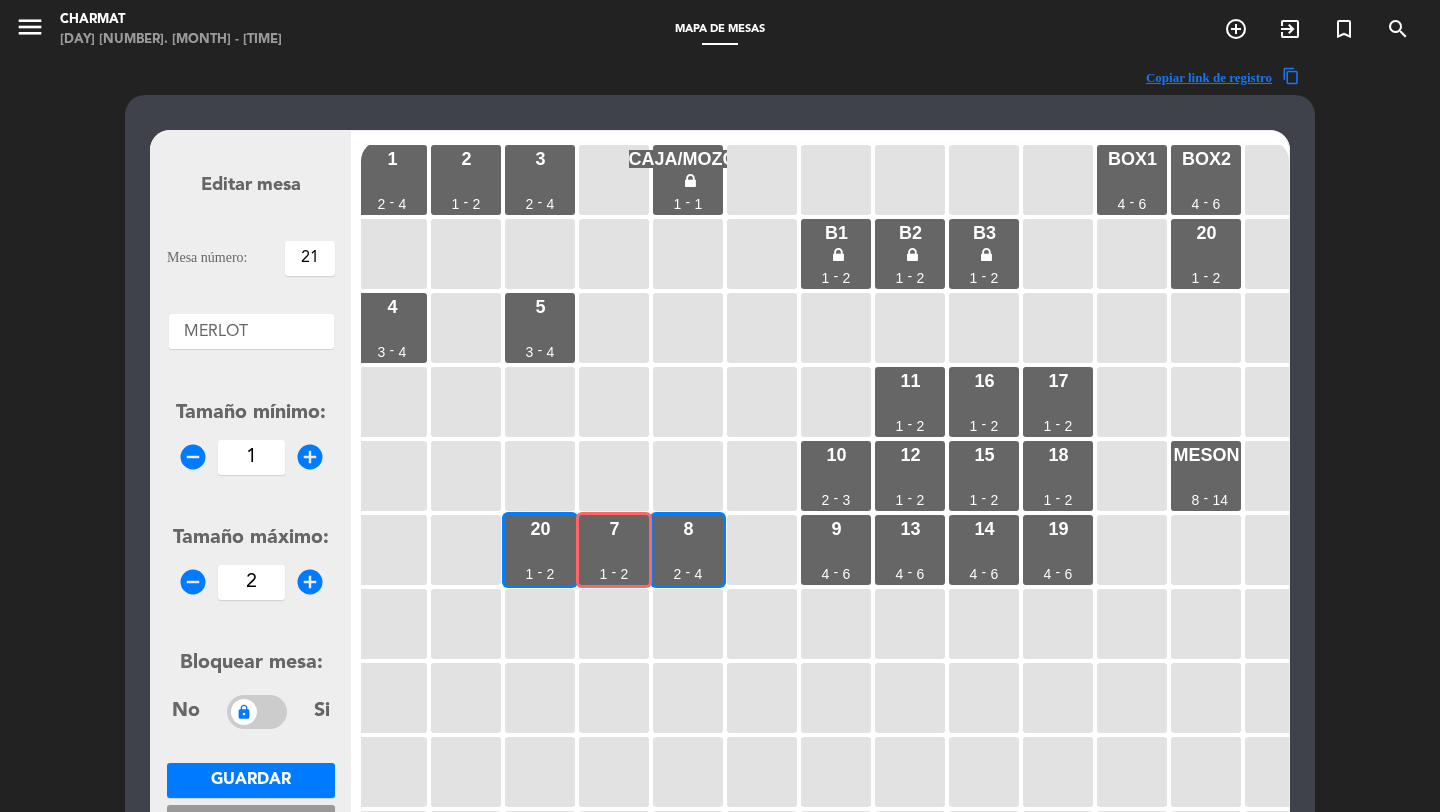 type on "21" 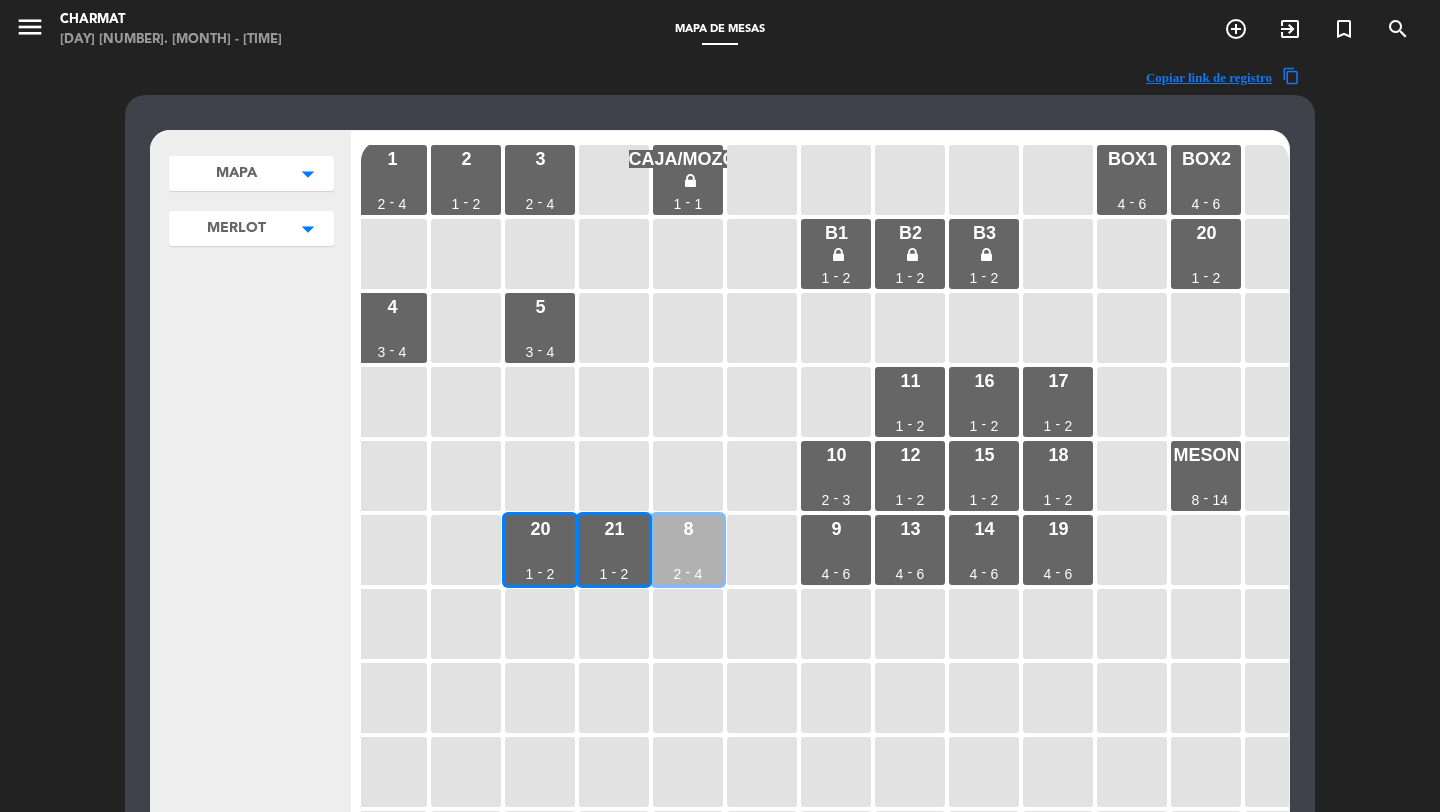 click on "8 2 - 4" at bounding box center [688, 550] 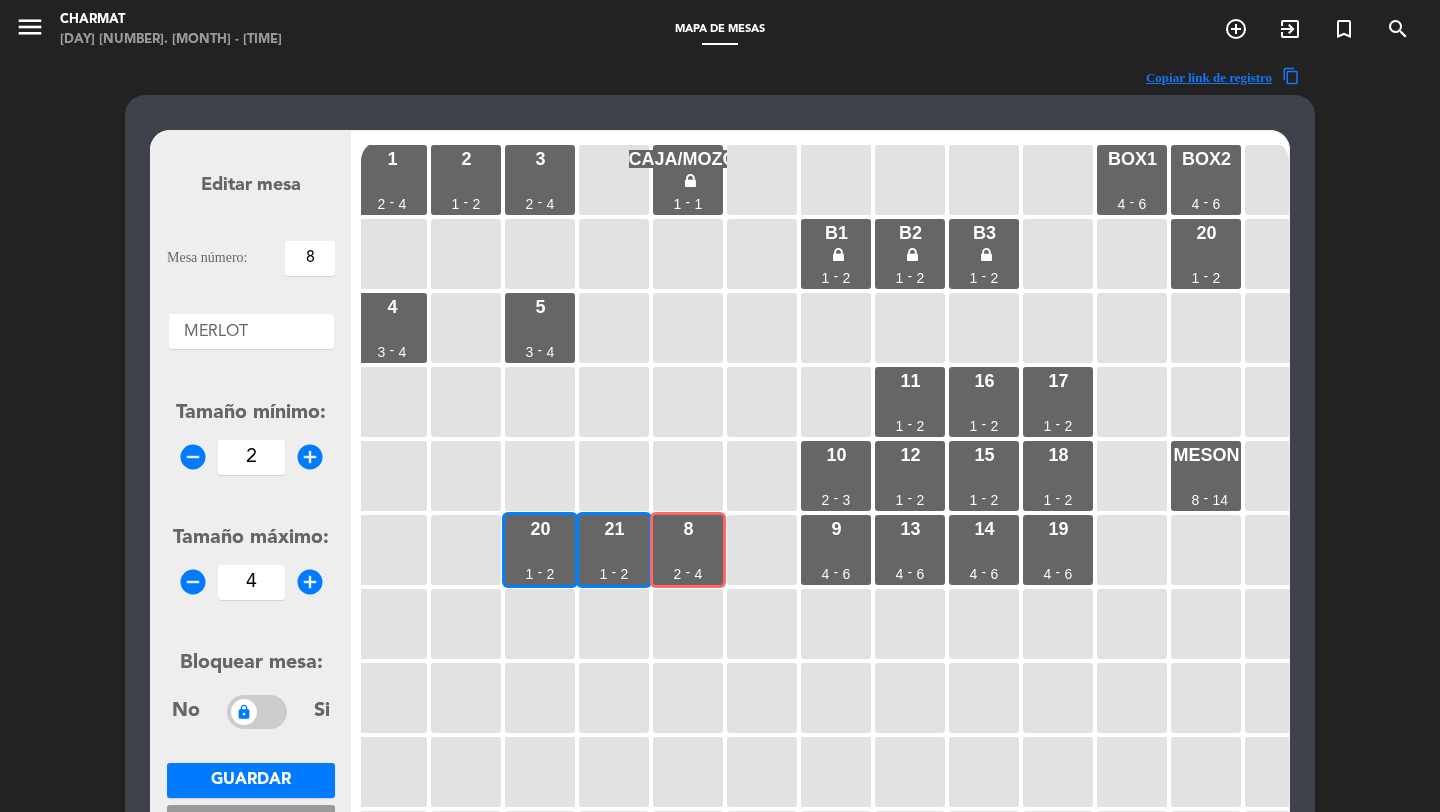 click on "8" at bounding box center (310, 258) 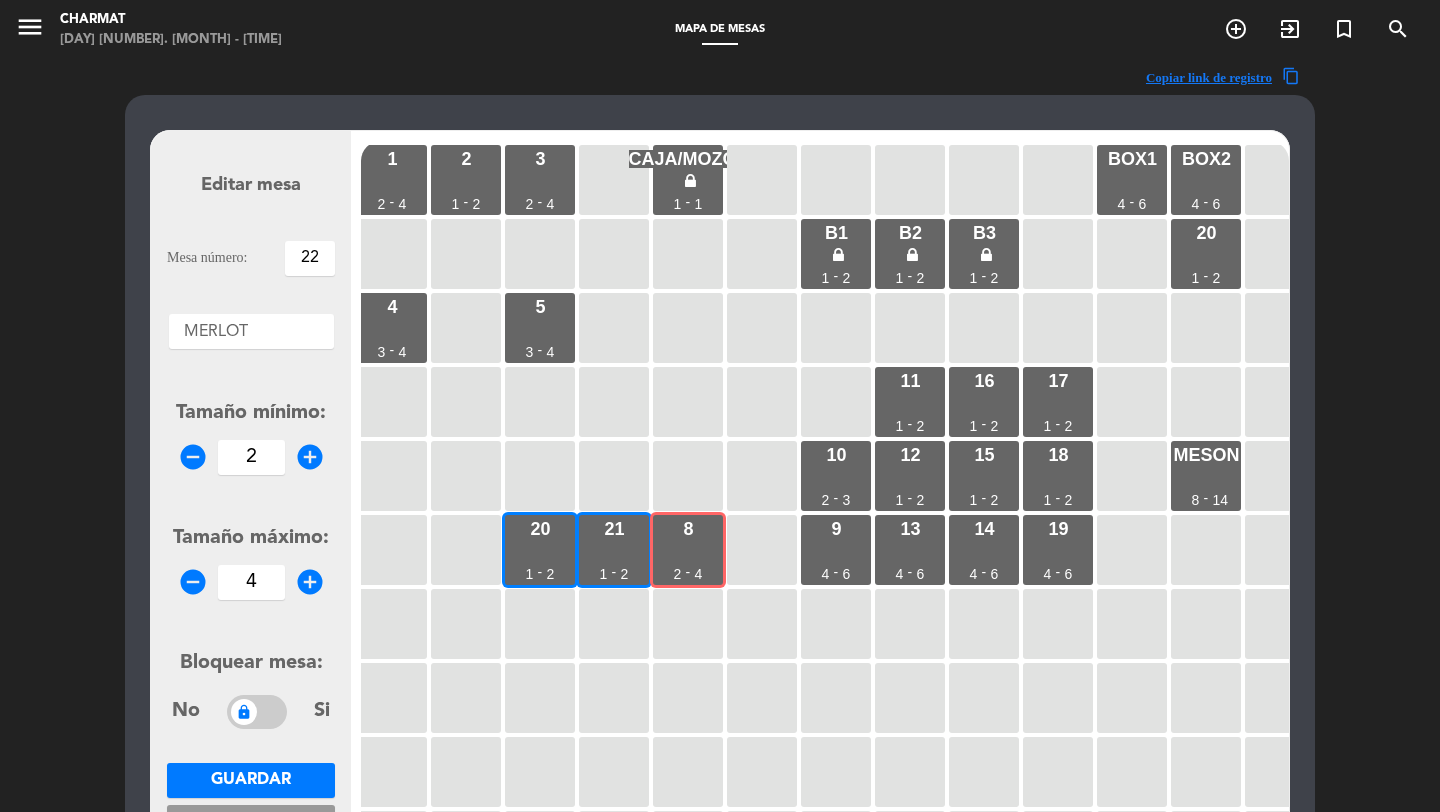 type on "22" 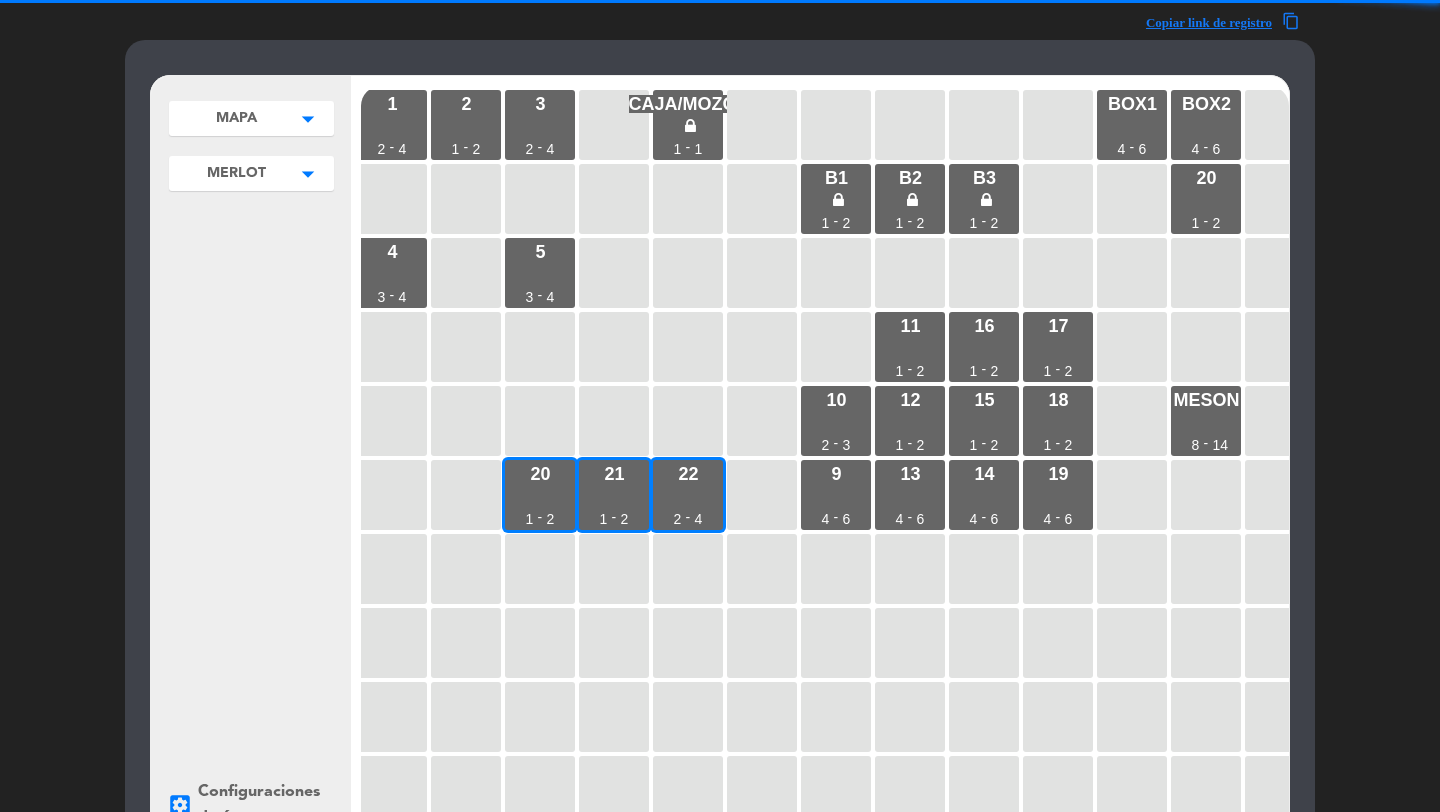 scroll, scrollTop: 59, scrollLeft: 0, axis: vertical 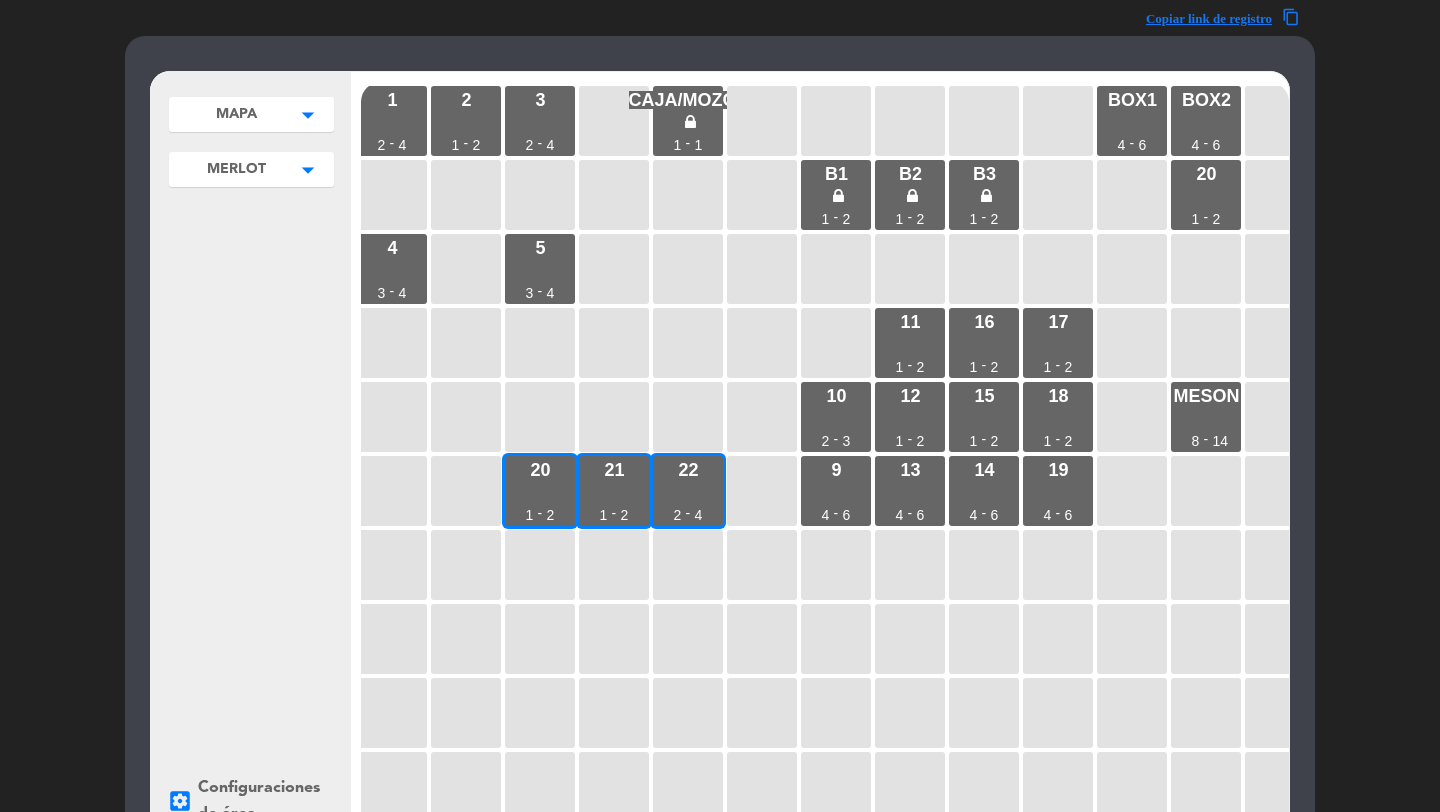 click on "MERLOT arrow_drop_down" at bounding box center (251, 114) 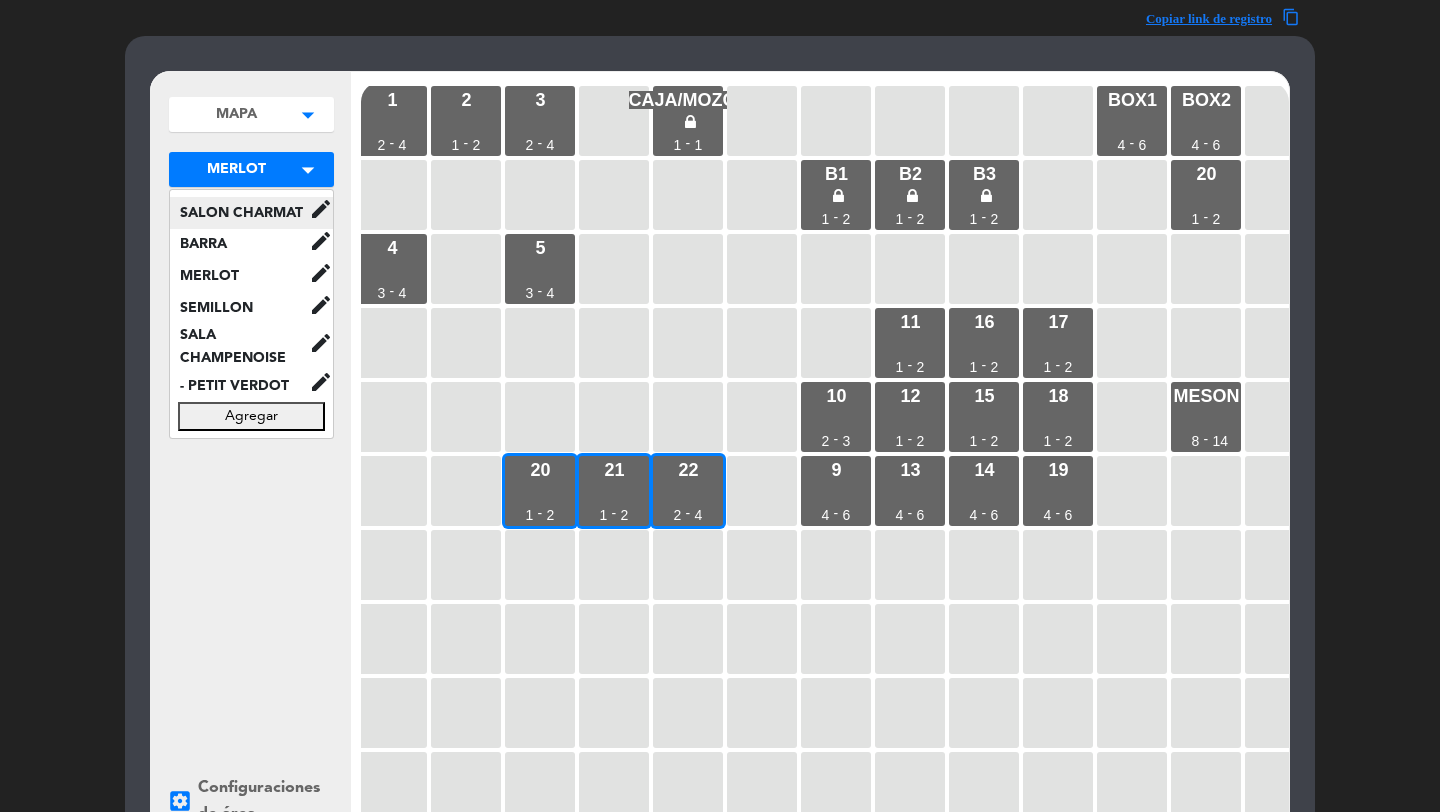 click on "SALON CHARMAT" 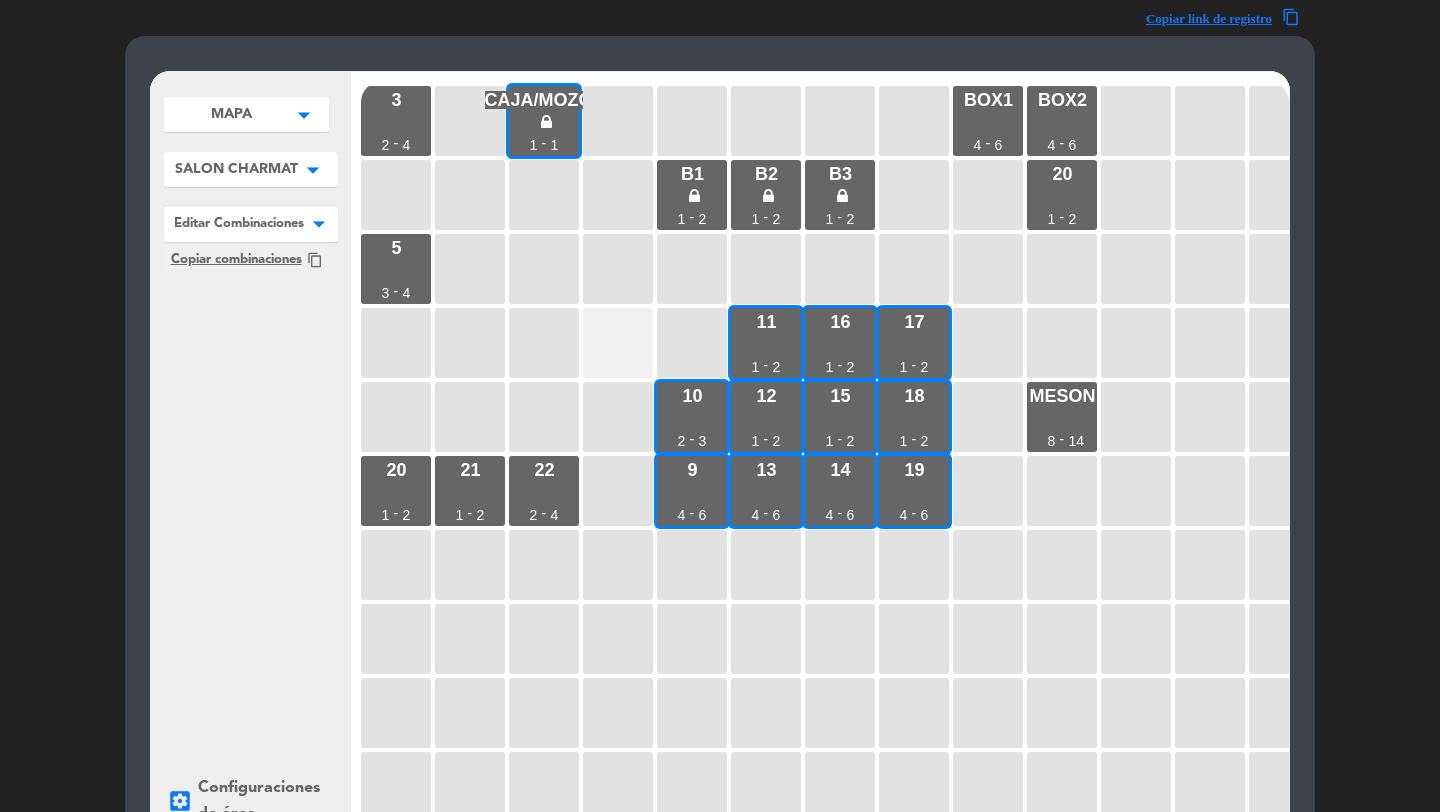 scroll, scrollTop: 0, scrollLeft: 167, axis: horizontal 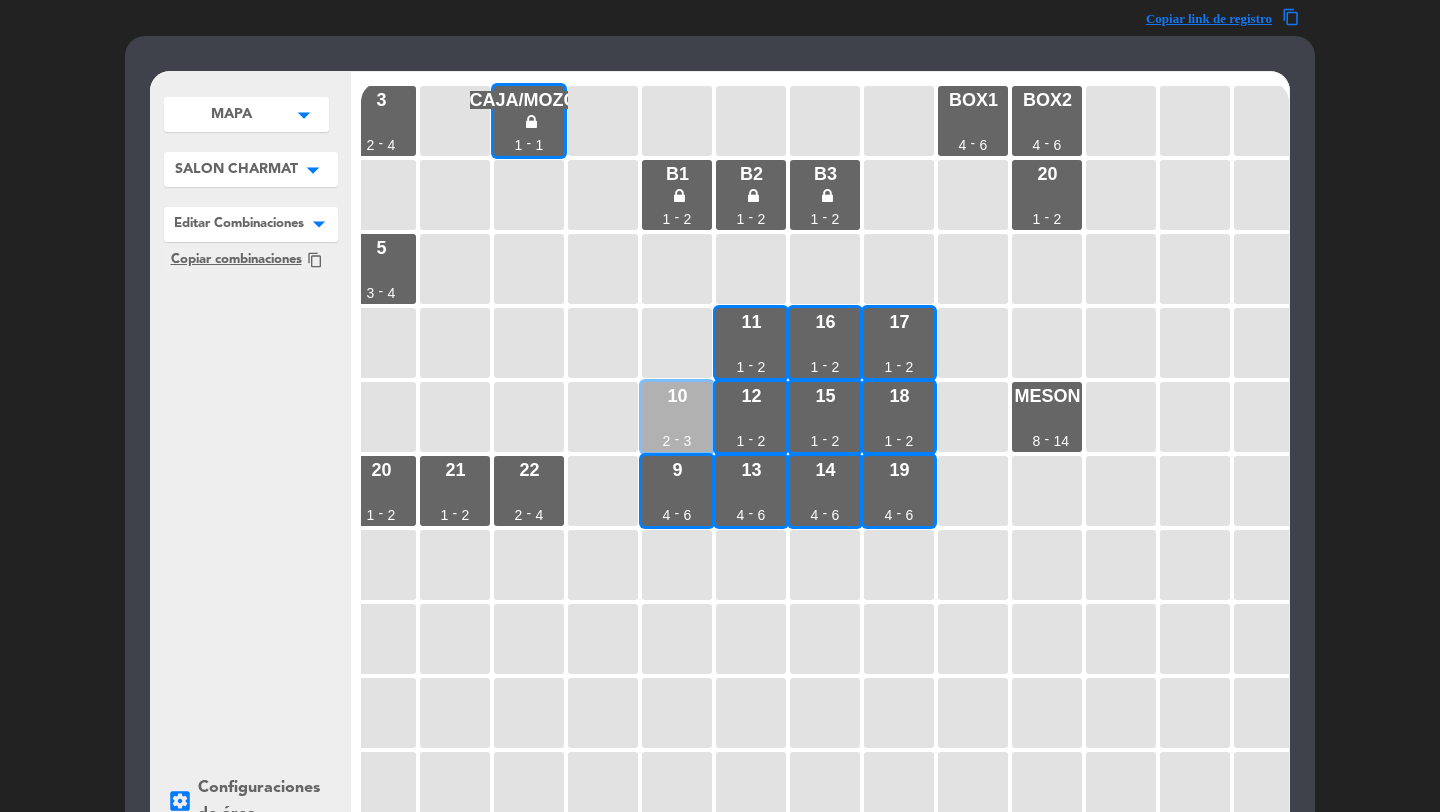 click on "10" at bounding box center (677, 396) 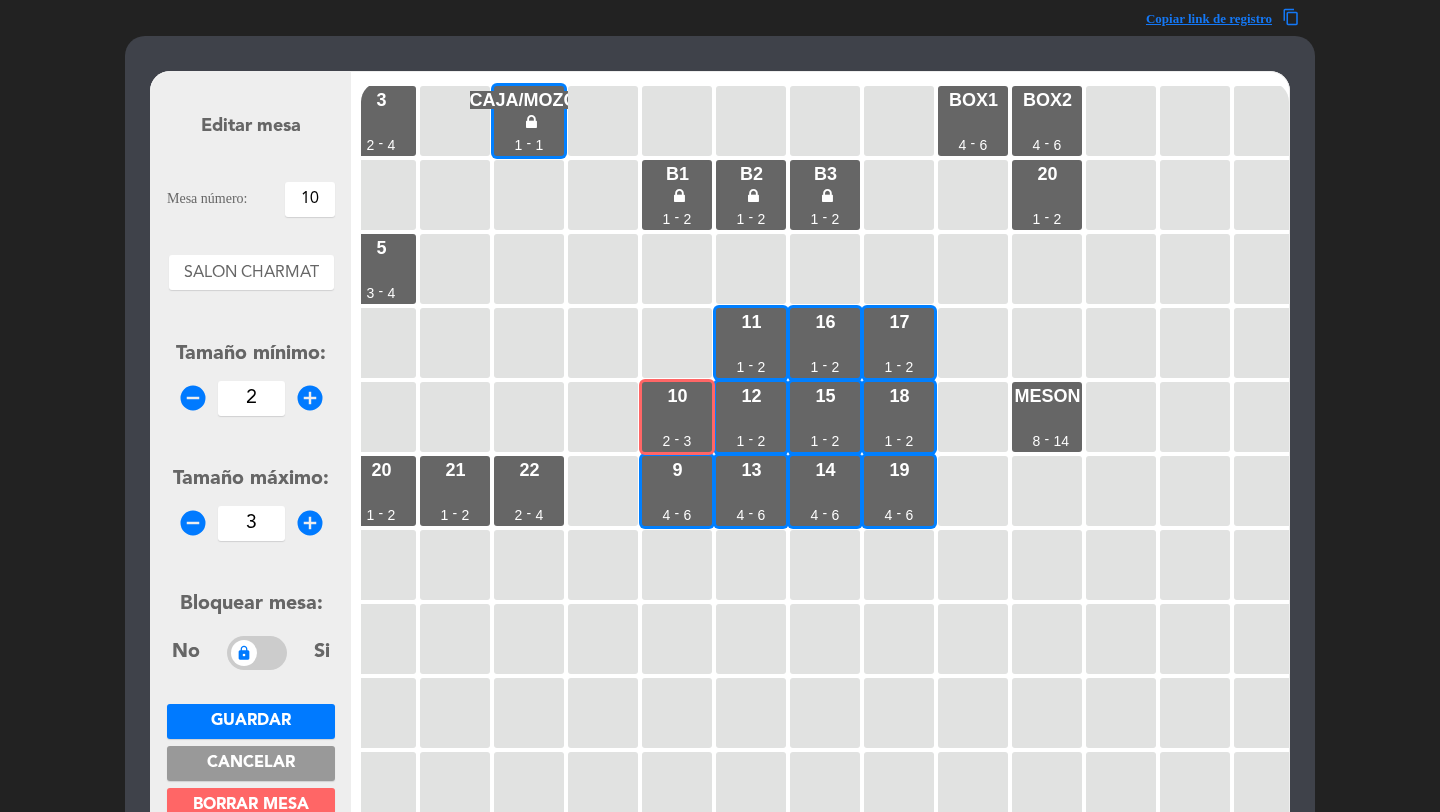 click on "10" at bounding box center [310, 199] 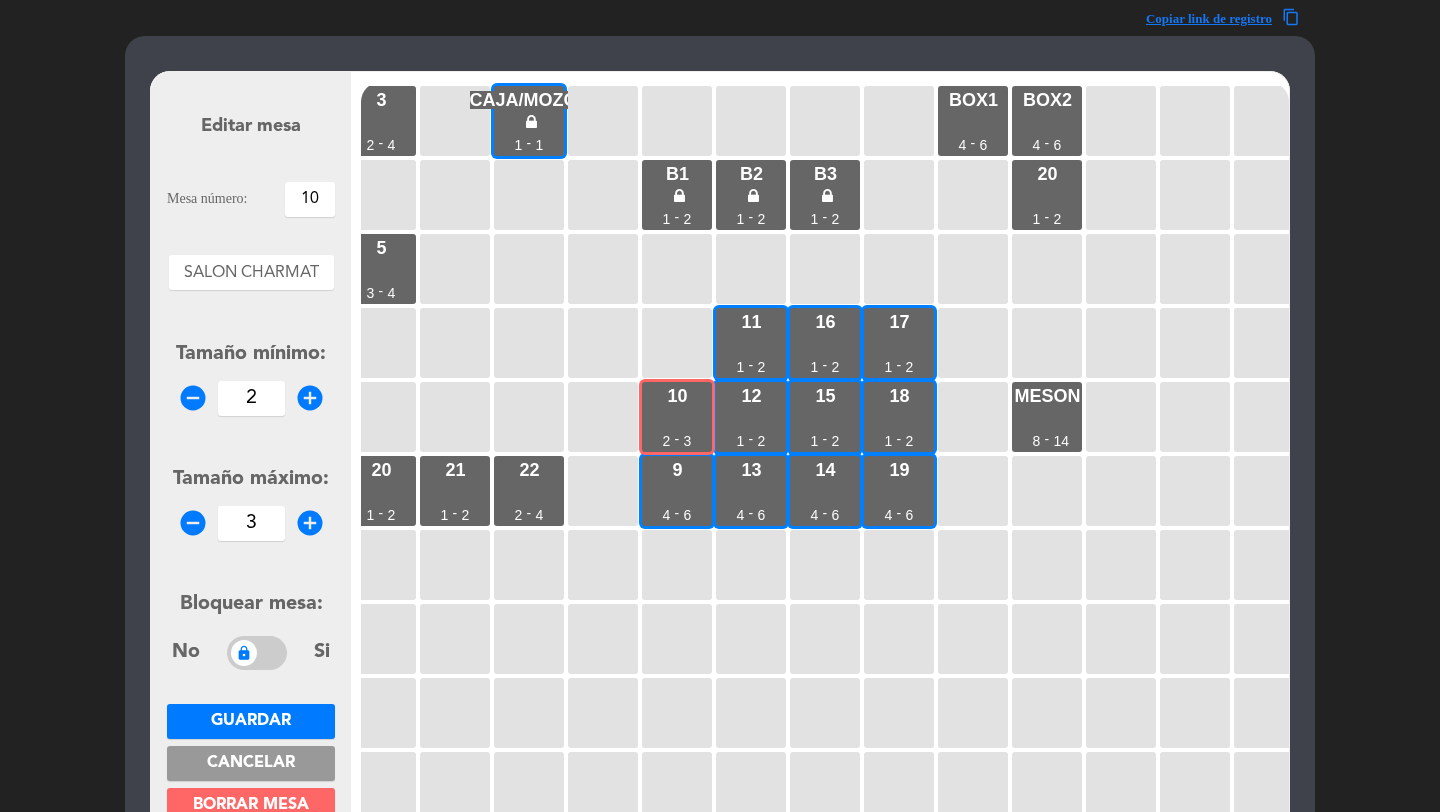 type on "1" 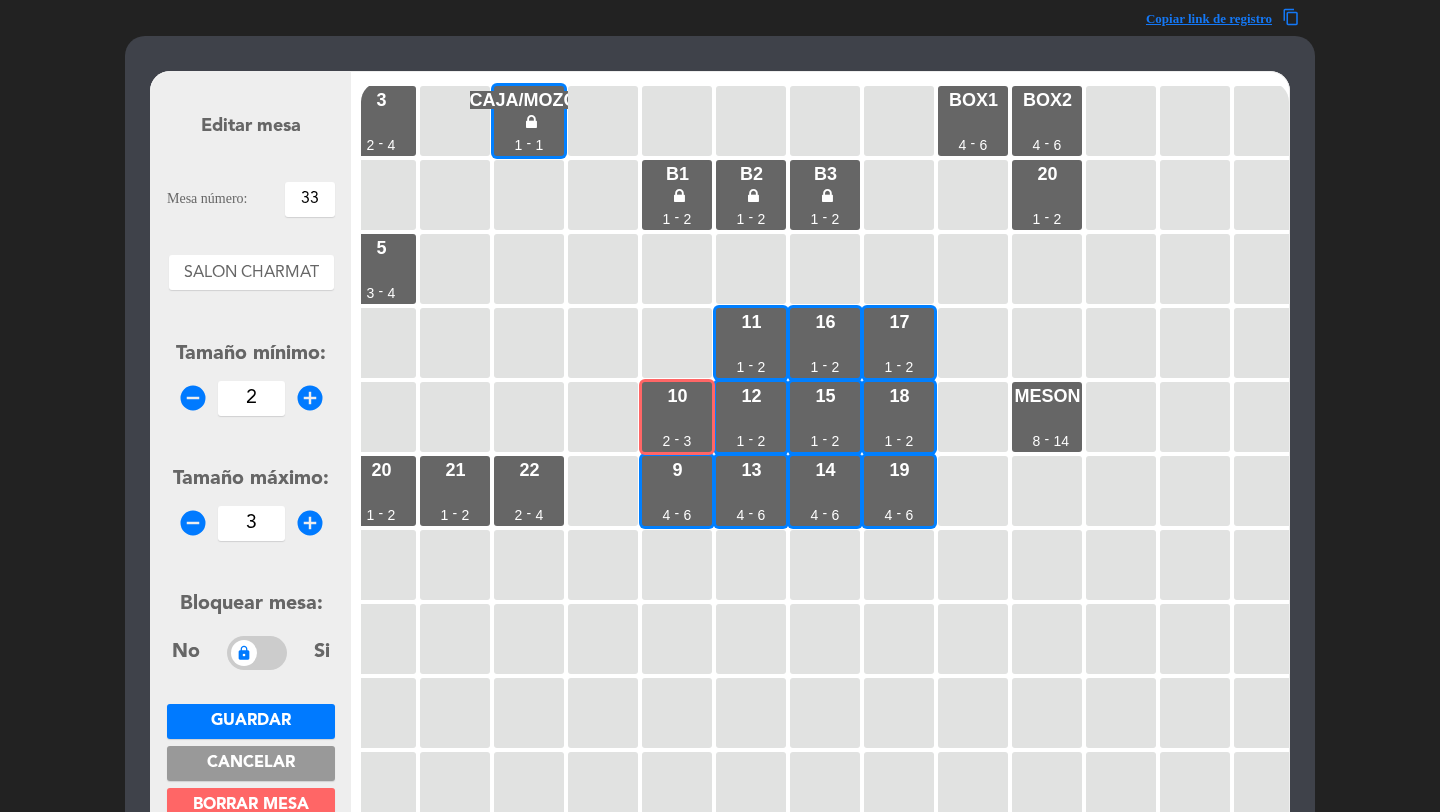 type on "33" 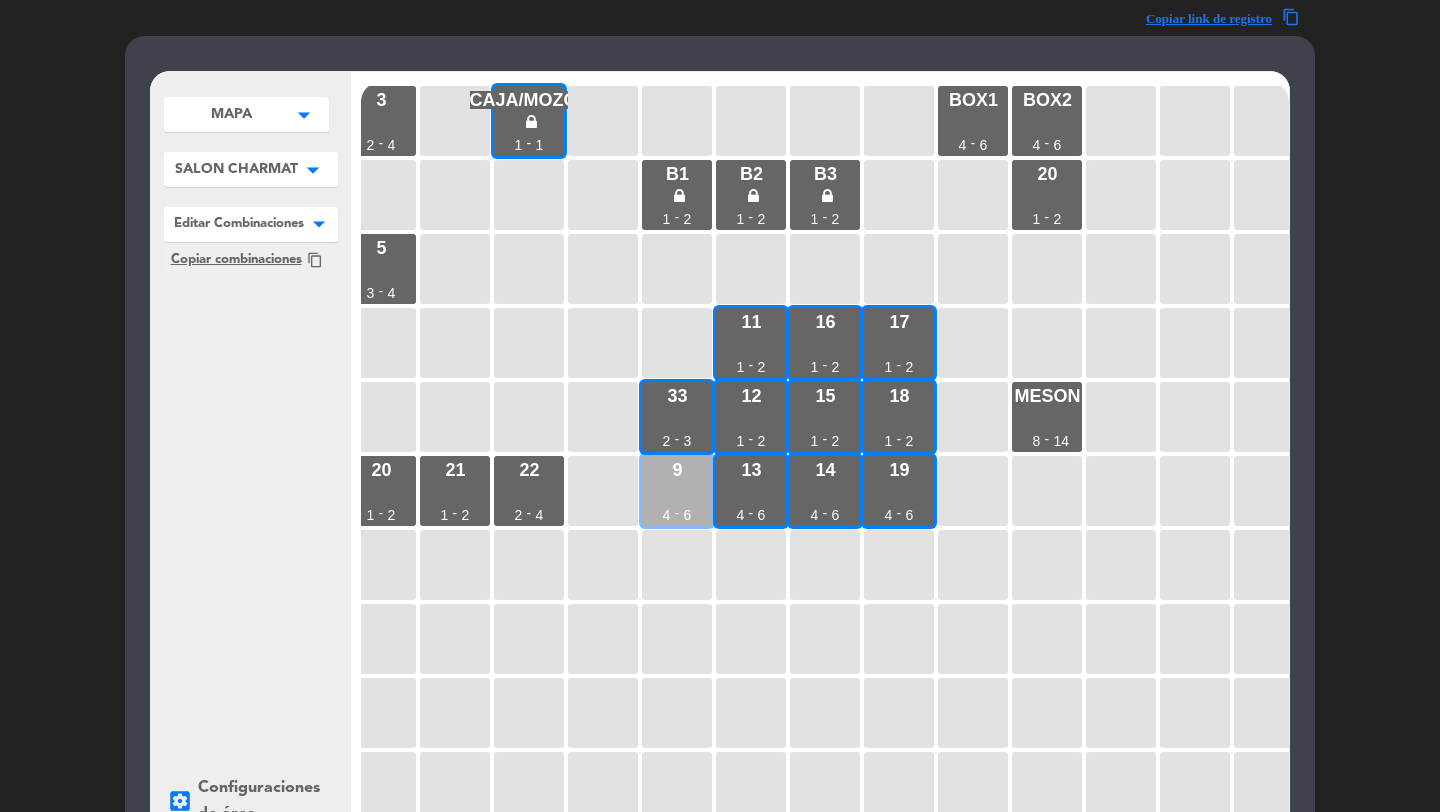 click on "9 4 - 6" at bounding box center (677, 491) 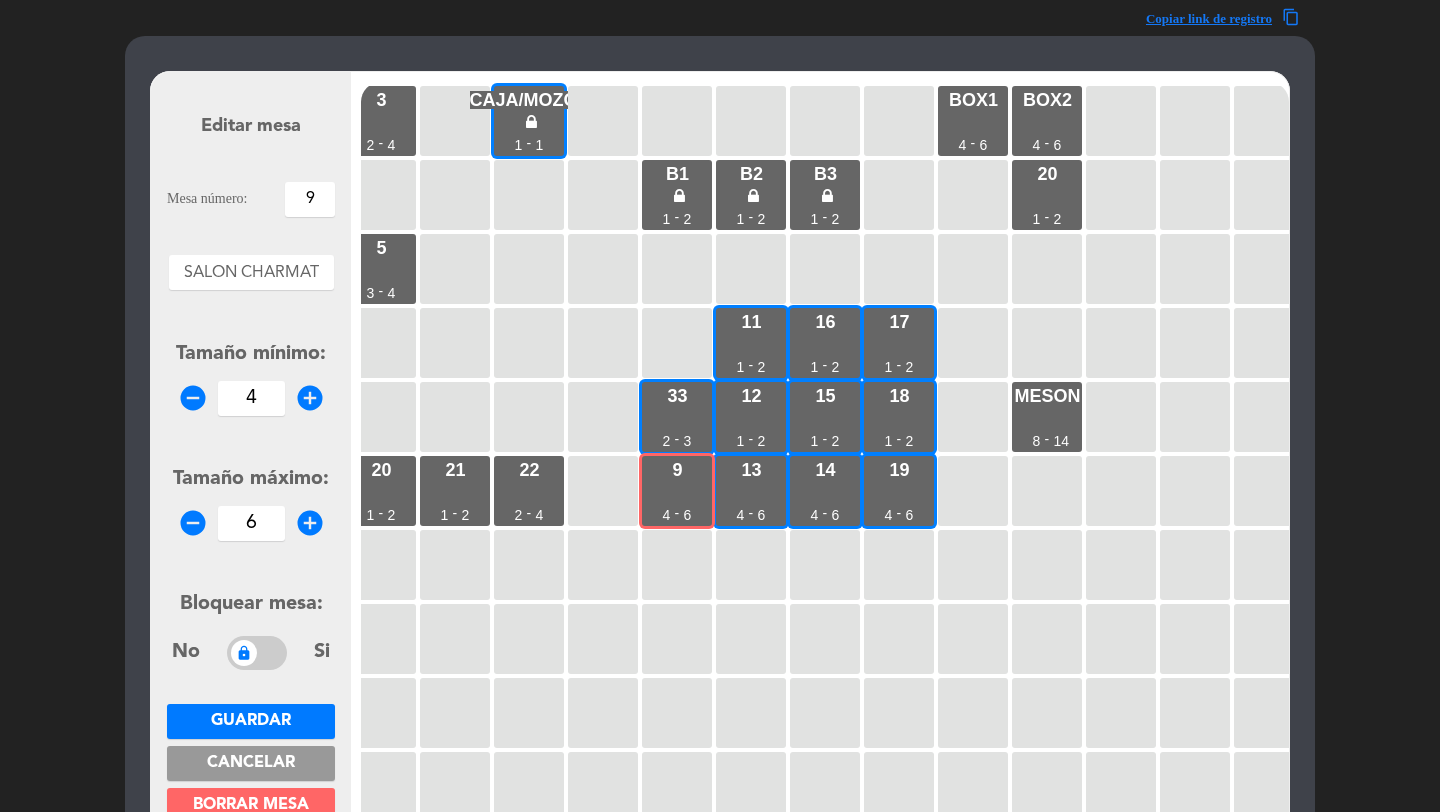click on "9" at bounding box center (310, 199) 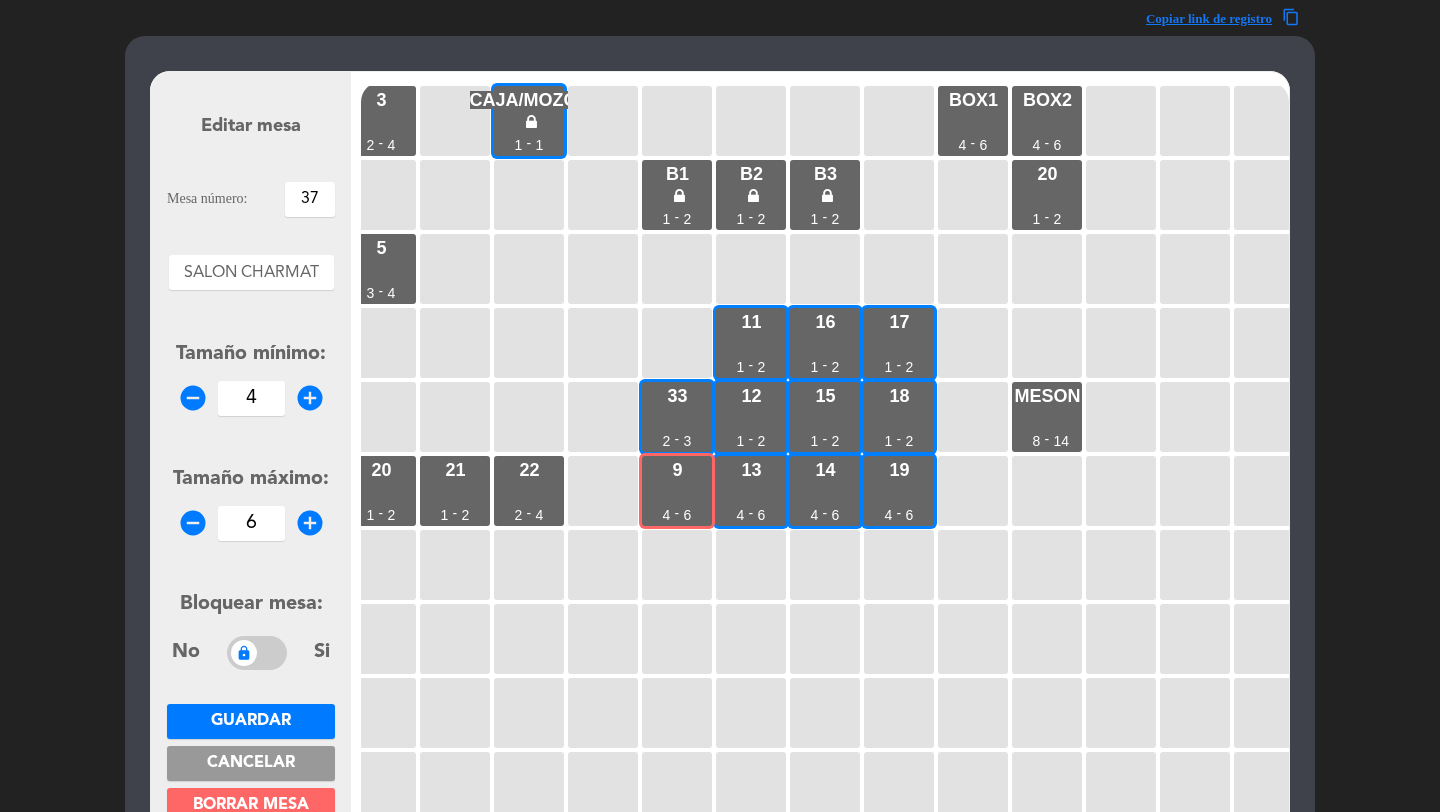 type on "37" 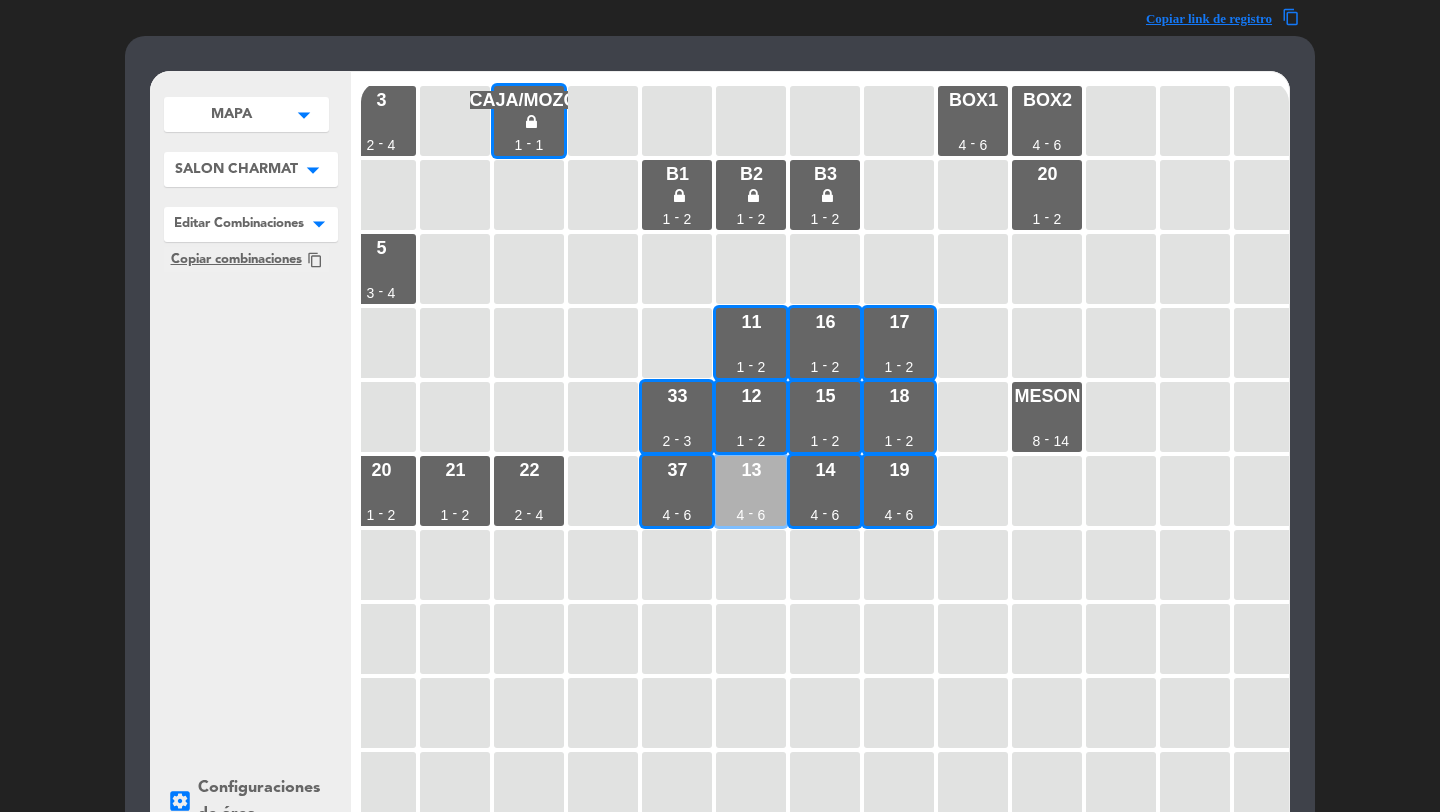 click on "13" at bounding box center [751, 470] 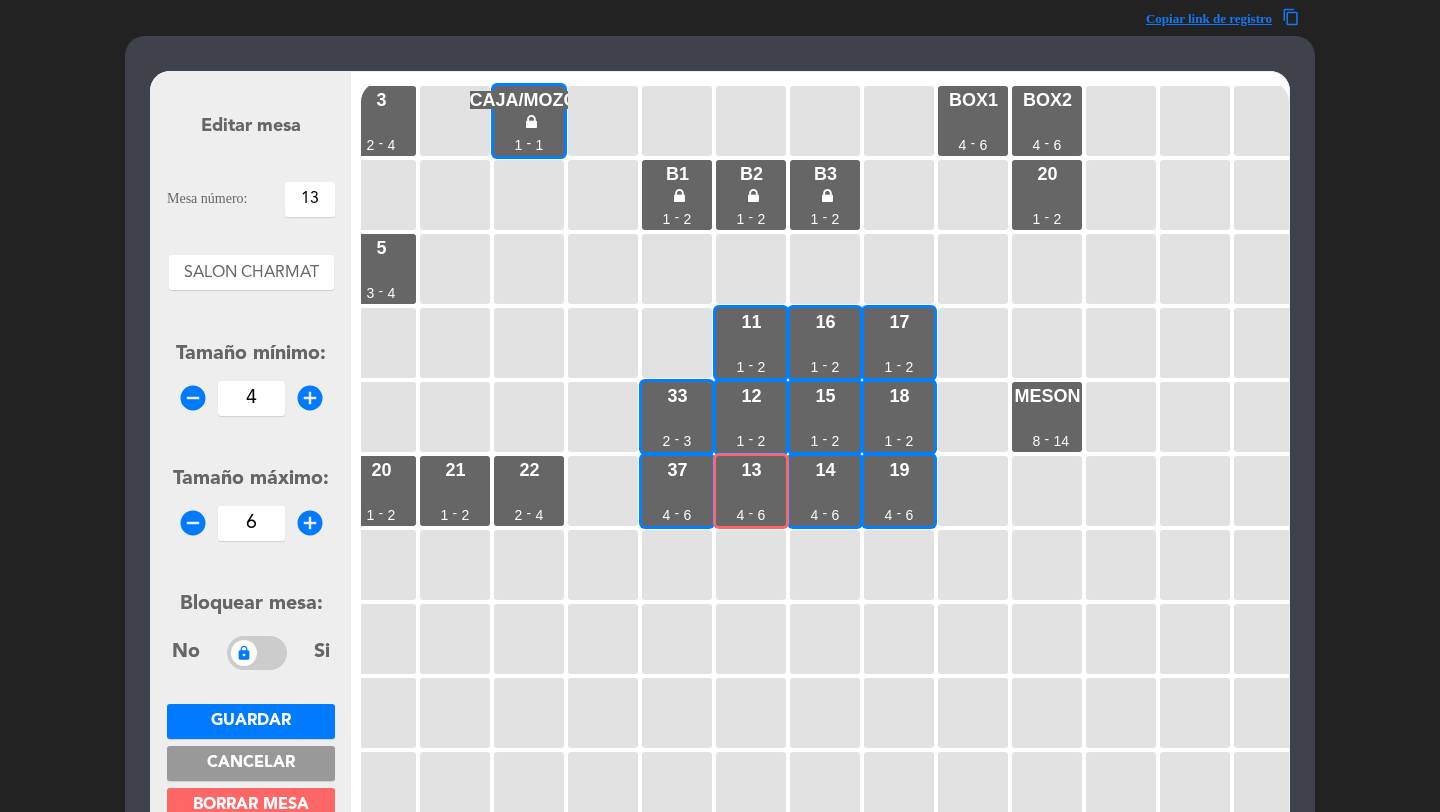 click on "13" at bounding box center [310, 199] 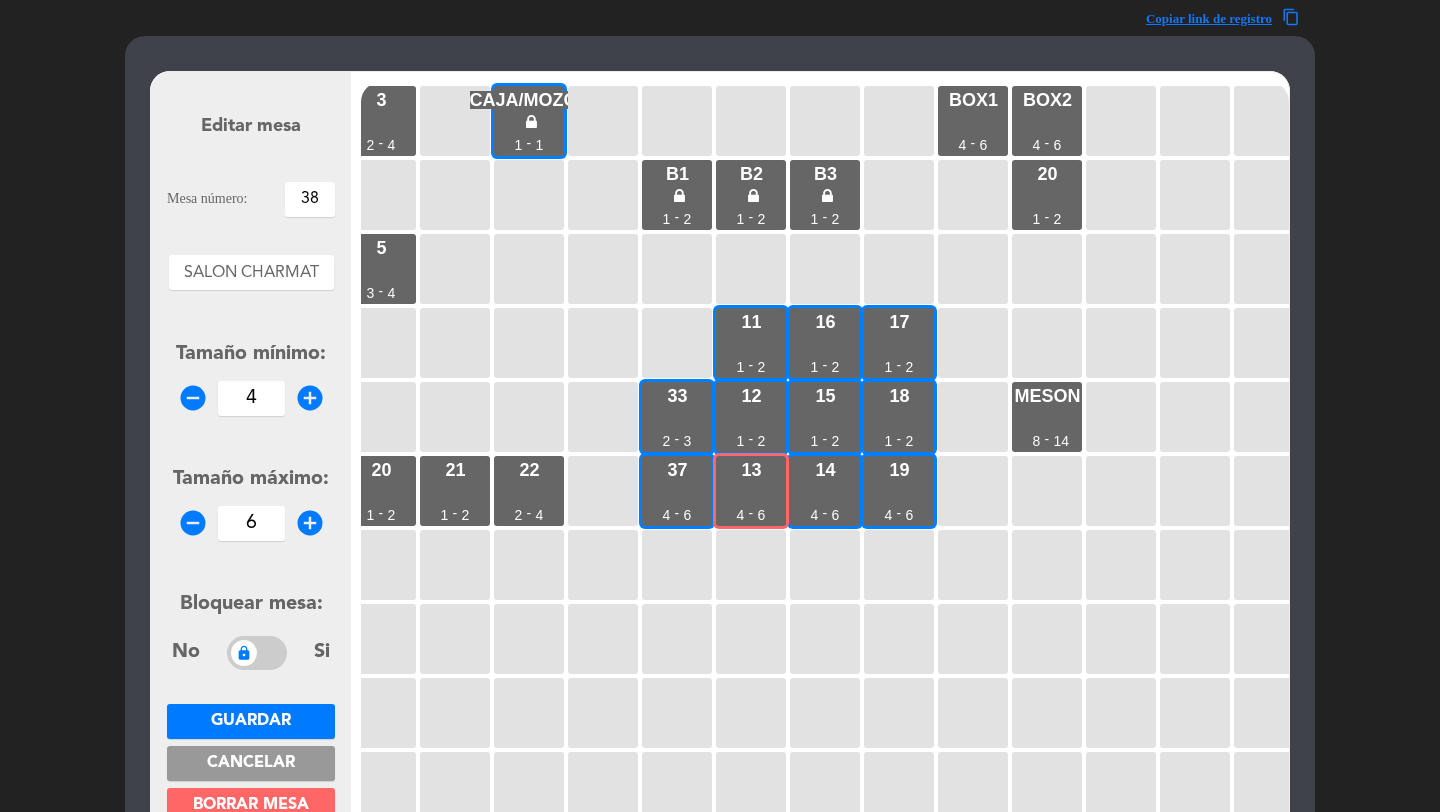 type on "38" 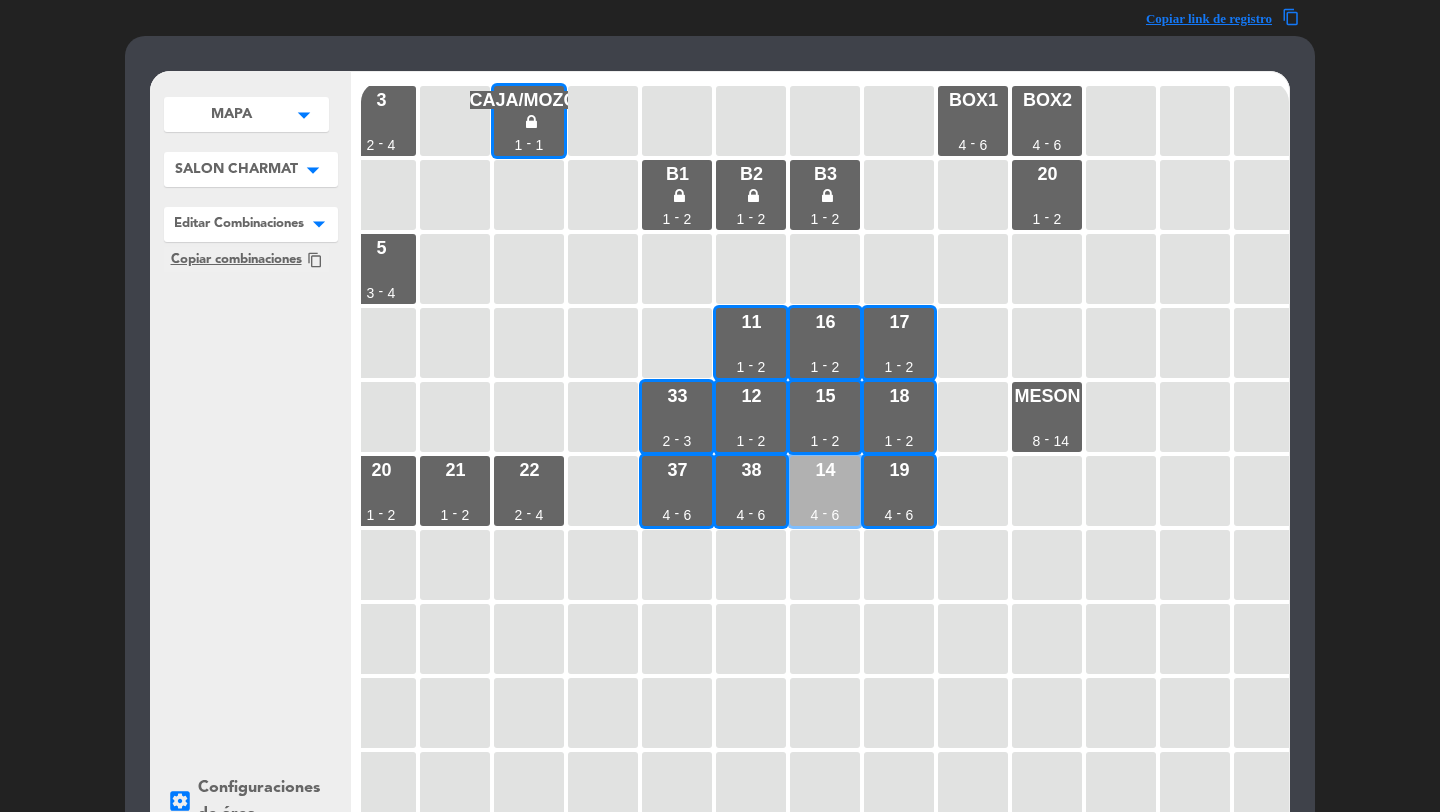 click on "14" at bounding box center (825, 470) 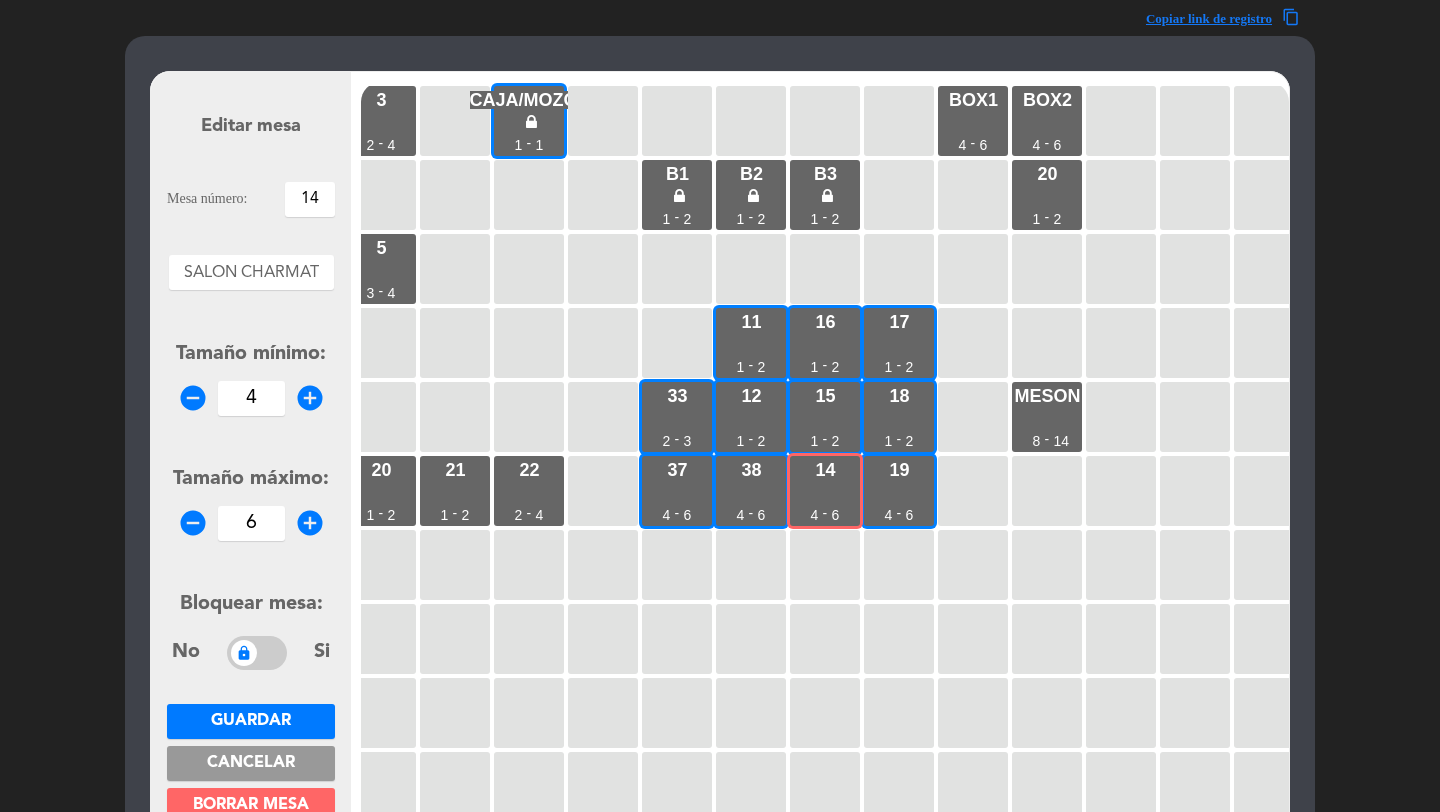 click on "14" at bounding box center [310, 199] 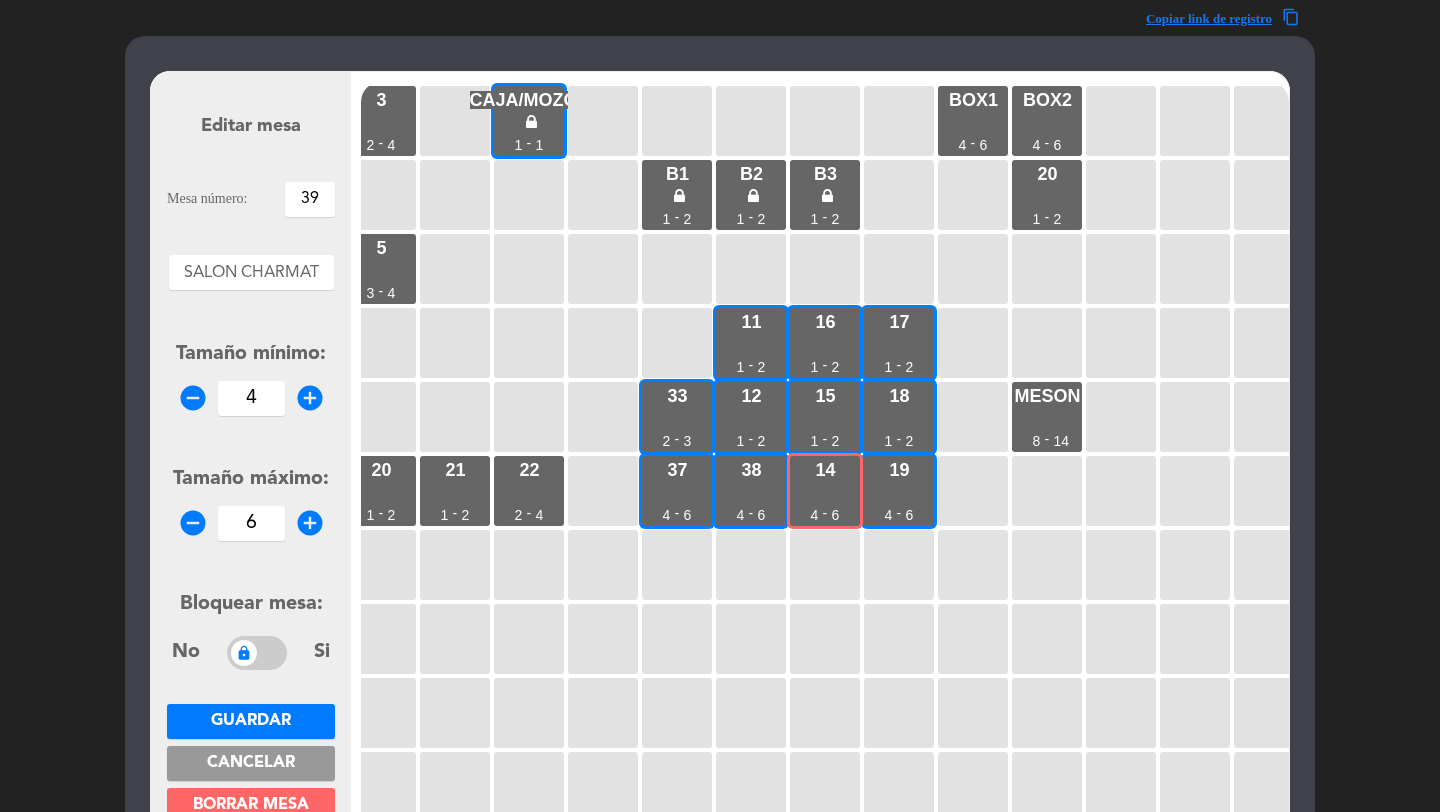 type on "39" 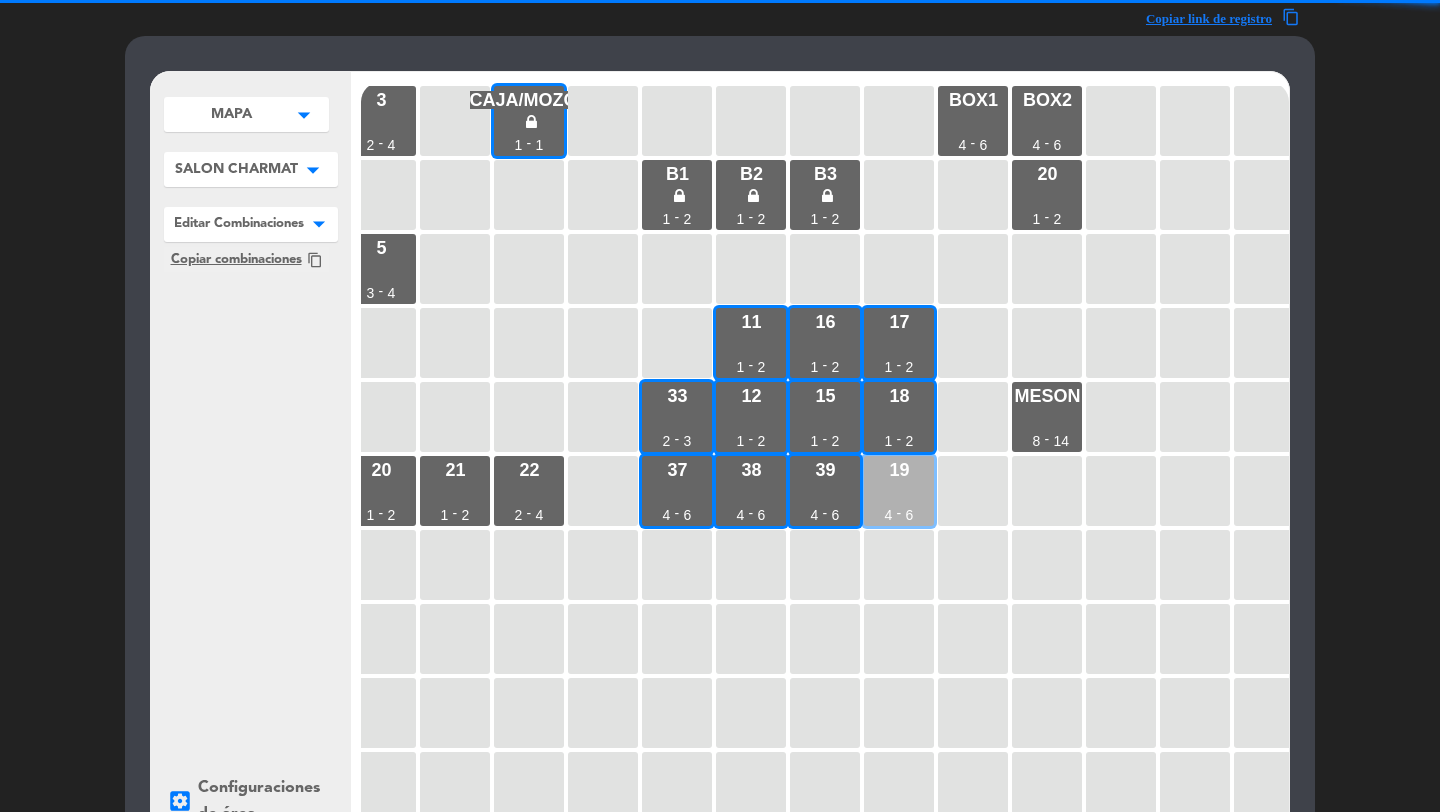 click on "19 4 - 6" at bounding box center (899, 491) 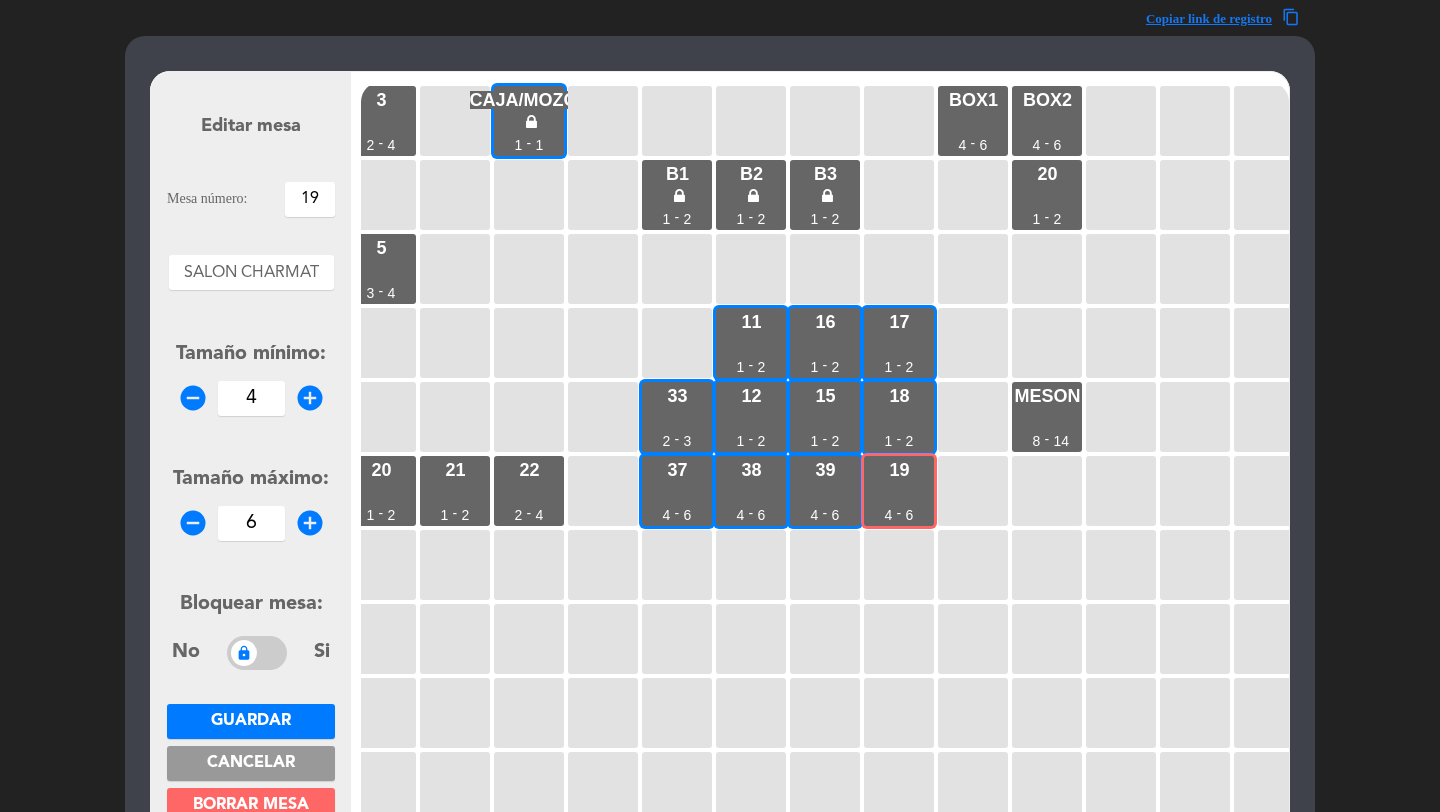 click on "19" at bounding box center (310, 199) 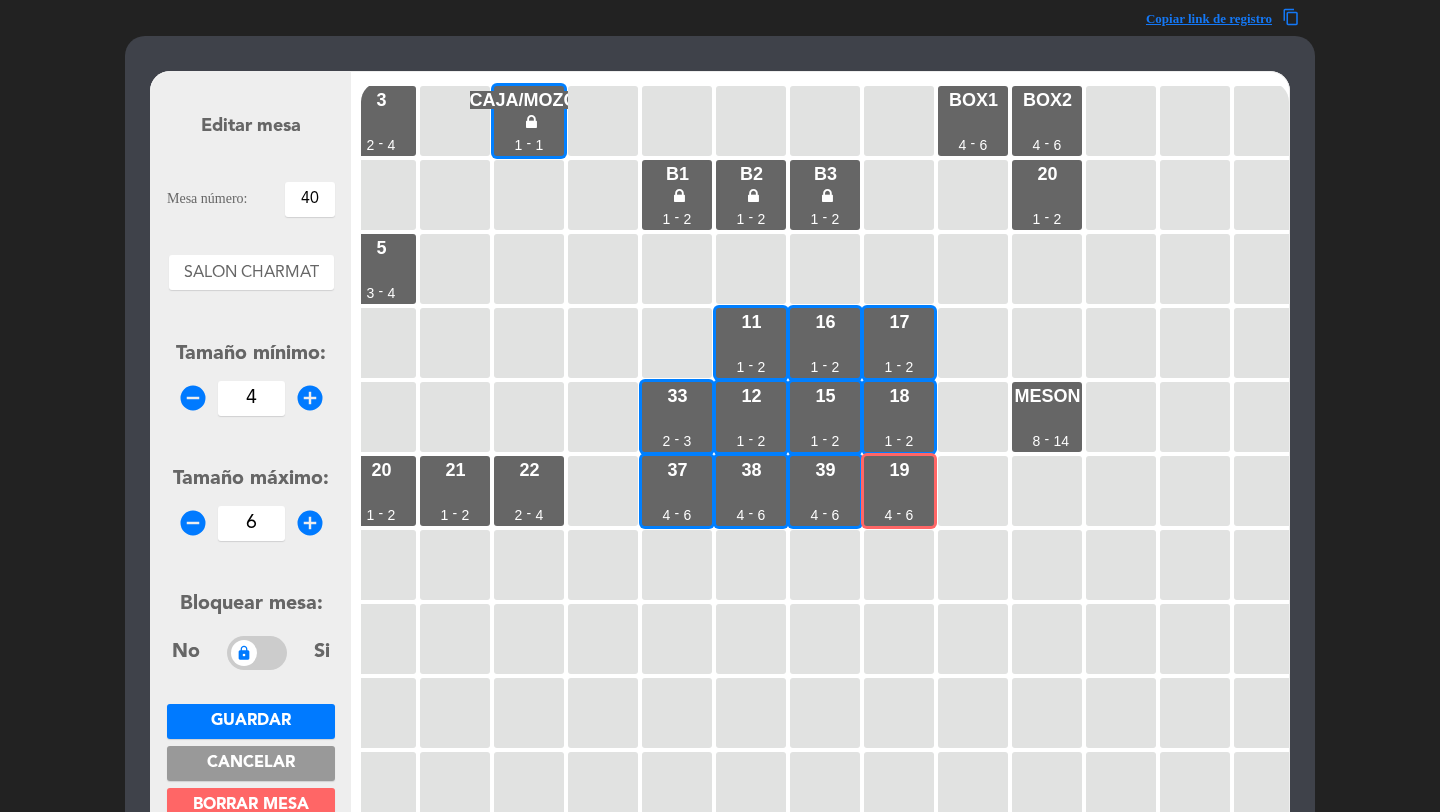 type on "40" 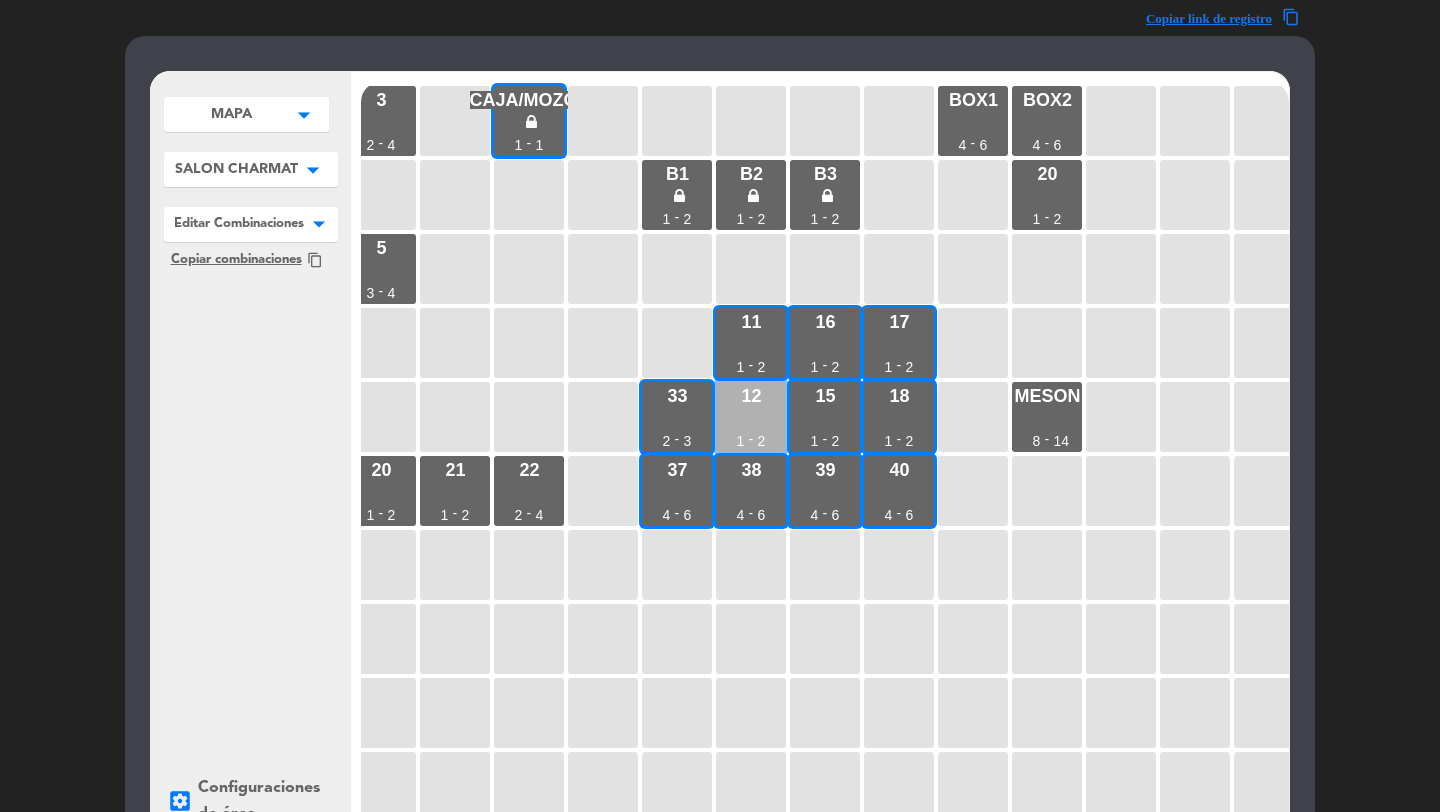 click on "12 1 - 2" at bounding box center (751, 417) 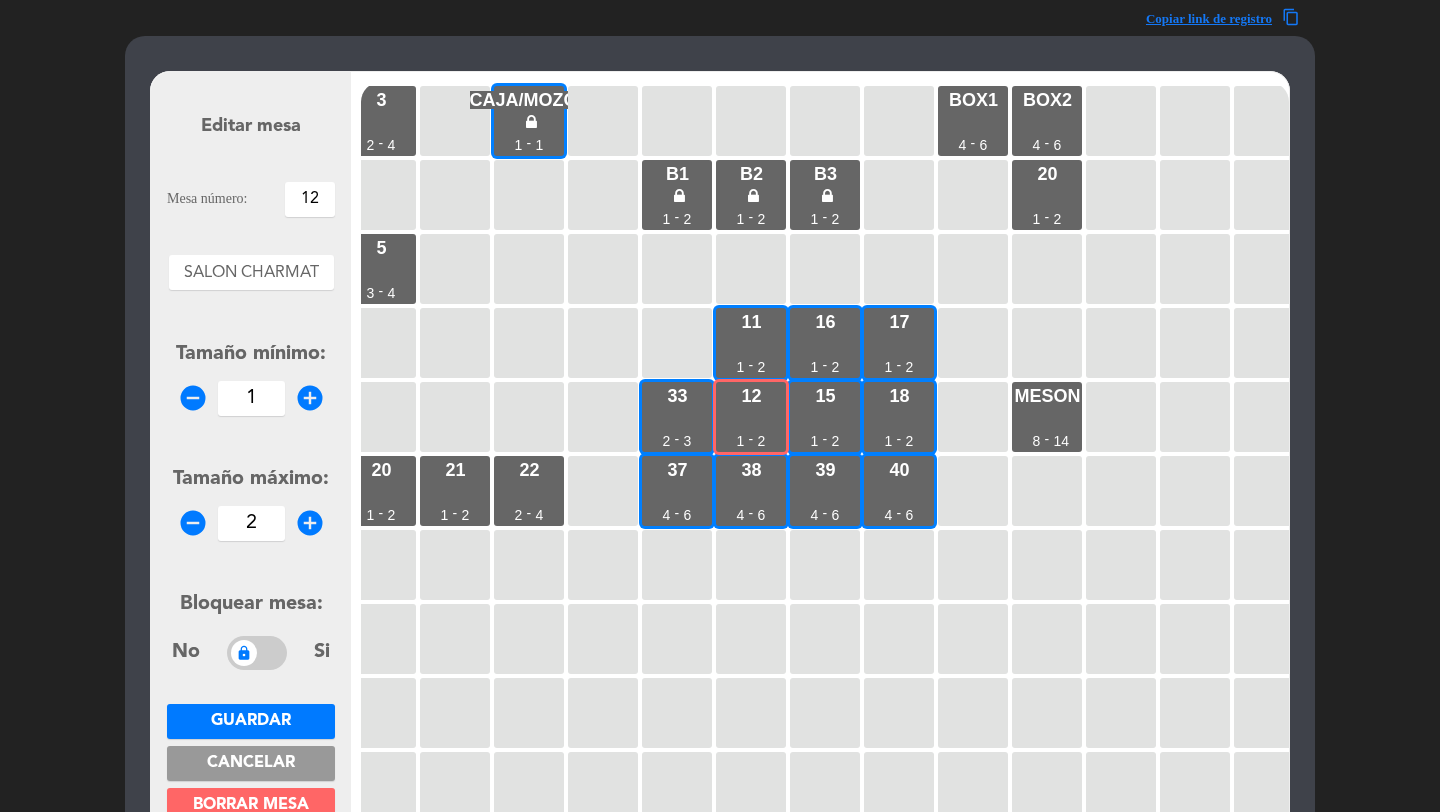 click on "12" at bounding box center [310, 199] 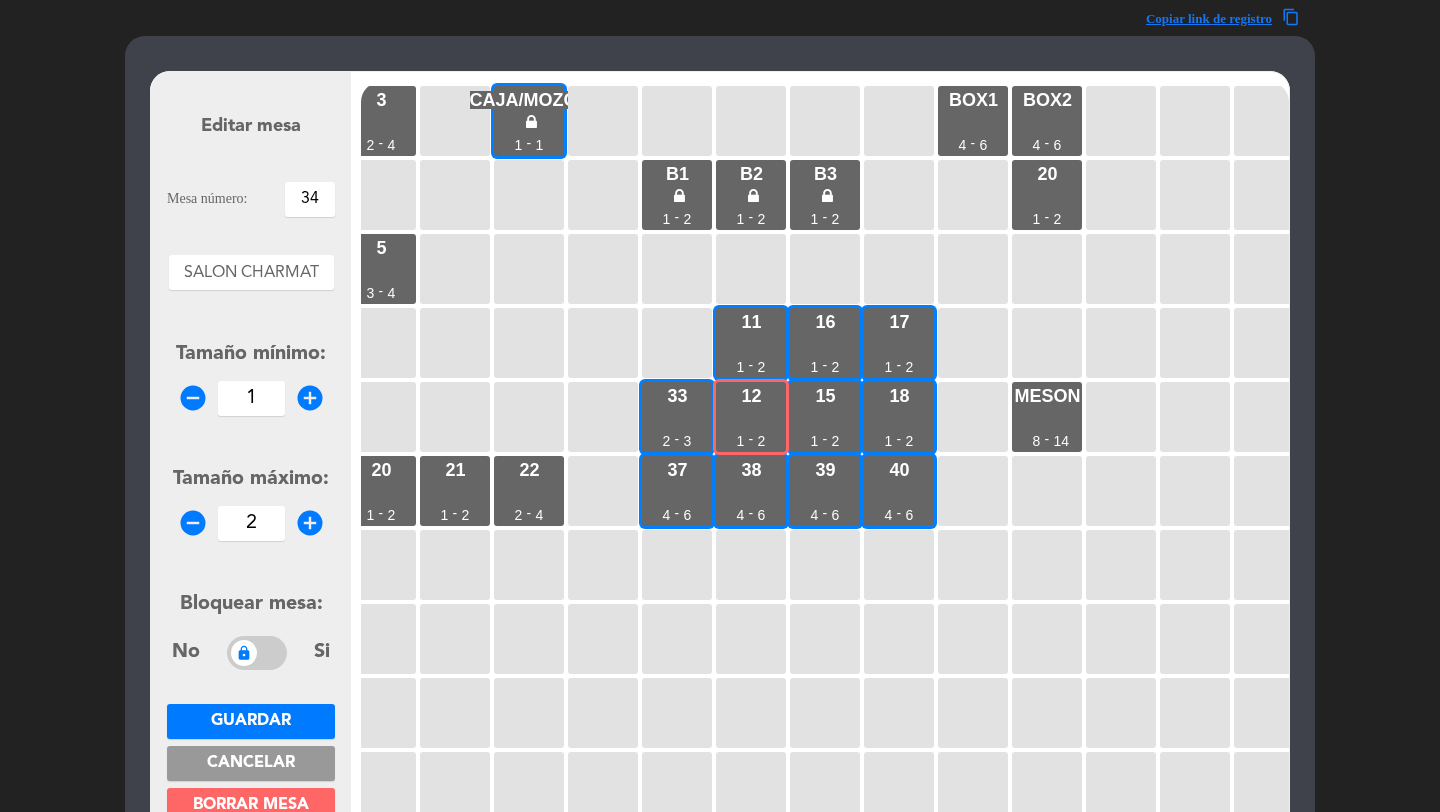 type on "34" 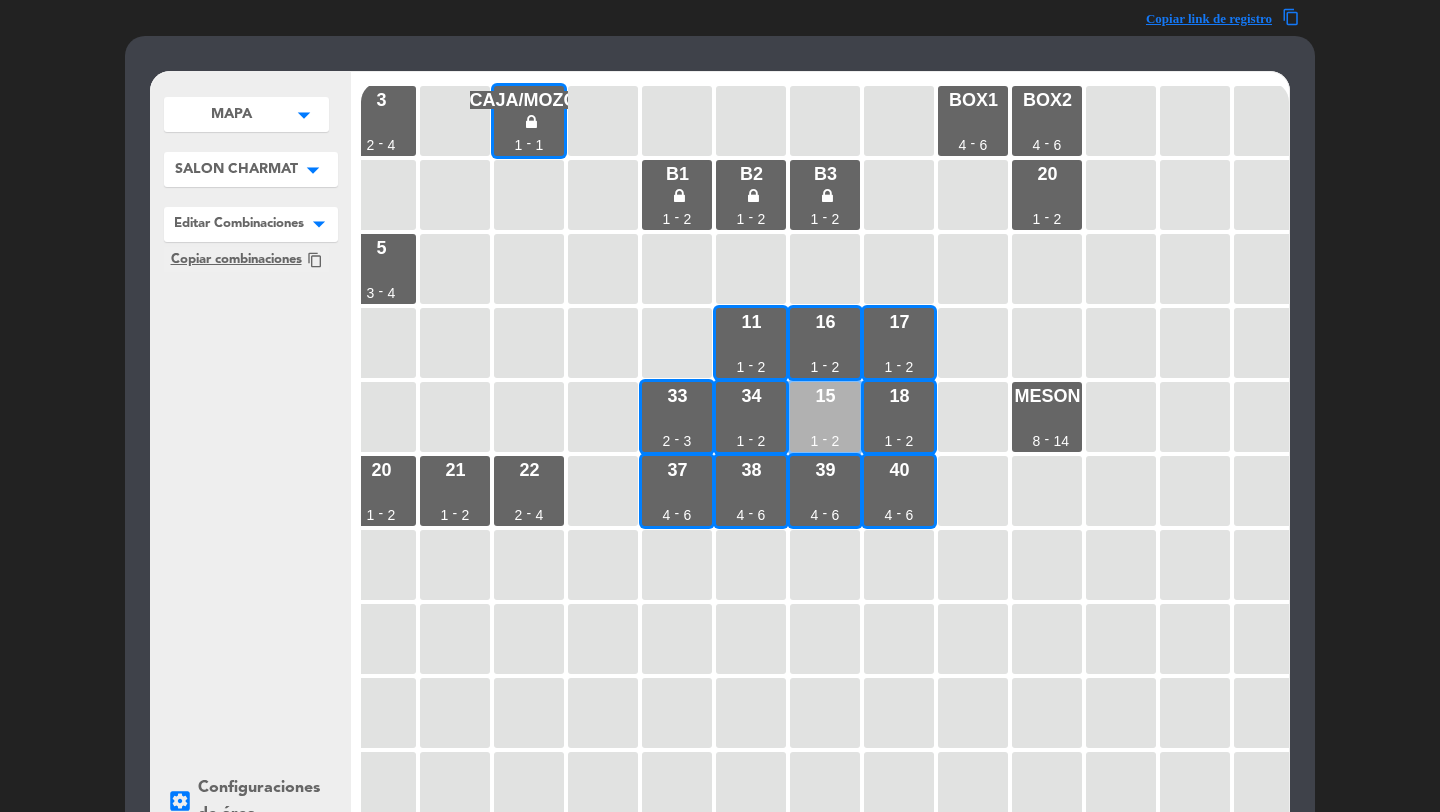 click on "15 1 - 2" at bounding box center [825, 417] 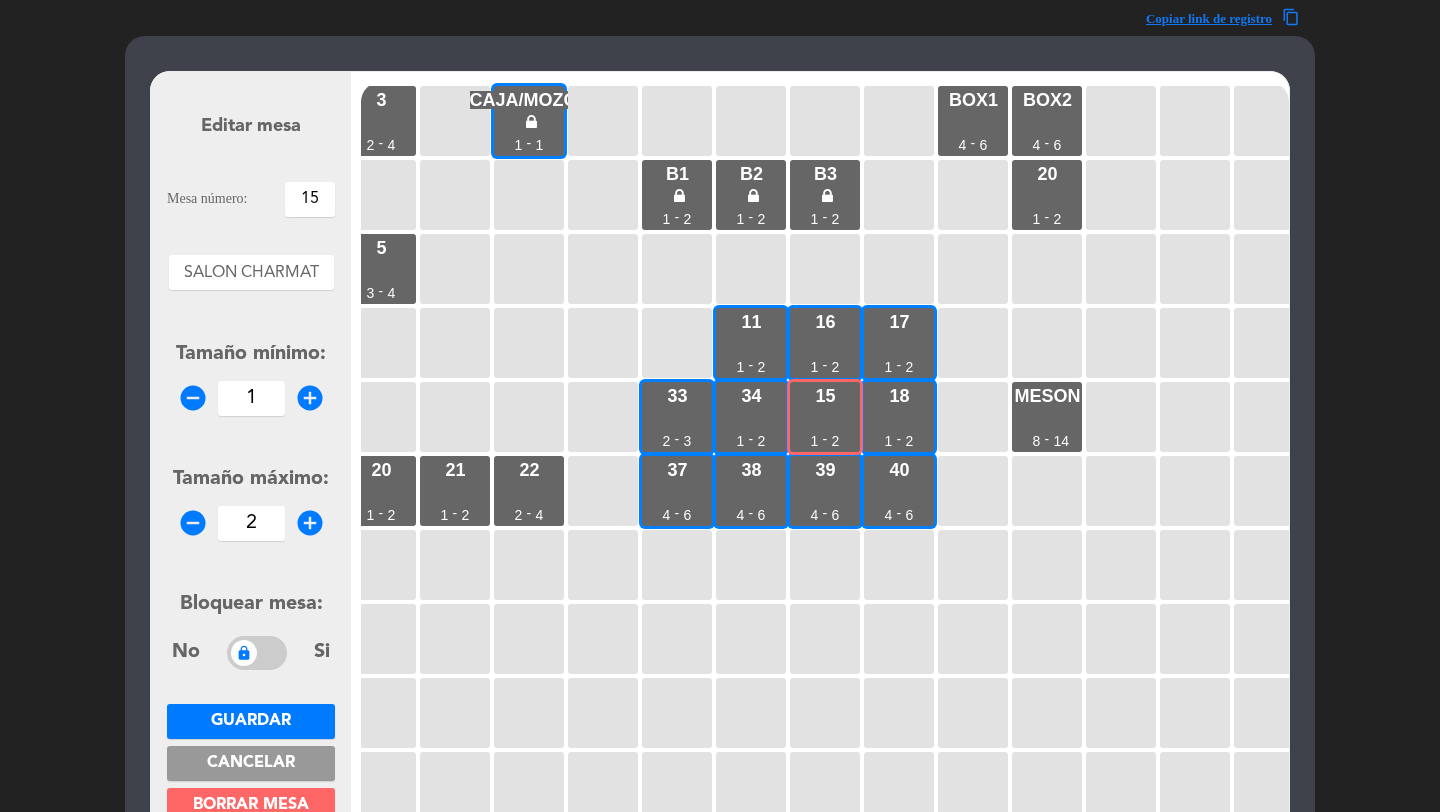click on "15" at bounding box center [310, 199] 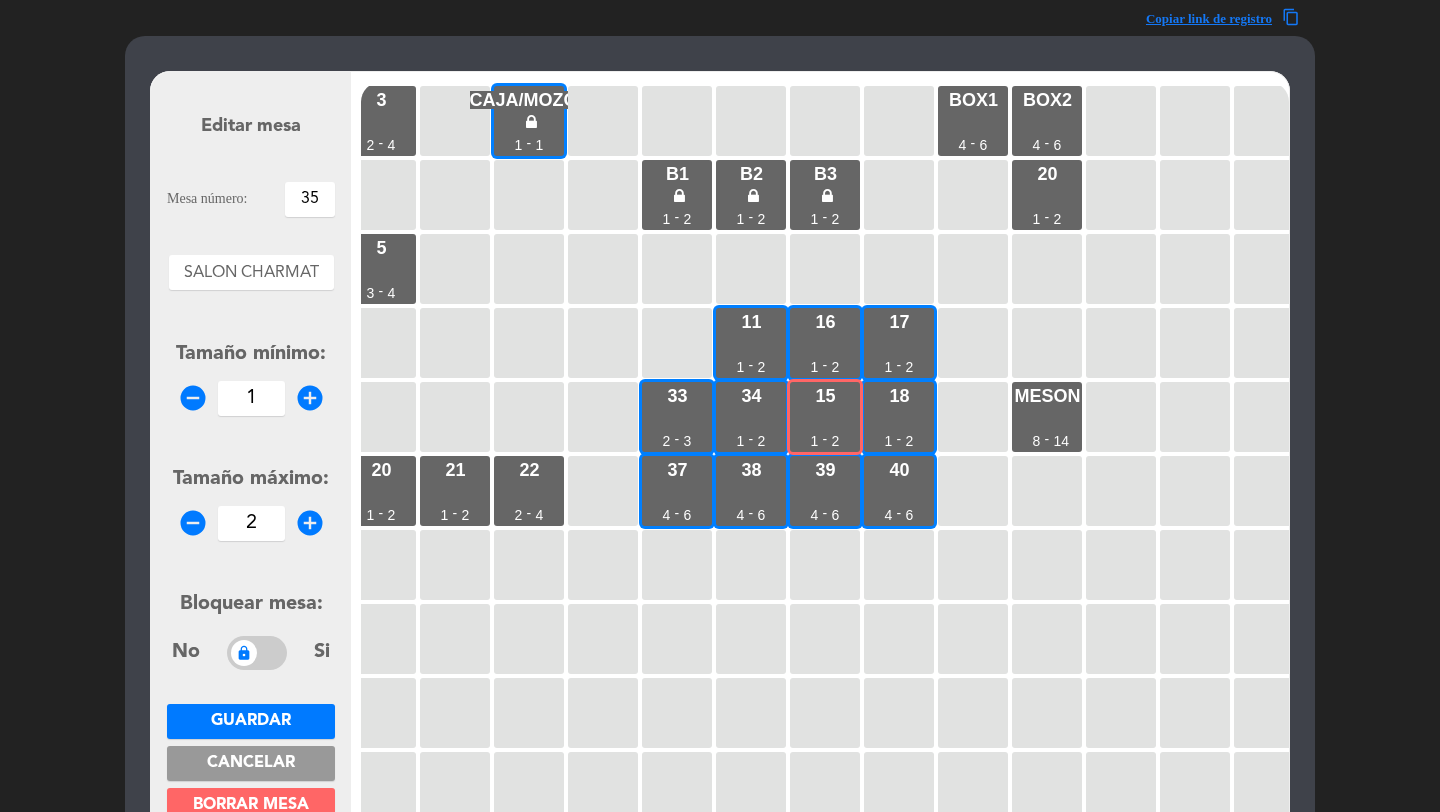 type on "35" 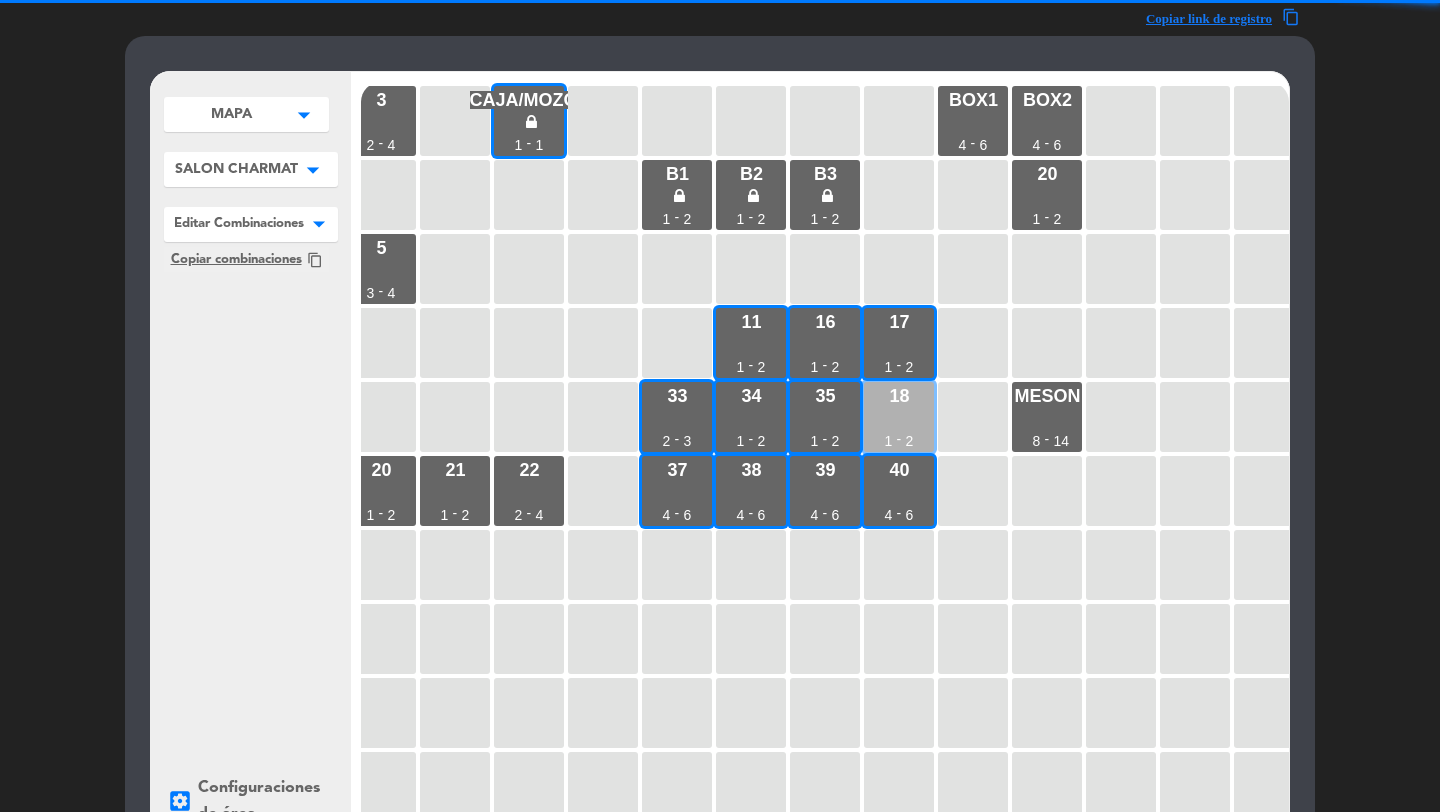 click on "18 1 - 2" at bounding box center (899, 417) 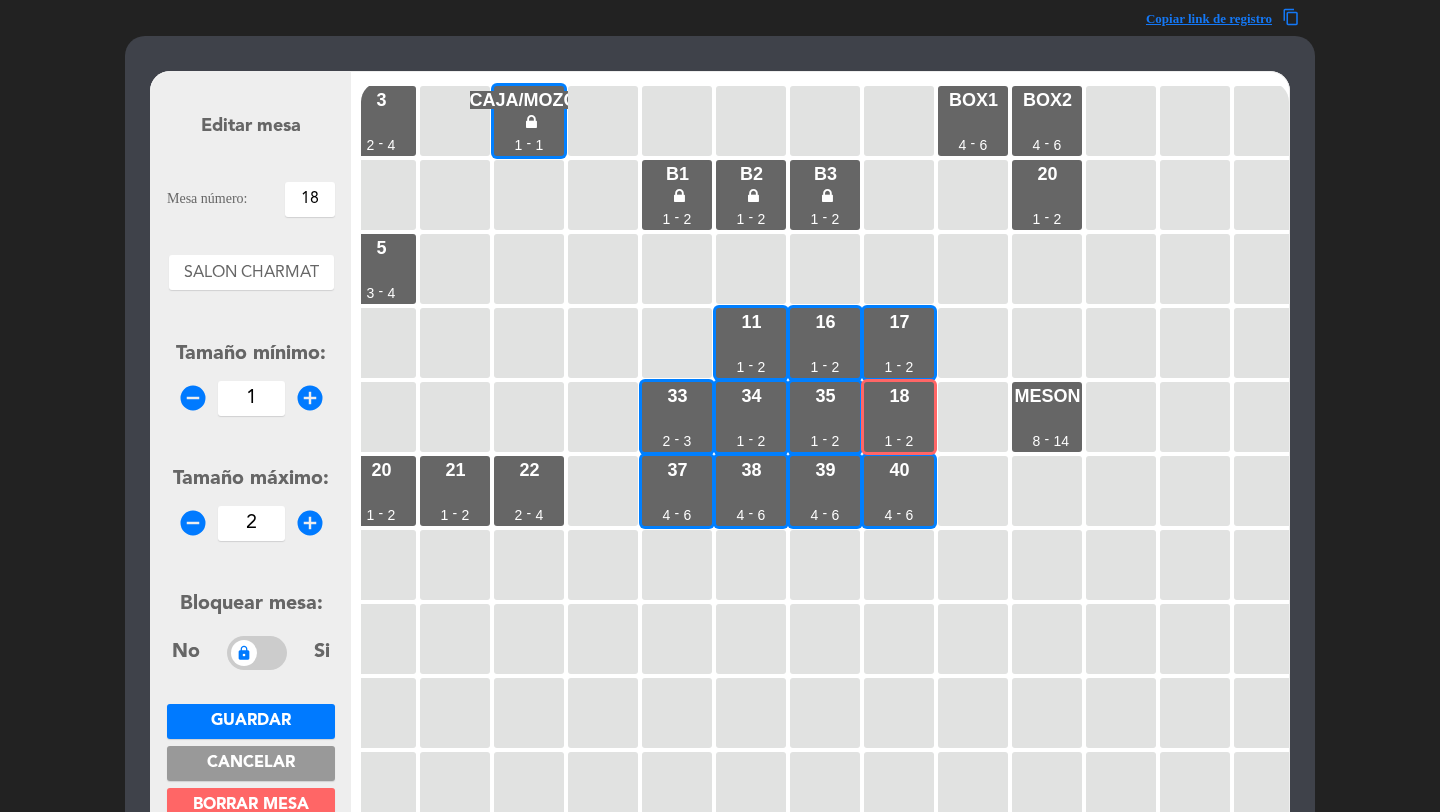 click on "18" at bounding box center [310, 199] 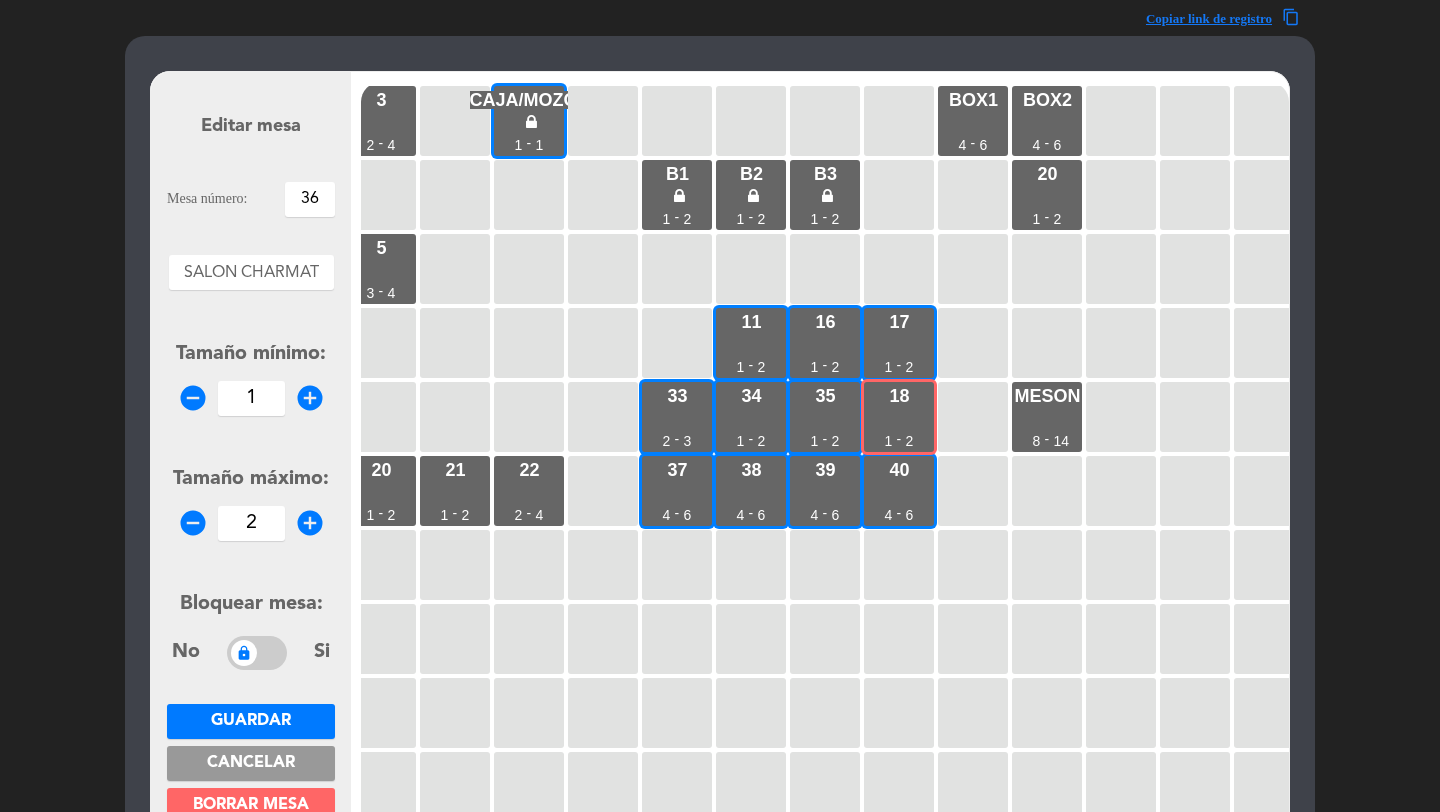 type on "36" 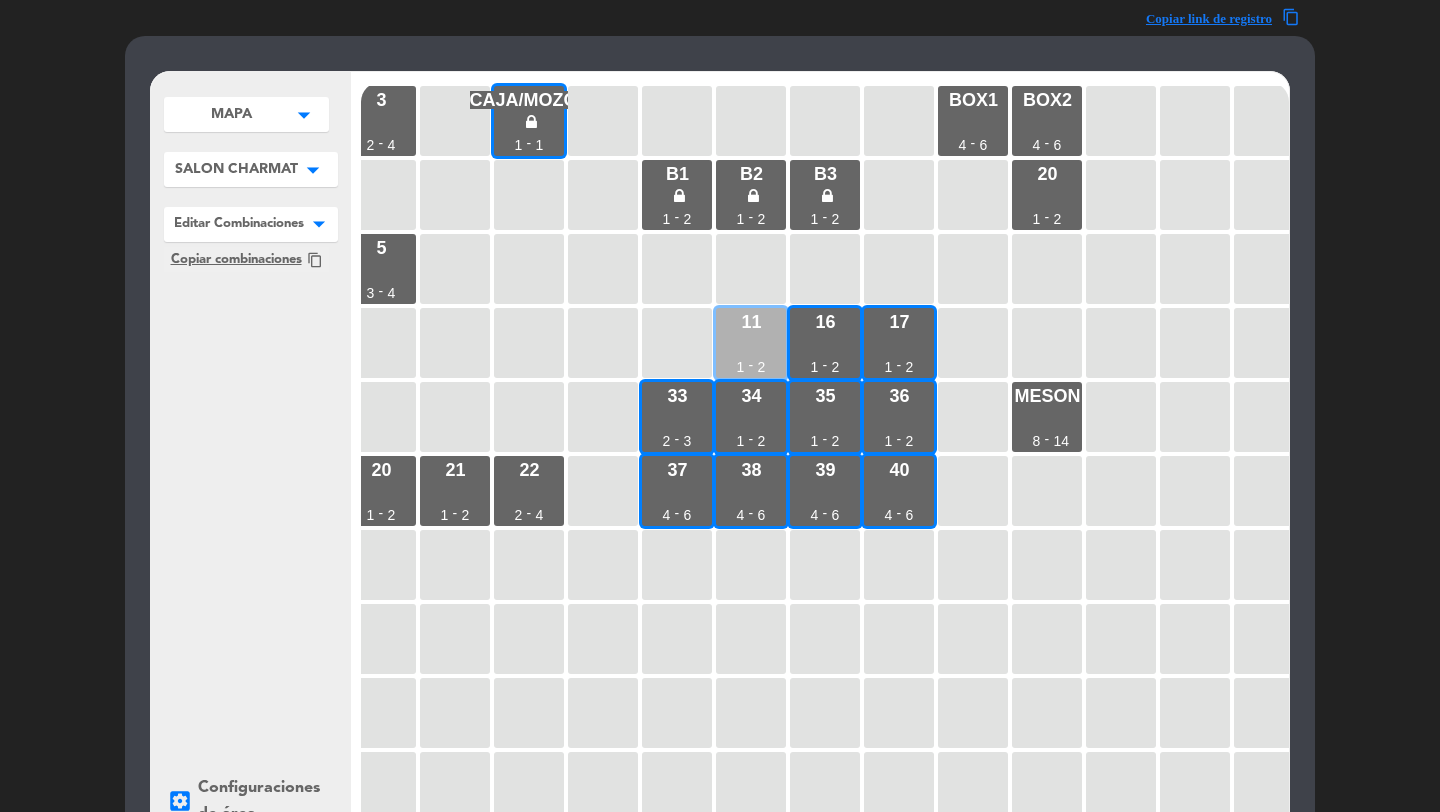 click on "11 1 - 2" at bounding box center [751, 343] 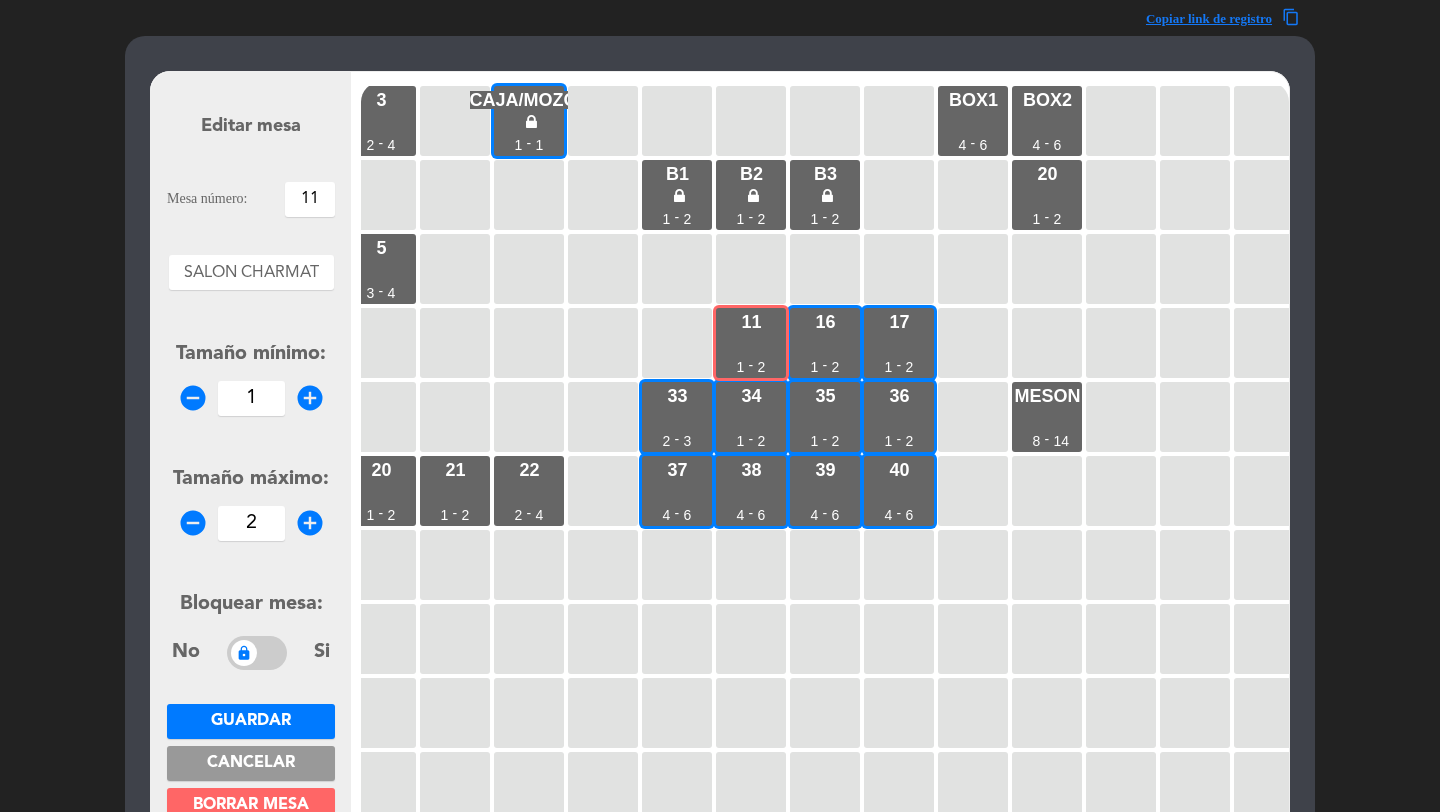 click on "11" at bounding box center (310, 199) 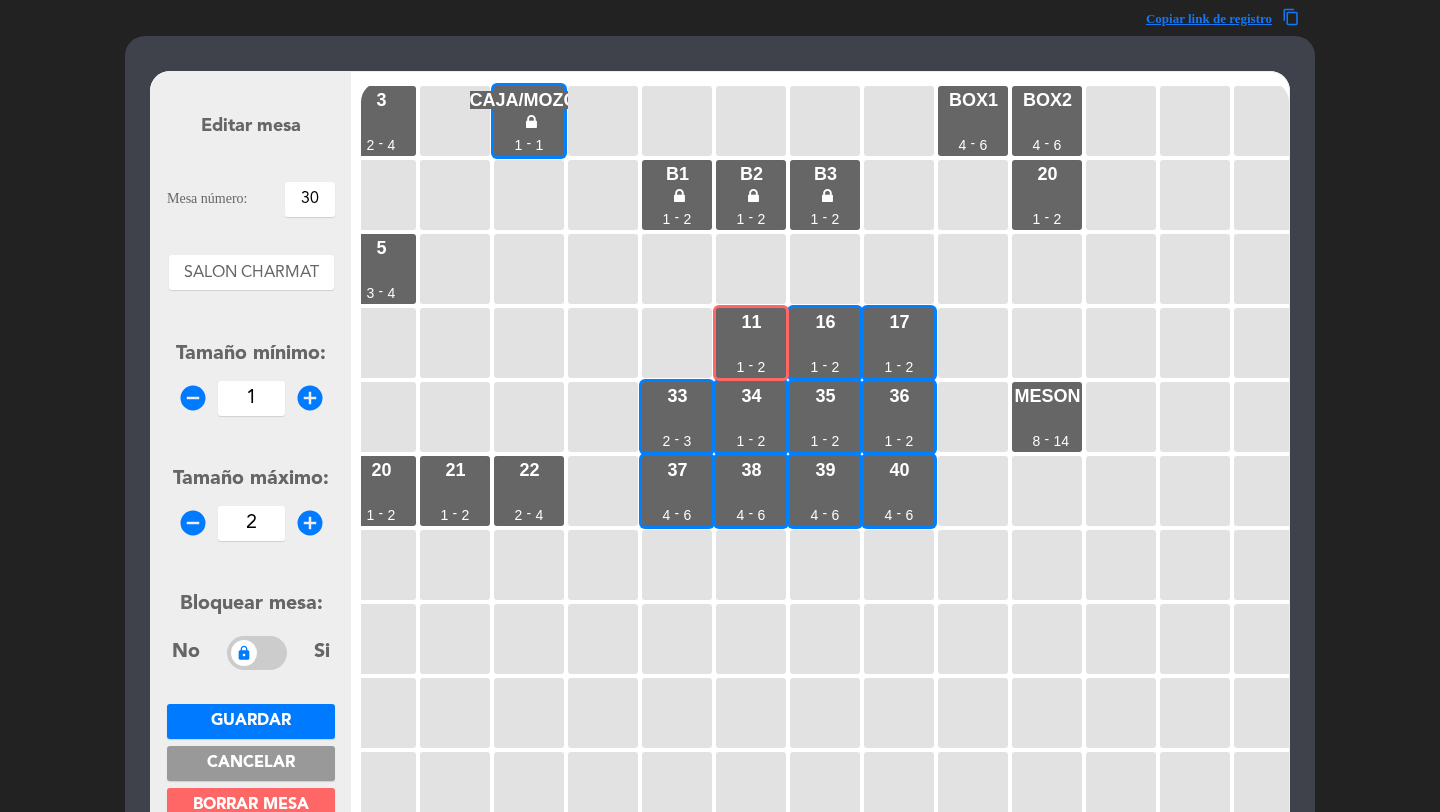 type on "30" 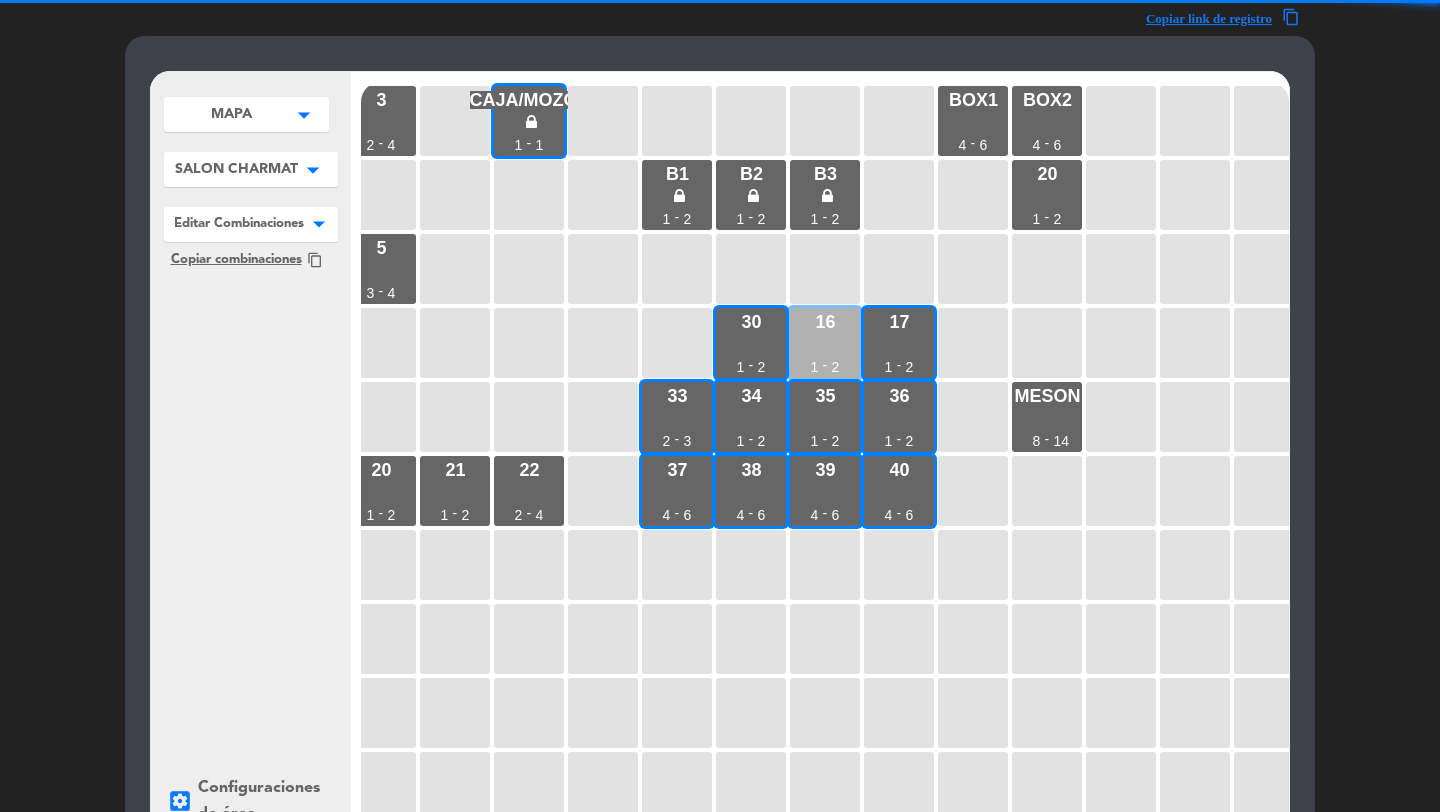 click on "16 1 - 2" at bounding box center [825, 343] 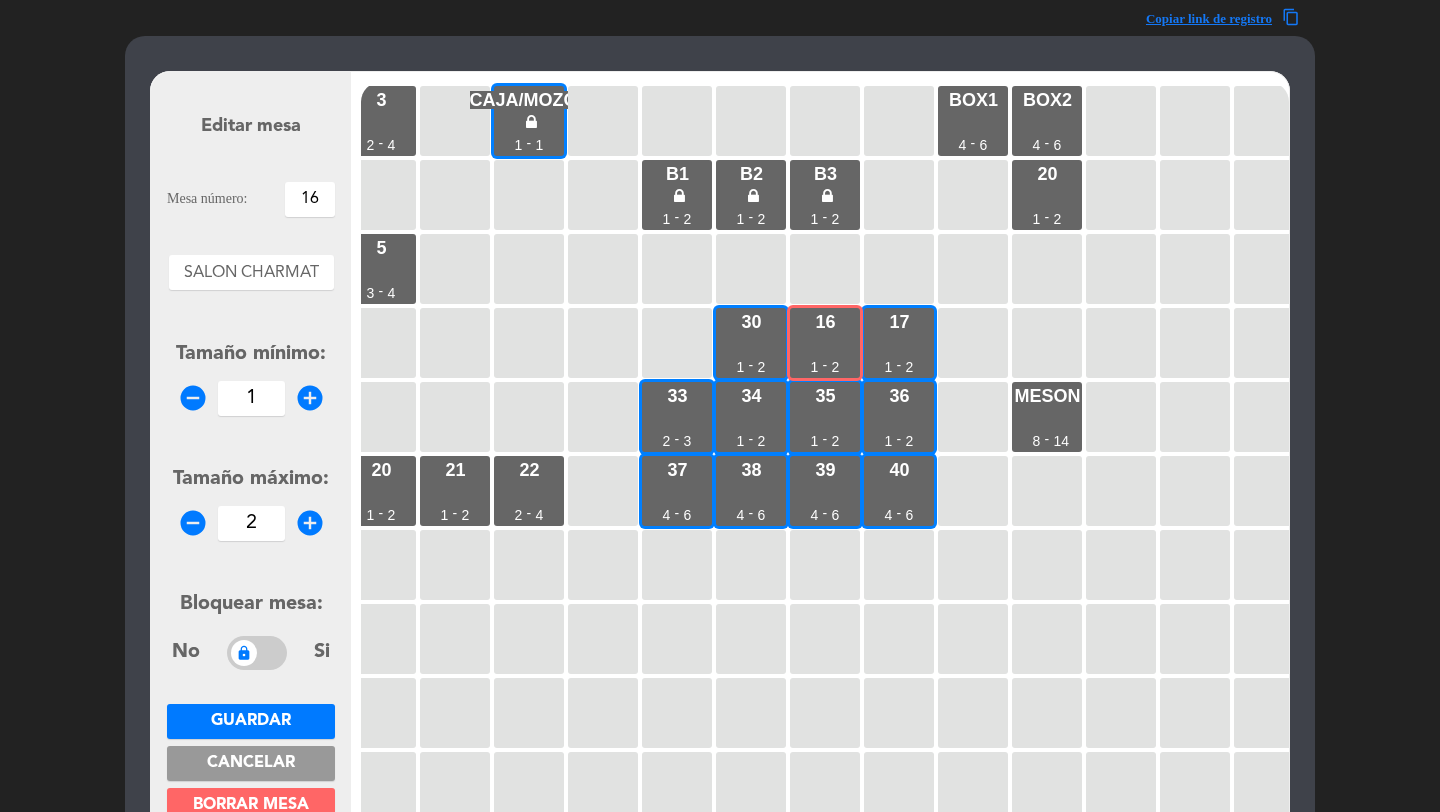 click on "16" at bounding box center [310, 199] 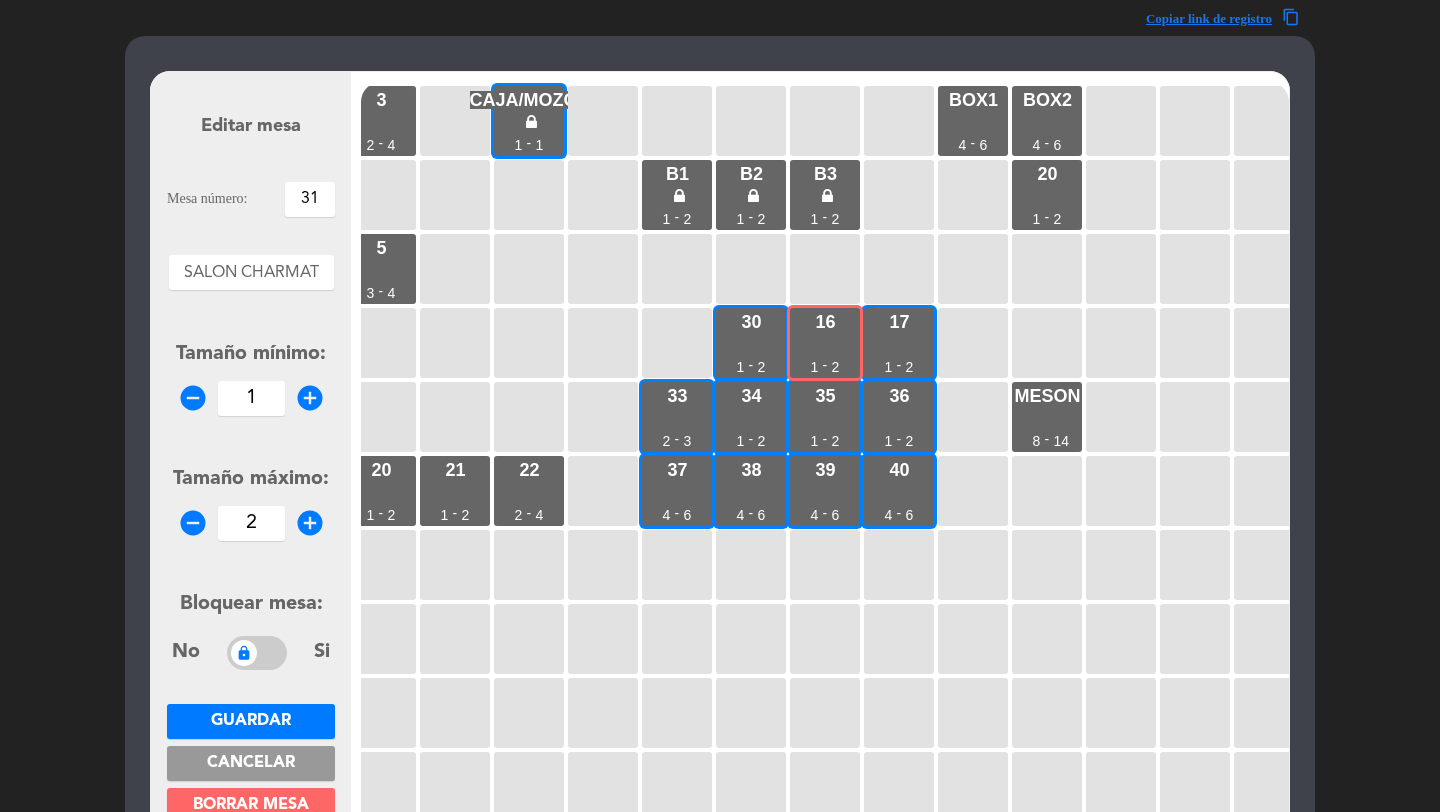 type on "31" 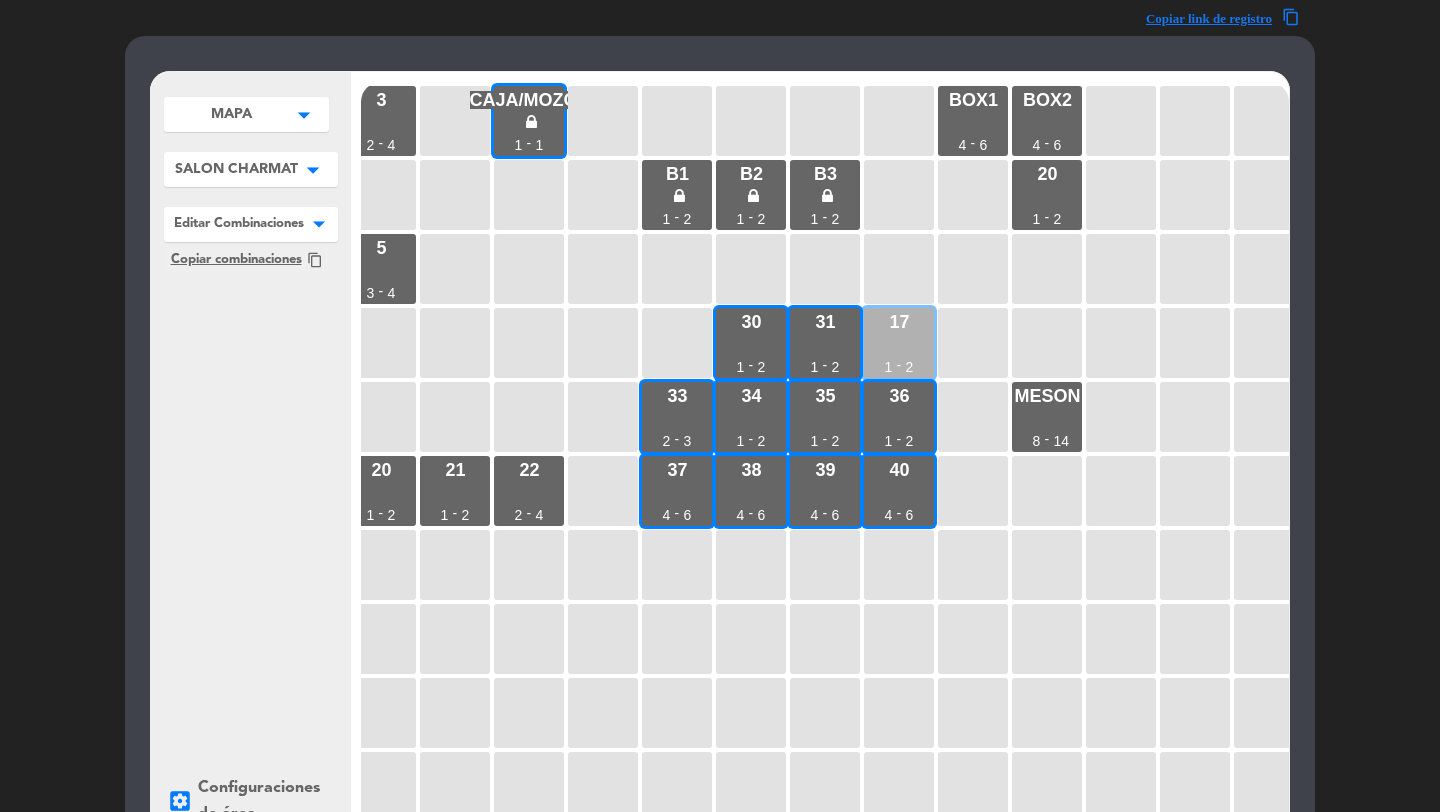 click on "17 1 - 2" at bounding box center [899, 343] 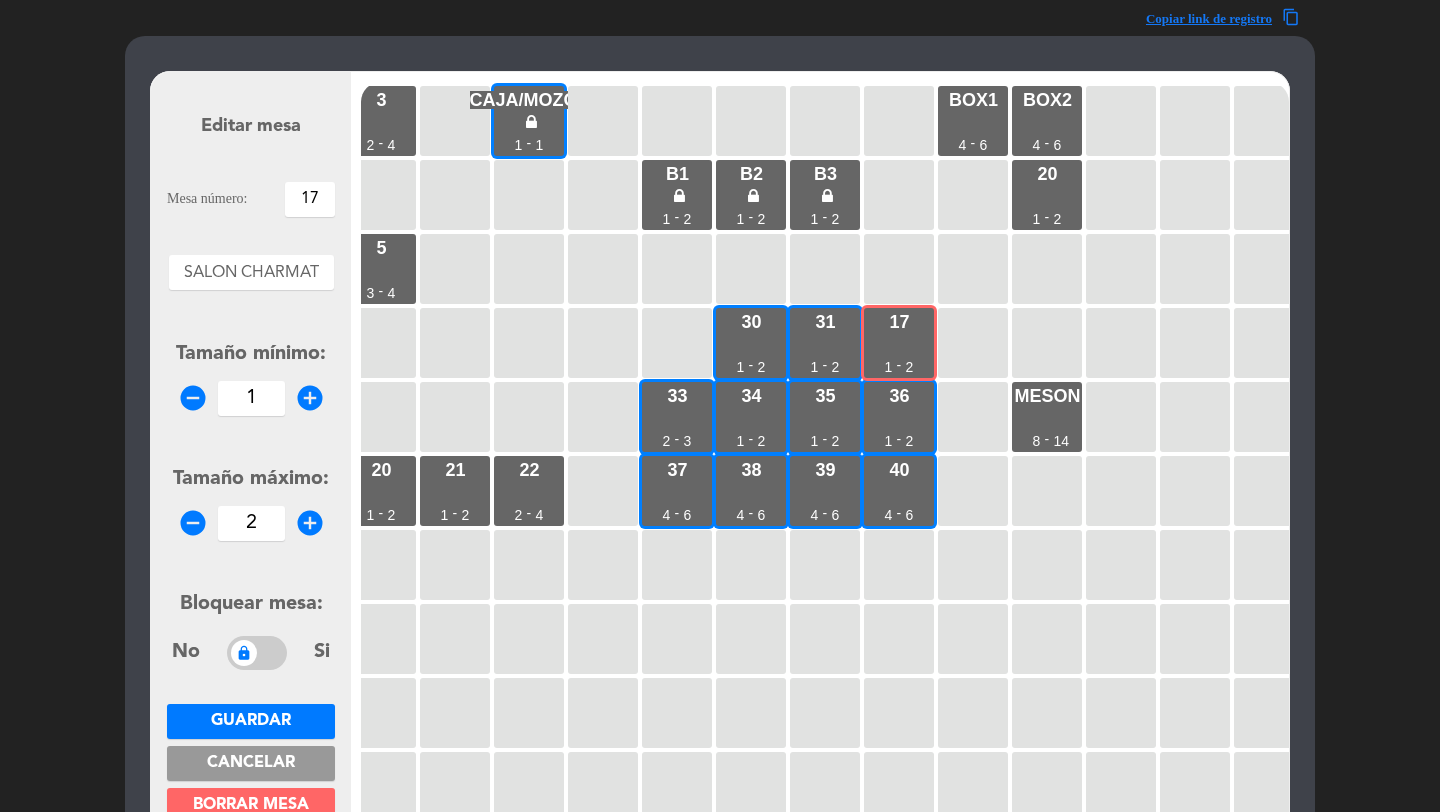 click on "17" at bounding box center [310, 199] 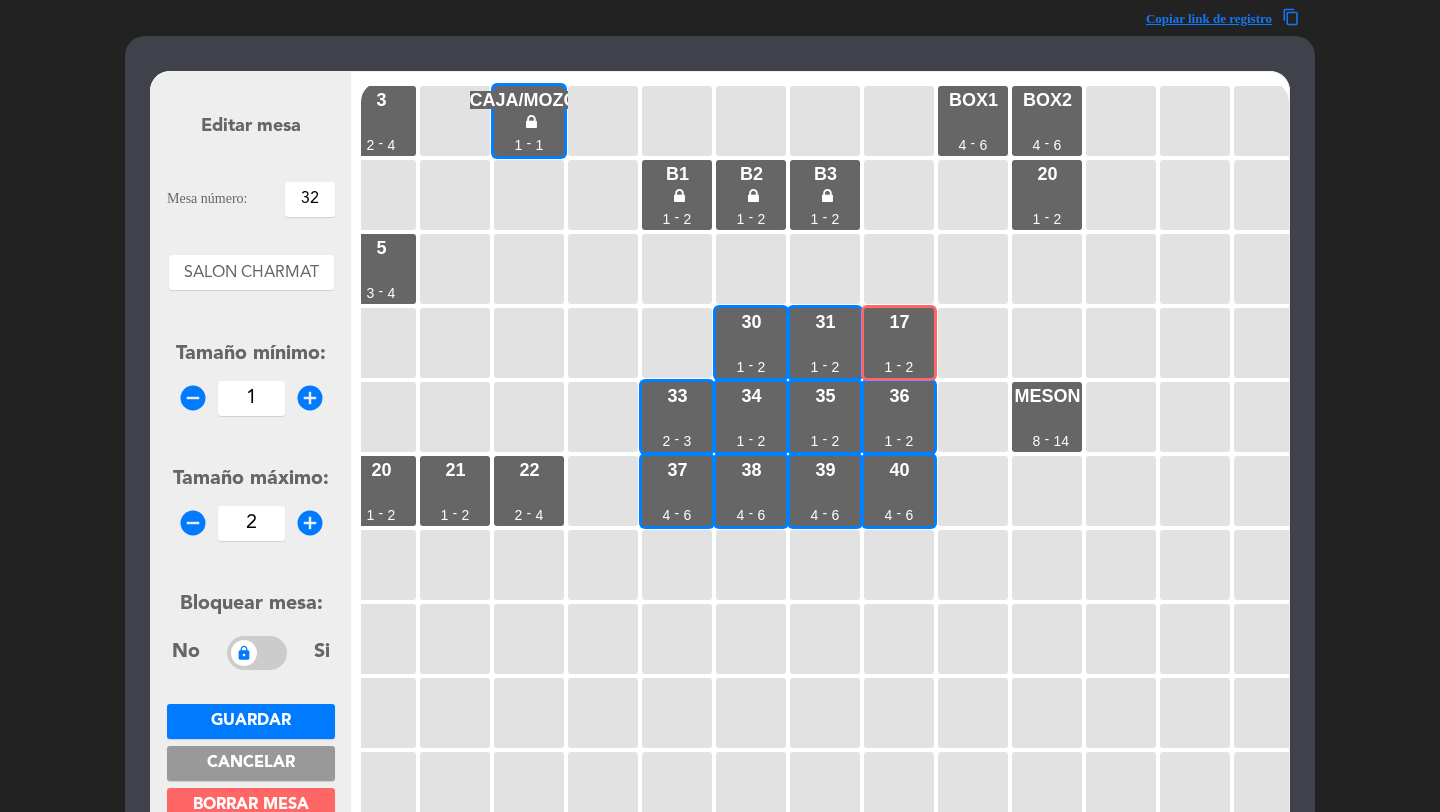 type on "32" 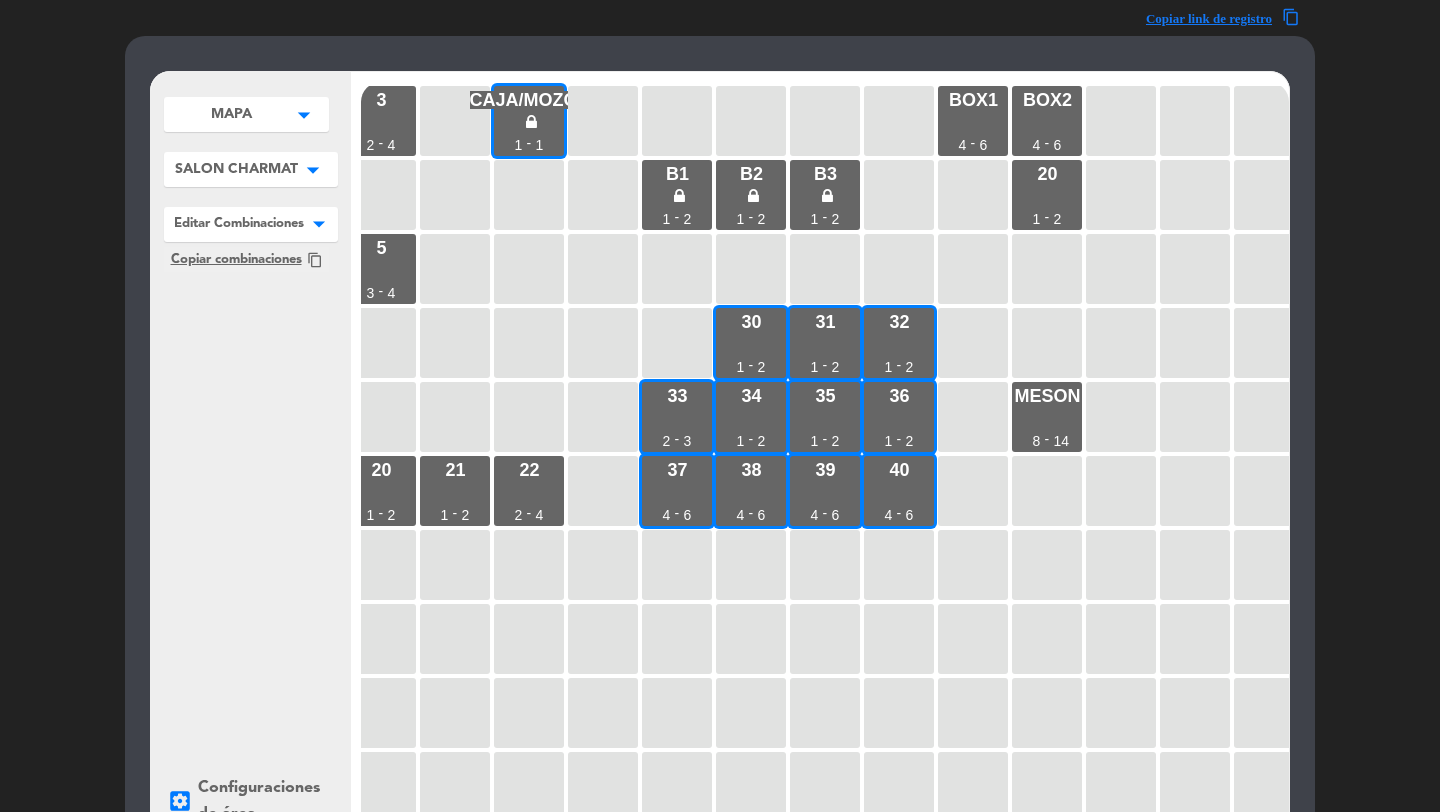 click on "SALON CHARMAT arrow_drop_down" at bounding box center (246, 114) 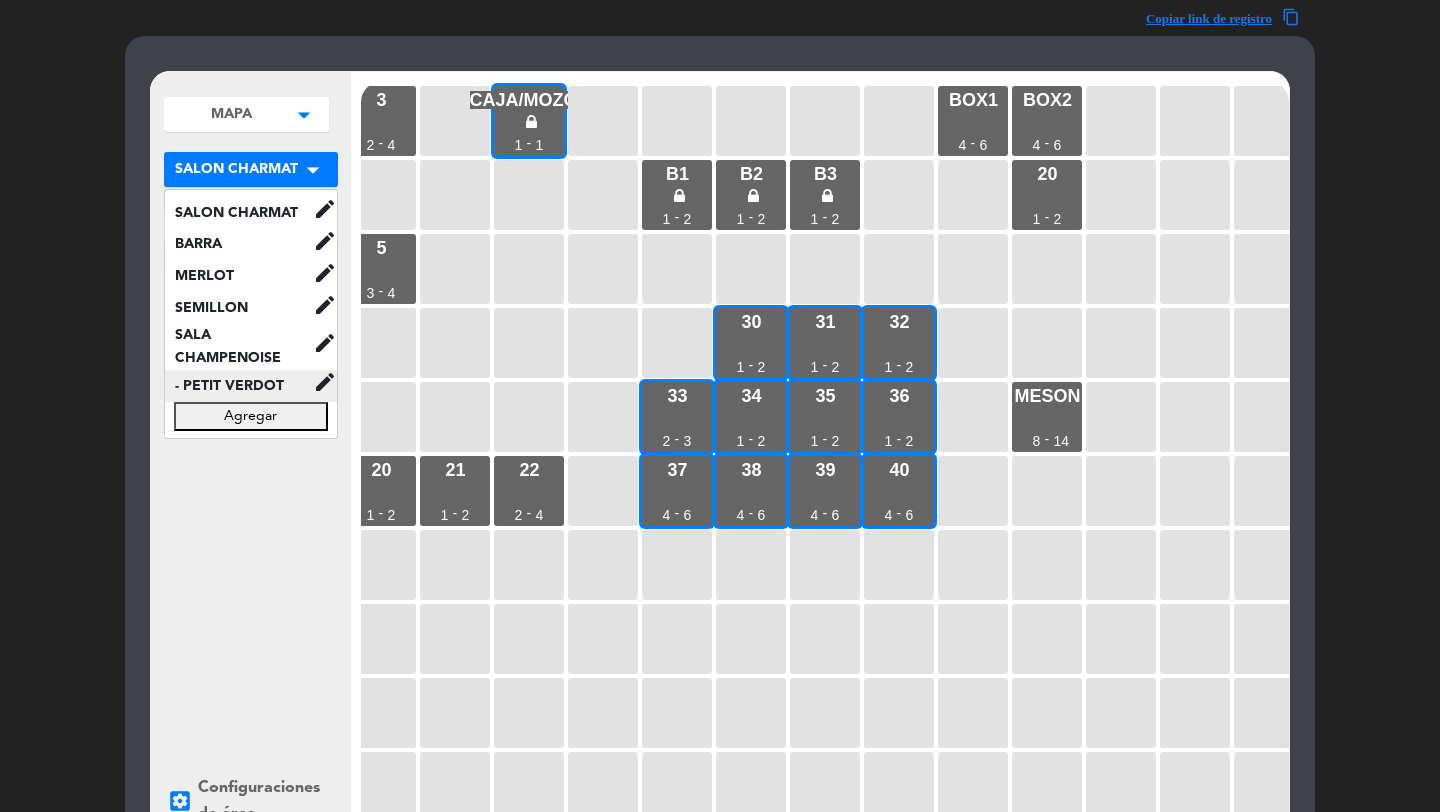 click on "- PETIT VERDOT" 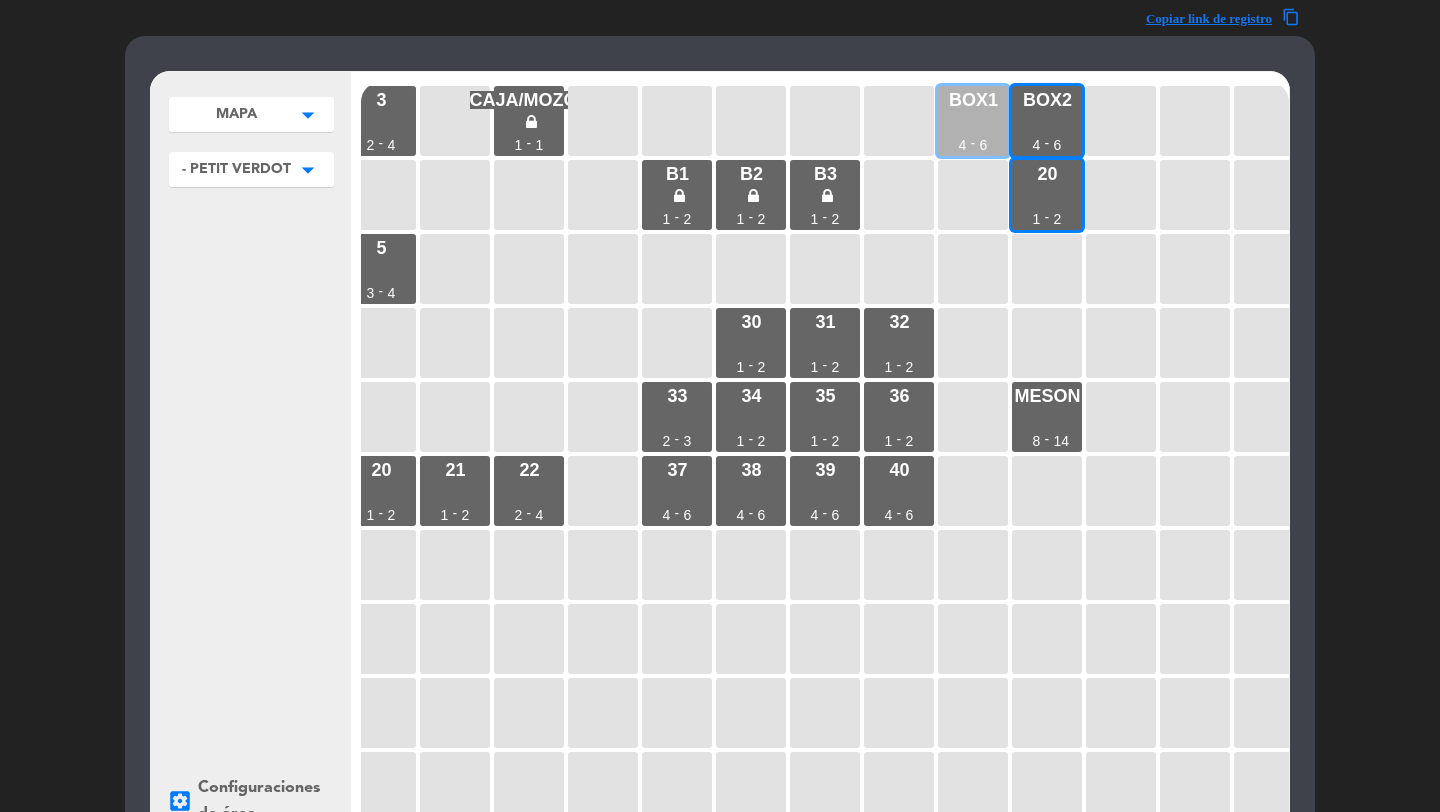 click on "BOX1 4 - 6" at bounding box center [973, 121] 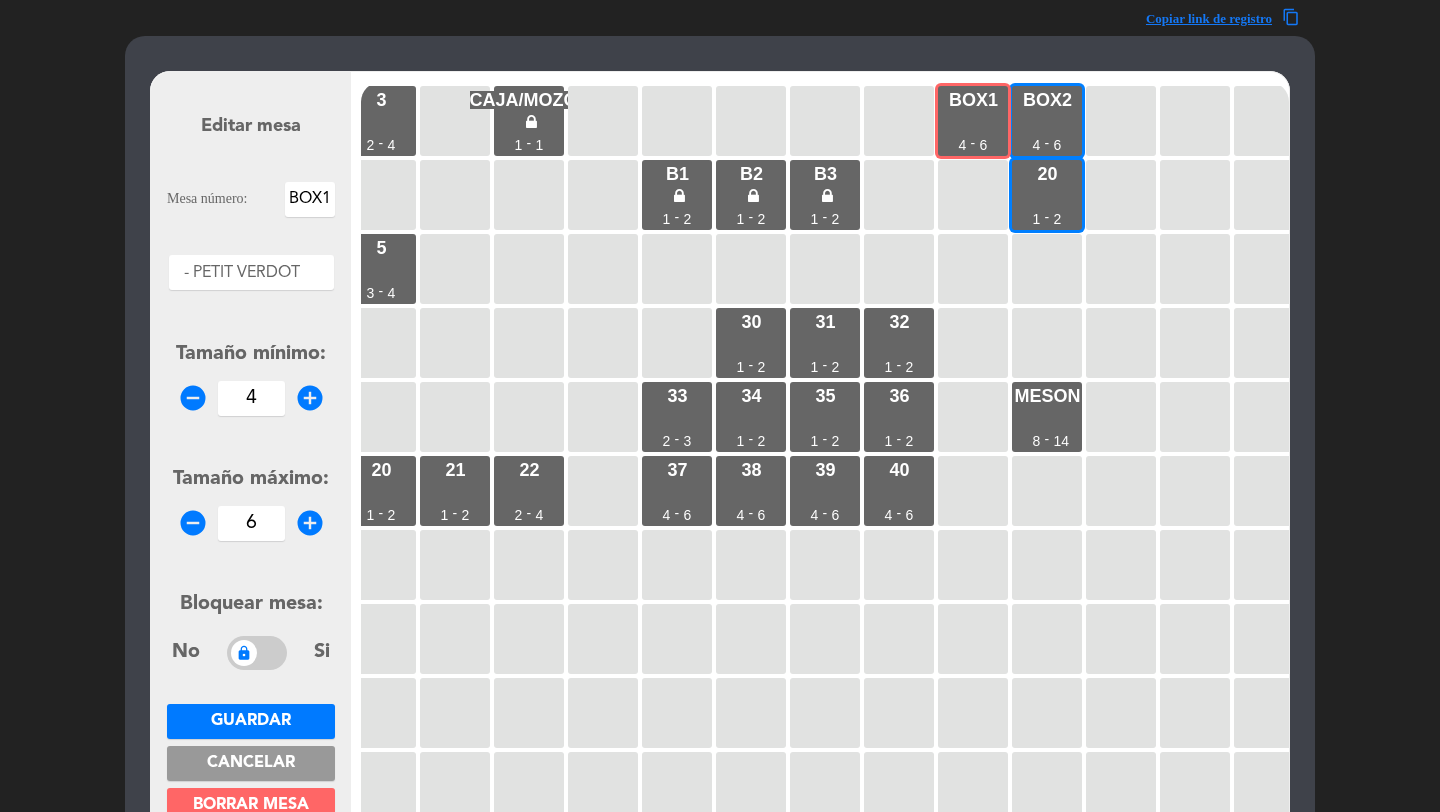drag, startPoint x: 330, startPoint y: 199, endPoint x: 241, endPoint y: 199, distance: 89 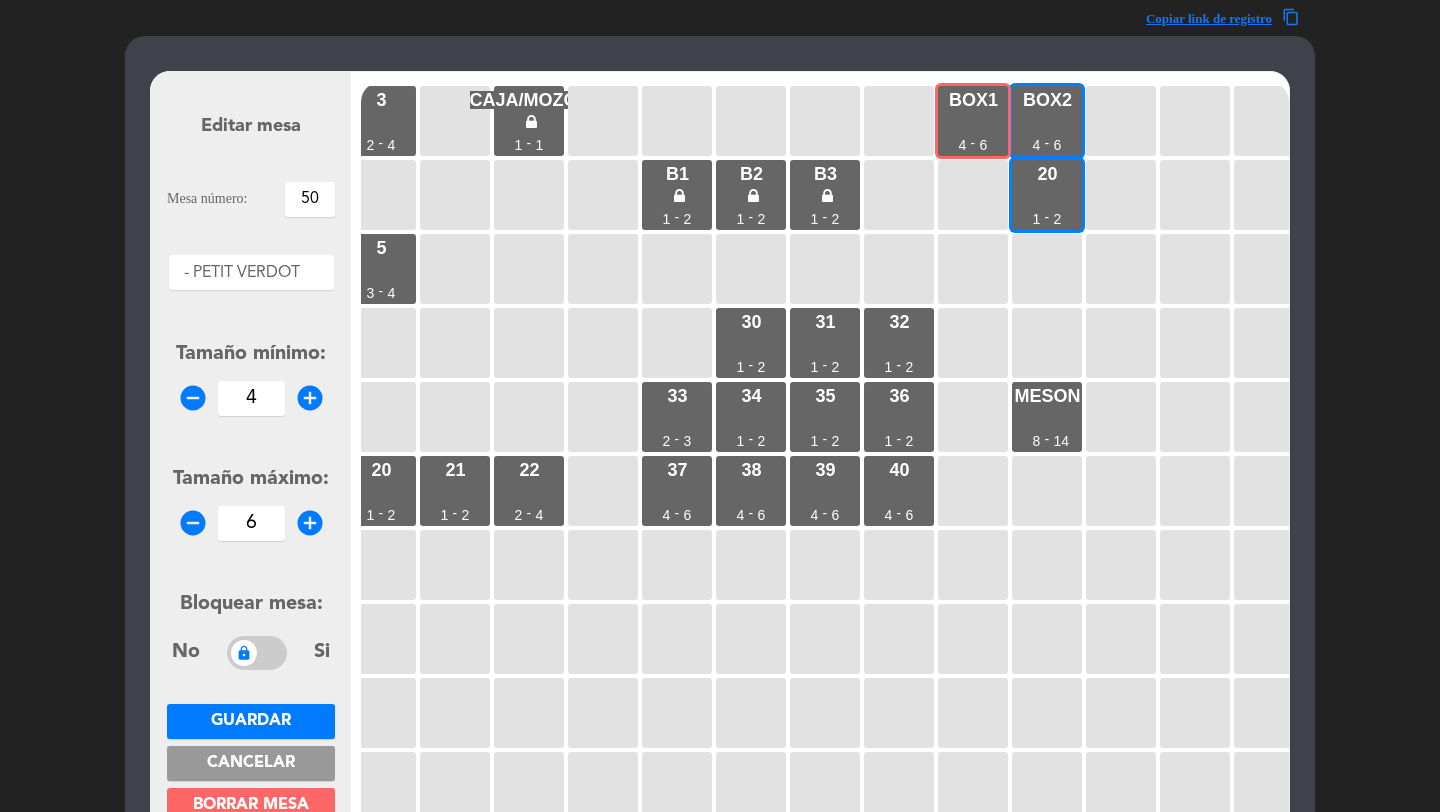 type on "50" 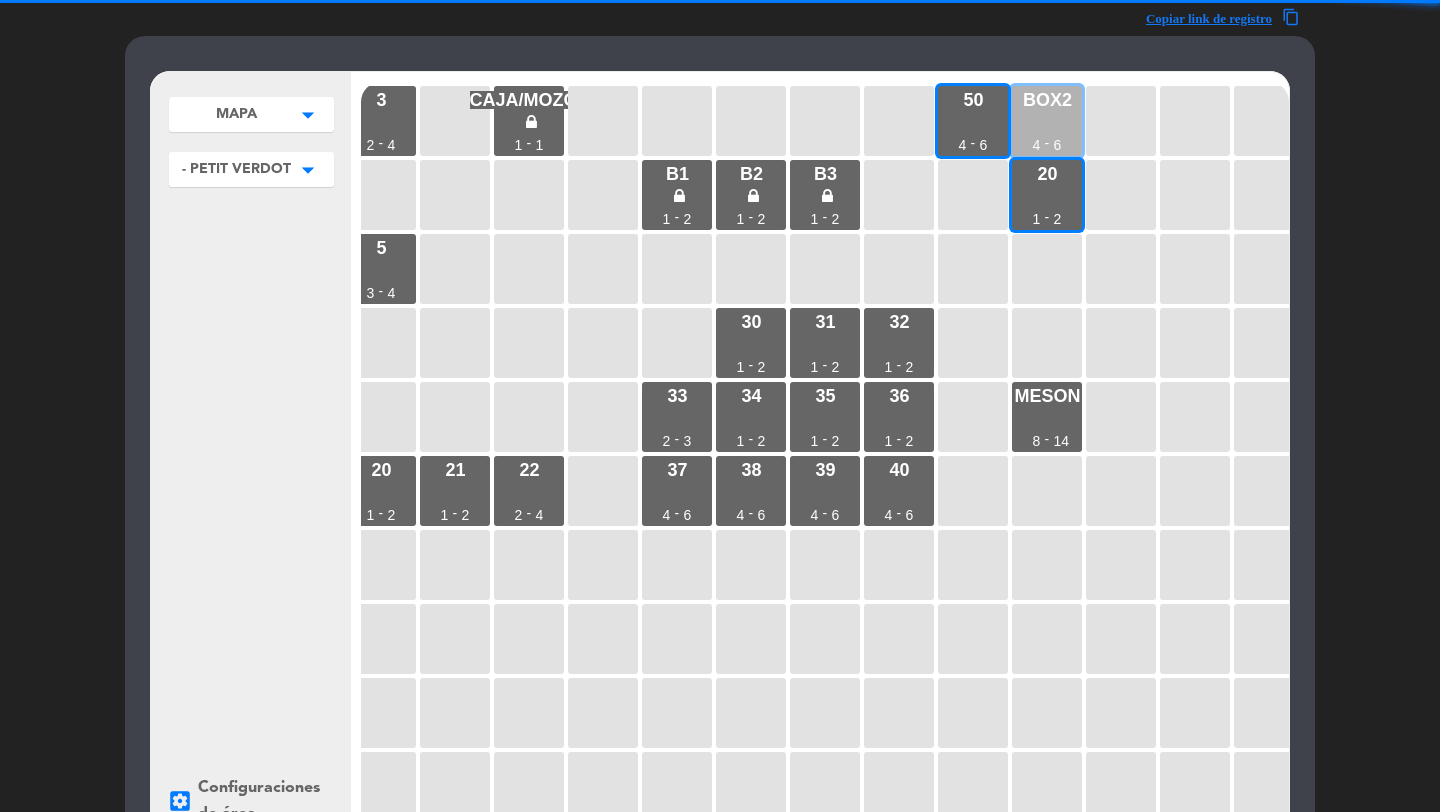 click on "BOX2 4 - 6" at bounding box center (1047, 121) 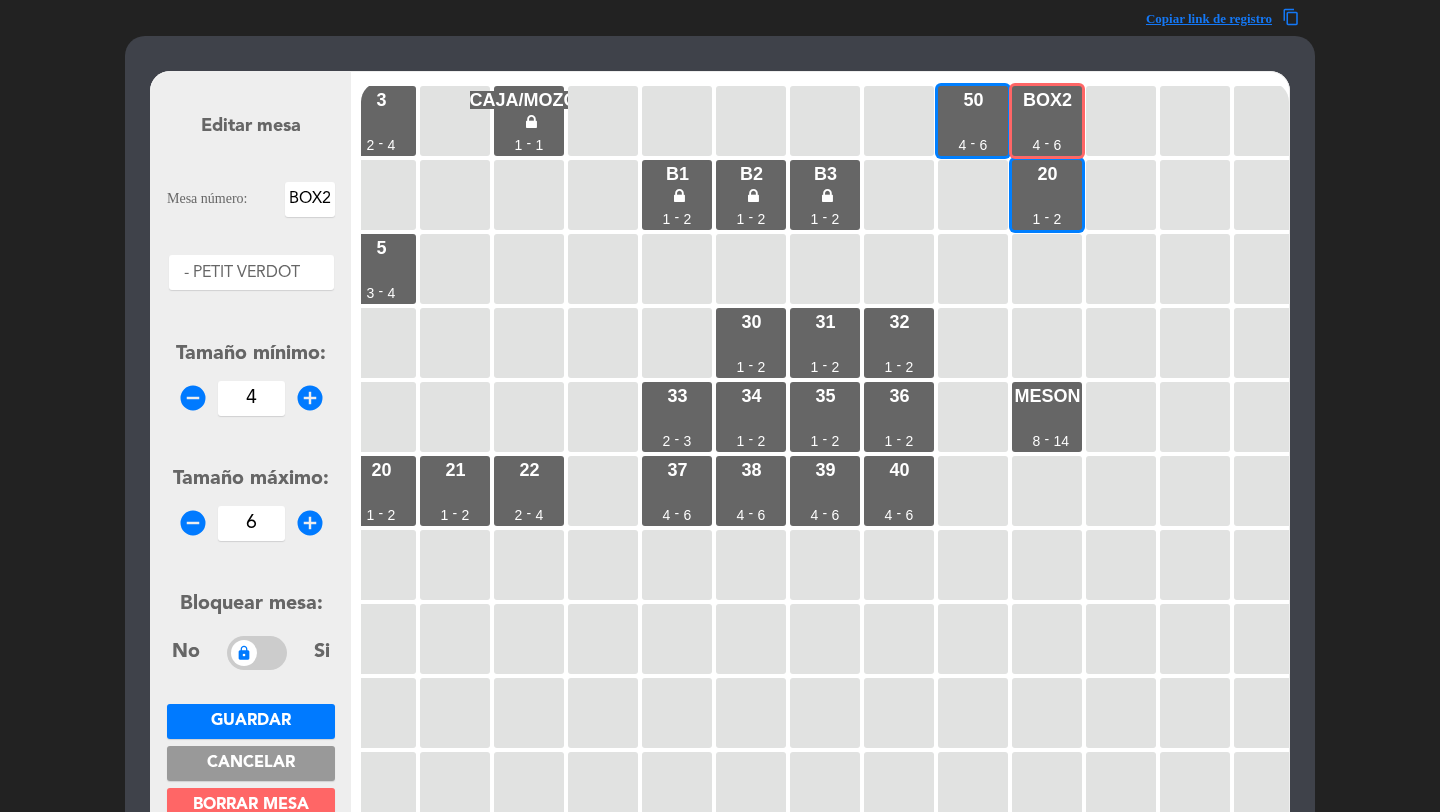 click on "BOX2" at bounding box center (310, 199) 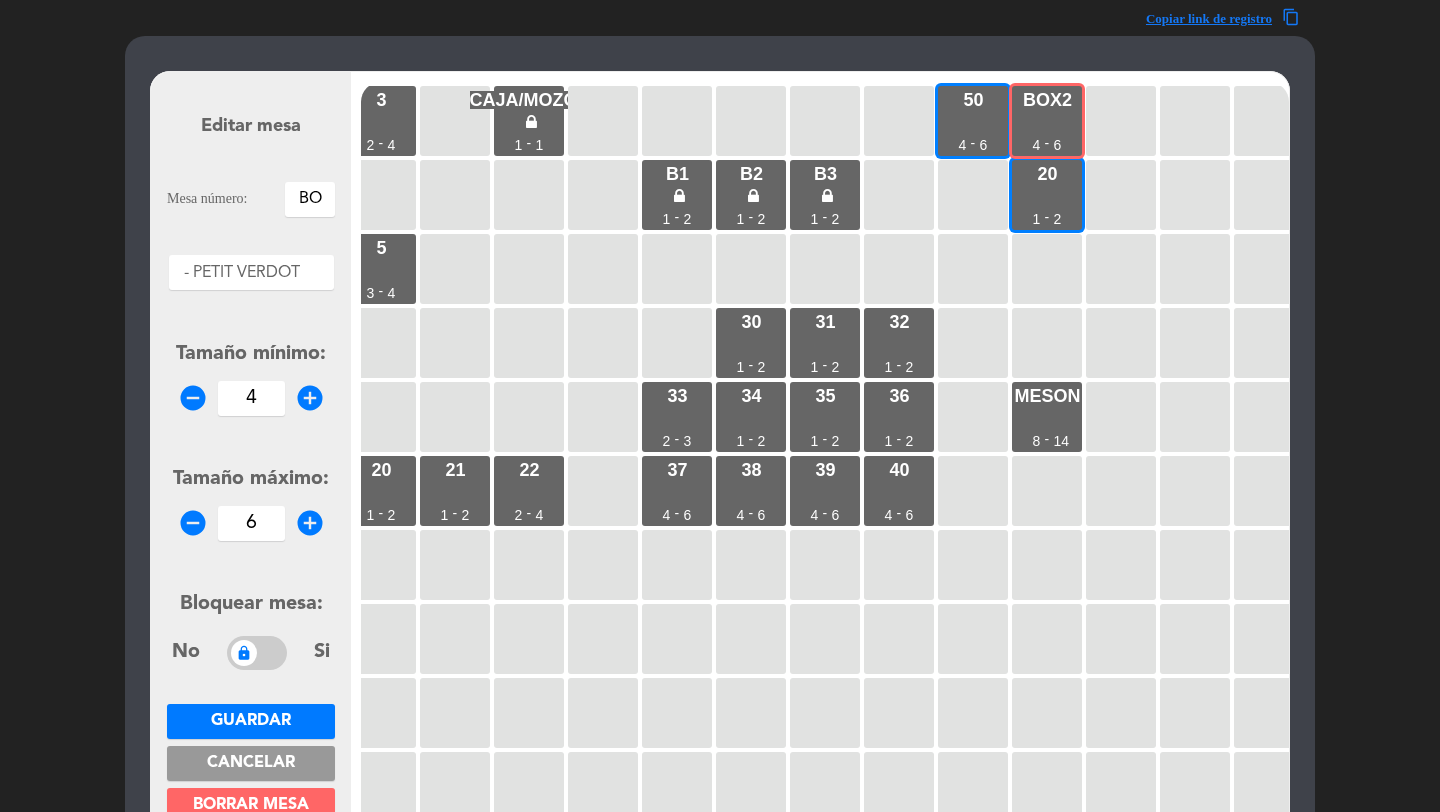 type on "B" 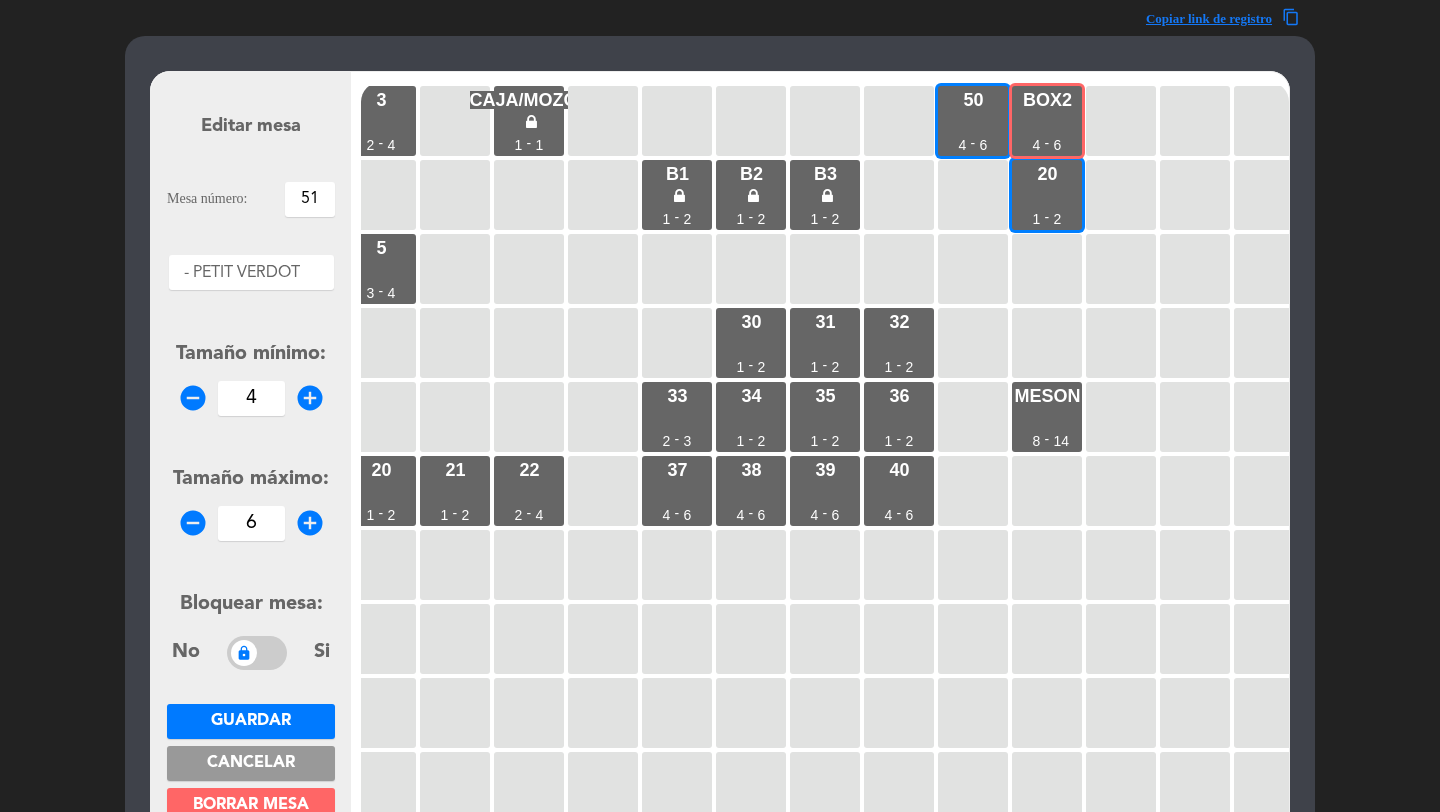 type on "51" 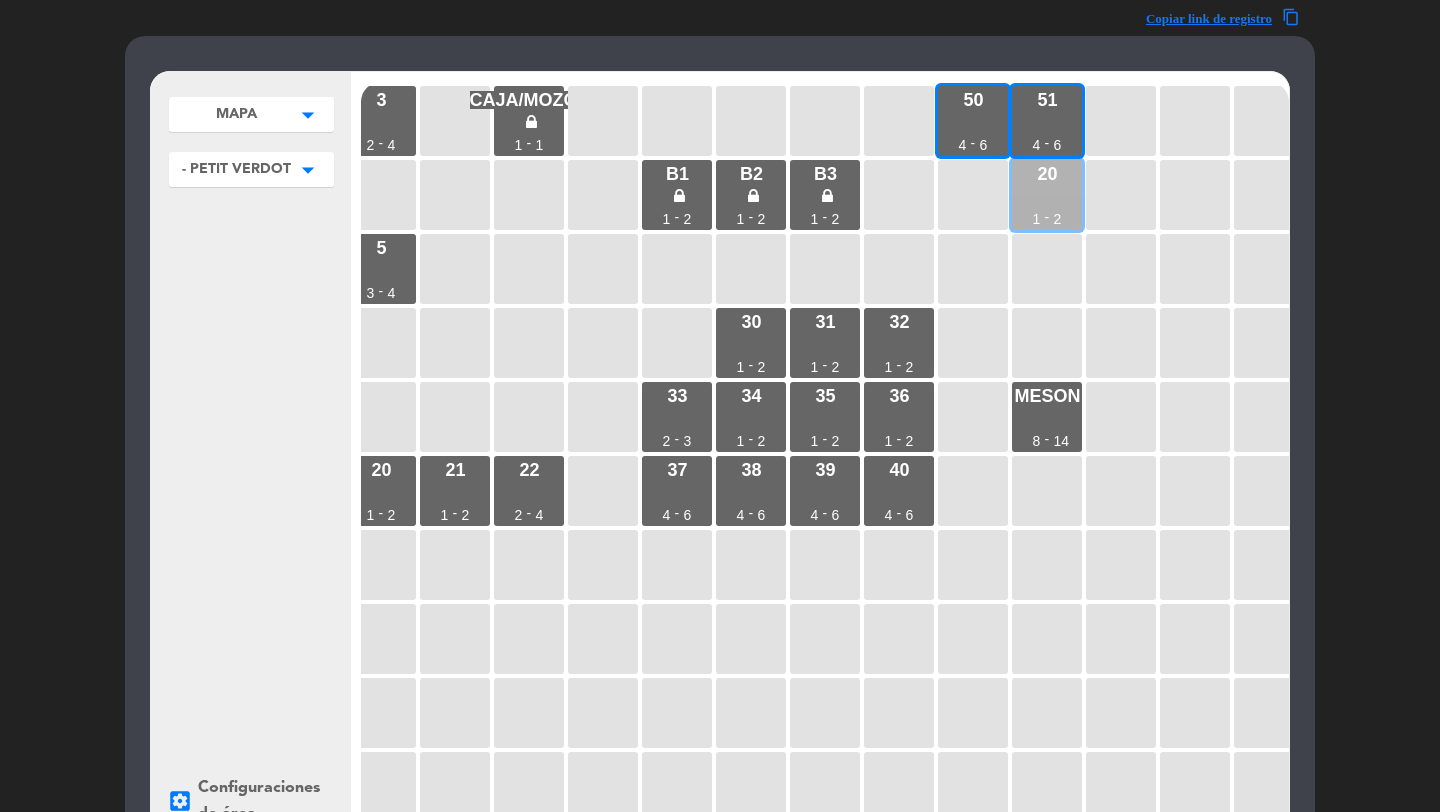 click on "2" at bounding box center (1058, 219) 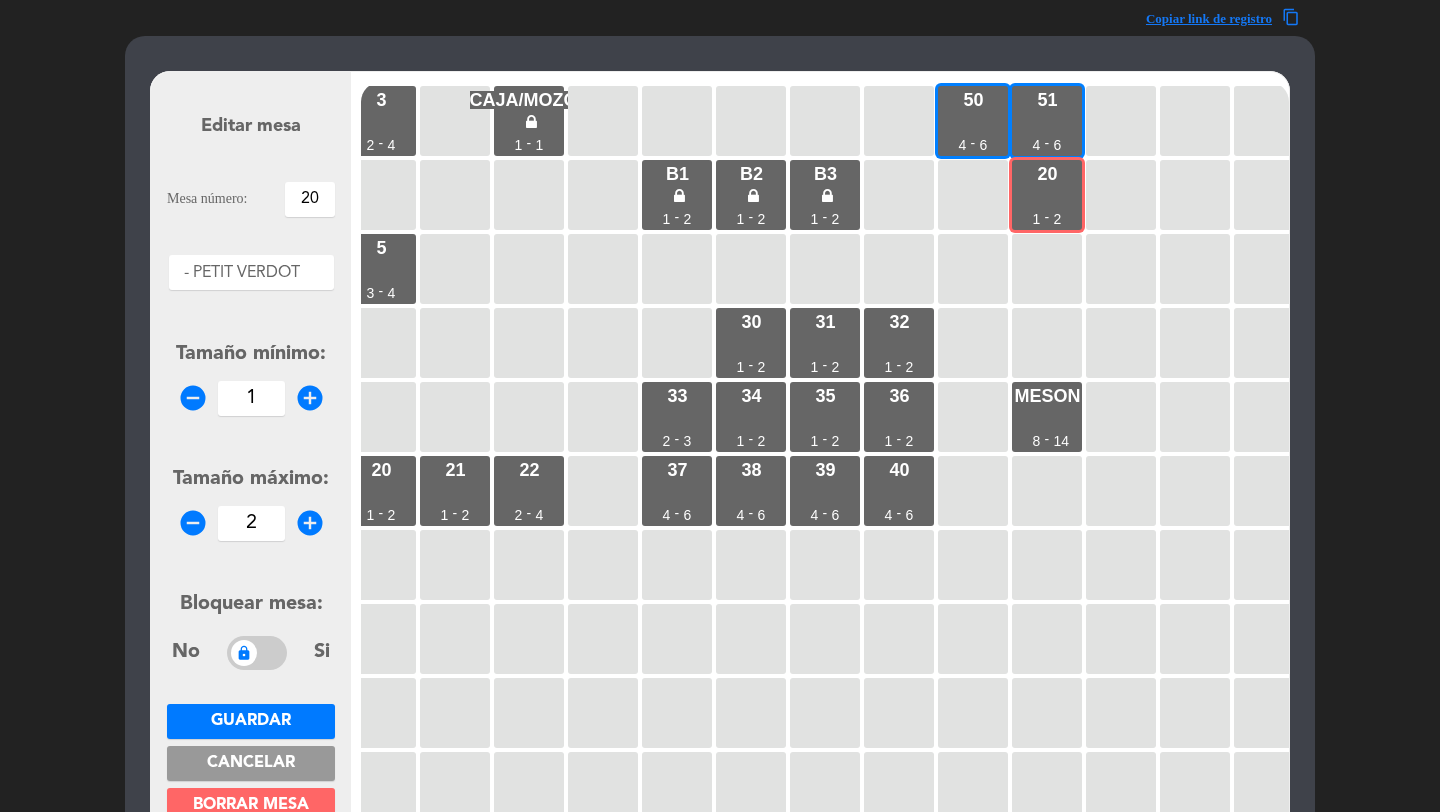 click on "20" at bounding box center [310, 199] 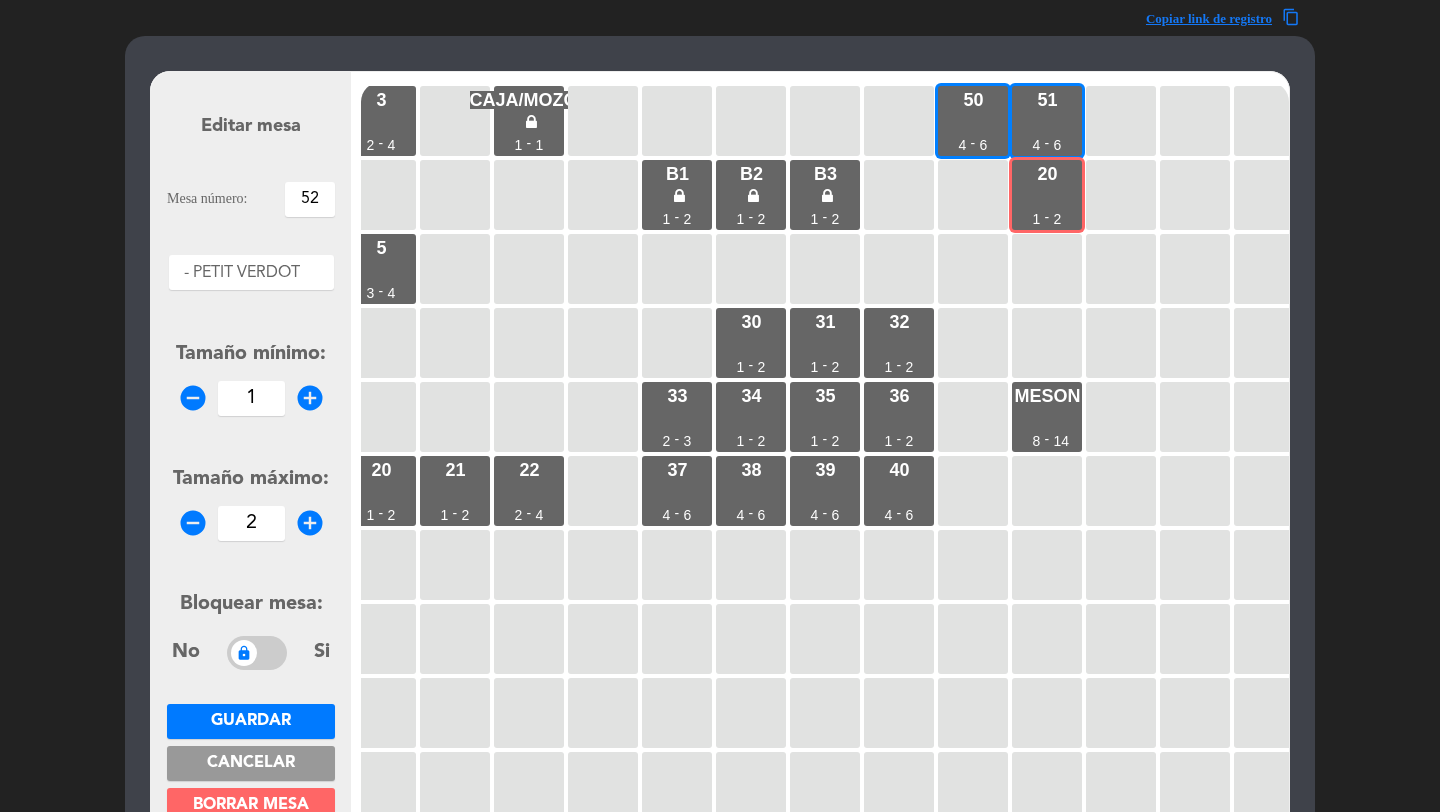 type on "52" 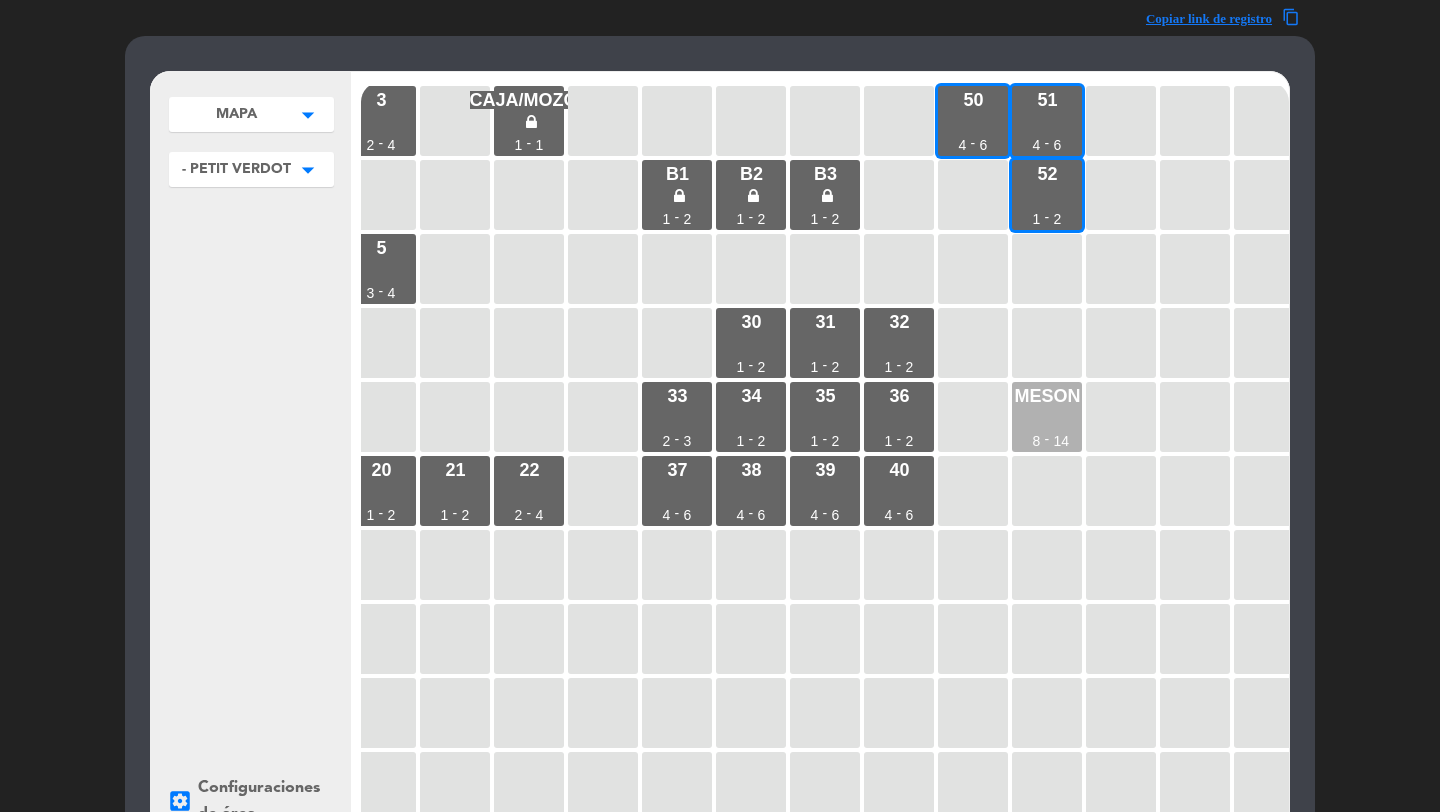 click on "MESON 8 - 14" at bounding box center [1047, 417] 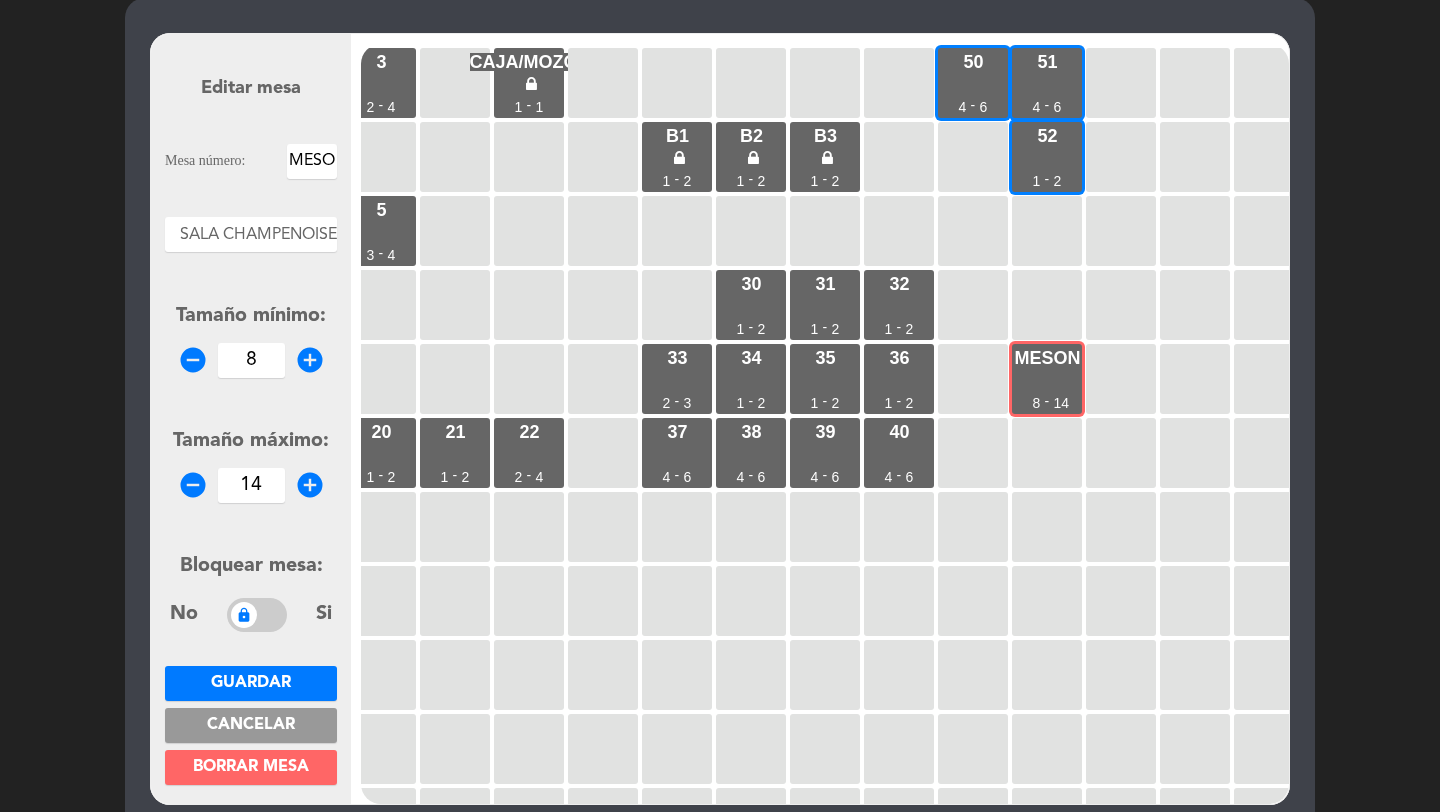 scroll, scrollTop: 121, scrollLeft: 0, axis: vertical 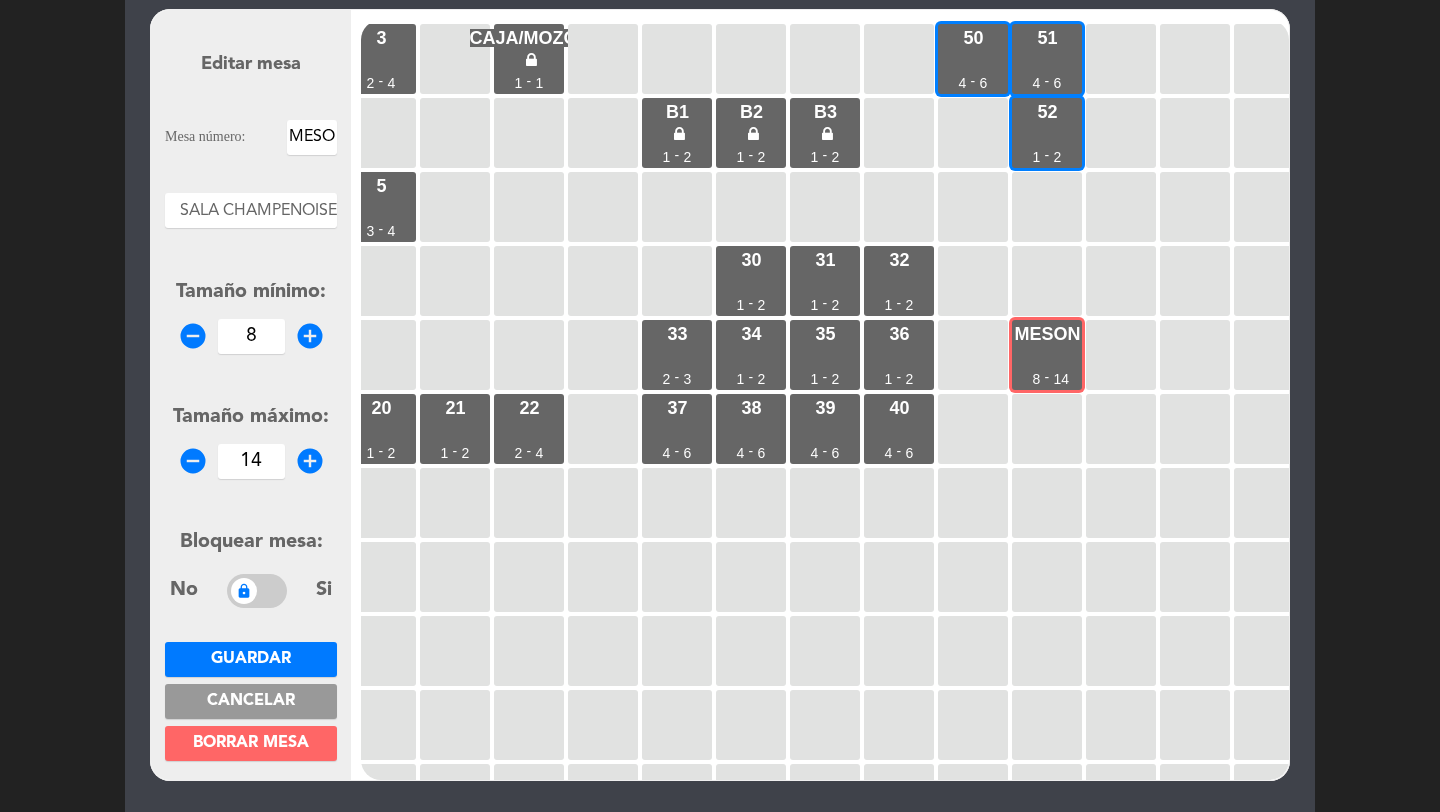 click on "Cancelar" at bounding box center [251, 701] 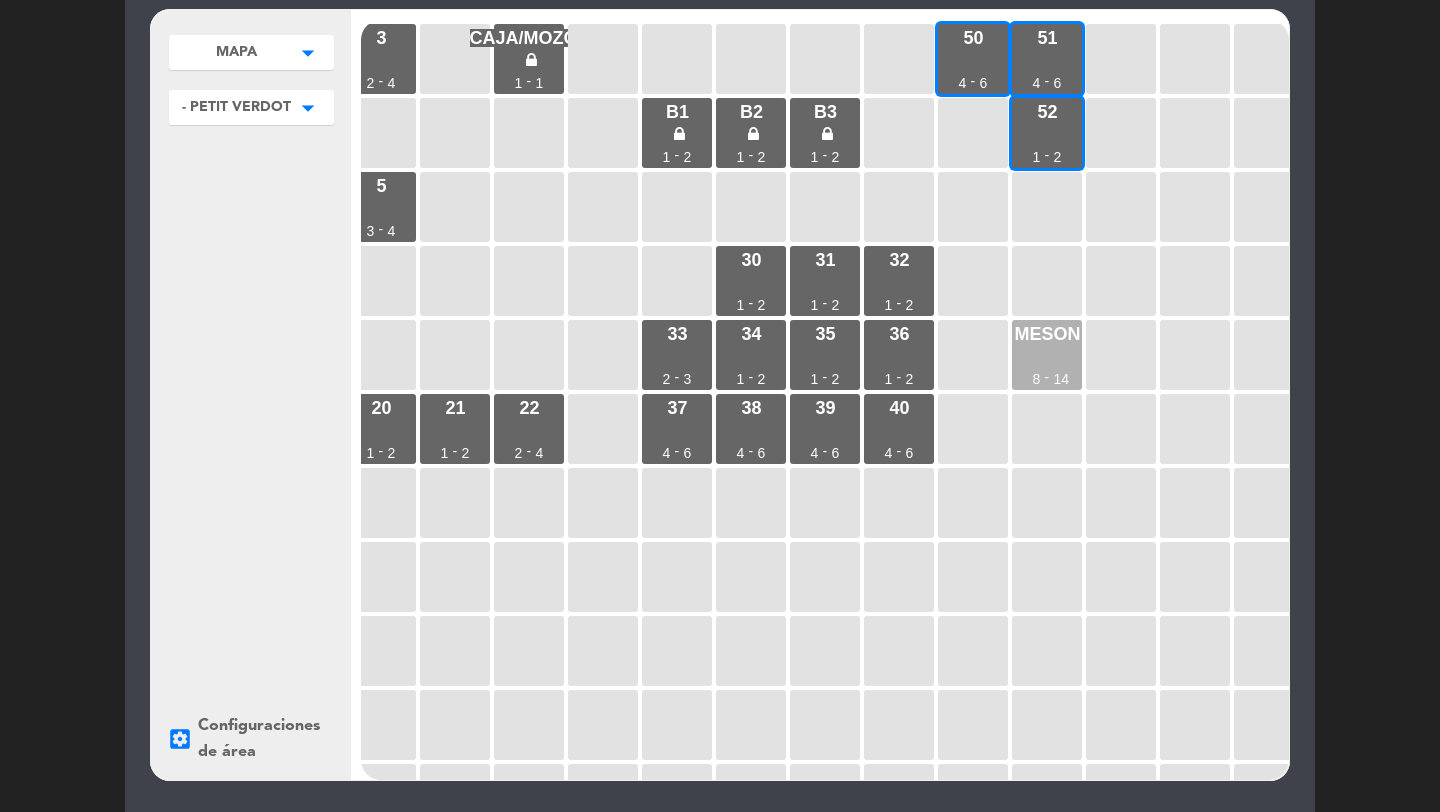 click on "MESON 8 - 14" at bounding box center (1047, 355) 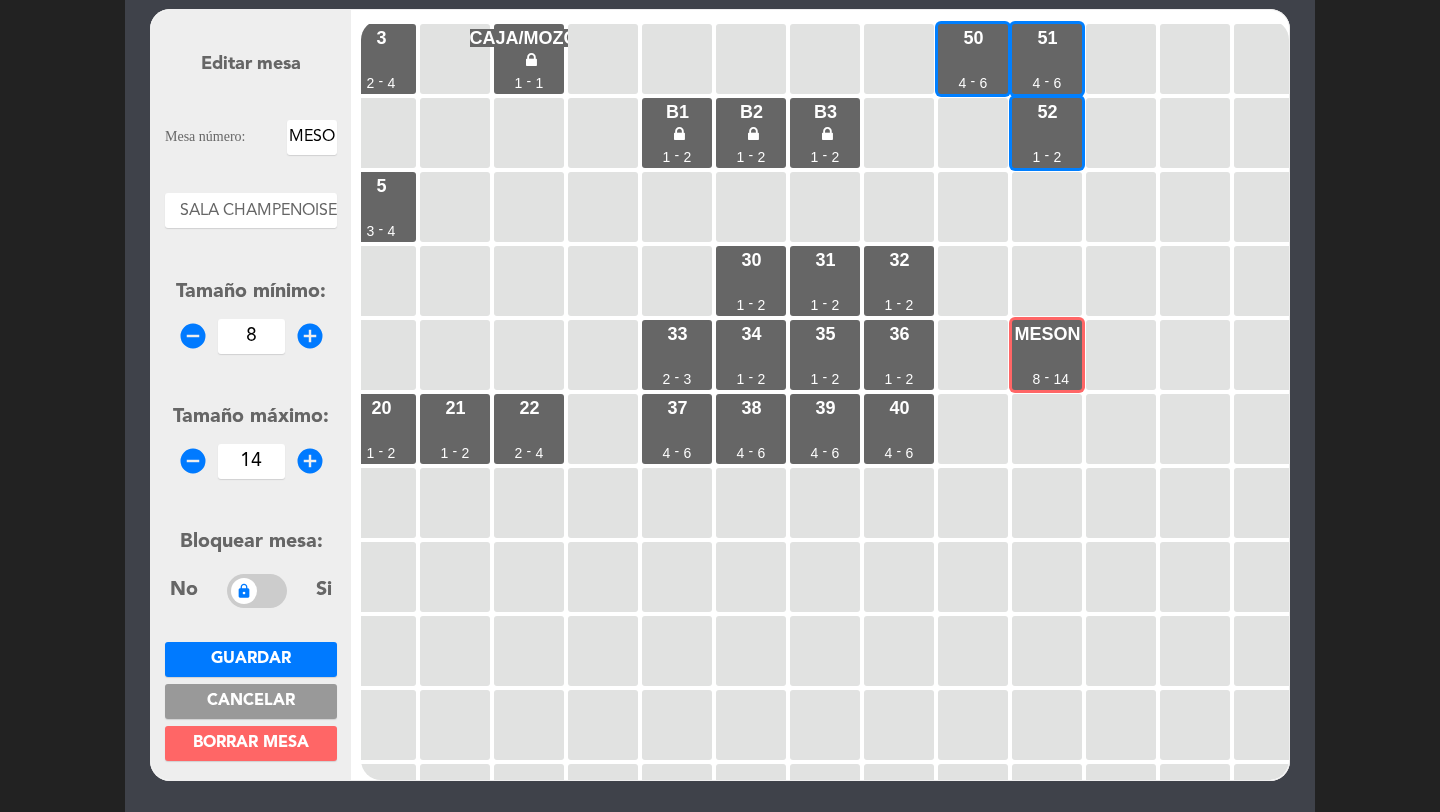 drag, startPoint x: 335, startPoint y: 131, endPoint x: 235, endPoint y: 138, distance: 100.2447 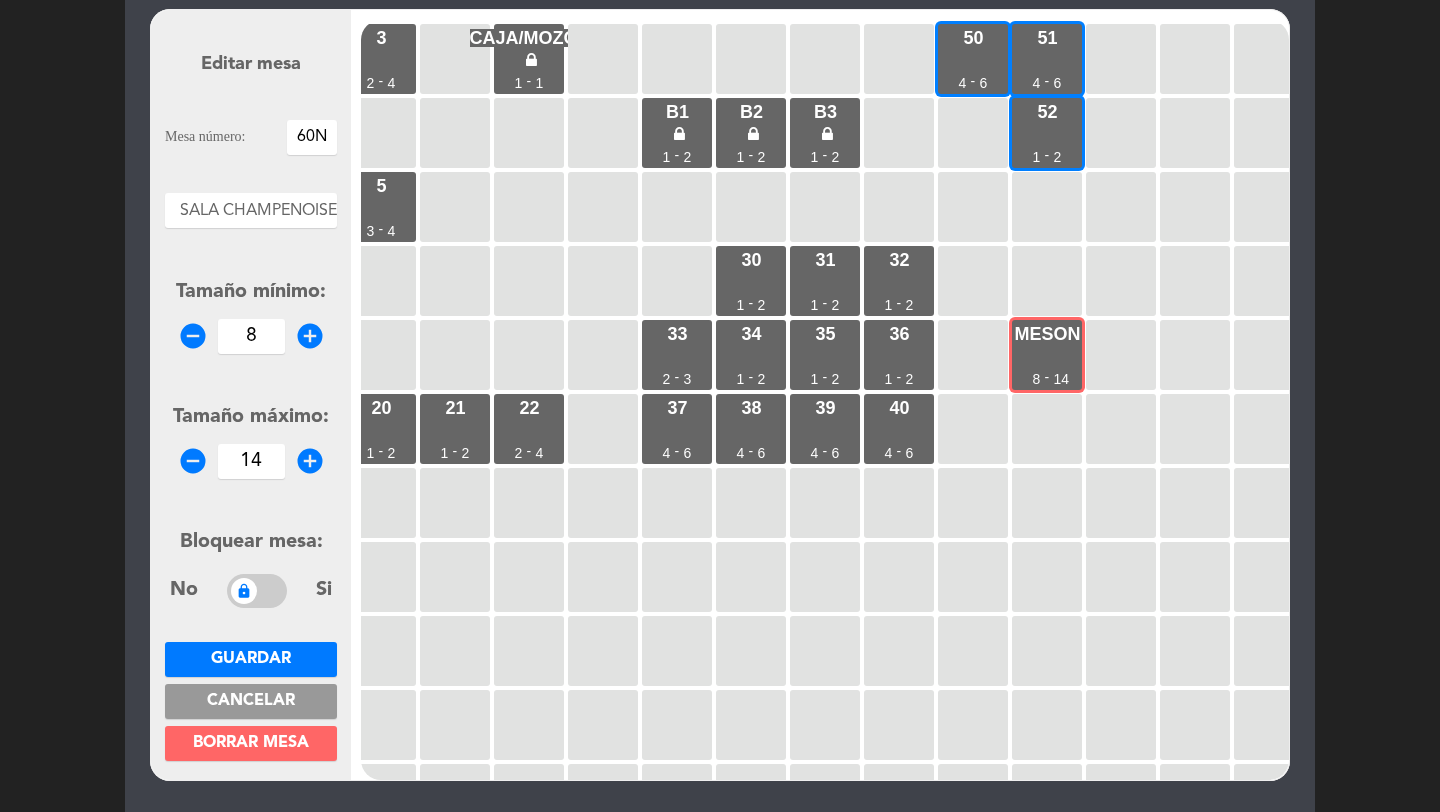 type on "60N" 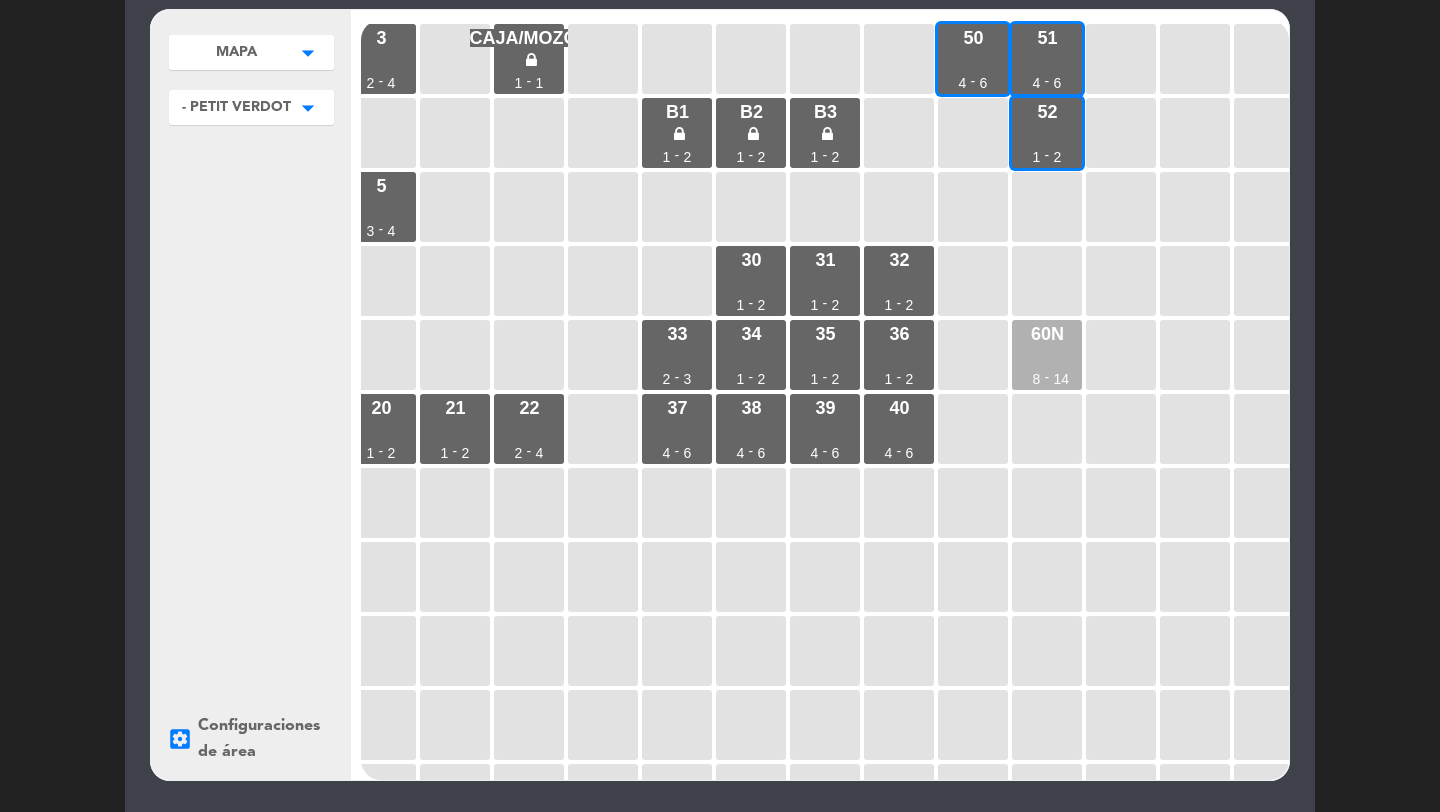 click on "60N 8 - 14" at bounding box center (1047, 355) 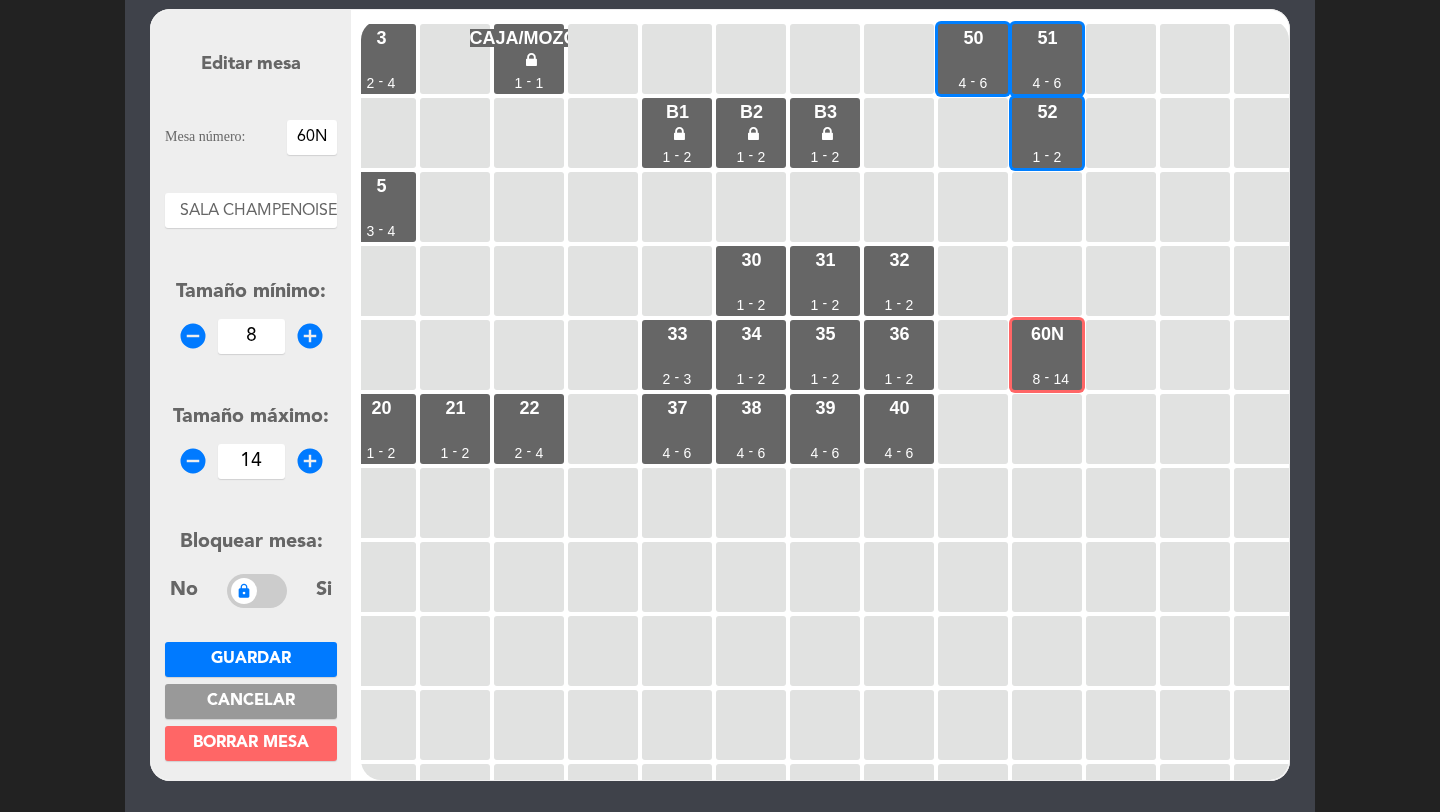 click on "60N" at bounding box center [312, 137] 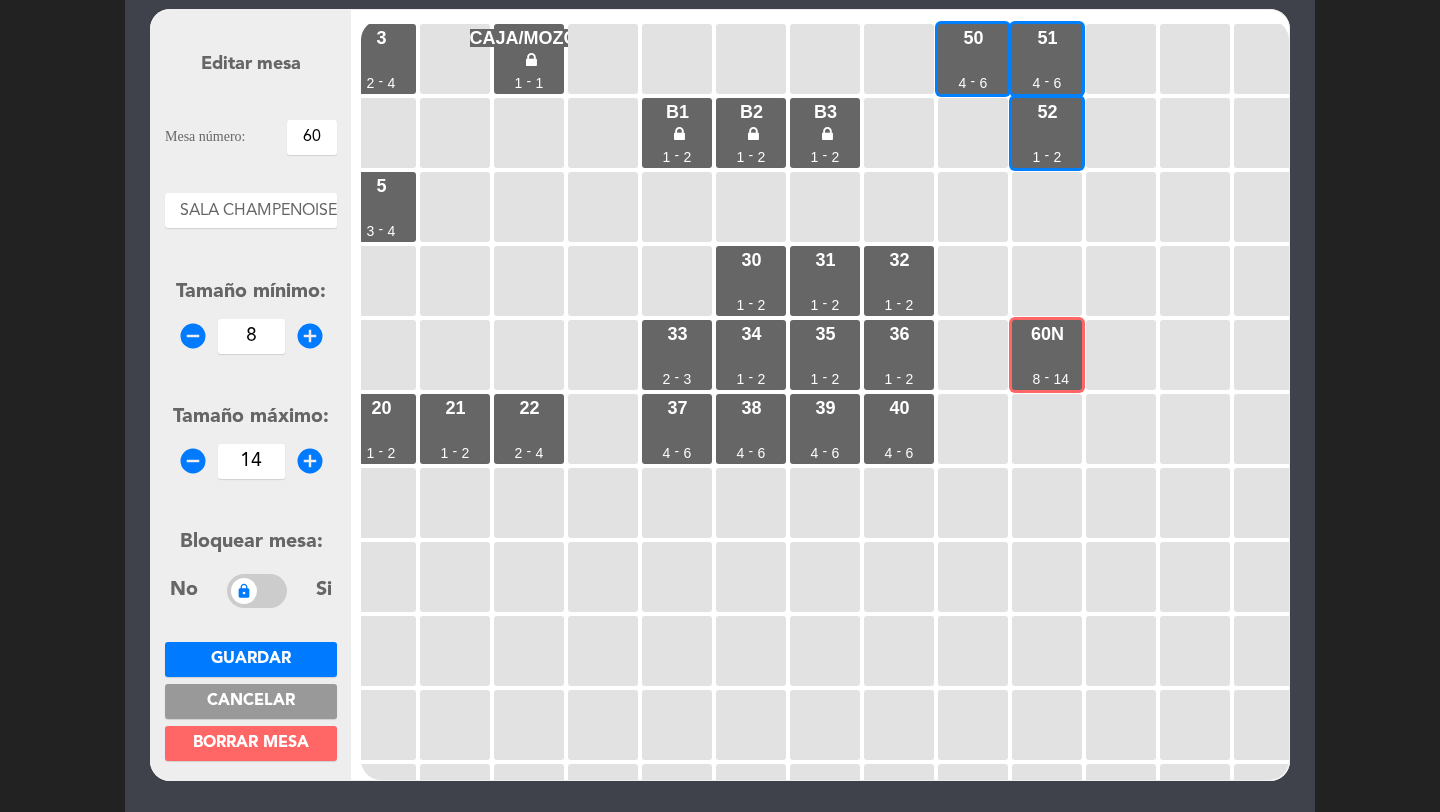 type on "60" 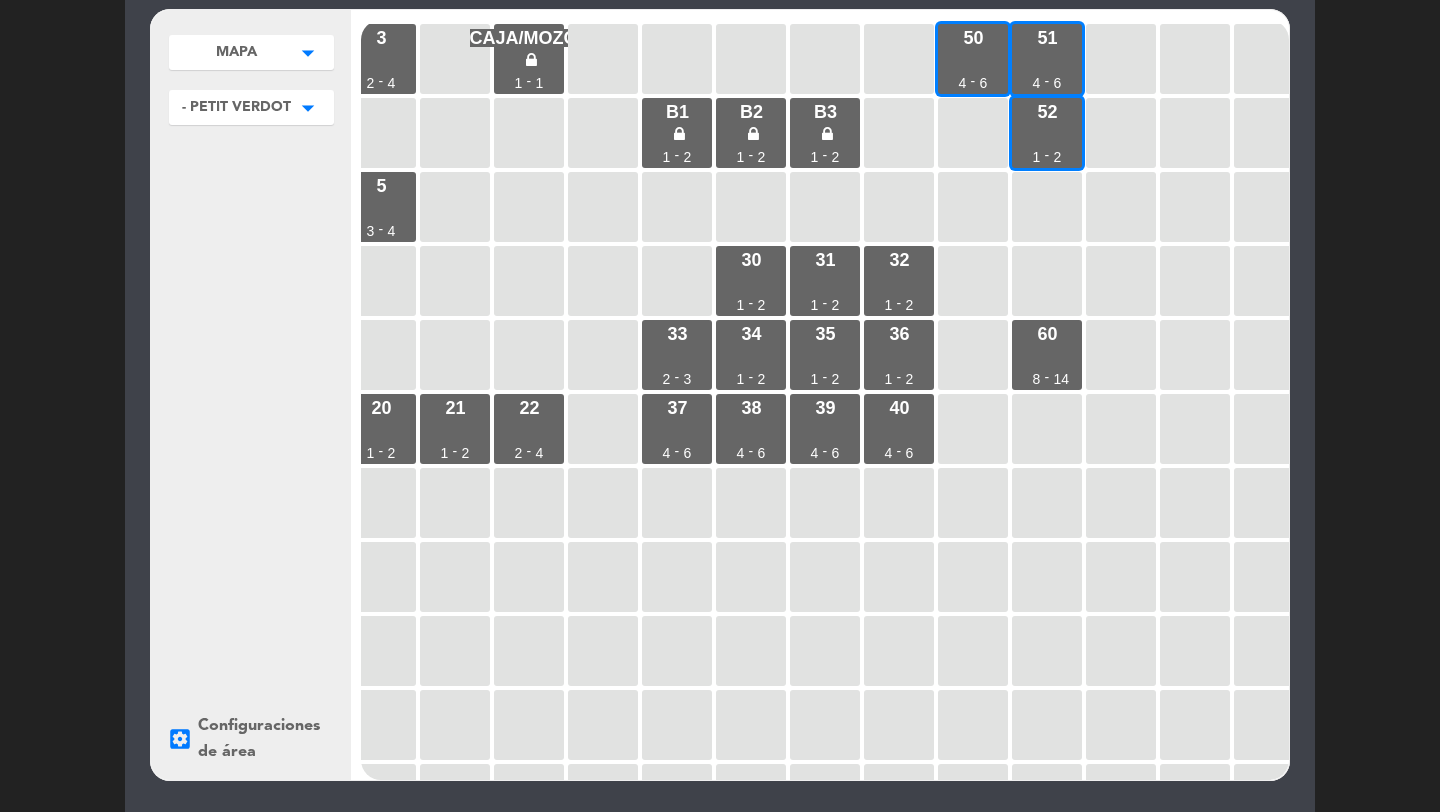 scroll, scrollTop: 345, scrollLeft: 0, axis: vertical 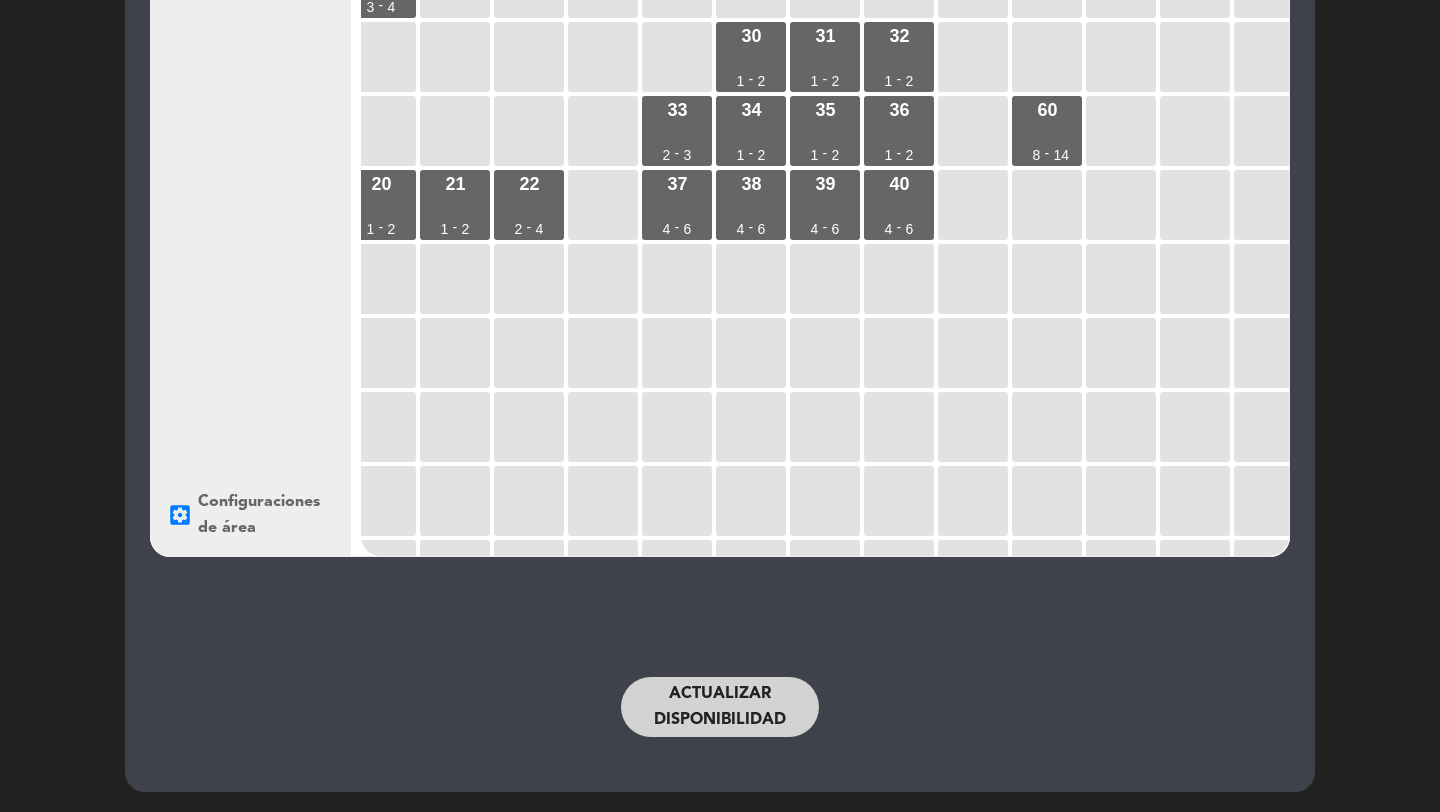 click on "Actualizar disponibilidad" 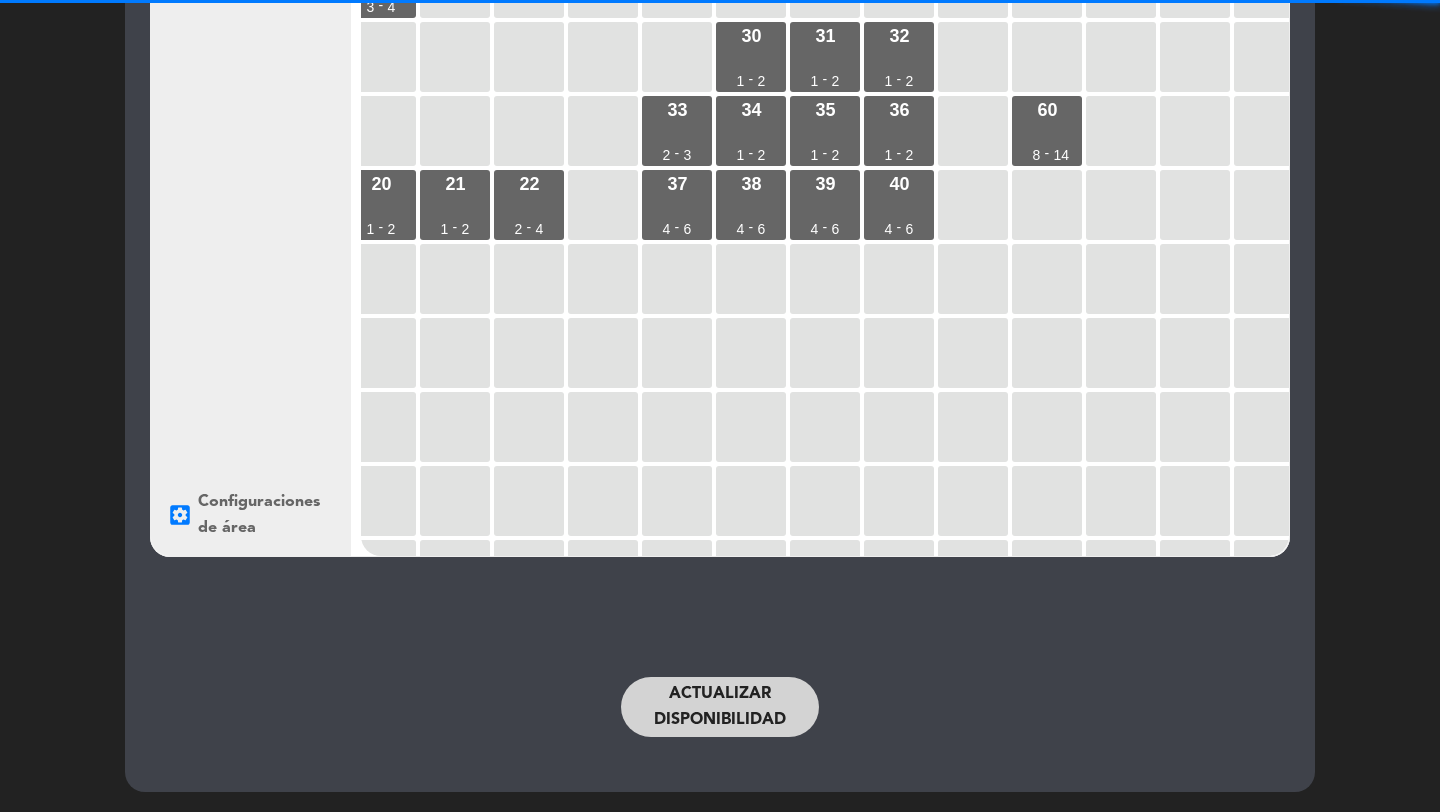 scroll, scrollTop: 0, scrollLeft: 0, axis: both 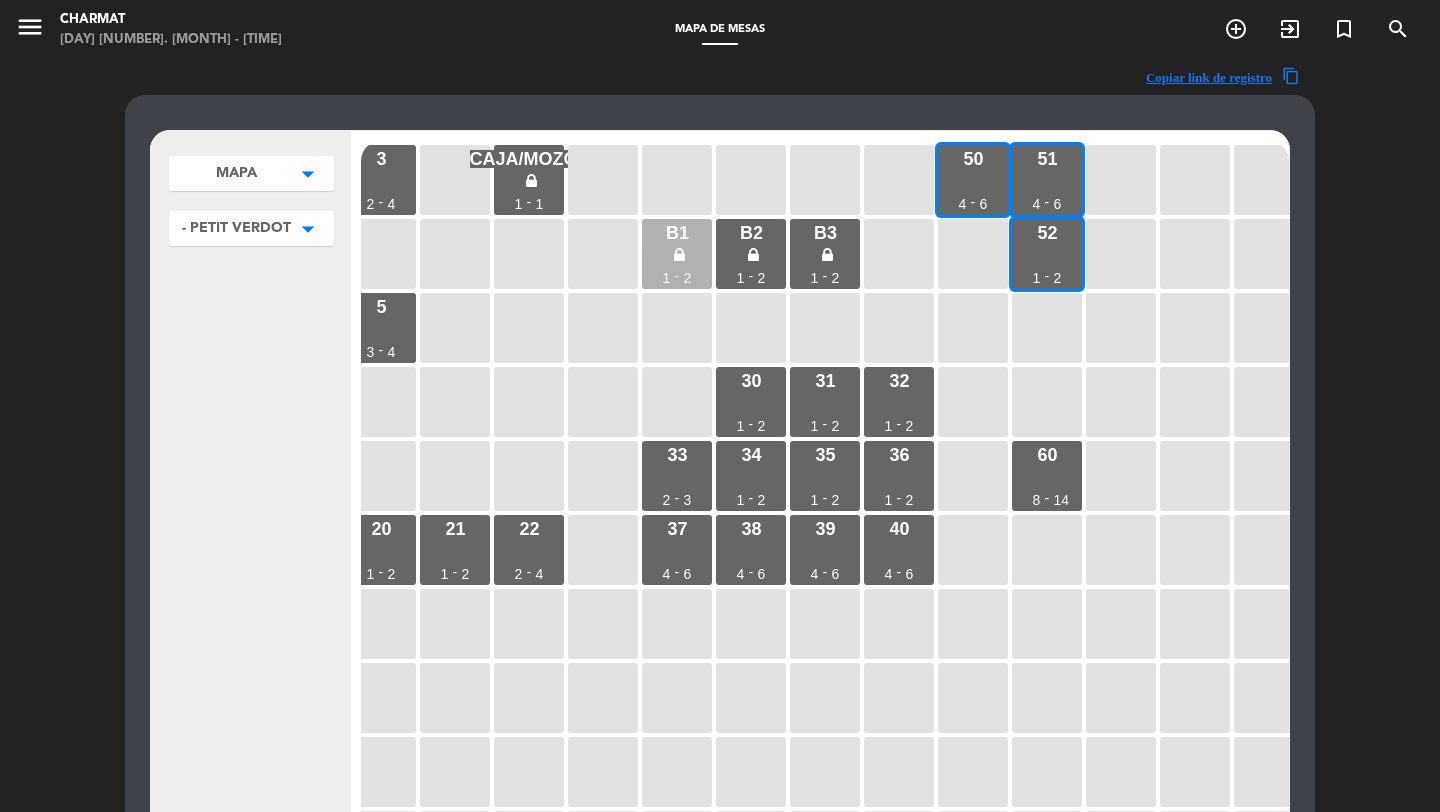 click on "B1 [NUMBER] - [NUMBER]" at bounding box center [677, 254] 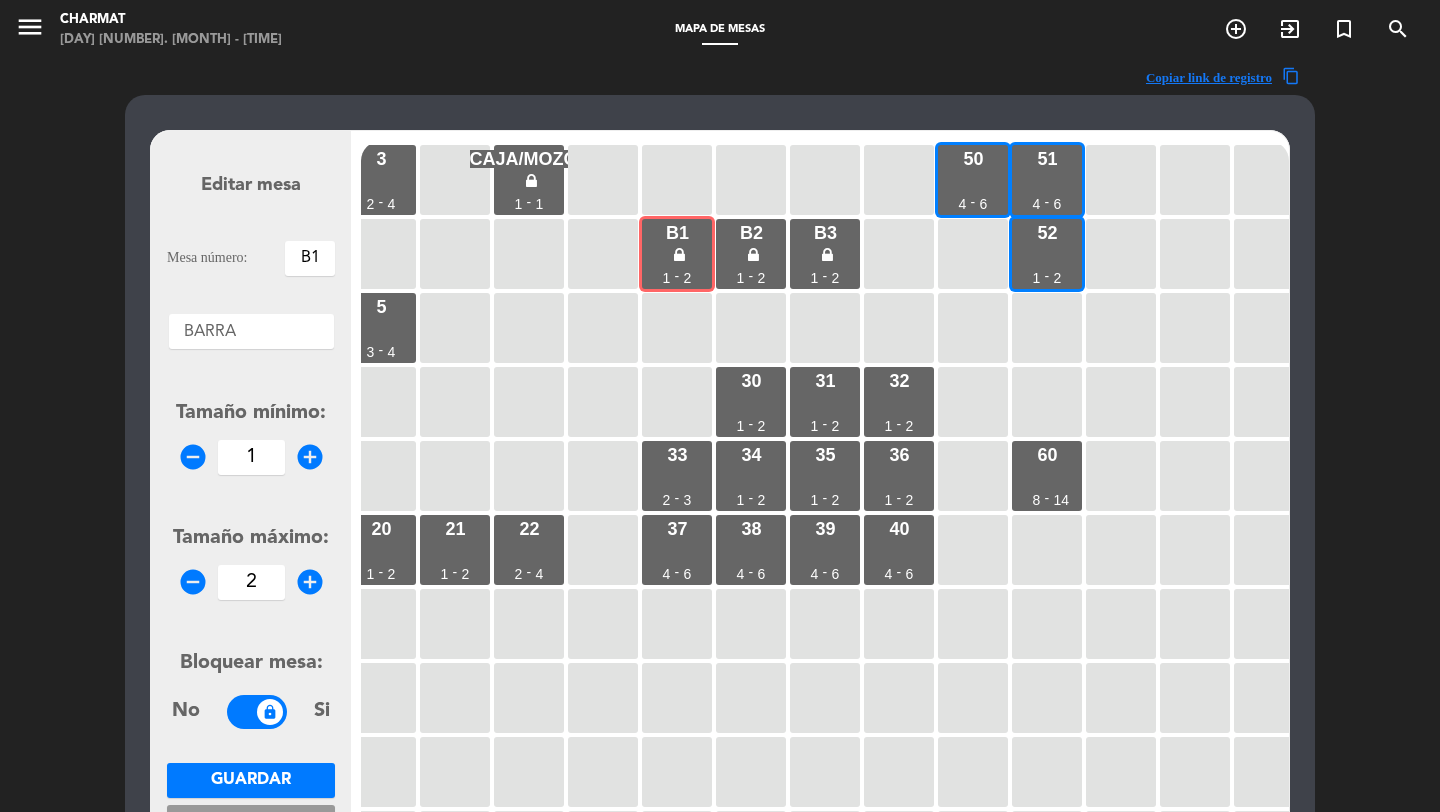 scroll, scrollTop: 116, scrollLeft: 0, axis: vertical 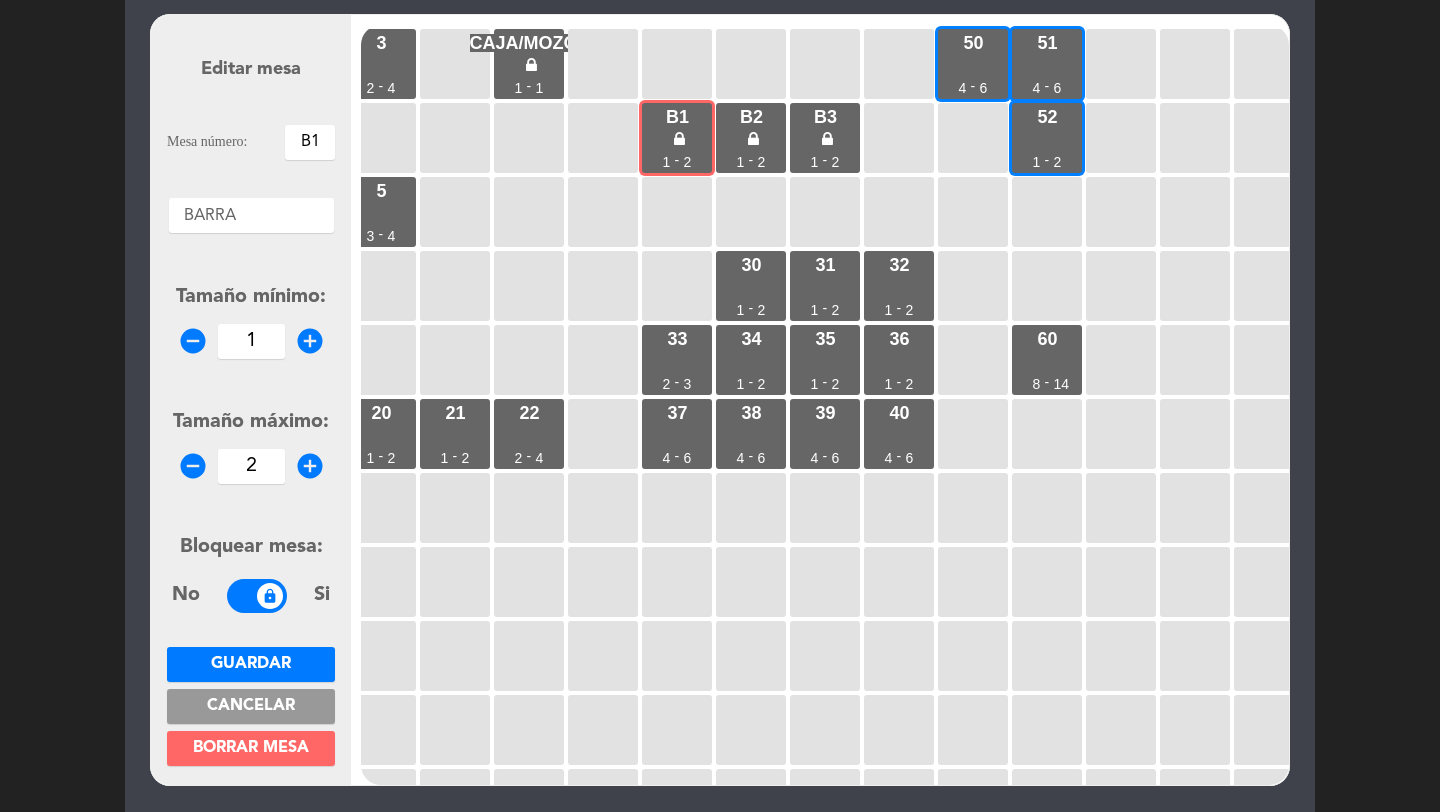 click on "Cancelar" at bounding box center [251, 706] 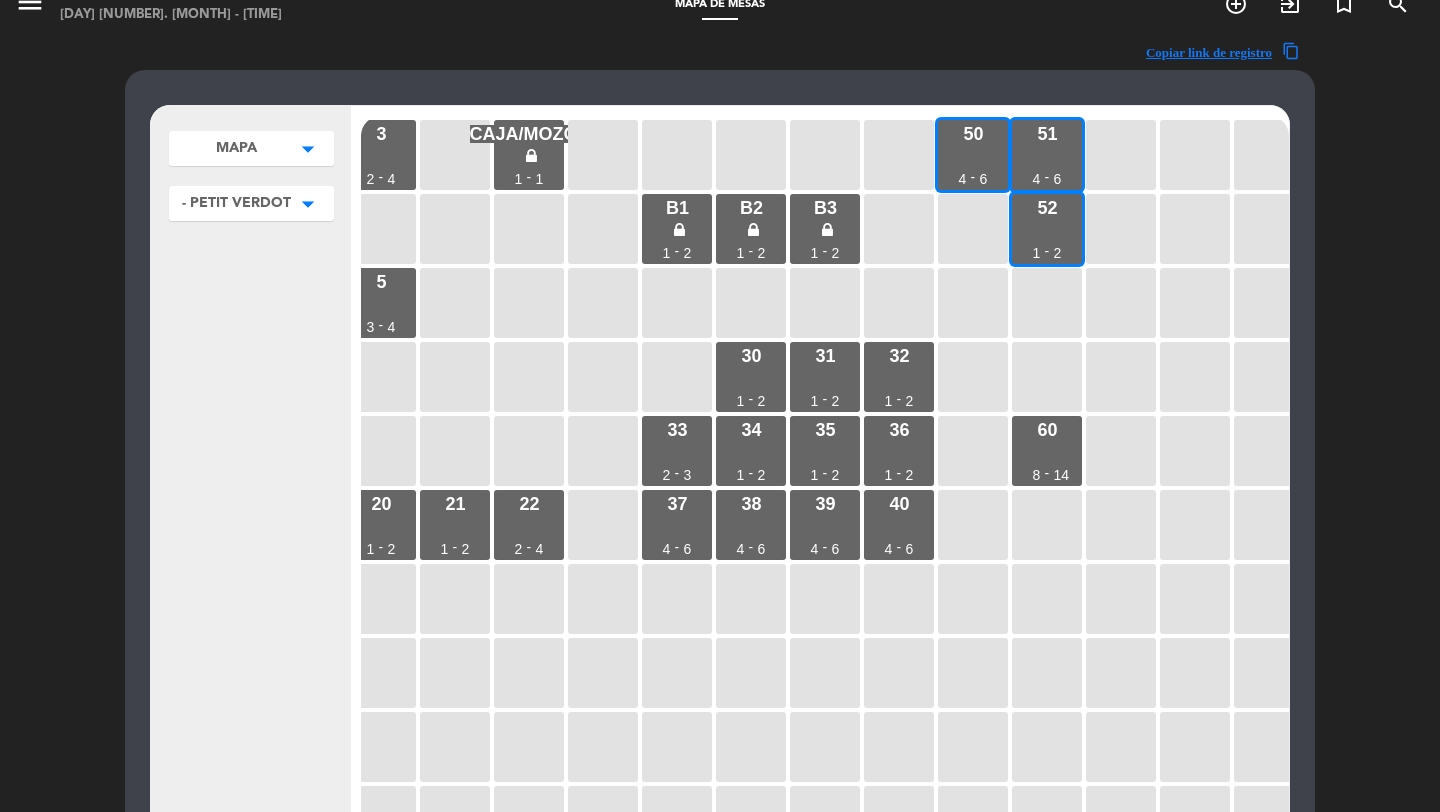 scroll, scrollTop: 0, scrollLeft: 0, axis: both 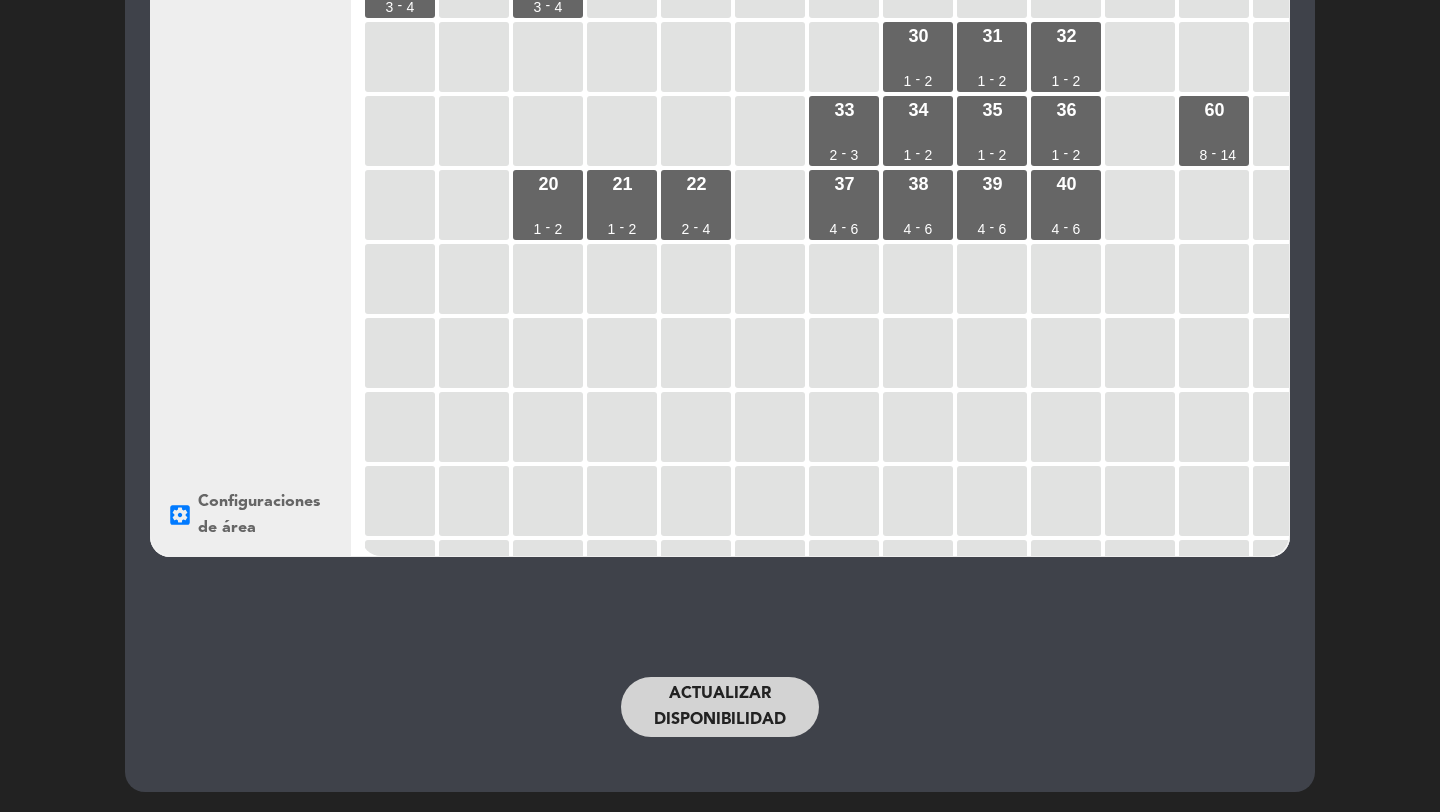 click on "Actualizar disponibilidad" 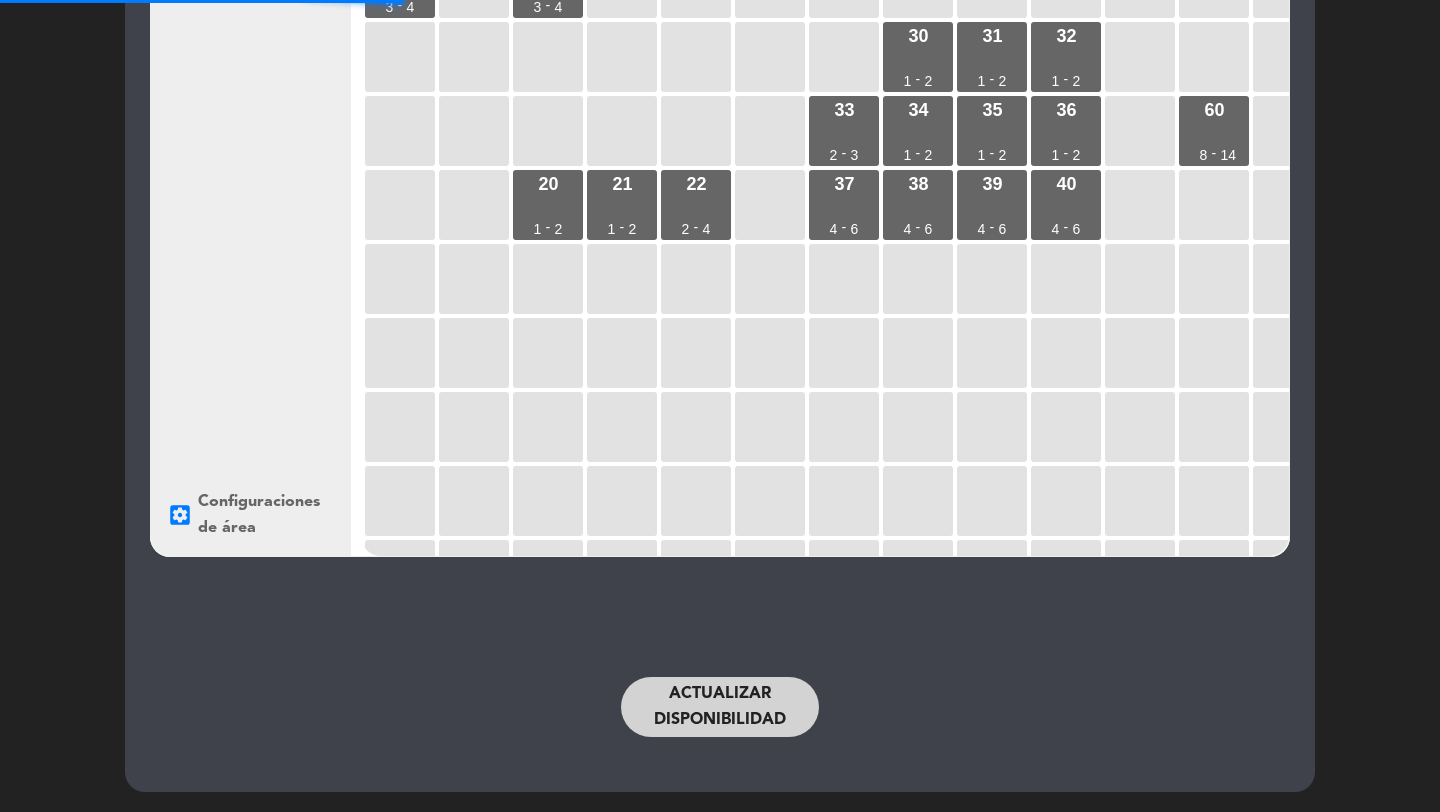 scroll, scrollTop: 0, scrollLeft: 0, axis: both 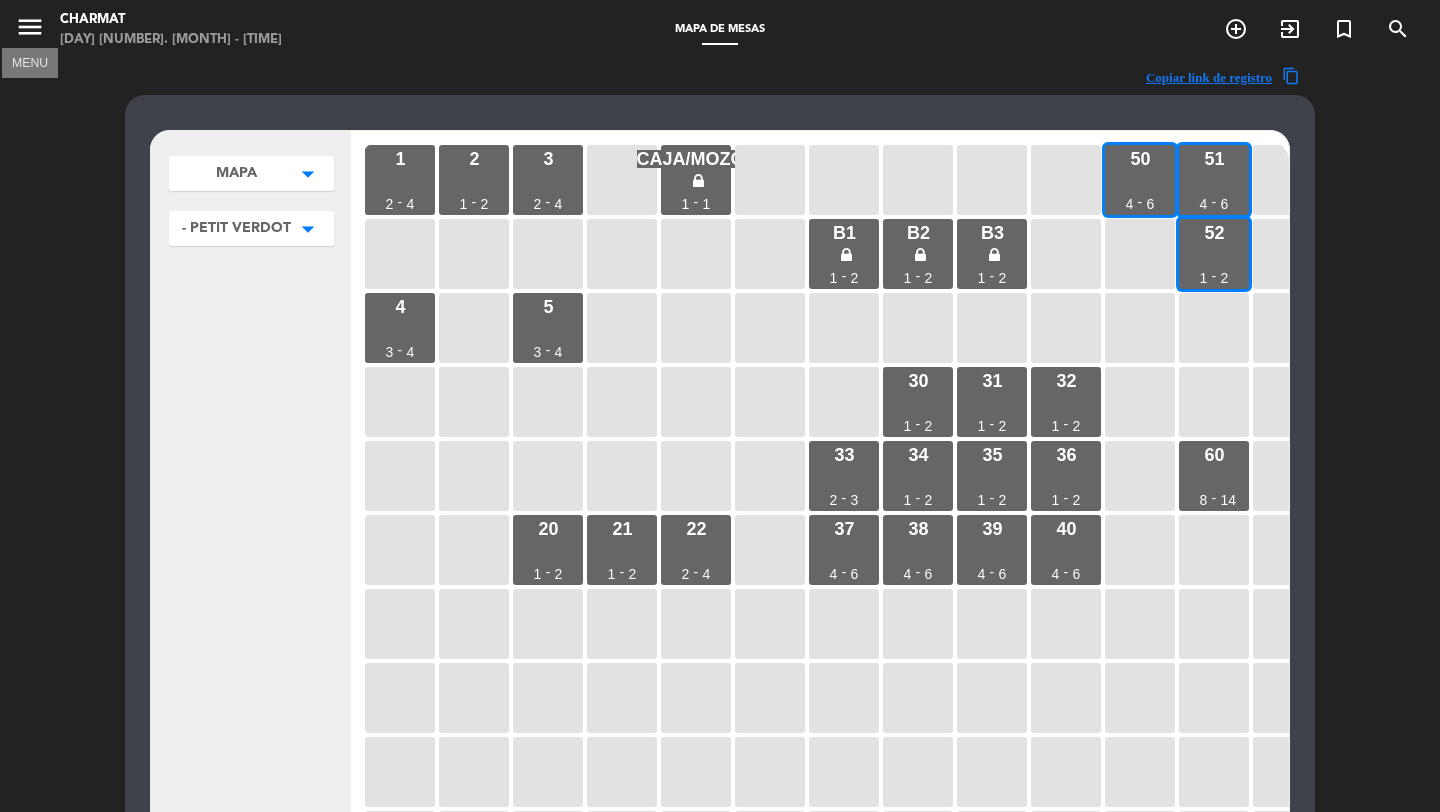 click on "menu" at bounding box center [30, 27] 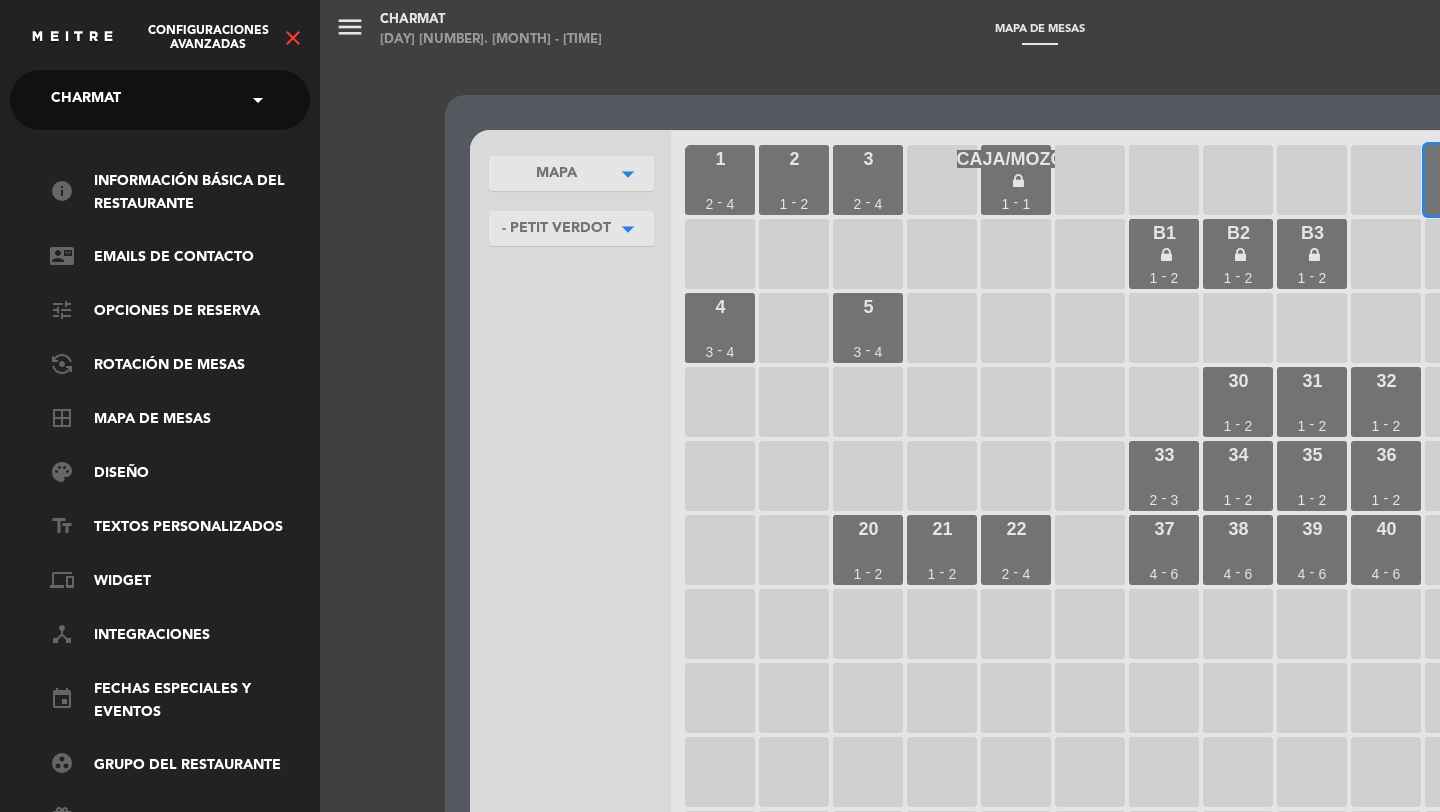 click on "close" 